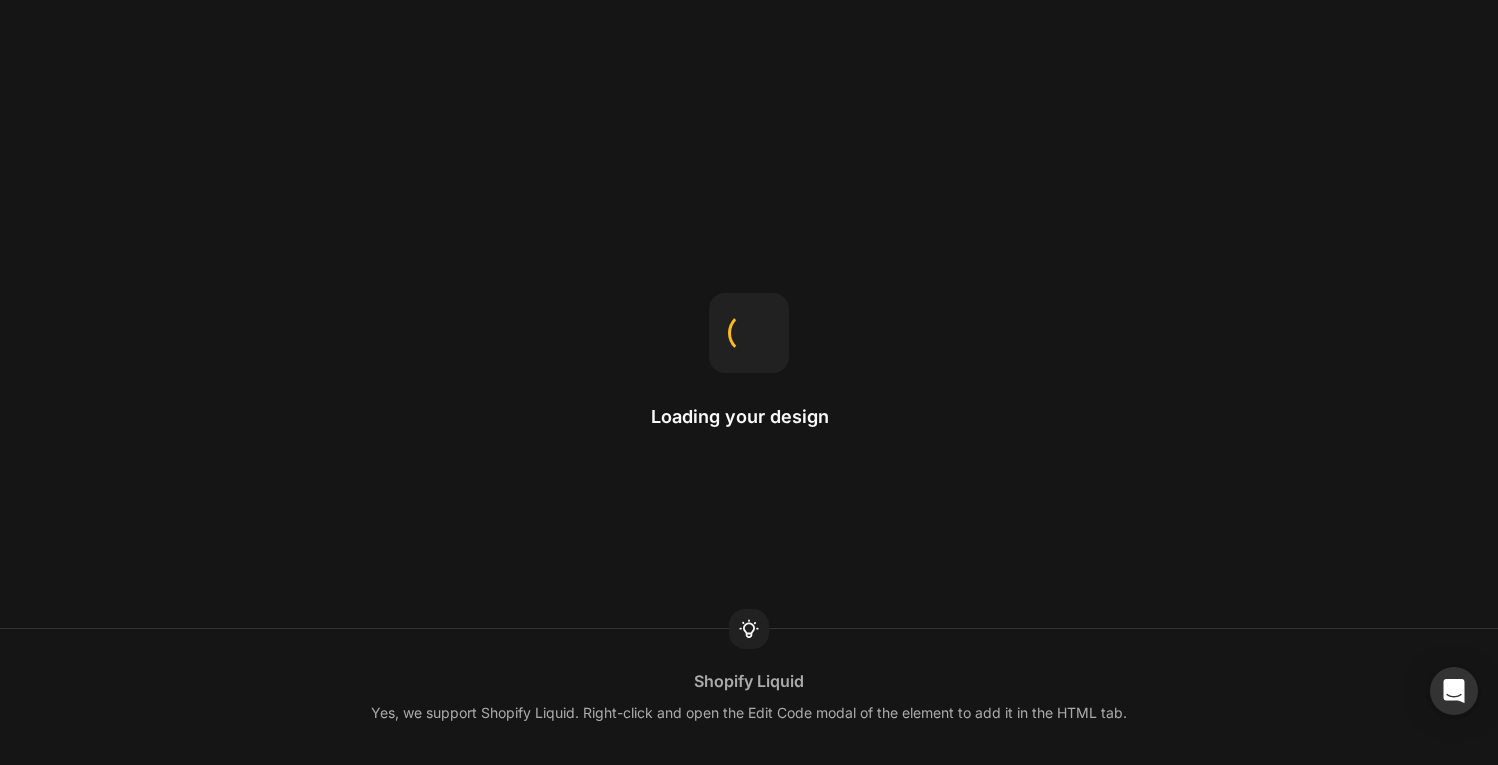 scroll, scrollTop: 0, scrollLeft: 0, axis: both 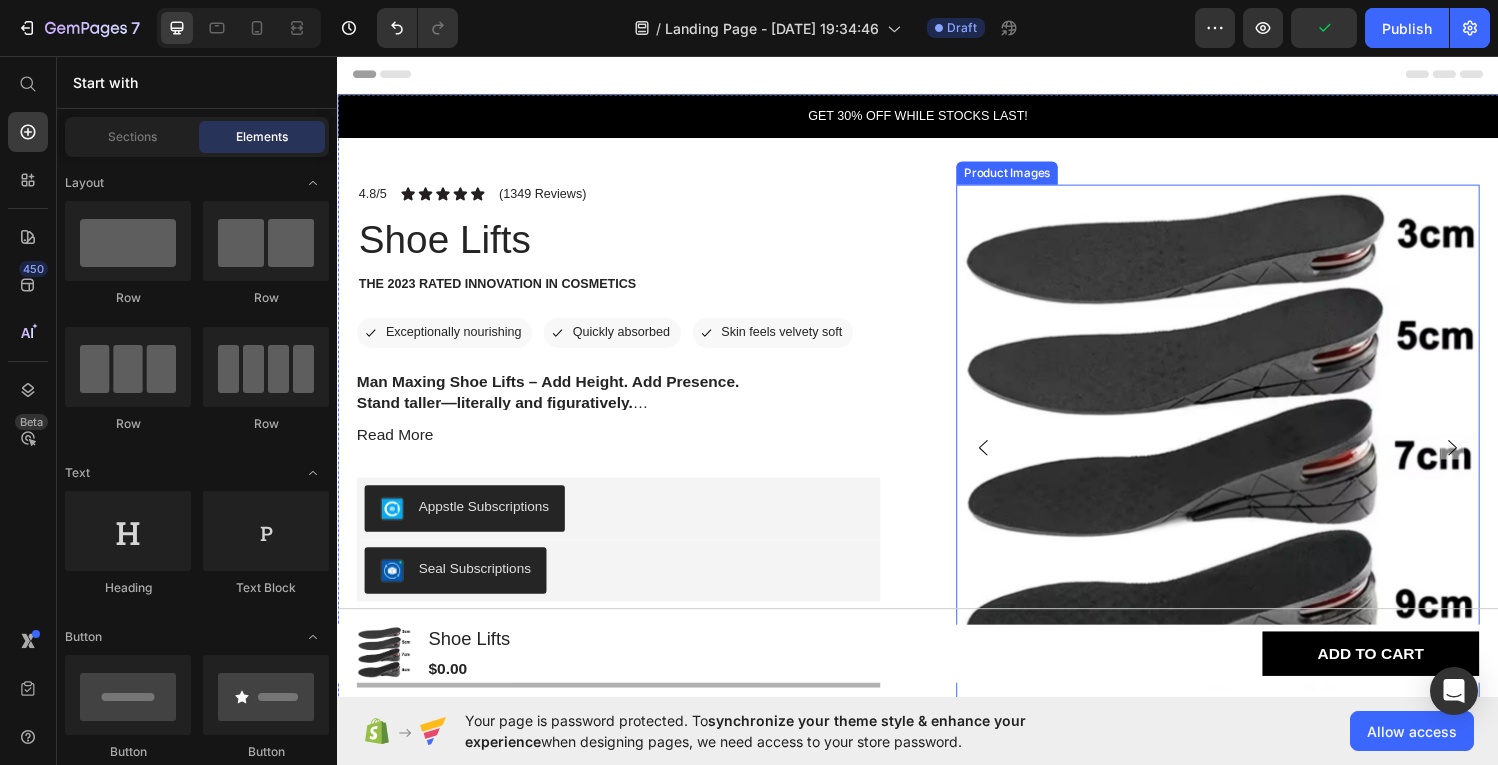 click at bounding box center [1246, 460] 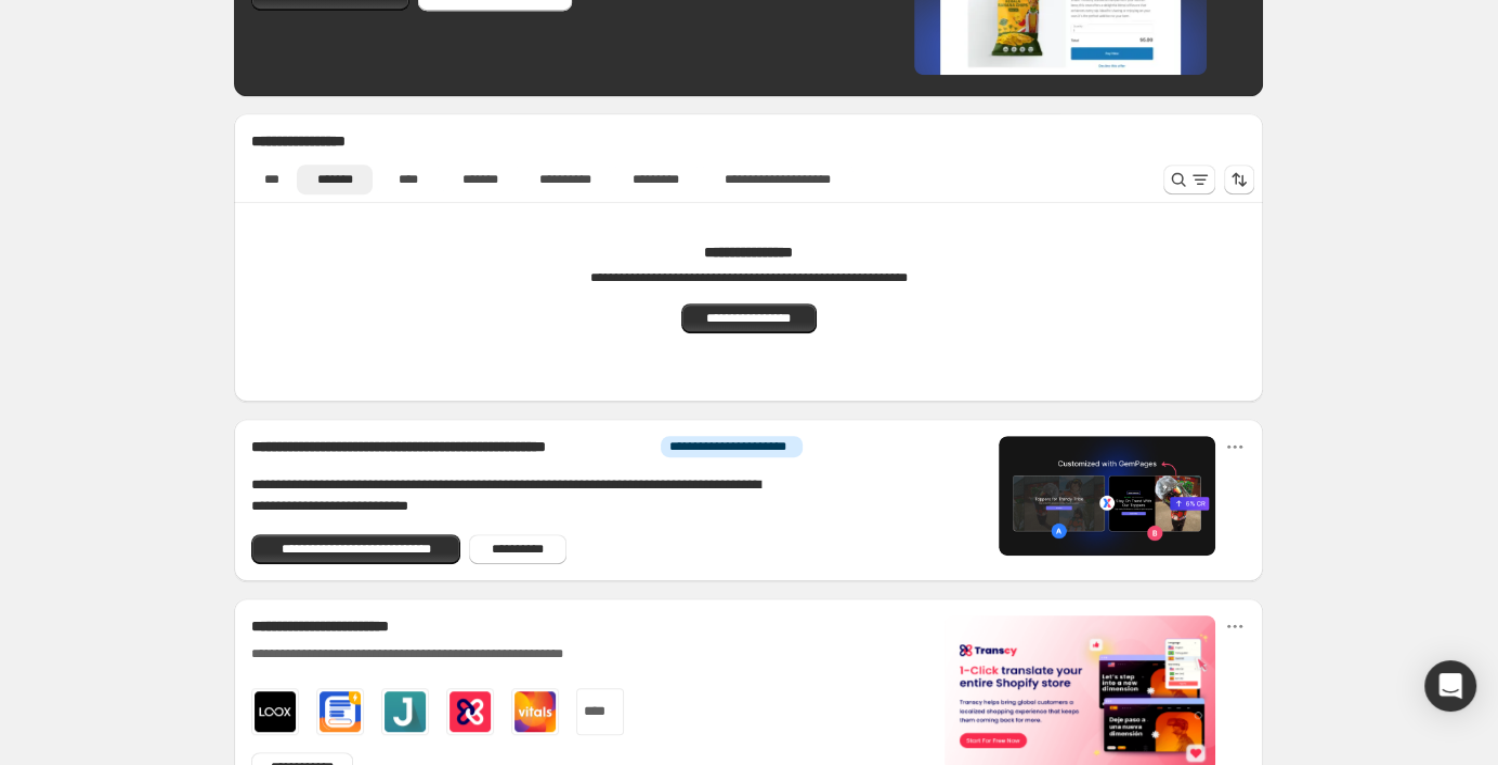 click on "Product element" at bounding box center [242, 284] 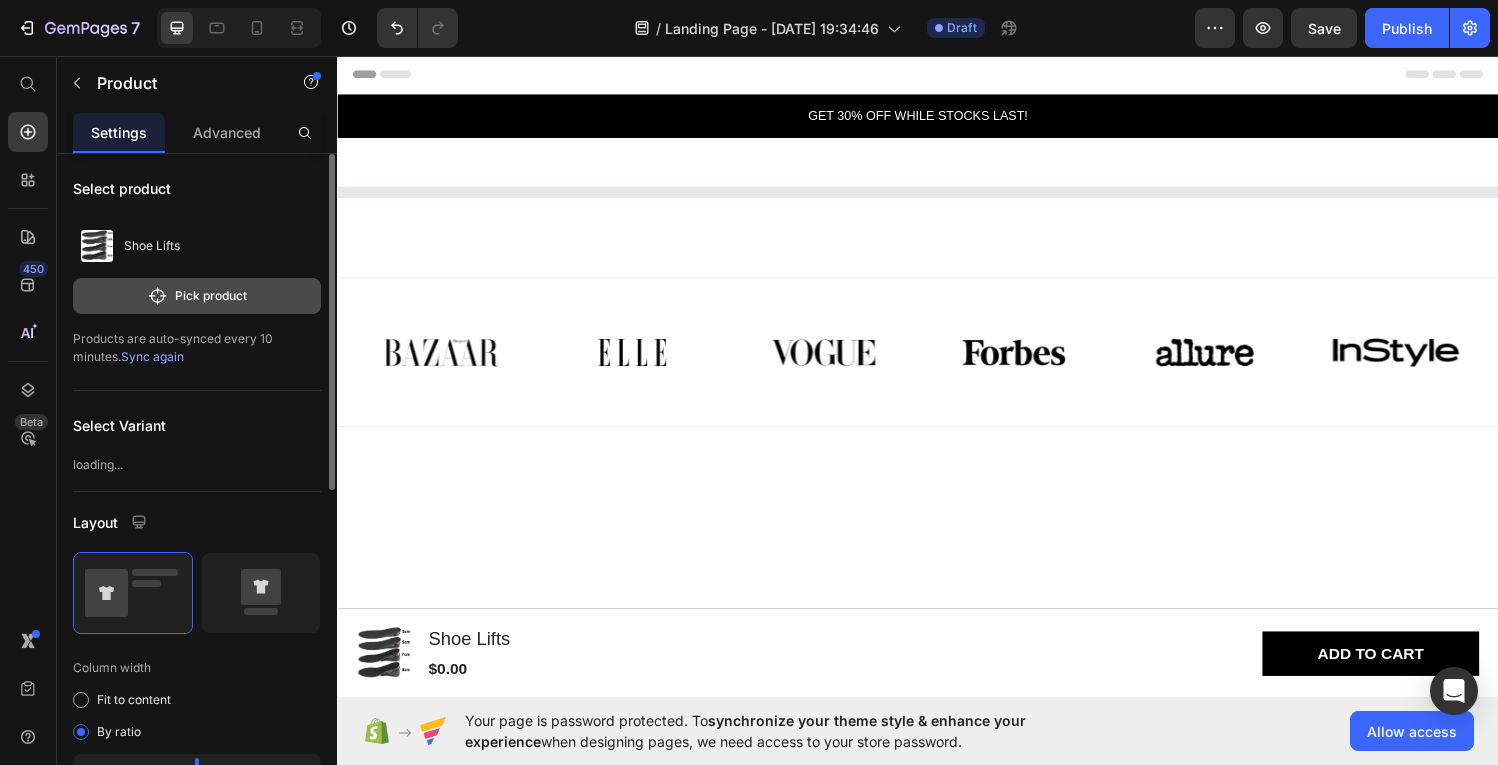 click on "Pick product" at bounding box center [197, 296] 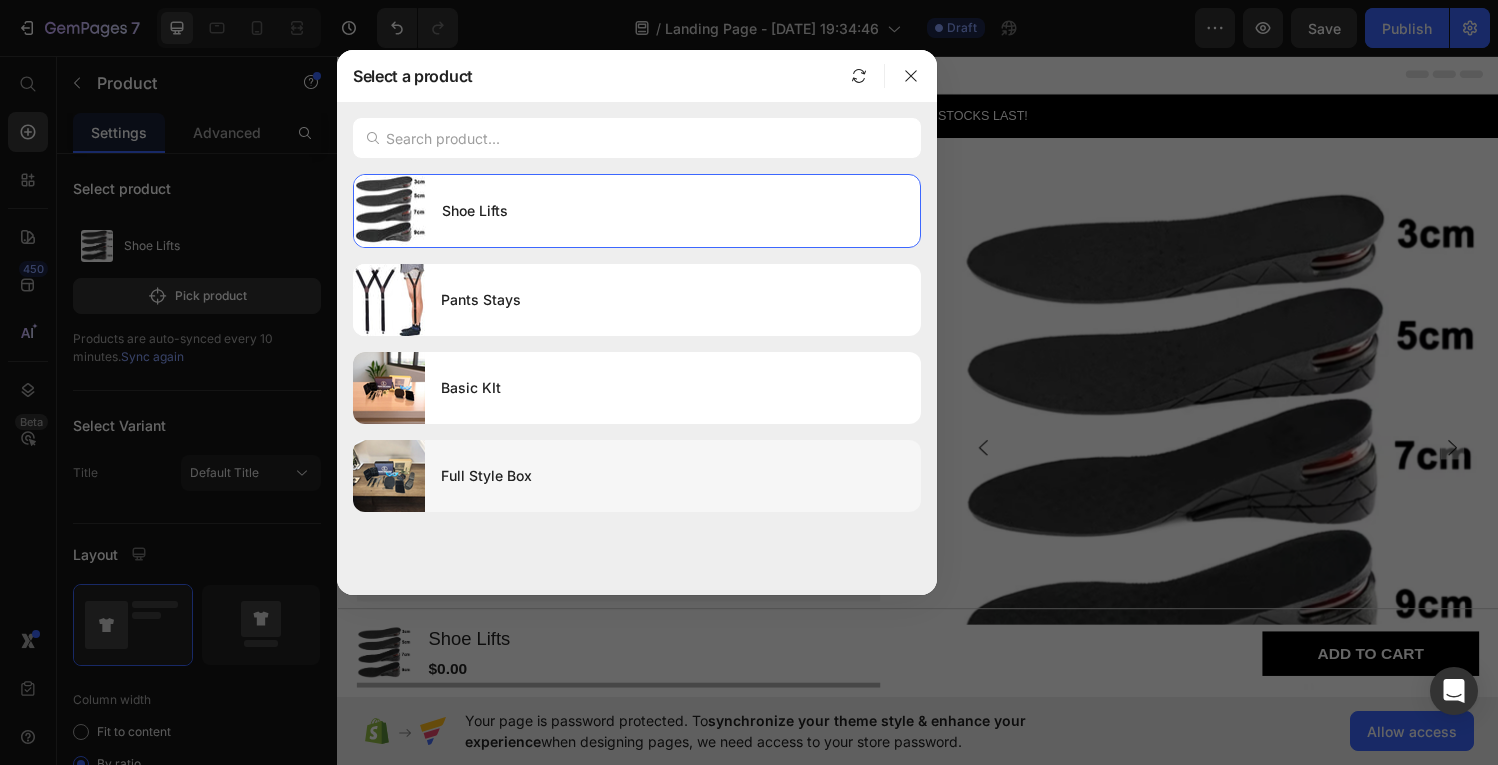 click on "Full Style Box" at bounding box center [673, 476] 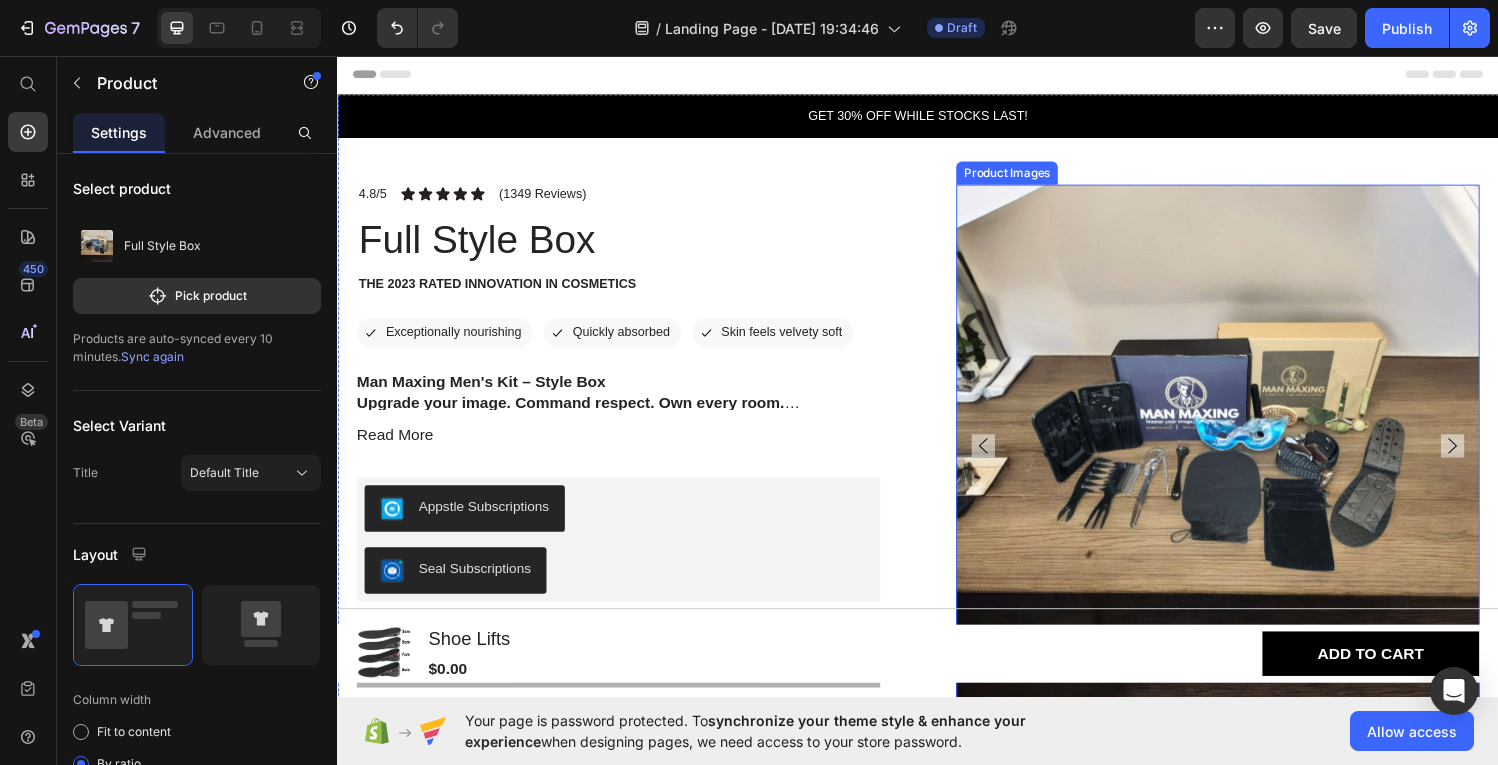 click at bounding box center (1246, 458) 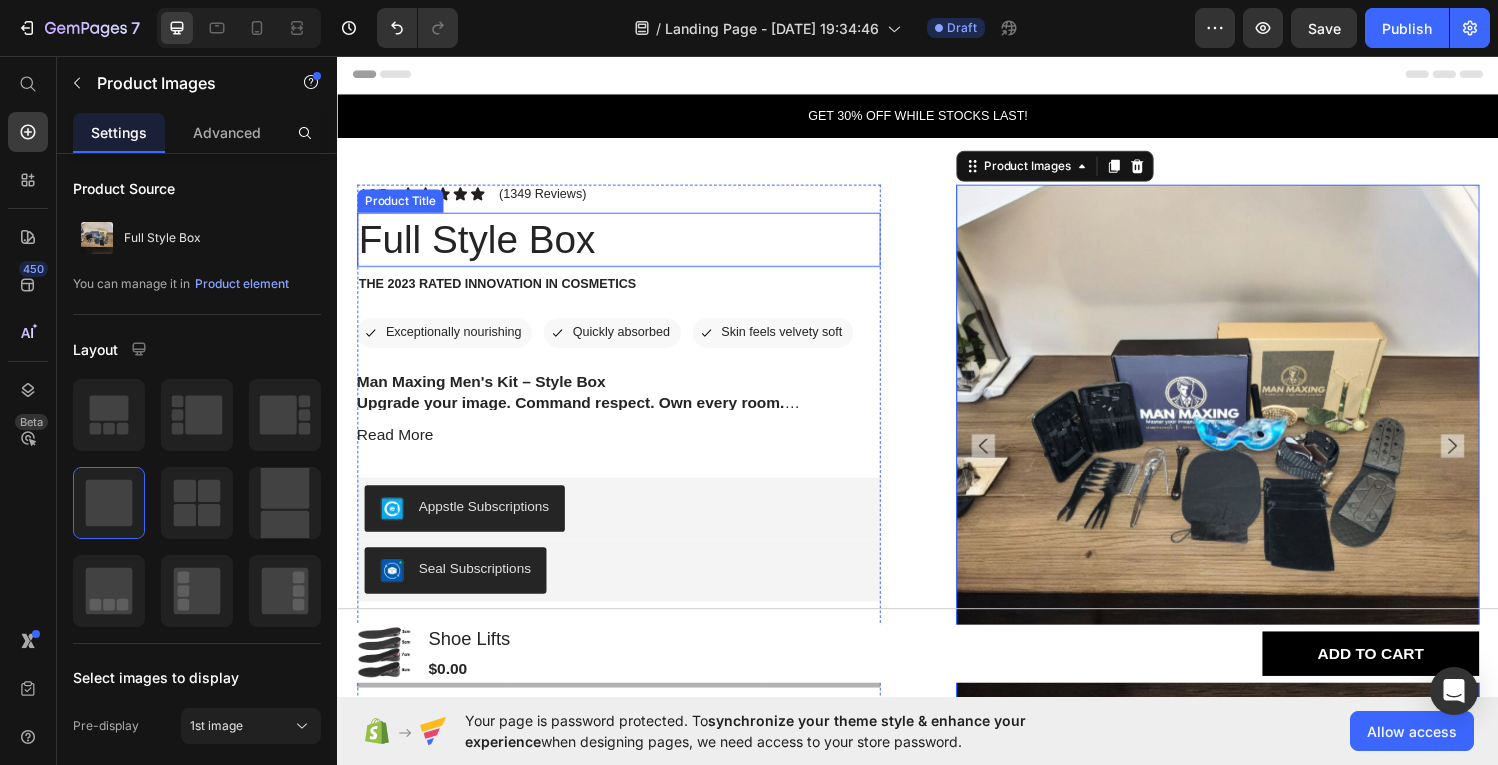click on "Full Style Box" at bounding box center (627, 245) 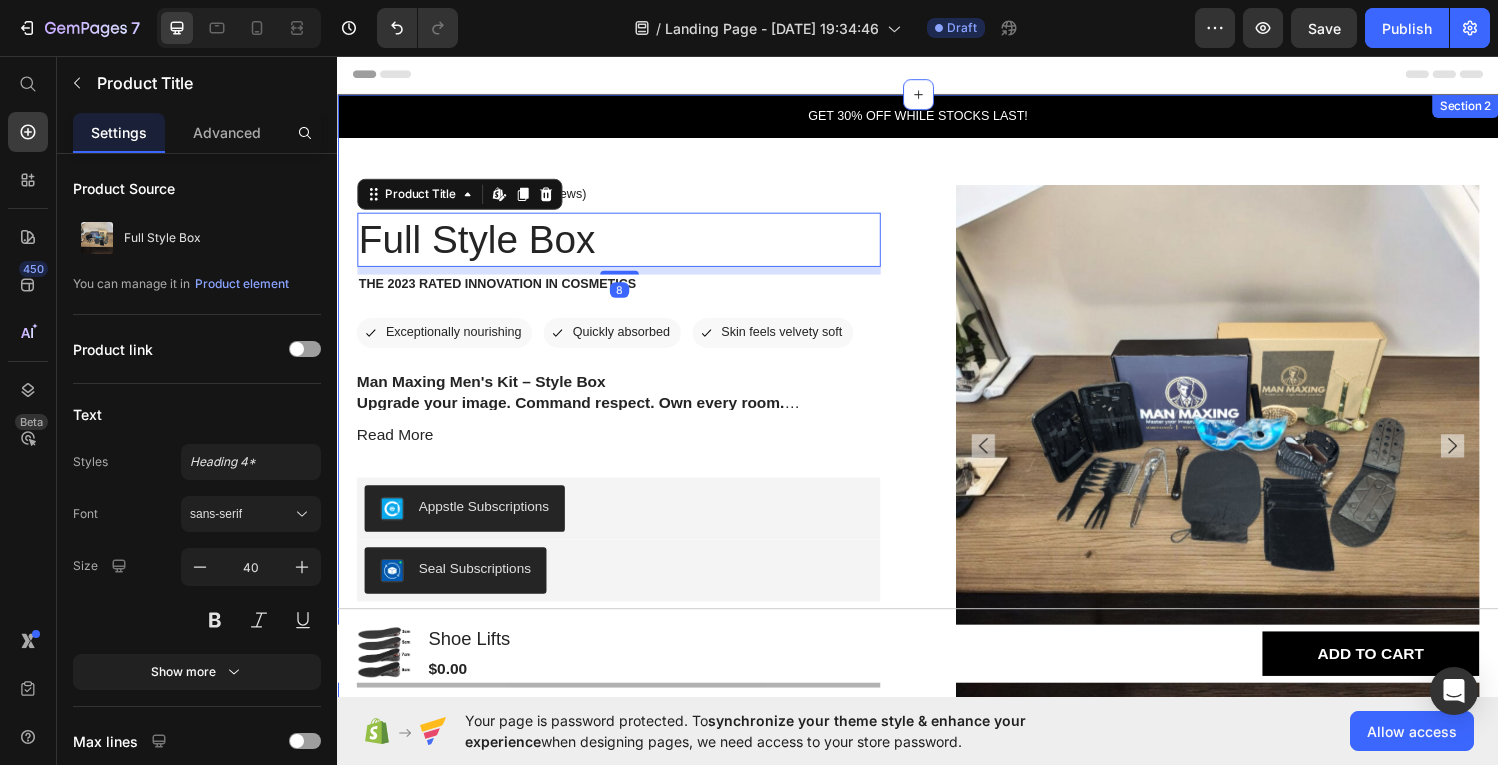 click on "GET 30% OFF WHILE STOCKS LAST! Text Block Row
Product Images 4.8/5 Text Block Icon Icon Icon Icon Icon Icon List (1349 Reviews) Text Block Row Full Style Box Product Title   Edit content in Shopify 8 The 2023 Rated Innovation in Cosmetics Text Block
Icon Exceptionally nourishing Text Block Row
Icon Quickly absorbed Text Block Row Row
Icon Skin feels velvety soft Text Block Row Row Man Maxing Men's Kit – Style Box
Upgrade your image. Command respect. Own every room.
The  Man Maxing Style Box  is your all-in-one transformation toolkit, designed for the modern man who’s ready to level up his look and take control of his first impression. Whether you're heading into a date, a business meeting, or just want to stop blending in—this kit gives you the tools and guidance to sharpen your image and boost your confidence.
What’s Inside:
Handpicked grooming essentials  to keep you clean, polished, and photo-ready.
Style & fashion accessories
Mini-guide booklet" at bounding box center (937, 550) 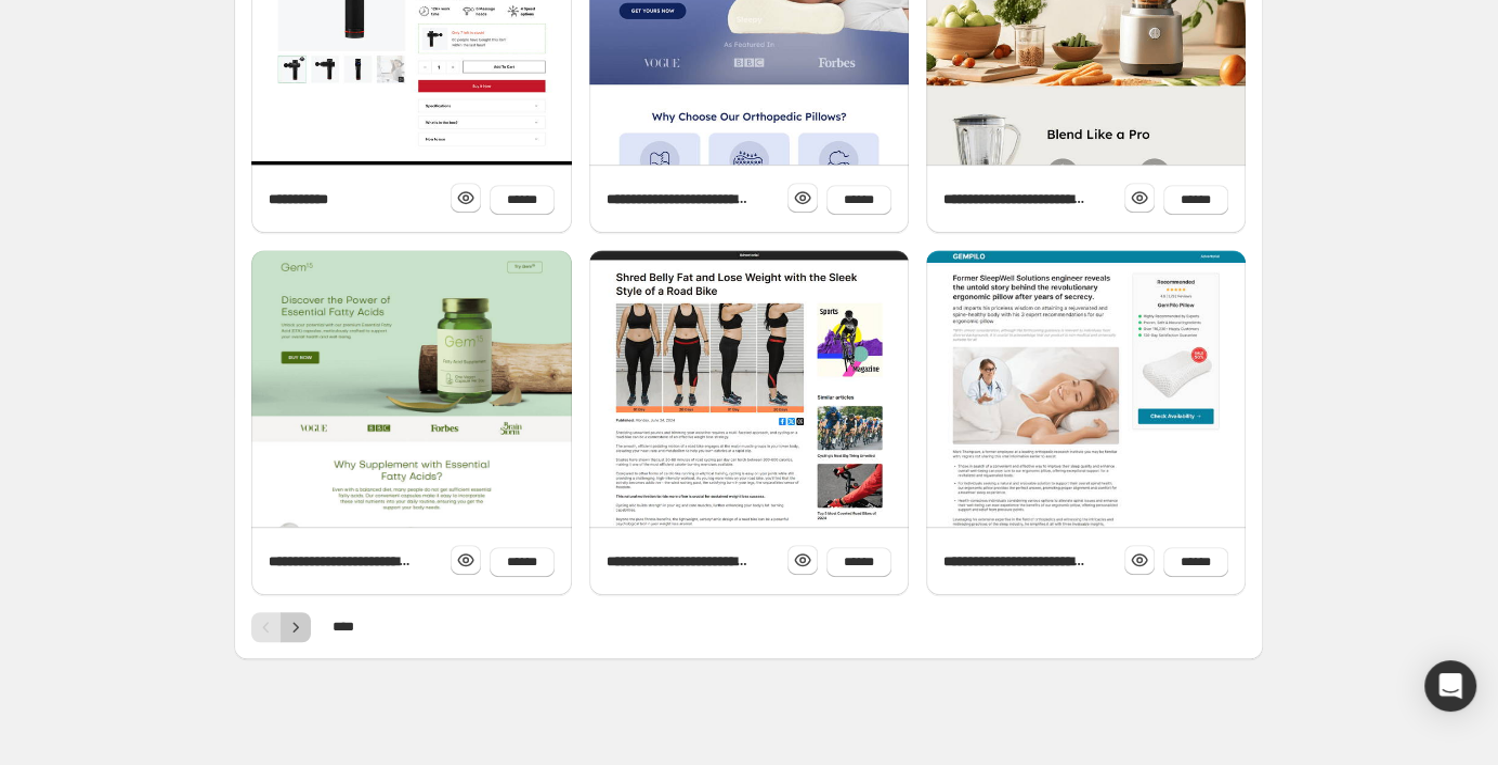 click on "The 2023 Rated Innovation in Cosmetics" at bounding box center (627, 291) 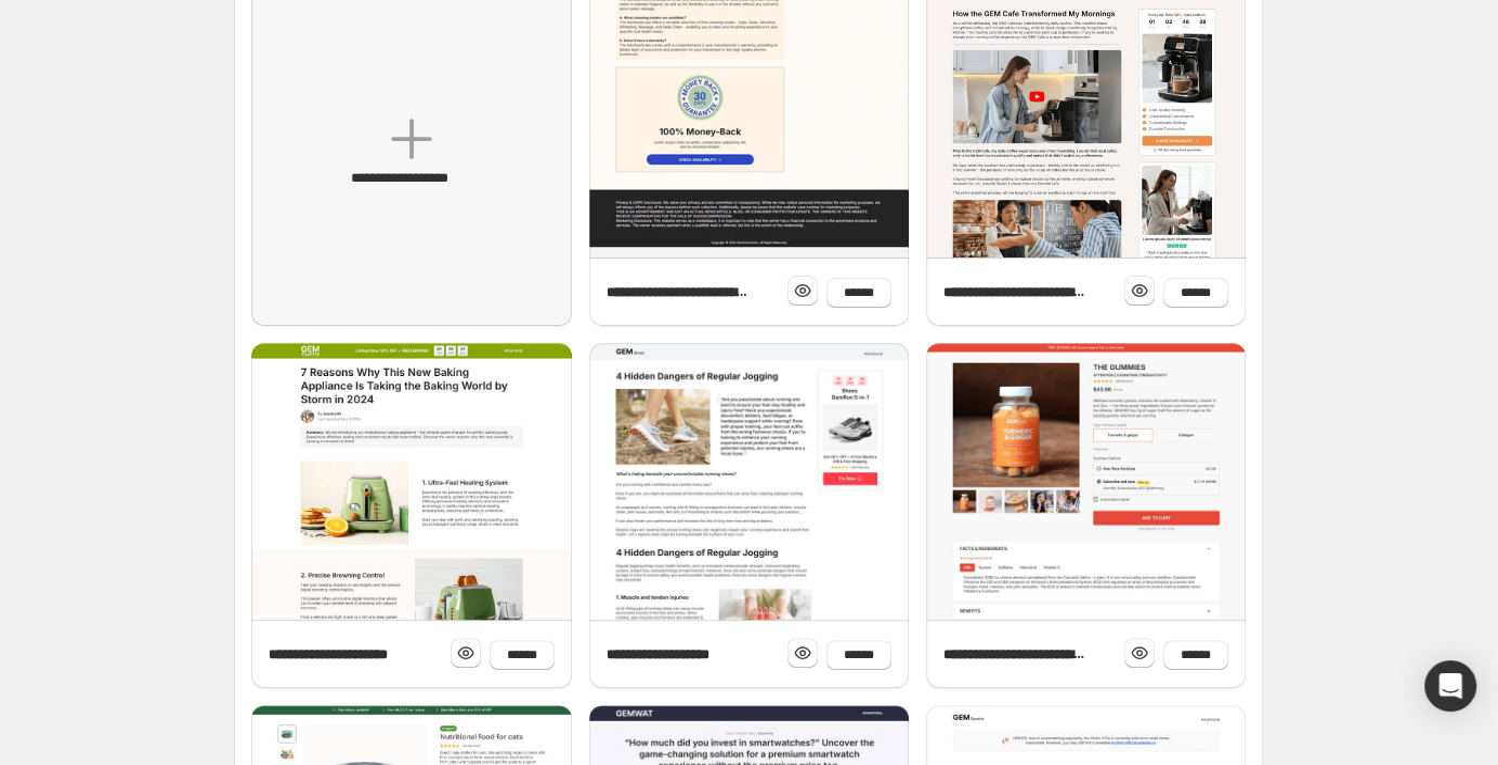click on "The 2023 Rated Innovation in Cosmetics" at bounding box center (627, 291) 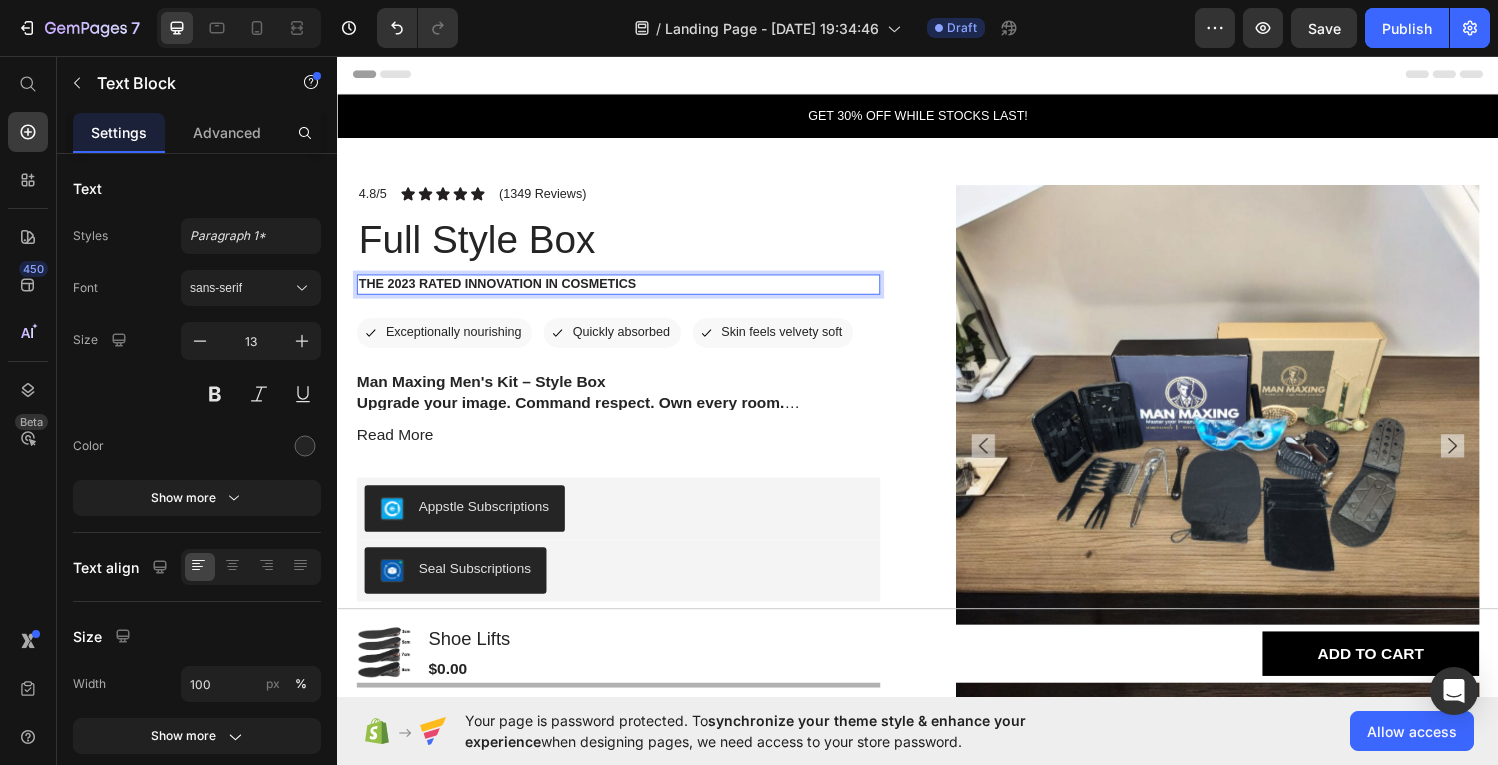 click on "The 2023 Rated Innovation in Cosmetics" at bounding box center [627, 291] 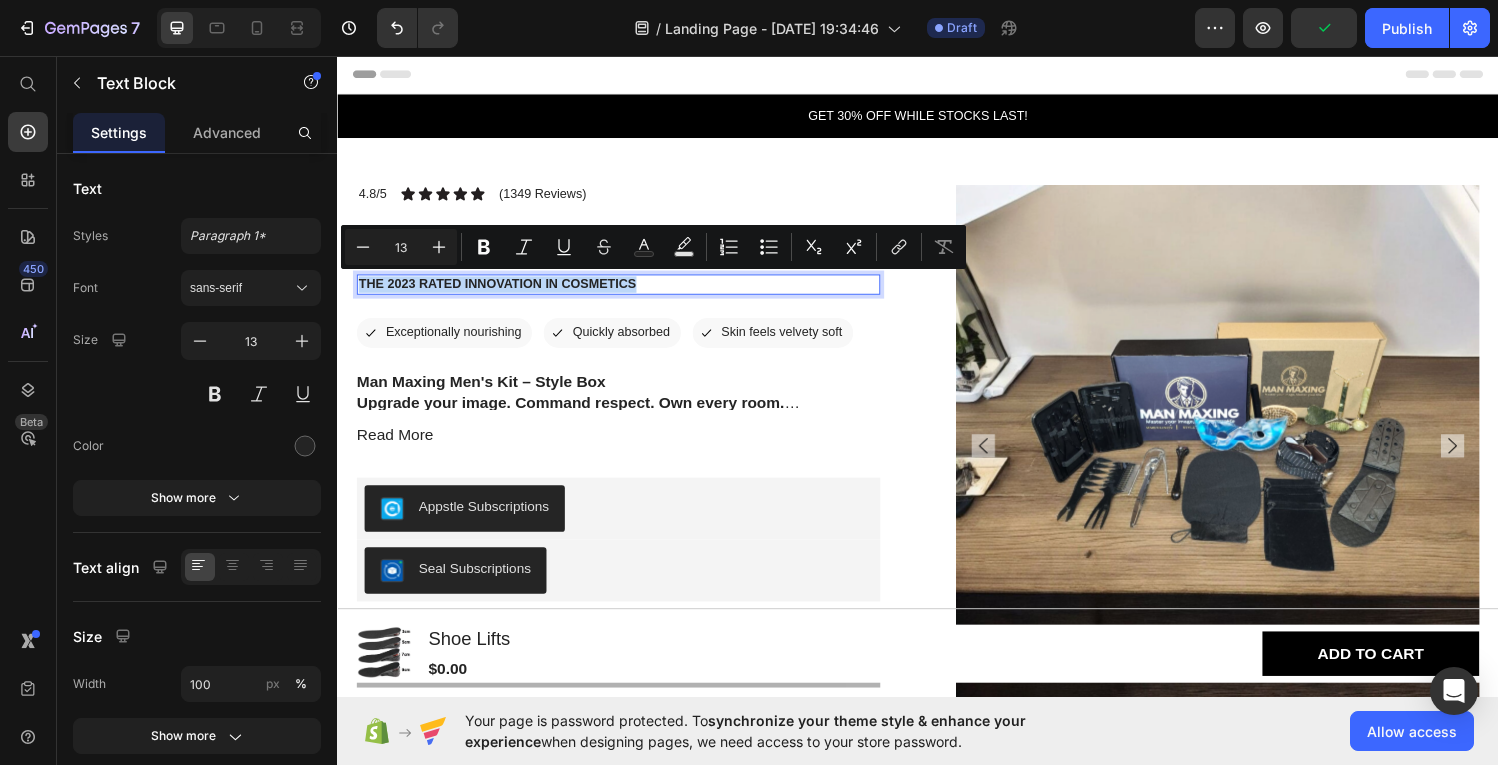 drag, startPoint x: 691, startPoint y: 294, endPoint x: 337, endPoint y: 278, distance: 354.3614 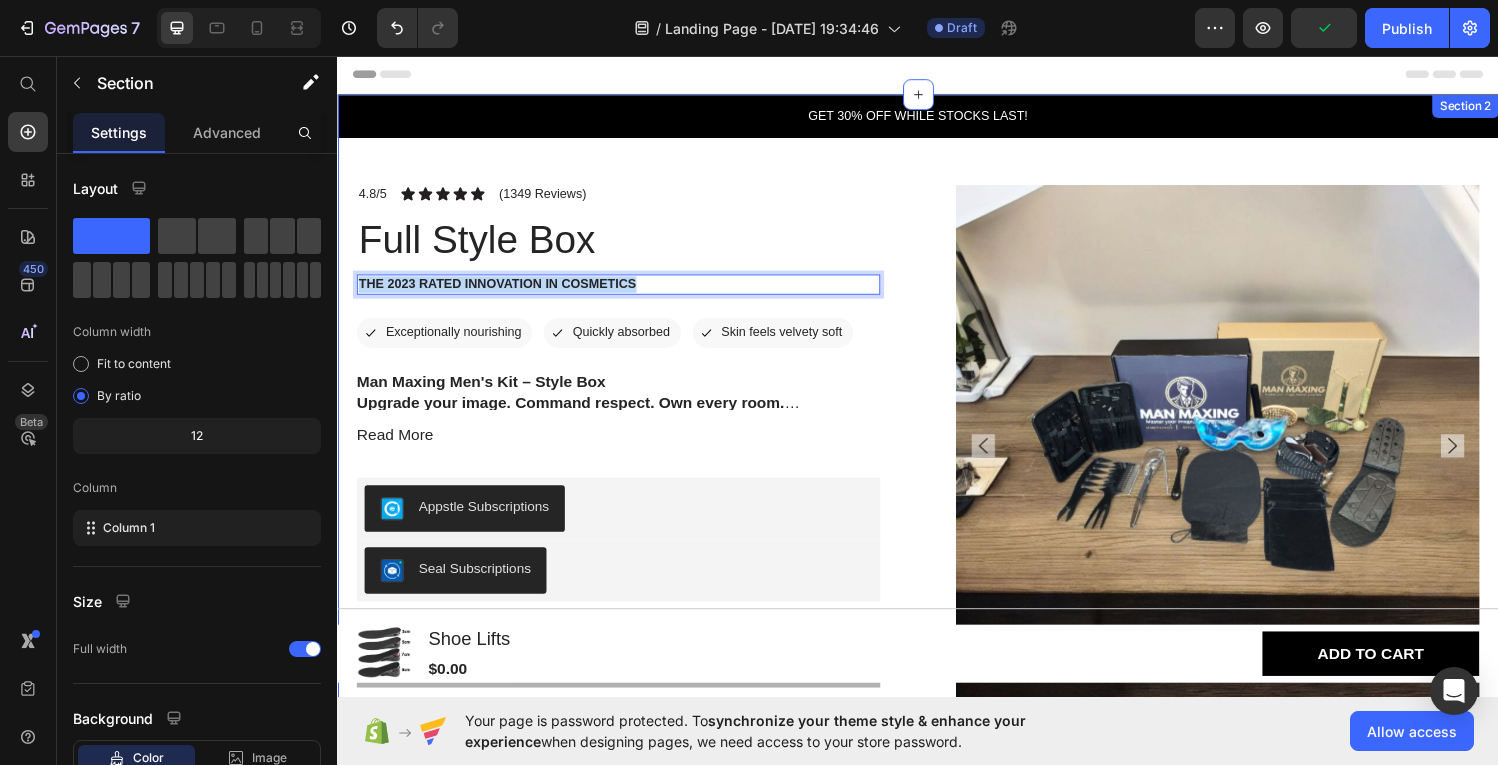 click on "GET 30% OFF WHILE STOCKS LAST! Text Block Row
Product Images 4.8/5 Text Block Icon Icon Icon Icon Icon Icon List (1349 Reviews) Text Block Row Full Style Box Product Title The 2023 Rated Innovation in Cosmetics Text Block   24
Icon Exceptionally nourishing Text Block Row
Icon Quickly absorbed Text Block Row Row
Icon Skin feels velvety soft Text Block Row Row Man Maxing Men's Kit – Style Box
Upgrade your image. Command respect. Own every room.
The  Man Maxing Style Box  is your all-in-one transformation toolkit, designed for the modern man who’s ready to level up his look and take control of his first impression. Whether you're heading into a date, a business meeting, or just want to stop blending in—this kit gives you the tools and guidance to sharpen your image and boost your confidence.
What’s Inside:
Handpicked grooming essentials  to keep you clean, polished, and photo-ready.
Style & fashion accessories
Mini-guide booklet
Read More Out of stock" at bounding box center (937, 550) 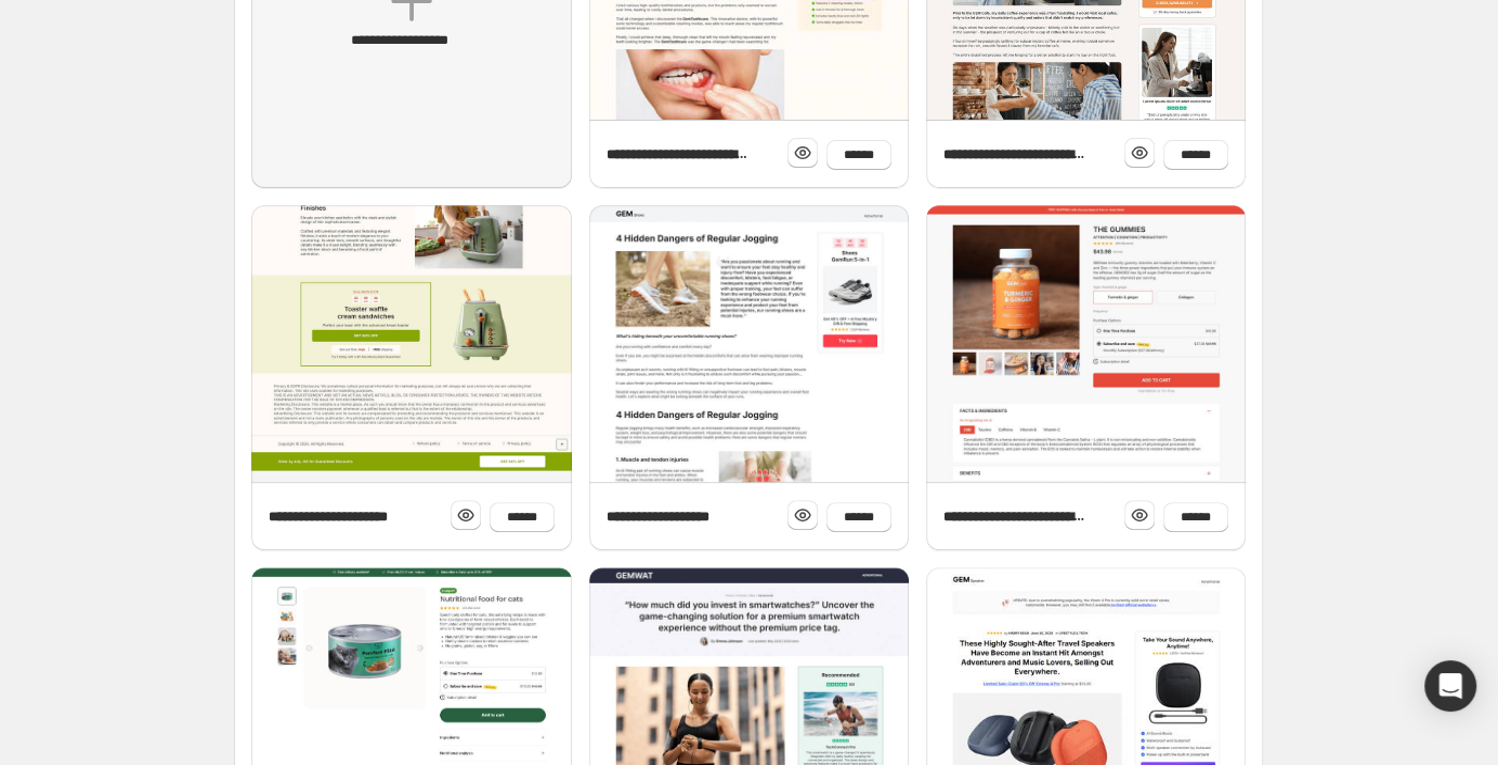click on "GET 30% OFF WHILE STOCKS LAST!" at bounding box center [937, 117] 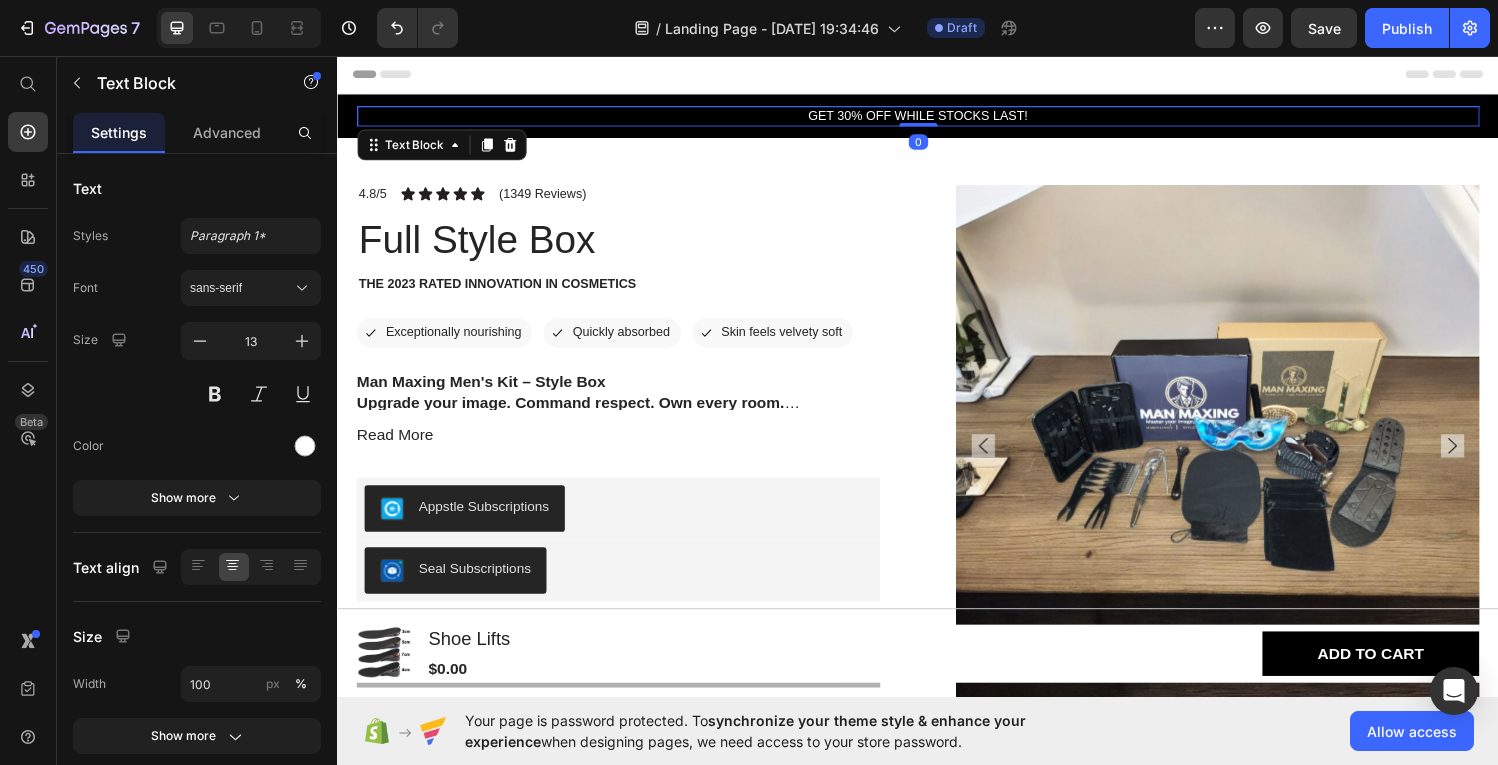 click on "GET 30% OFF WHILE STOCKS LAST!" at bounding box center (937, 117) 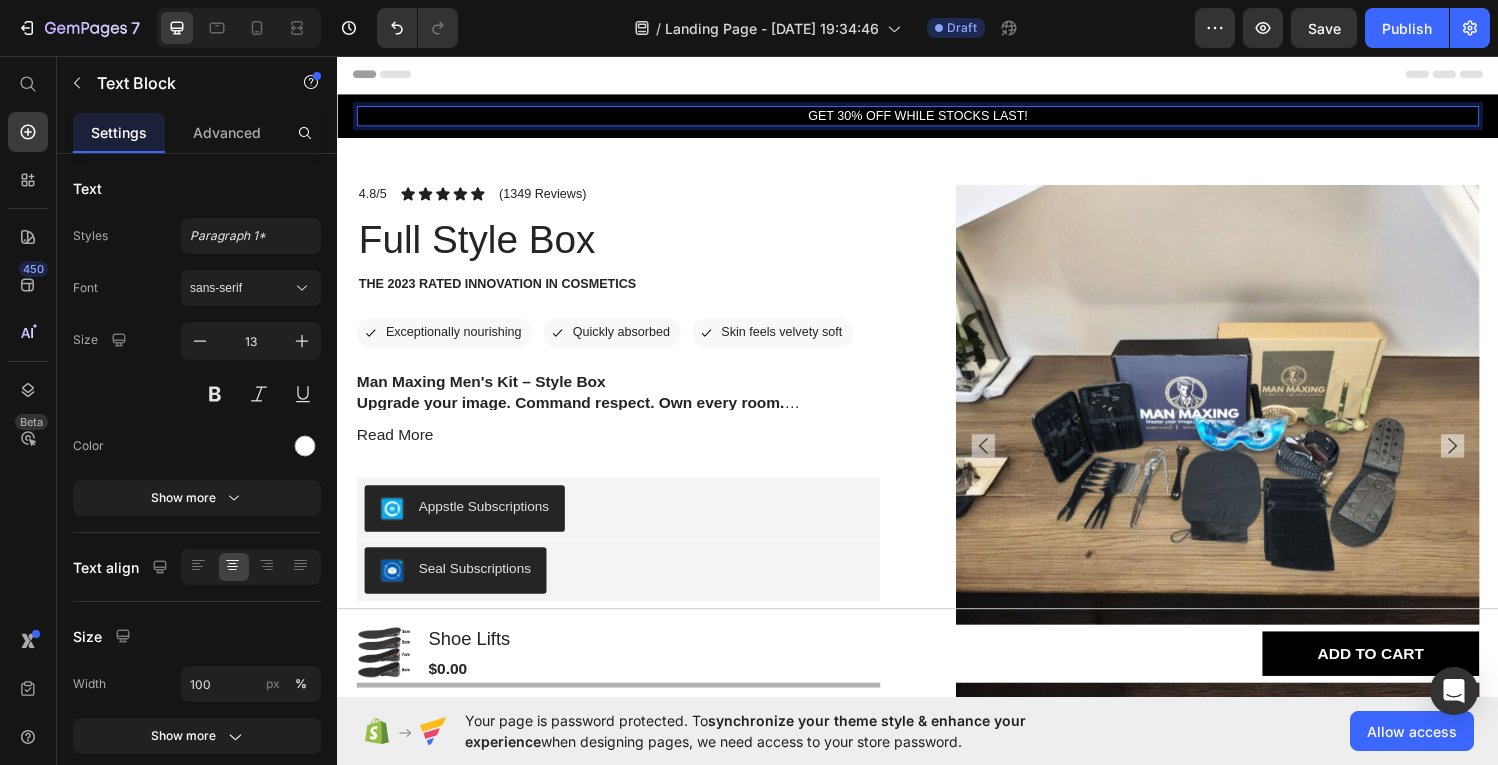 click on "GET 30% OFF WHILE STOCKS LAST!" at bounding box center (937, 117) 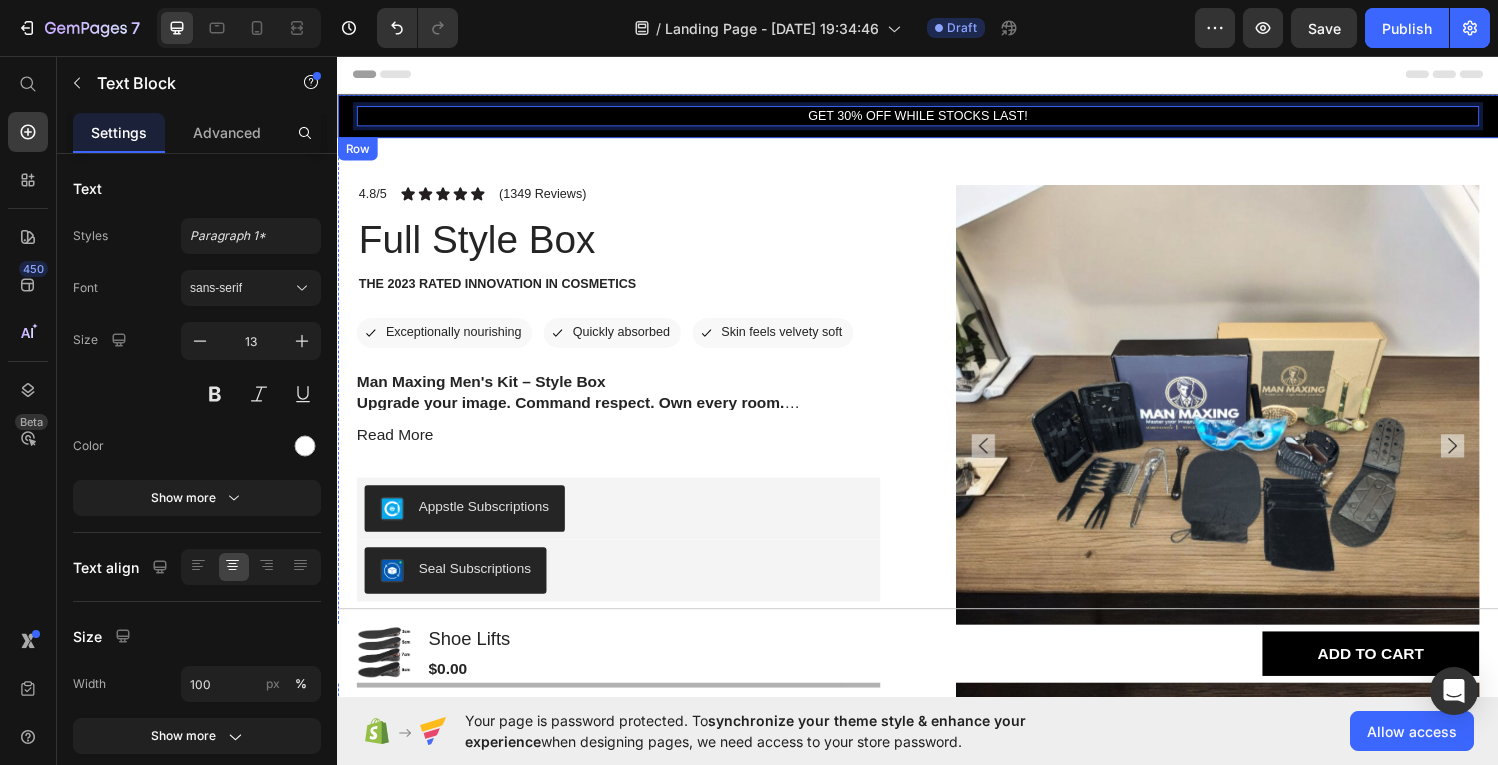 click on "GET 30% OFF WHILE STOCKS LAST! Text Block   0 Row" at bounding box center [937, 117] 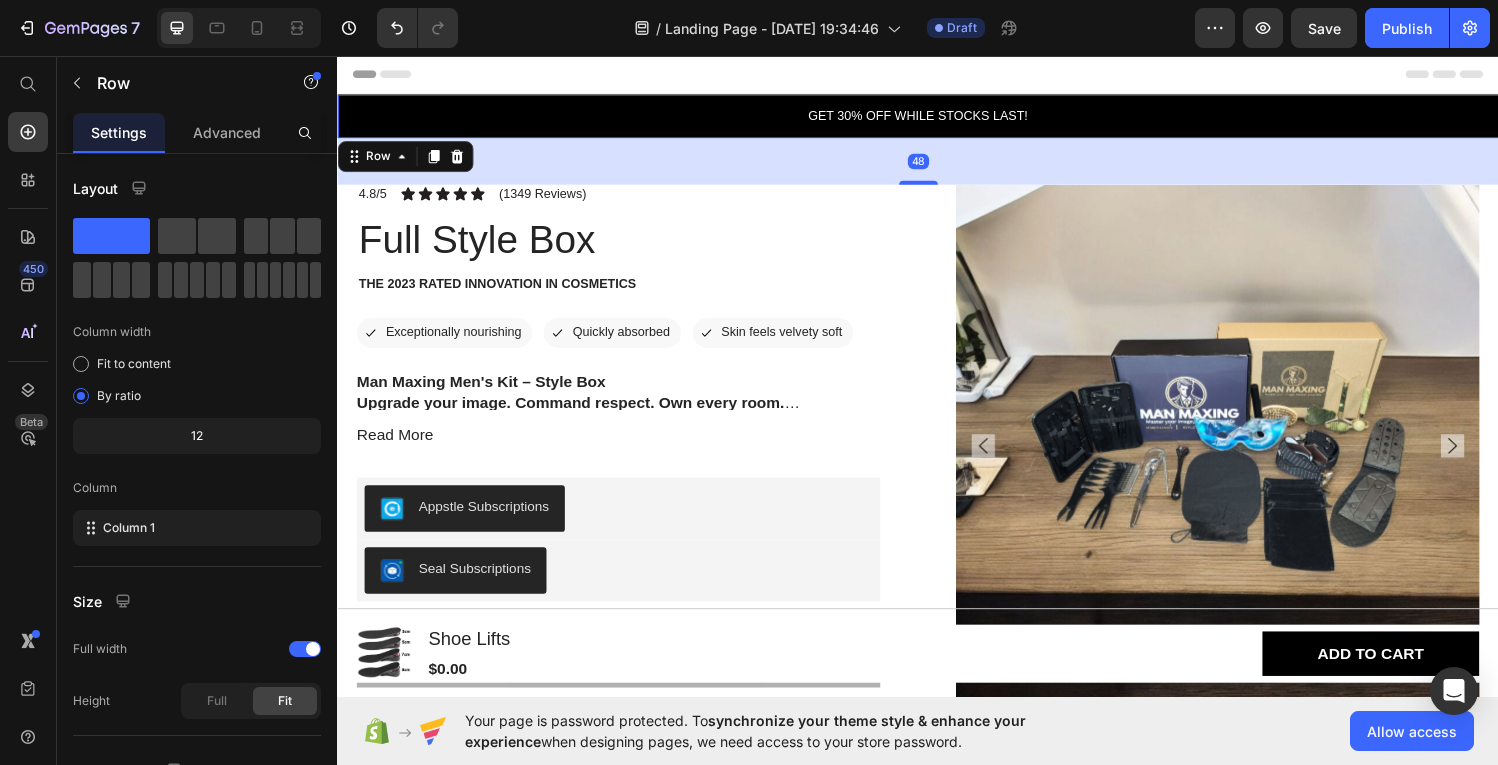 click on "48" at bounding box center [937, 164] 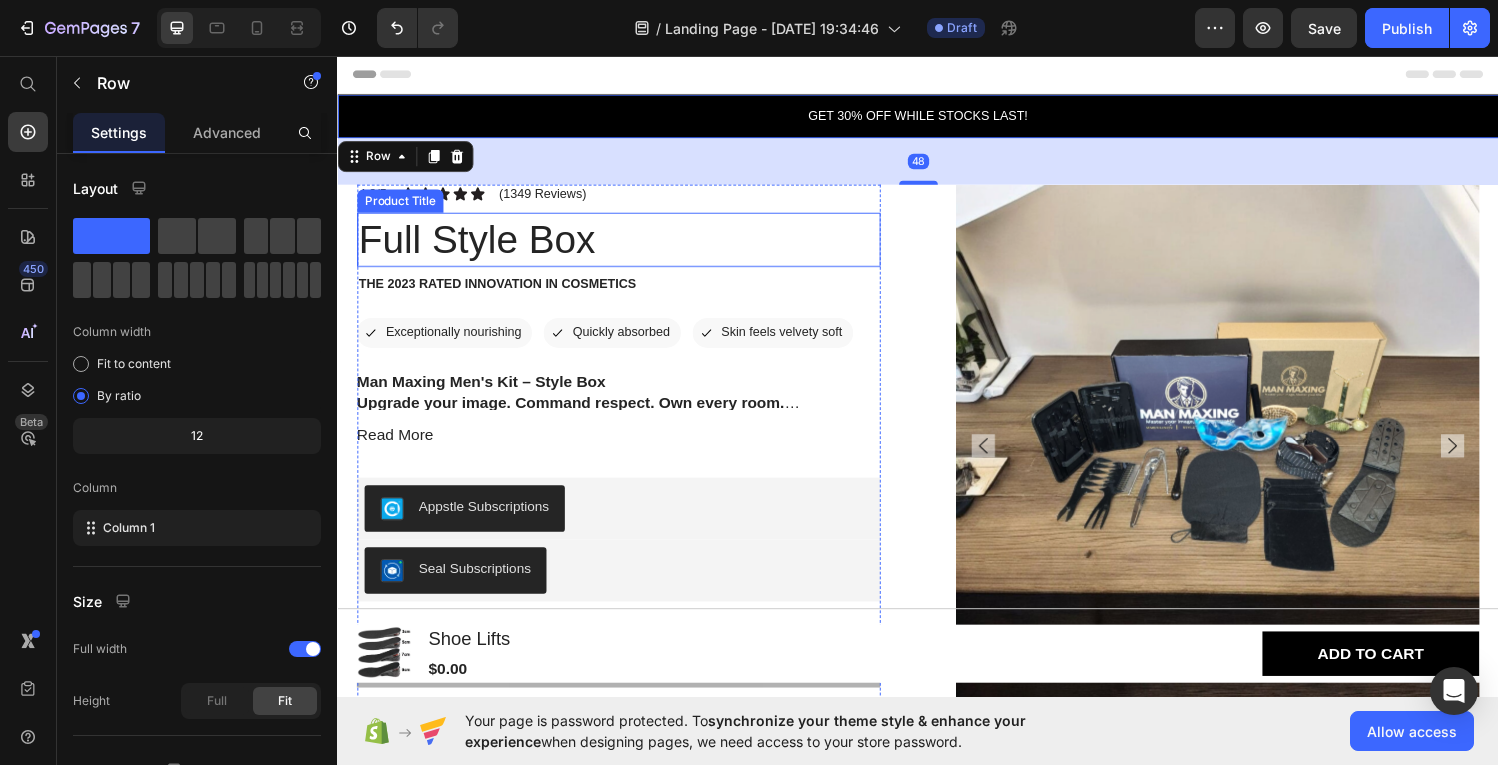 click on "Full Style Box" at bounding box center [627, 245] 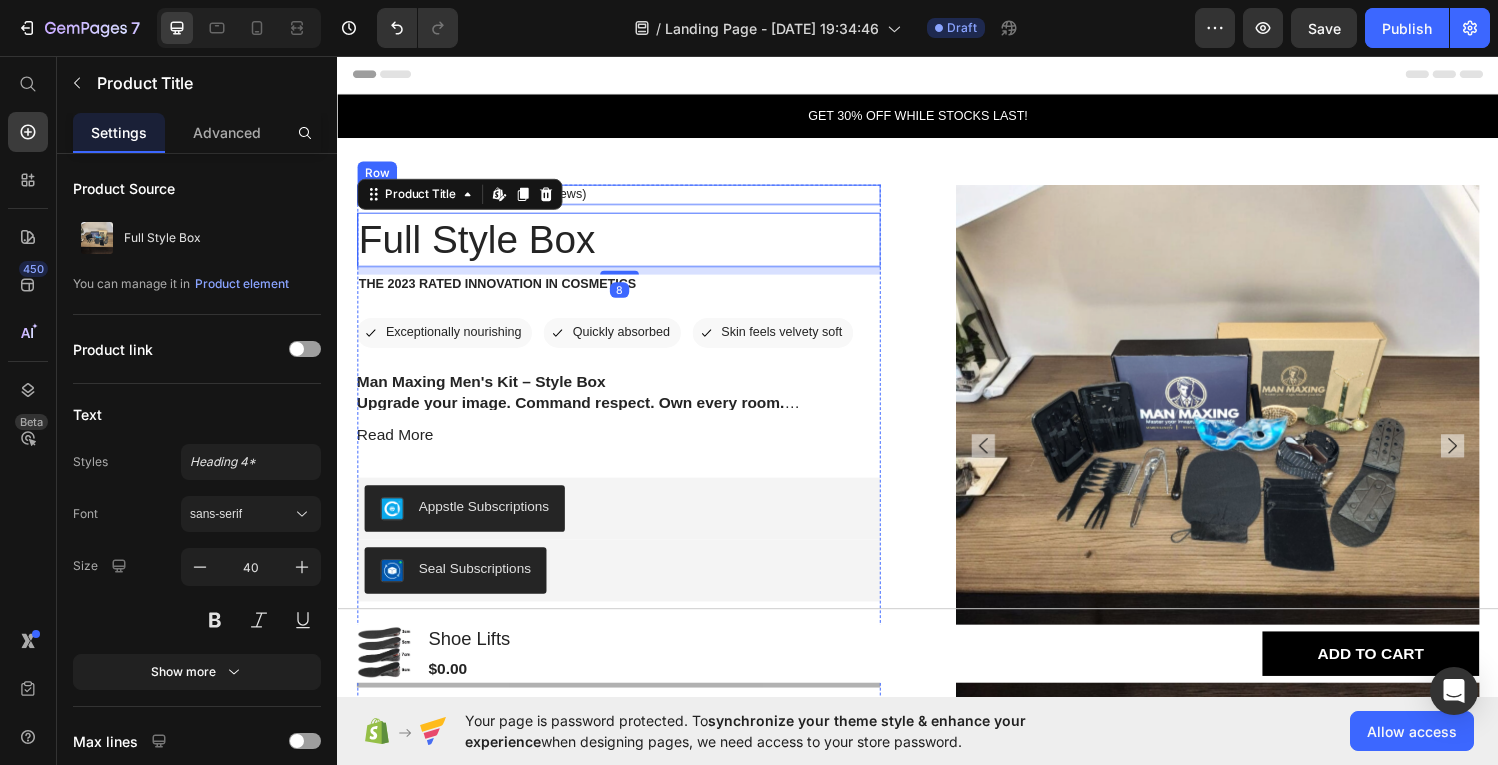 click on "Product Images 4.8/5 Text Block Icon Icon Icon Icon Icon Icon List (1349 Reviews) Text Block Row Full Style Box Product Title   Edit content in Shopify 8 The 2023 Rated Innovation in Cosmetics Text Block
Icon Exceptionally nourishing Text Block Row
Icon Quickly absorbed Text Block Row Row
Icon Skin feels velvety soft Text Block Row Row Man Maxing Men's Kit – Style Box
Upgrade your image. Command respect. Own every room.
The  Man Maxing Style Box  is your all-in-one transformation toolkit, designed for the modern man who’s ready to level up his look and take control of his first impression. Whether you're heading into a date, a business meeting, or just want to stop blending in—this kit gives you the tools and guidance to sharpen your image and boost your confidence.
What’s Inside:
Handpicked grooming essentials  to keep you clean, polished, and photo-ready.
Style & fashion accessories  chosen to complement your skin tone, face shape, and lifestyle." at bounding box center [937, 597] 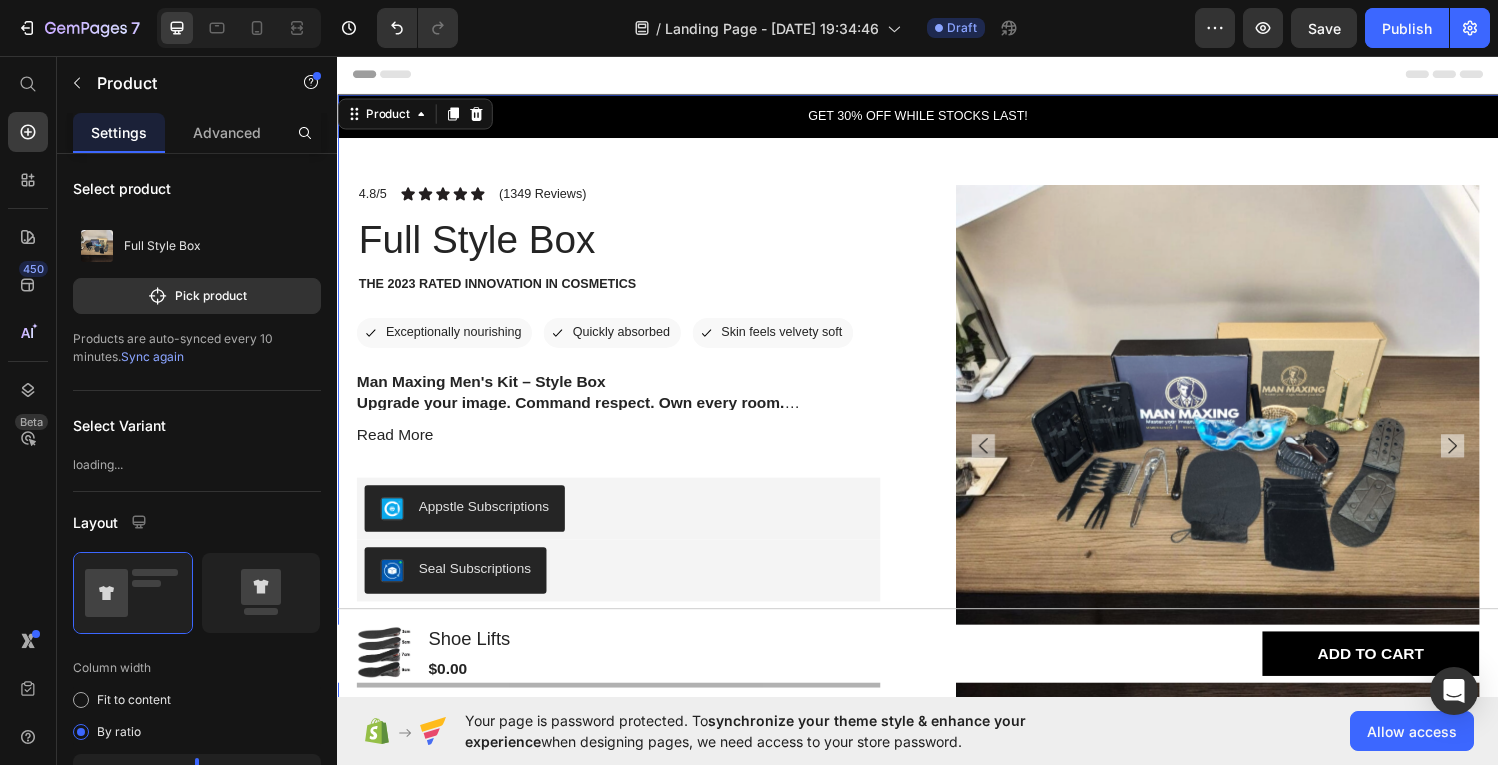 scroll, scrollTop: 324, scrollLeft: 0, axis: vertical 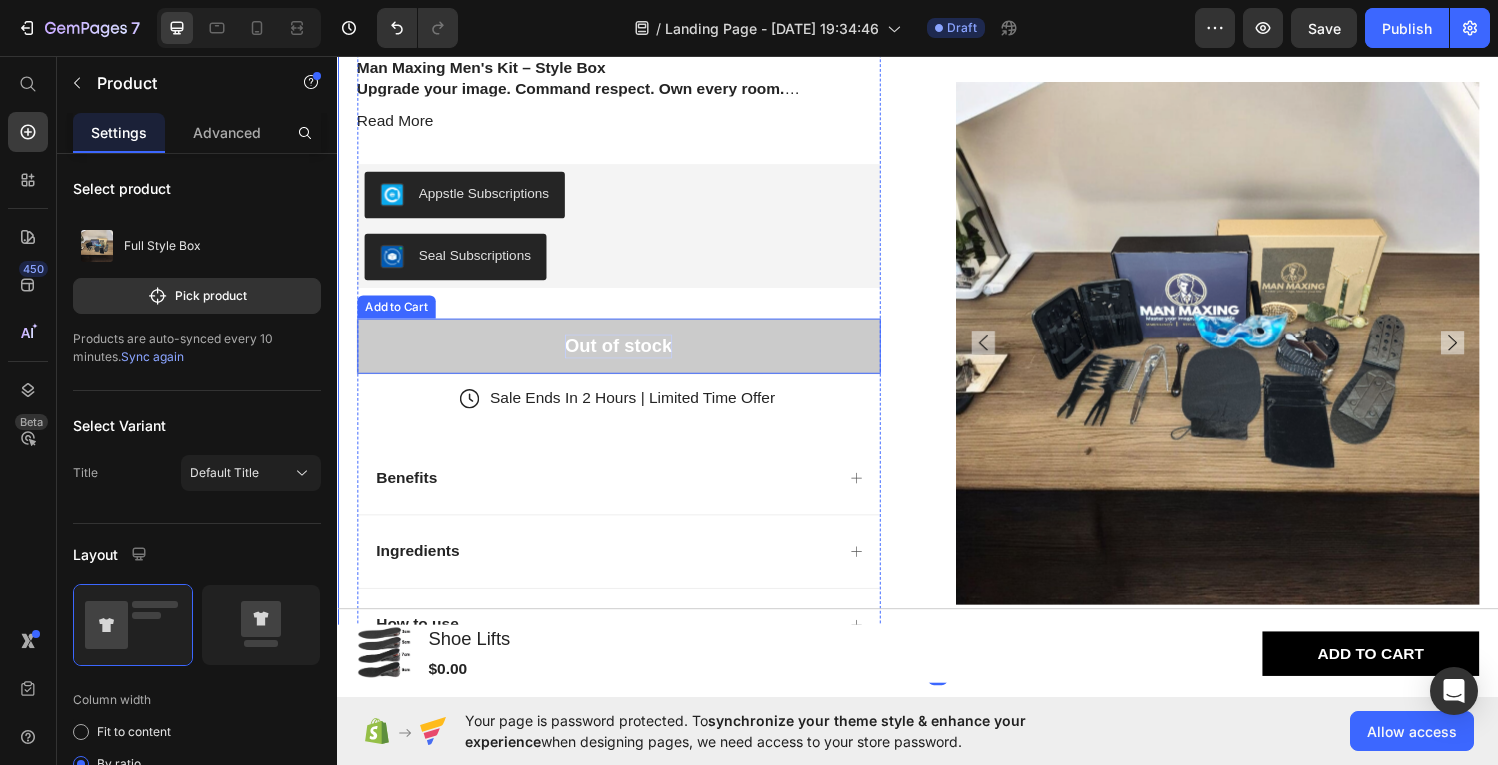 click on "Out of stock" at bounding box center (627, 355) 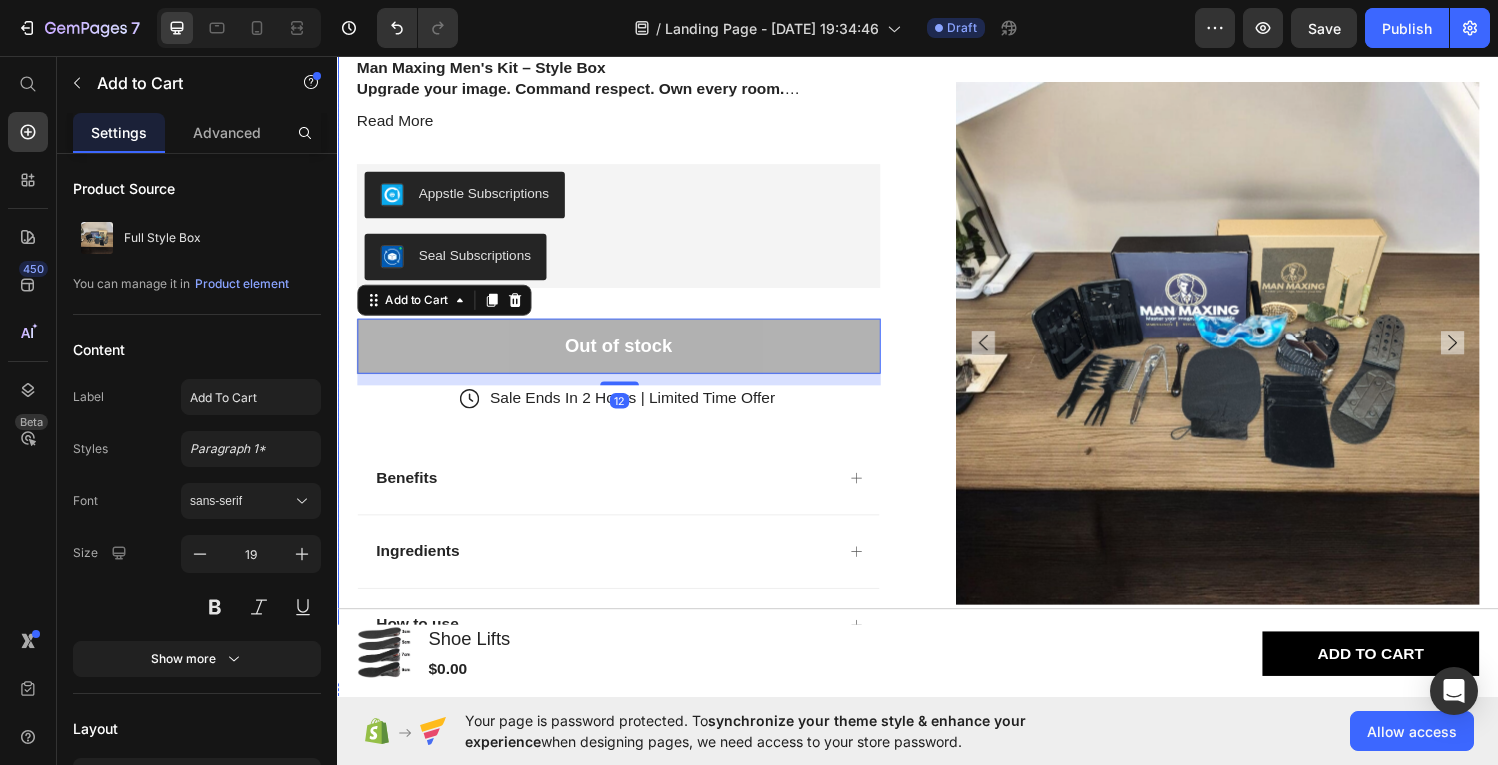 click on "Product Images 4.8/5 Text Block Icon Icon Icon Icon Icon Icon List (1349 Reviews) Text Block Row Full Style Box Product Title The 2023 Rated Innovation in Cosmetics Text Block
Icon Exceptionally nourishing Text Block Row
Icon Quickly absorbed Text Block Row Row
Icon Skin feels velvety soft Text Block Row Row Man Maxing Men's Kit – Style Box
Upgrade your image. Command respect. Own every room.
The  Man Maxing Style Box  is your all-in-one transformation toolkit, designed for the modern man who’s ready to level up his look and take control of his first impression. Whether you're heading into a date, a business meeting, or just want to stop blending in—this kit gives you the tools and guidance to sharpen your image and boost your confidence.
What’s Inside:
Handpicked grooming essentials  to keep you clean, polished, and photo-ready.
Style & fashion accessories  chosen to complement your skin tone, face shape, and lifestyle.
Mini-guide booklet
Read More" at bounding box center [937, 273] 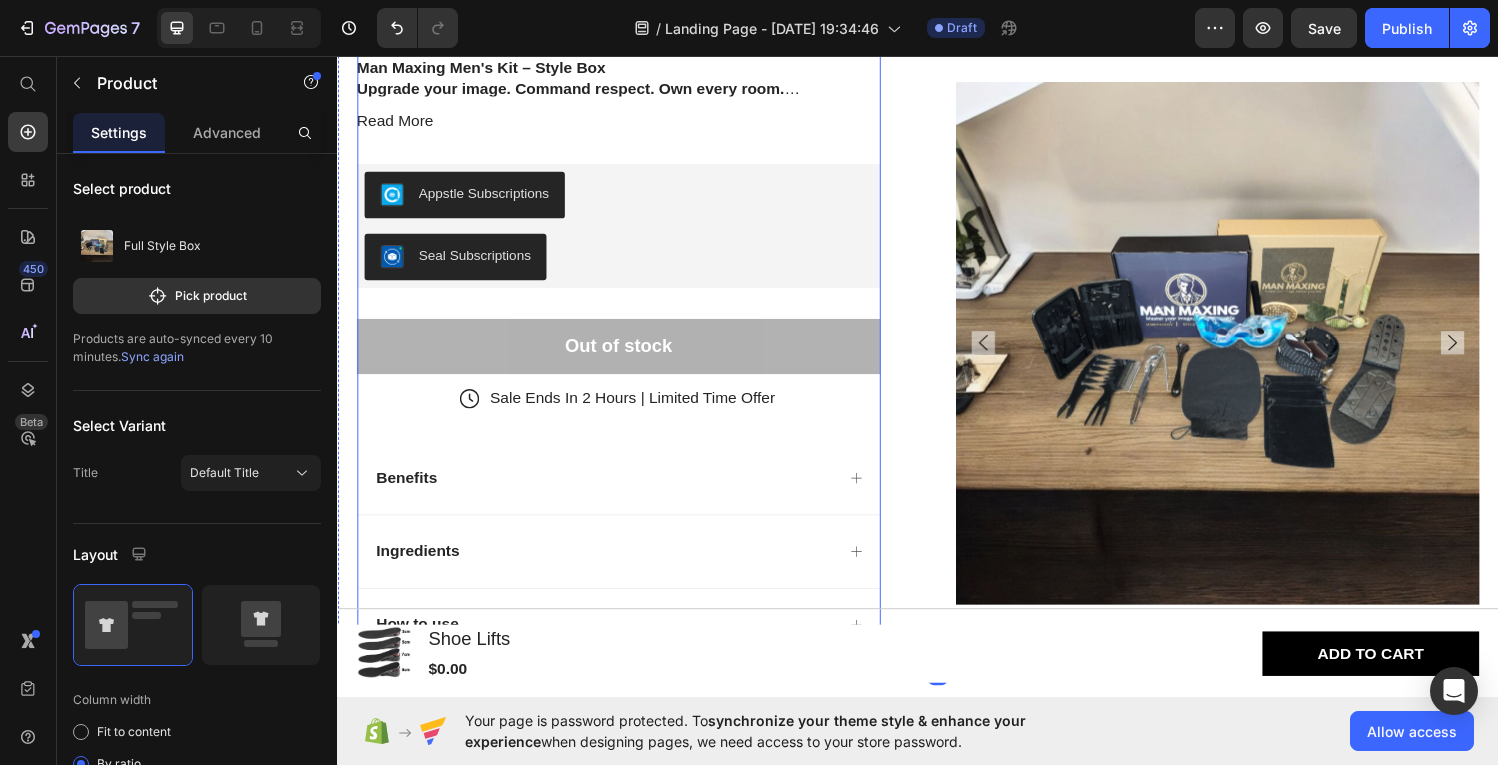 click on "4.8/5 Text Block Icon Icon Icon Icon Icon Icon List (1349 Reviews) Text Block Row Full Style Box Product Title The 2023 Rated Innovation in Cosmetics Text Block
Icon Exceptionally nourishing Text Block Row
Icon Quickly absorbed Text Block Row Row
Icon Skin feels velvety soft Text Block Row Row Man Maxing Men's Kit – Style Box
Upgrade your image. Command respect. Own every room.
The  Man Maxing Style Box  is your all-in-one transformation toolkit, designed for the modern man who’s ready to level up his look and take control of his first impression. Whether you're heading into a date, a business meeting, or just want to stop blending in—this kit gives you the tools and guidance to sharpen your image and boost your confidence.
What’s Inside:
Handpicked grooming essentials  to keep you clean, polished, and photo-ready.
Style & fashion accessories  chosen to complement your skin tone, face shape, and lifestyle.
Mini-guide booklet
Read More Product Description" at bounding box center (627, 273) 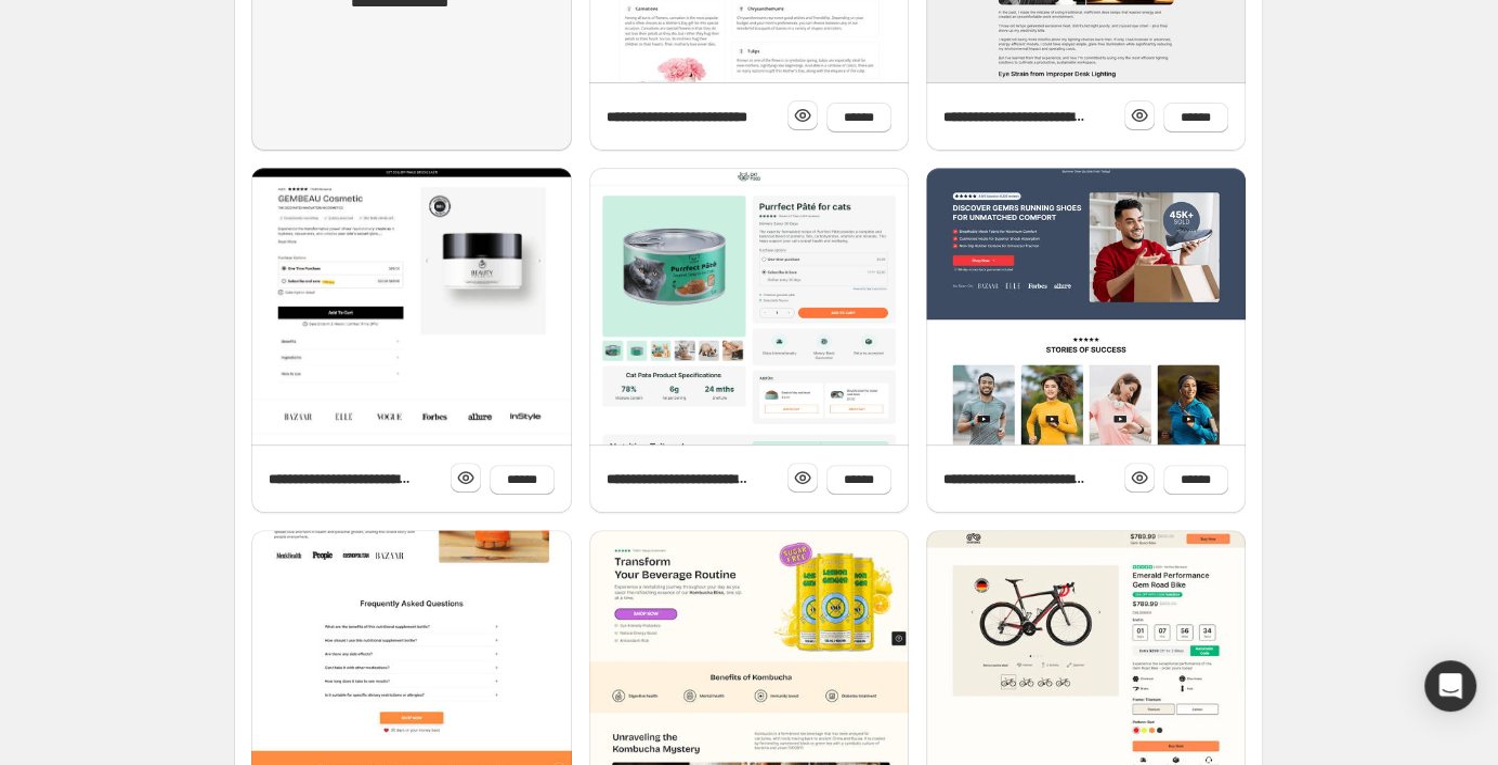 click on "Out of stock" at bounding box center [627, 355] 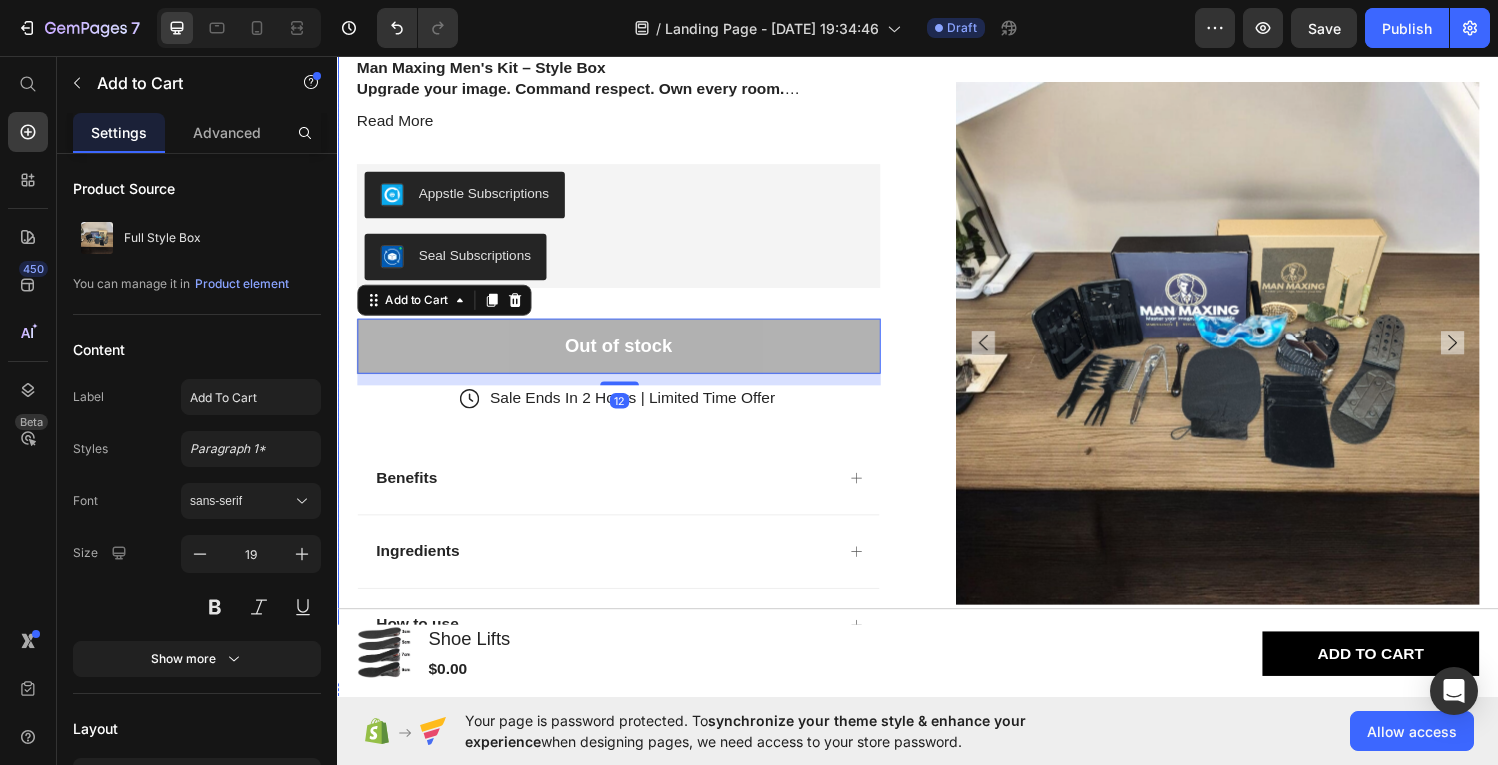 click on "Product Images 4.8/5 Text Block Icon Icon Icon Icon Icon Icon List (1349 Reviews) Text Block Row Full Style Box Product Title The 2023 Rated Innovation in Cosmetics Text Block
Icon Exceptionally nourishing Text Block Row
Icon Quickly absorbed Text Block Row Row
Icon Skin feels velvety soft Text Block Row Row Man Maxing Men's Kit – Style Box
Upgrade your image. Command respect. Own every room.
The  Man Maxing Style Box  is your all-in-one transformation toolkit, designed for the modern man who’s ready to level up his look and take control of his first impression. Whether you're heading into a date, a business meeting, or just want to stop blending in—this kit gives you the tools and guidance to sharpen your image and boost your confidence.
What’s Inside:
Handpicked grooming essentials  to keep you clean, polished, and photo-ready.
Style & fashion accessories  chosen to complement your skin tone, face shape, and lifestyle.
Mini-guide booklet
Read More" at bounding box center (937, 273) 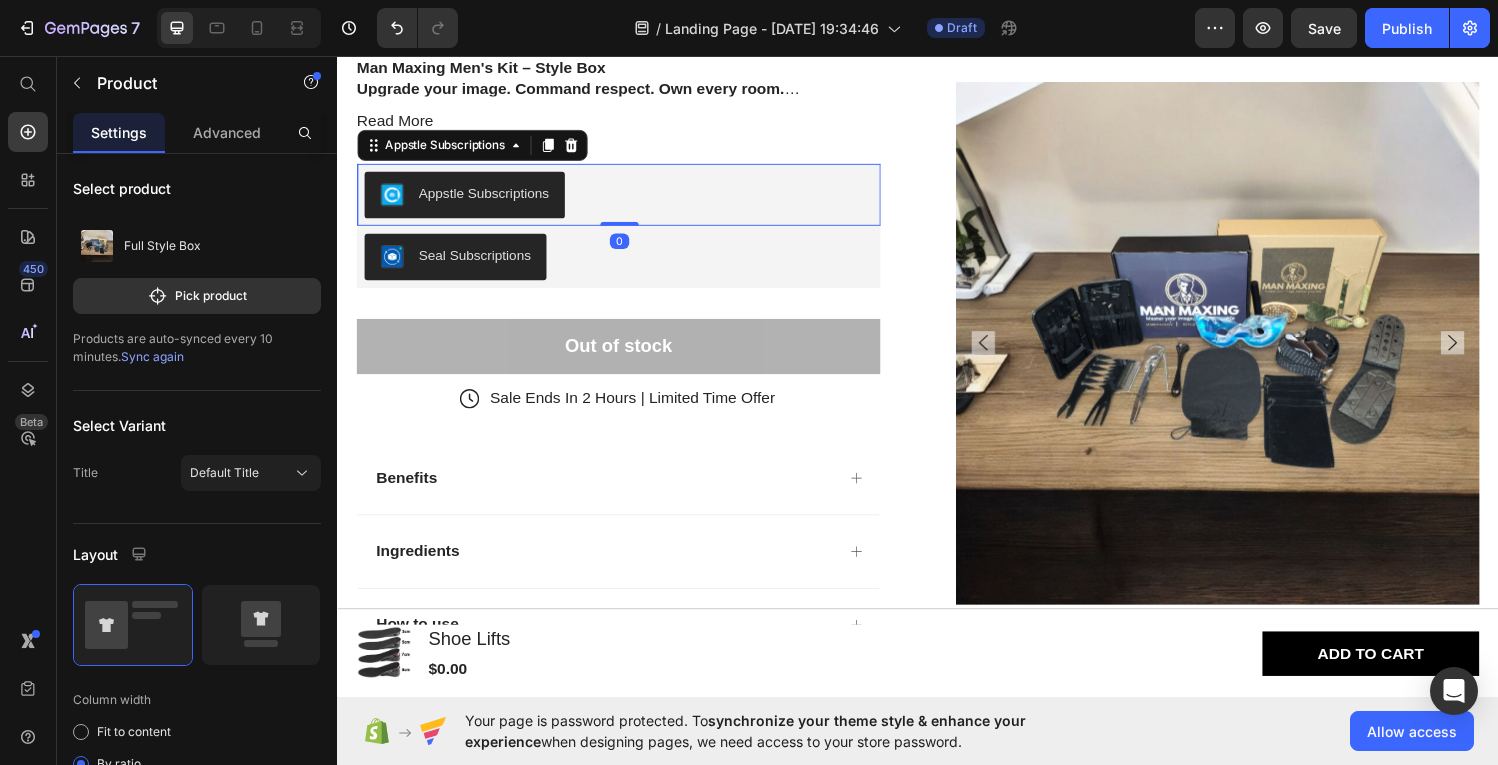 click on "Appstle Subscriptions" at bounding box center [488, 197] 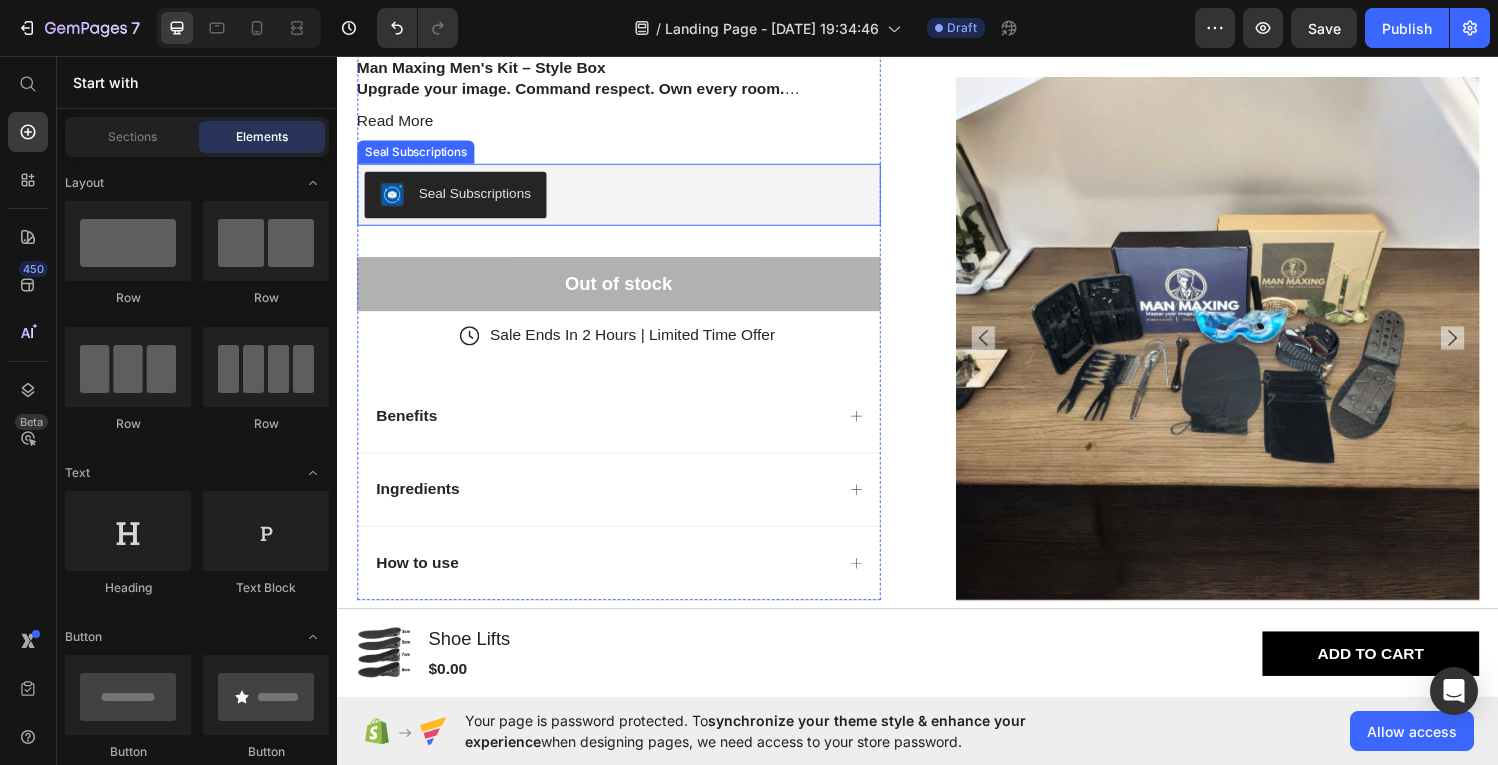 click on "Seal Subscriptions" at bounding box center (479, 197) 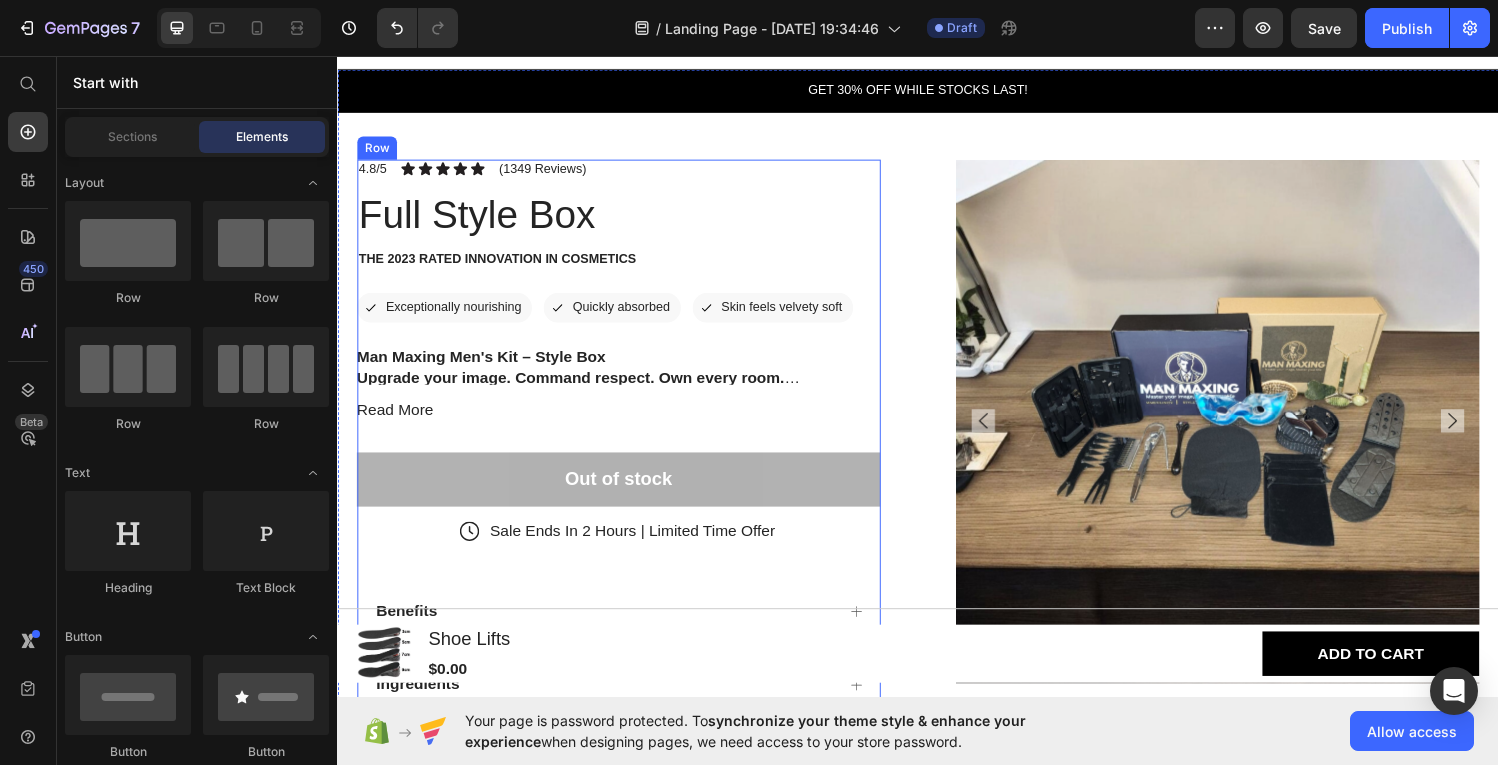 scroll, scrollTop: 107, scrollLeft: 0, axis: vertical 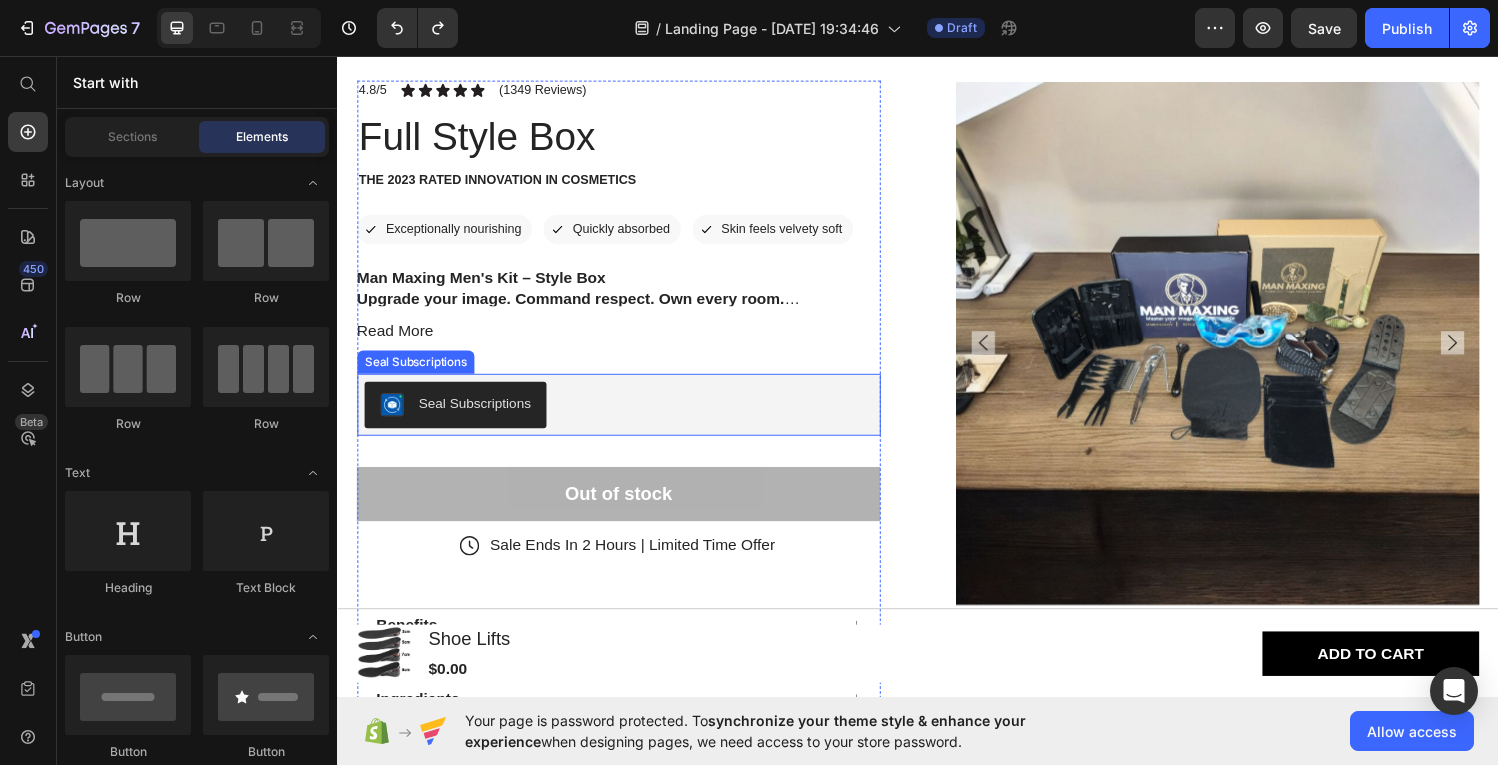 click on "Seal Subscriptions" at bounding box center (479, 414) 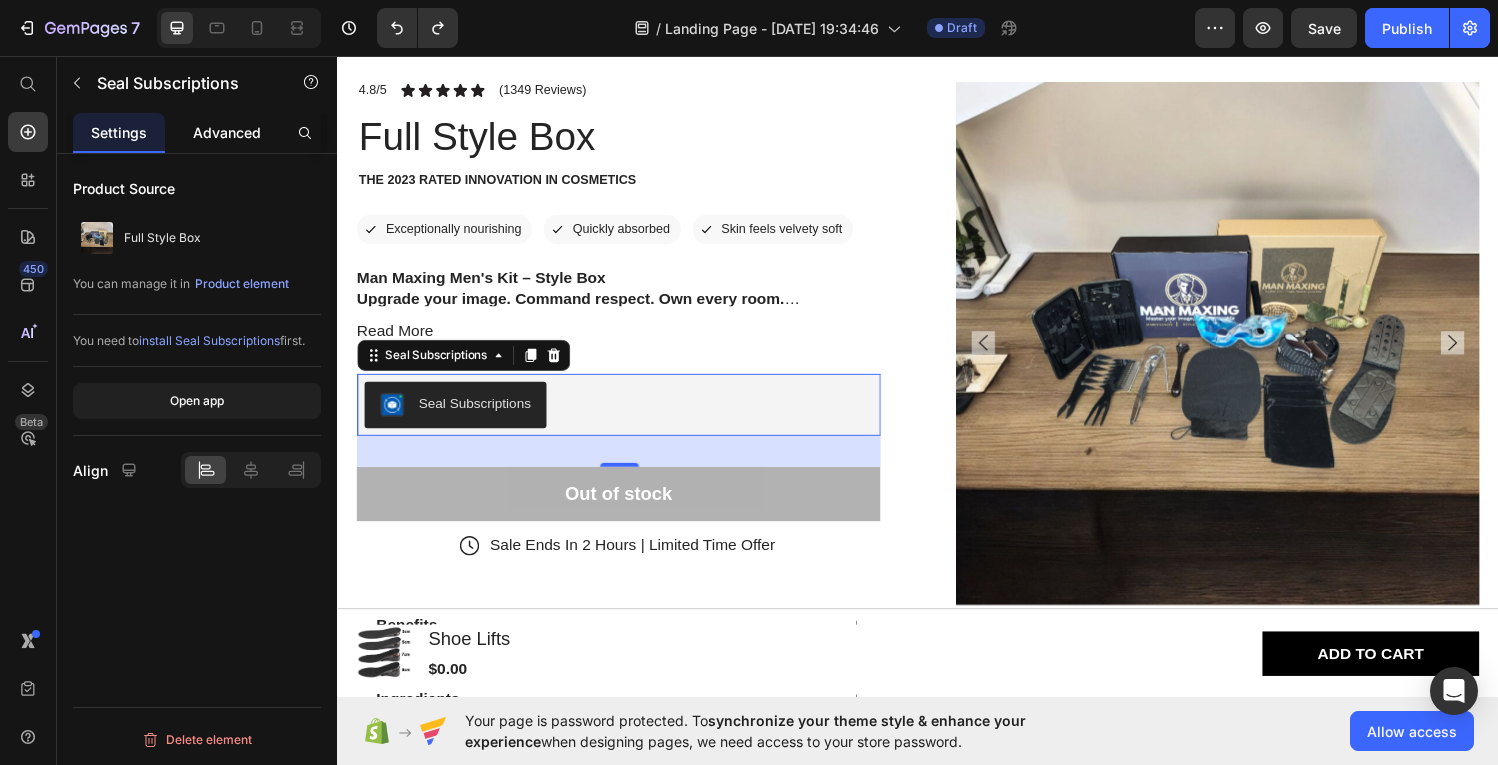 click on "Advanced" 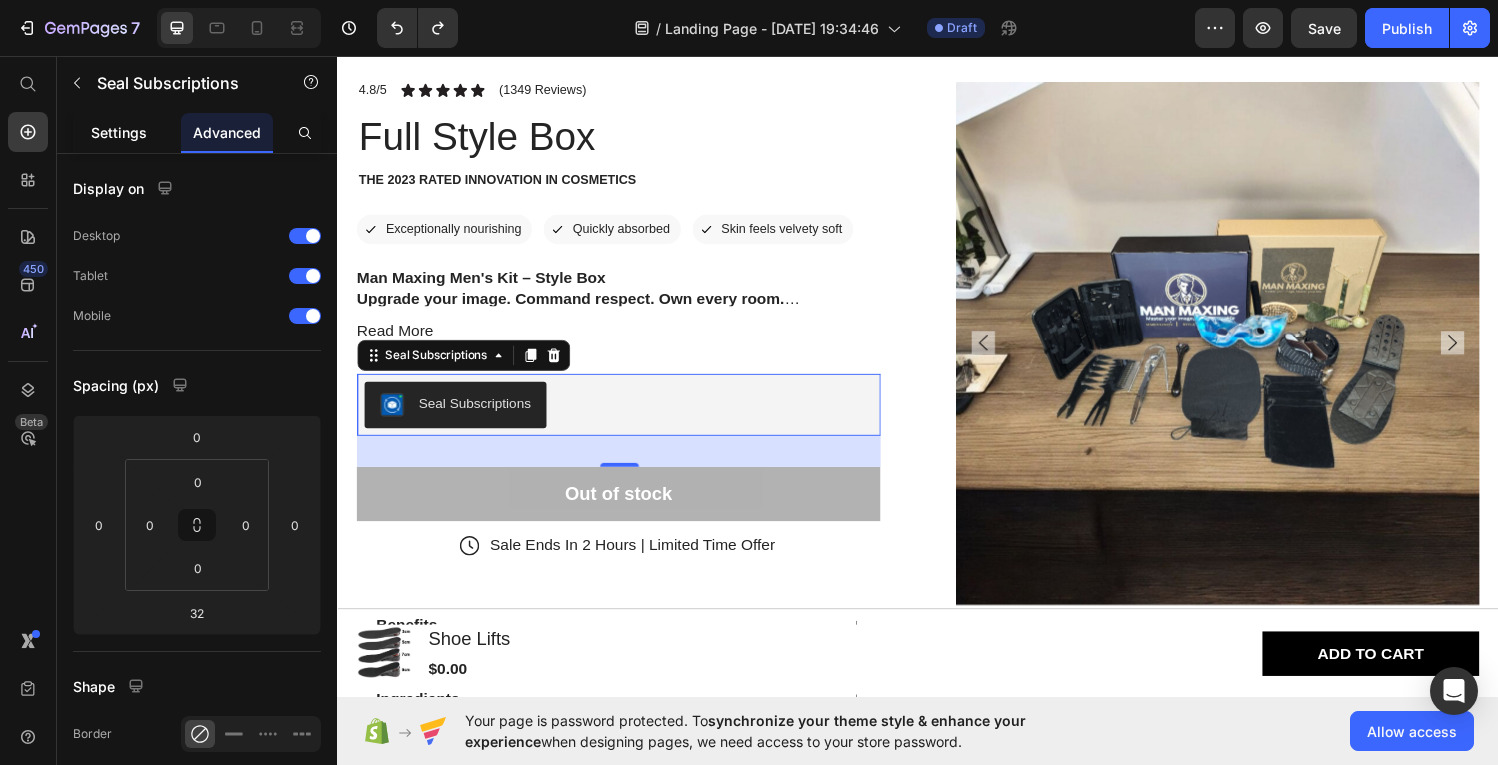 click on "Settings" at bounding box center [119, 132] 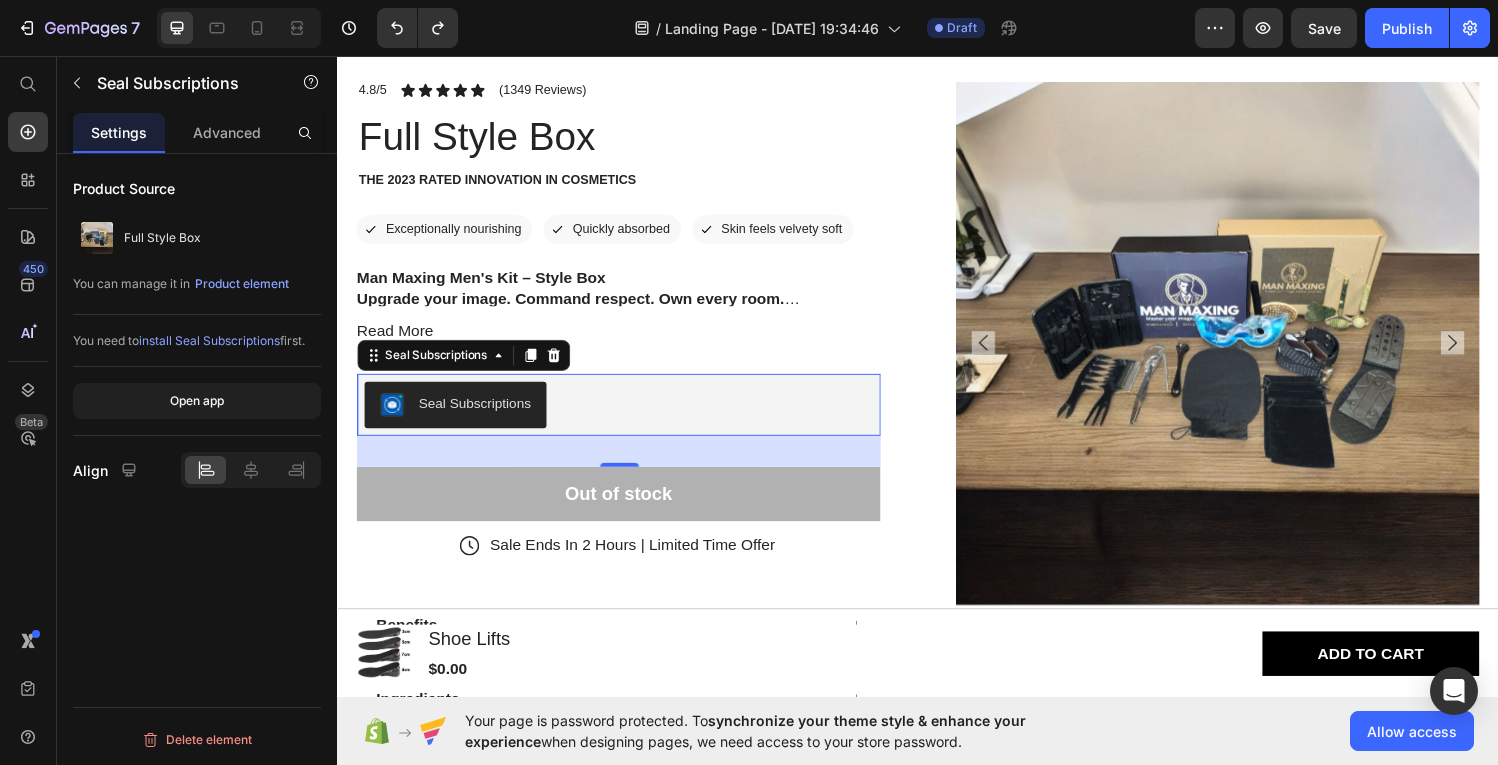 click on "Seal Subscriptions" at bounding box center [479, 414] 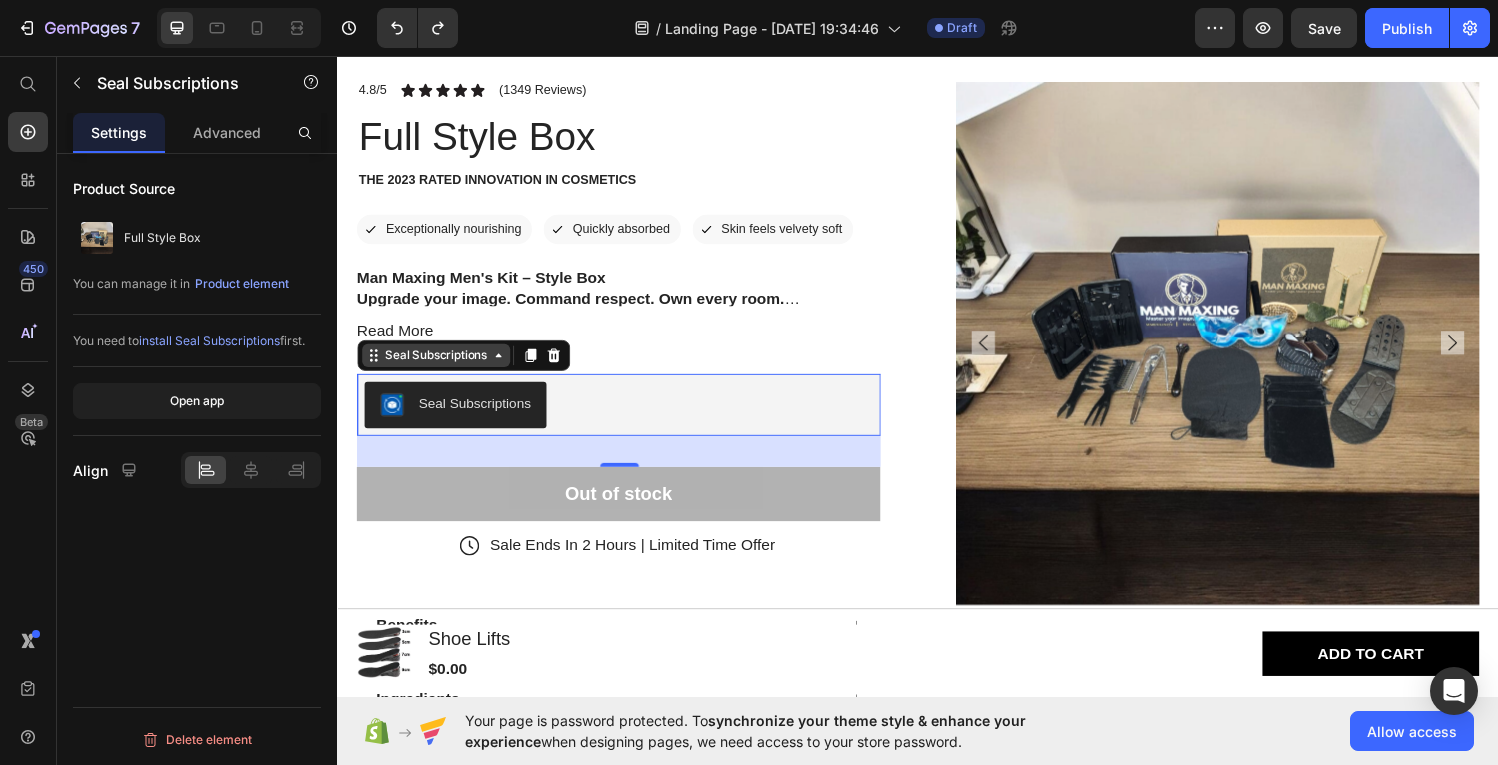 click on "Seal Subscriptions" at bounding box center [438, 365] 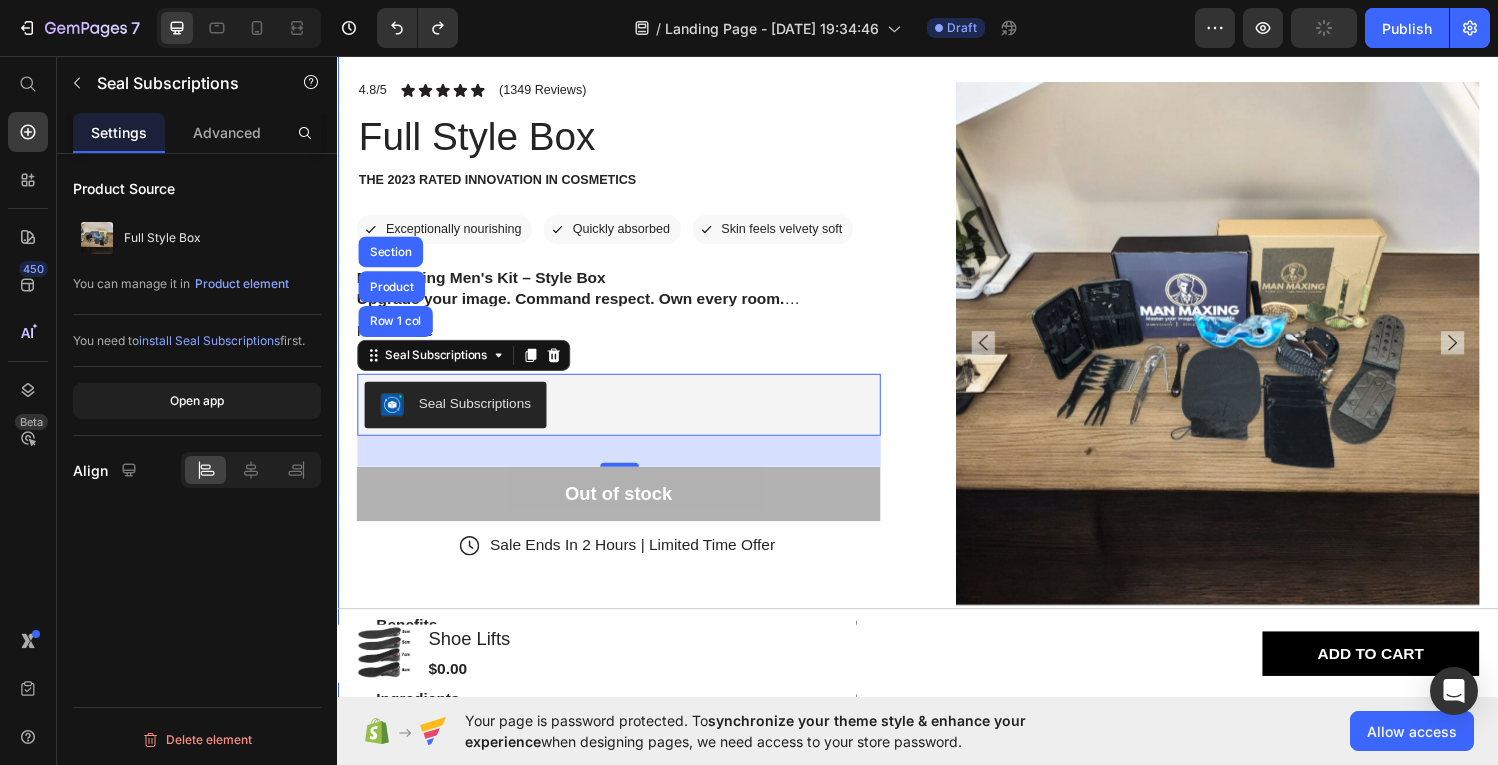click on "Product Images 4.8/5 Text Block Icon Icon Icon Icon Icon Icon List (1349 Reviews) Text Block Row Full Style Box Product Title The 2023 Rated Innovation in Cosmetics Text Block
Icon Exceptionally nourishing Text Block Row
Icon Quickly absorbed Text Block Row Row
Icon Skin feels velvety soft Text Block Row Row Man Maxing Men's Kit – Style Box
Upgrade your image. Command respect. Own every room.
The  Man Maxing Style Box  is your all-in-one transformation toolkit, designed for the modern man who’s ready to level up his look and take control of his first impression. Whether you're heading into a date, a business meeting, or just want to stop blending in—this kit gives you the tools and guidance to sharpen your image and boost your confidence.
What’s Inside:
Handpicked grooming essentials  to keep you clean, polished, and photo-ready.
Style & fashion accessories  chosen to complement your skin tone, face shape, and lifestyle.
Mini-guide booklet
Read More" at bounding box center (937, 458) 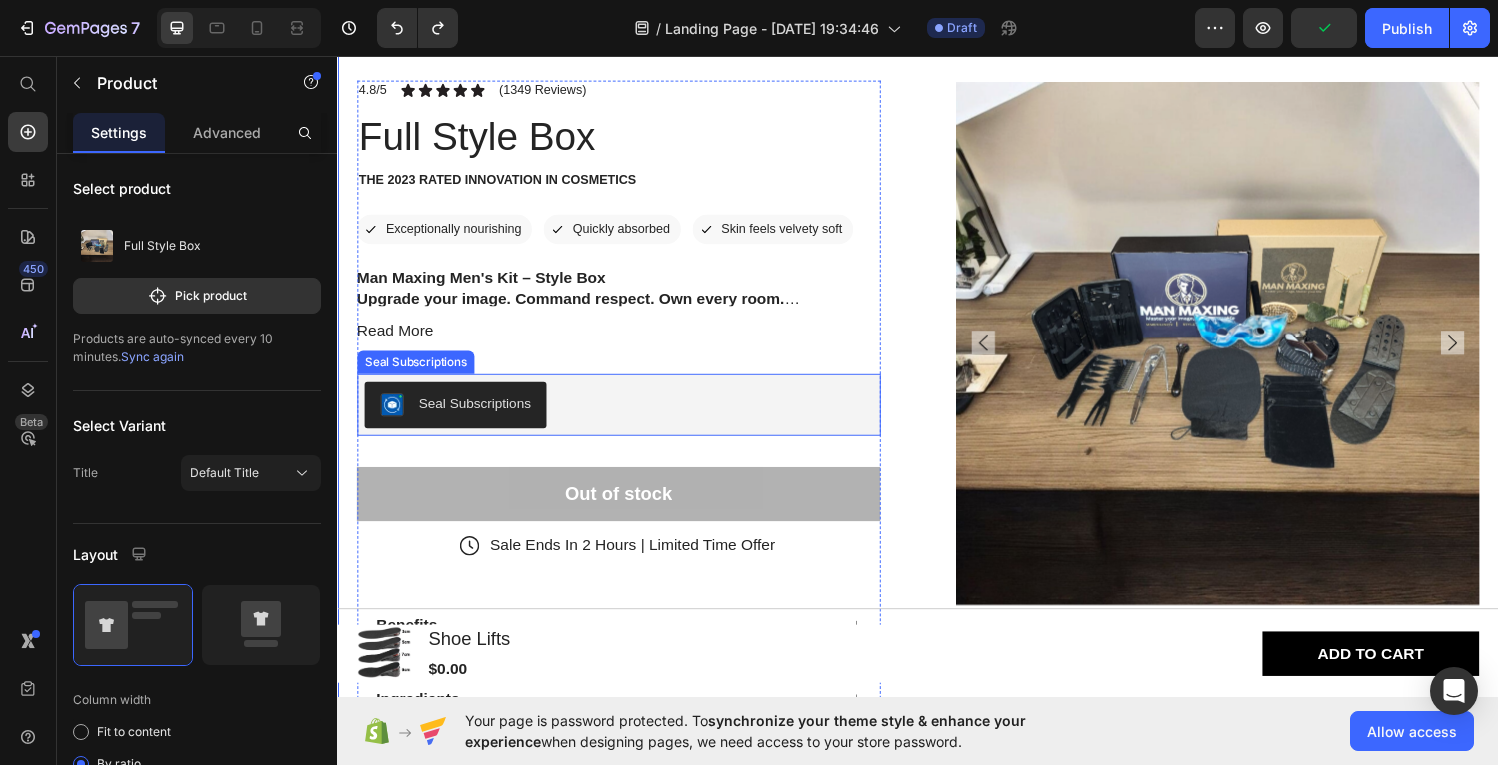 click on "Seal Subscriptions" at bounding box center (627, 416) 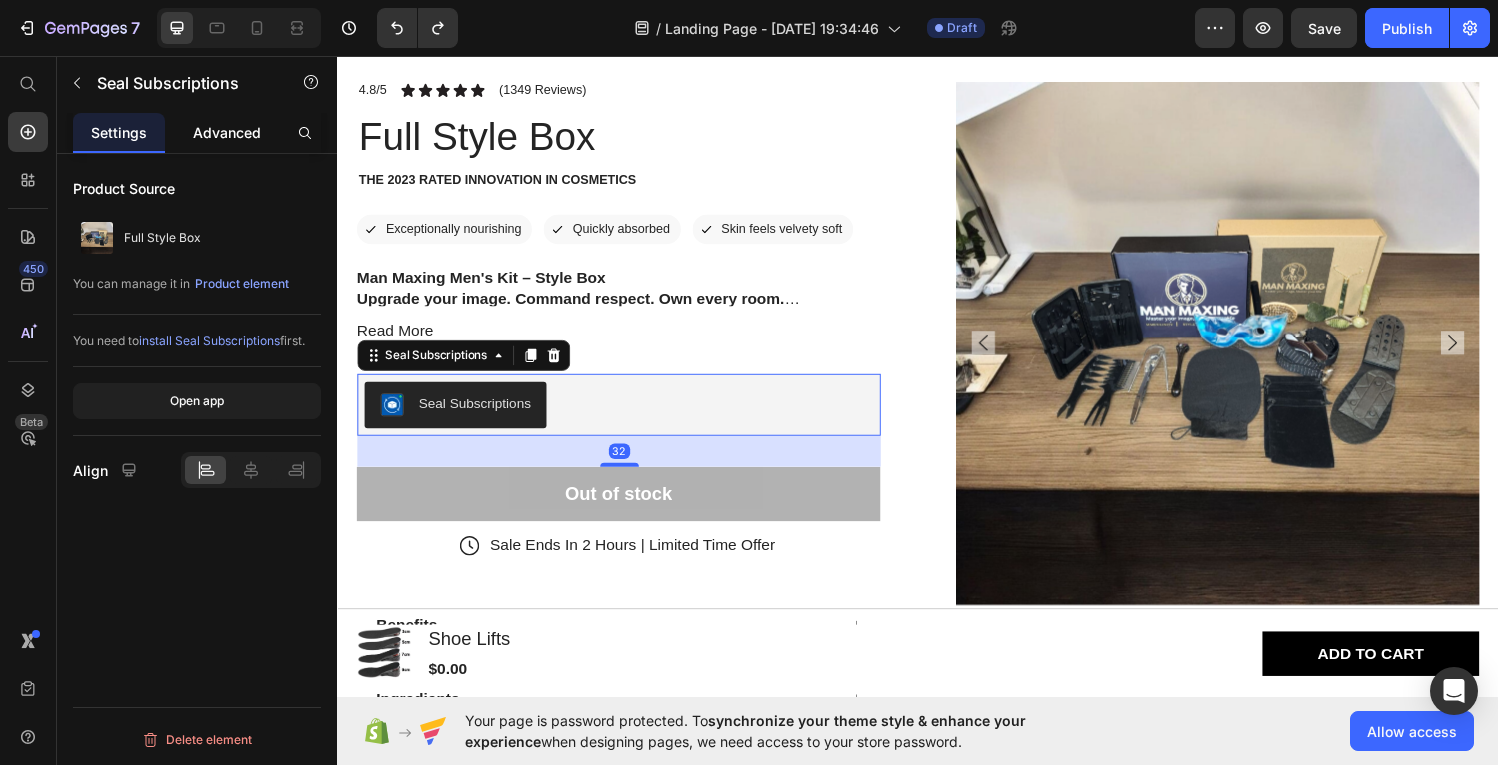 drag, startPoint x: 260, startPoint y: 151, endPoint x: 199, endPoint y: 139, distance: 62.169125 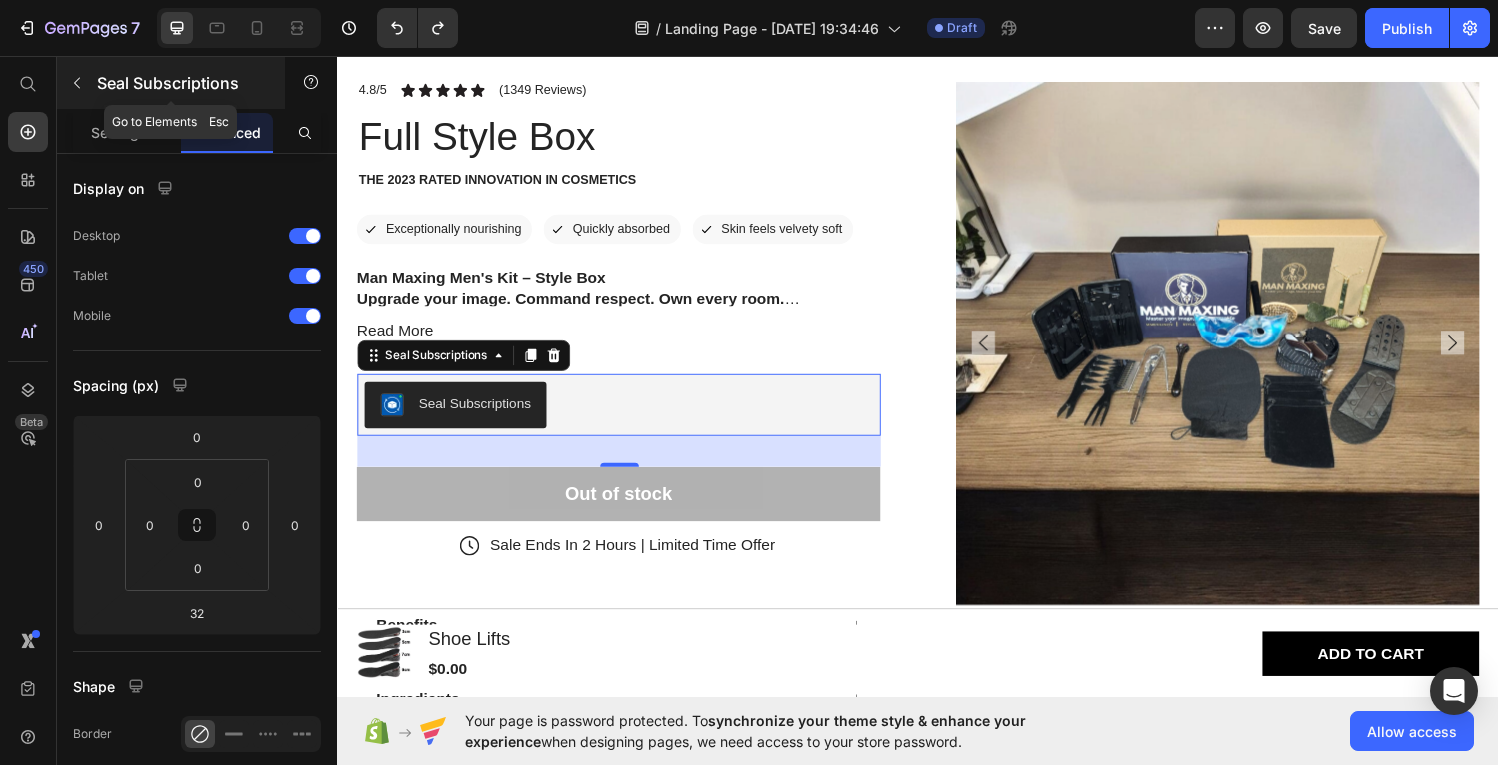 click at bounding box center (77, 83) 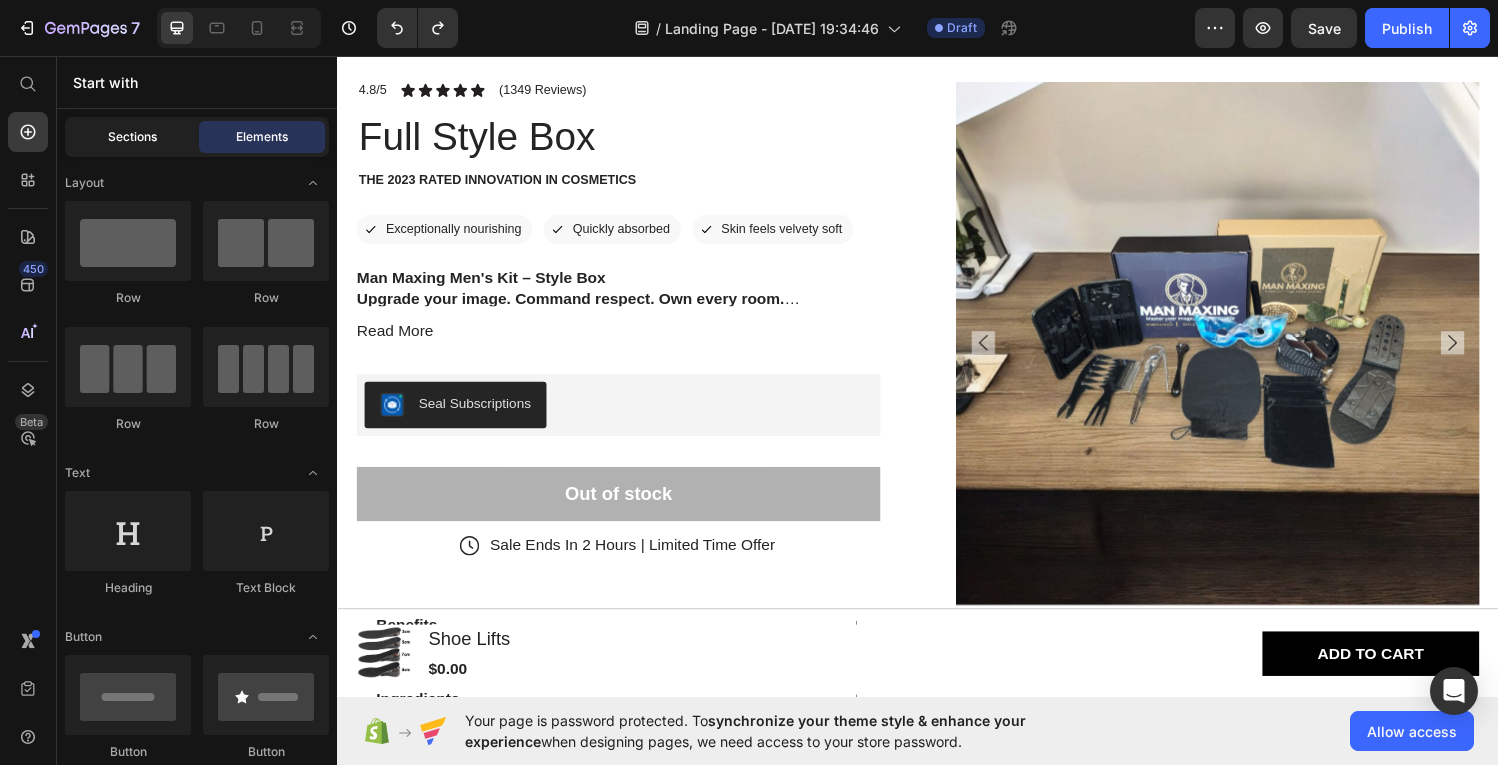 click on "Sections" at bounding box center (132, 137) 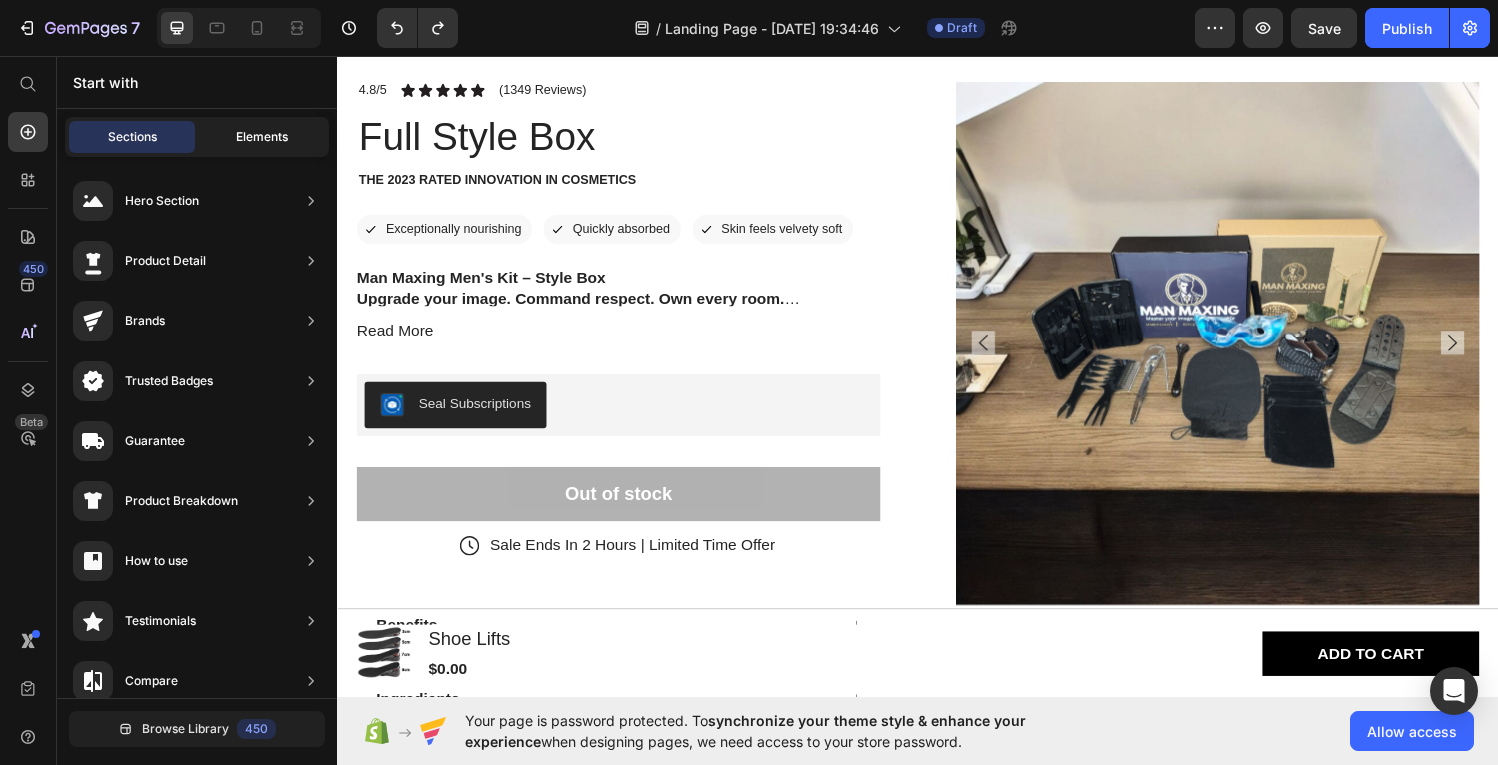 click on "Elements" at bounding box center [262, 137] 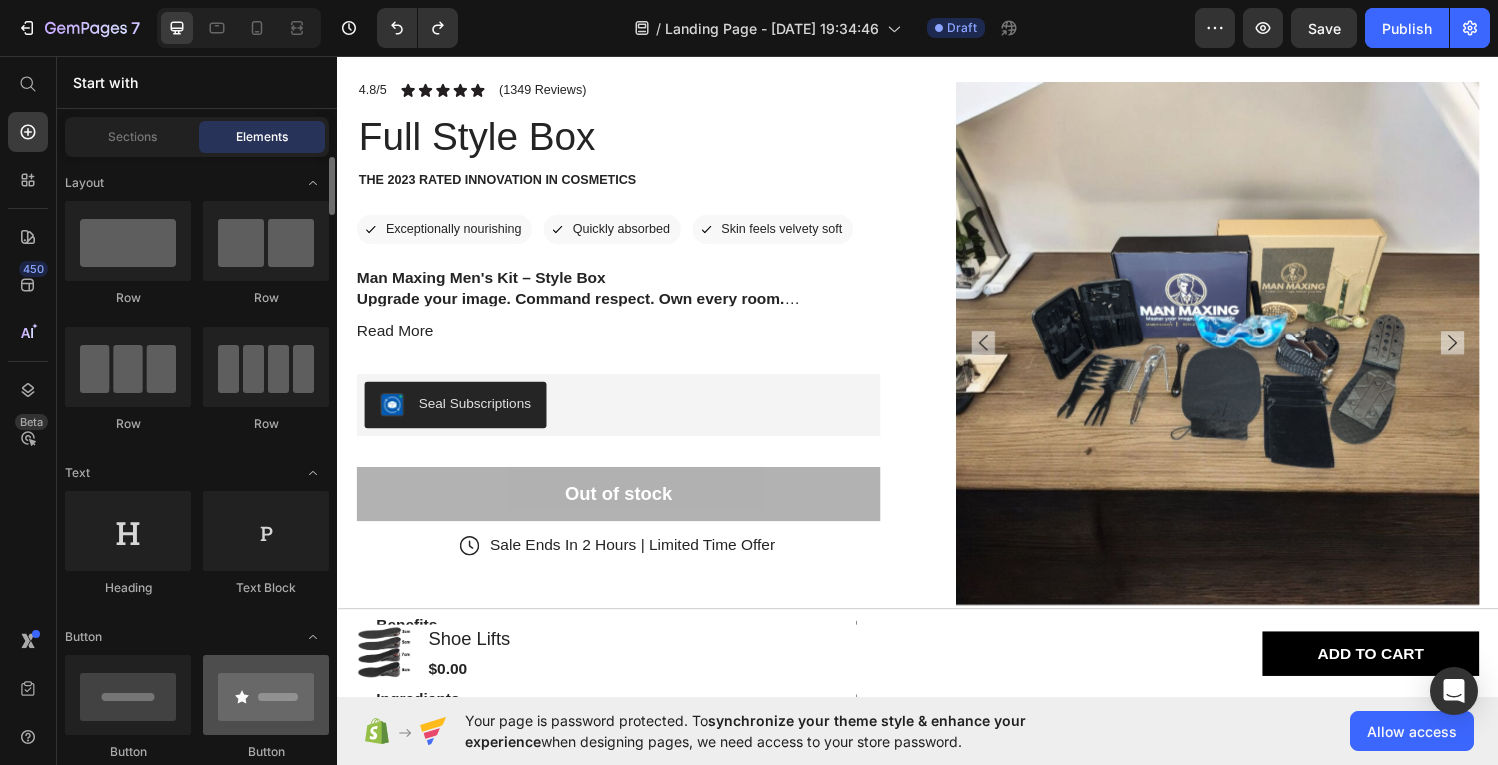 scroll, scrollTop: 216, scrollLeft: 0, axis: vertical 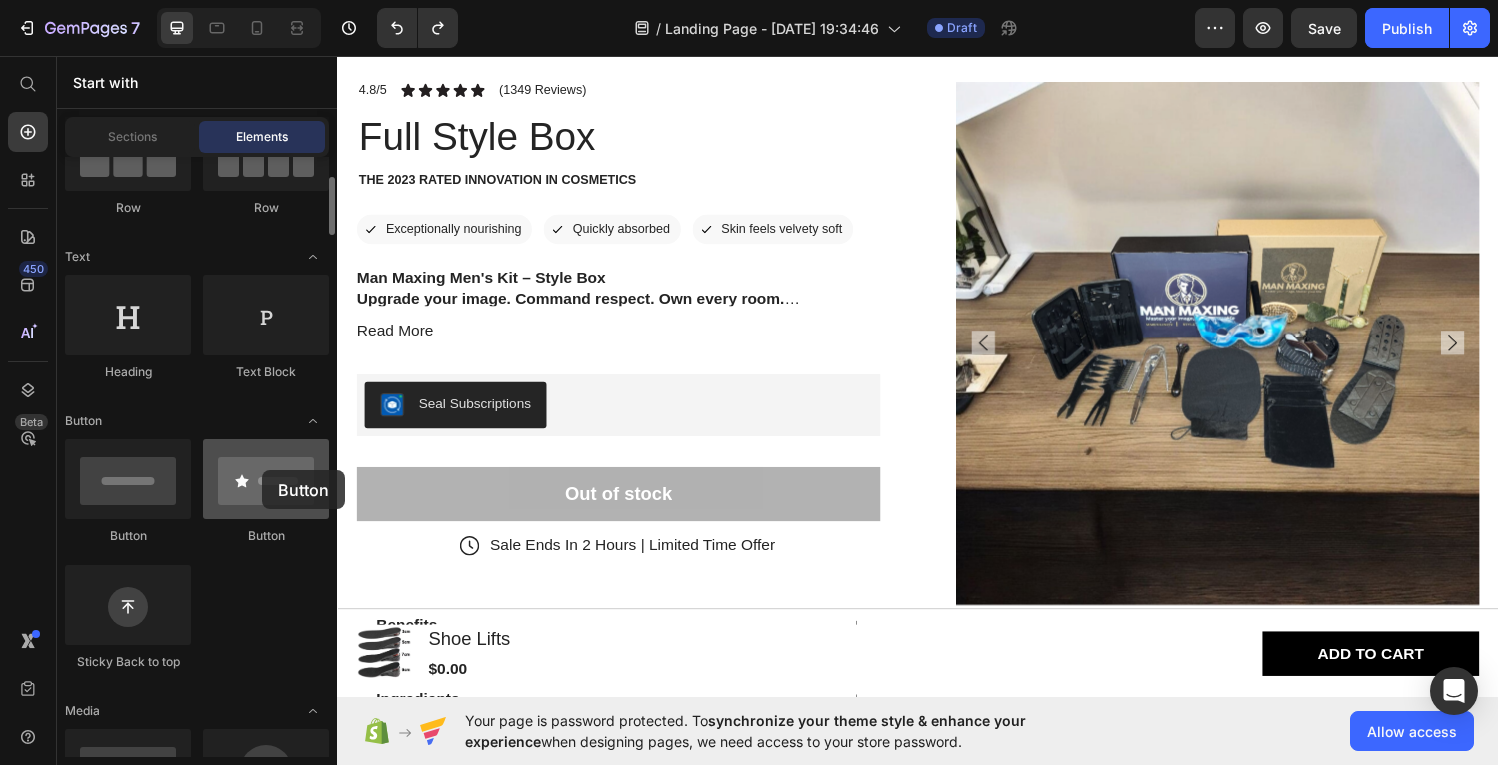 click at bounding box center [266, 479] 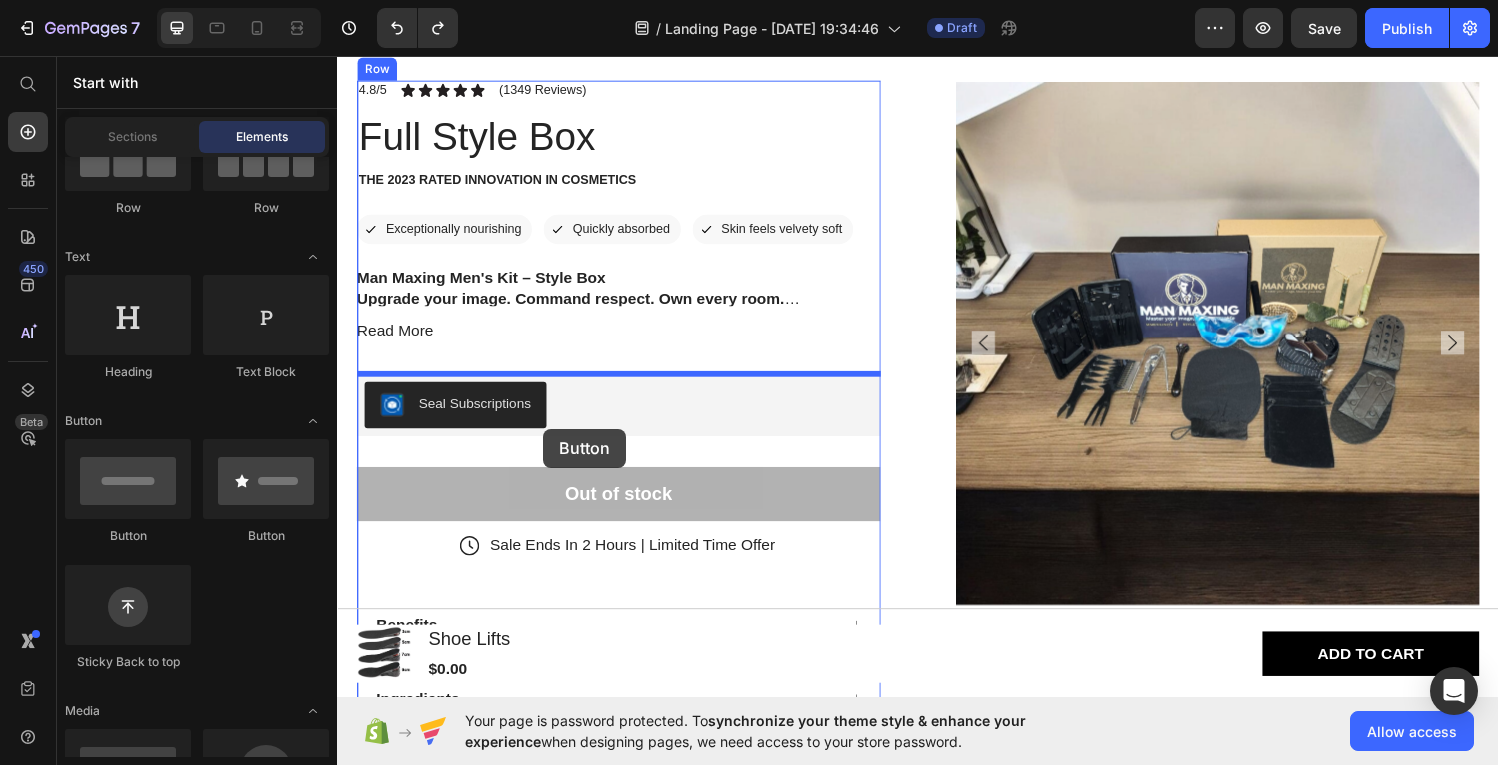 drag, startPoint x: 638, startPoint y: 541, endPoint x: 544, endPoint y: 428, distance: 146.98639 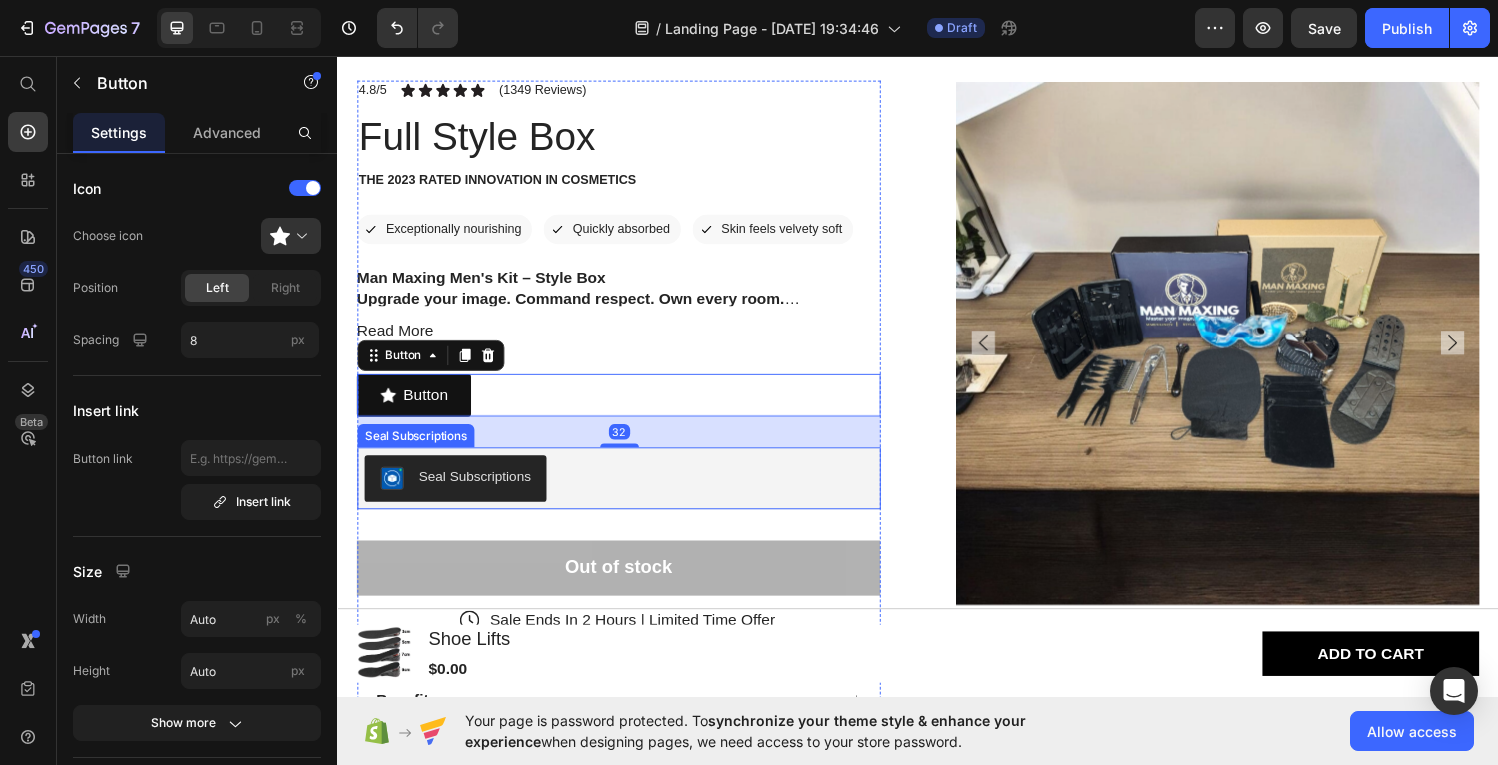 click on "Seal Subscriptions" at bounding box center [479, 490] 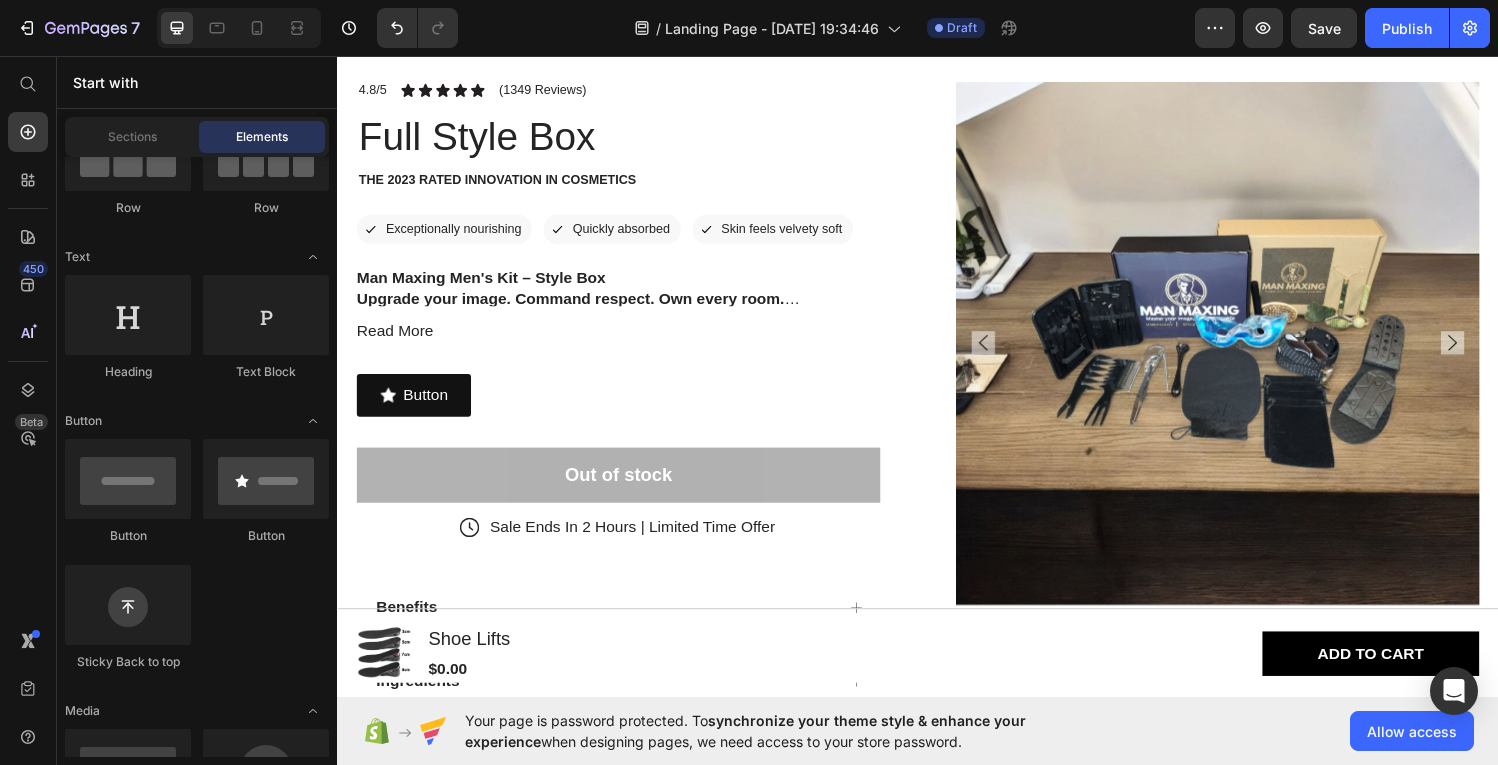 scroll, scrollTop: 216, scrollLeft: 0, axis: vertical 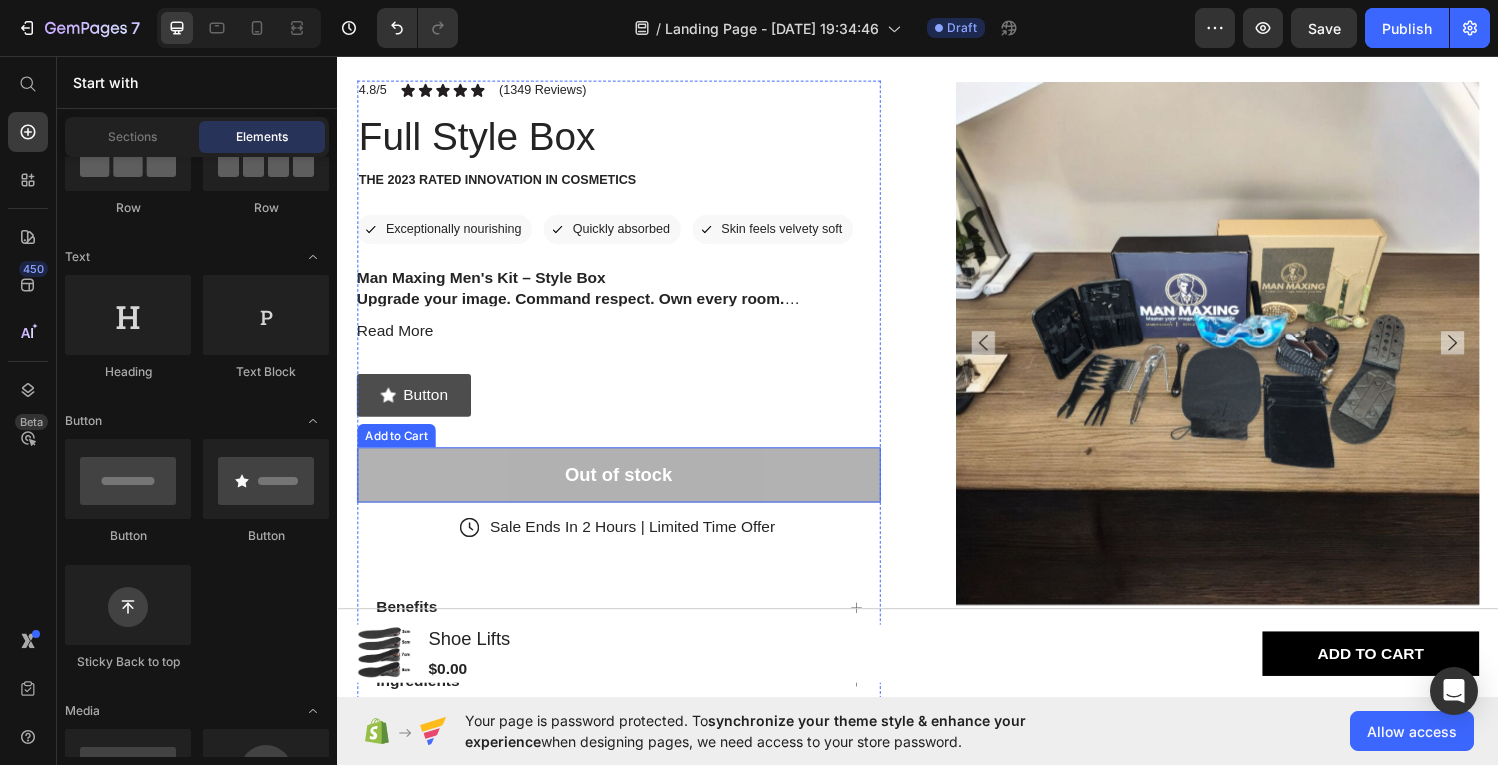 drag, startPoint x: 427, startPoint y: 423, endPoint x: 452, endPoint y: 427, distance: 25.317978 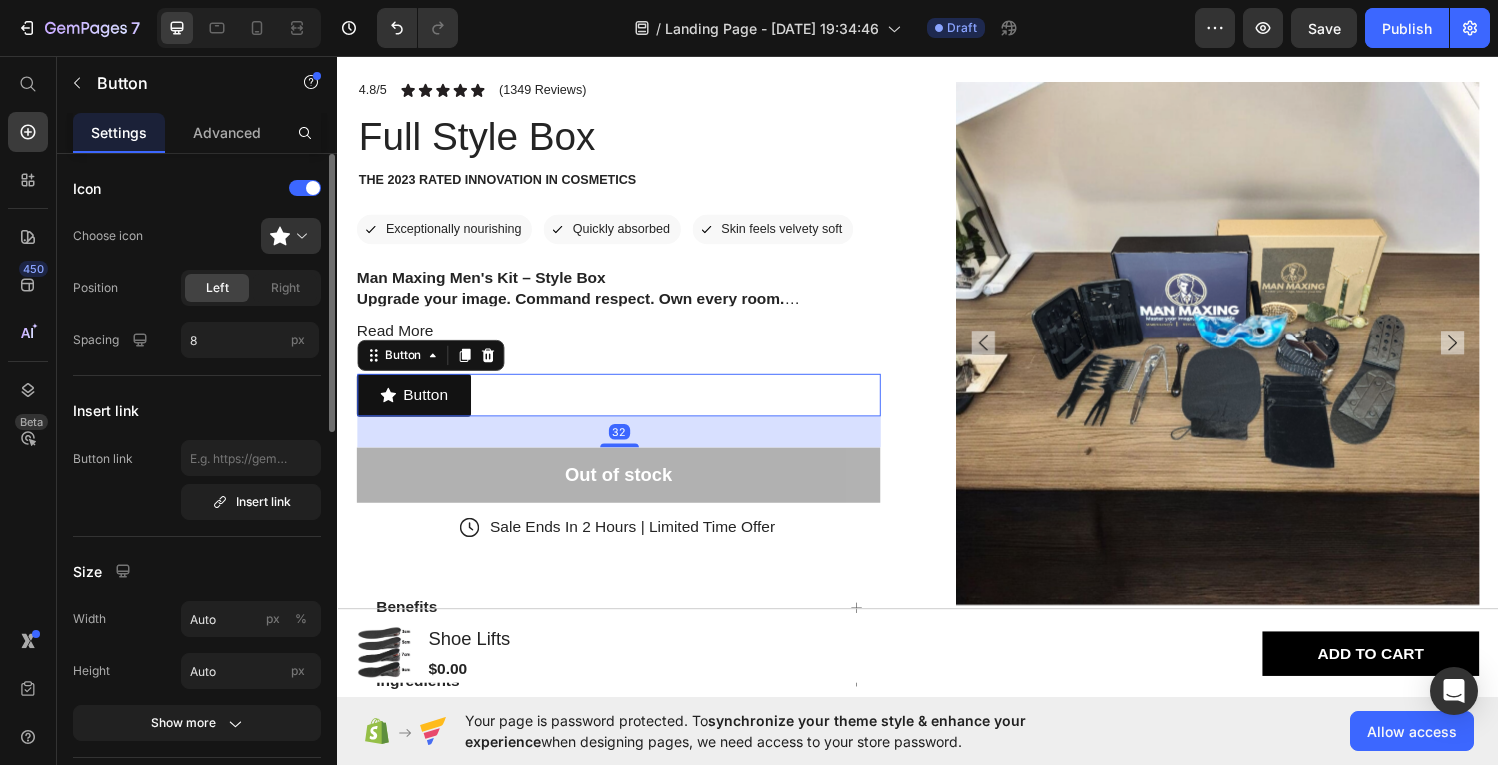 click on "Choose icon   Position Left Right Spacing 8 px" 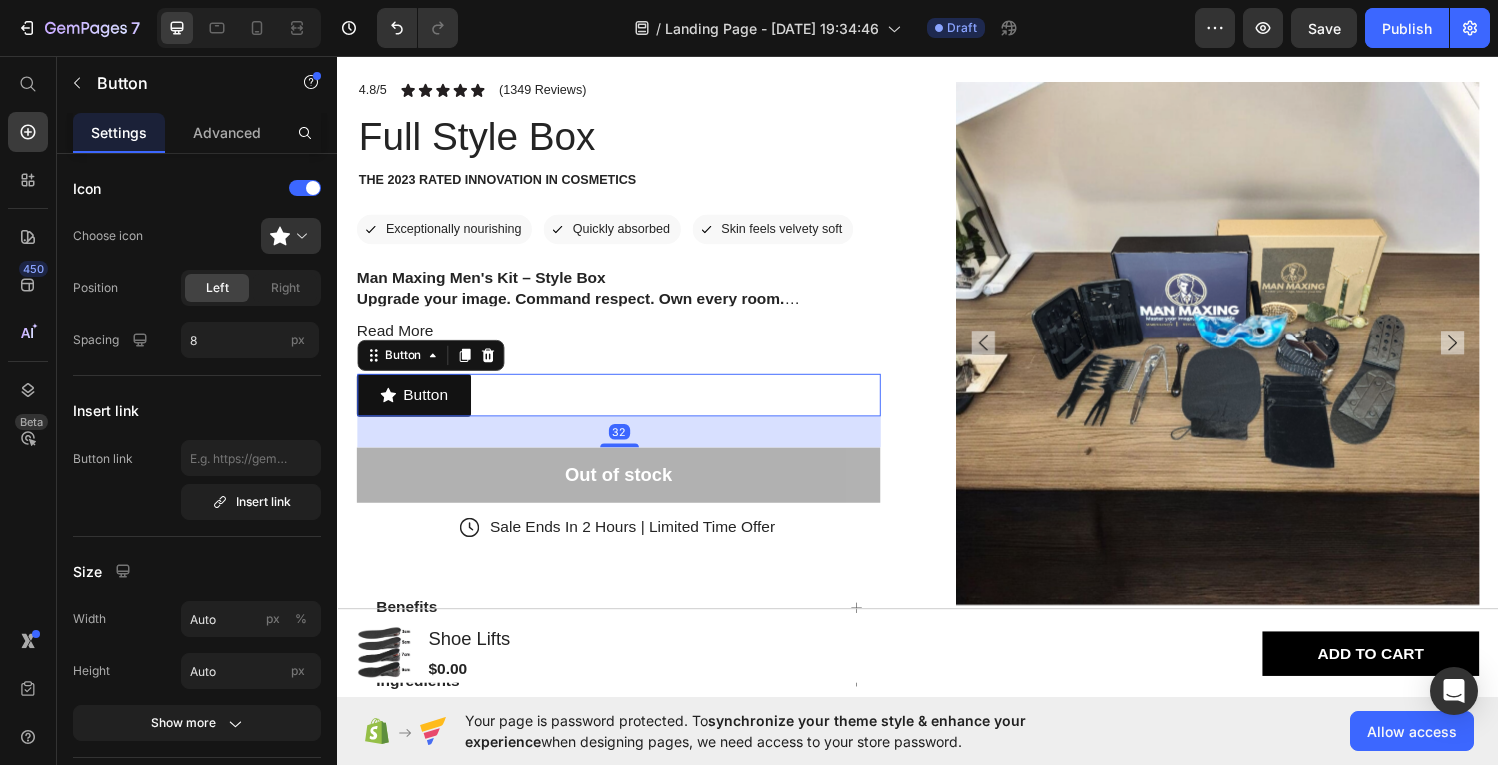click at bounding box center (299, 236) 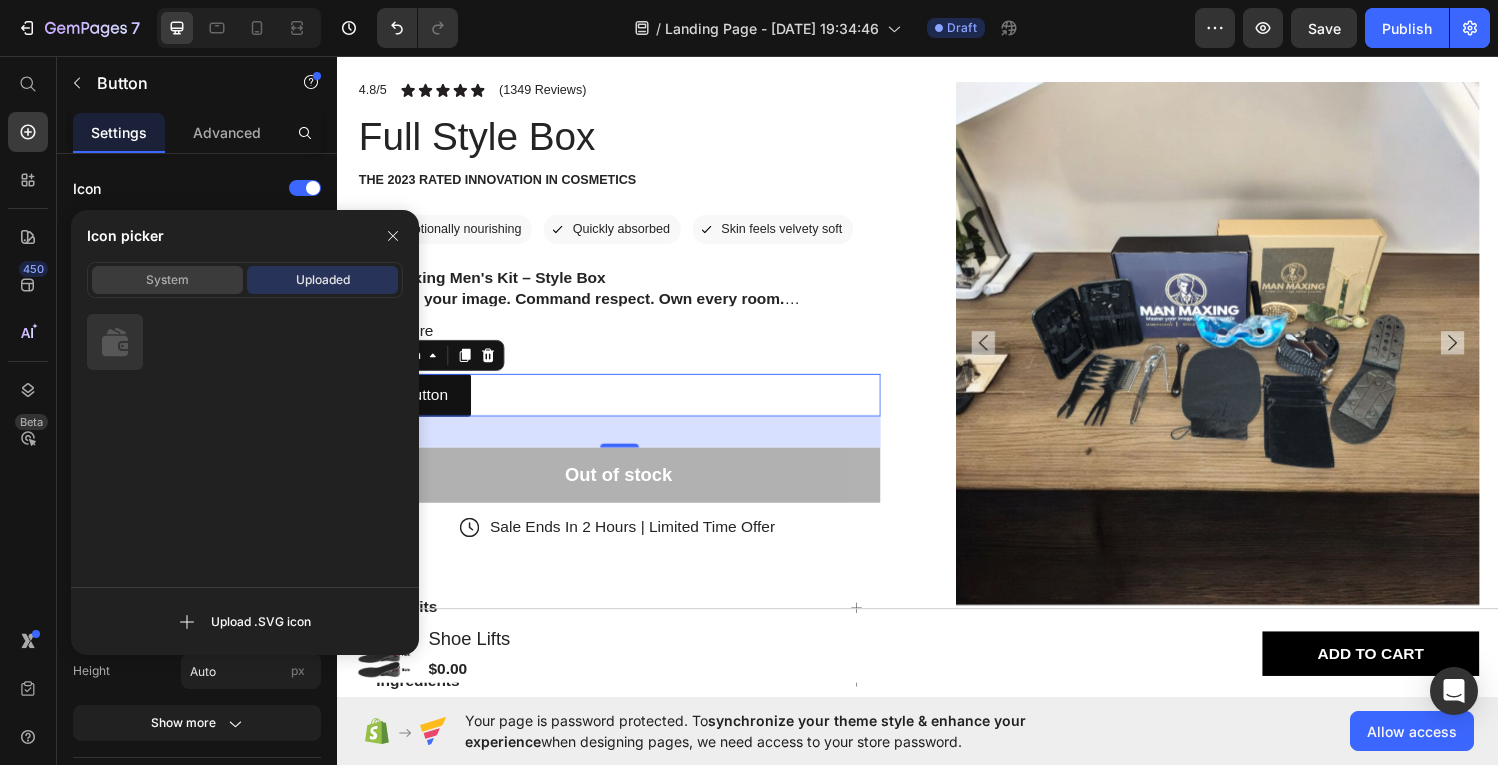 click on "System" at bounding box center (167, 280) 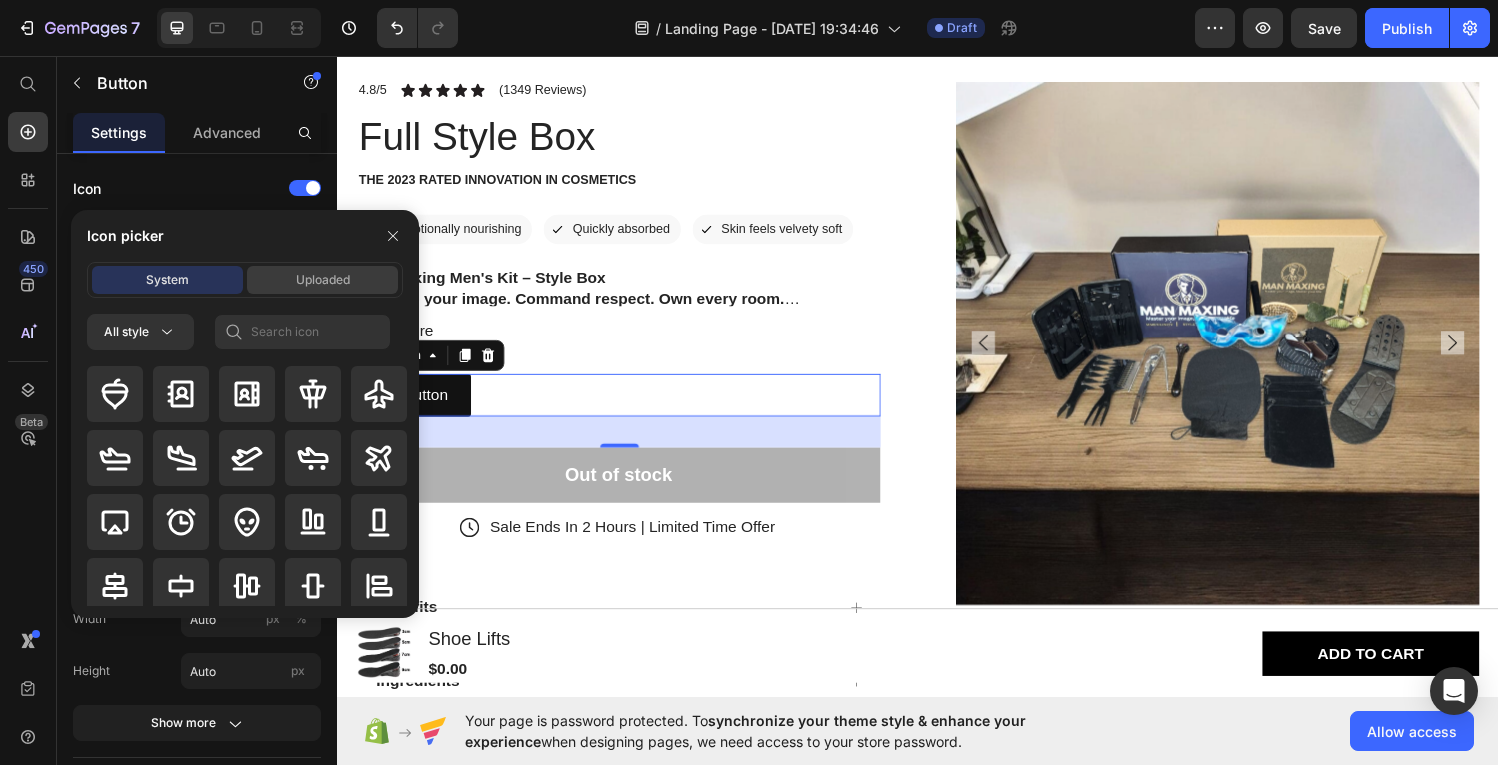 click on "Uploaded" at bounding box center [323, 280] 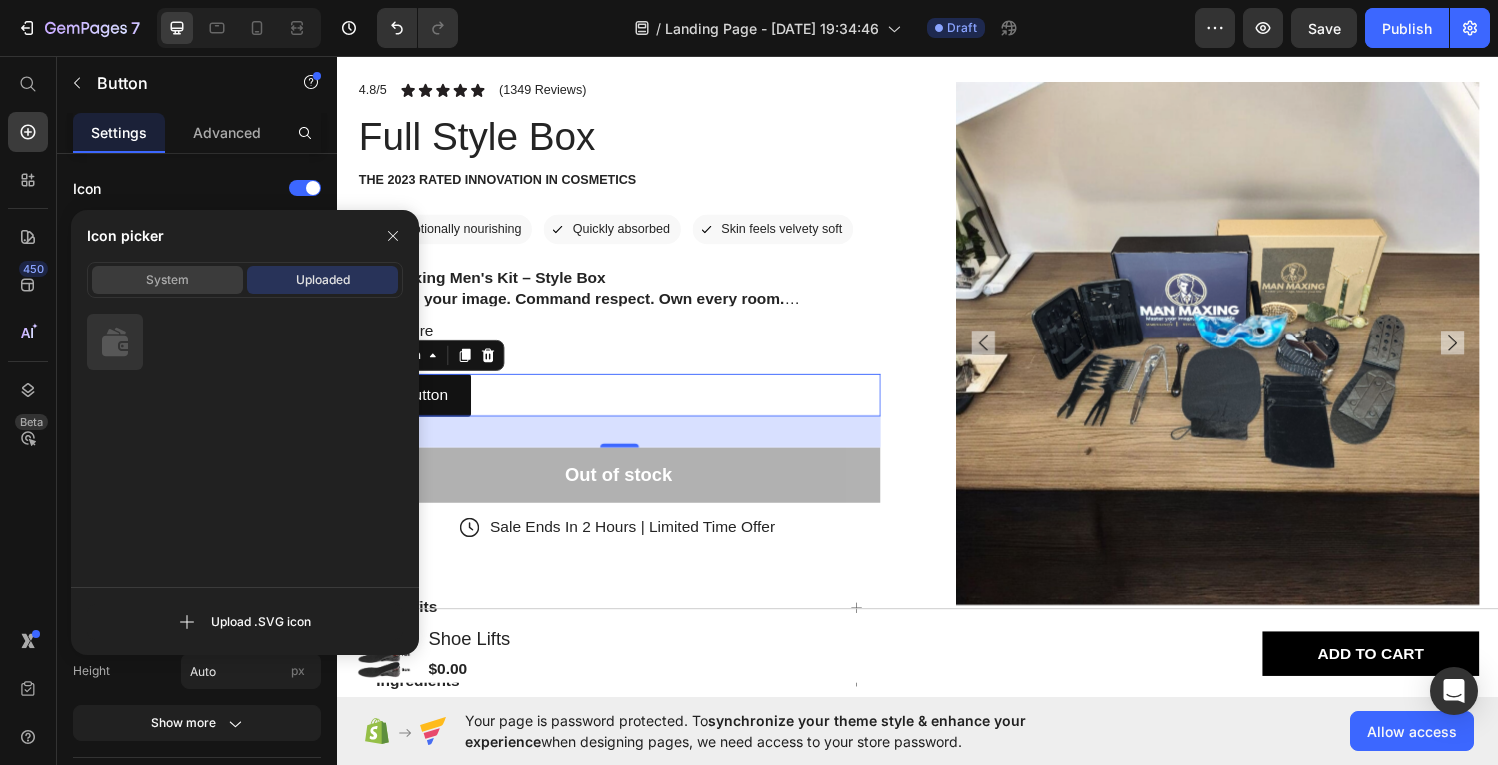 click on "System" at bounding box center (167, 280) 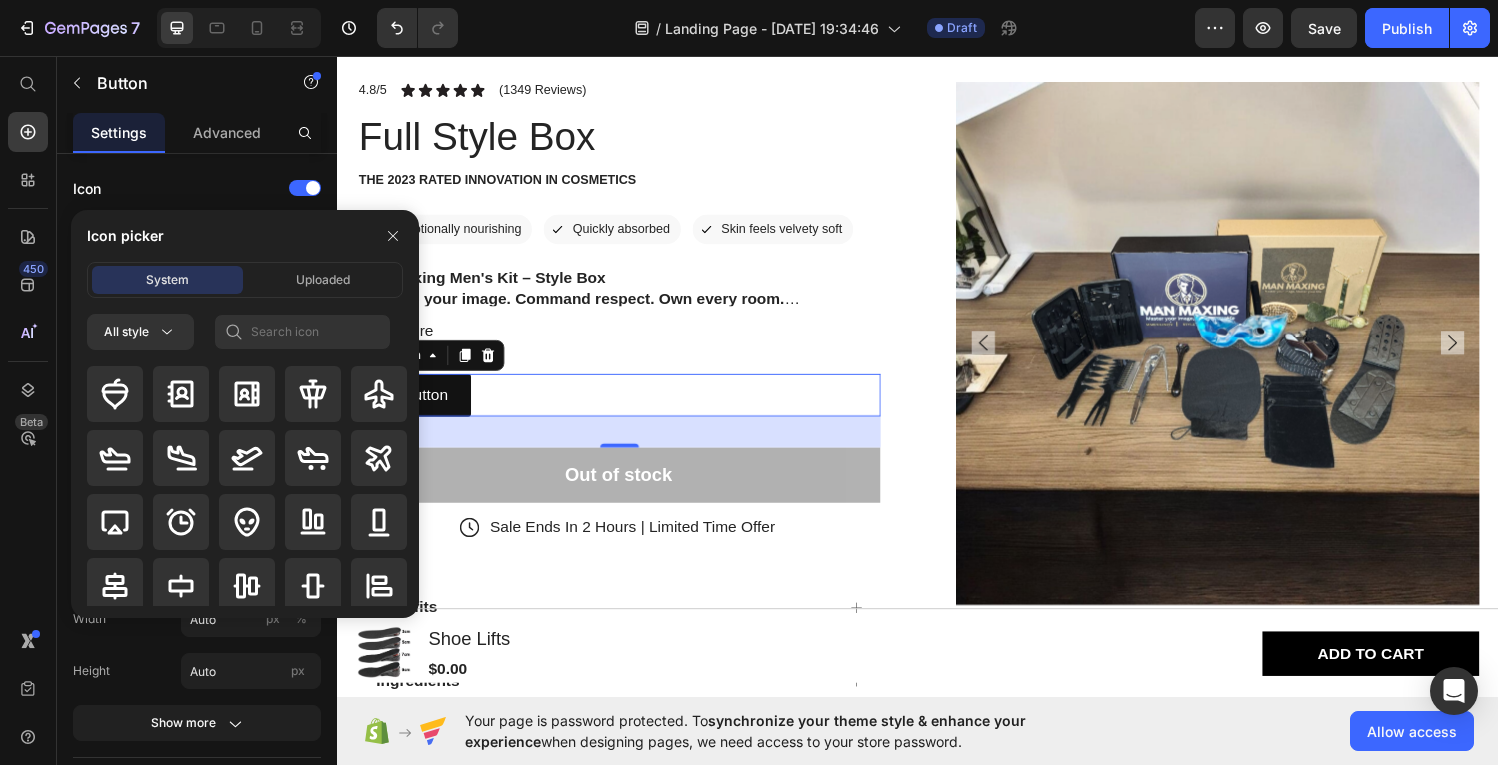 click at bounding box center [393, 236] 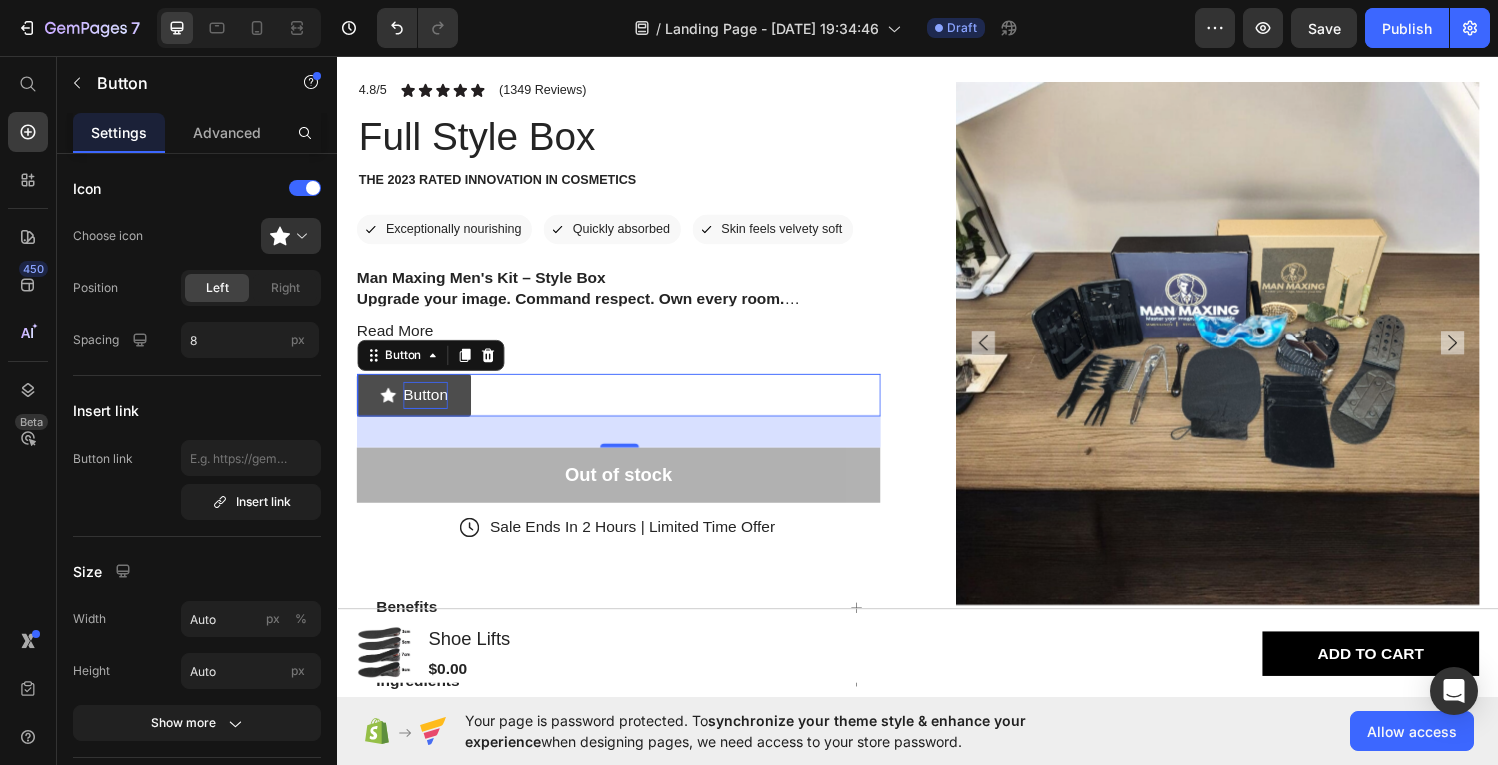 click on "Button" at bounding box center [428, 406] 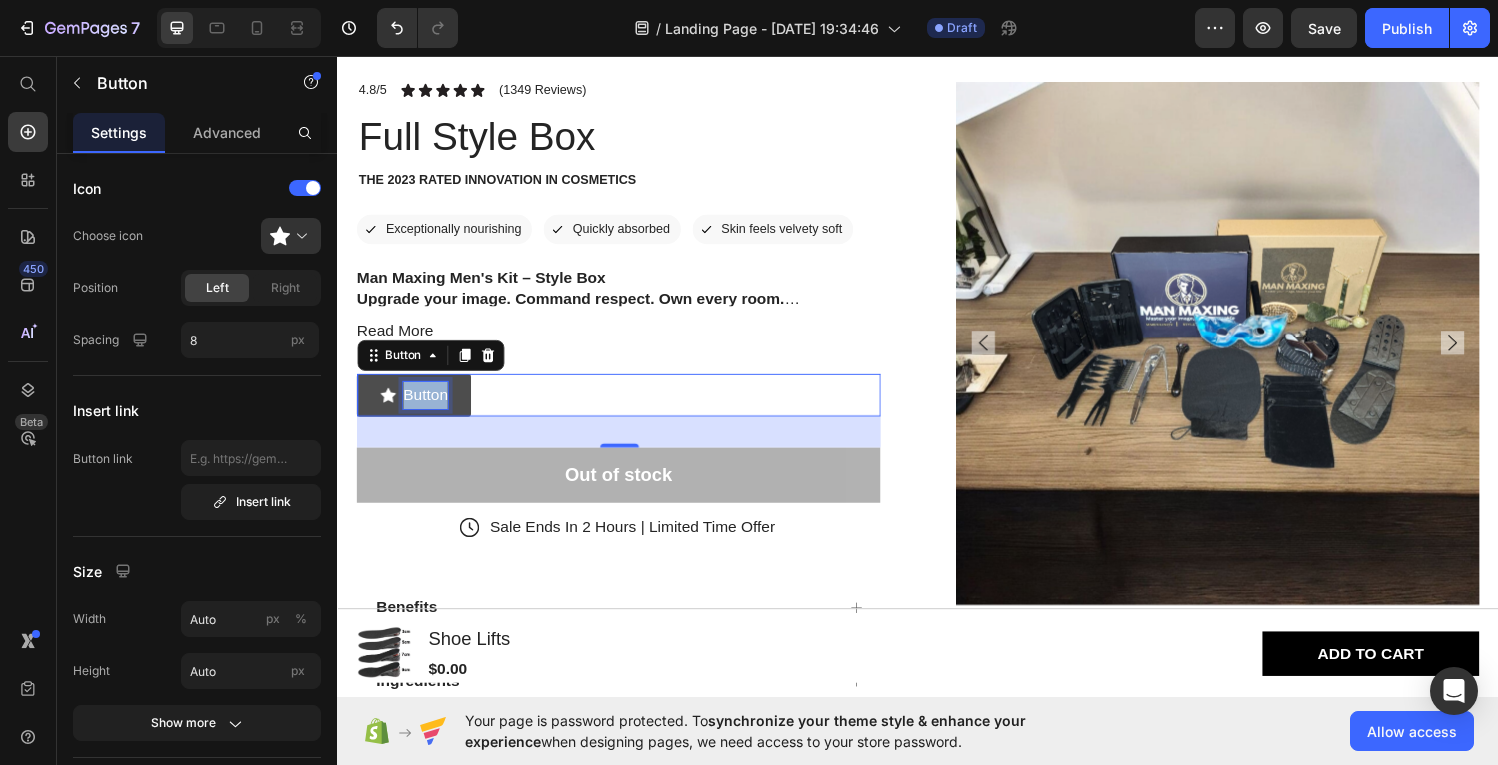 click on "Button" at bounding box center (428, 406) 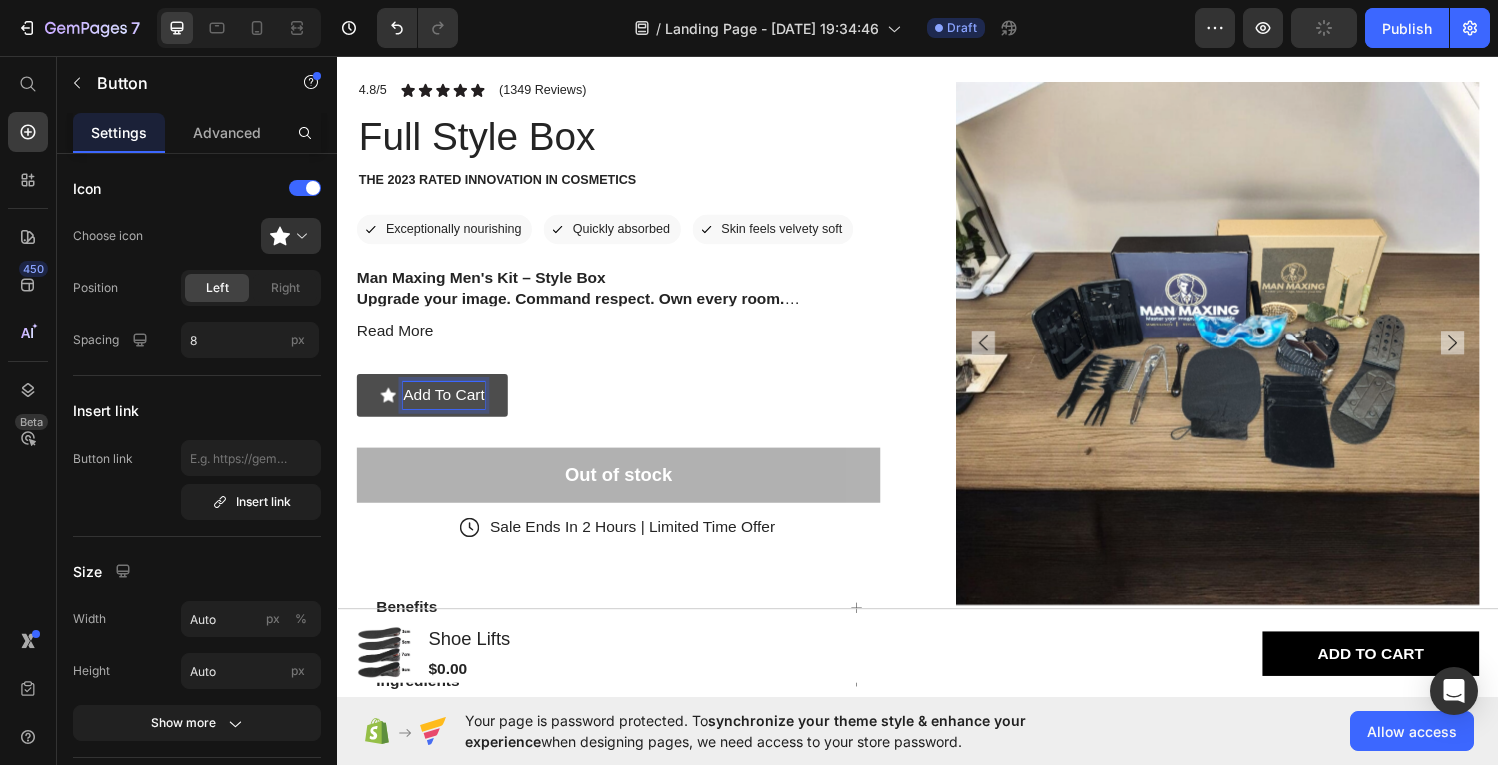click on "Add To Cart Button   32" at bounding box center (627, 406) 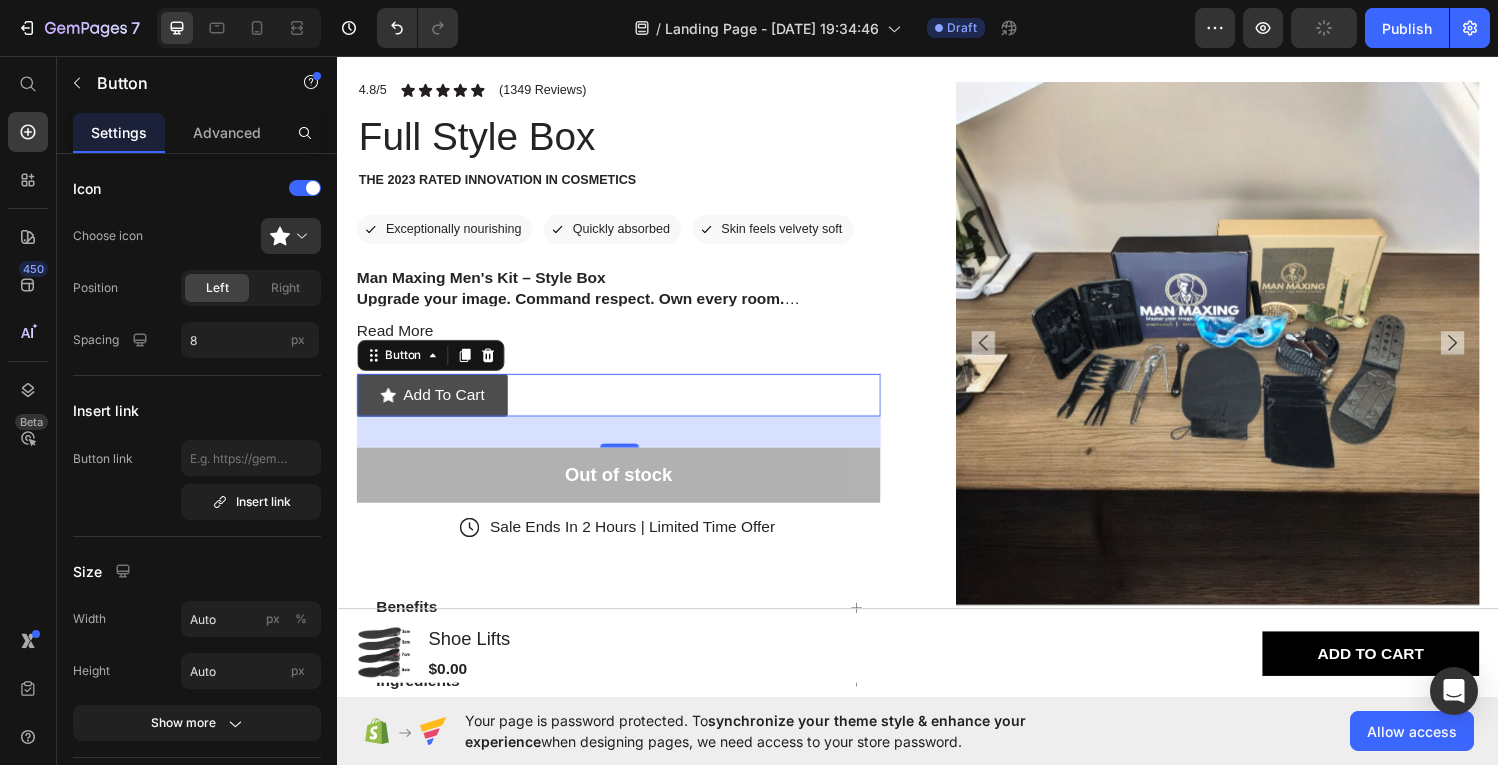 click on "Add To Cart" at bounding box center [435, 406] 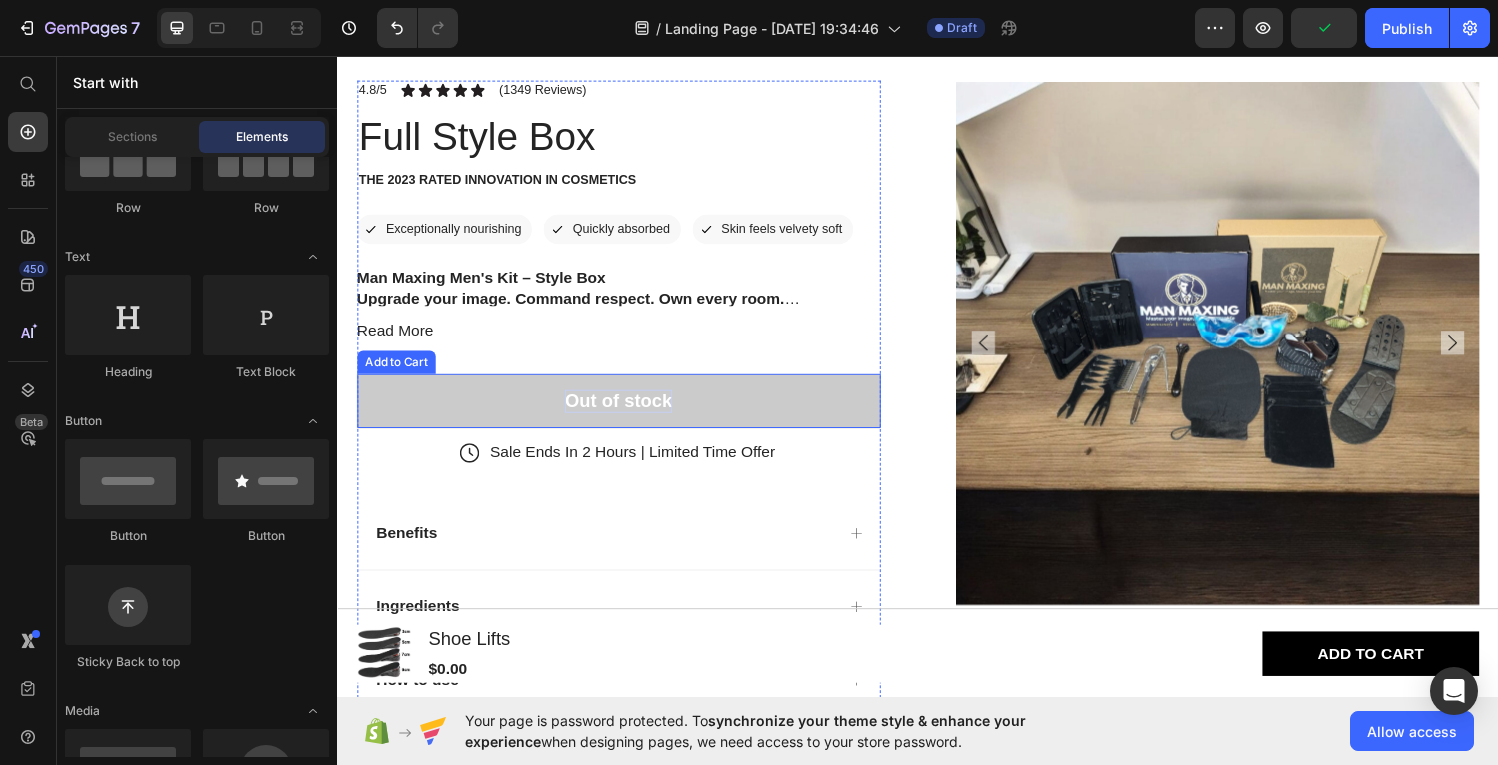 scroll, scrollTop: 216, scrollLeft: 0, axis: vertical 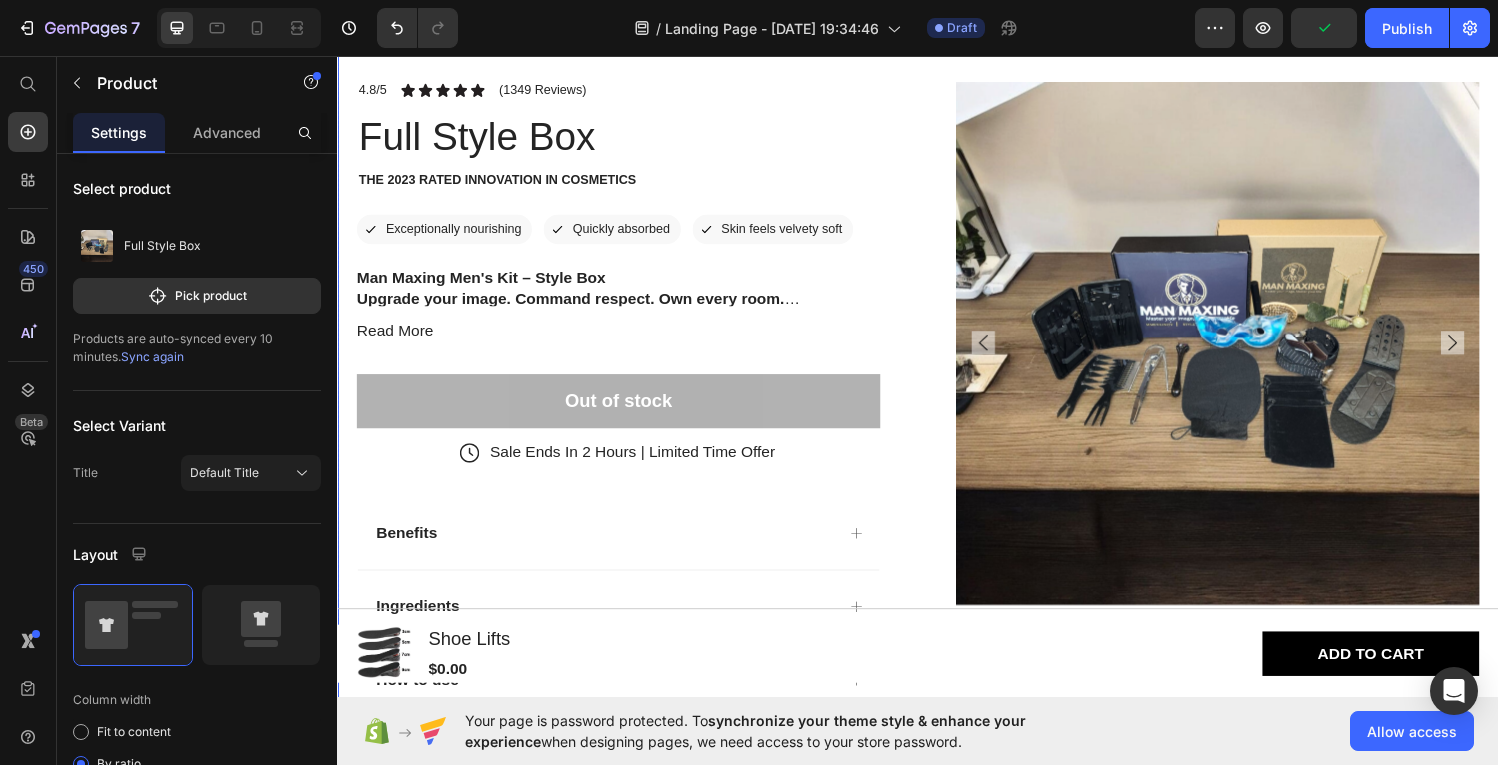 click on "Product Images 4.8/5 Text Block Icon Icon Icon Icon Icon Icon List (1349 Reviews) Text Block Row Full Style Box Product Title The 2023 Rated Innovation in Cosmetics Text Block
Icon Exceptionally nourishing Text Block Row
Icon Quickly absorbed Text Block Row Row
Icon Skin feels velvety soft Text Block Row Row Man Maxing Men's Kit – Style Box
Upgrade your image. Command respect. Own every room.
The  Man Maxing Style Box  is your all-in-one transformation toolkit, designed for the modern man who’s ready to level up his look and take control of his first impression. Whether you're heading into a date, a business meeting, or just want to stop blending in—this kit gives you the tools and guidance to sharpen your image and boost your confidence.
What’s Inside:
Handpicked grooming essentials  to keep you clean, polished, and photo-ready.
Style & fashion accessories  chosen to complement your skin tone, face shape, and lifestyle.
Mini-guide booklet
Read More" at bounding box center (937, 410) 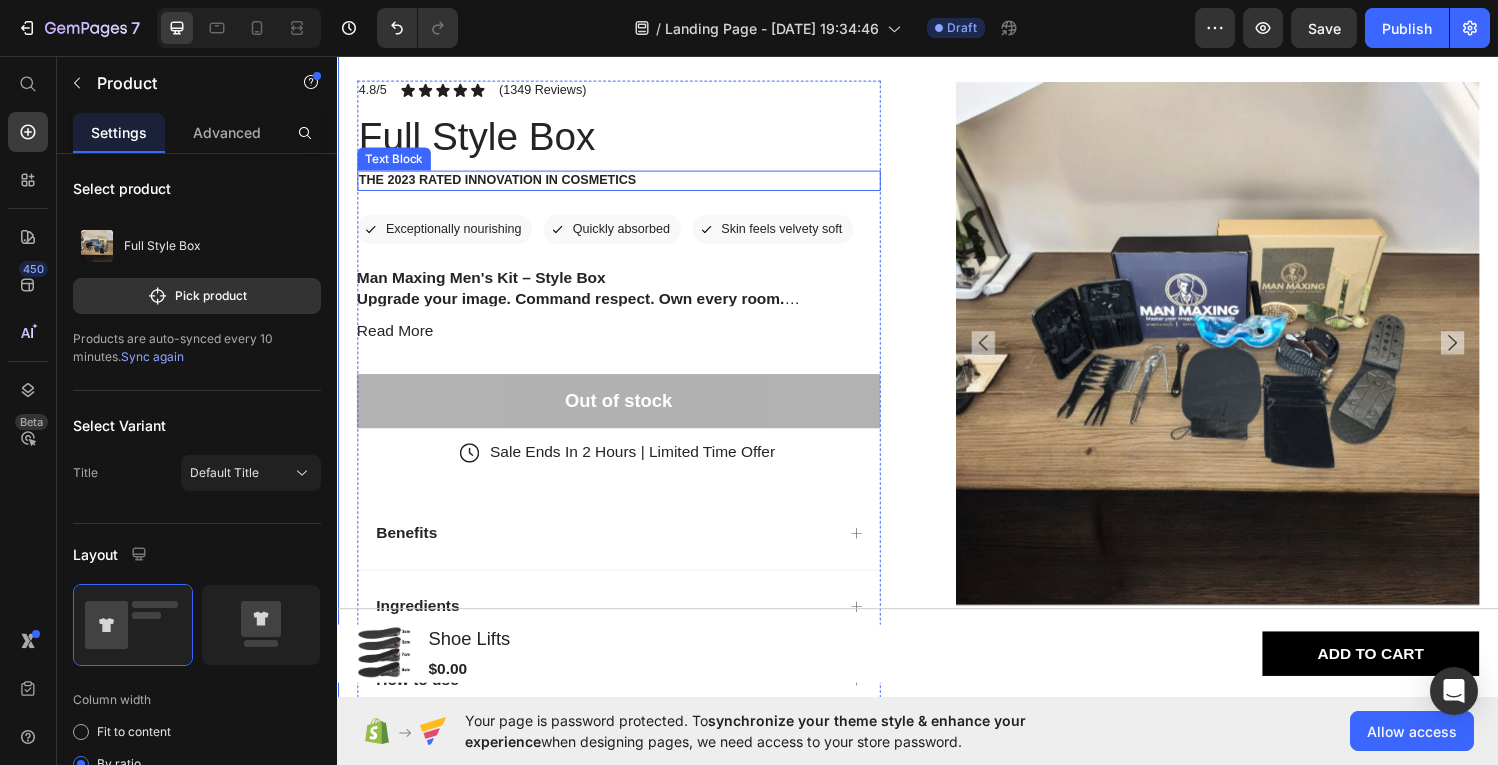 click on "The 2023 Rated Innovation in Cosmetics" at bounding box center (627, 184) 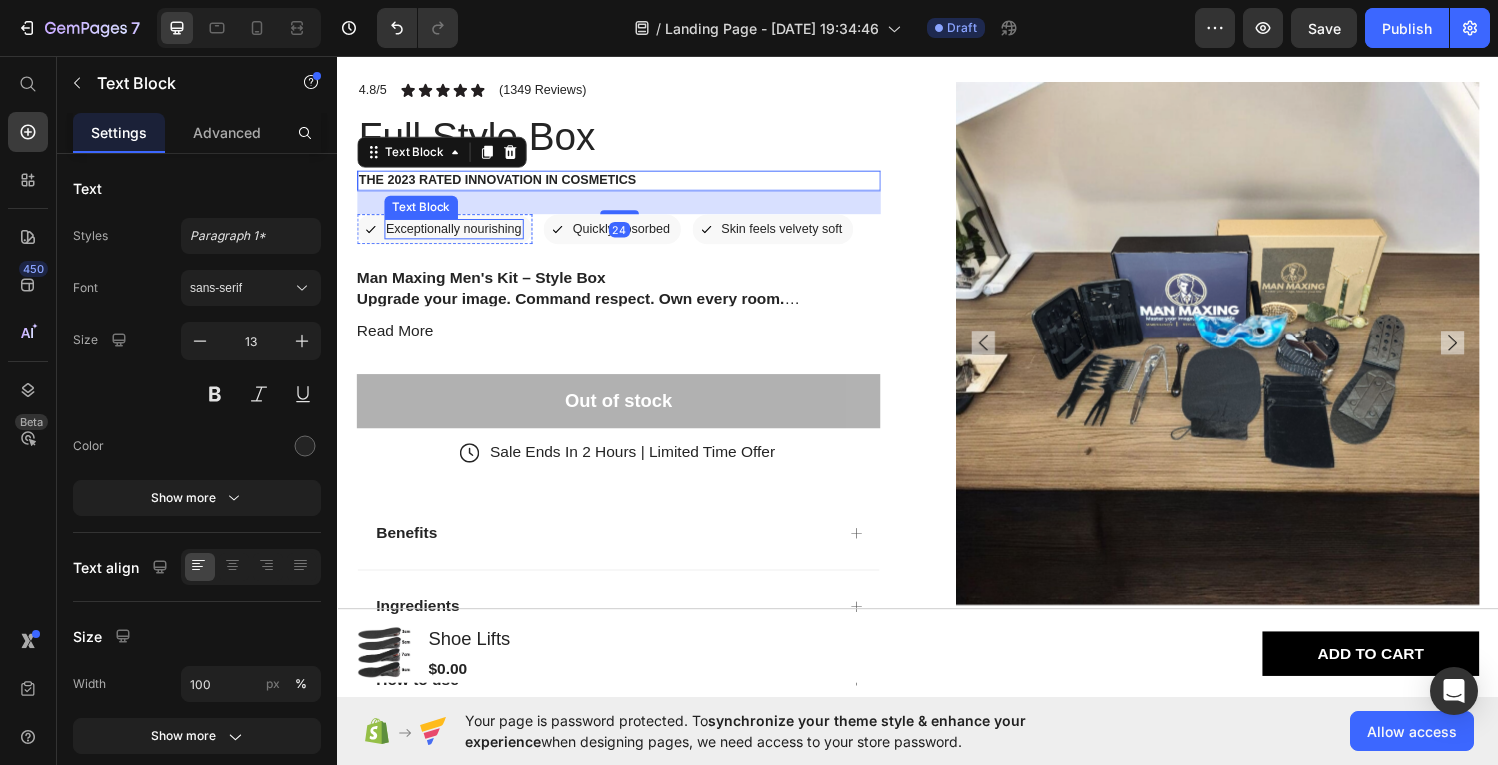 click on "Exceptionally nourishing" at bounding box center [457, 234] 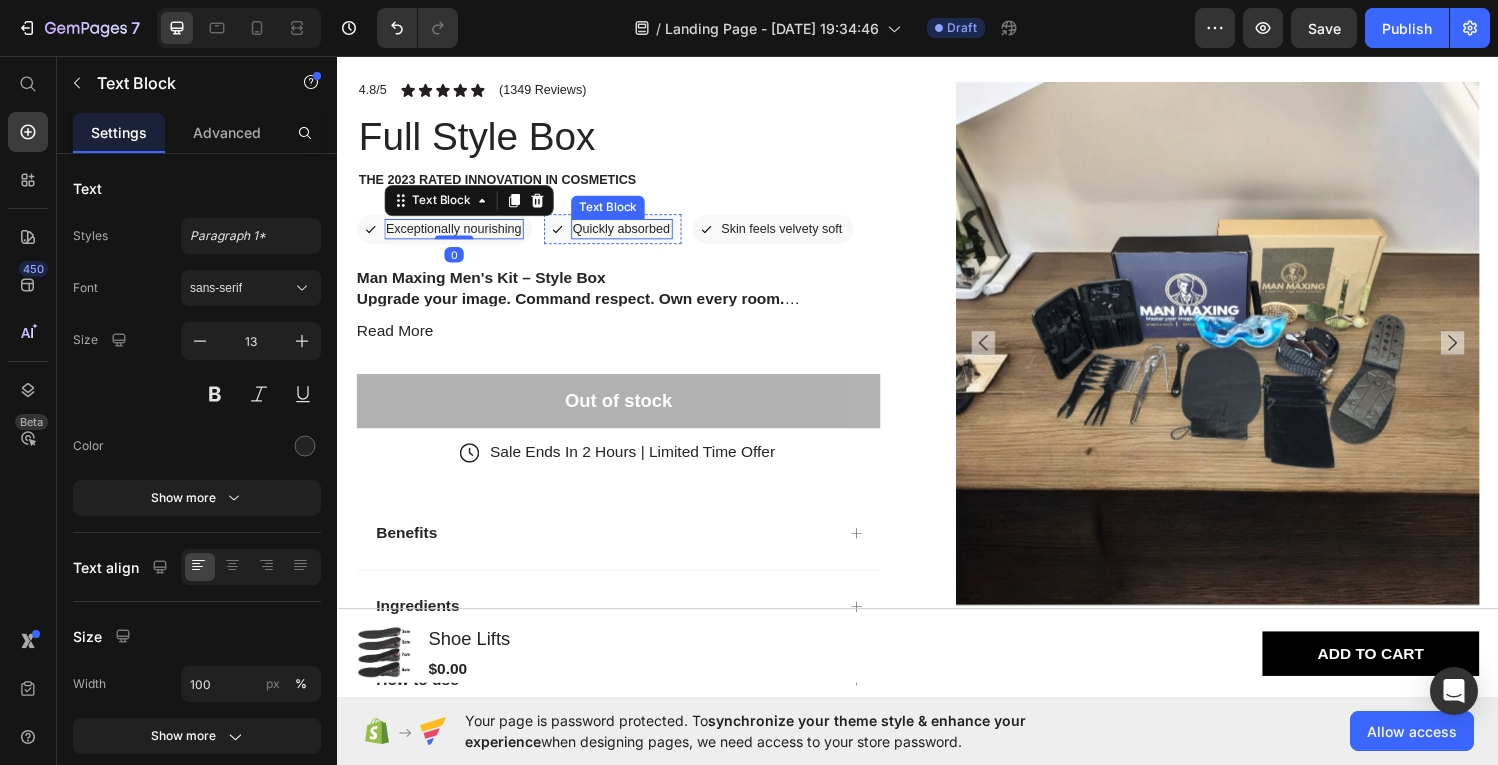click on "Quickly absorbed" at bounding box center (630, 234) 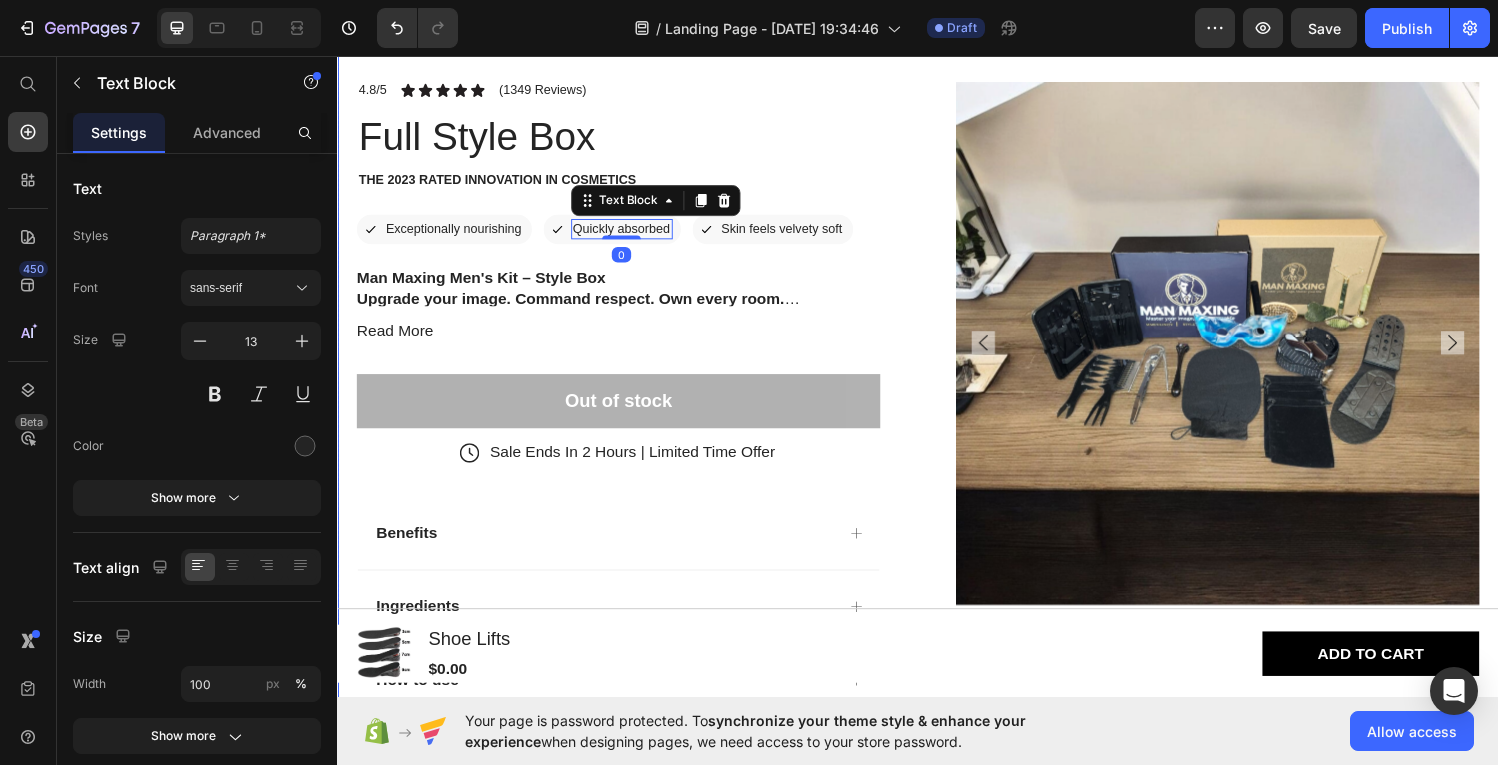 click on "Product Images 4.8/5 Text Block Icon Icon Icon Icon Icon Icon List (1349 Reviews) Text Block Row Full Style Box Product Title The 2023 Rated Innovation in Cosmetics Text Block
Icon Exceptionally nourishing Text Block Row
Icon Quickly absorbed Text Block   0 Row Row
Icon Skin feels velvety soft Text Block Row Row Man Maxing Men's Kit – Style Box
Upgrade your image. Command respect. Own every room.
The  Man Maxing Style Box  is your all-in-one transformation toolkit, designed for the modern man who’s ready to level up his look and take control of his first impression. Whether you're heading into a date, a business meeting, or just want to stop blending in—this kit gives you the tools and guidance to sharpen your image and boost your confidence.
What’s Inside:
Handpicked grooming essentials  to keep you clean, polished, and photo-ready.
Style & fashion accessories  chosen to complement your skin tone, face shape, and lifestyle.
Mini-guide booklet" at bounding box center [937, 410] 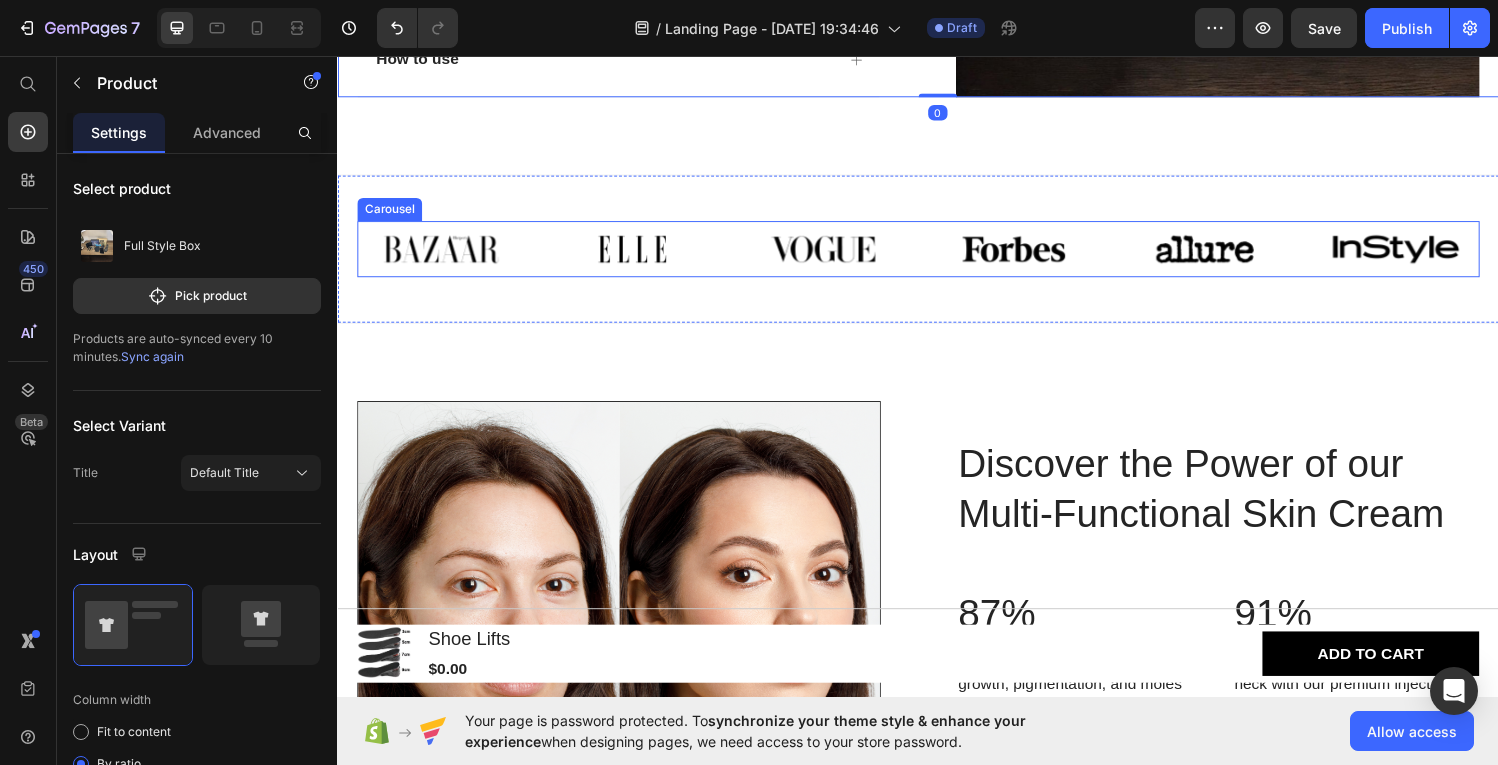 scroll, scrollTop: 755, scrollLeft: 0, axis: vertical 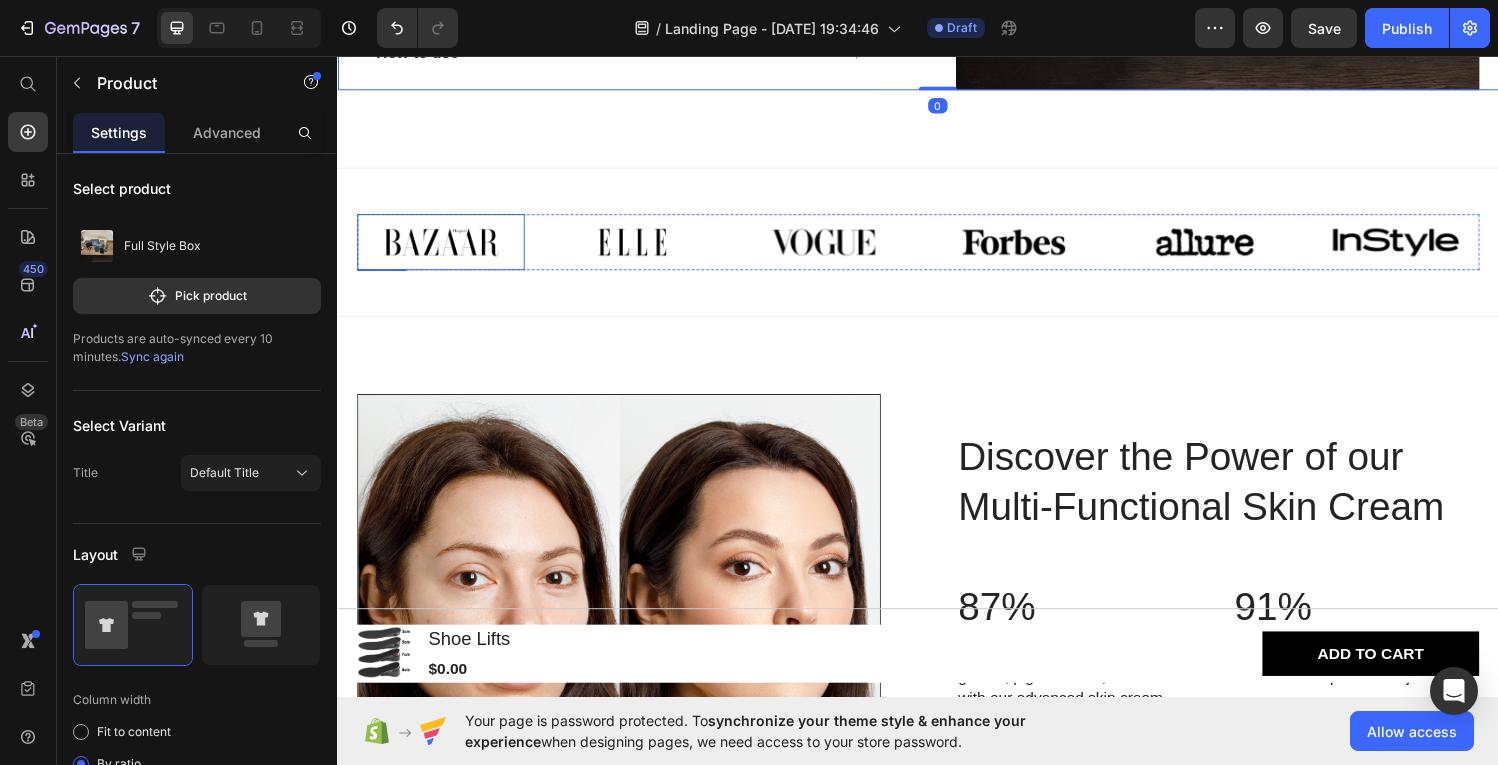 click at bounding box center (443, 248) 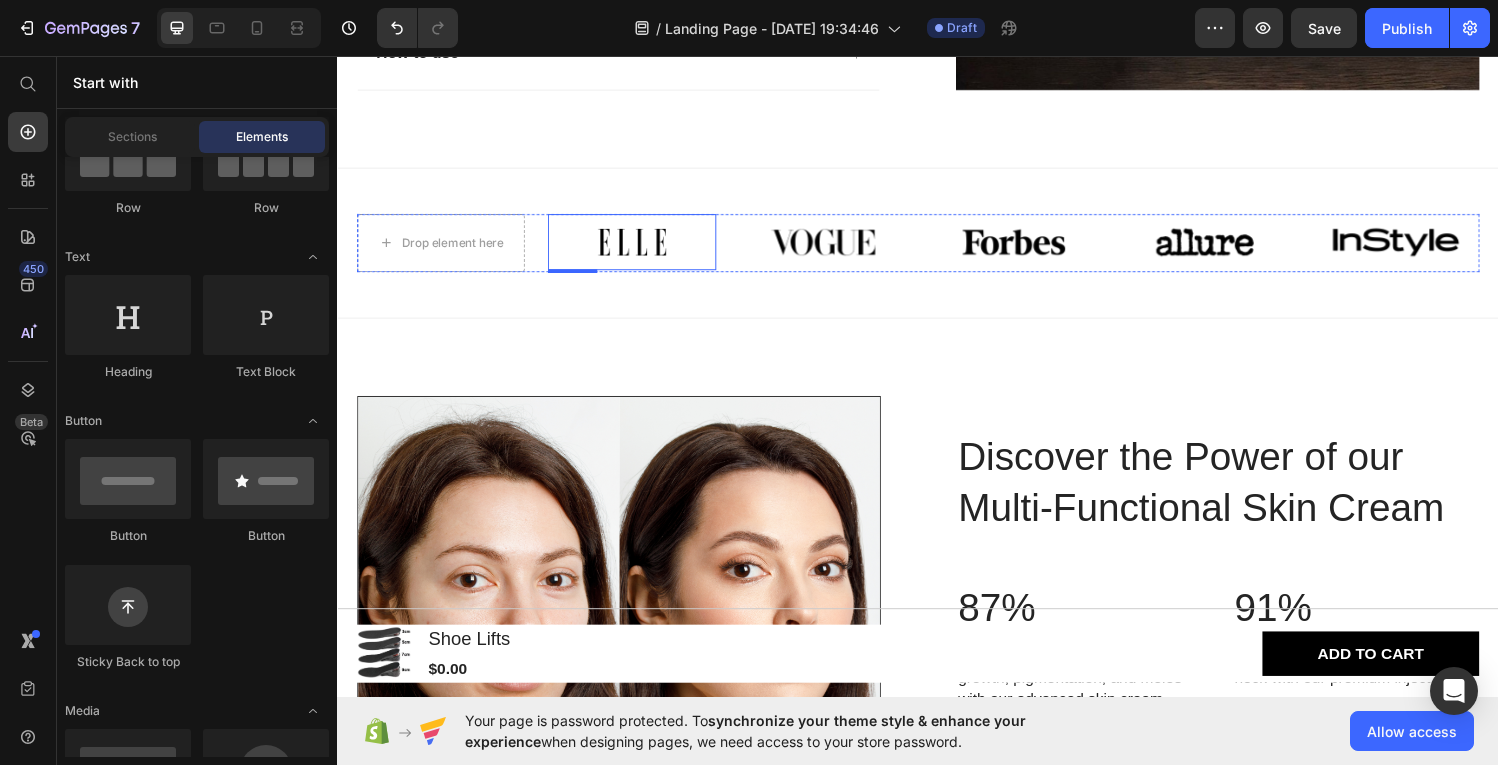 click at bounding box center (640, 248) 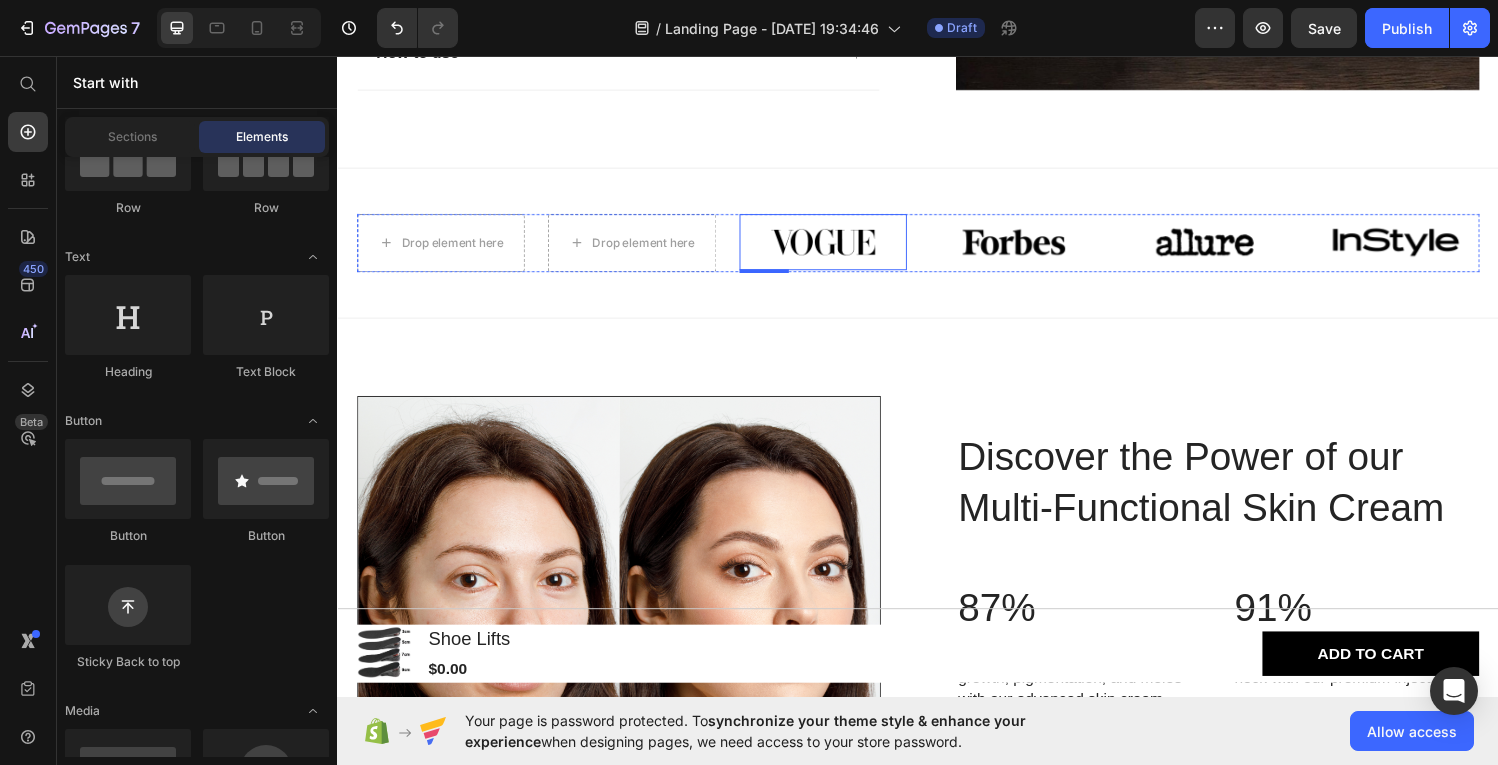 click at bounding box center (838, 248) 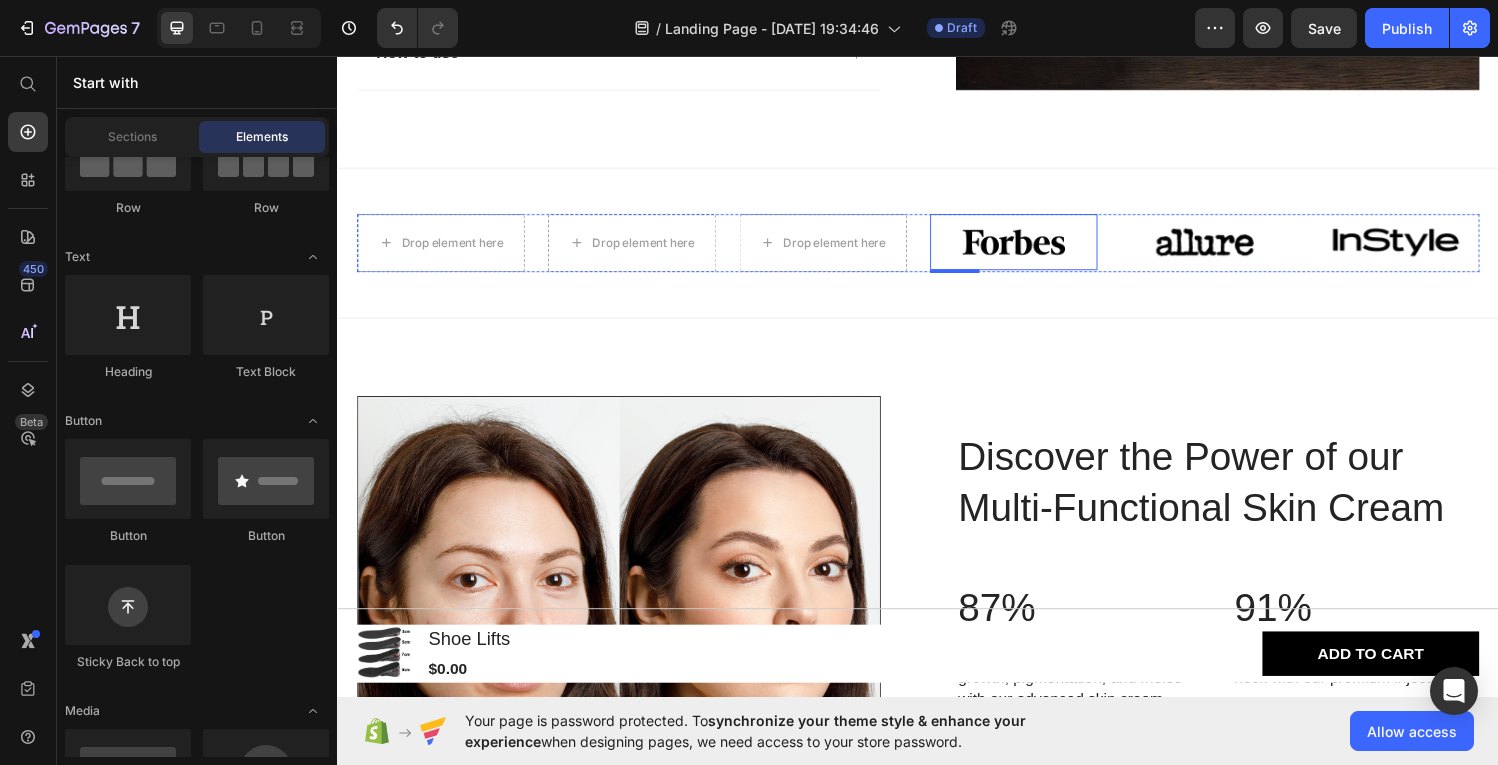 click at bounding box center [1035, 248] 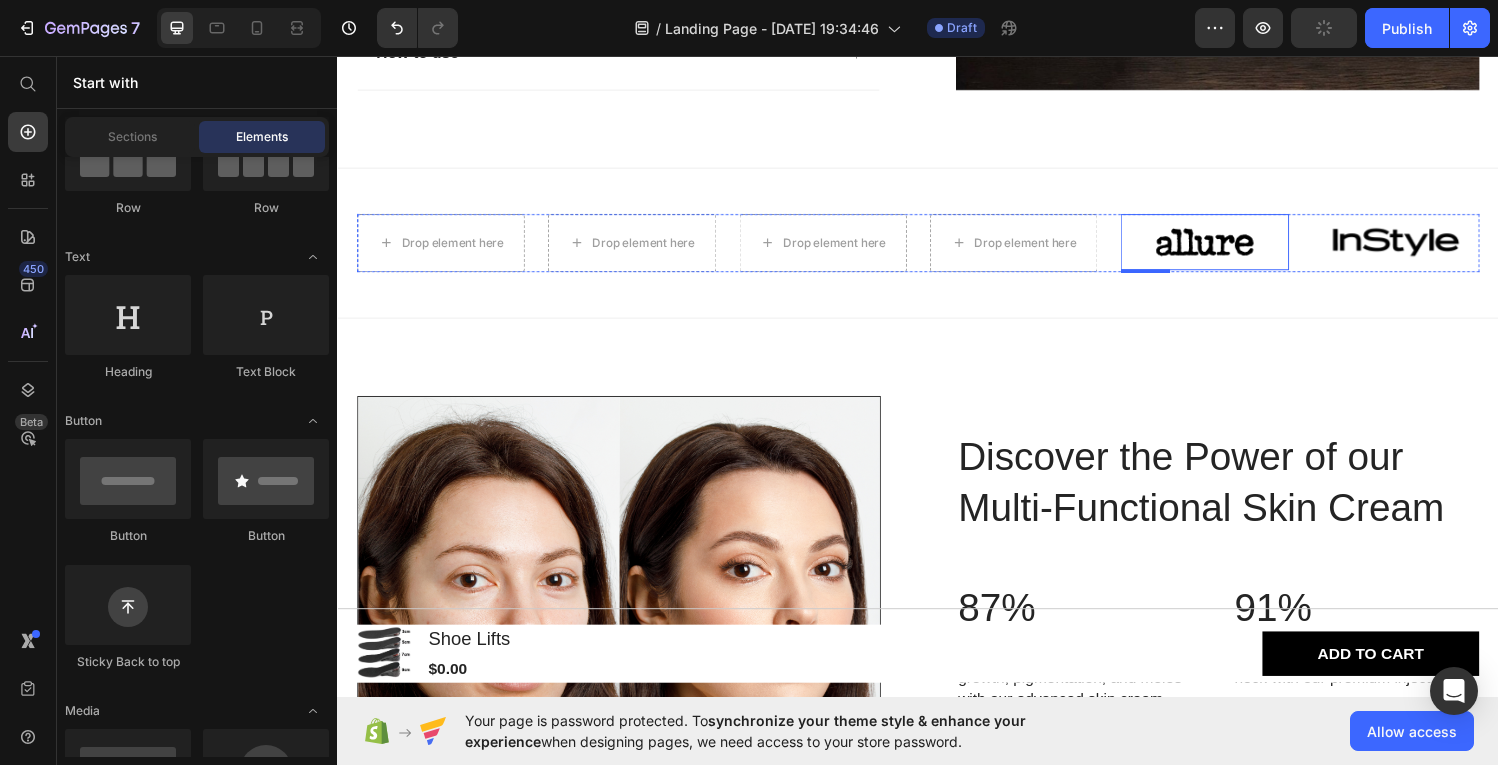 click at bounding box center (1232, 248) 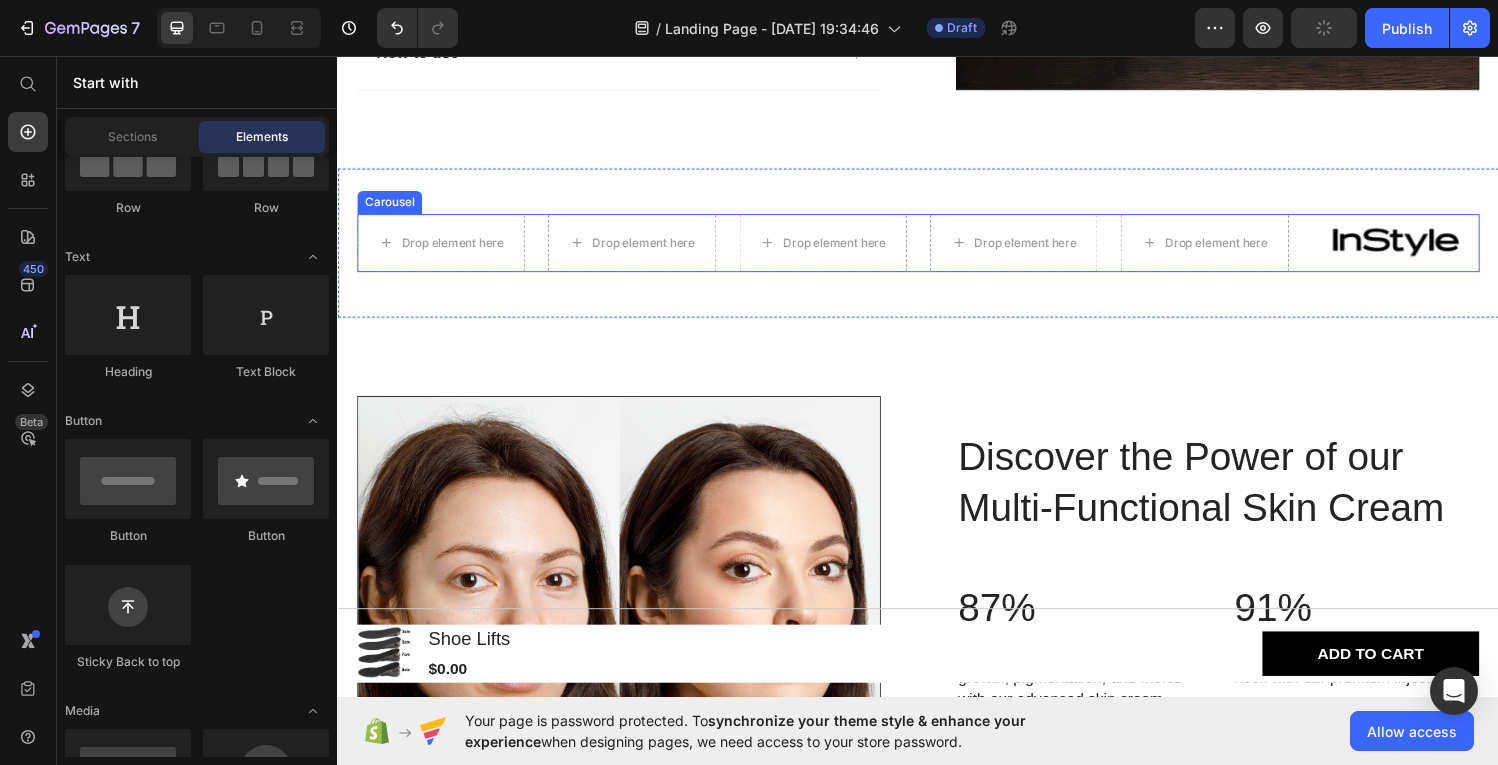 click at bounding box center (1430, 248) 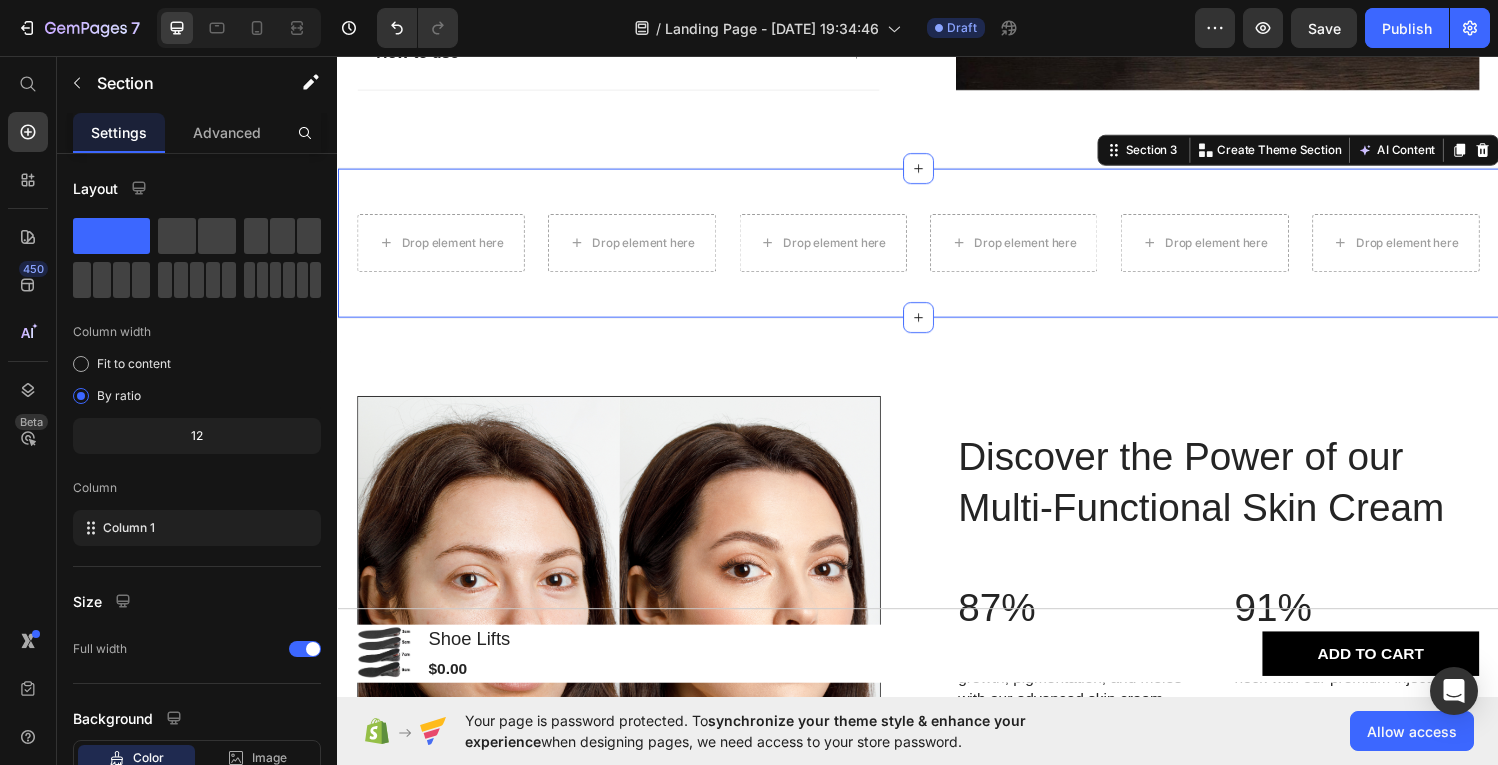 click on "Drop element here
Drop element here
Drop element here
Drop element here
Drop element here
Drop element here Carousel Section 3   You can create reusable sections Create Theme Section AI Content Write with GemAI What would you like to describe here? Tone and Voice Persuasive Product Show more Generate" at bounding box center [937, 249] 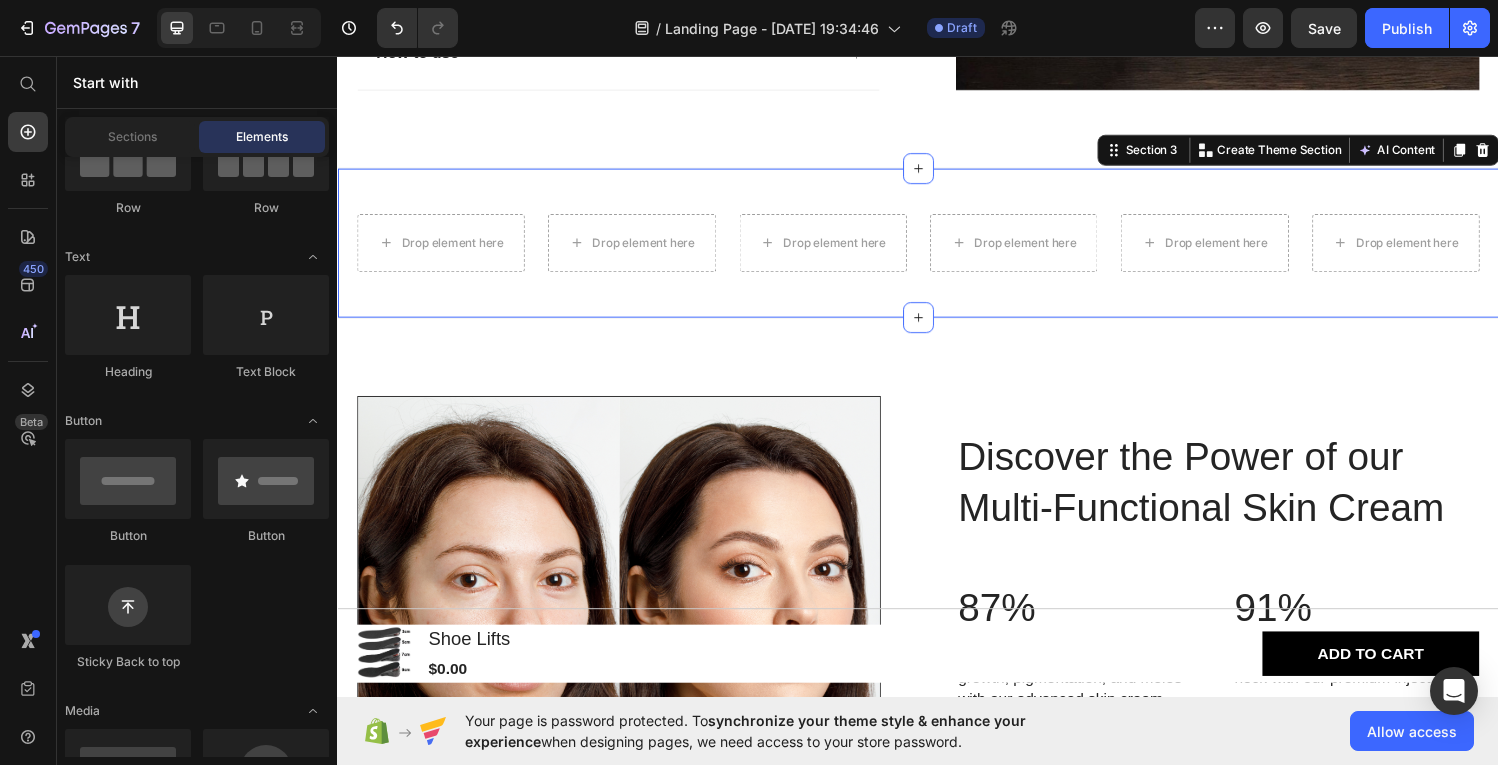 scroll, scrollTop: 216, scrollLeft: 0, axis: vertical 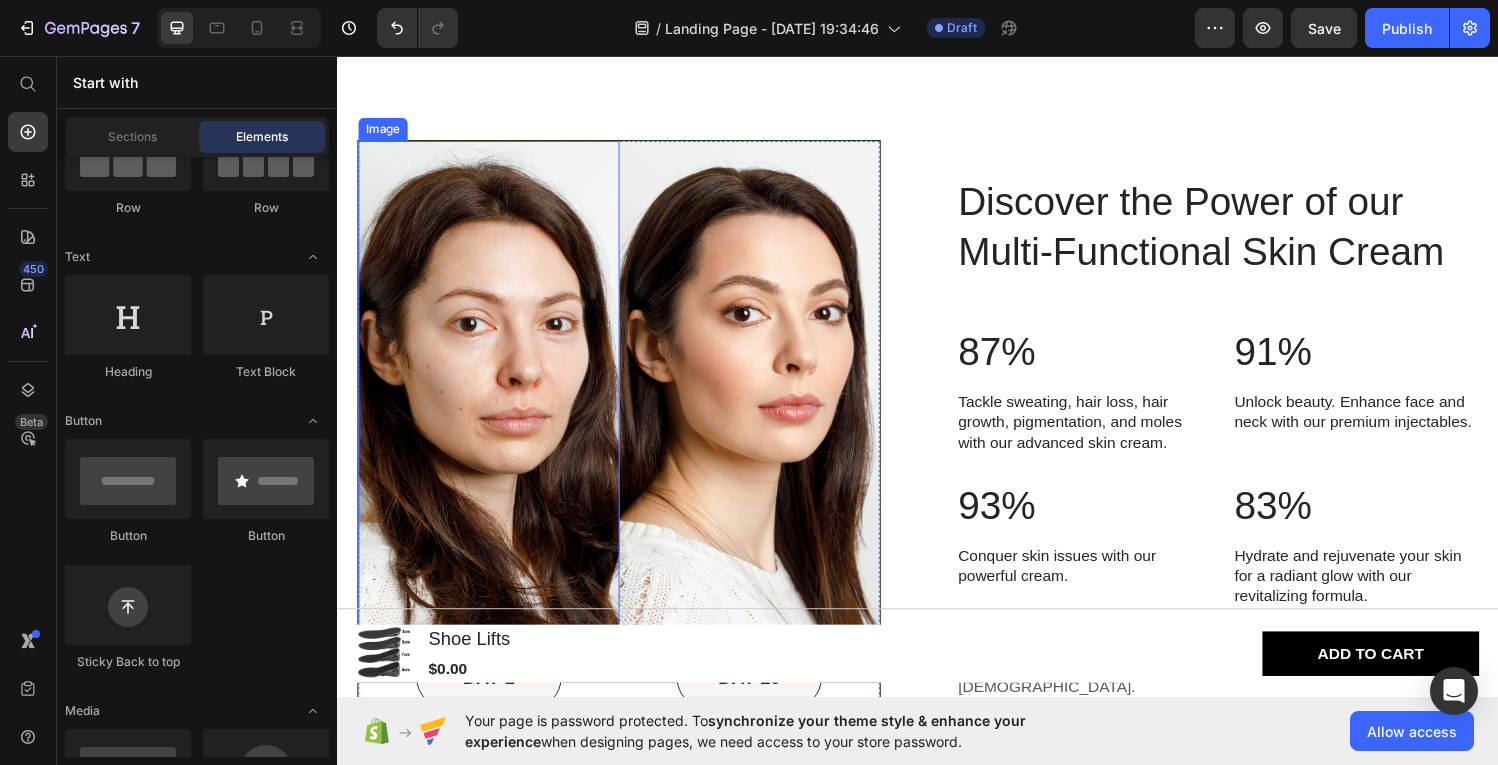 click at bounding box center [493, 422] 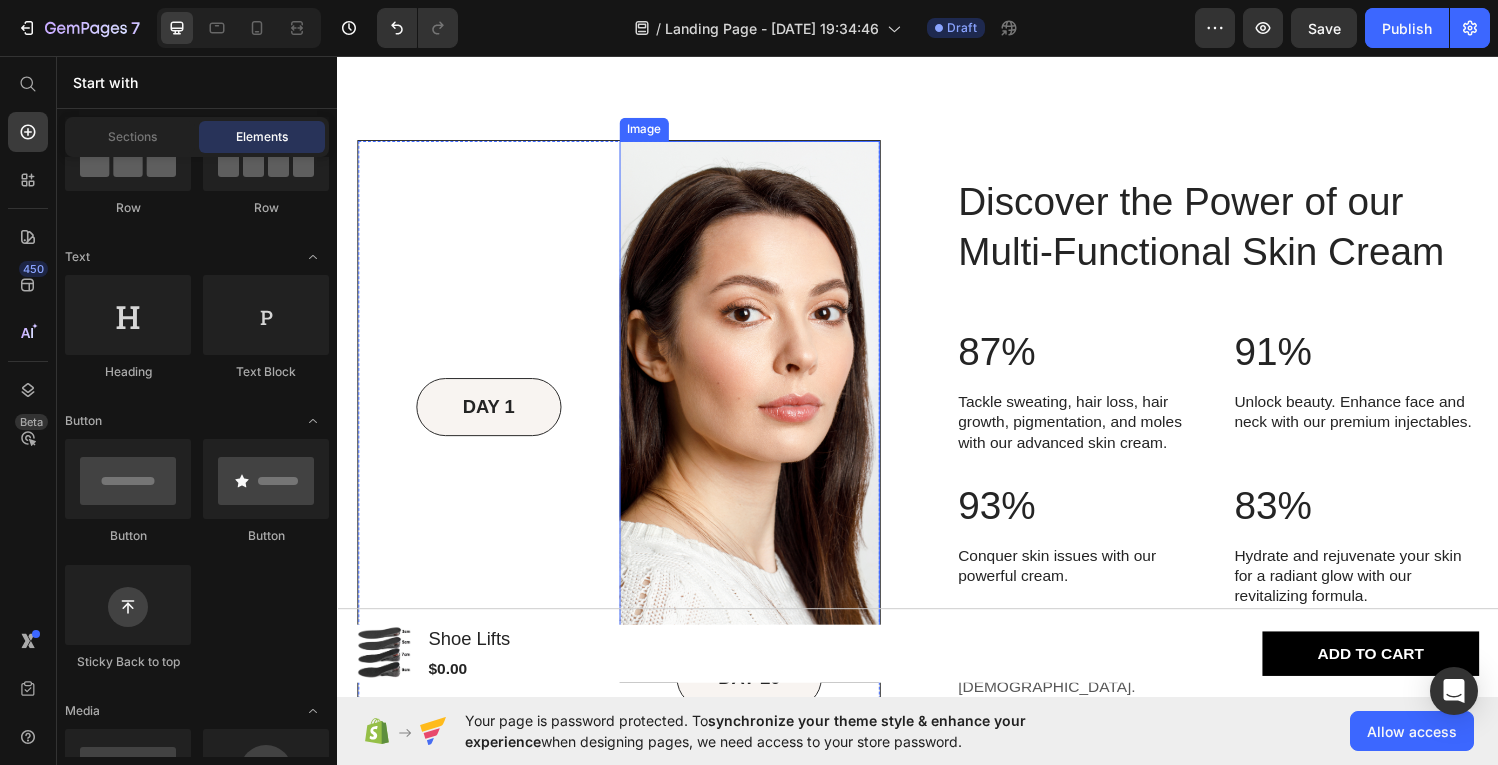 click at bounding box center [763, 422] 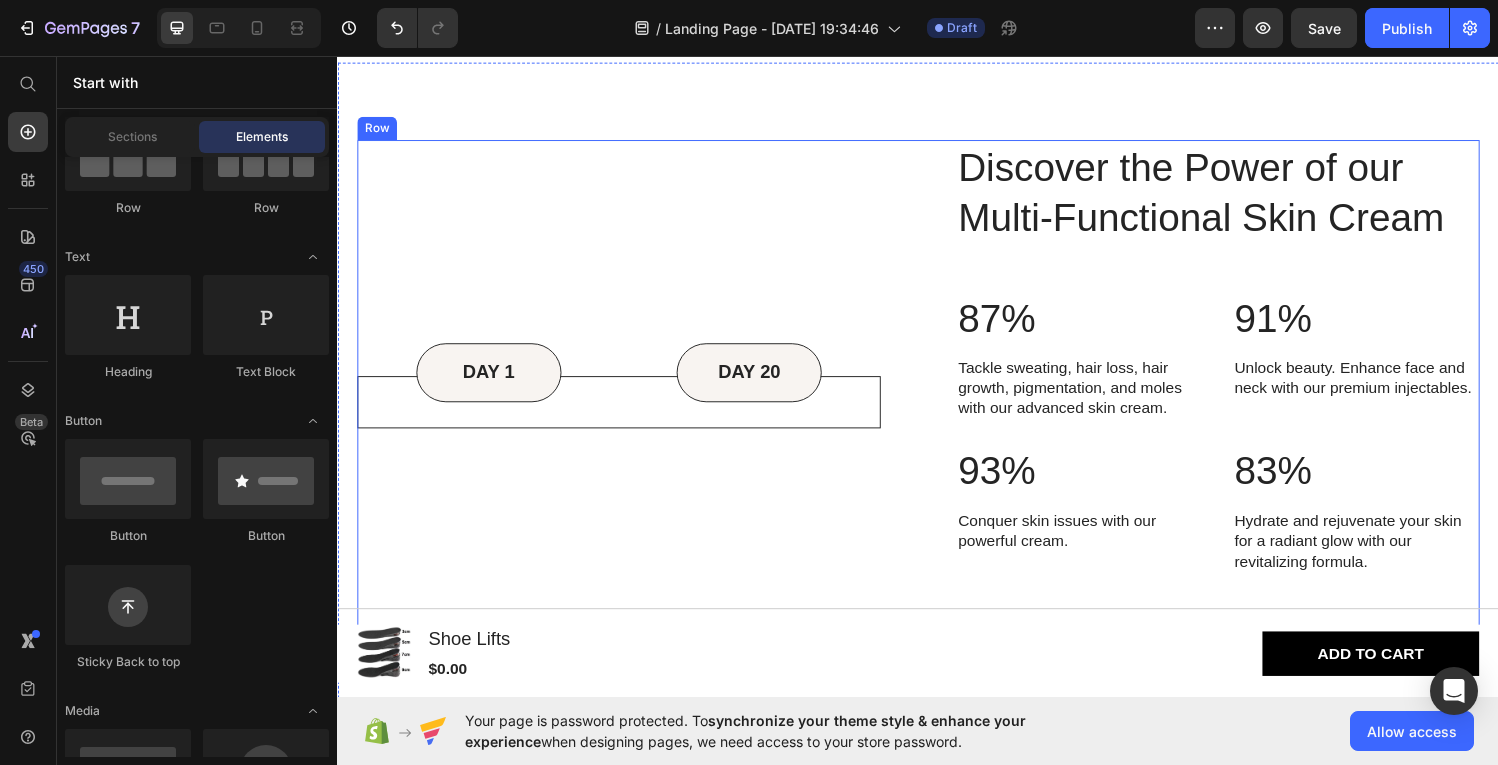 click on "DAY 1 Text Block Row DAY 20 Text Block Row Row" at bounding box center (627, 413) 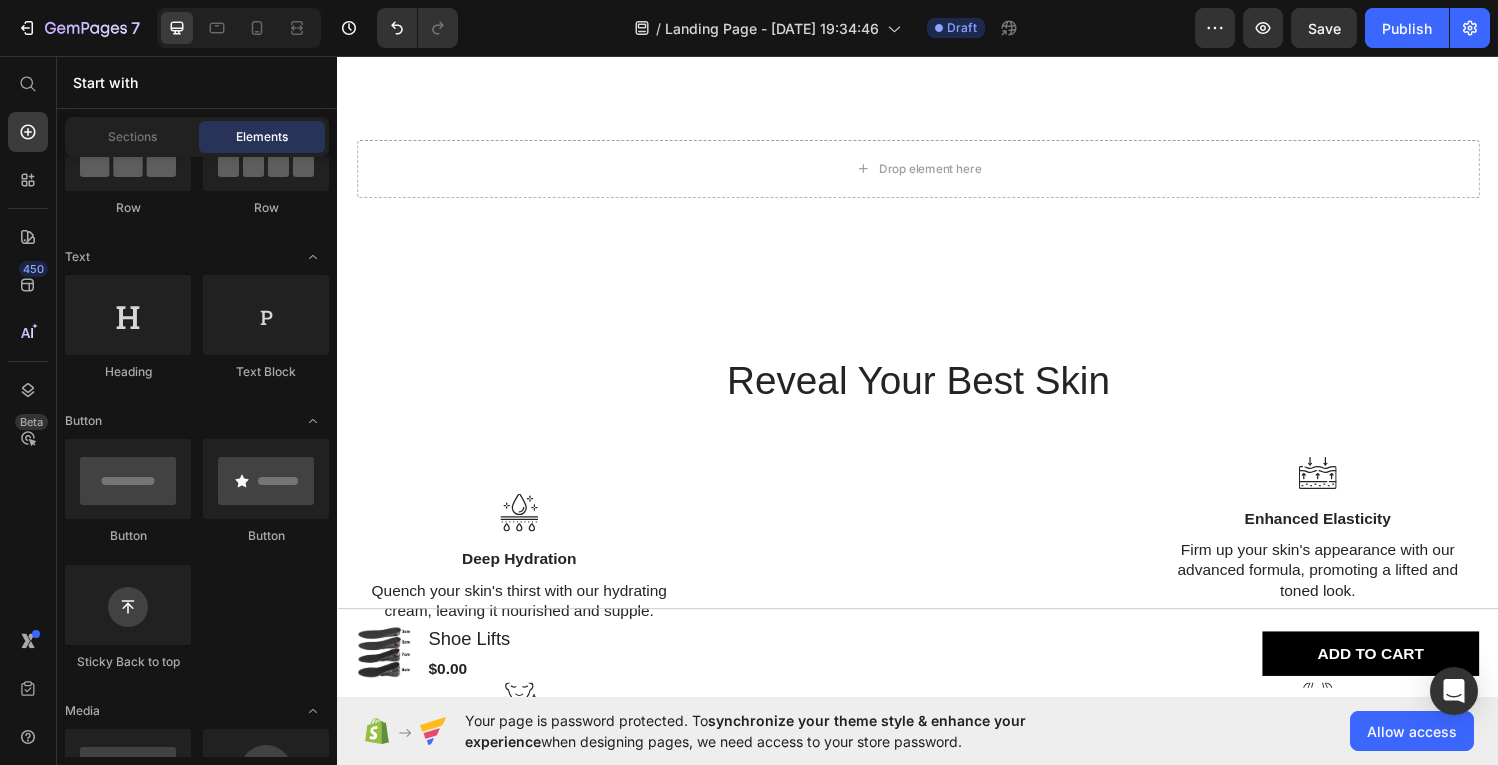 scroll, scrollTop: 216, scrollLeft: 0, axis: vertical 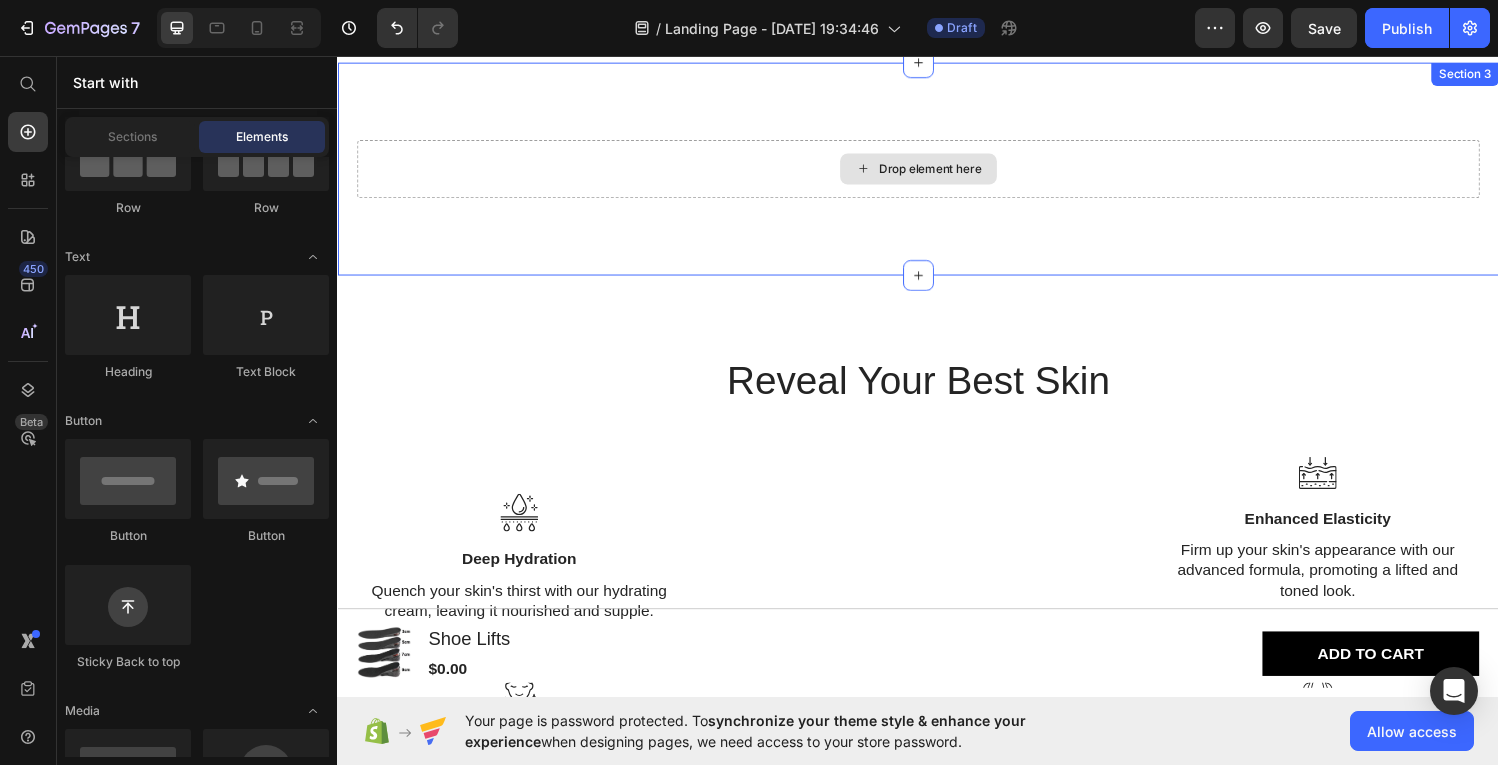 click on "Drop element here" at bounding box center (937, 172) 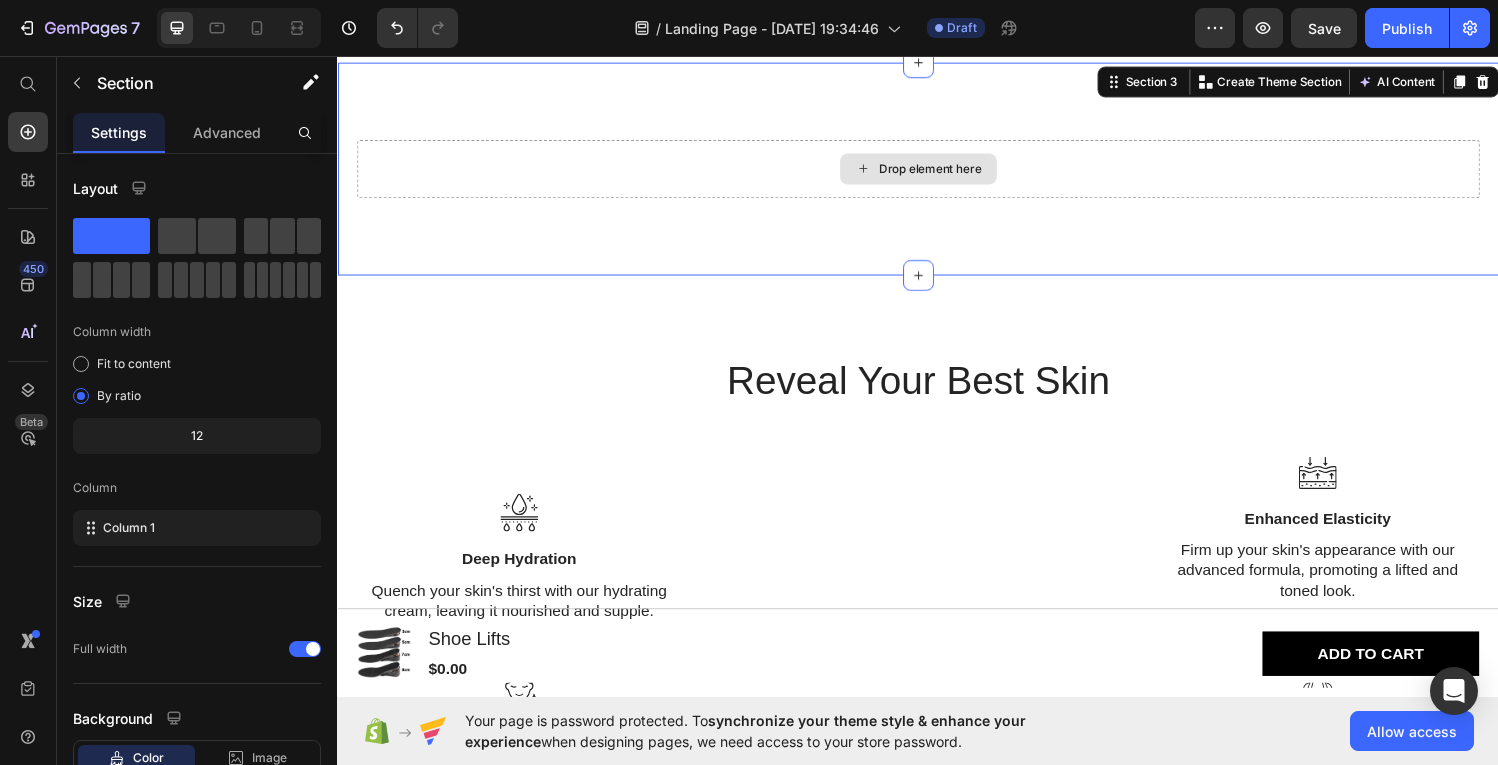 click on "Drop element here" at bounding box center (937, 172) 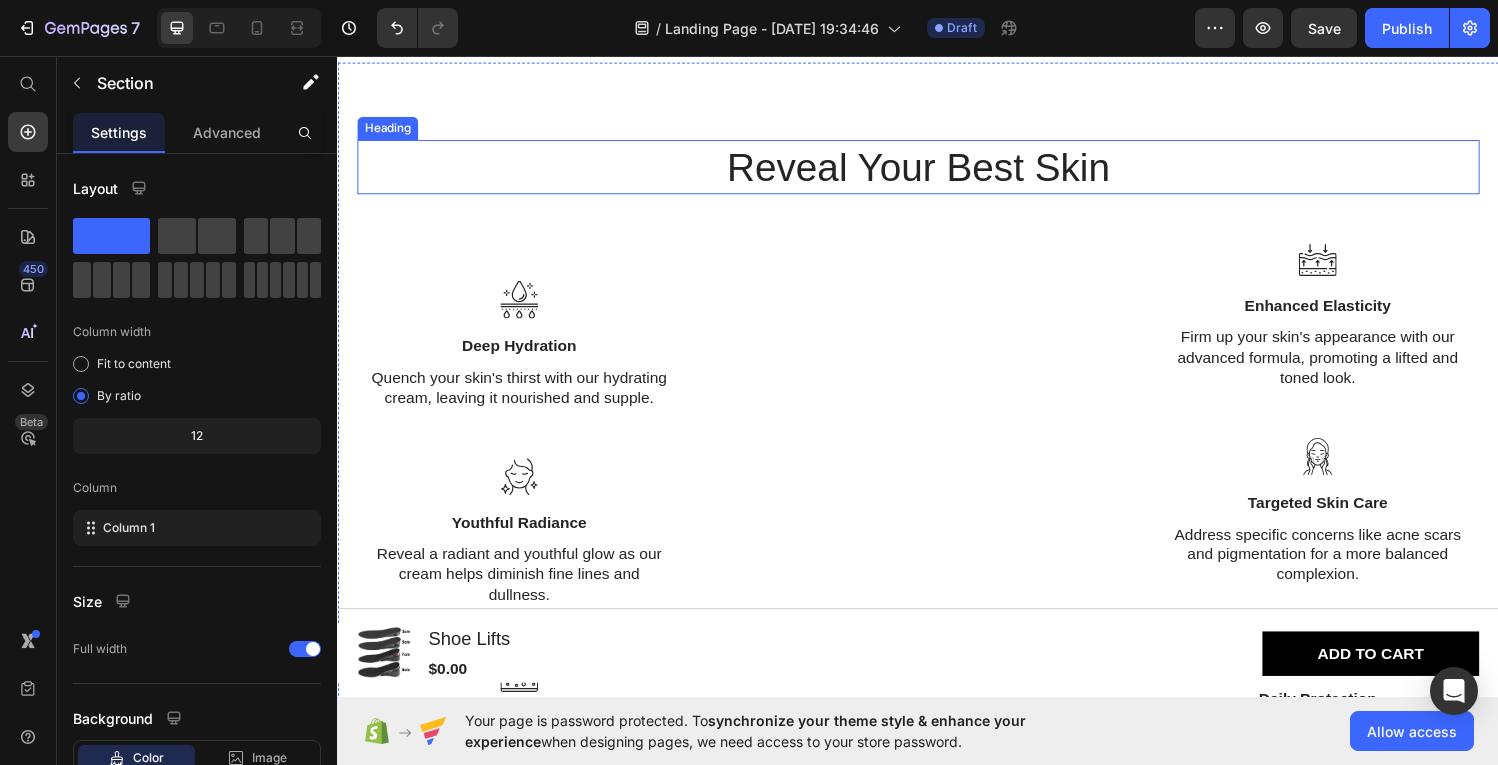 scroll, scrollTop: 216, scrollLeft: 0, axis: vertical 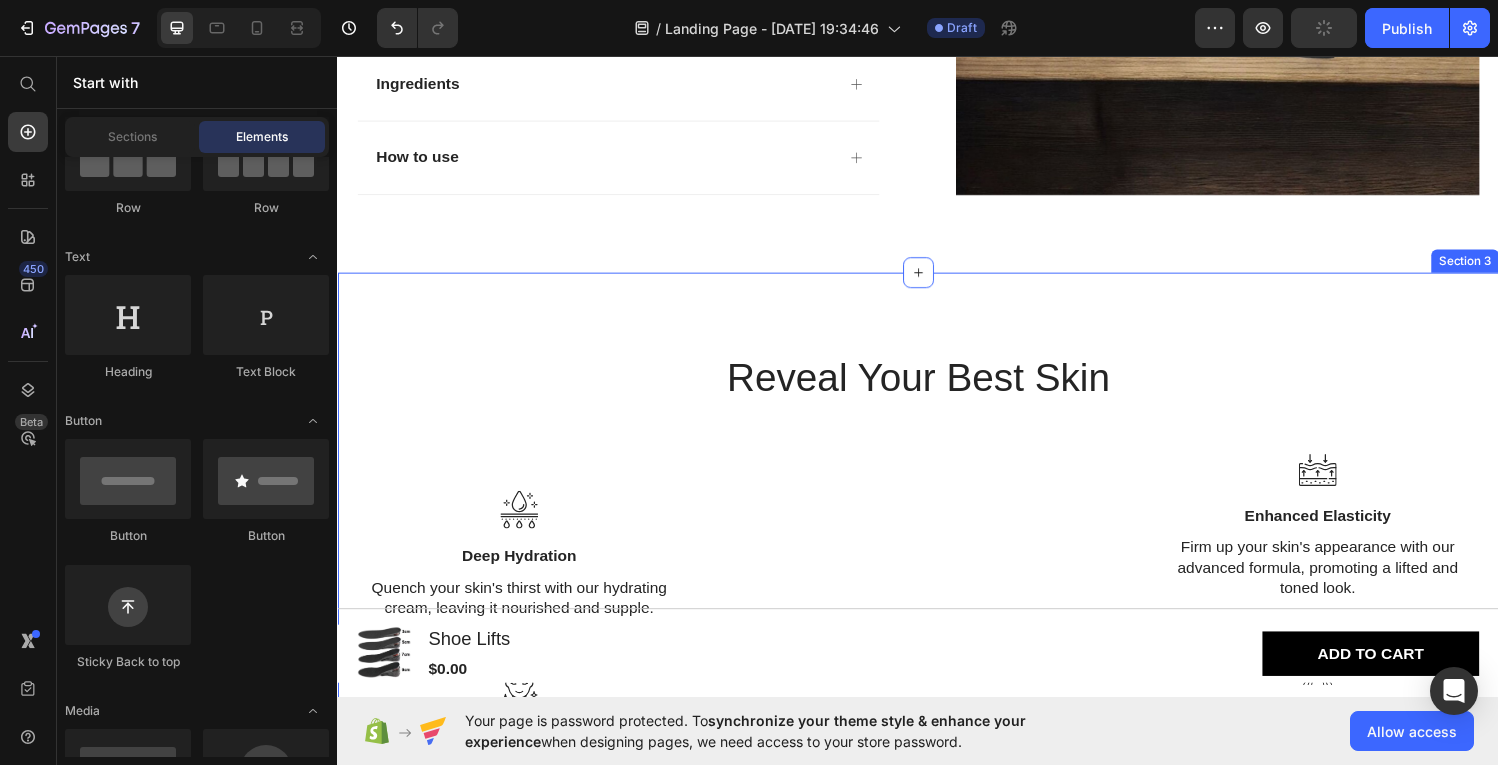 click on "Reveal Your Best Skin" at bounding box center (937, 387) 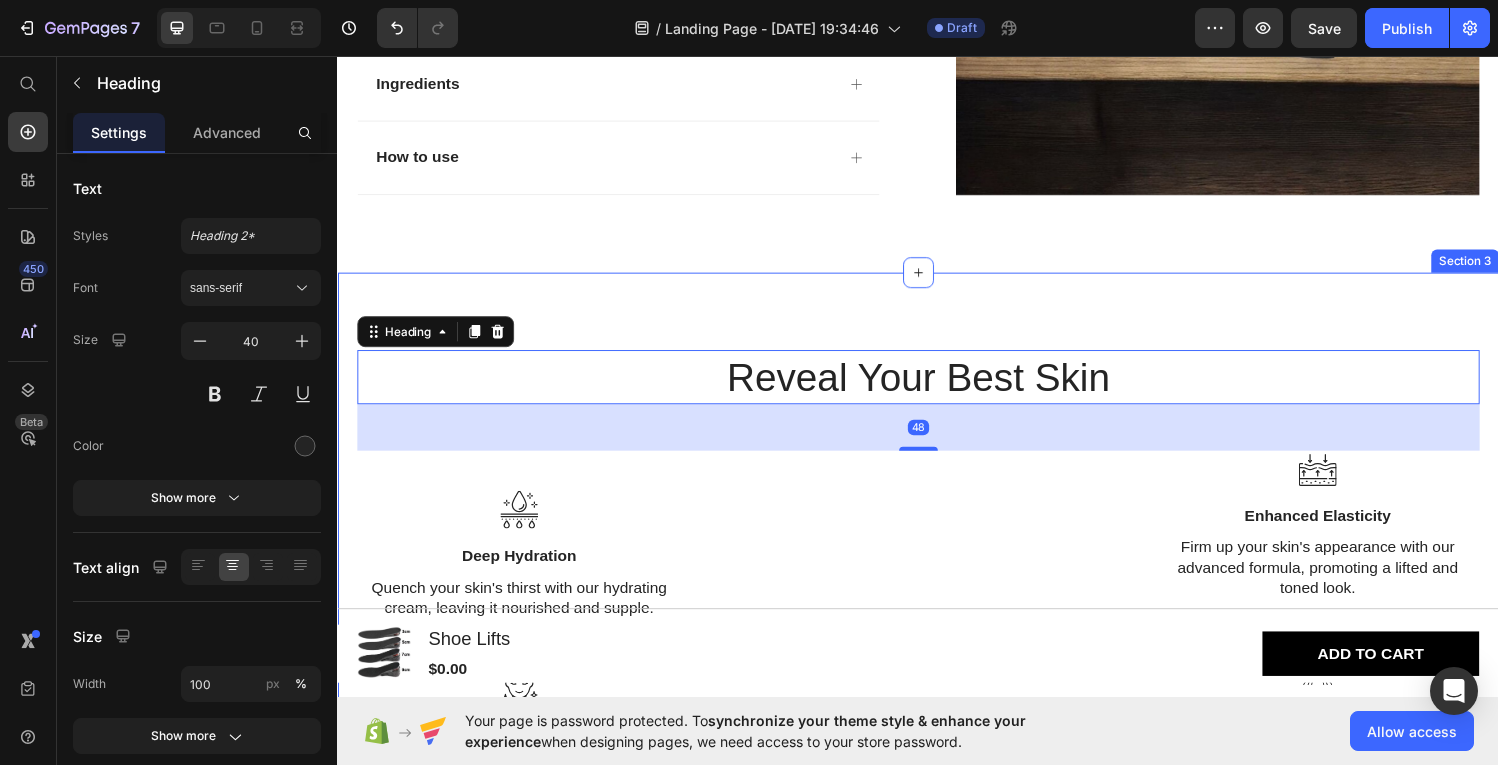 scroll, scrollTop: 216, scrollLeft: 0, axis: vertical 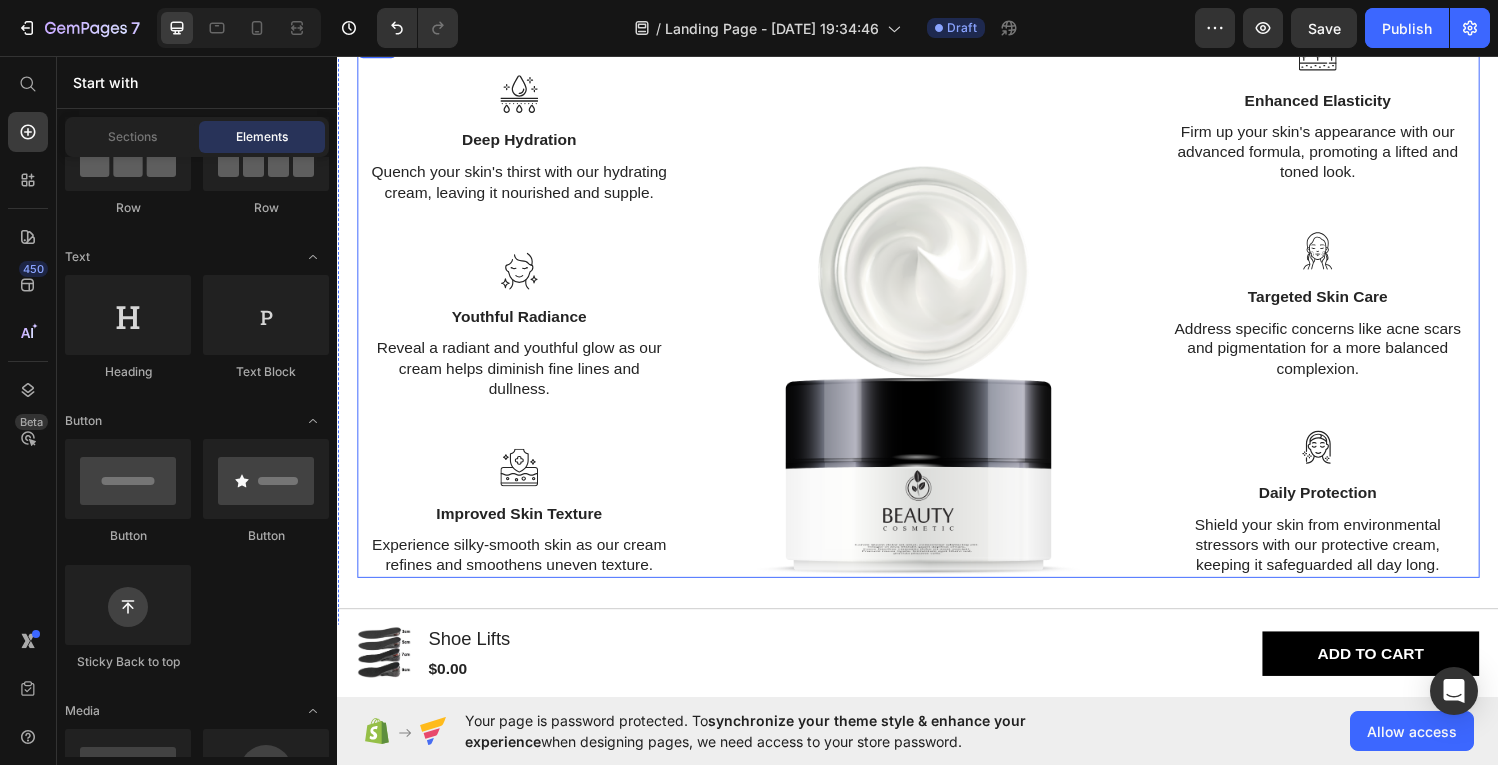 click at bounding box center [937, 382] 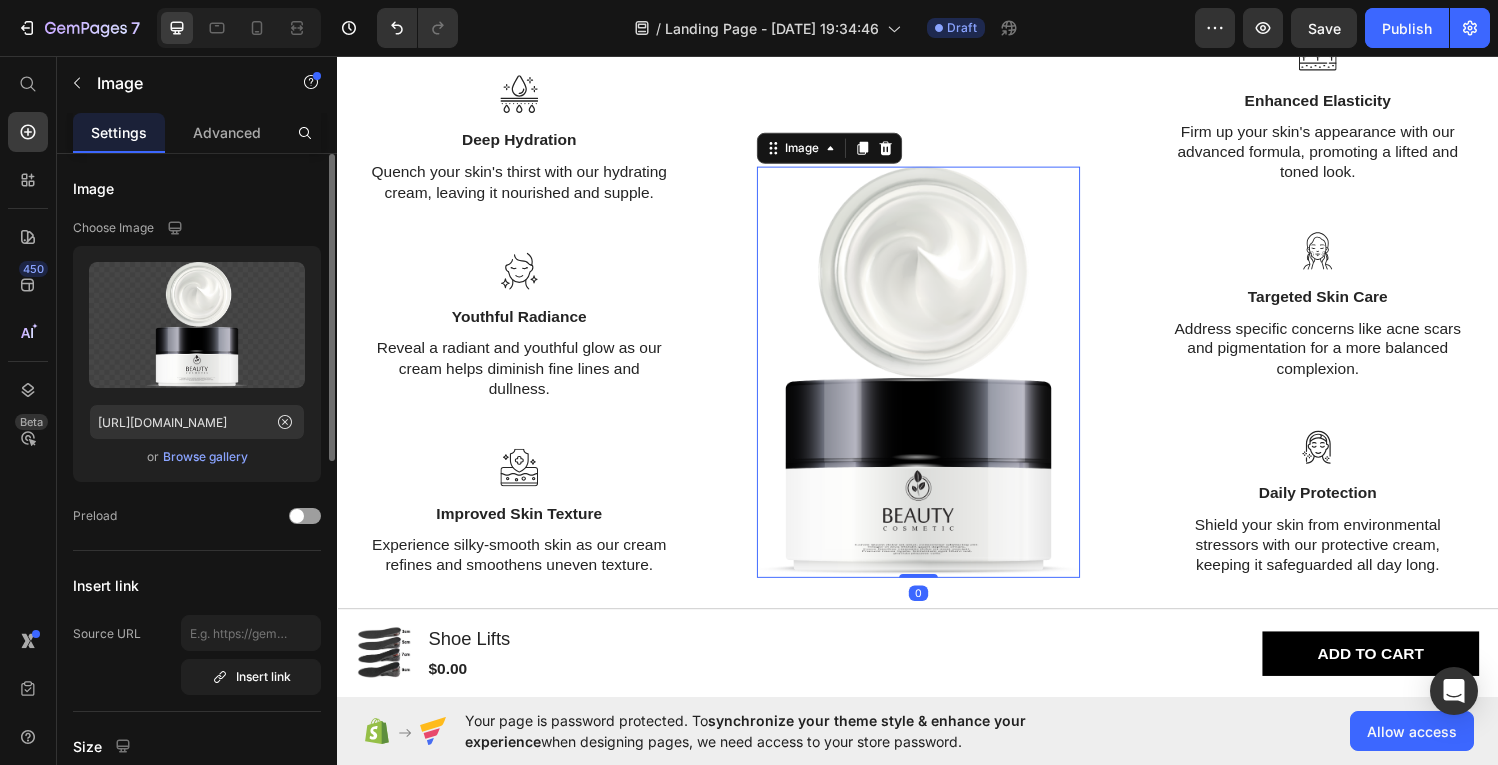 click on "Browse gallery" at bounding box center (205, 457) 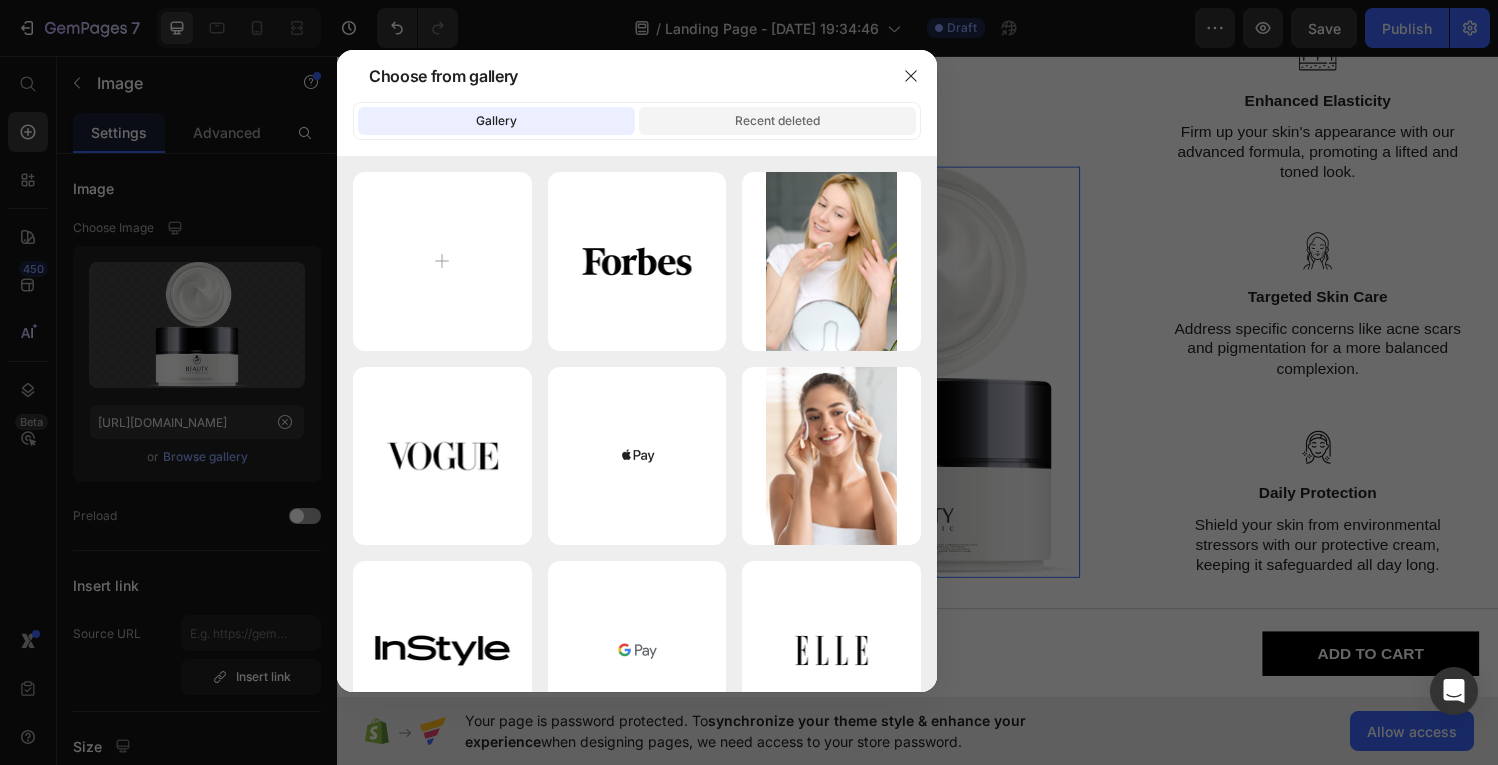 click on "Recent deleted" 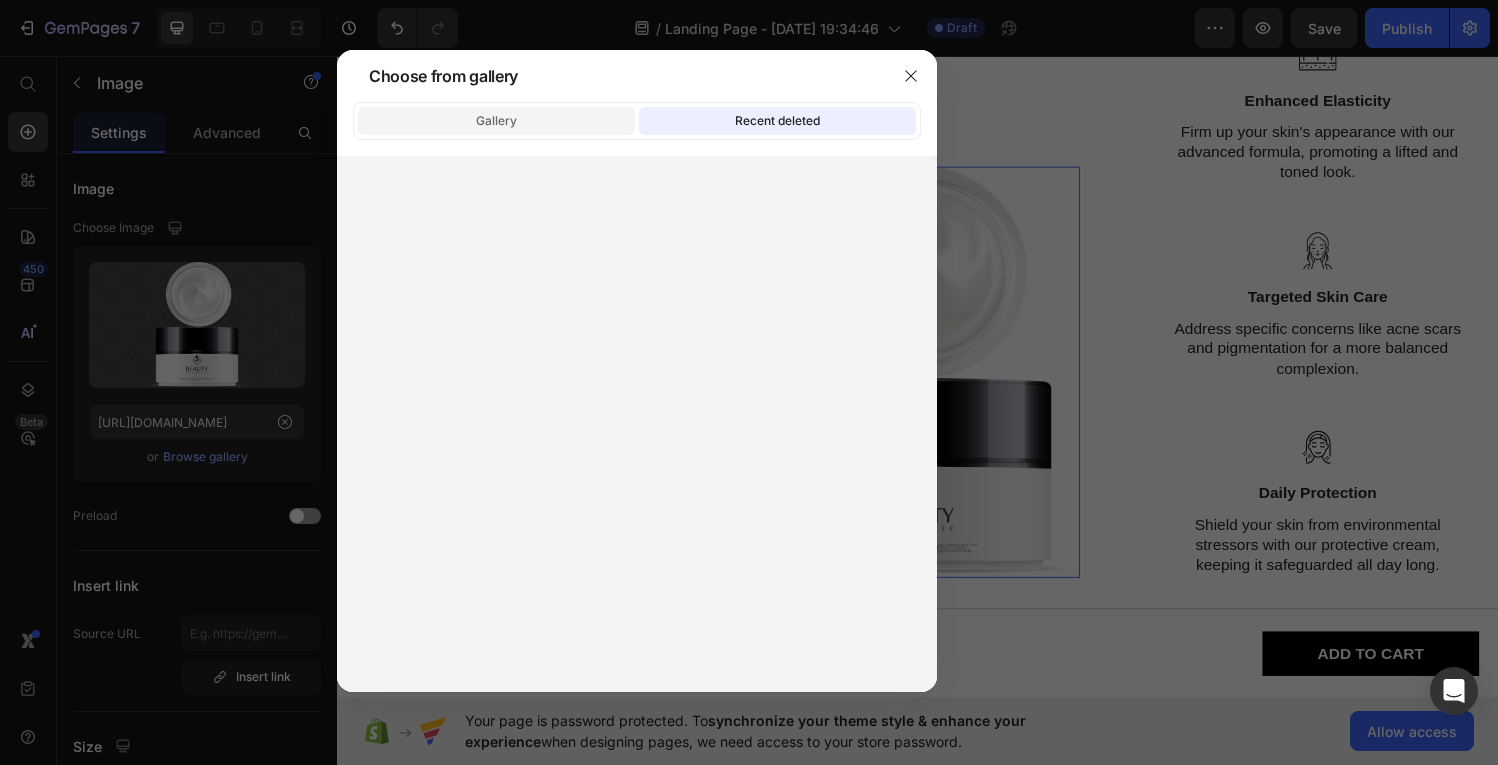 click on "Gallery" 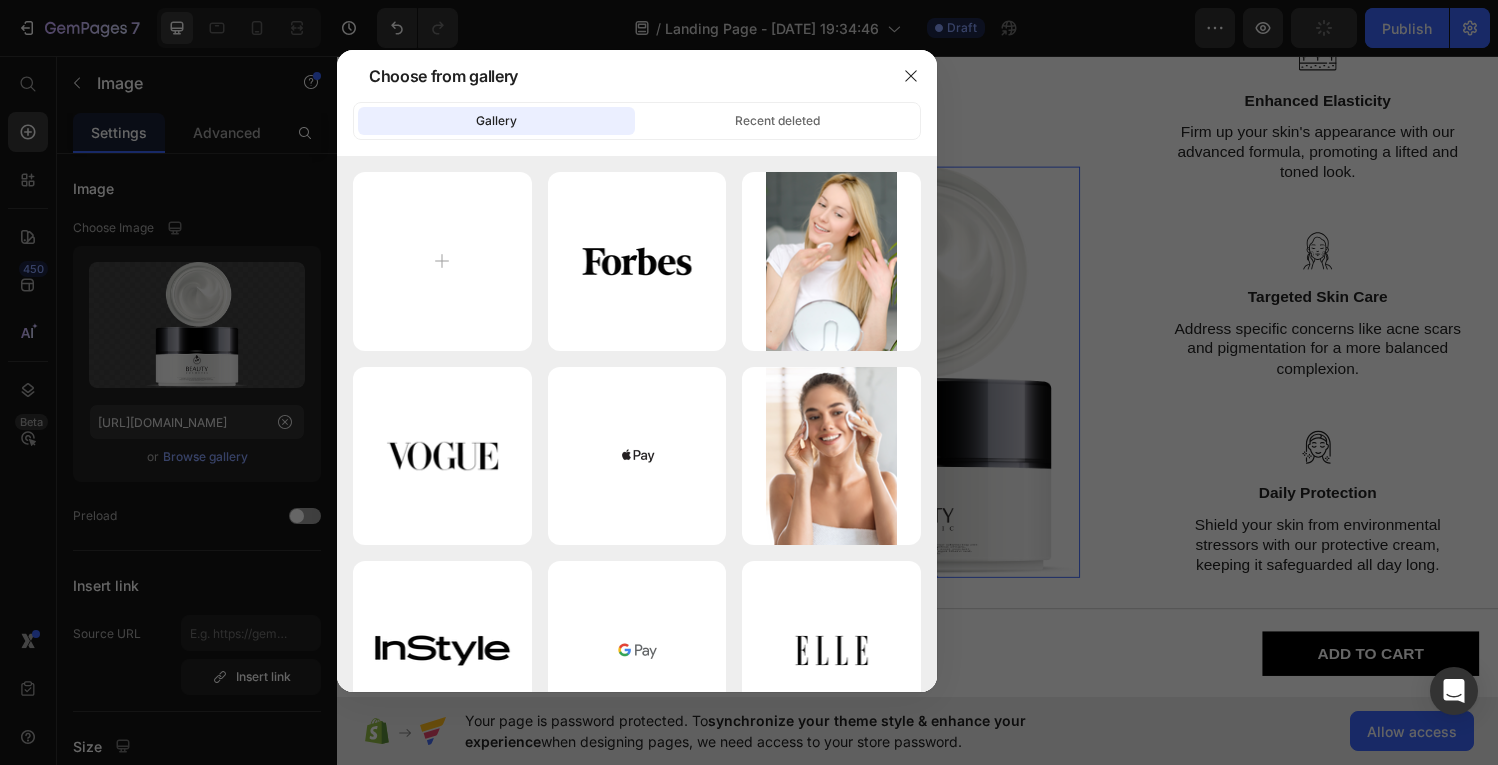 click at bounding box center [911, 76] 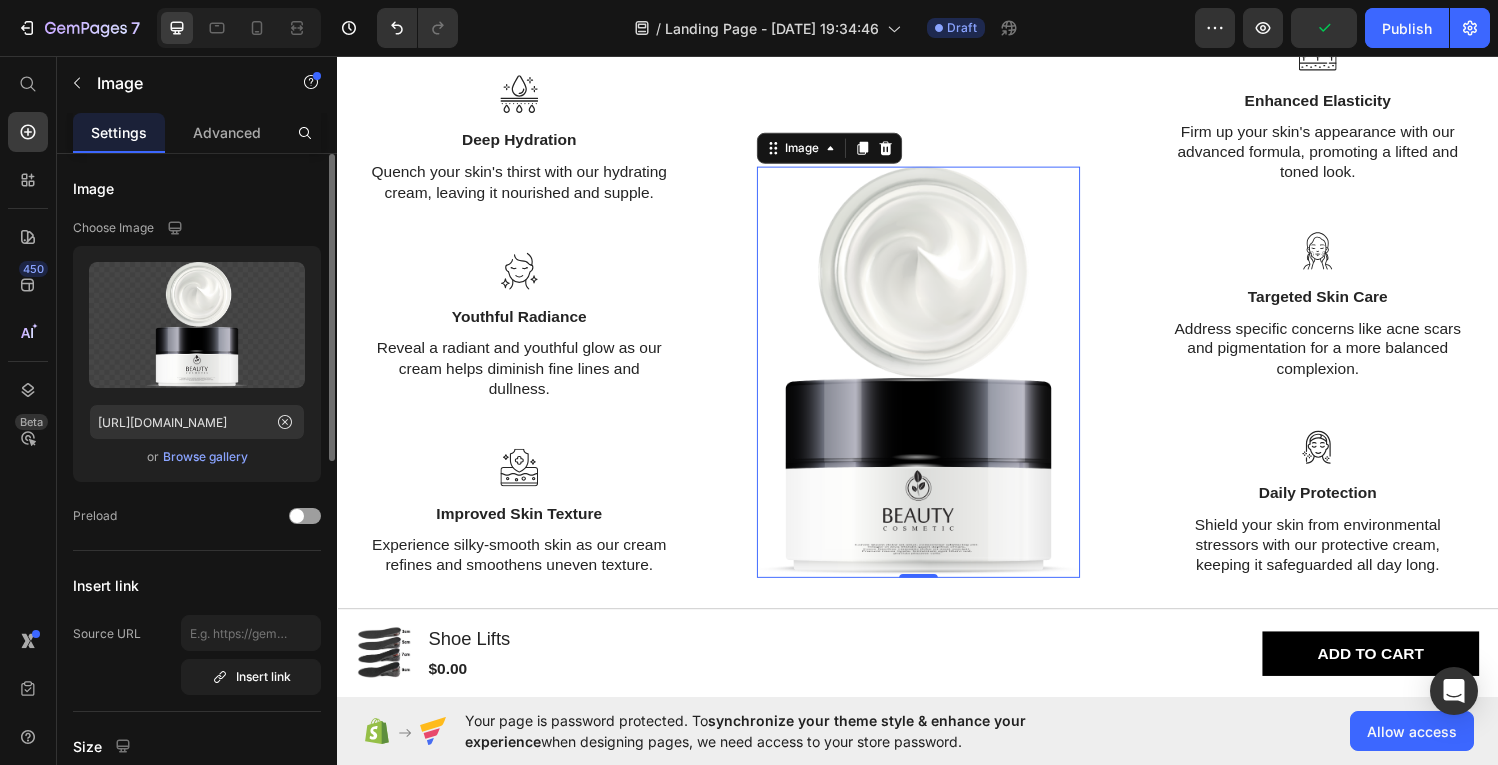 click on "Browse gallery" at bounding box center (205, 457) 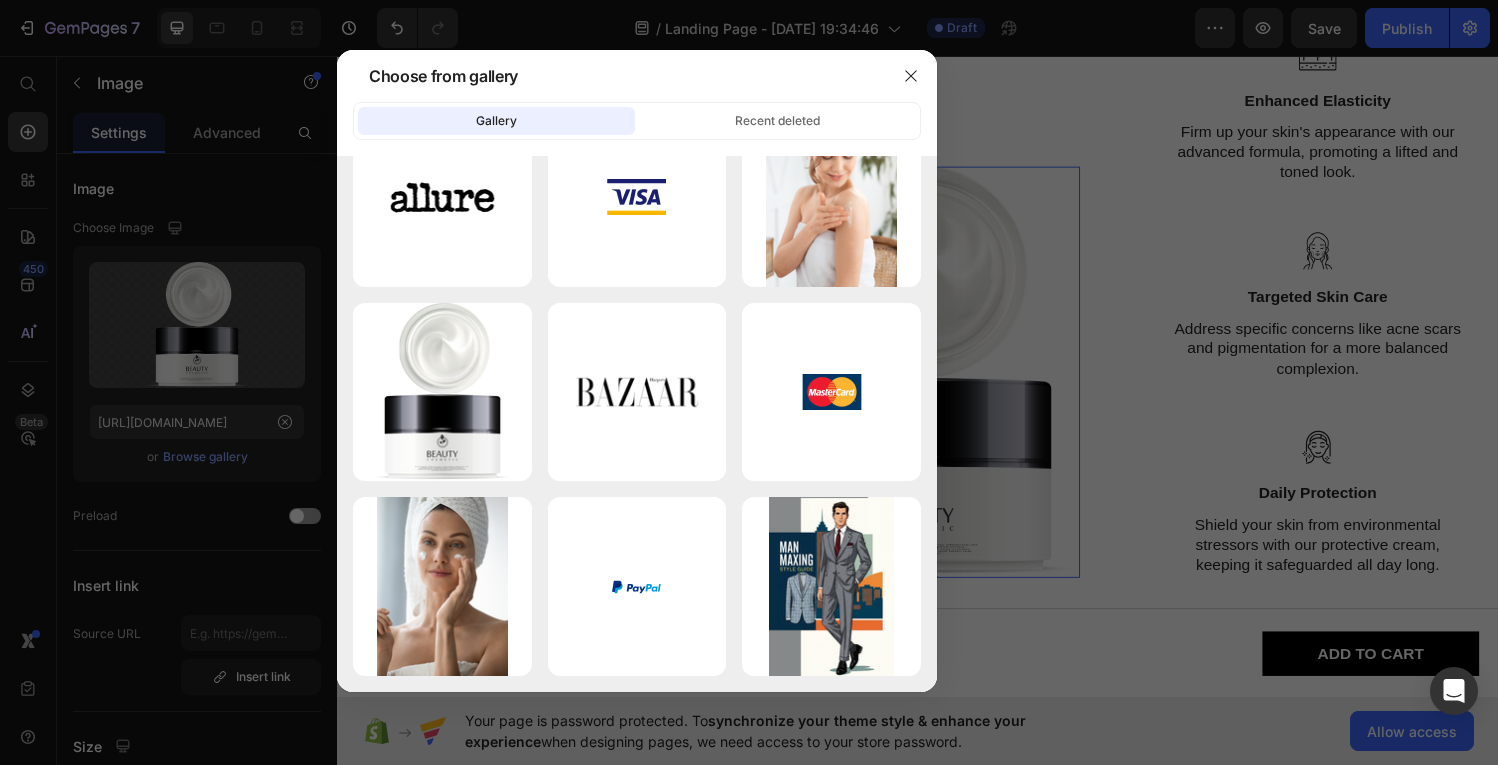 scroll, scrollTop: 0, scrollLeft: 0, axis: both 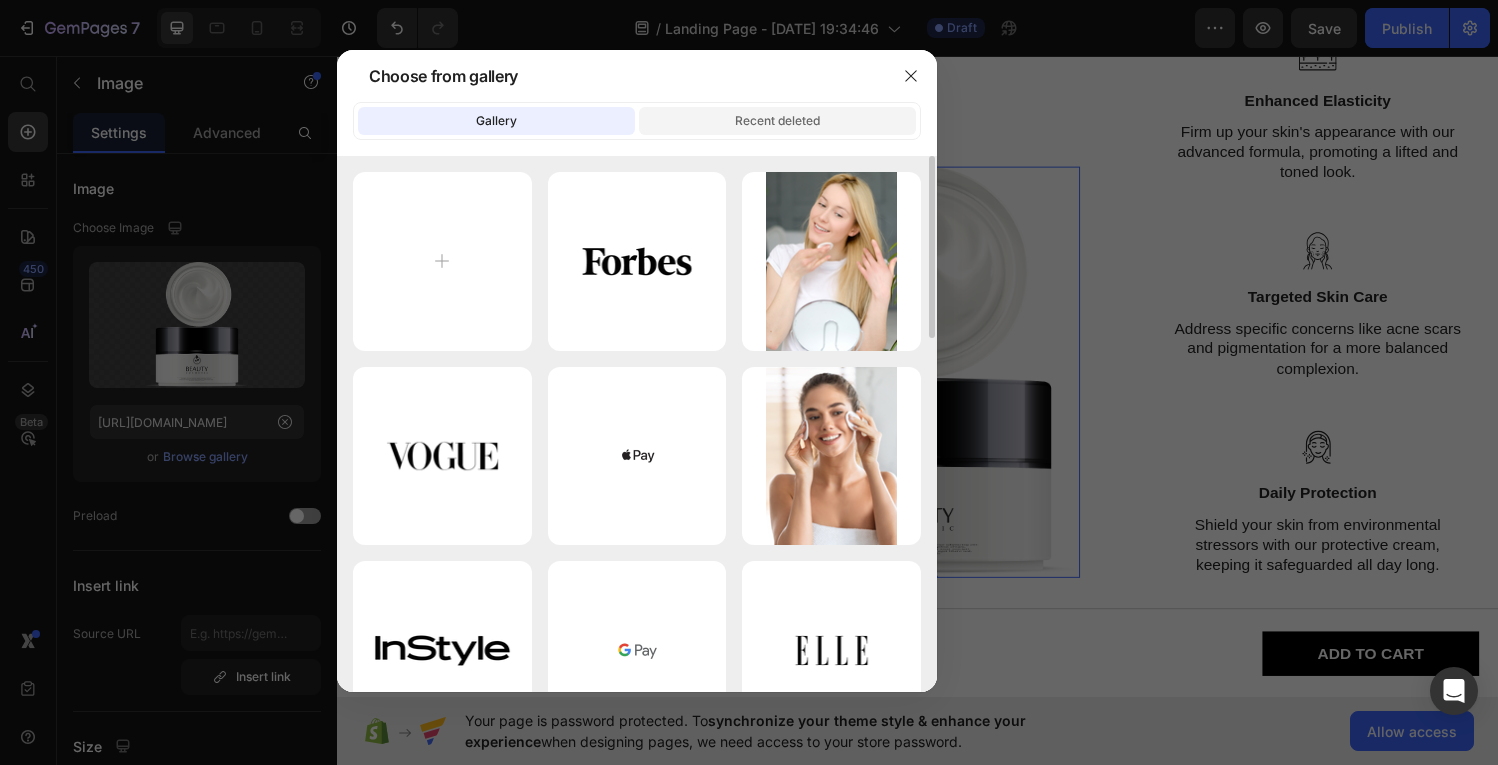 click on "Gallery Recent deleted" 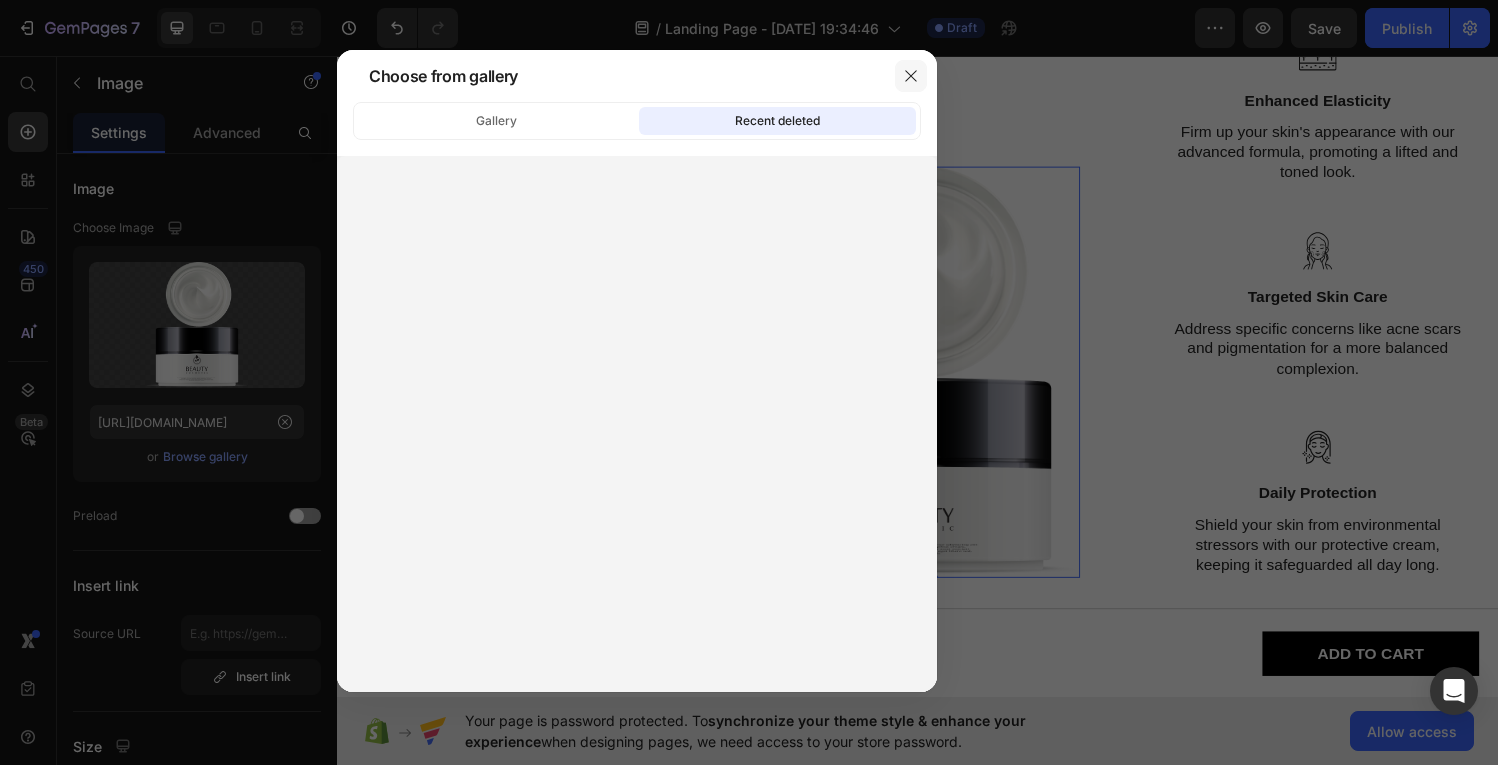 click 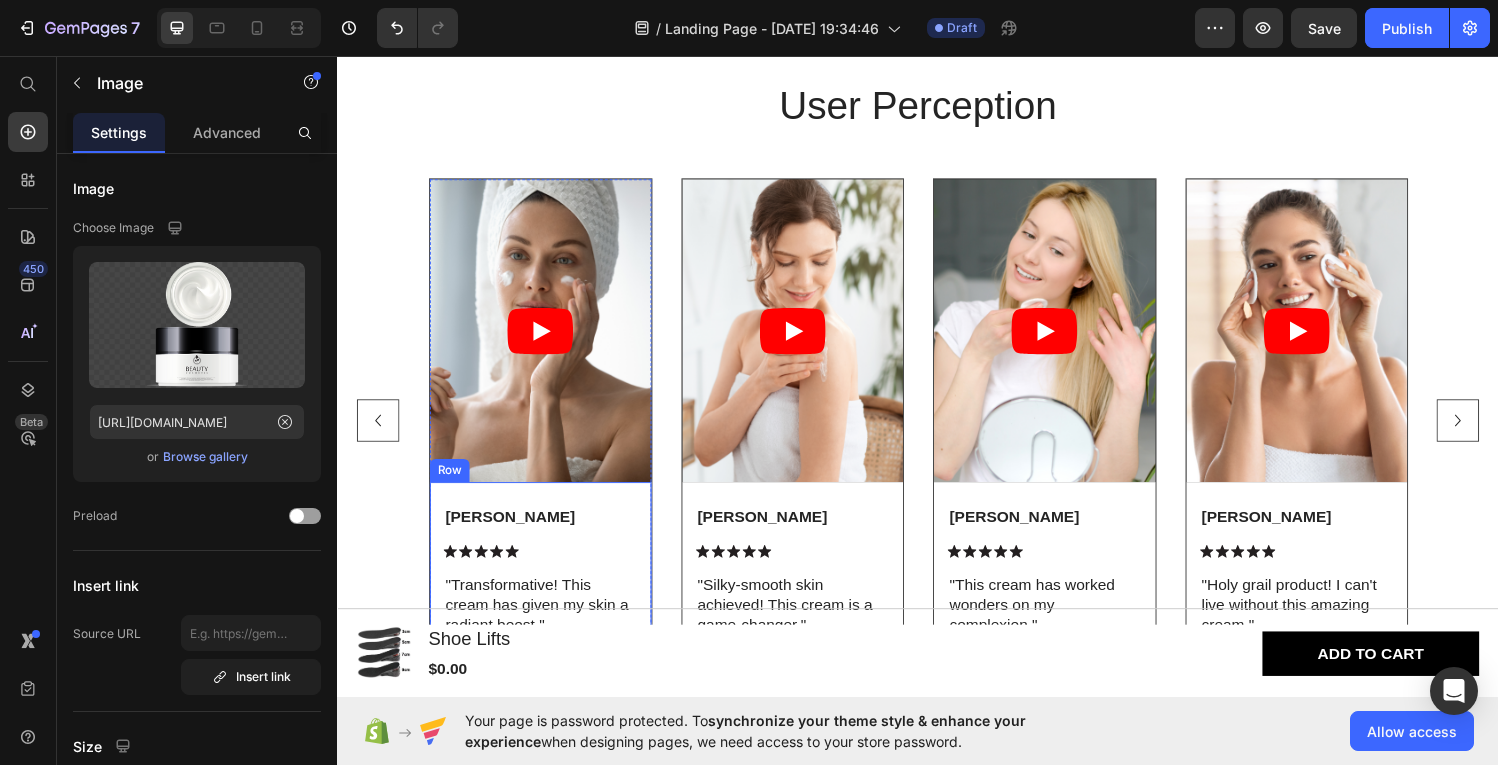 scroll, scrollTop: 1727, scrollLeft: 0, axis: vertical 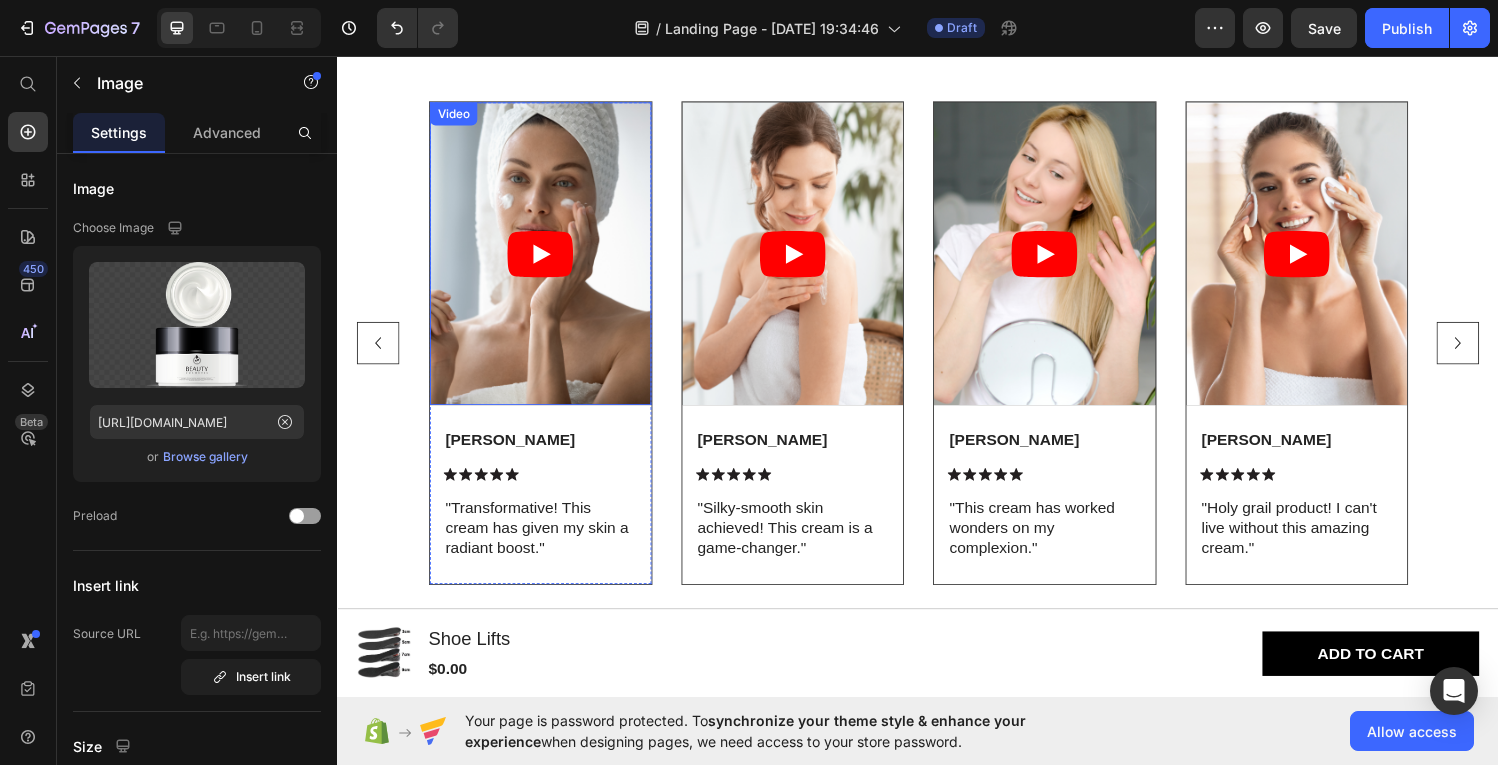 click on "Video [PERSON_NAME] Text Block
Icon
Icon
Icon
Icon
Icon Icon List "Transformative! This cream has given my skin a radiant boost." Text Block Row Row Video [PERSON_NAME] Text Block
Icon
Icon
Icon
Icon
Icon Icon List "Silky-smooth skin achieved! This cream is a game-changer." Text Block Row Row Video [PERSON_NAME] Text Block
Icon
Icon
Icon
Icon
Icon Icon List "This cream has worked wonders on my complexion." Text Block Row Row Video [PERSON_NAME] Text Block
Icon
Icon
Icon
Icon
Icon Icon List "Holy grail product! I can't live without this amazing cream." Text Block Row Row" at bounding box center (937, 352) 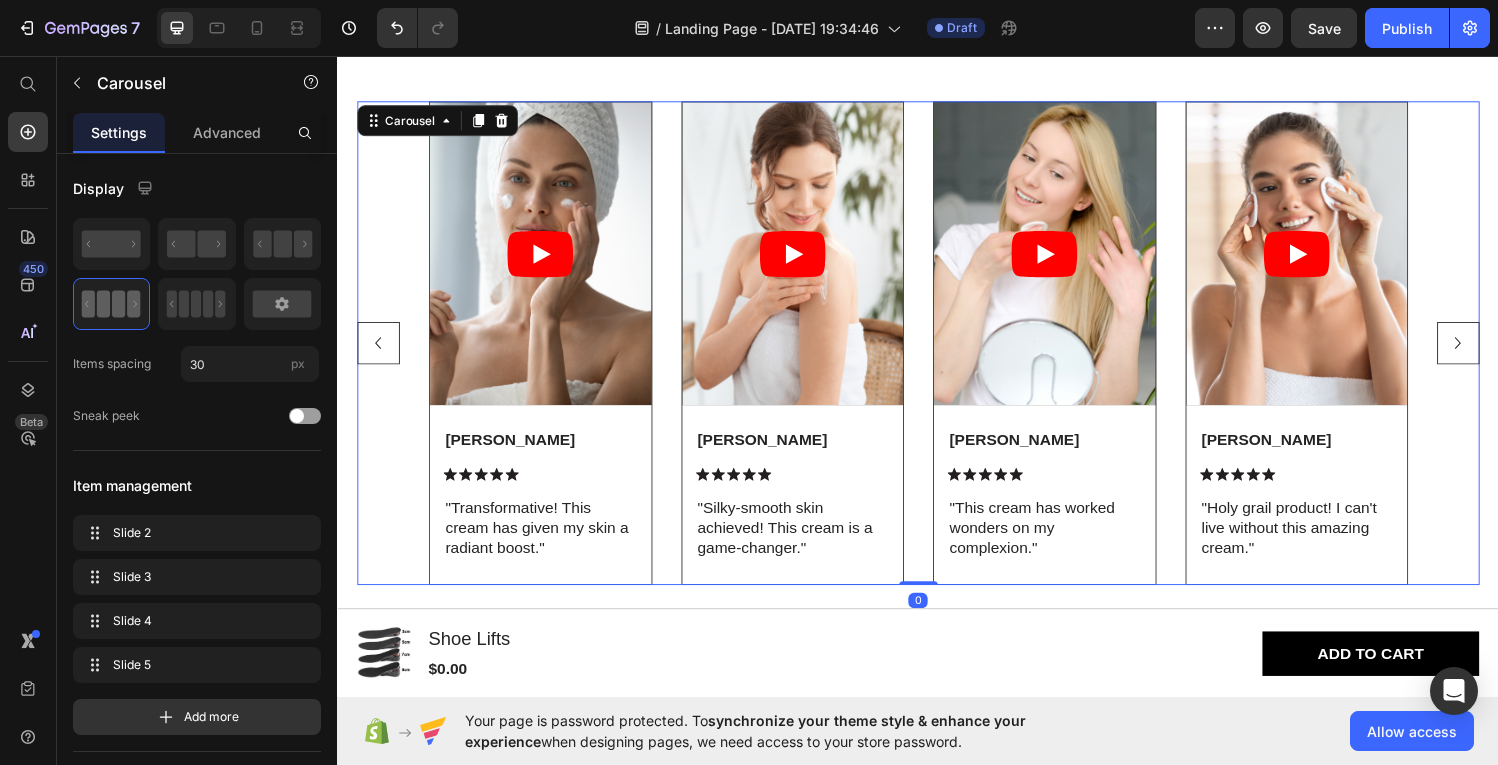 scroll, scrollTop: 216, scrollLeft: 0, axis: vertical 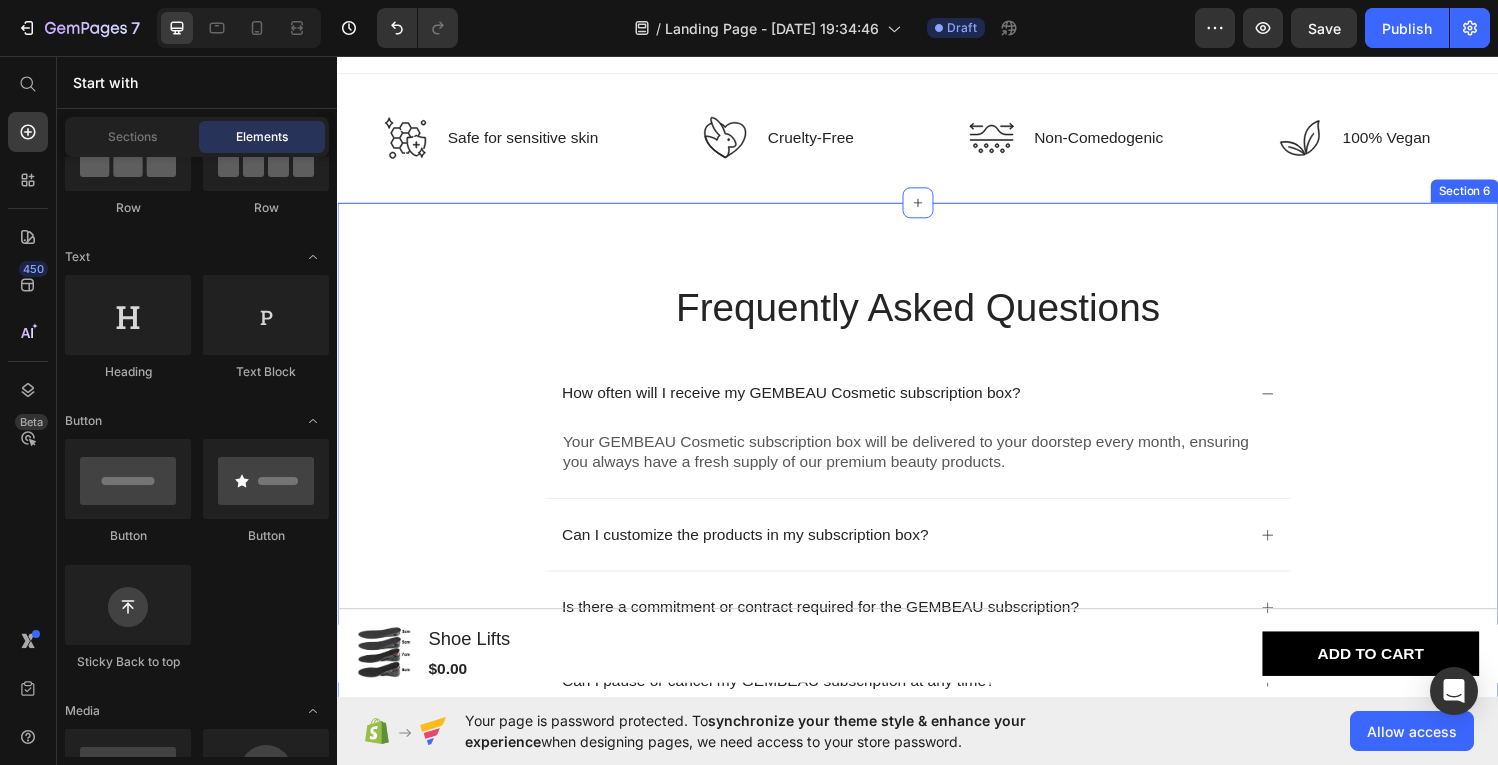 click on "Frequently Asked Questions Heading
How often will I receive my GEMBEAU Cosmetic subscription box? Your GEMBEAU Cosmetic subscription box will be delivered to your doorstep every month, ensuring you always have a fresh supply of our premium beauty products. Text Block
Can I customize the products in my subscription box?
Is there a commitment or contract required for the GEMBEAU subscription?
Can I pause or cancel my GEMBEAU subscription at any time?
Do you offer any discounts or special offers for GEMBEAU subscribers?
What is your return/exchange policy for GEMBEAU subscription products? Accordion Section 6" at bounding box center (937, 589) 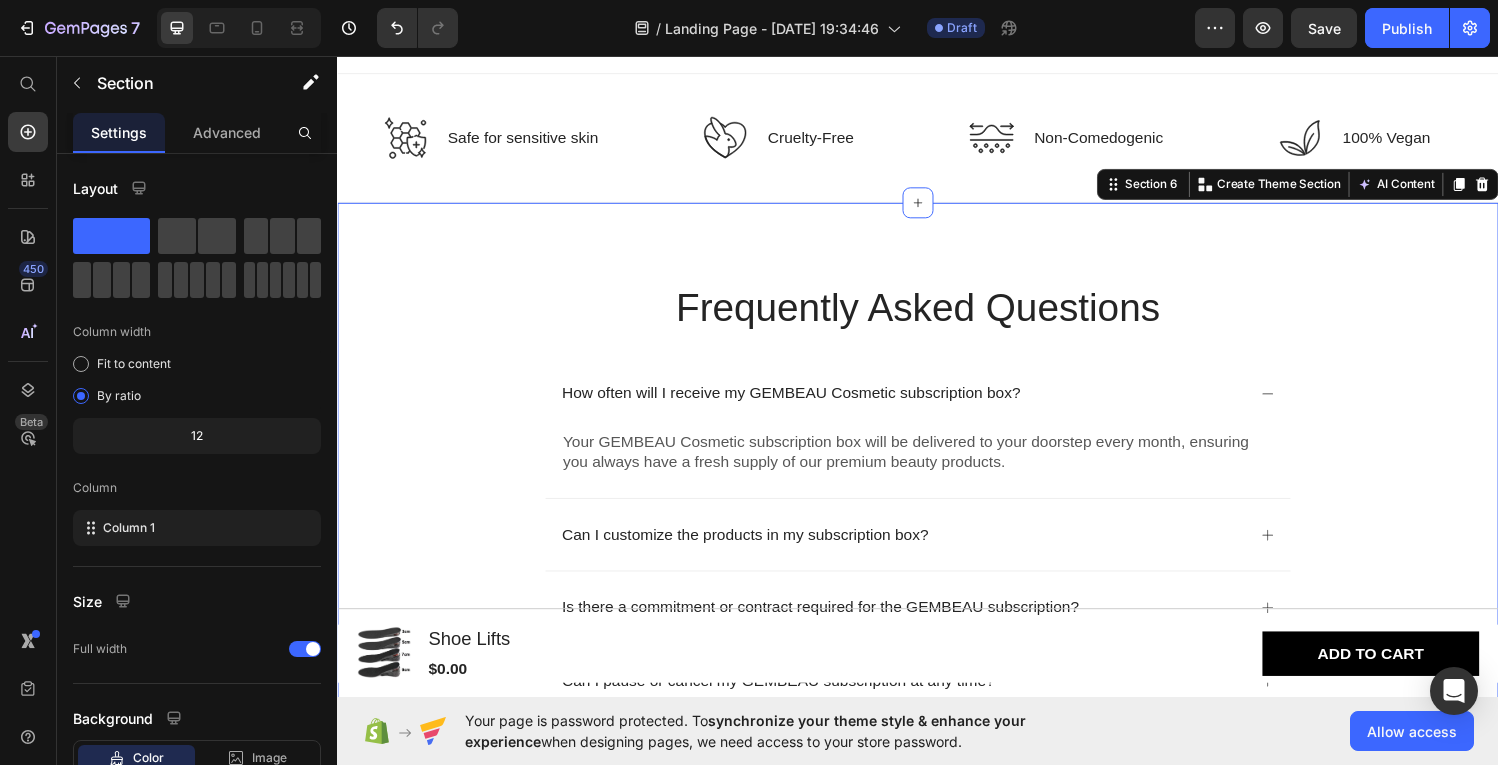 scroll, scrollTop: 216, scrollLeft: 0, axis: vertical 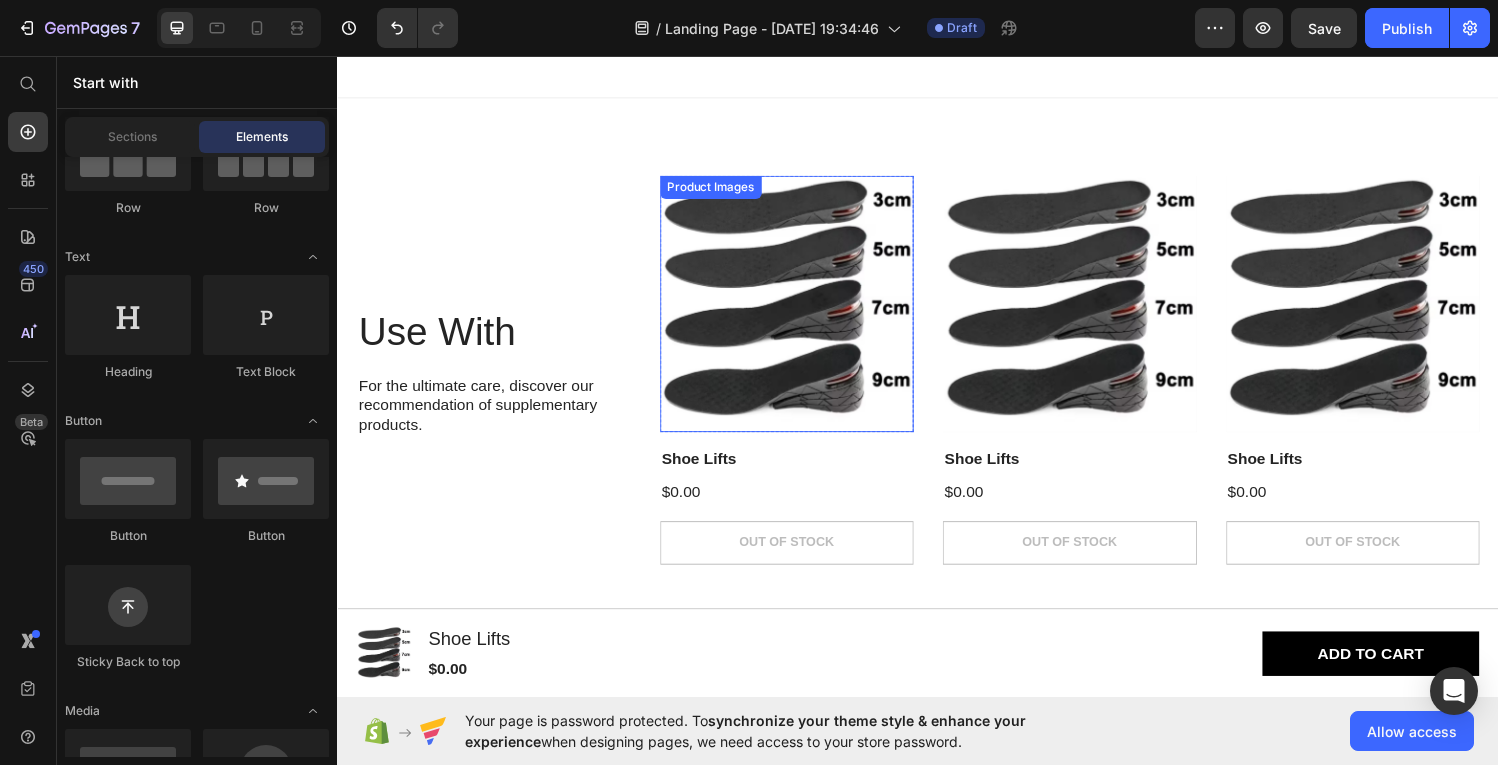 click at bounding box center [801, 311] 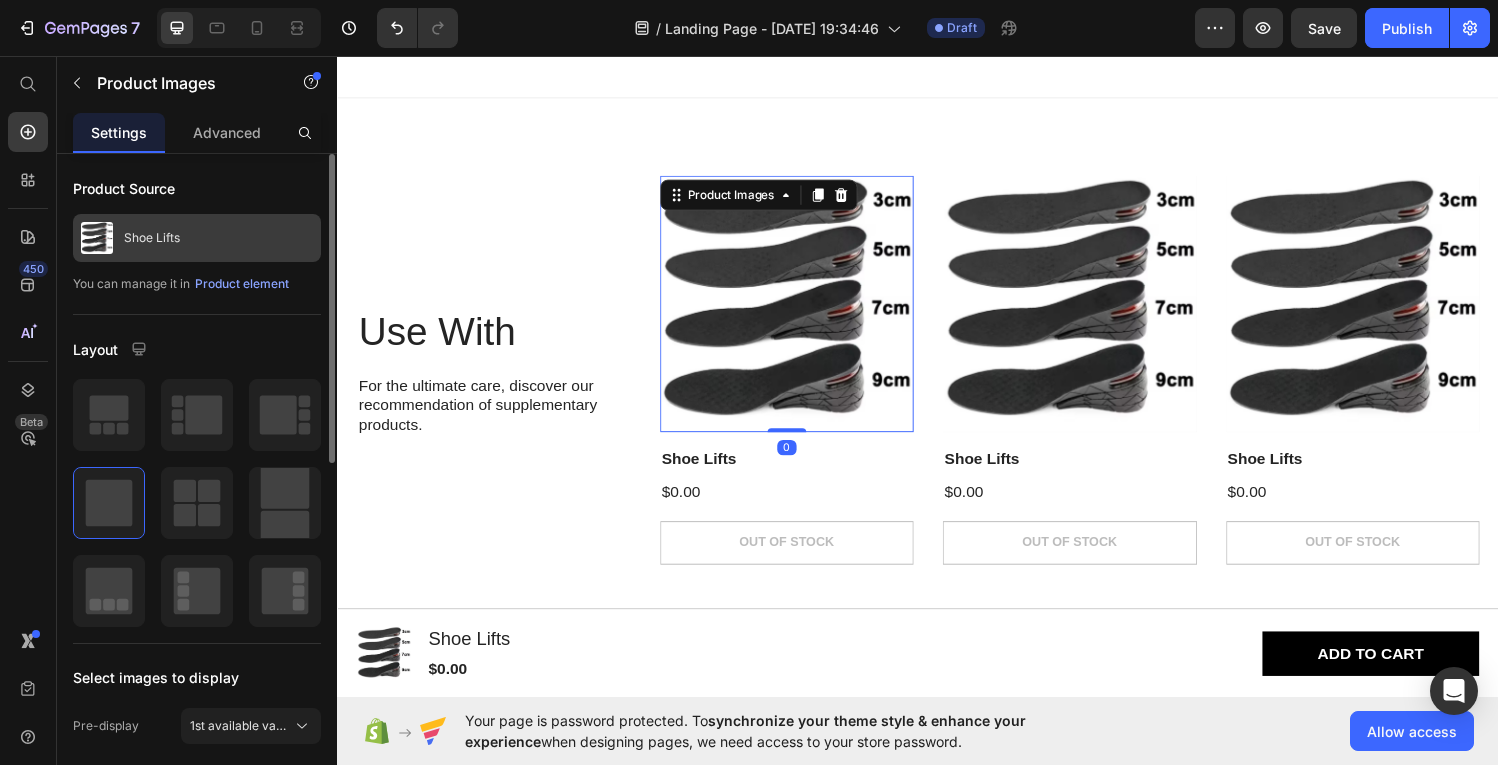 click on "Shoe Lifts" 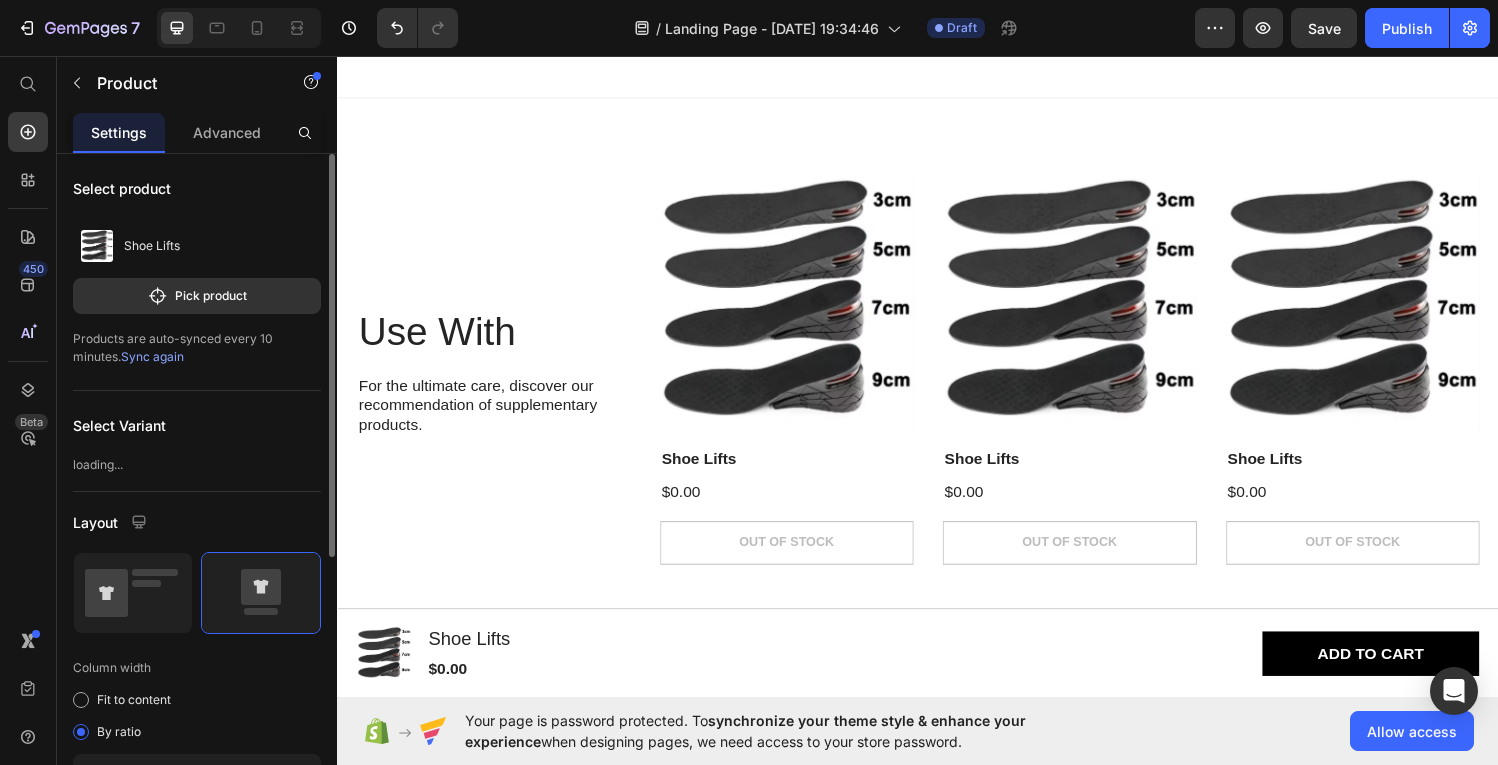 click on "Shoe Lifts Pick product" at bounding box center [197, 268] 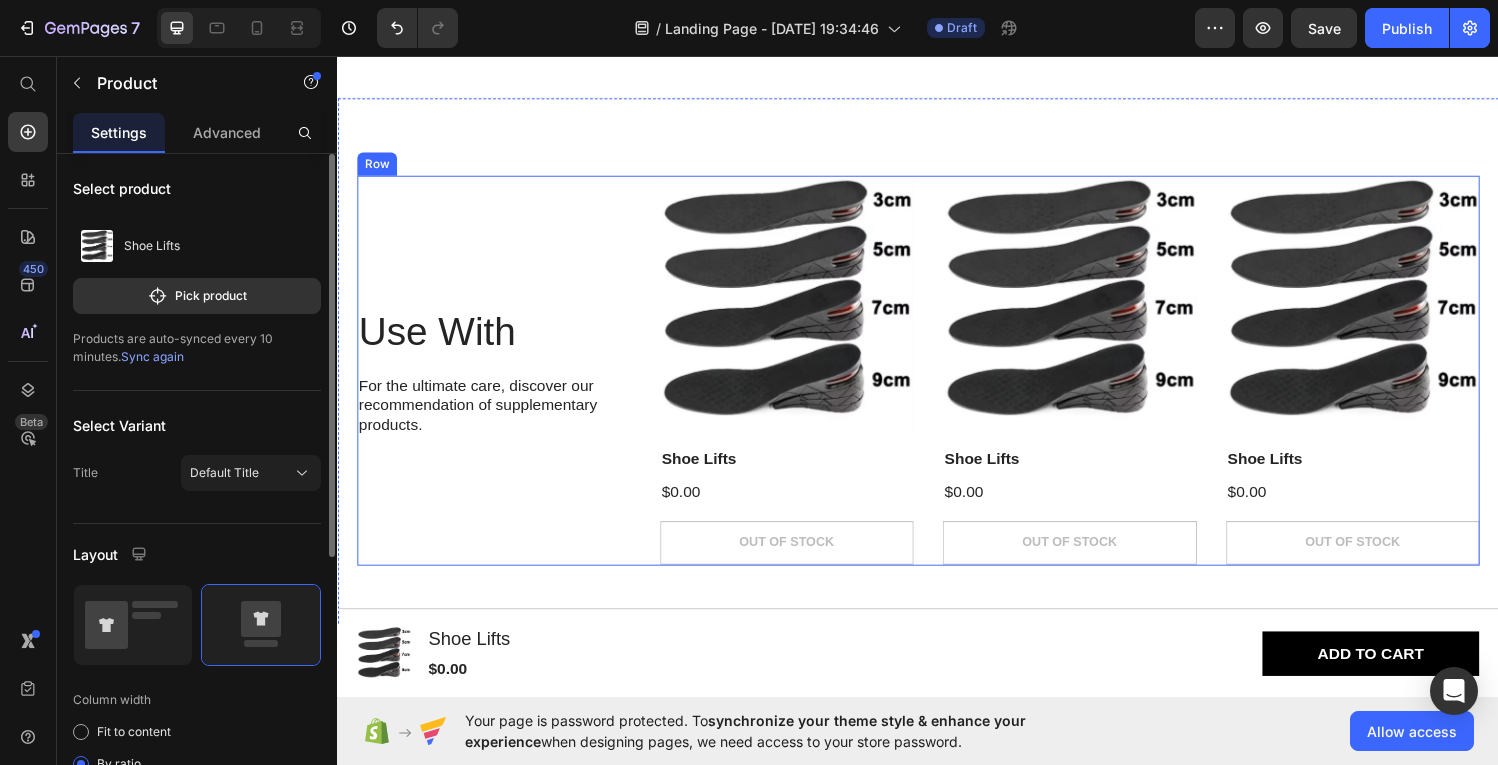 click at bounding box center (801, 311) 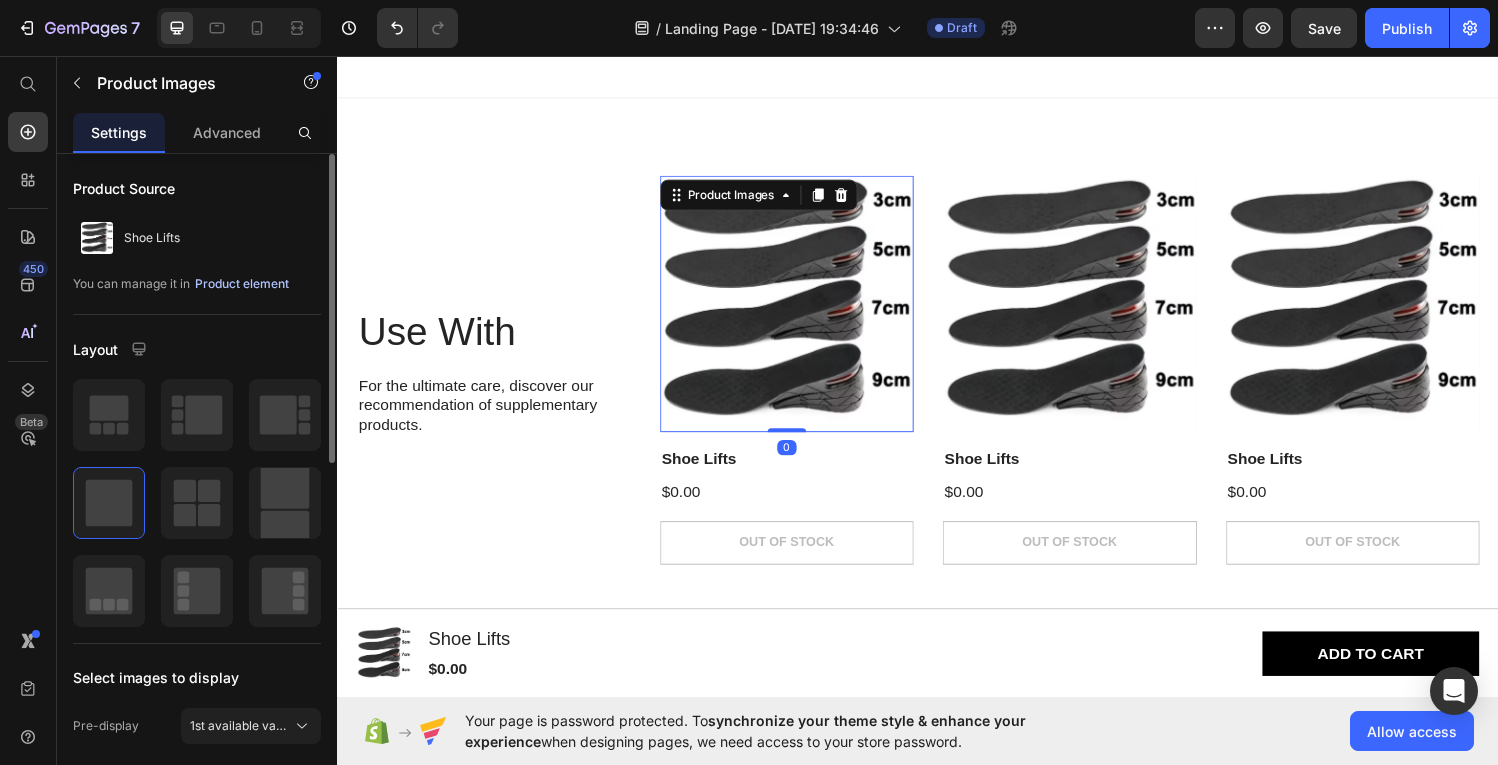 click on "Product element" at bounding box center [242, 284] 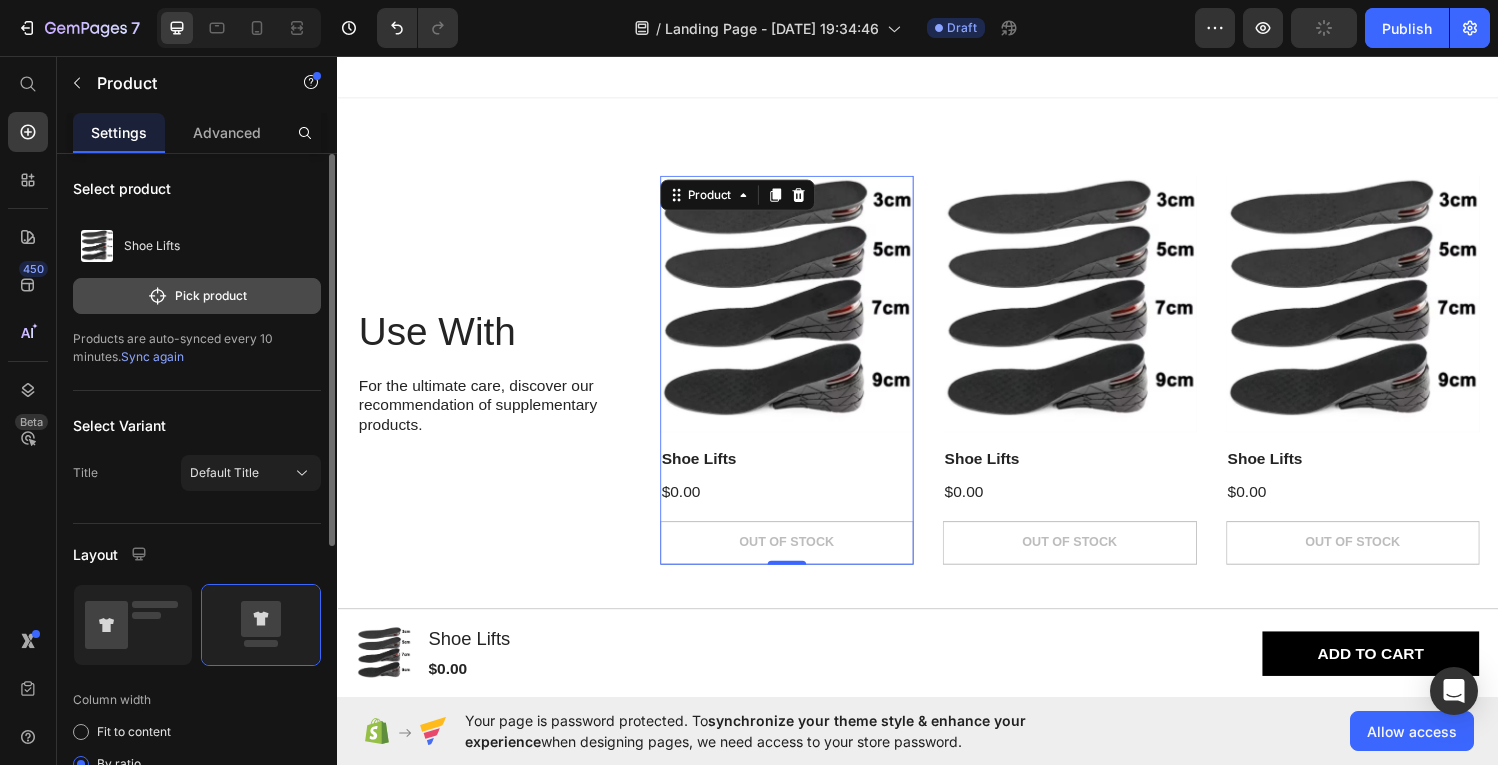 click on "Pick product" at bounding box center [197, 296] 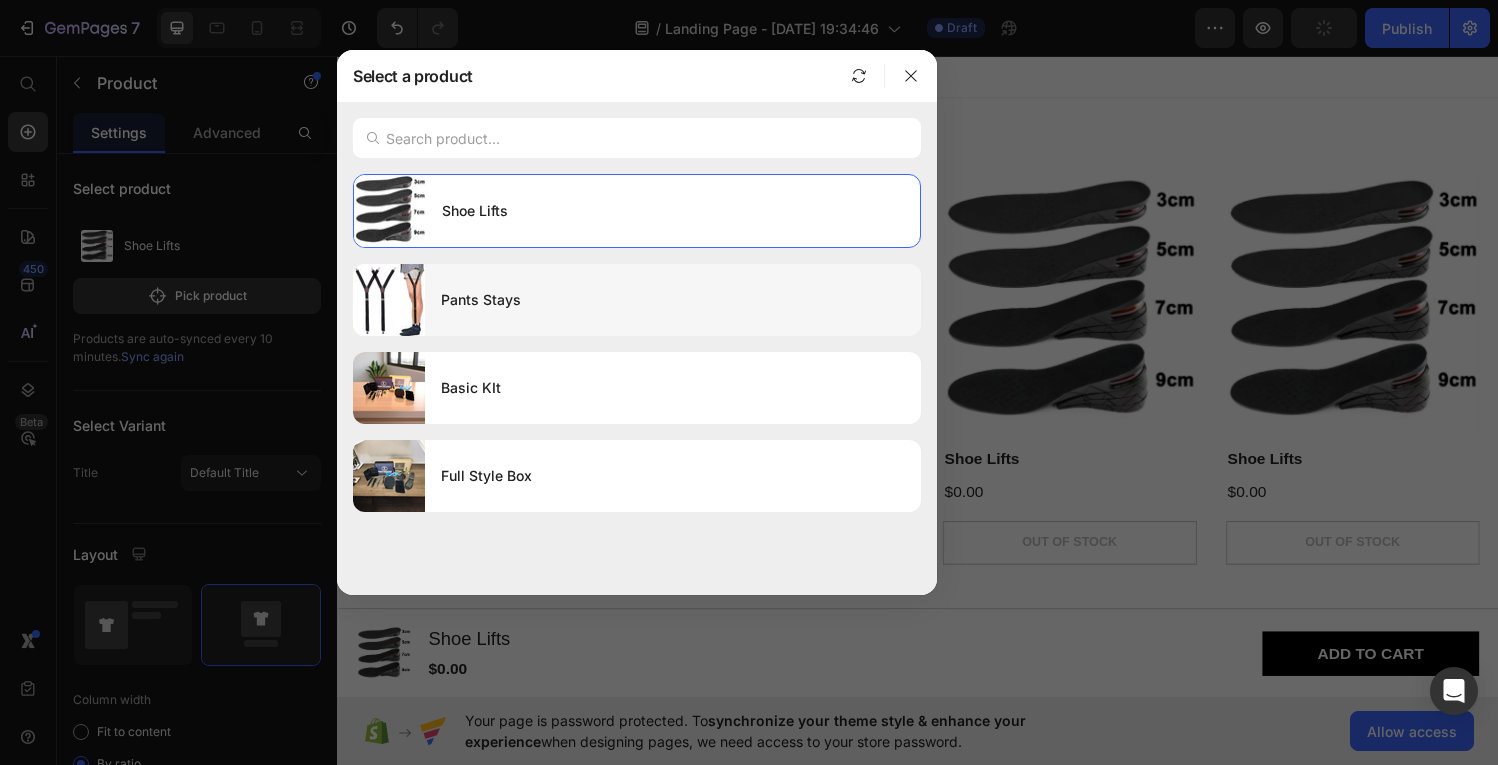 click on "Pants Stays" at bounding box center [673, 300] 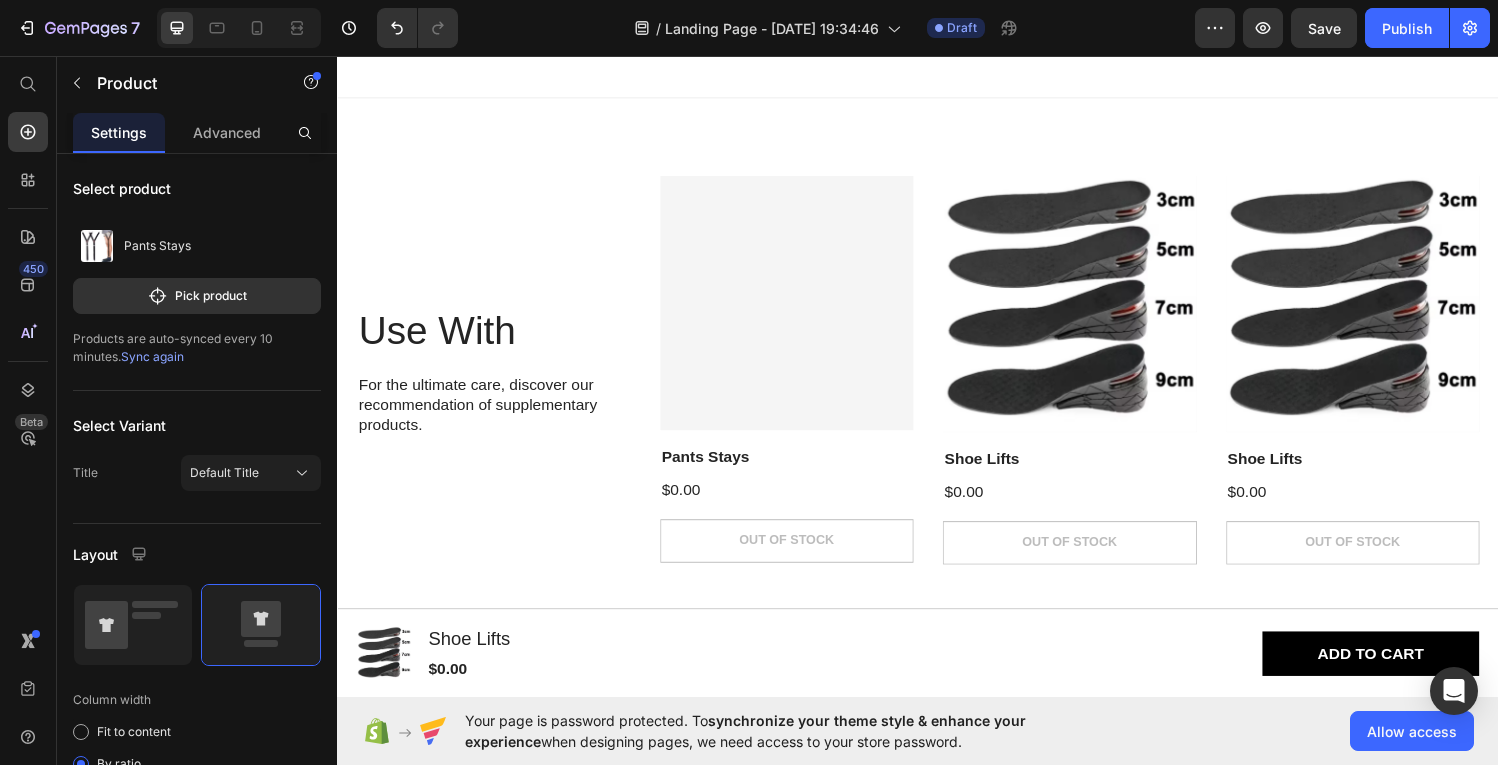 click at bounding box center [1093, 311] 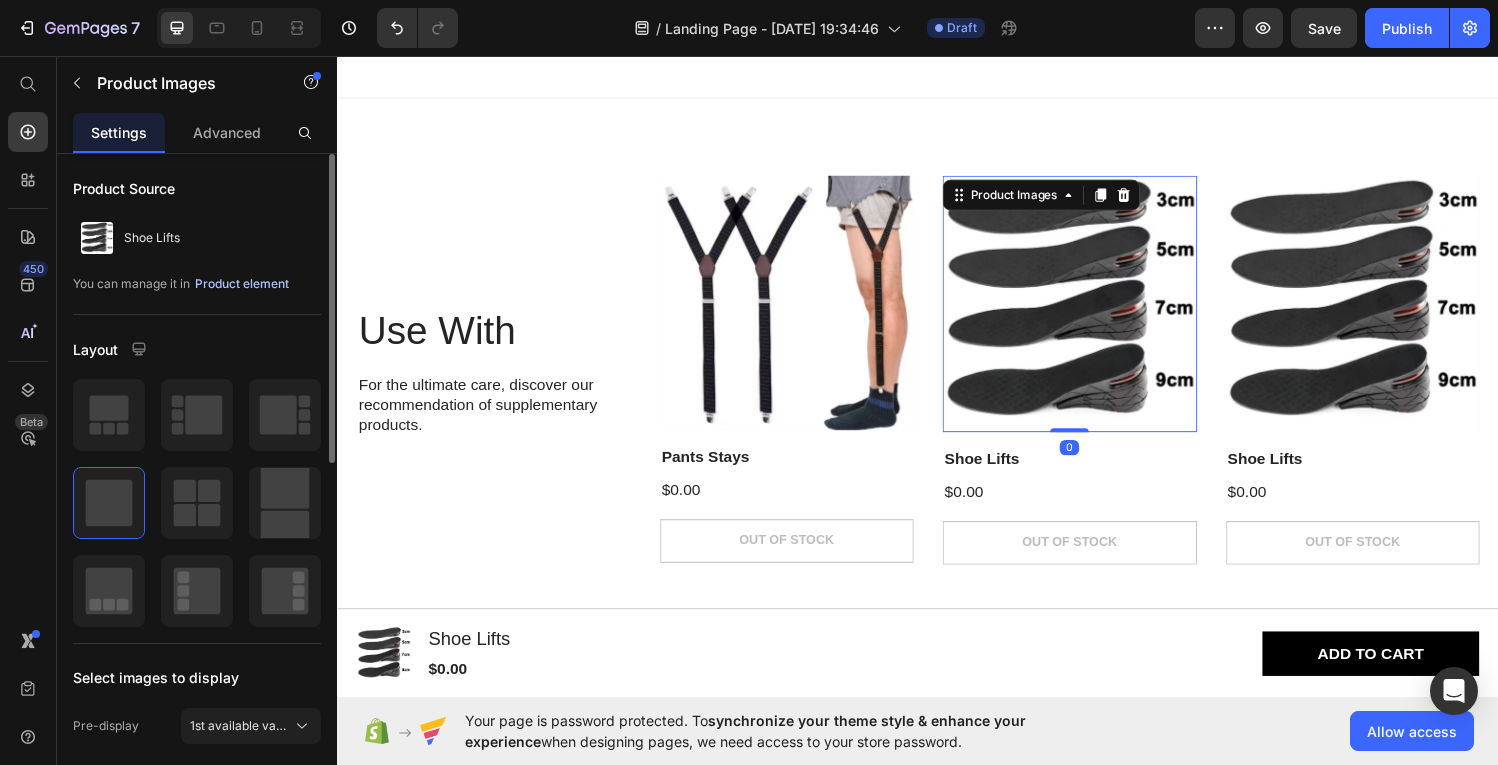 click on "Product element" at bounding box center [242, 284] 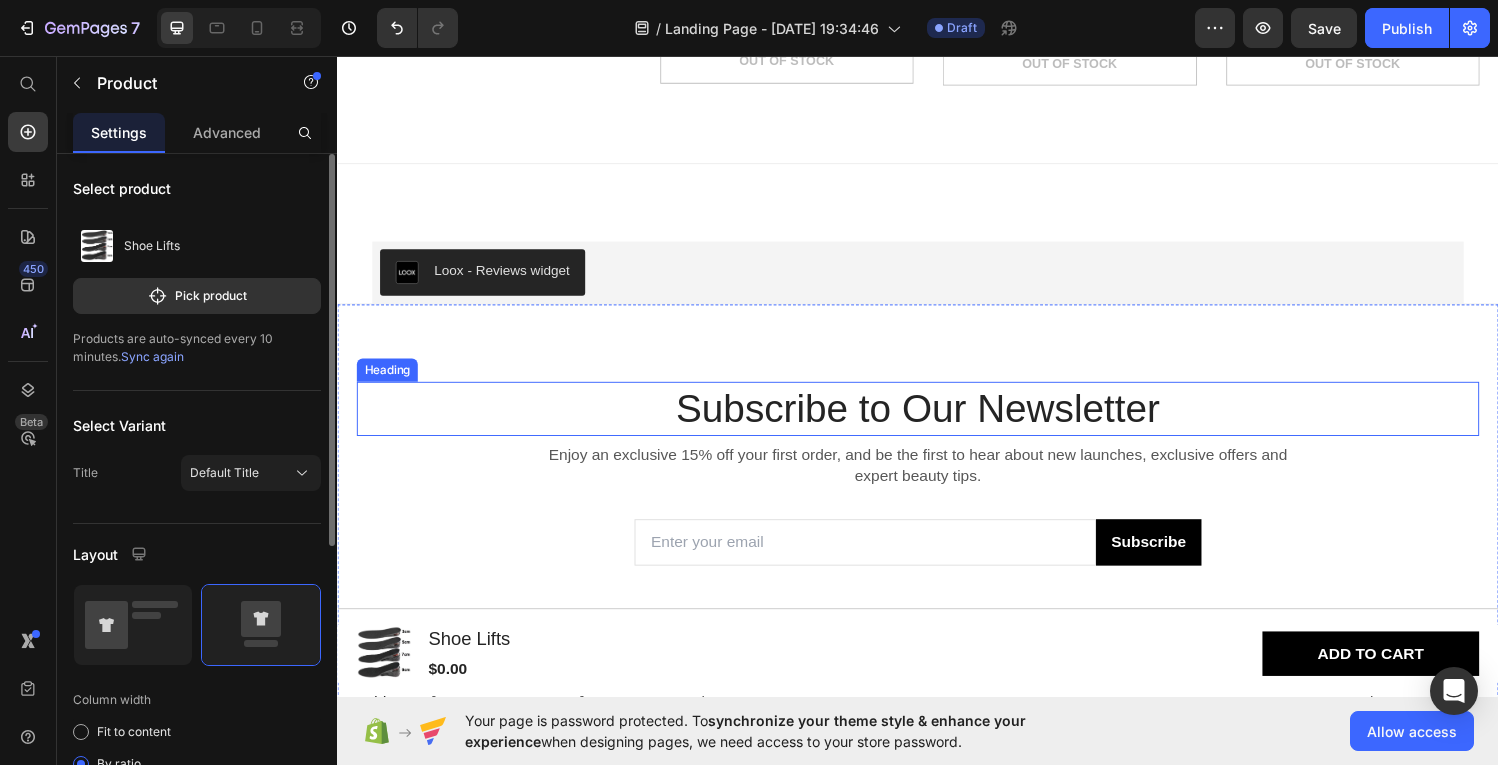 scroll, scrollTop: 2376, scrollLeft: 0, axis: vertical 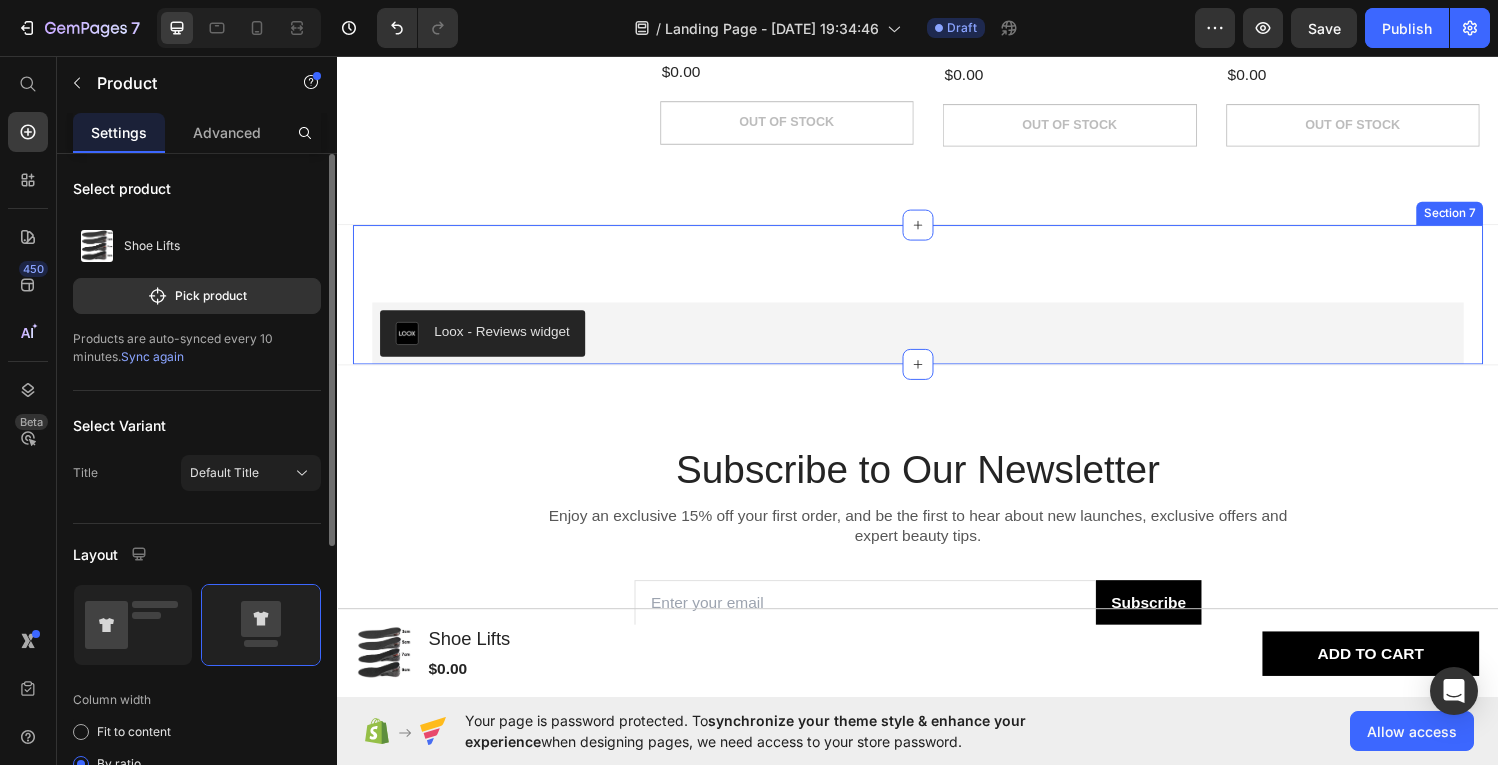 click on "Loox - Reviews widget Loox Section 7" at bounding box center [937, 302] 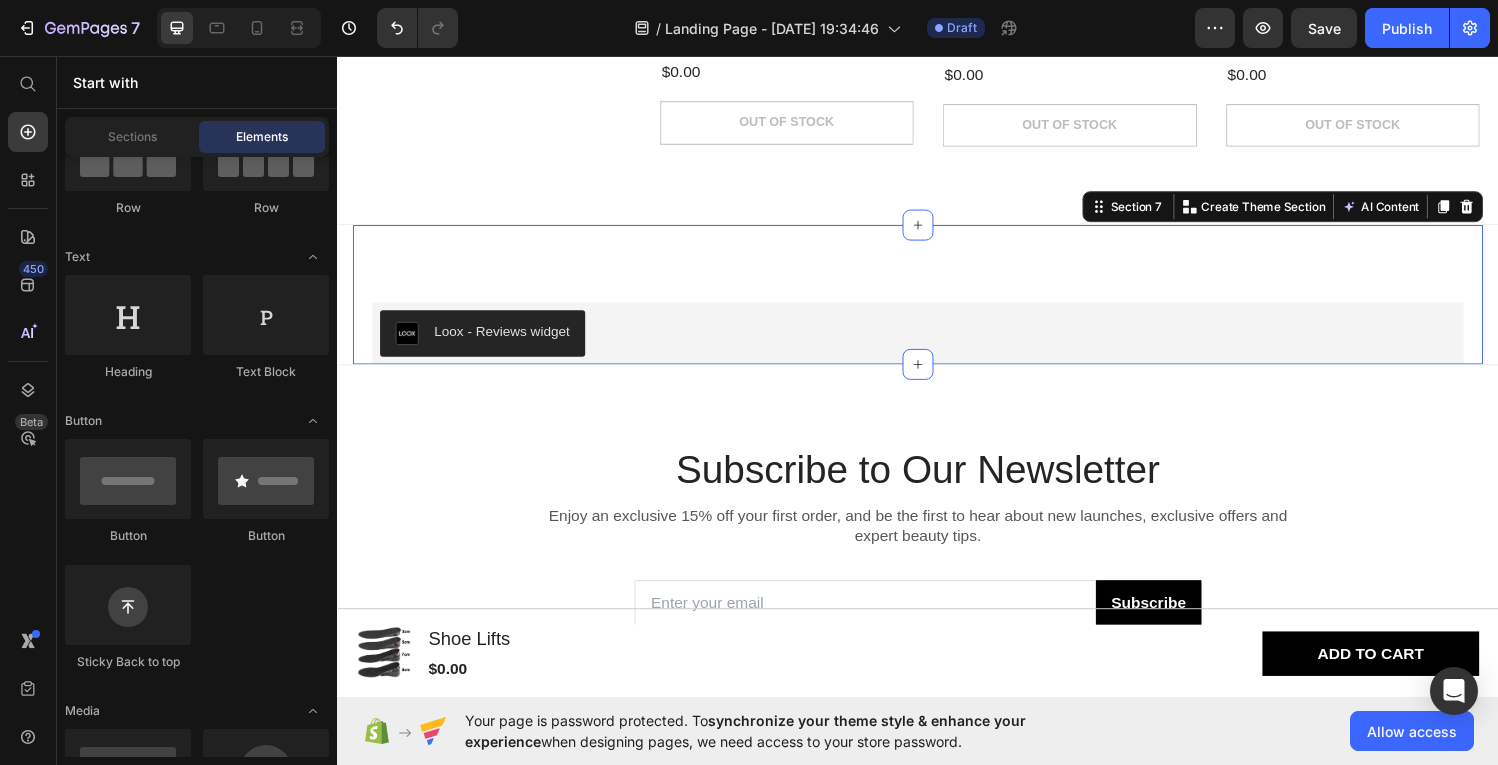 scroll, scrollTop: 216, scrollLeft: 0, axis: vertical 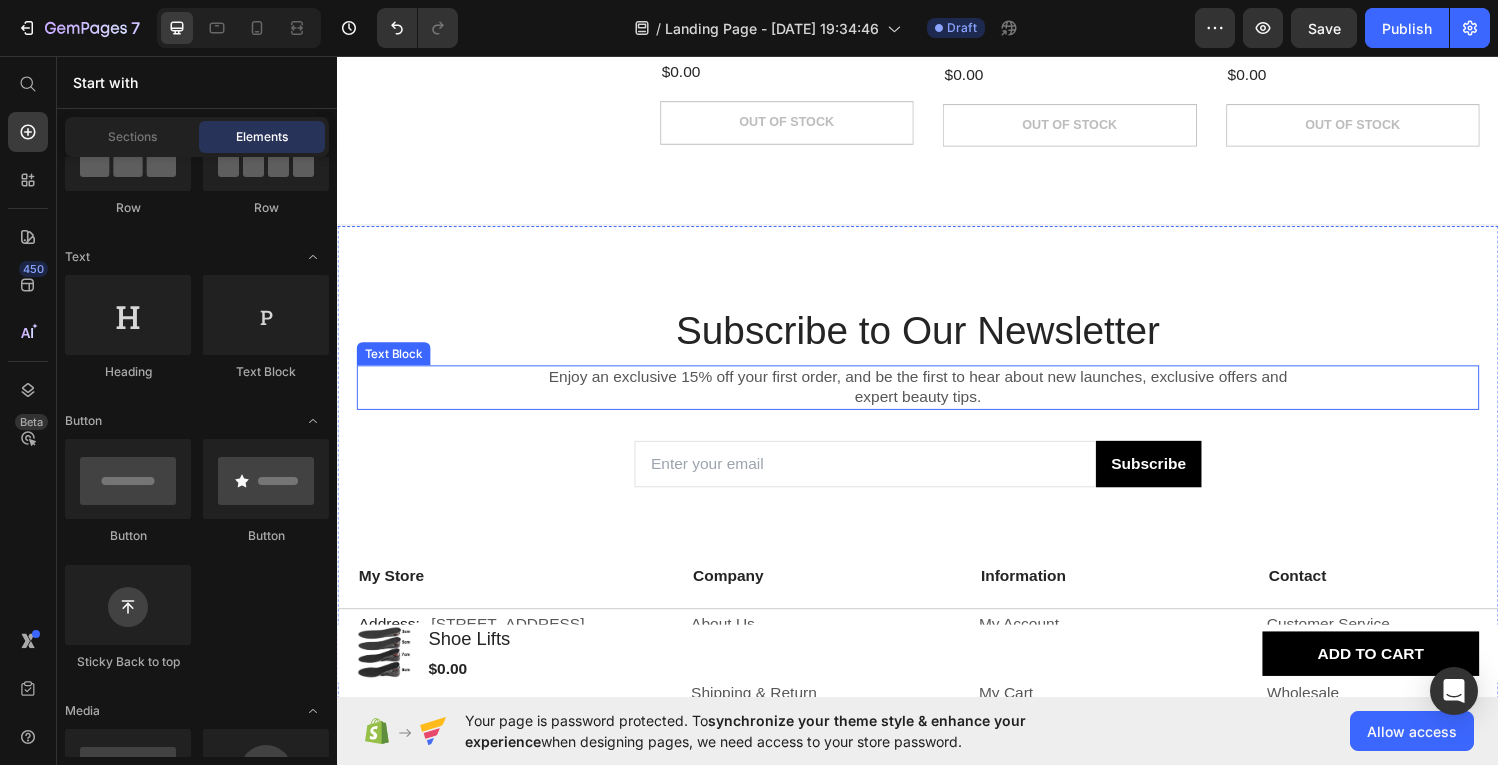 click on "Enjoy an exclusive 15% off your first order, and be the first to hear about new launches, exclusive offers and expert beauty tips." at bounding box center (937, 398) 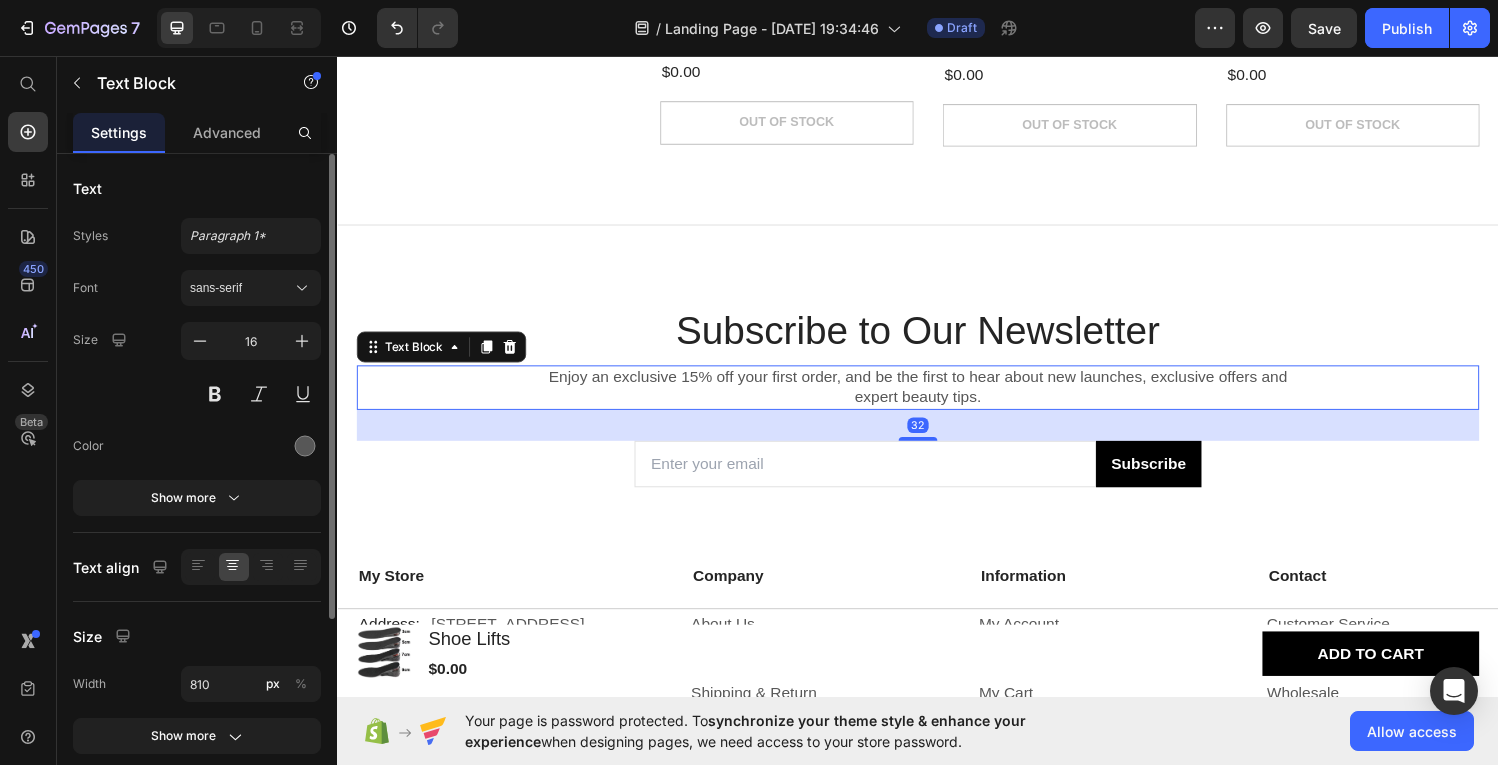 click on "Enjoy an exclusive 15% off your first order, and be the first to hear about new launches, exclusive offers and expert beauty tips." at bounding box center [937, 398] 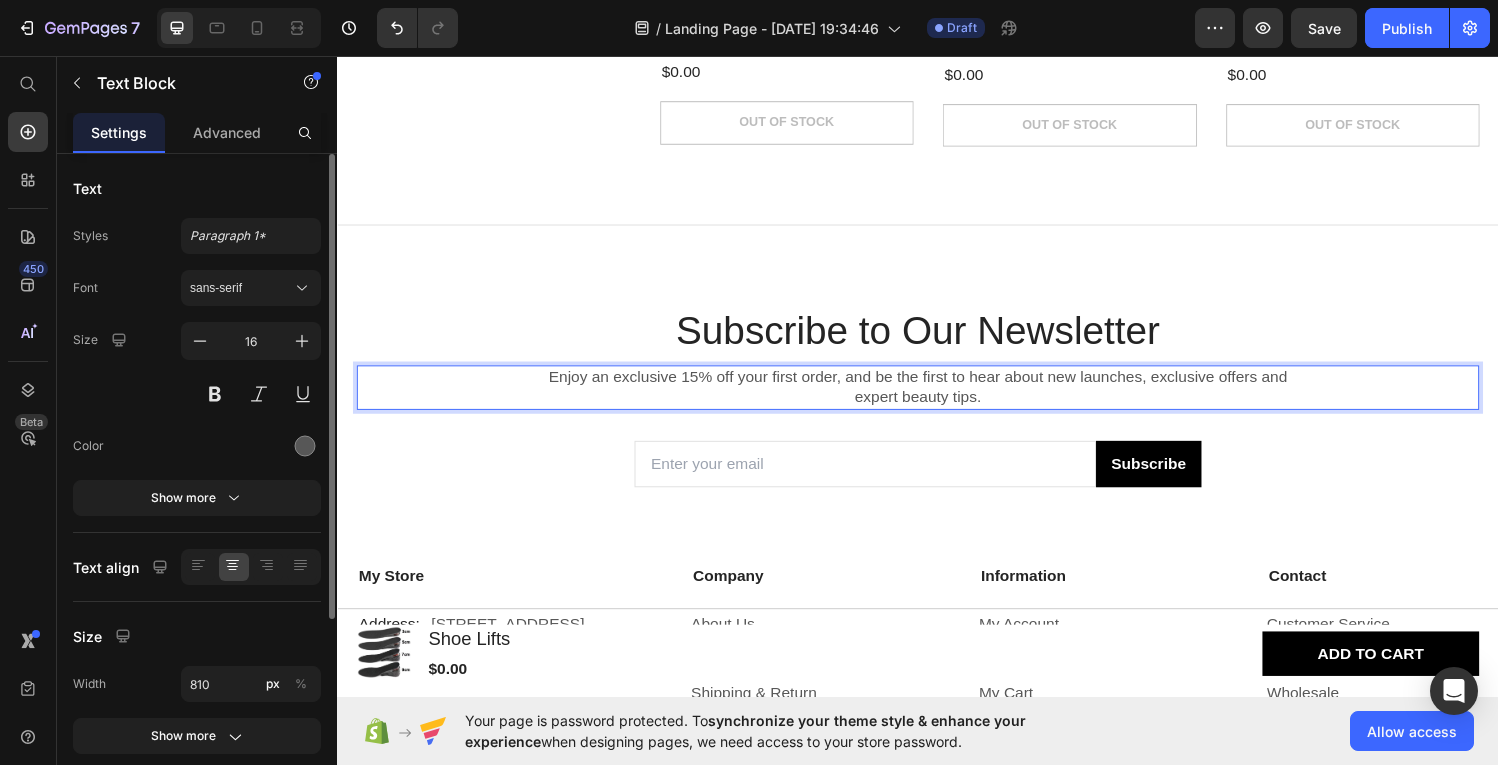 click on "Enjoy an exclusive 15% off your first order, and be the first to hear about new launches, exclusive offers and expert beauty tips." at bounding box center [937, 398] 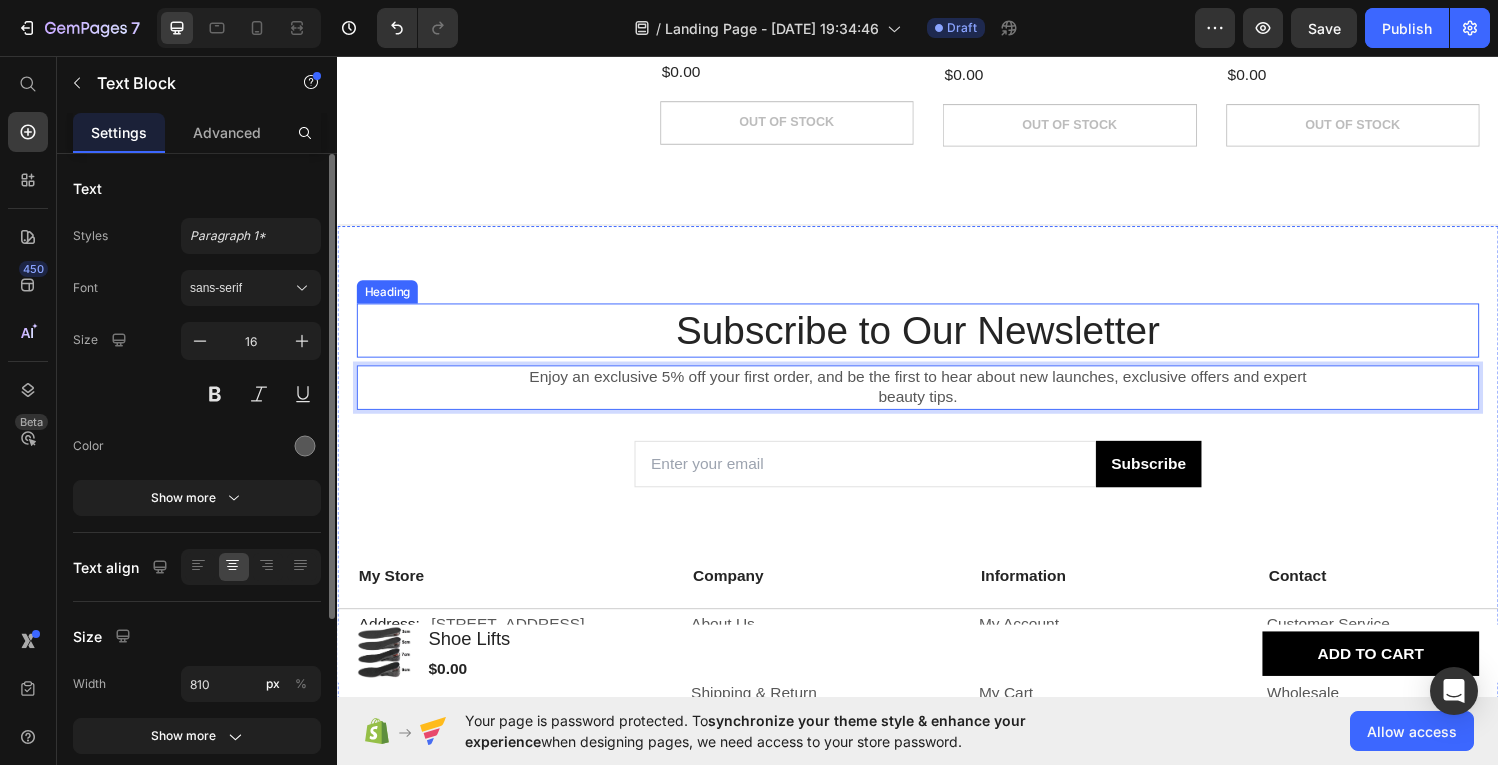 click on "Subscribe to Our Newsletter" at bounding box center (937, 339) 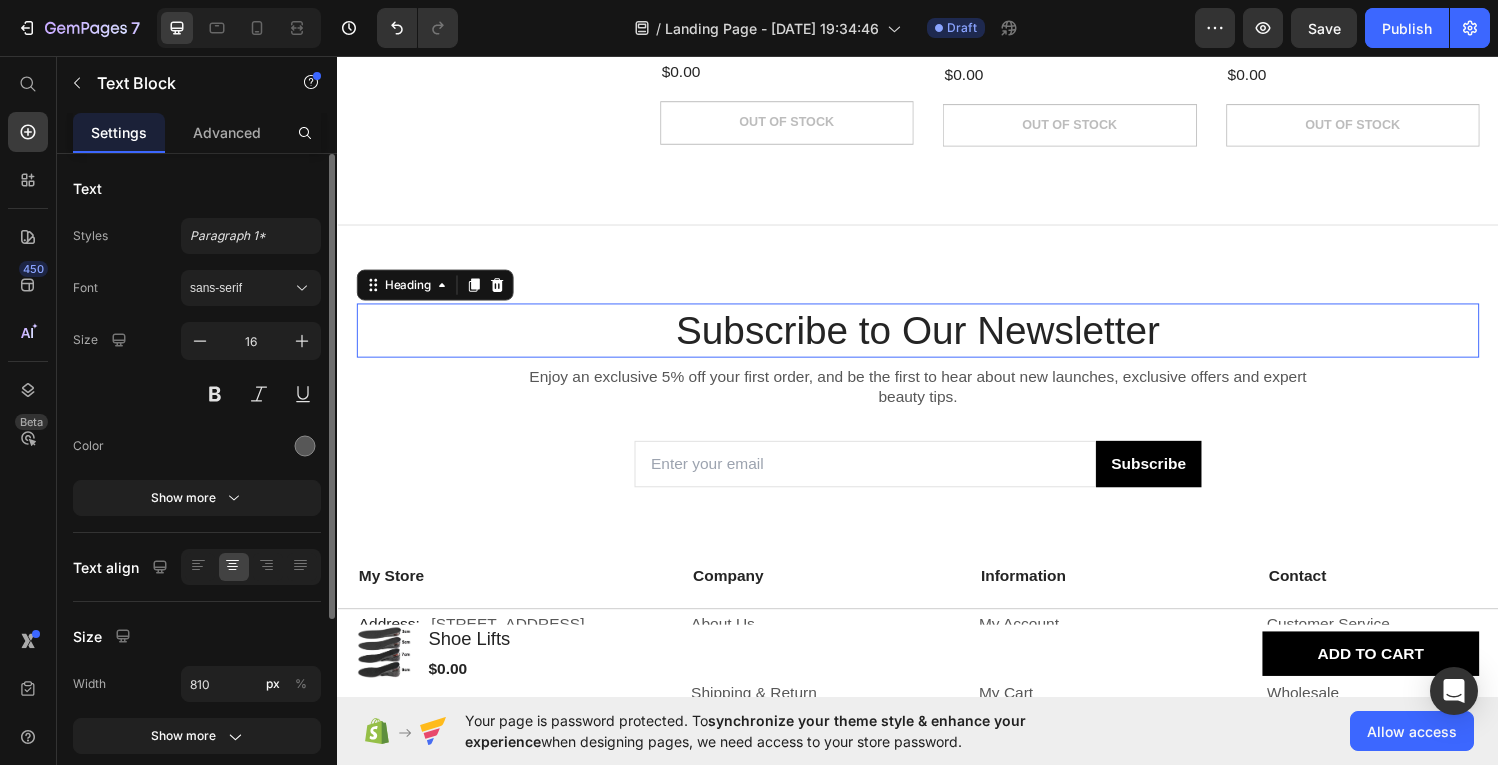 click on "Subscribe to Our Newsletter" at bounding box center [937, 339] 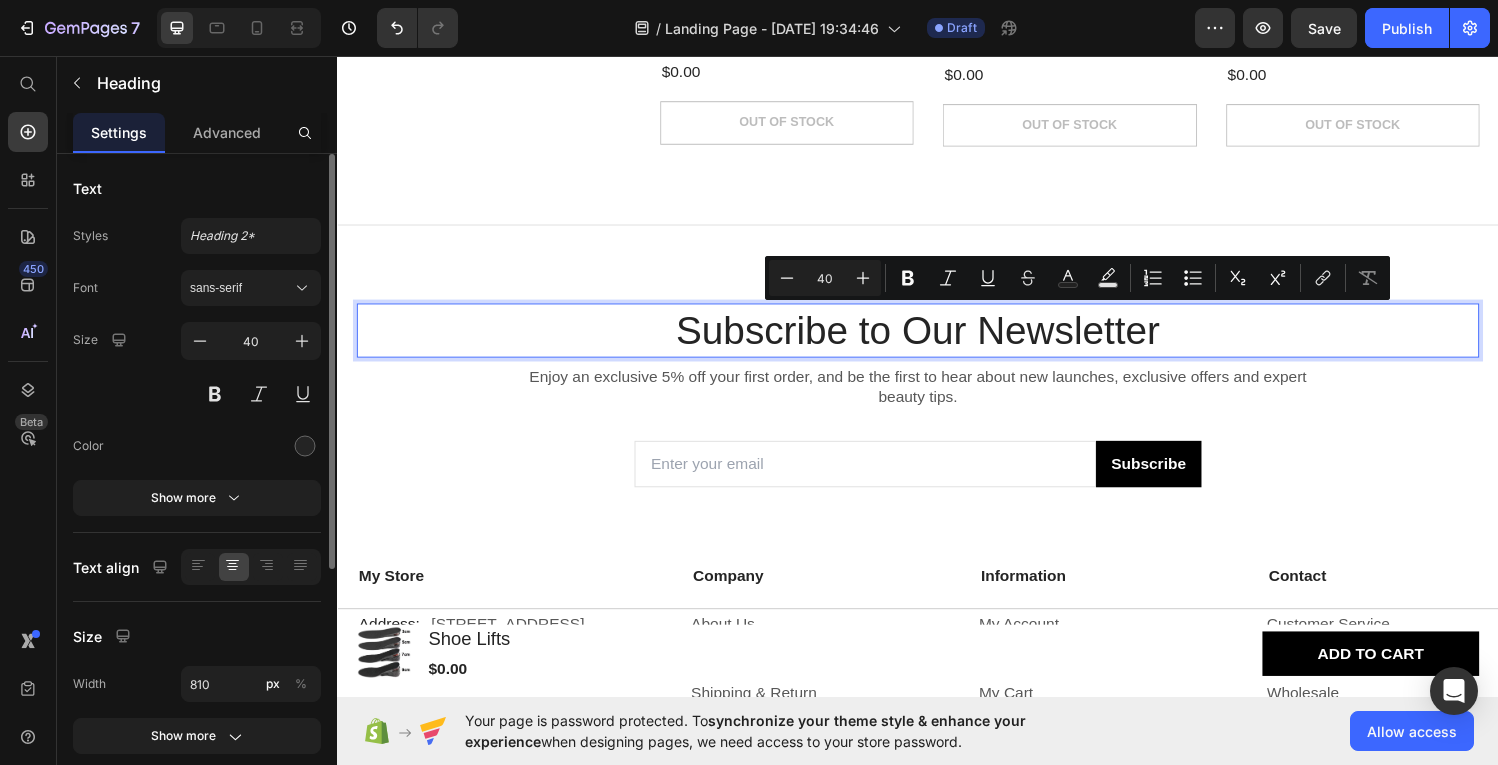 click on "Subscribe to Our Newsletter" at bounding box center [937, 339] 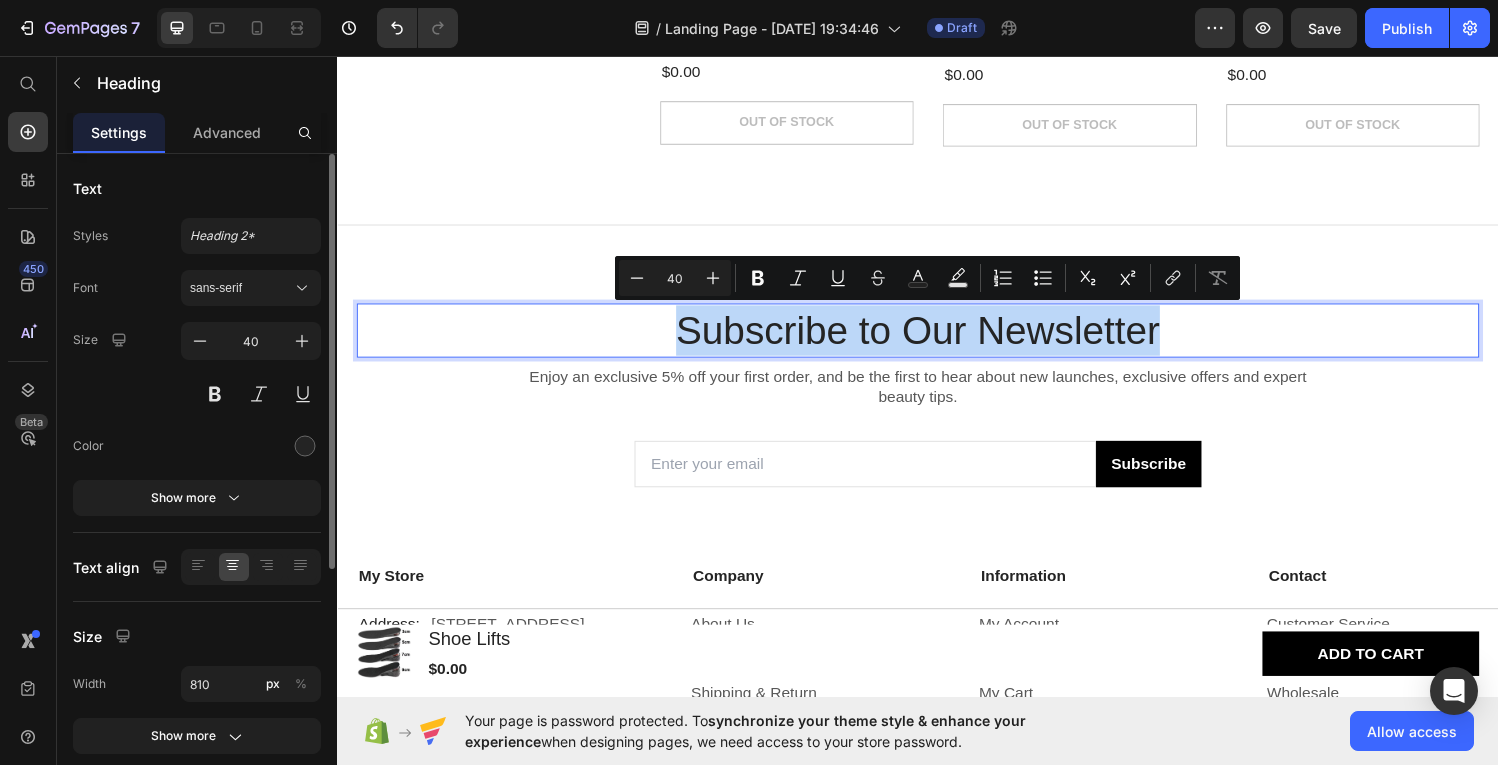 drag, startPoint x: 1228, startPoint y: 334, endPoint x: 648, endPoint y: 361, distance: 580.6281 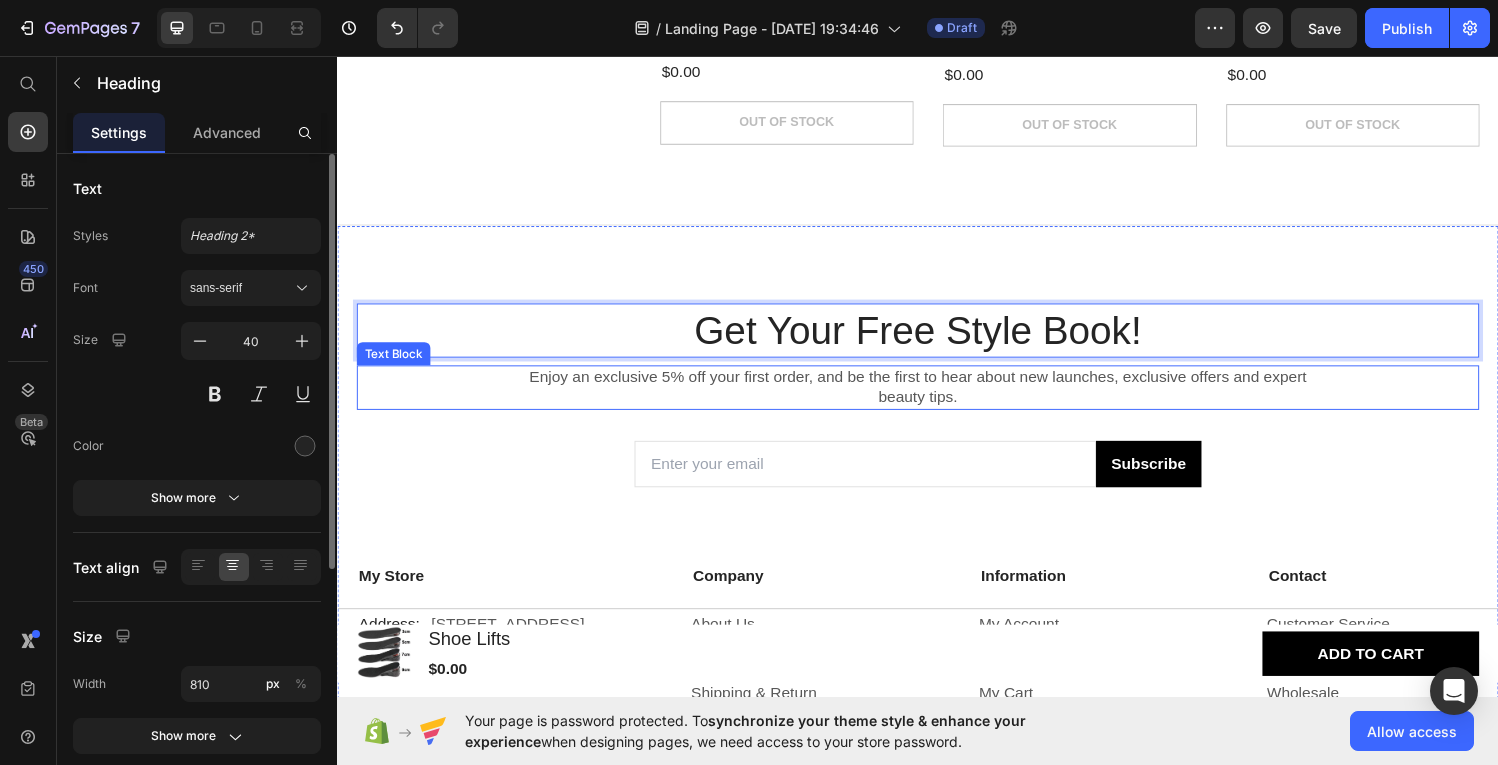 click on "Enjoy an exclusive 5% off your first order, and be the first to hear about new launches, exclusive offers and expert beauty tips." at bounding box center [937, 398] 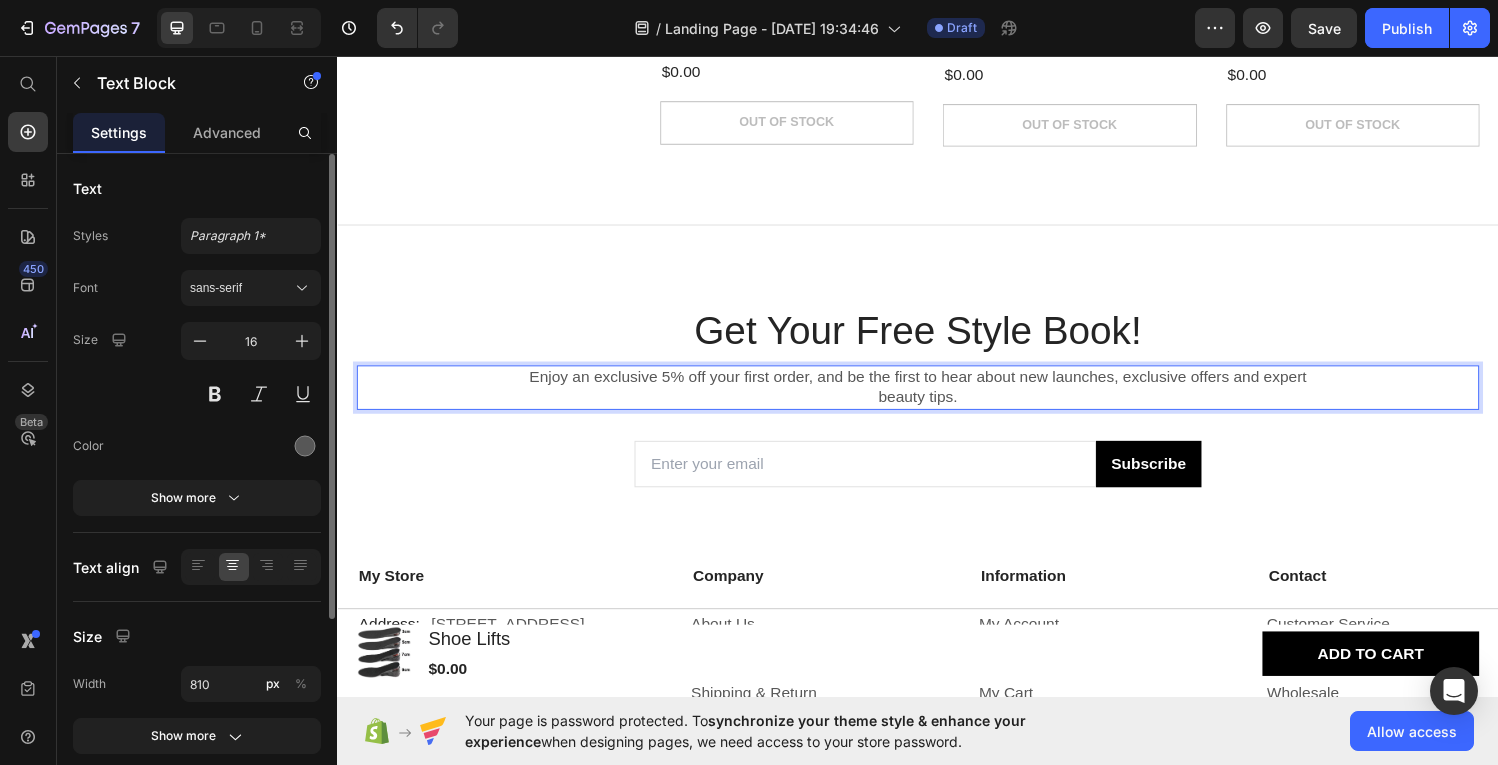 click on "Enjoy an exclusive 5% off your first order, and be the first to hear about new launches, exclusive offers and expert beauty tips." at bounding box center [937, 398] 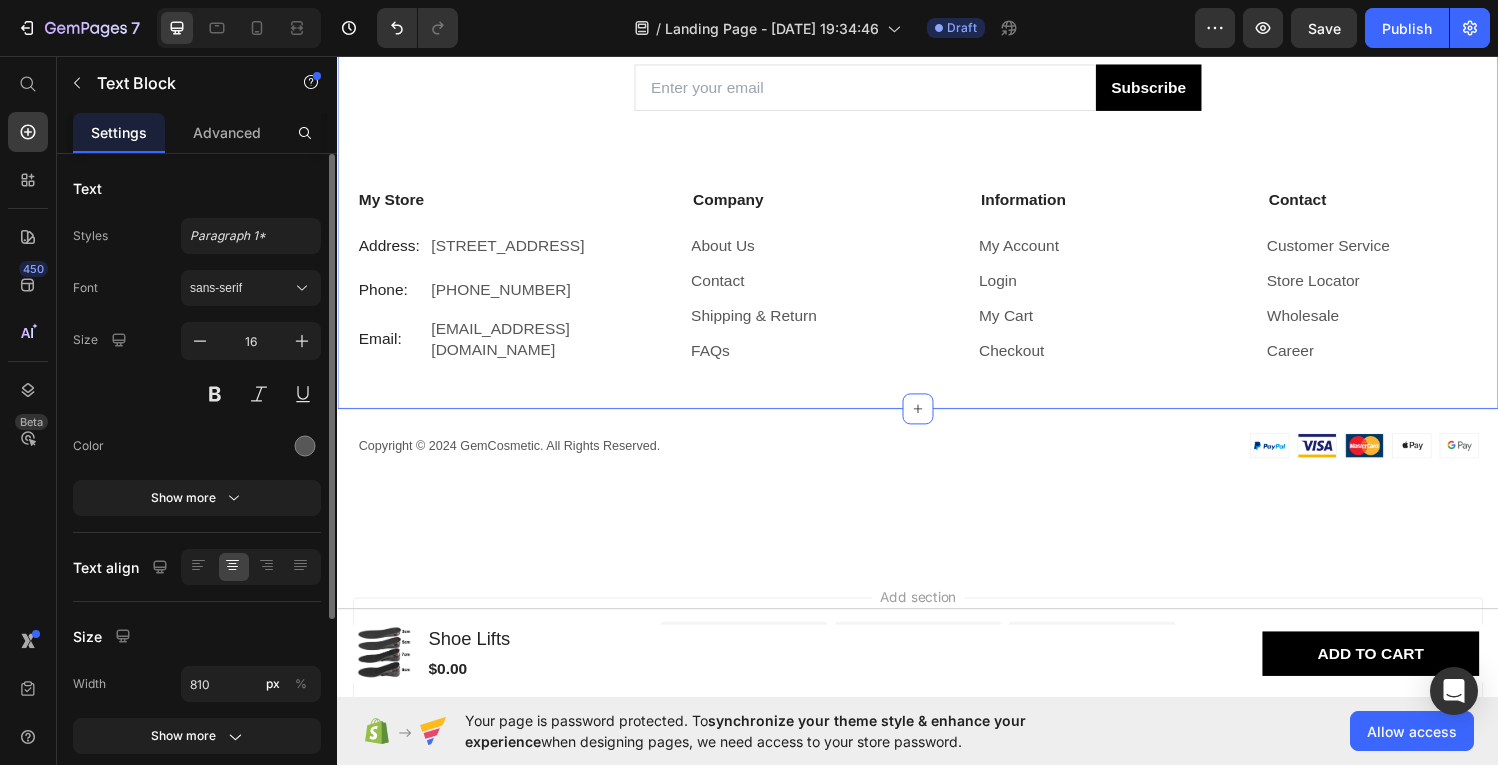 scroll, scrollTop: 2809, scrollLeft: 0, axis: vertical 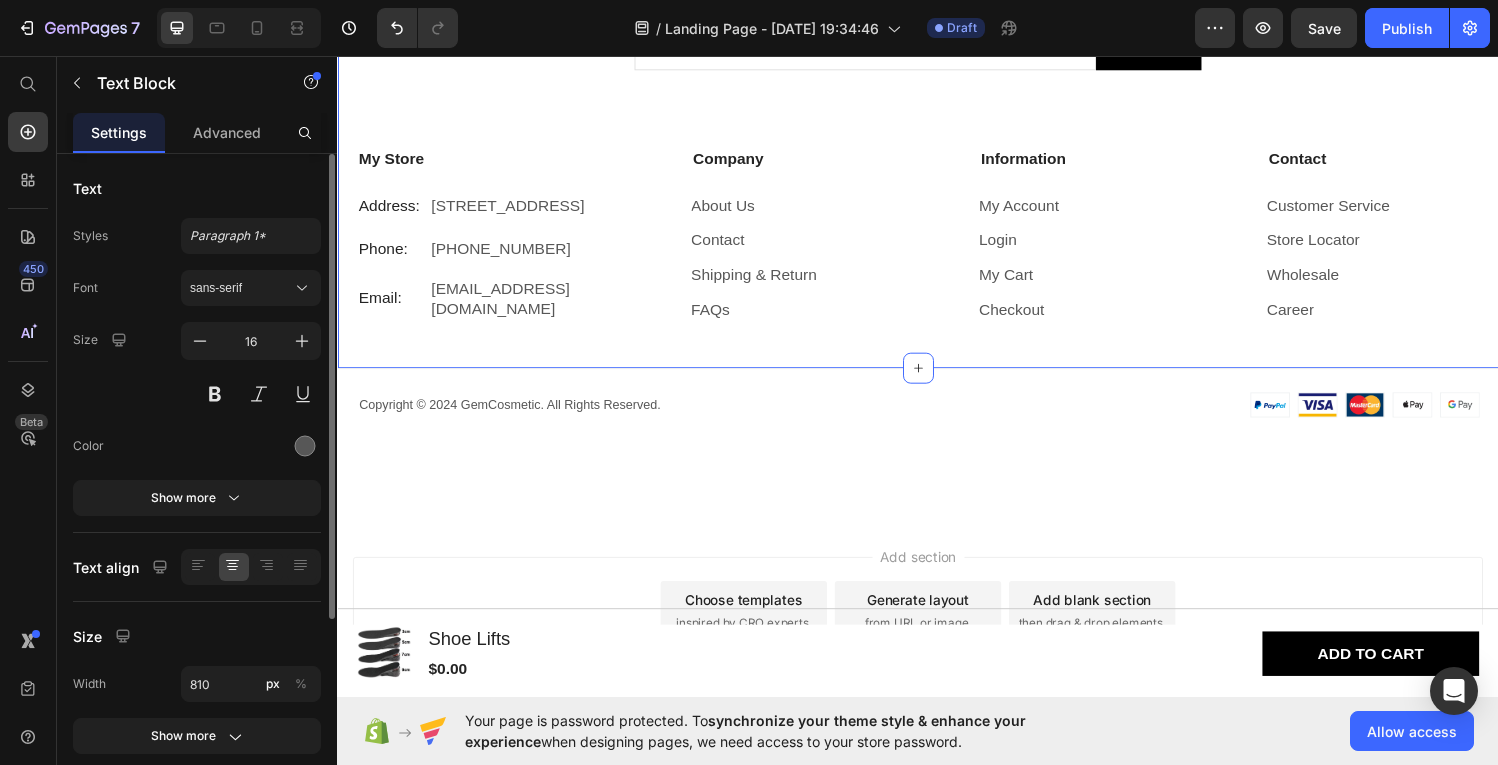 click on "My Store Text Block Address:  [GEOGRAPHIC_DATA][STREET_ADDRESS] Phone:  Text Block Row [PHONE_NUMBER] Text Block Row Email:  Text Block Row [EMAIL_ADDRESS][DOMAIN_NAME] Text Block Row" at bounding box center [491, 240] 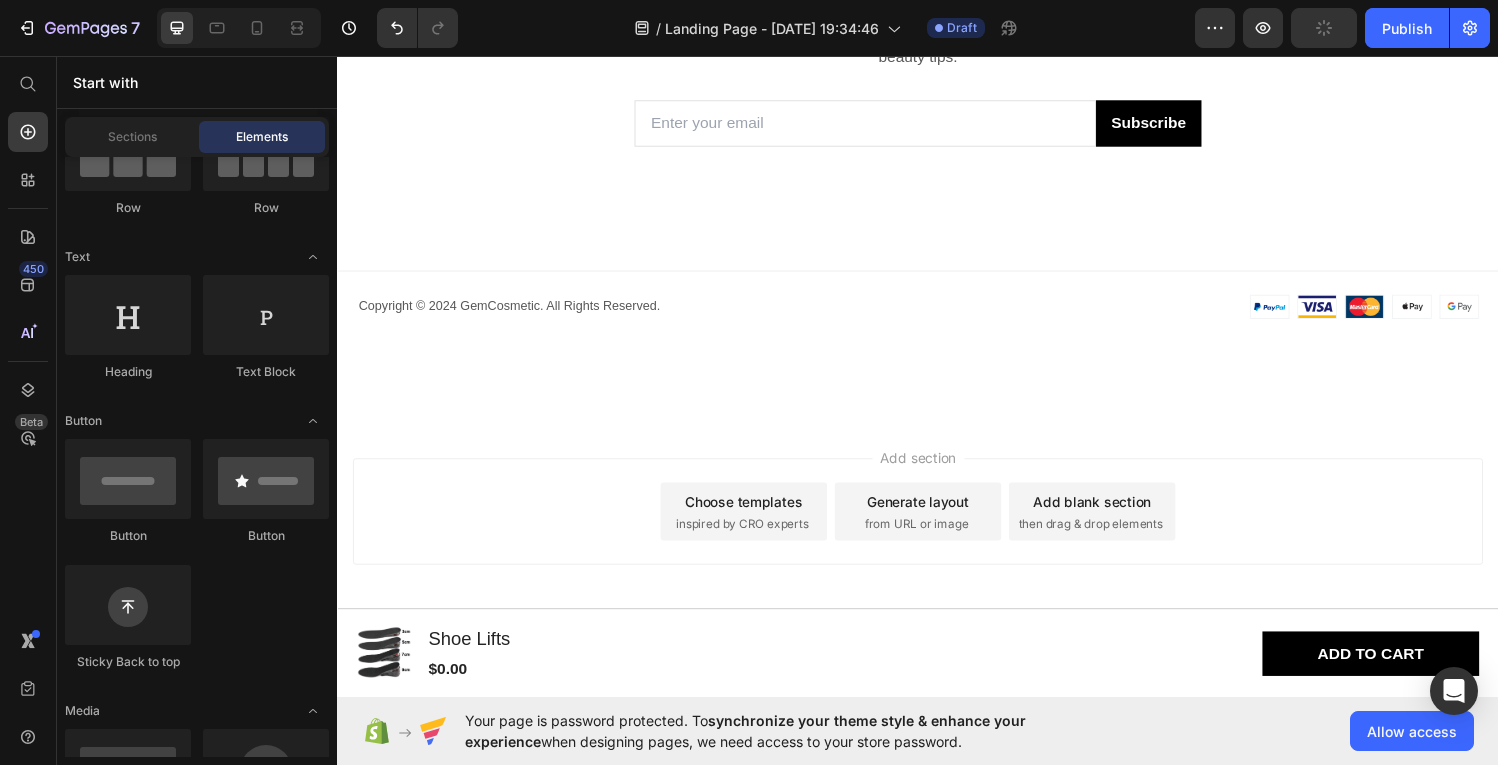 scroll, scrollTop: 2728, scrollLeft: 0, axis: vertical 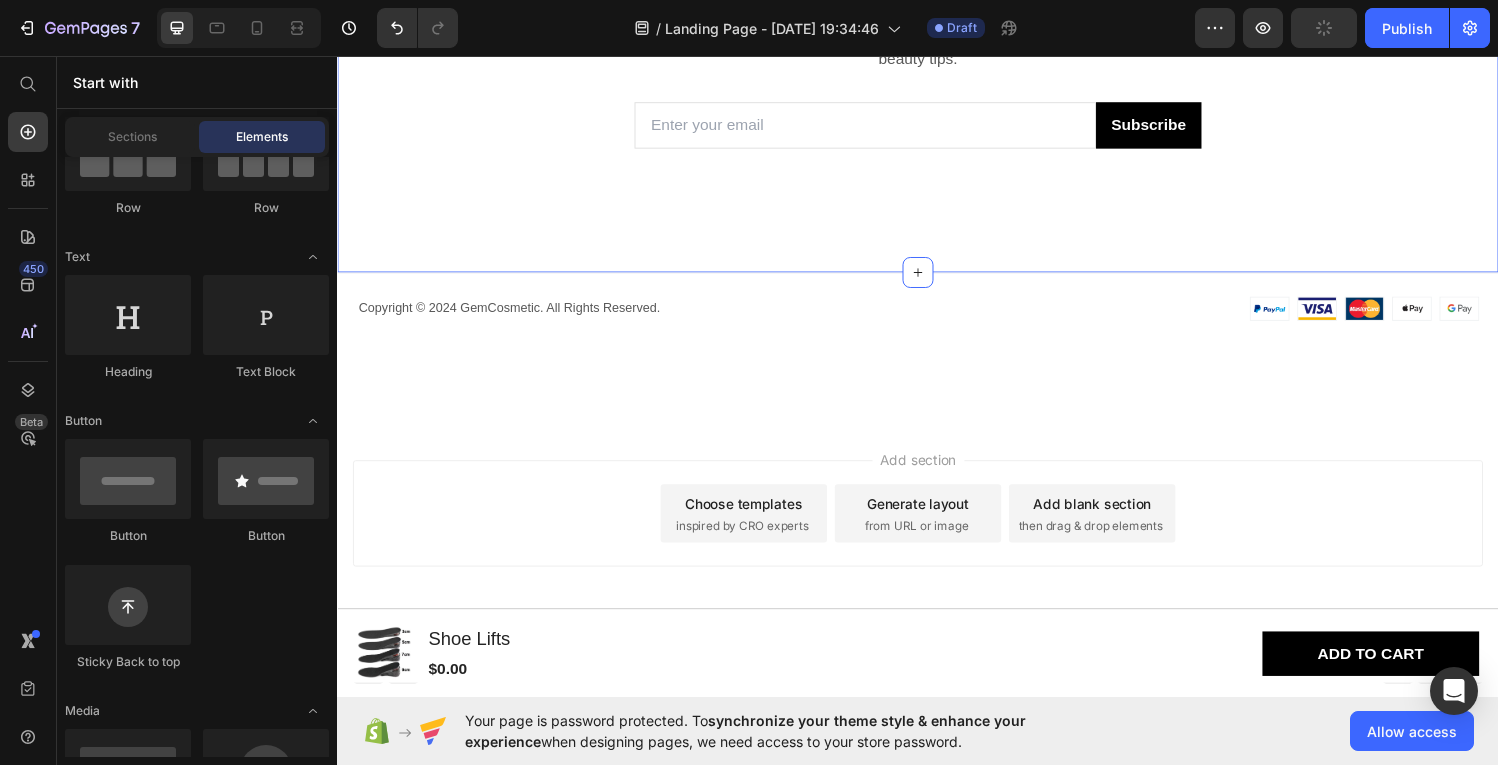 click on "Get Your Free Style Book! Heading Enjoy an exclusive 5% off your first order, and be the first to hear about new launches, exclusive offers and expert beauty tips. Text Block Email Field Subscribe Submit Button Row Contact Form Section 7" at bounding box center (937, 79) 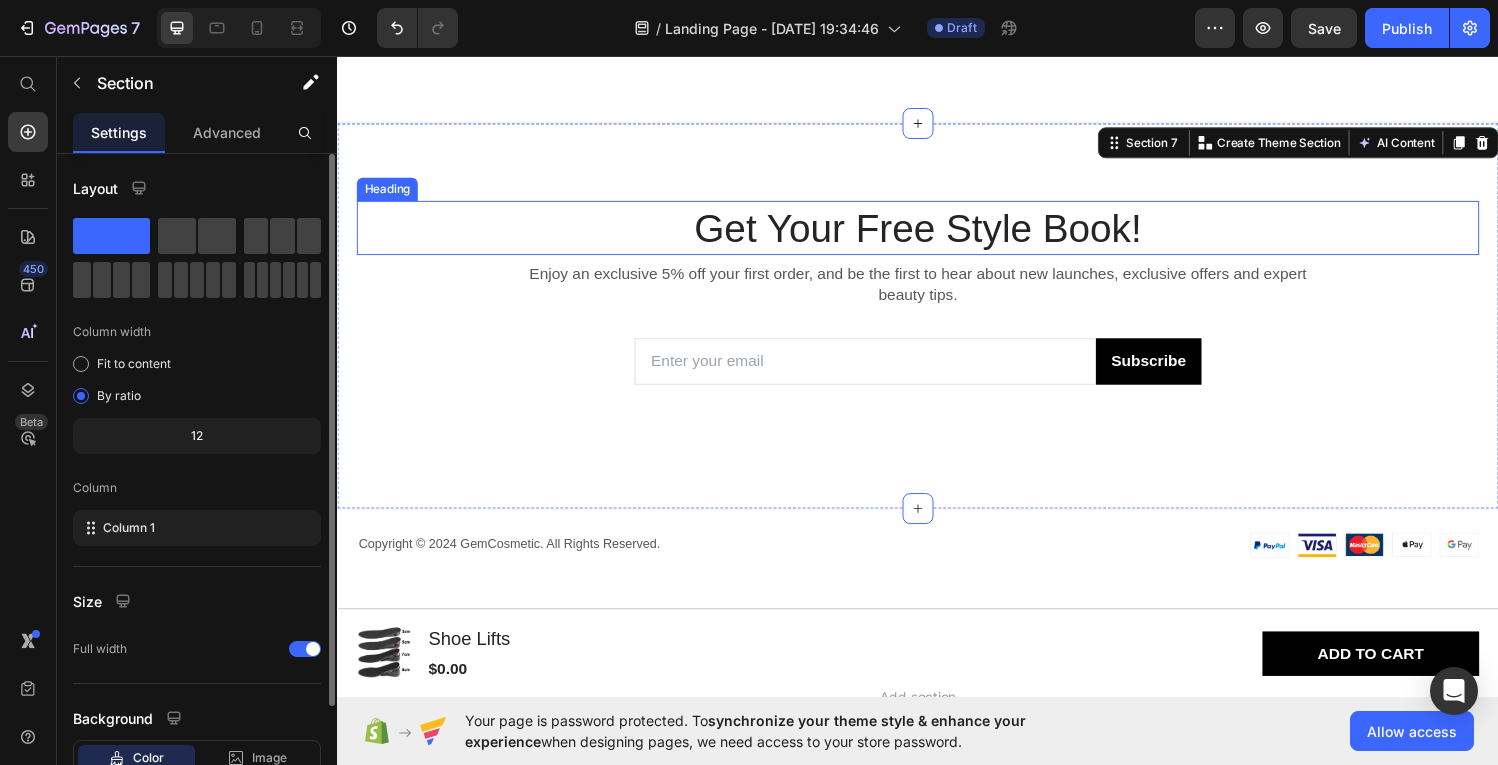scroll, scrollTop: 2402, scrollLeft: 0, axis: vertical 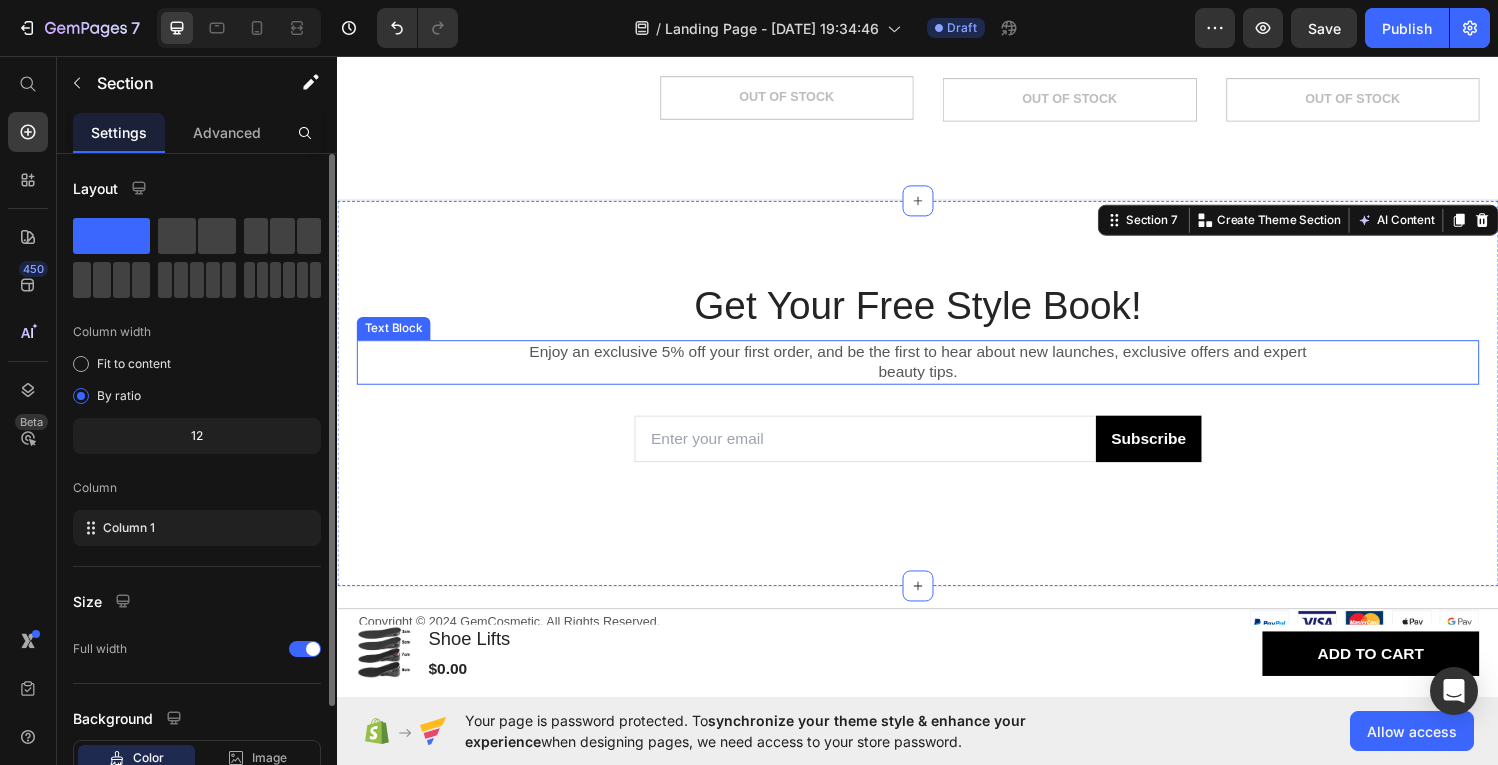 click on "Enjoy an exclusive 5% off your first order, and be the first to hear about new launches, exclusive offers and expert beauty tips." at bounding box center (937, 372) 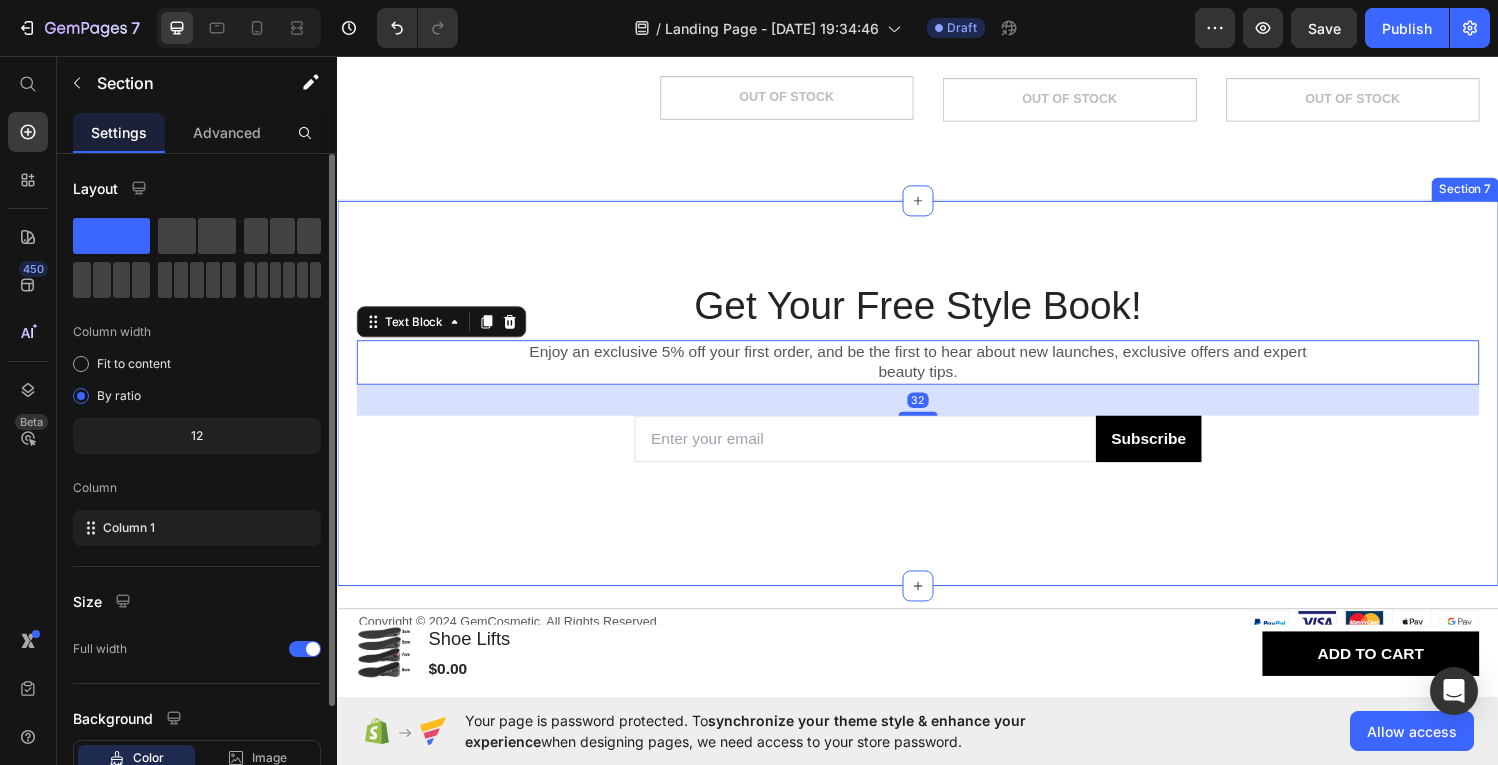 click on "Get Your Free Style Book! Heading Enjoy an exclusive 5% off your first order, and be the first to hear about new launches, exclusive offers and expert beauty tips. Text Block   32 Email Field Subscribe Submit Button Row Contact Form" at bounding box center (937, 420) 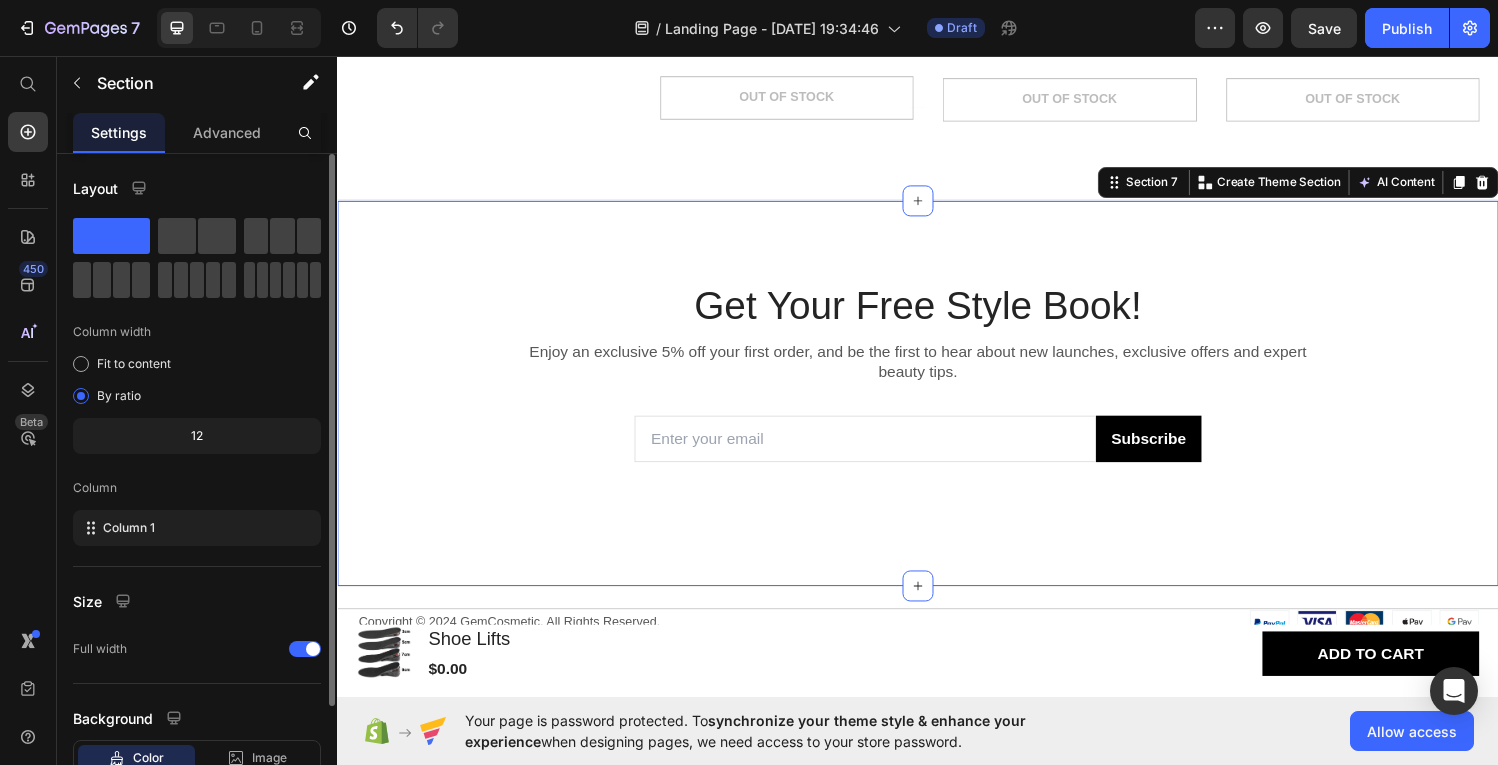 scroll, scrollTop: 2728, scrollLeft: 0, axis: vertical 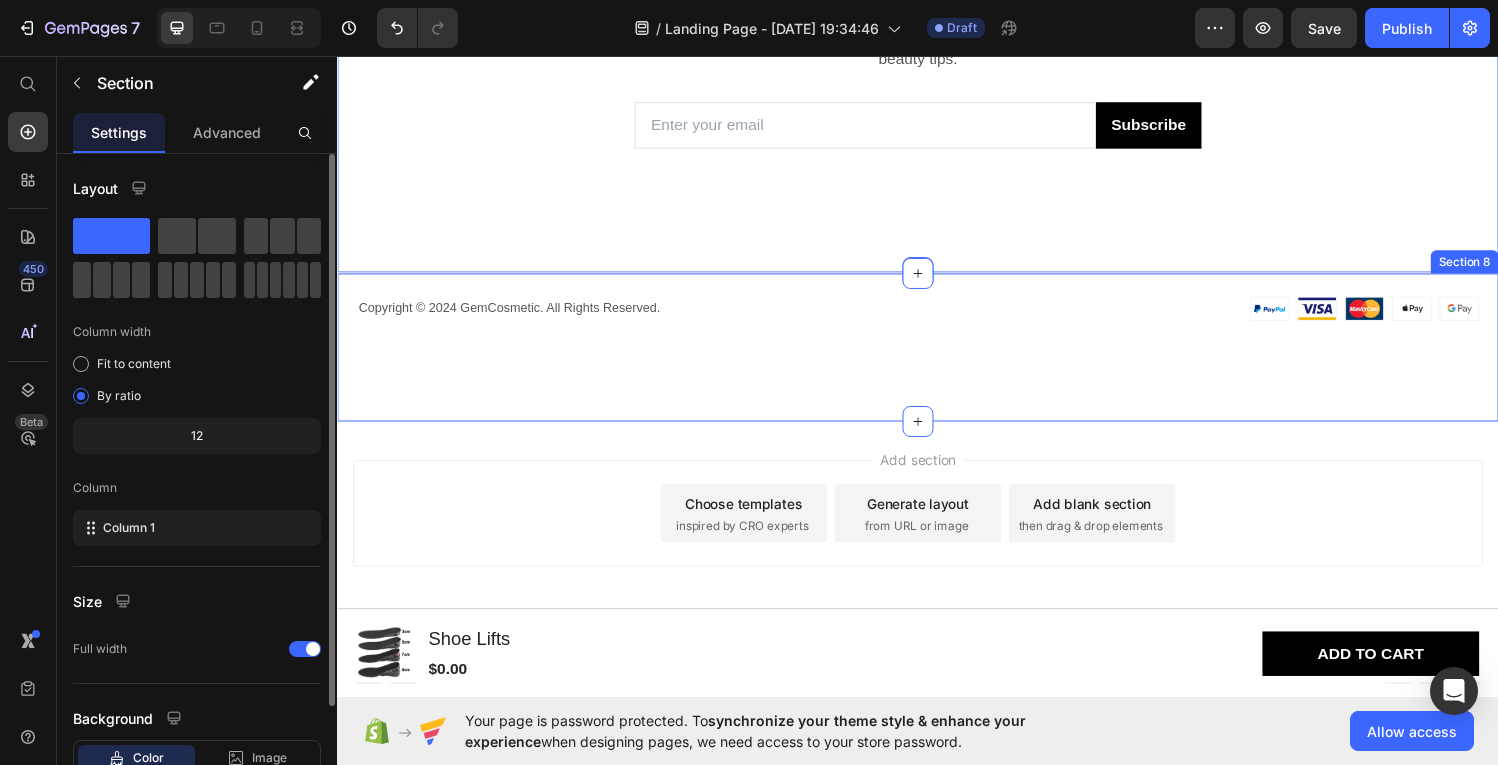 click on "Copyright © 2024 GemCosmetic. All Rights Reserved. Text Block Image Image Image Image Image Row Row Section 8" at bounding box center (937, 356) 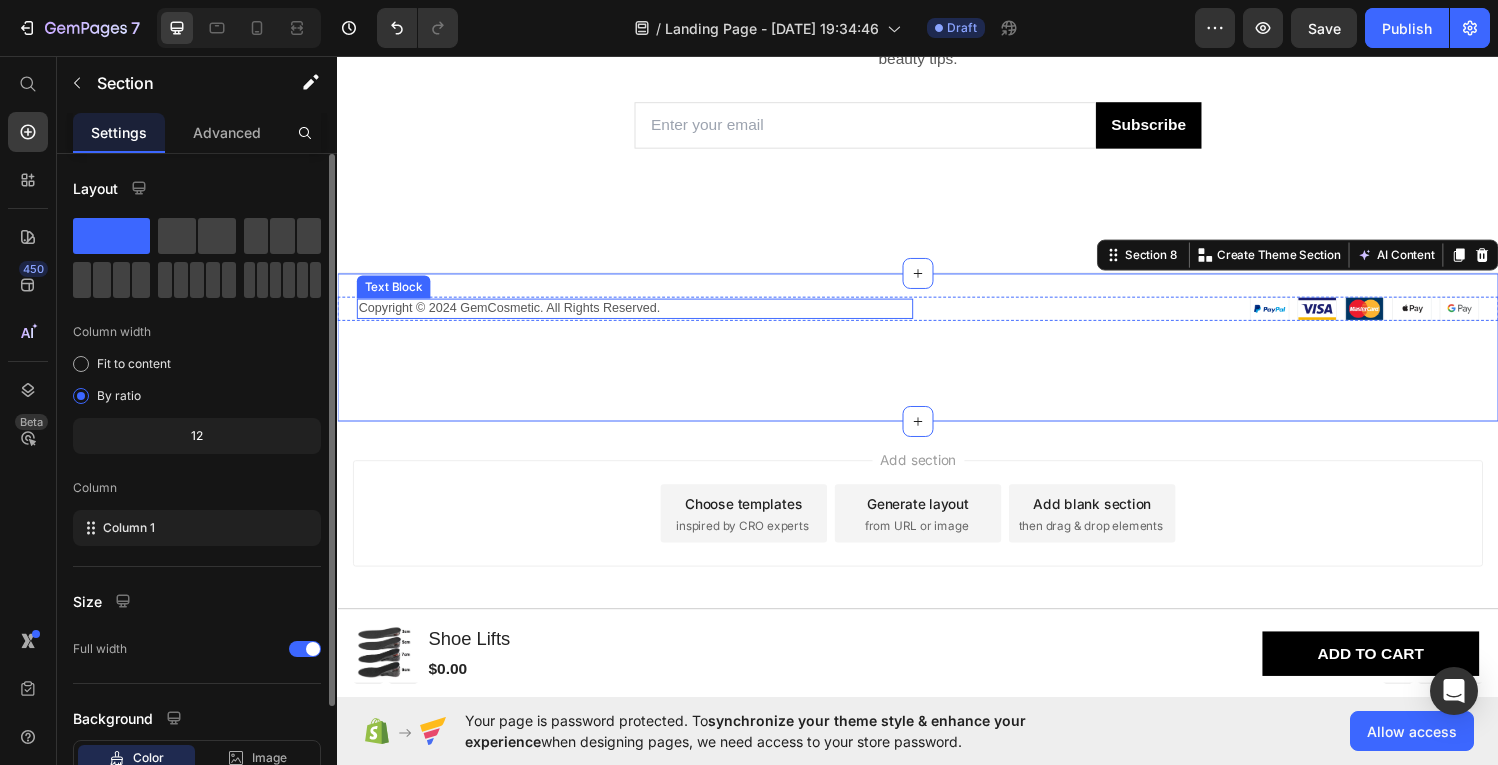 click on "Copyright © 2024 GemCosmetic. All Rights Reserved." at bounding box center [644, 316] 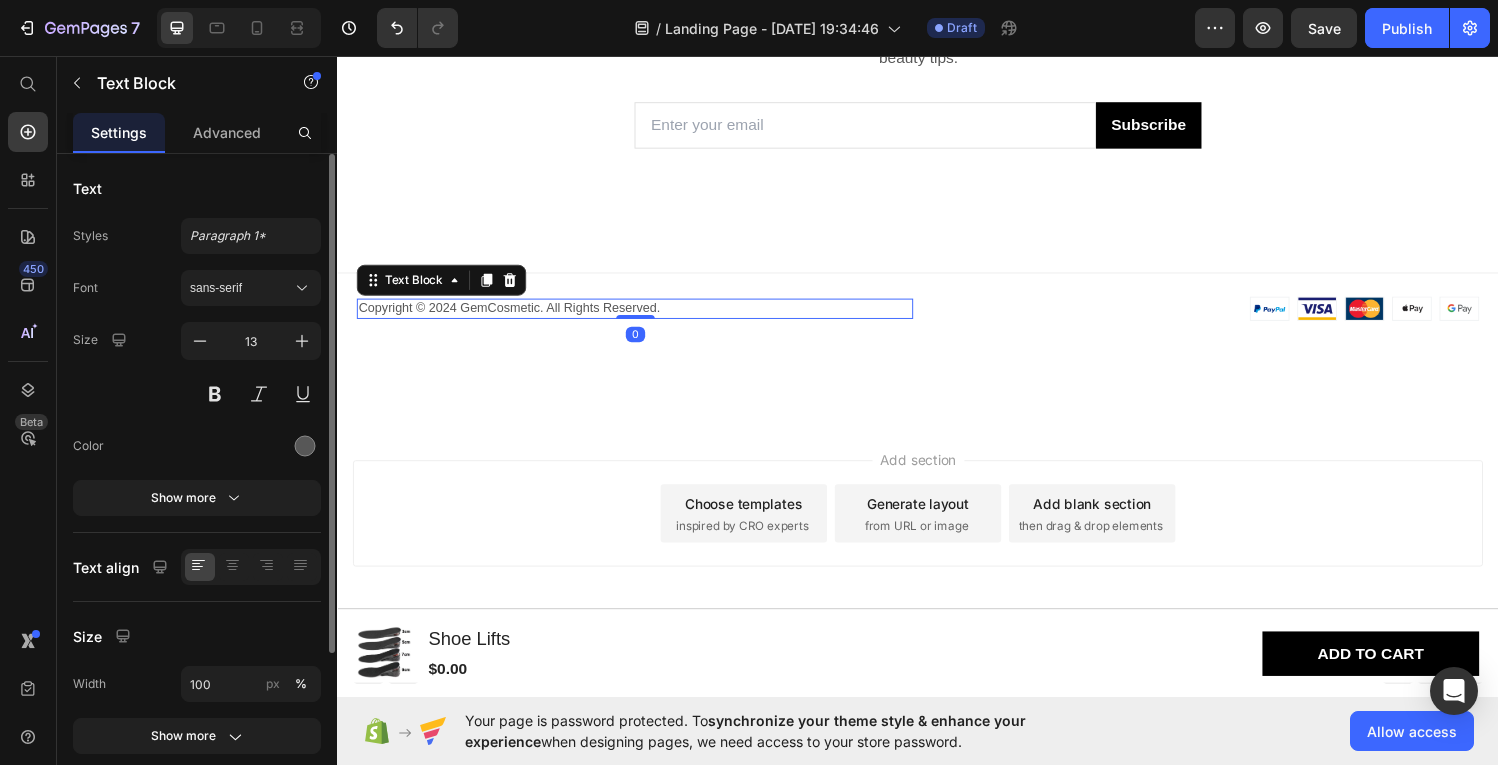 click on "Copyright © 2024 GemCosmetic. All Rights Reserved." at bounding box center [644, 316] 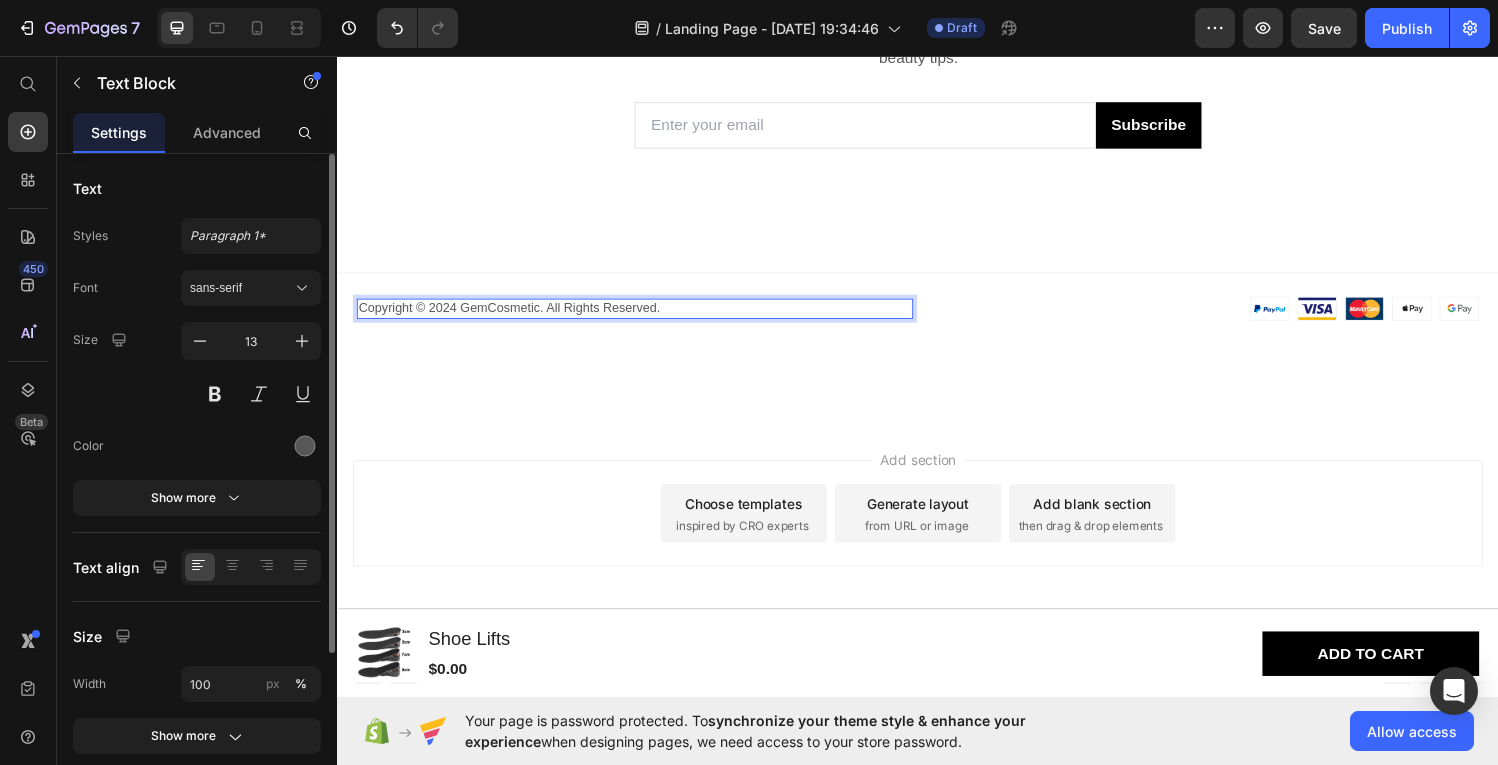 click on "Copyright © 2024 GemCosmetic. All Rights Reserved." at bounding box center (644, 316) 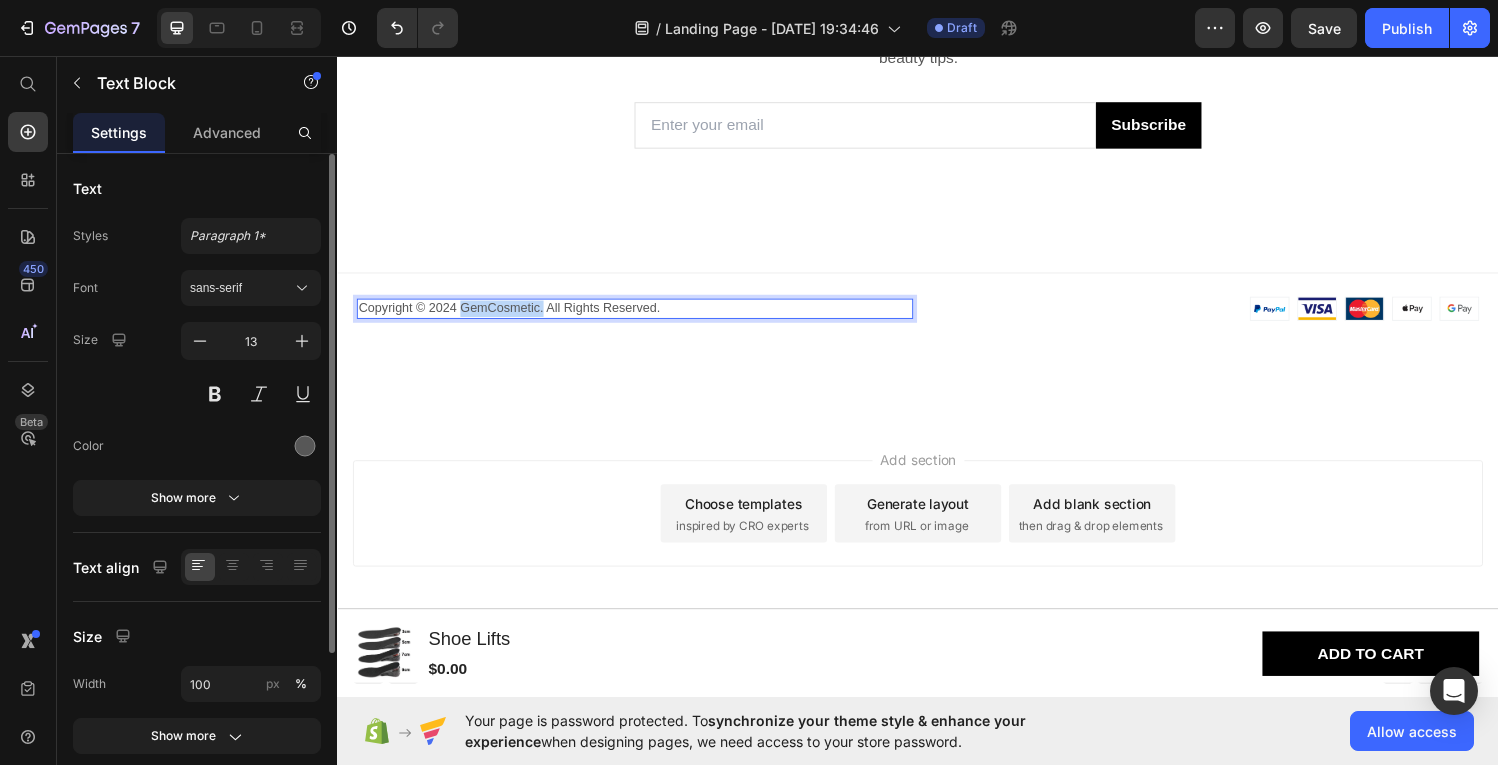 drag, startPoint x: 550, startPoint y: 316, endPoint x: 467, endPoint y: 316, distance: 83 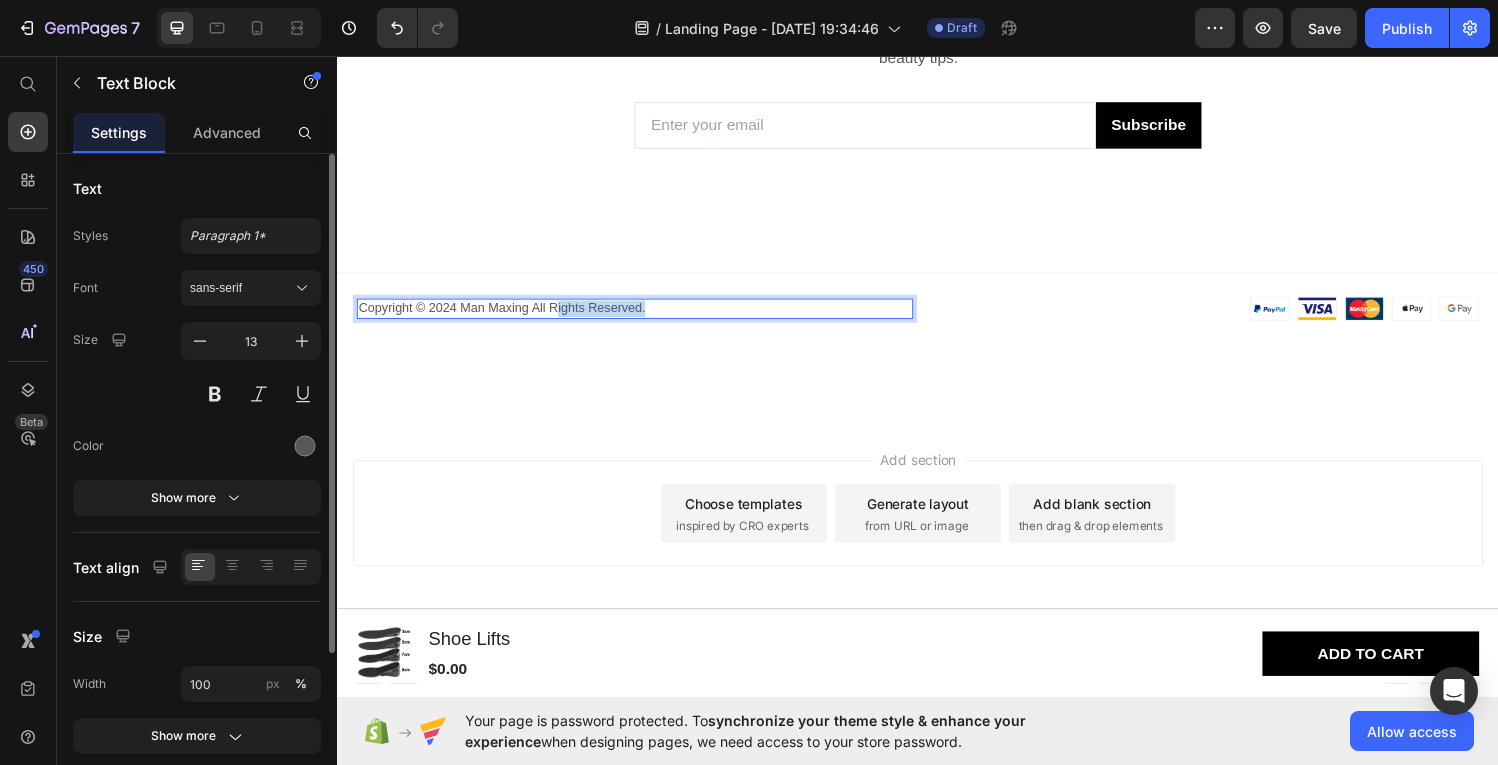 drag, startPoint x: 689, startPoint y: 316, endPoint x: 562, endPoint y: 311, distance: 127.09839 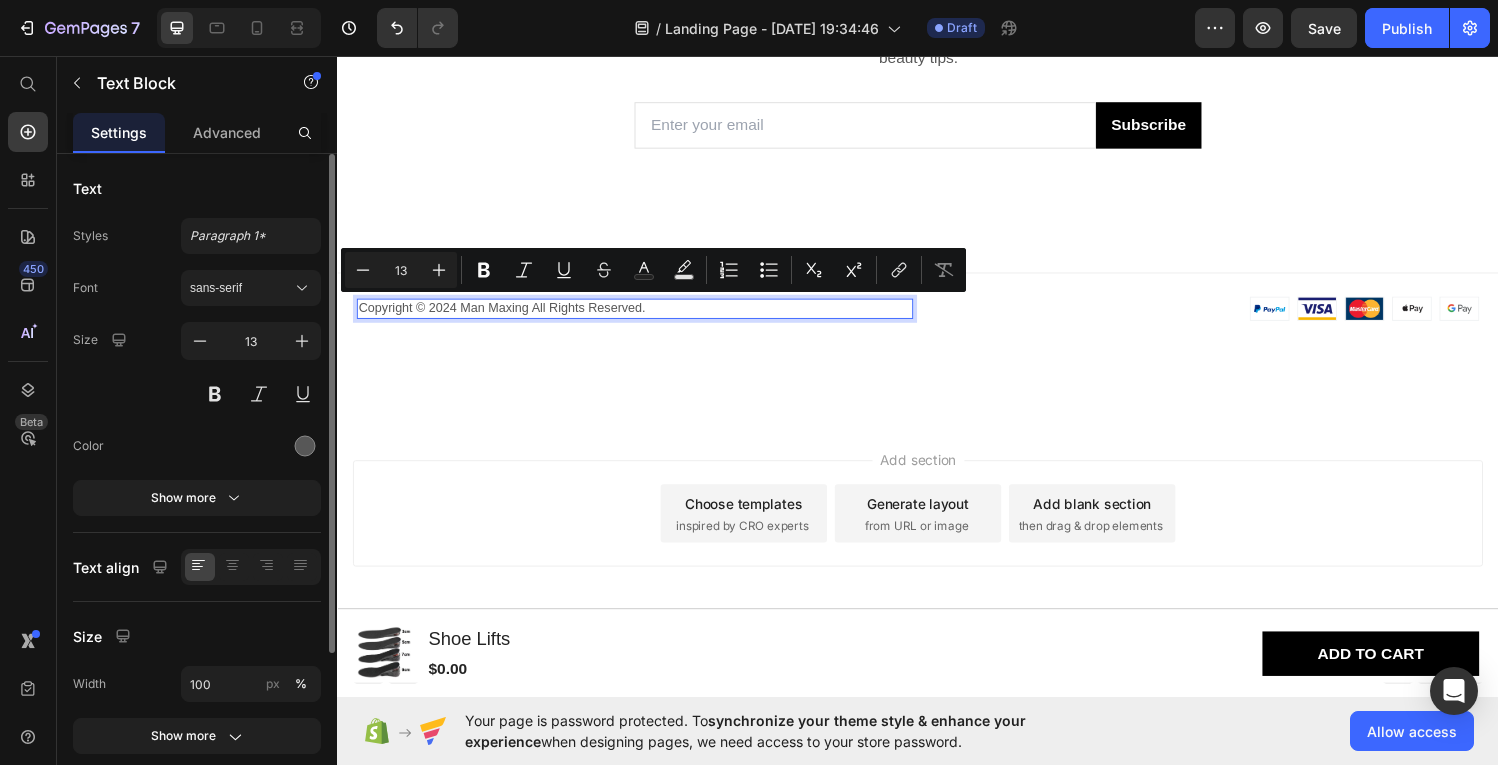drag, startPoint x: 702, startPoint y: 319, endPoint x: 718, endPoint y: 318, distance: 16.03122 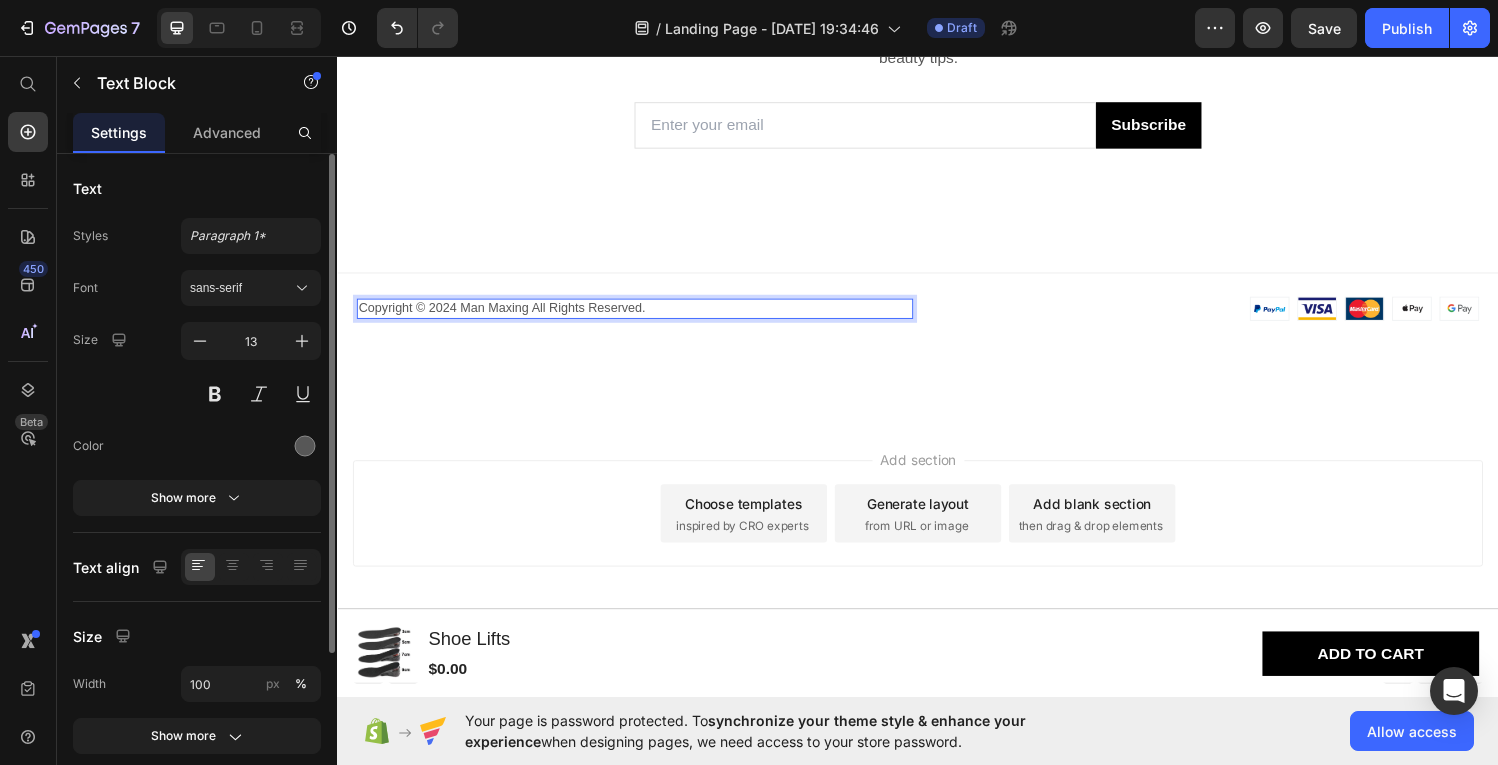 click on "Copyright © 2024 Man Maxing All Rights Reserved." at bounding box center [644, 316] 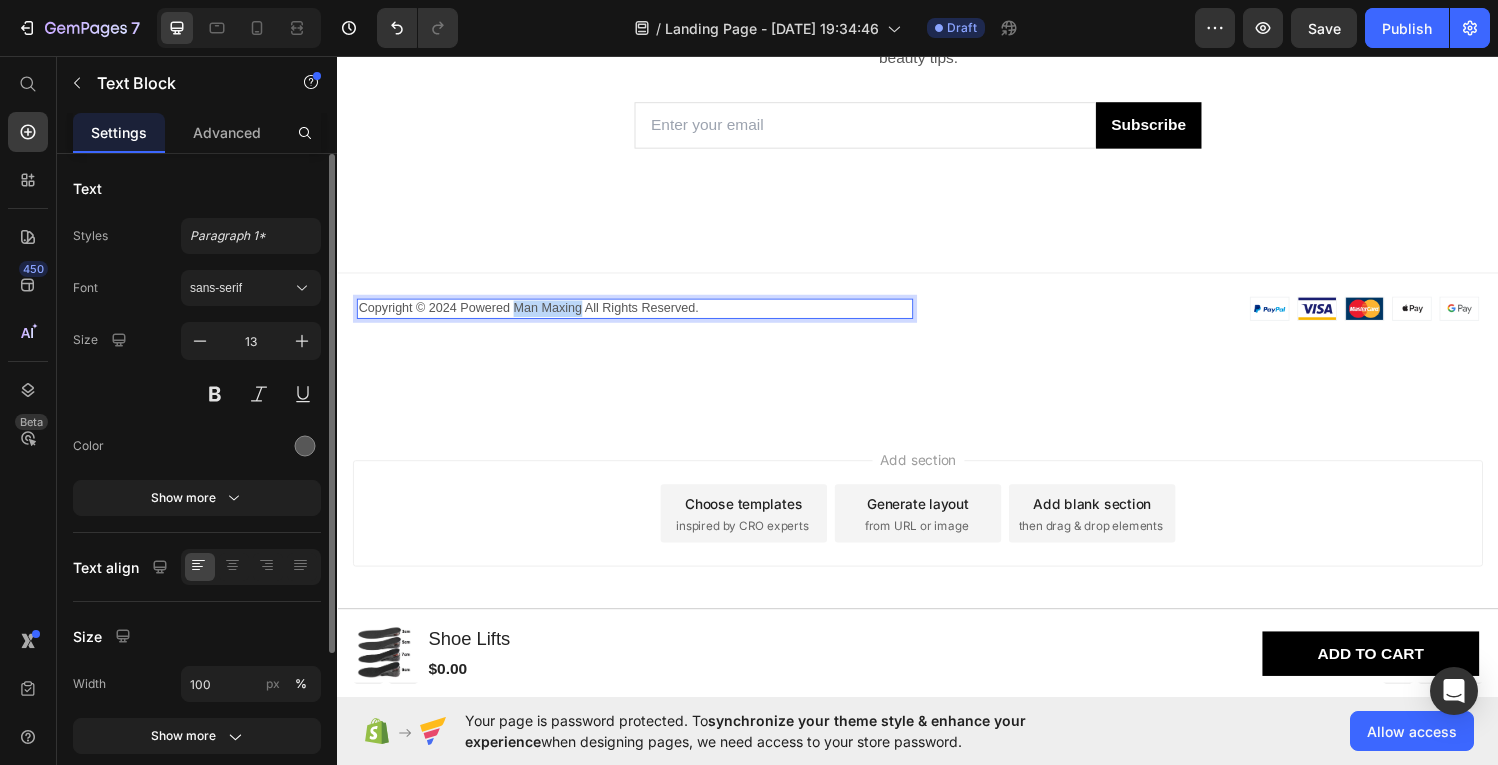 drag, startPoint x: 591, startPoint y: 319, endPoint x: 523, endPoint y: 322, distance: 68.06615 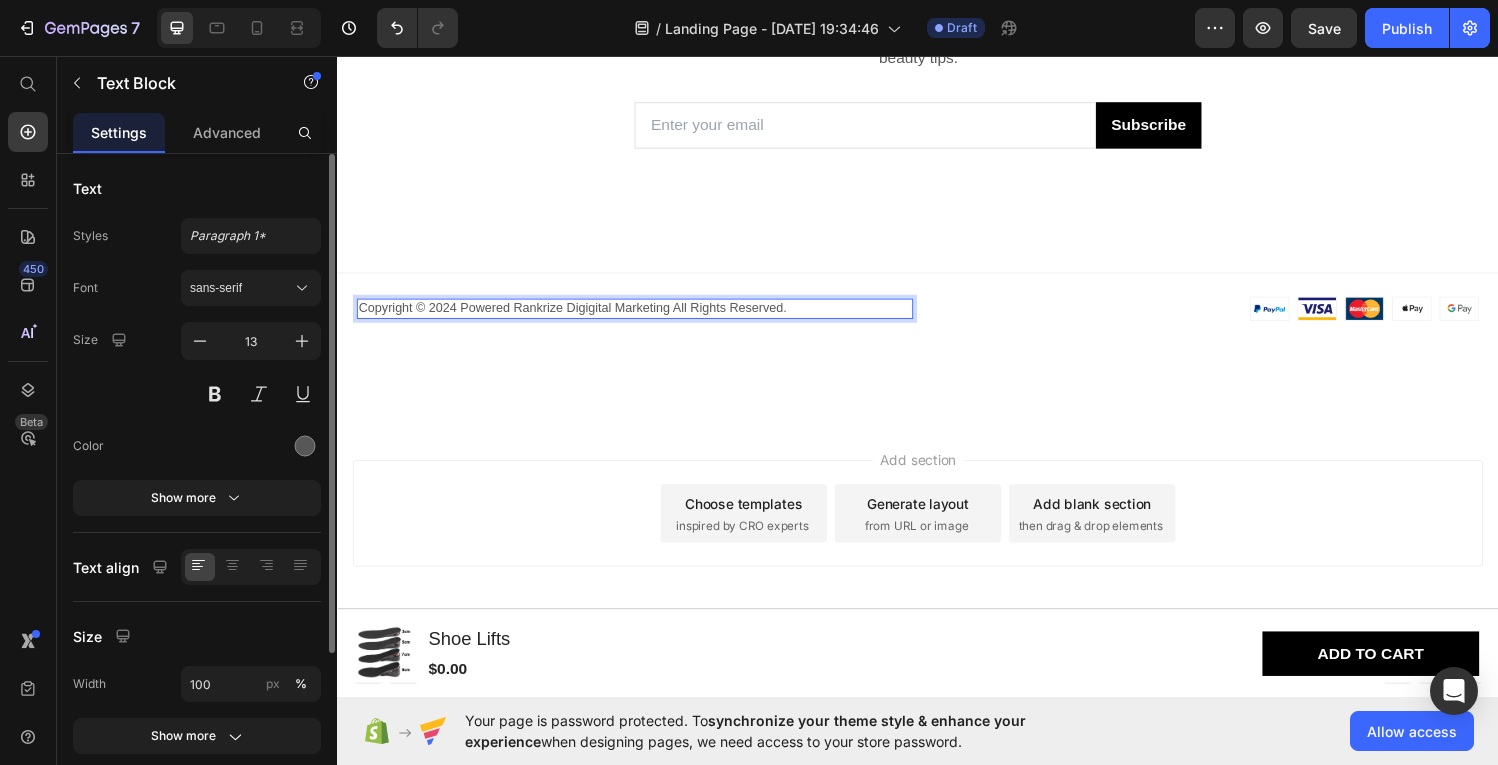 click on "Copyright © 2024 Powered Rankrize Digigital Marketing All Rights Reserved." at bounding box center (644, 316) 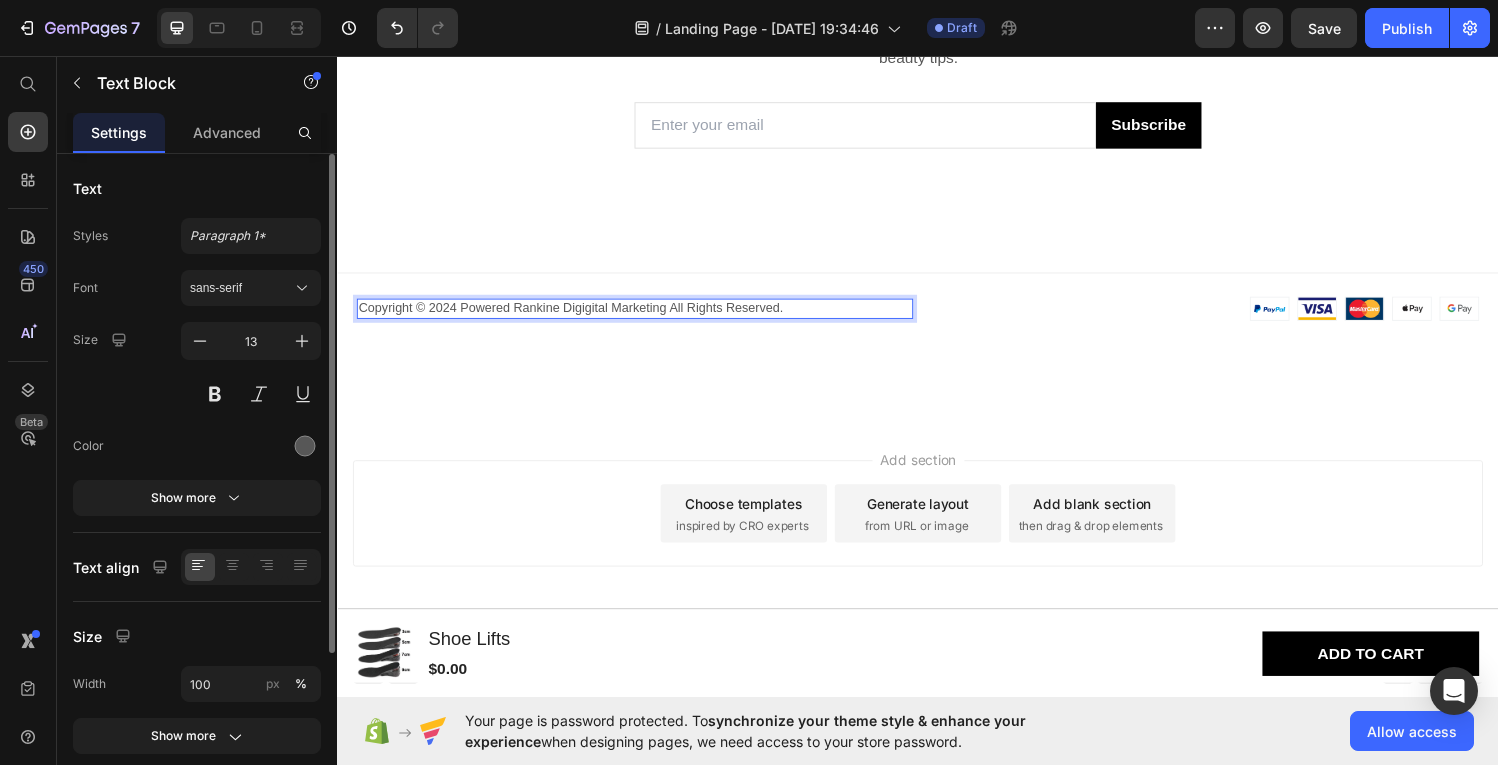 click on "Copyright © 2024 Powered Rankine Digigital Marketing All Rights Reserved." at bounding box center (644, 316) 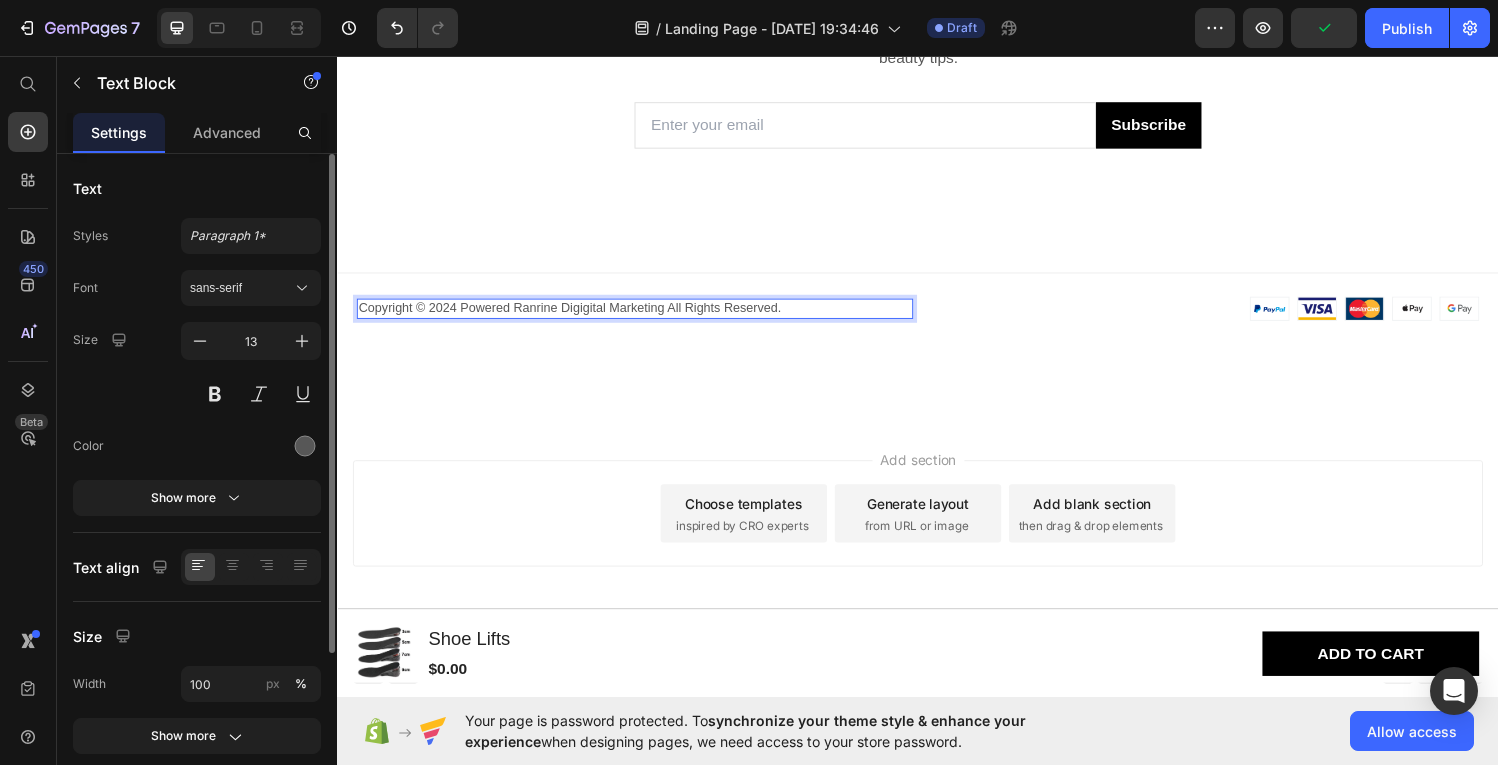 click on "Copyright © 2024 Powered Ranrine Digigital Marketing All Rights Reserved." at bounding box center (644, 316) 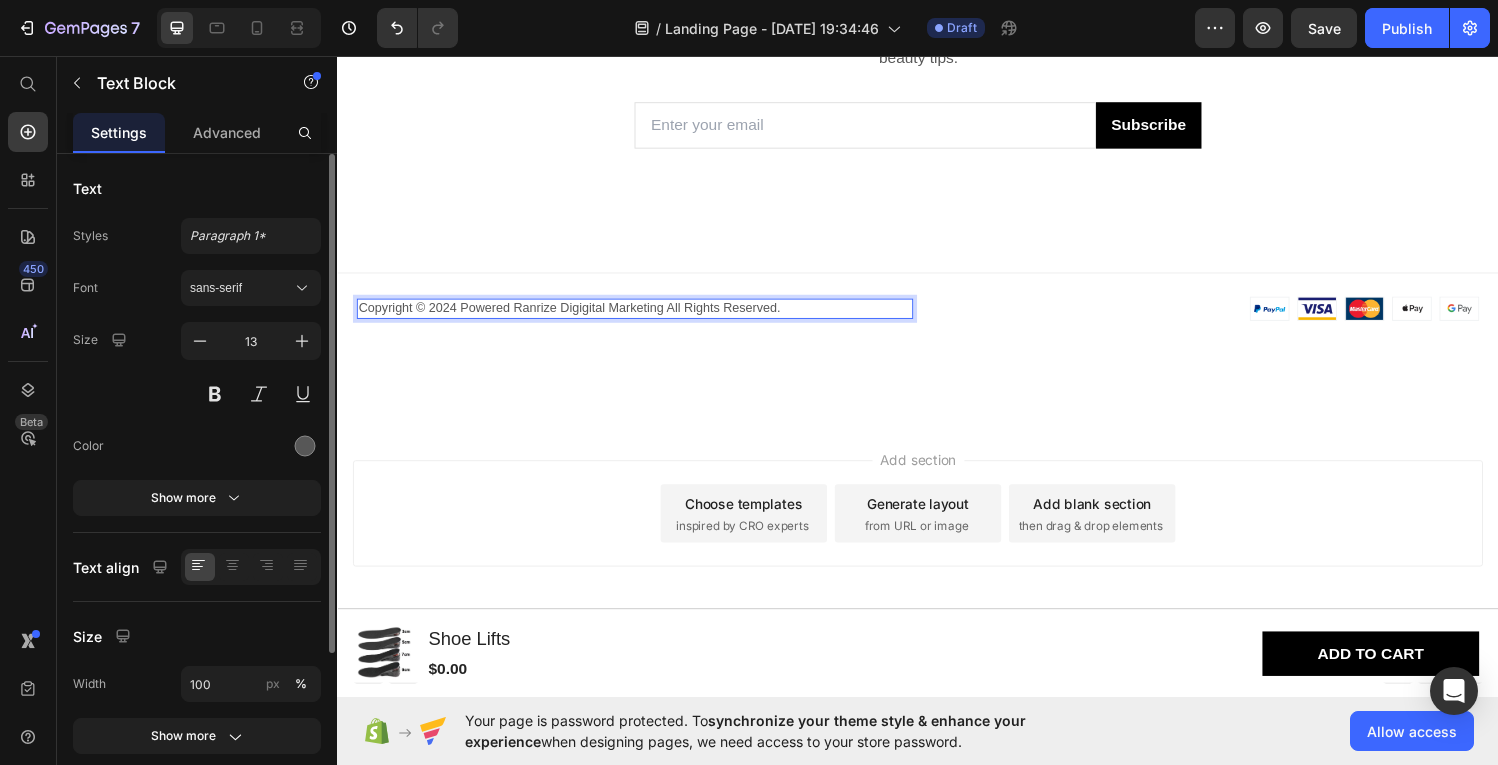 click on "Copyright © 2024 Powered Ranrize Digigital Marketing All Rights Reserved." at bounding box center (644, 316) 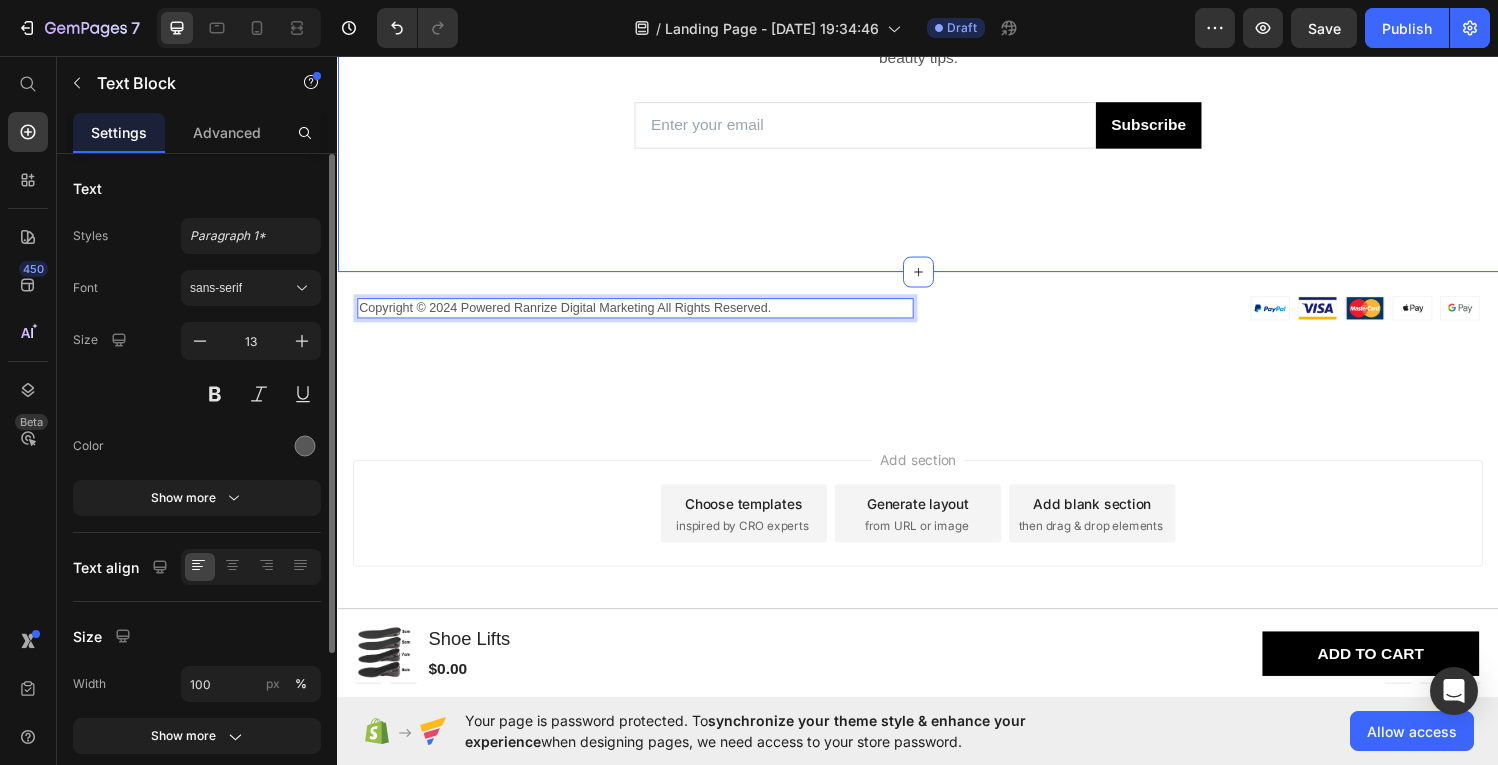 click on "Get Your Free Style Book! Heading Enjoy an exclusive 5% off your first order, and be the first to hear about new launches, exclusive offers and expert beauty tips. Text Block Email Field Subscribe Submit Button Row Contact Form Section 7" at bounding box center [937, 79] 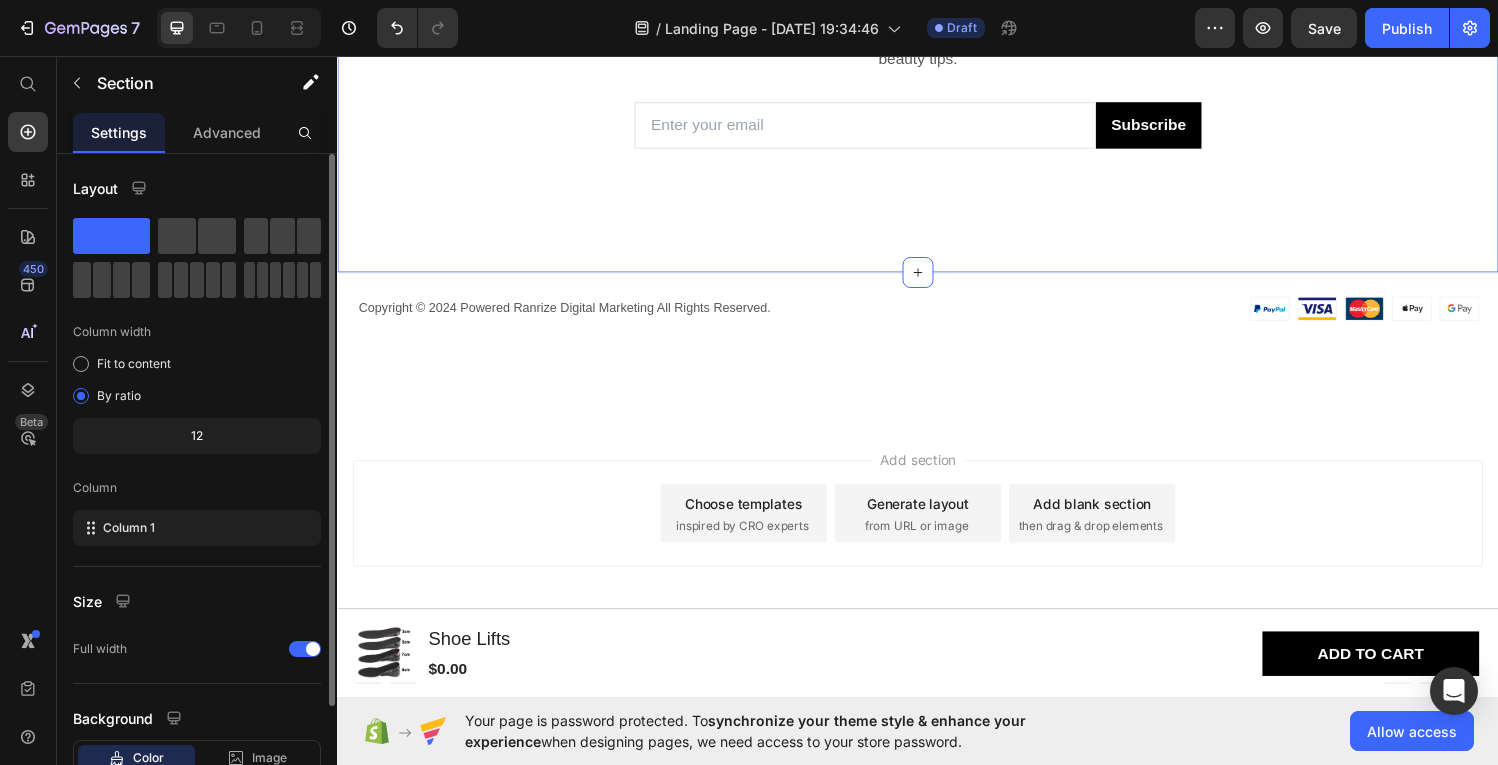 click on "Get Your Free Style Book! Heading Enjoy an exclusive 5% off your first order, and be the first to hear about new launches, exclusive offers and expert beauty tips. Text Block Email Field Subscribe Submit Button Row Contact Form" at bounding box center (937, 96) 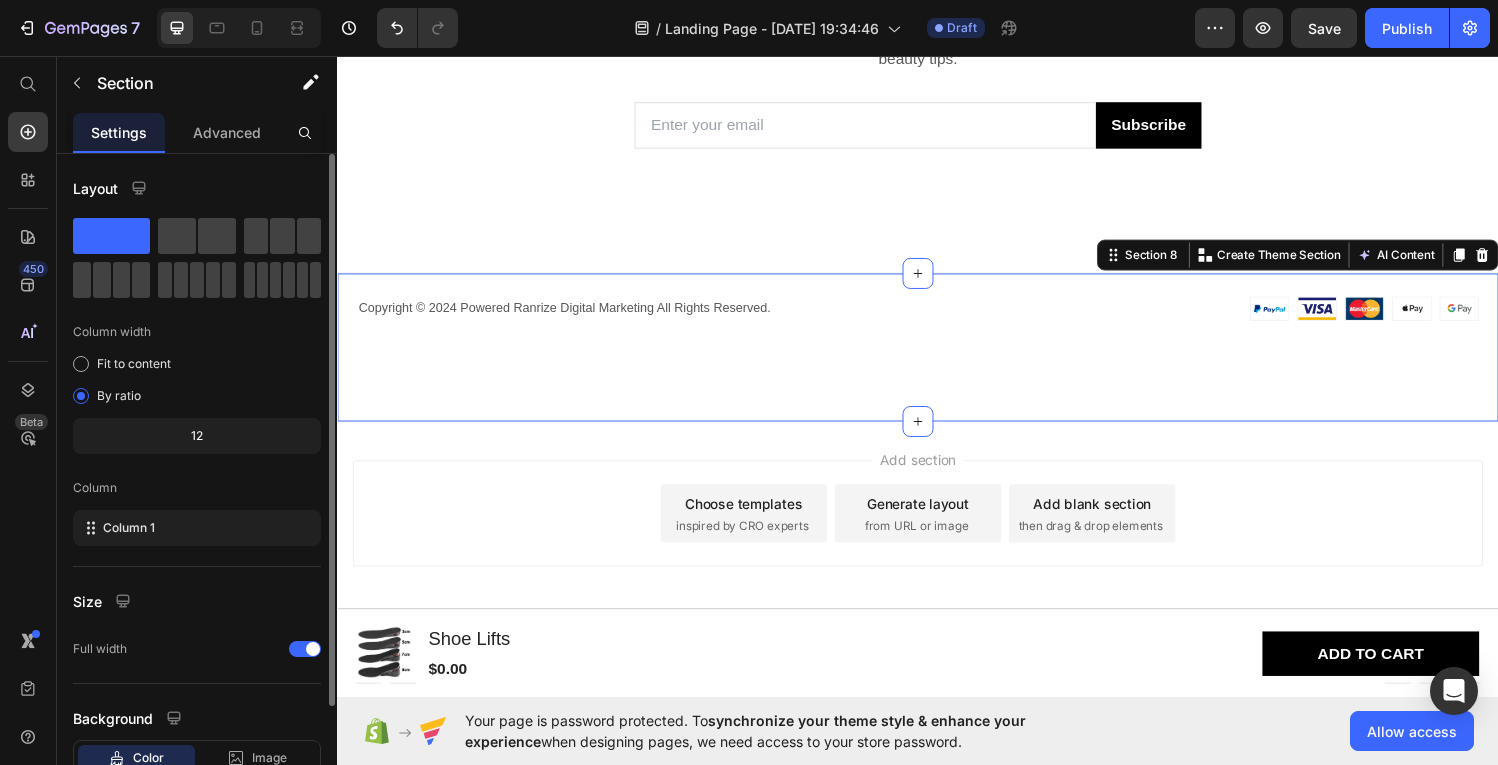 click on "Copyright © 2024 Powered Ranrize Digital Marketing All Rights Reserved. Text Block Image Image Image Image Image Row Row Section 8   You can create reusable sections Create Theme Section AI Content Write with GemAI What would you like to describe here? Tone and Voice Persuasive Product Show more Generate" at bounding box center (937, 356) 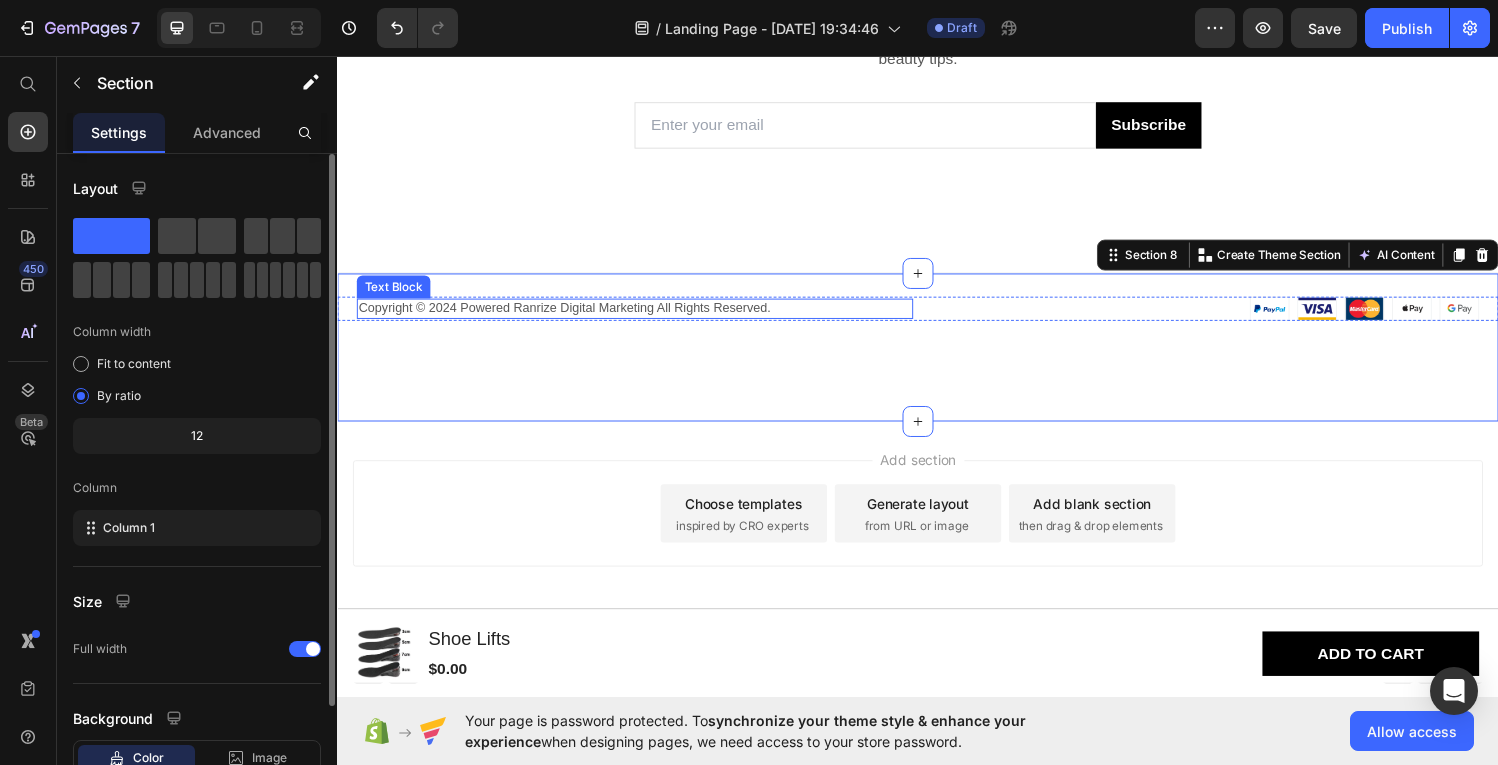 click on "Copyright © 2024 Powered Ranrize Digital Marketing All Rights Reserved." at bounding box center (644, 316) 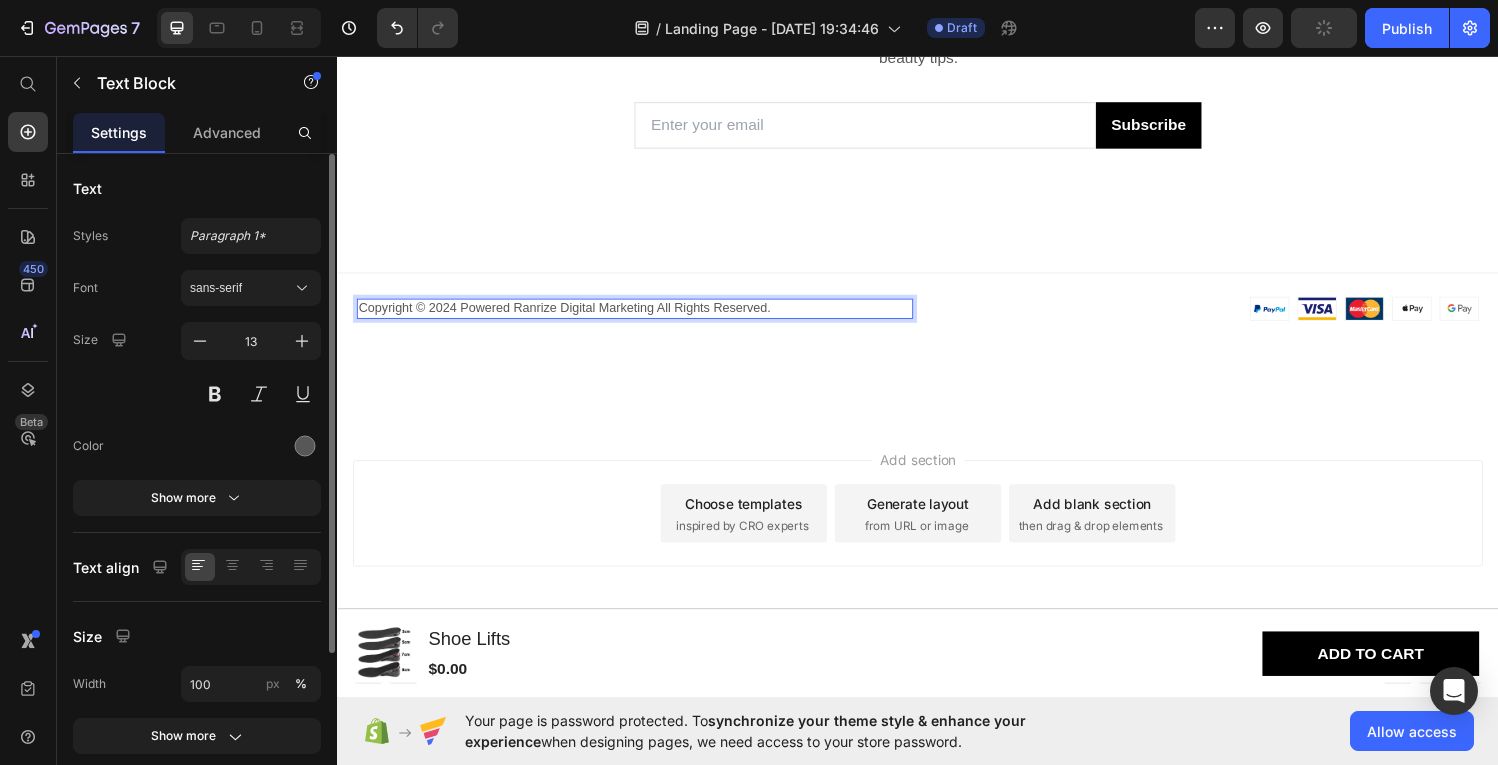 click on "Copyright © 2024 Powered Ranrize Digital Marketing All Rights Reserved." at bounding box center (644, 316) 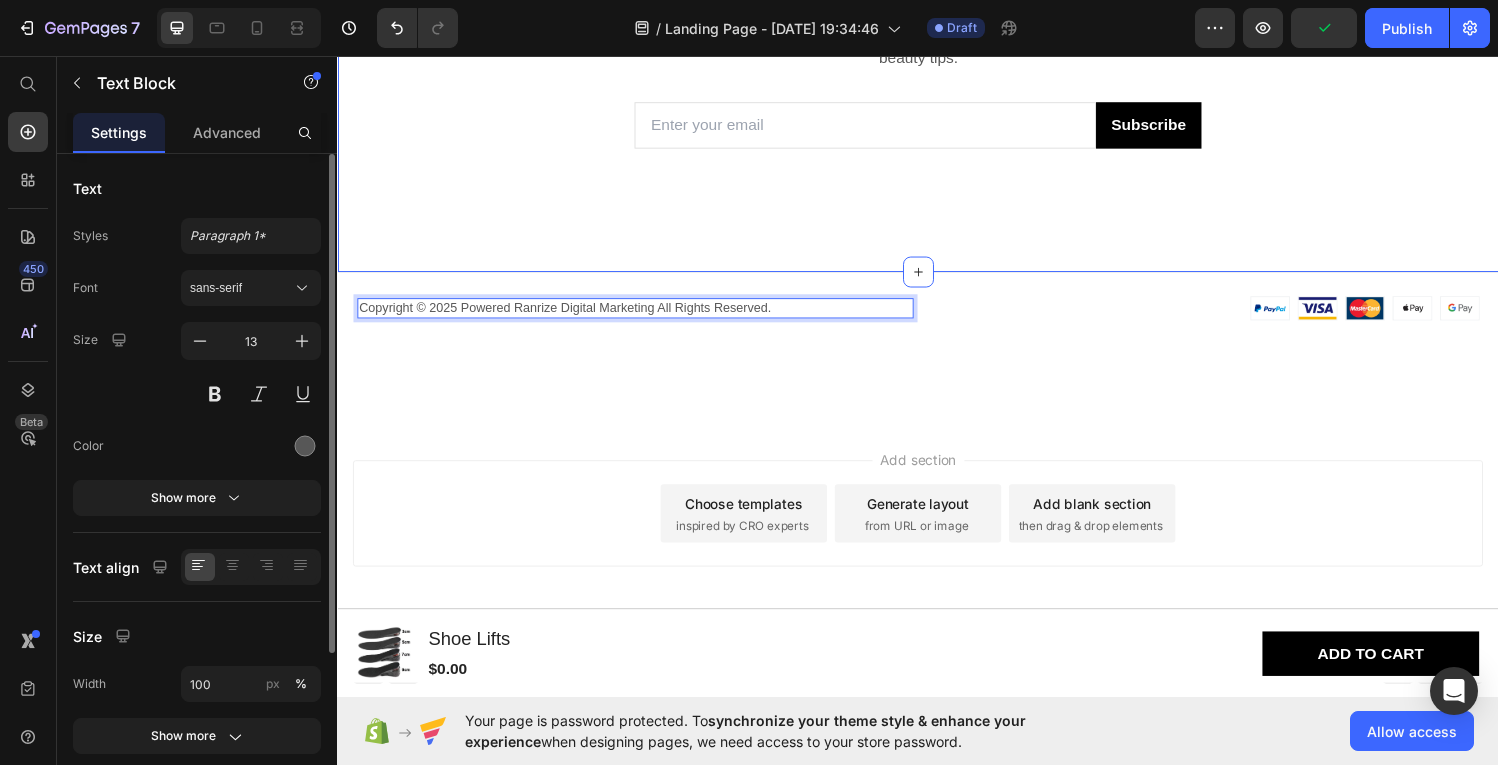 click on "Get Your Free Style Book! Heading Enjoy an exclusive 5% off your first order, and be the first to hear about new launches, exclusive offers and expert beauty tips. Text Block Email Field Subscribe Submit Button Row Contact Form" at bounding box center (937, 96) 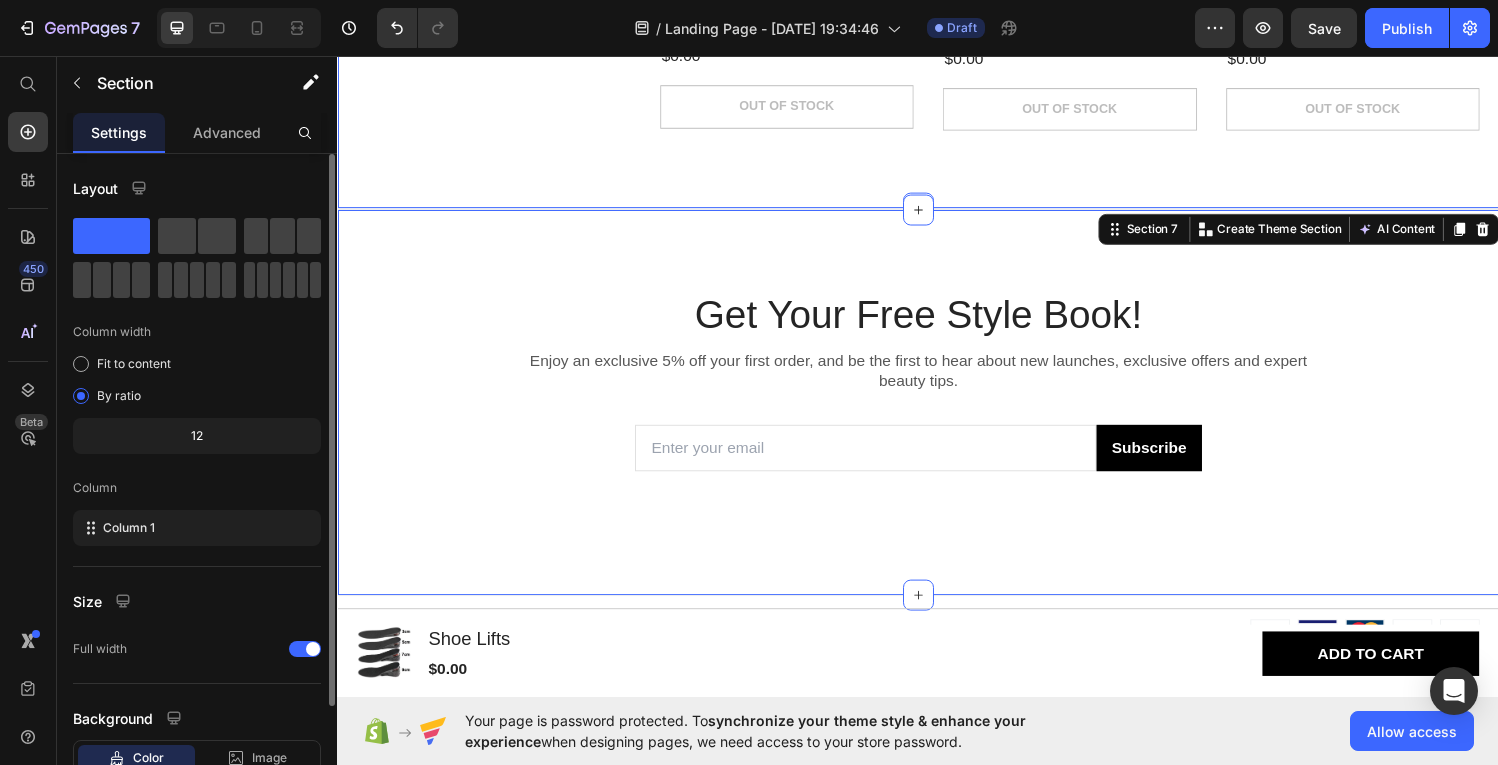 scroll, scrollTop: 2402, scrollLeft: 0, axis: vertical 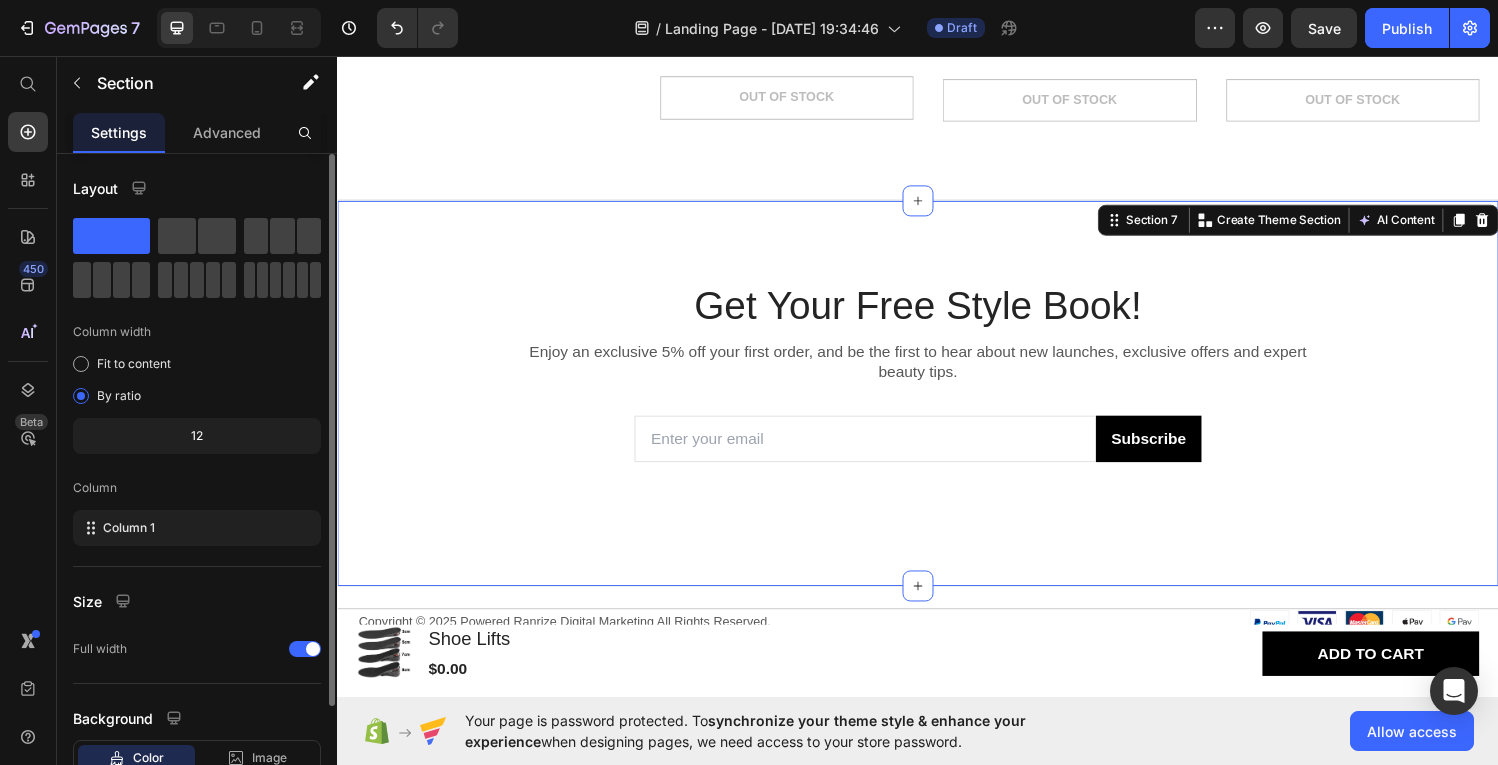 click on "Get Your Free Style Book! Heading Enjoy an exclusive 5% off your first order, and be the first to hear about new launches, exclusive offers and expert beauty tips. Text Block Email Field Subscribe Submit Button Row Contact Form Section 7   You can create reusable sections Create Theme Section AI Content Write with GemAI What would you like to describe here? Tone and Voice Persuasive Product Shoe Lifts Show more Generate" at bounding box center [937, 403] 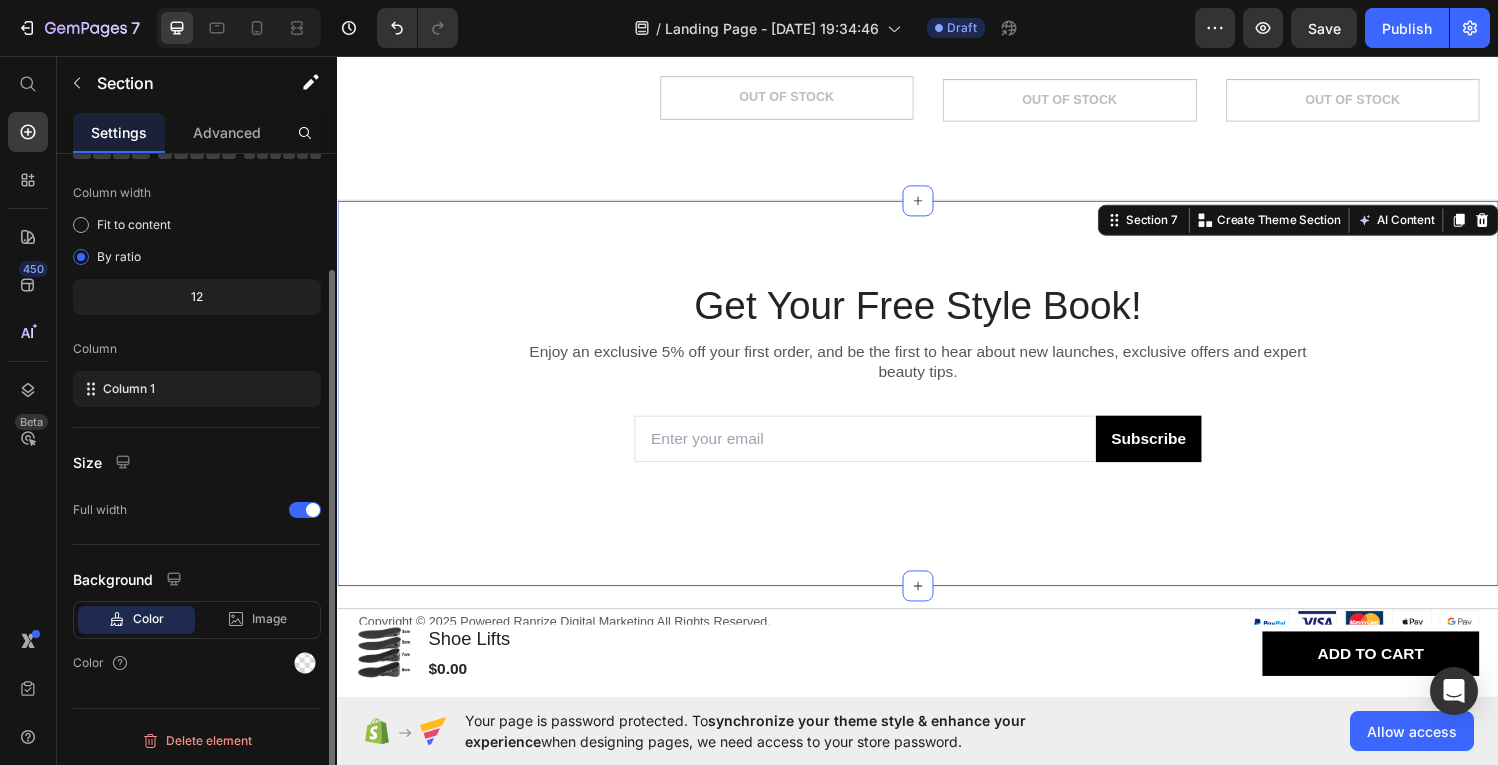 scroll, scrollTop: 0, scrollLeft: 0, axis: both 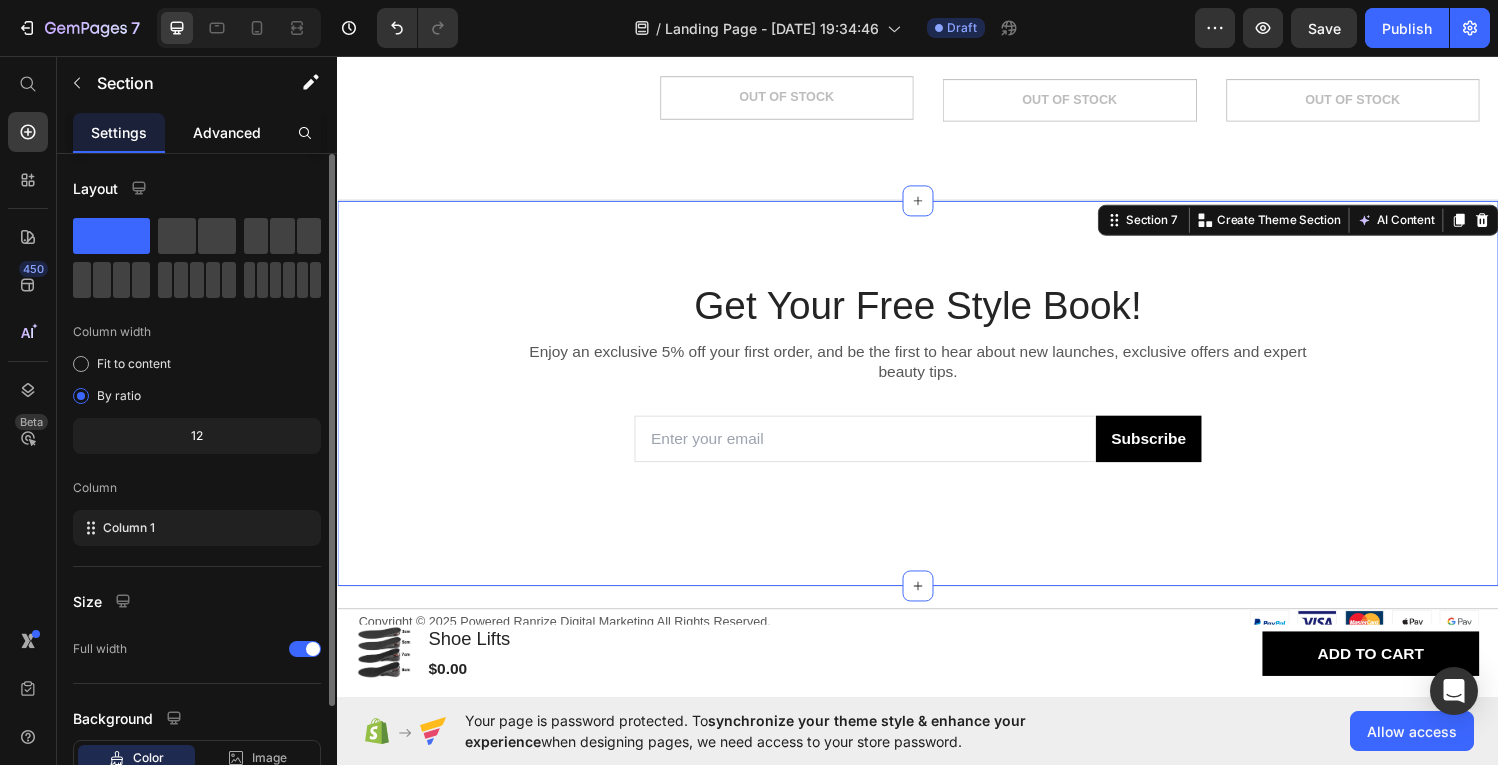 click on "Advanced" at bounding box center [227, 132] 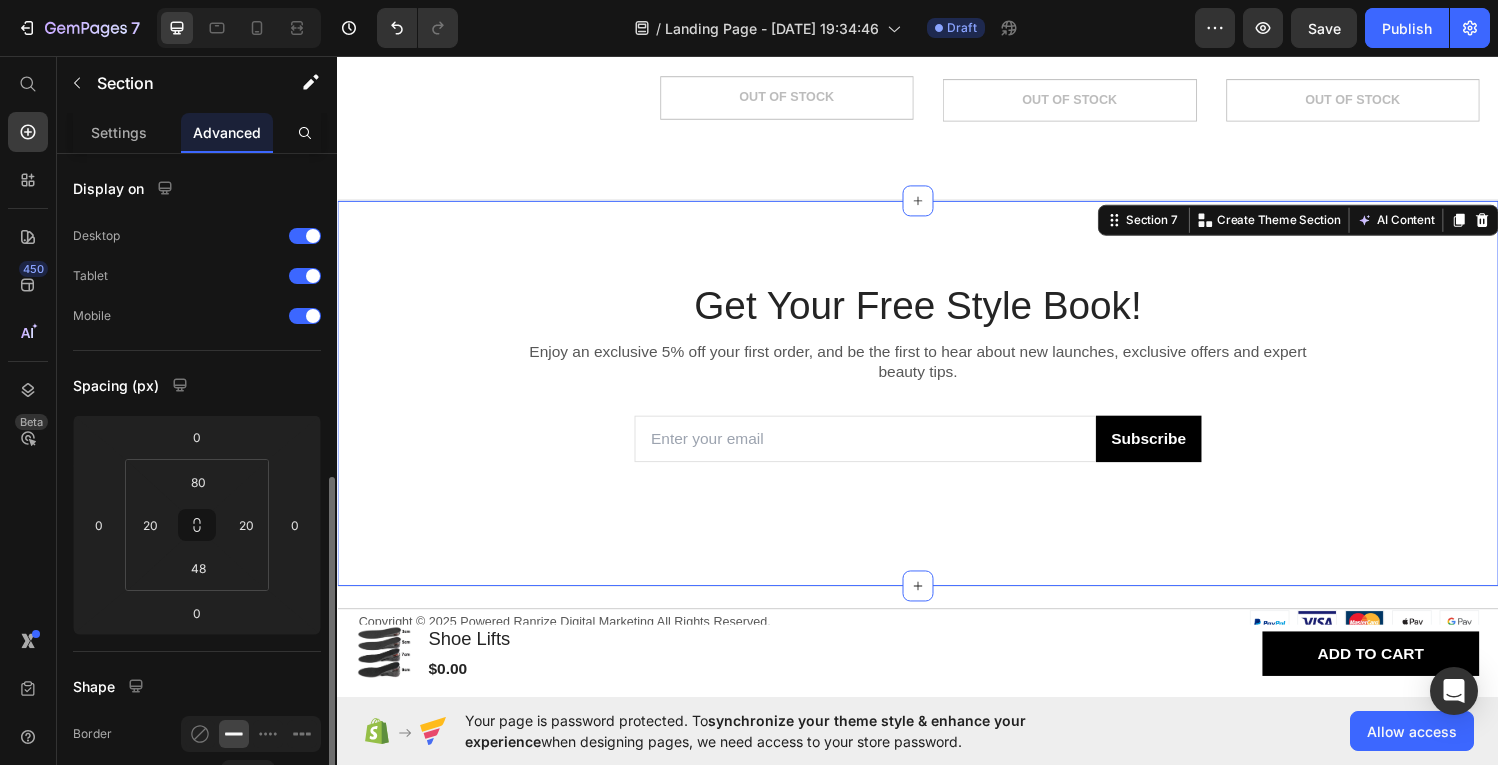 scroll, scrollTop: 216, scrollLeft: 0, axis: vertical 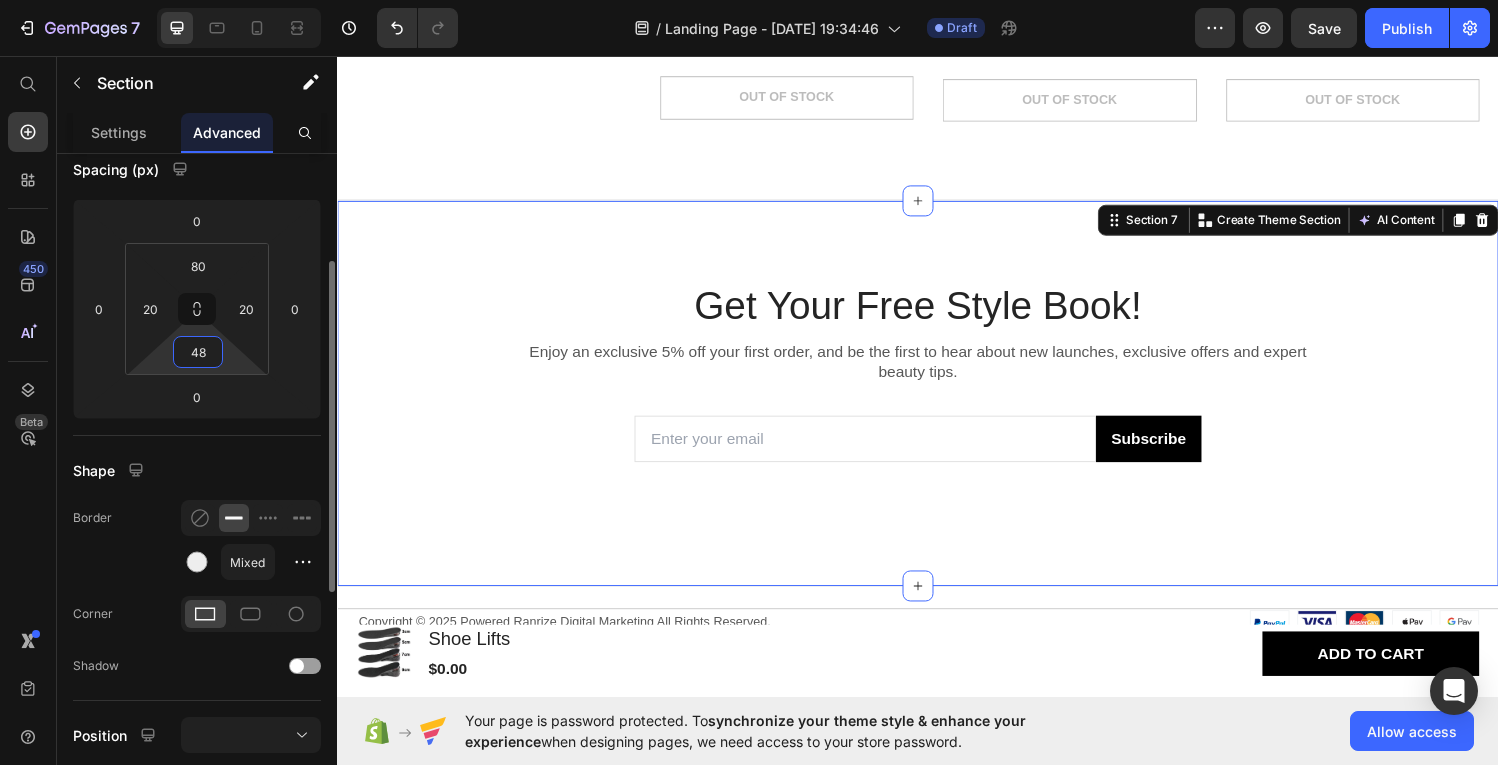 click on "48" at bounding box center (198, 352) 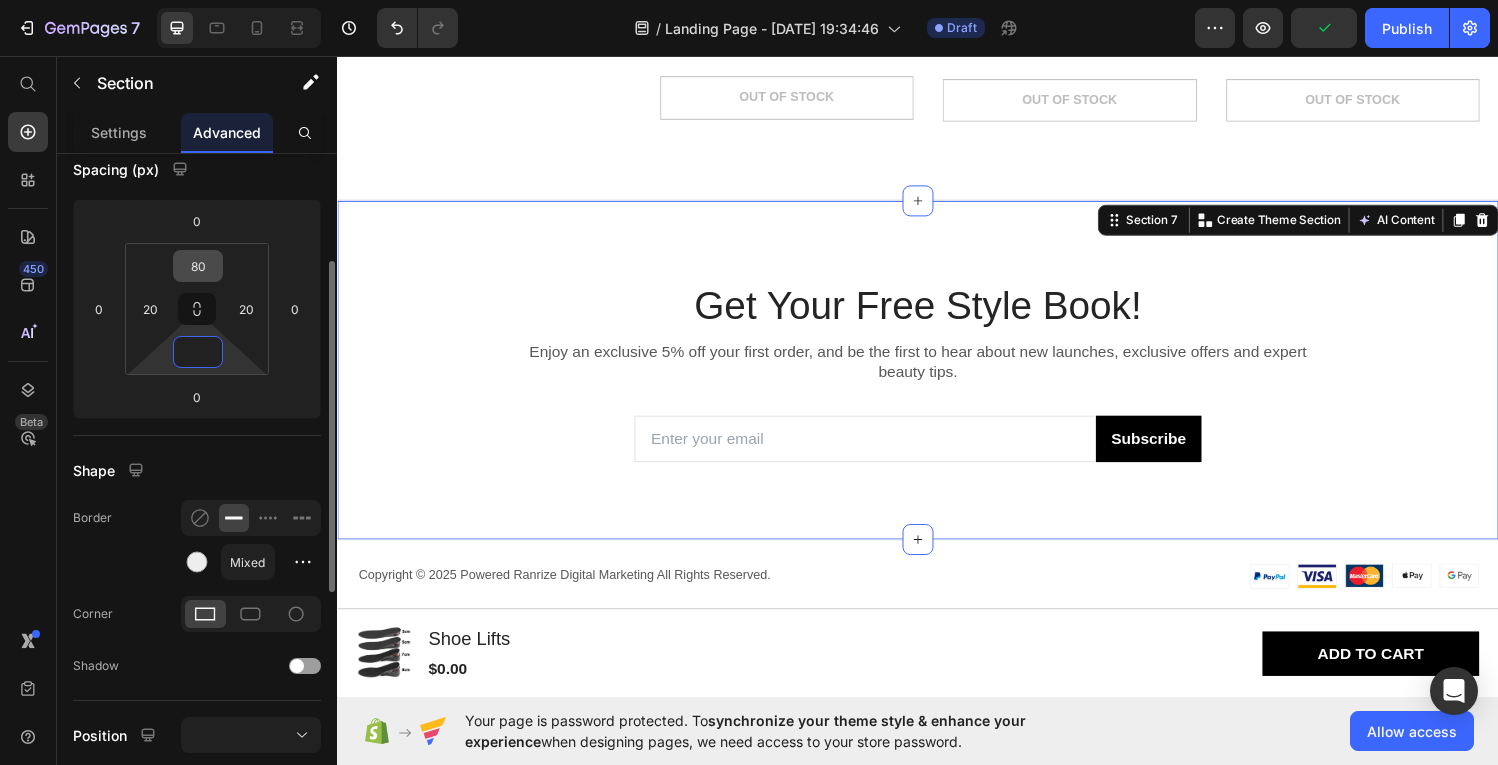 type on "0" 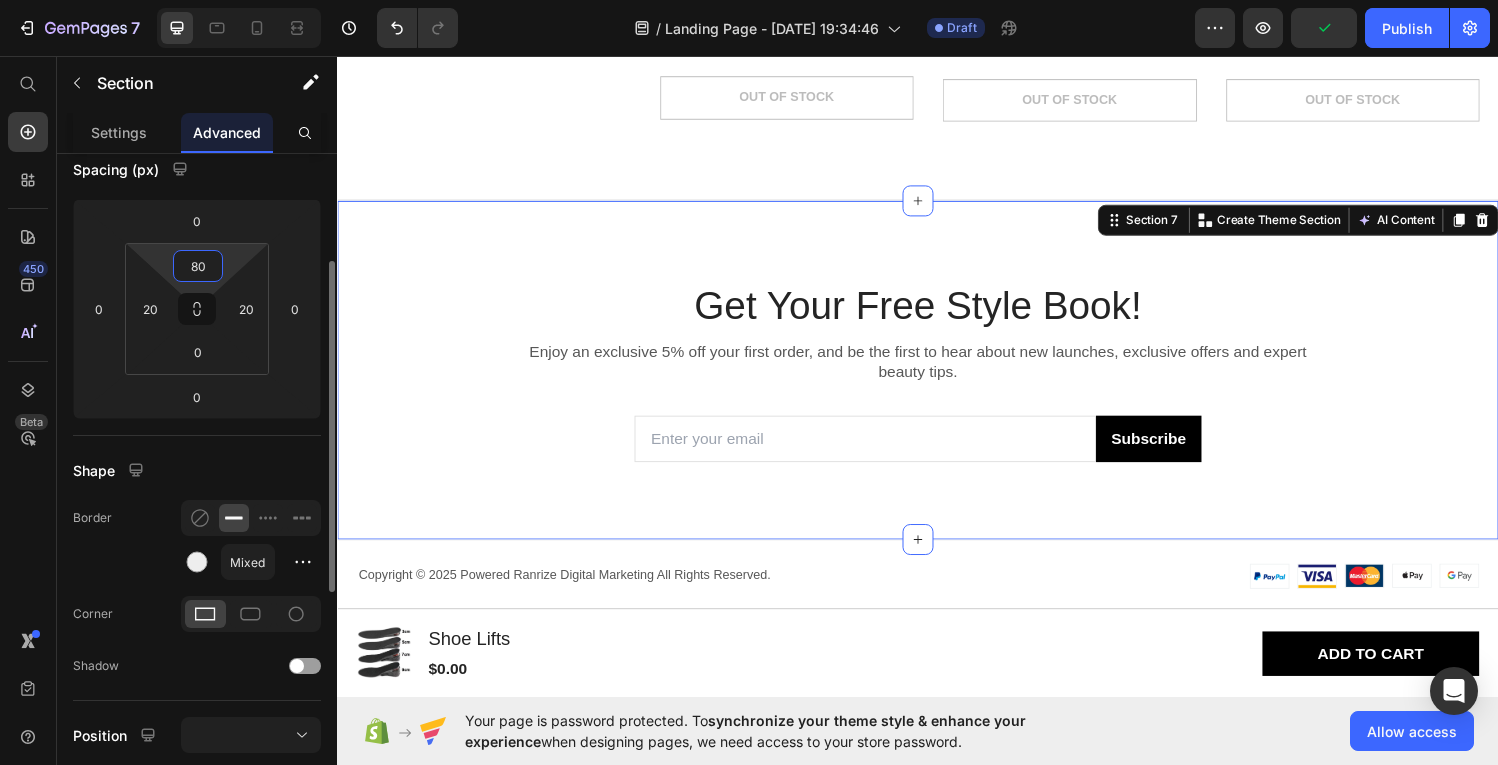 click on "80" at bounding box center [198, 266] 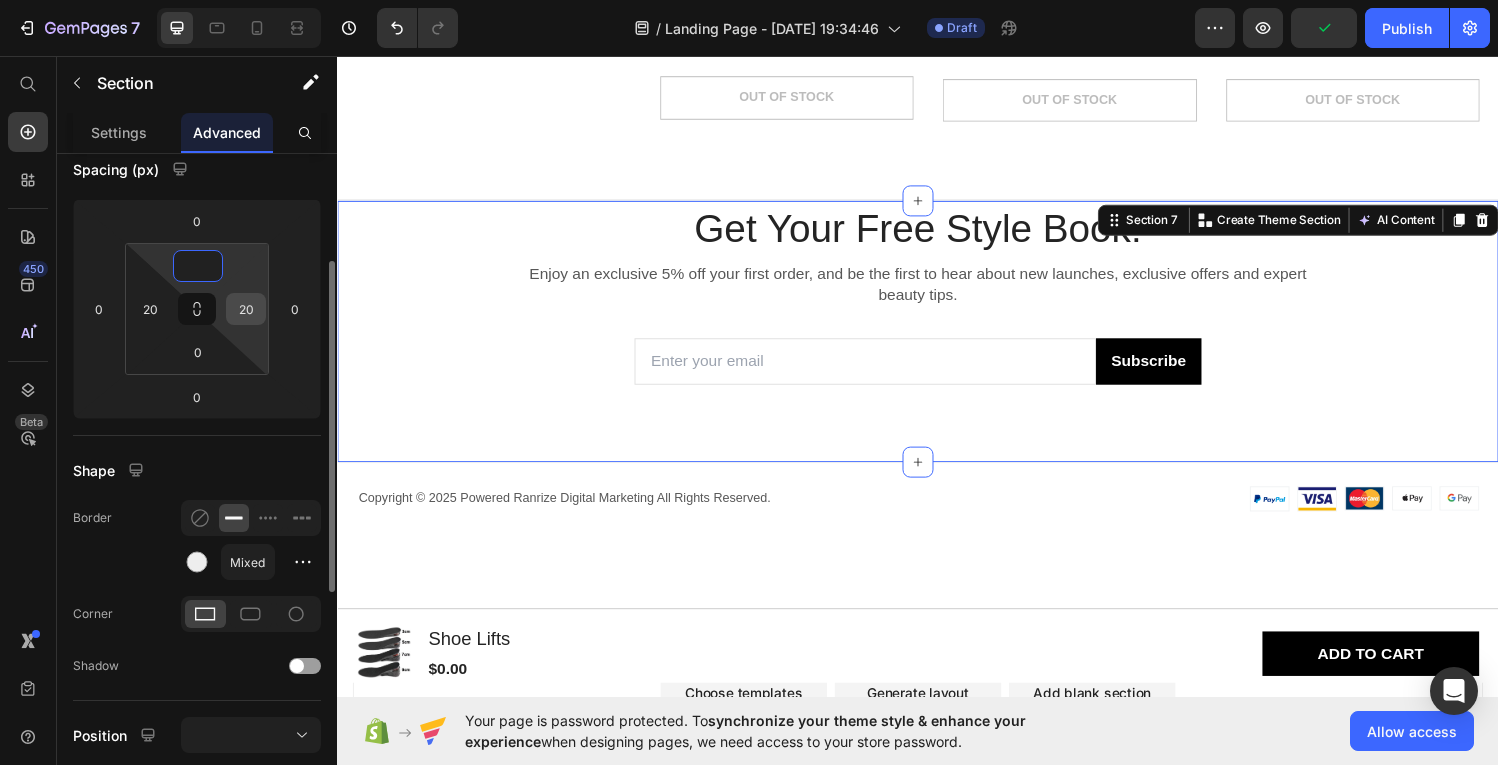 type on "0" 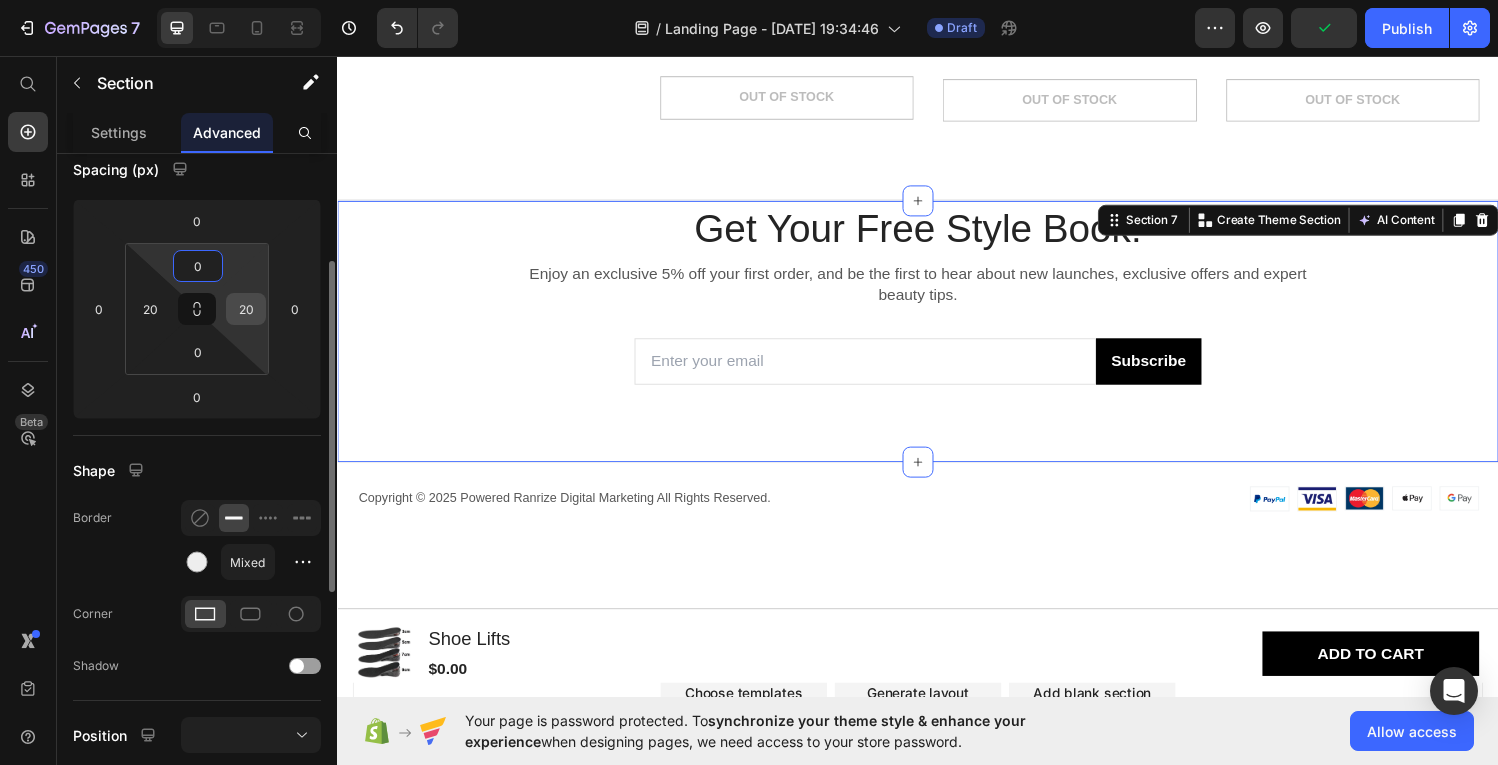 click on "20" at bounding box center [246, 309] 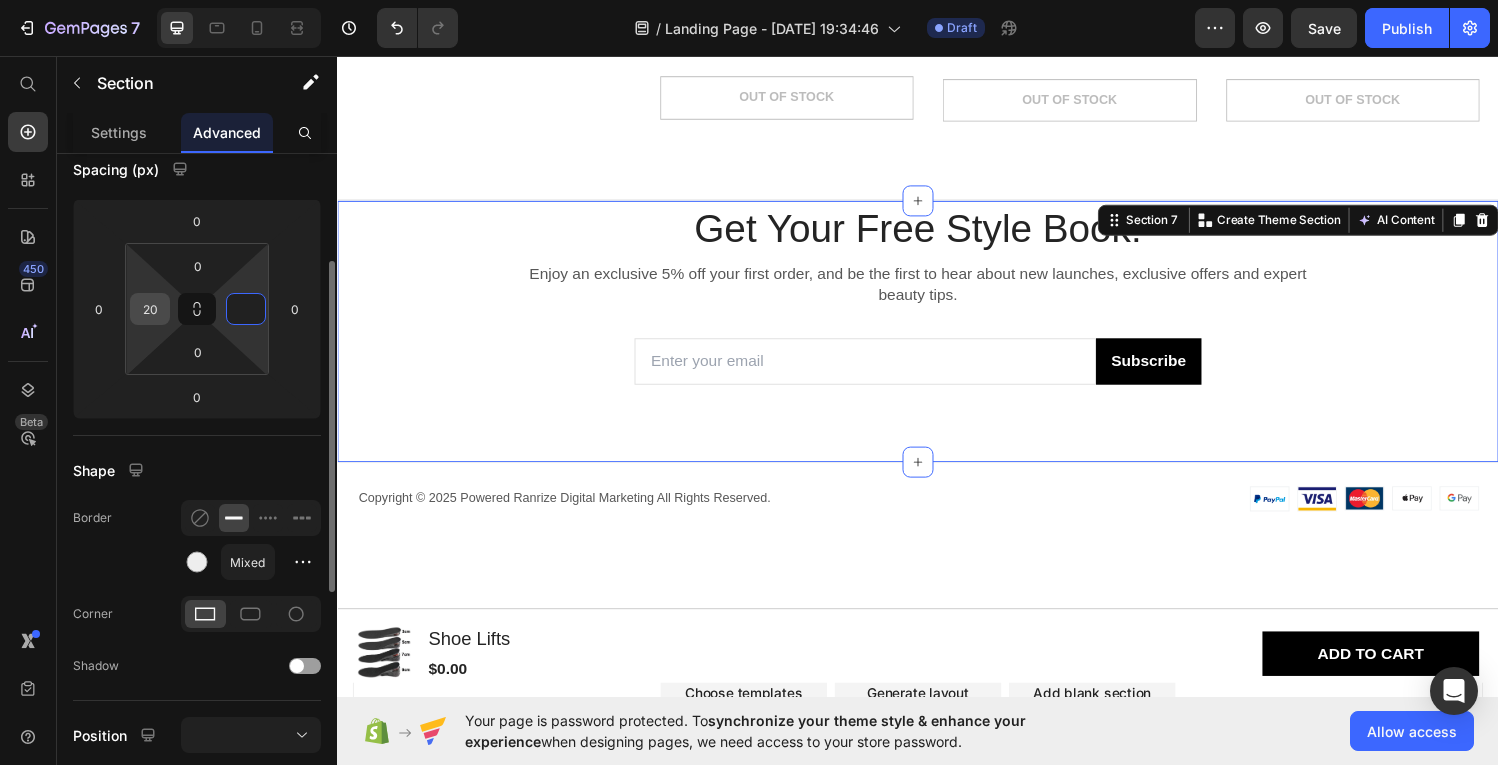 type on "0" 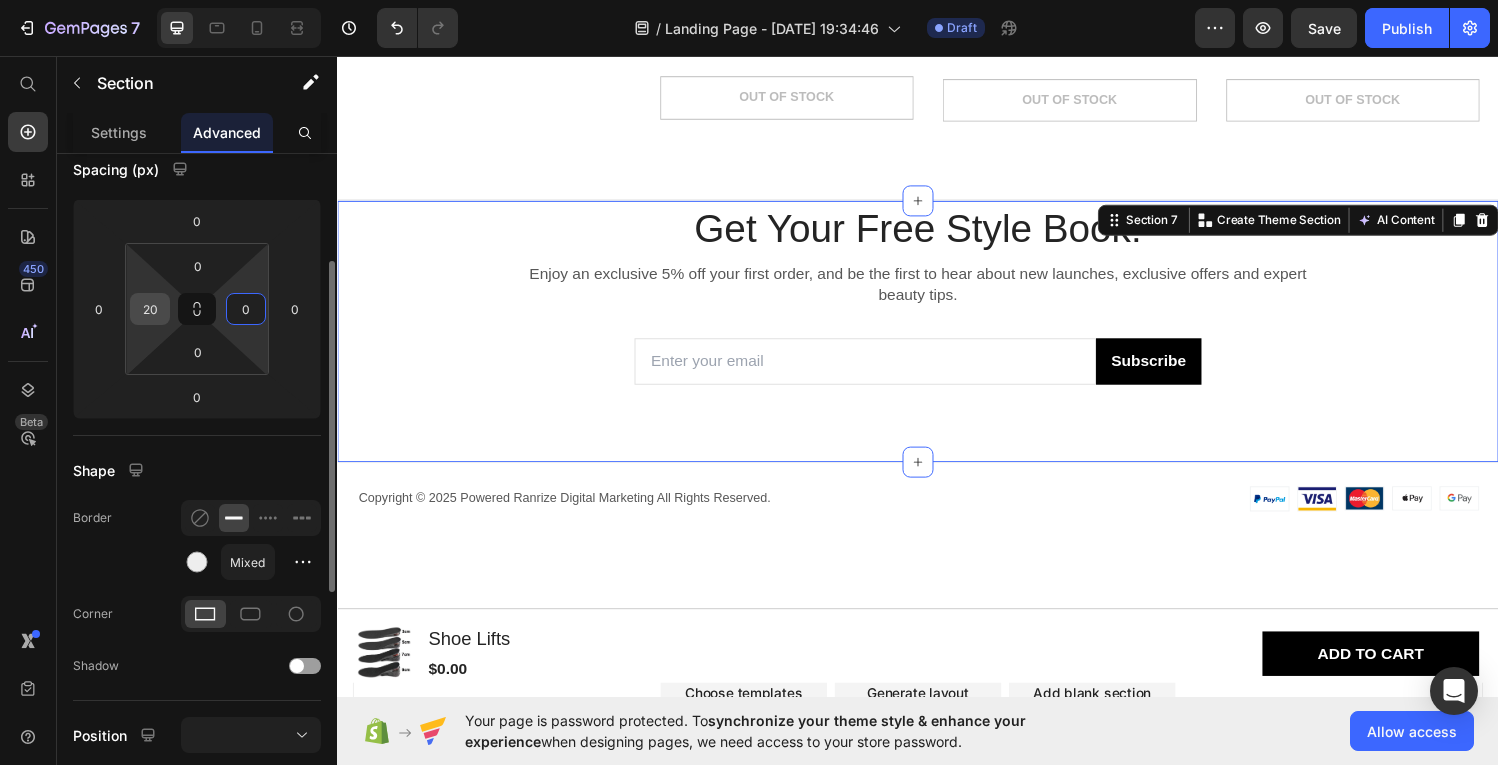 click on "20" at bounding box center [150, 309] 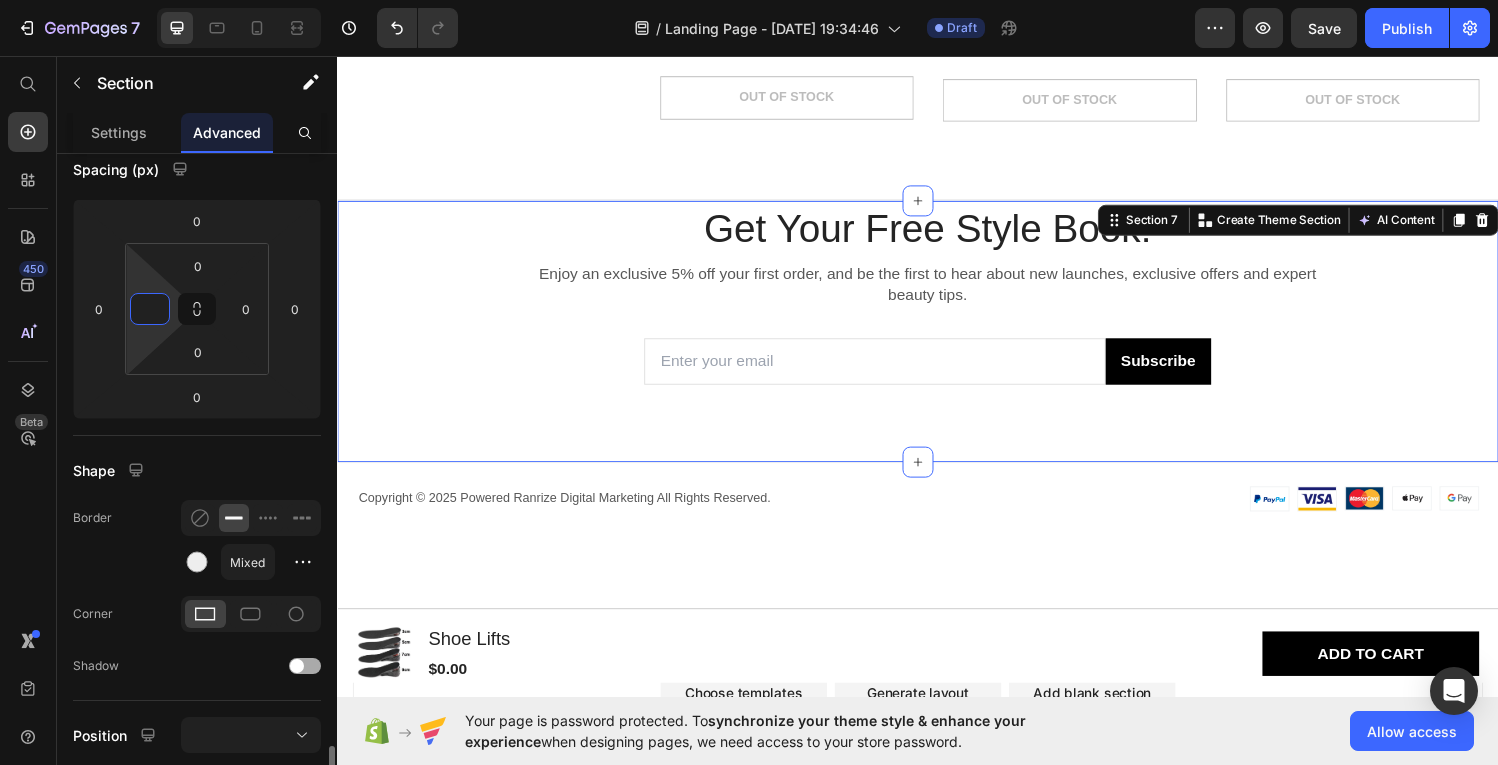 scroll, scrollTop: 540, scrollLeft: 0, axis: vertical 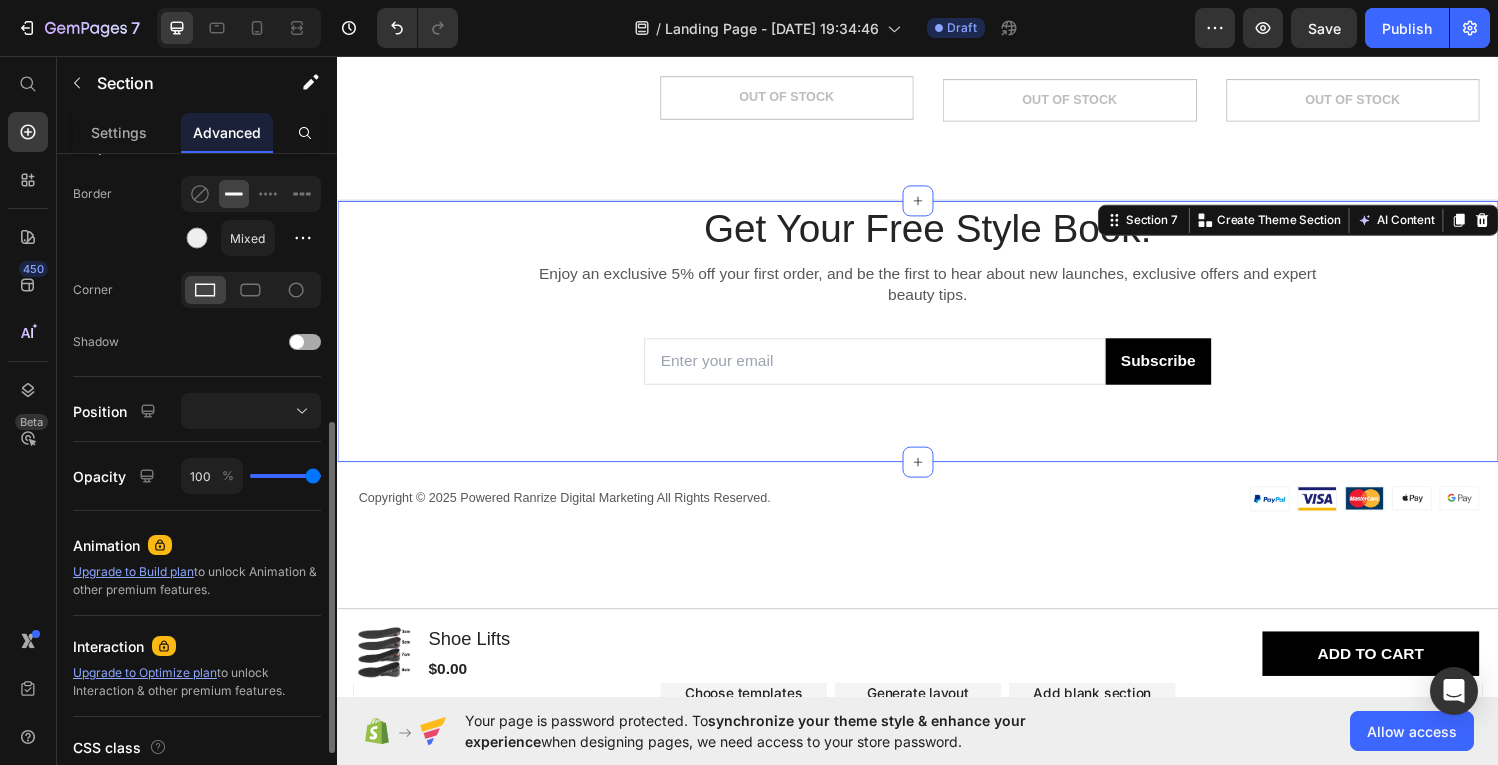 type on "0" 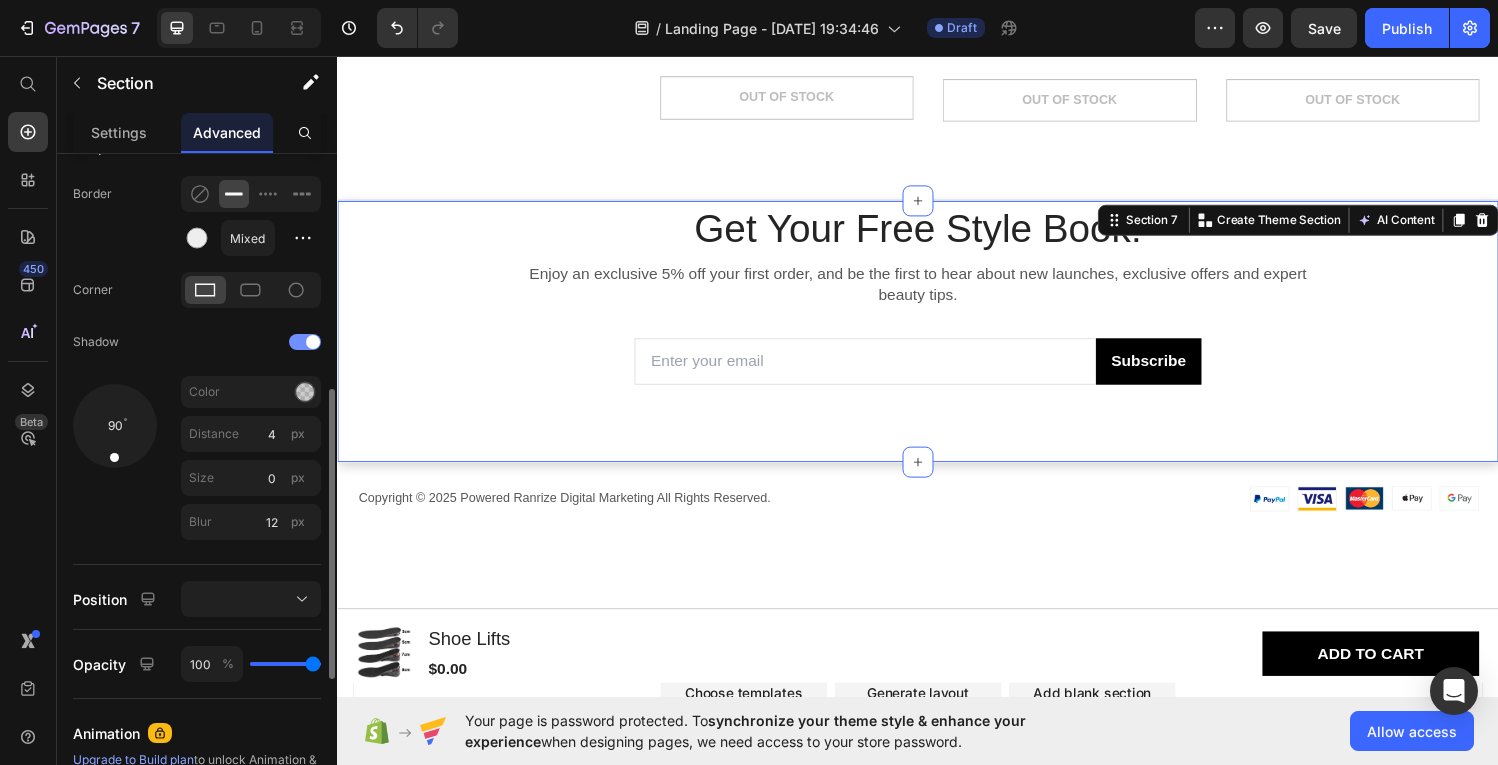click at bounding box center (305, 342) 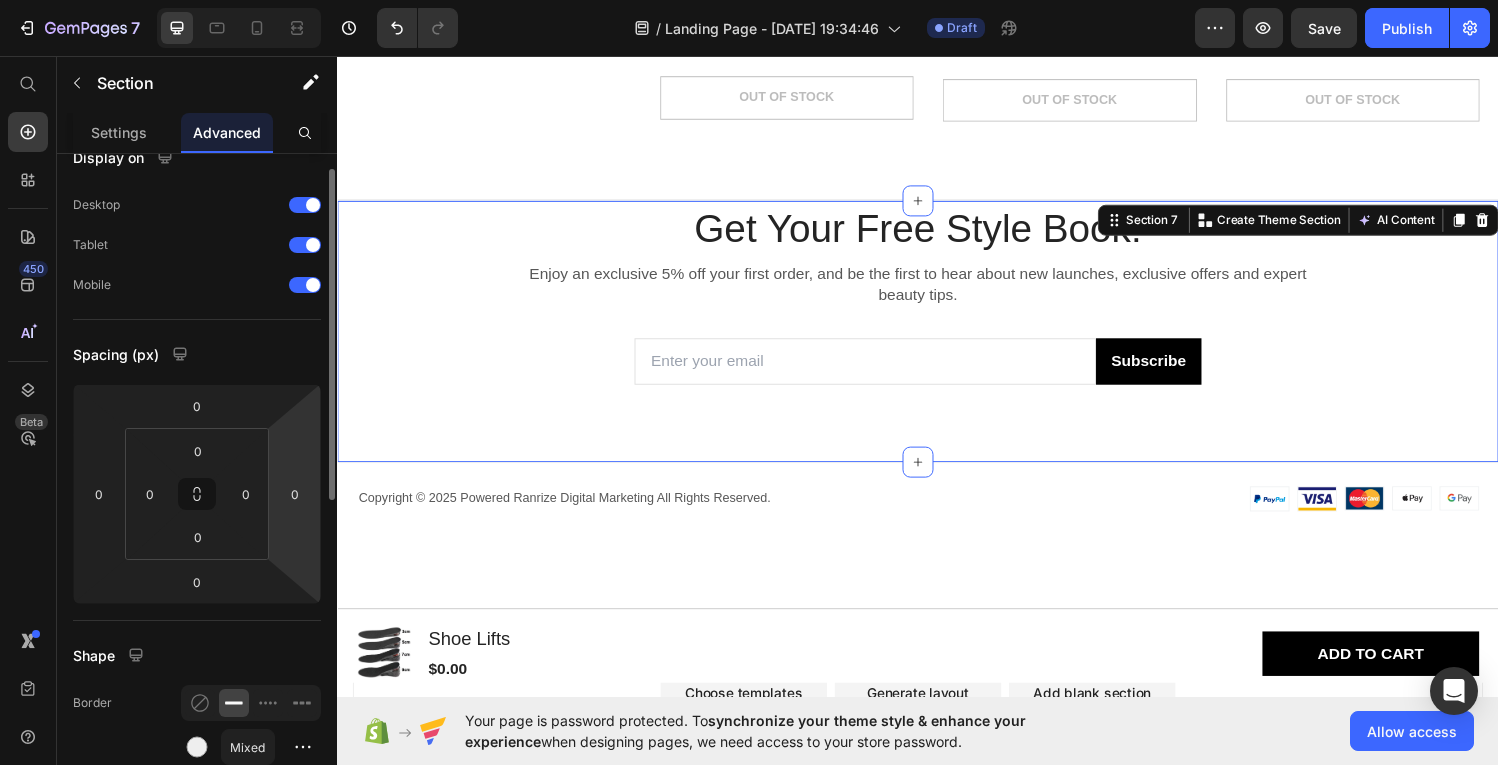 scroll, scrollTop: 0, scrollLeft: 0, axis: both 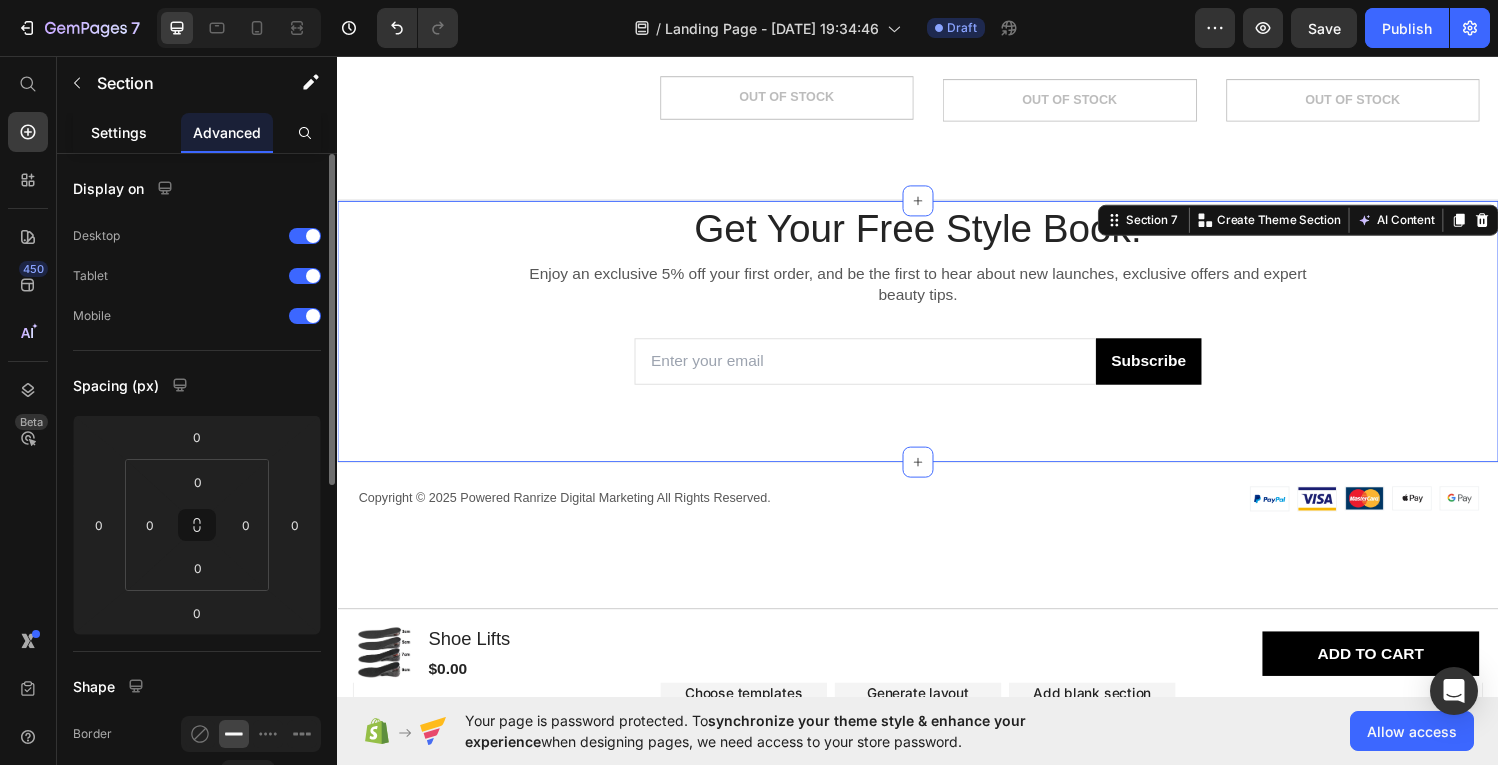 click on "Settings" at bounding box center [119, 132] 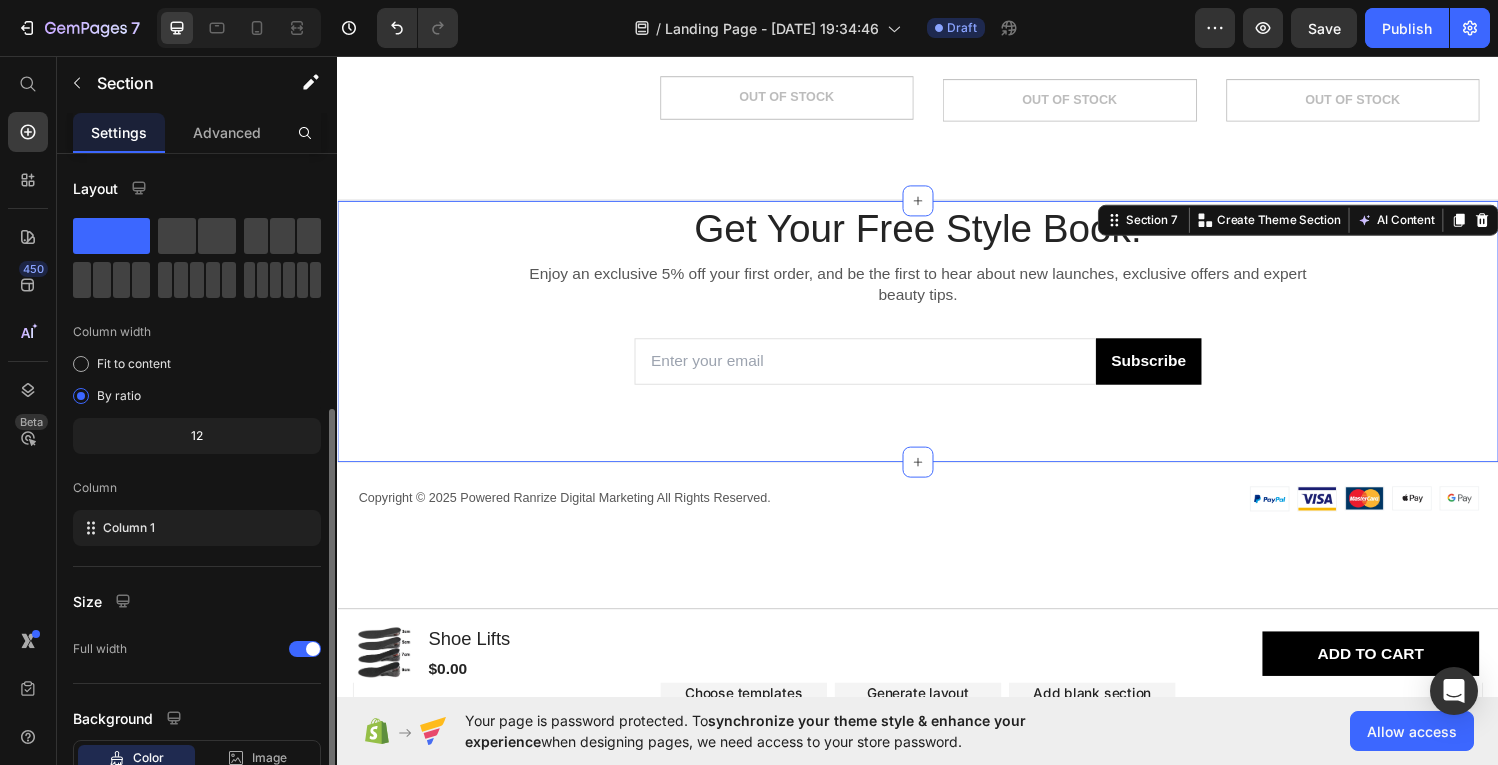 scroll, scrollTop: 139, scrollLeft: 0, axis: vertical 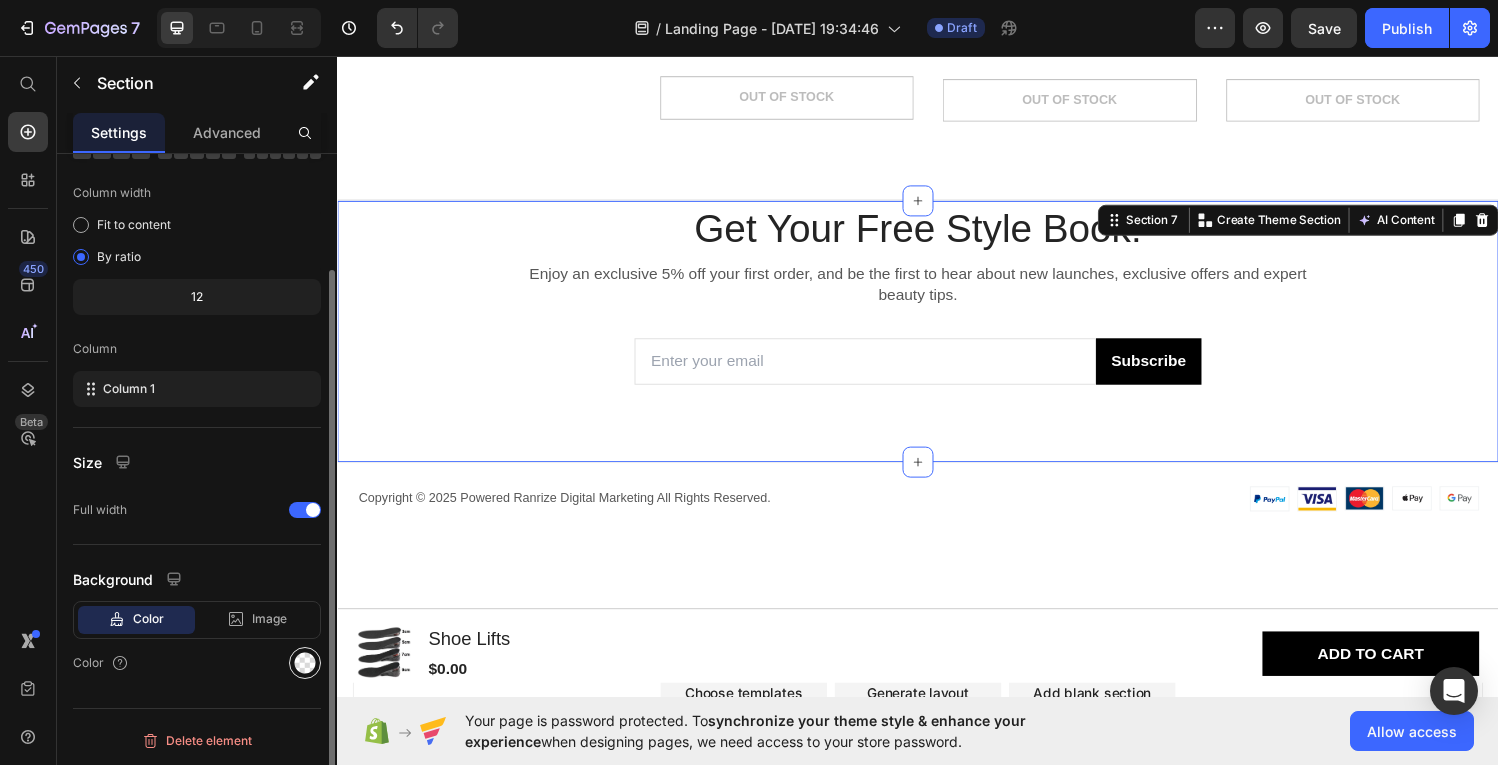 click at bounding box center [305, 663] 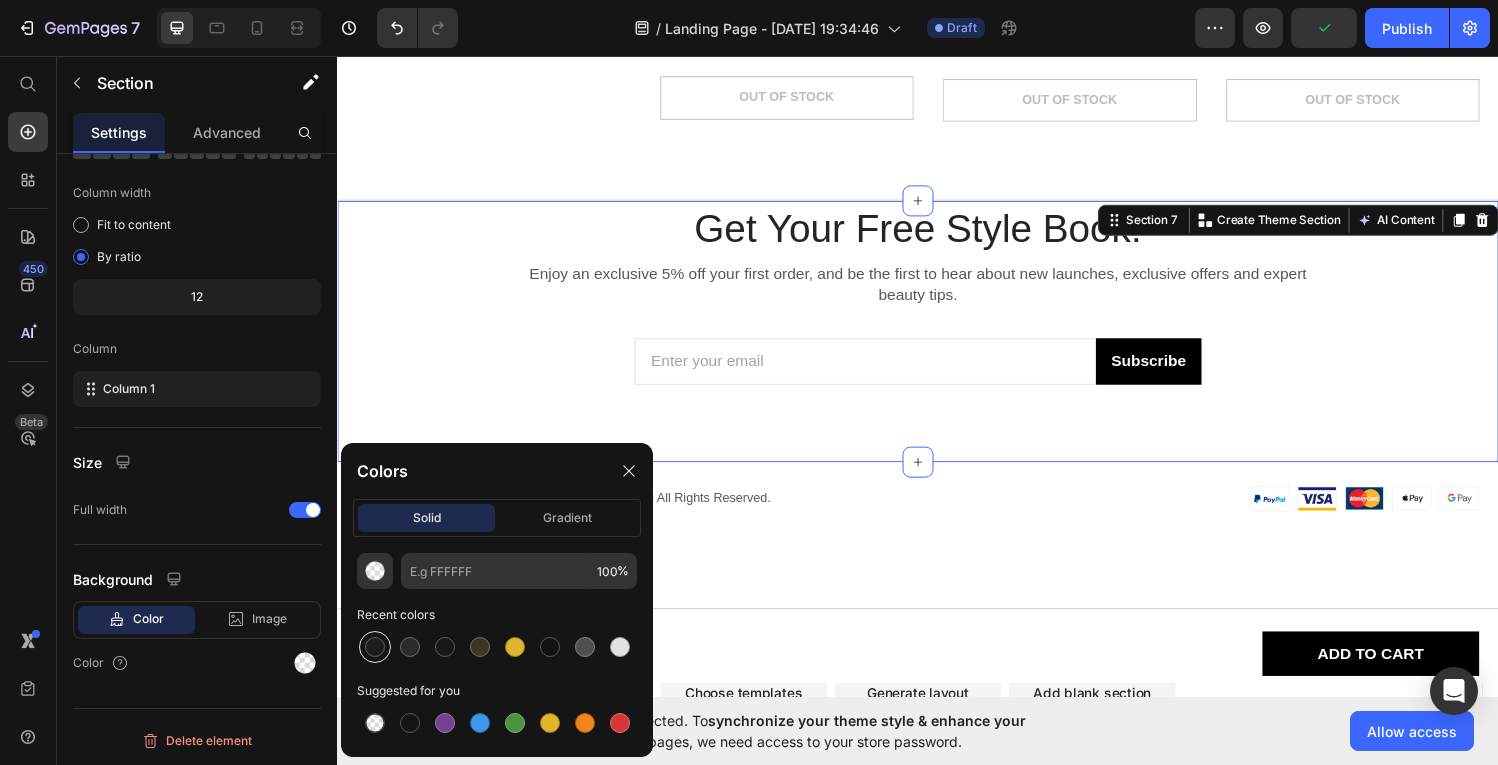 click at bounding box center [375, 647] 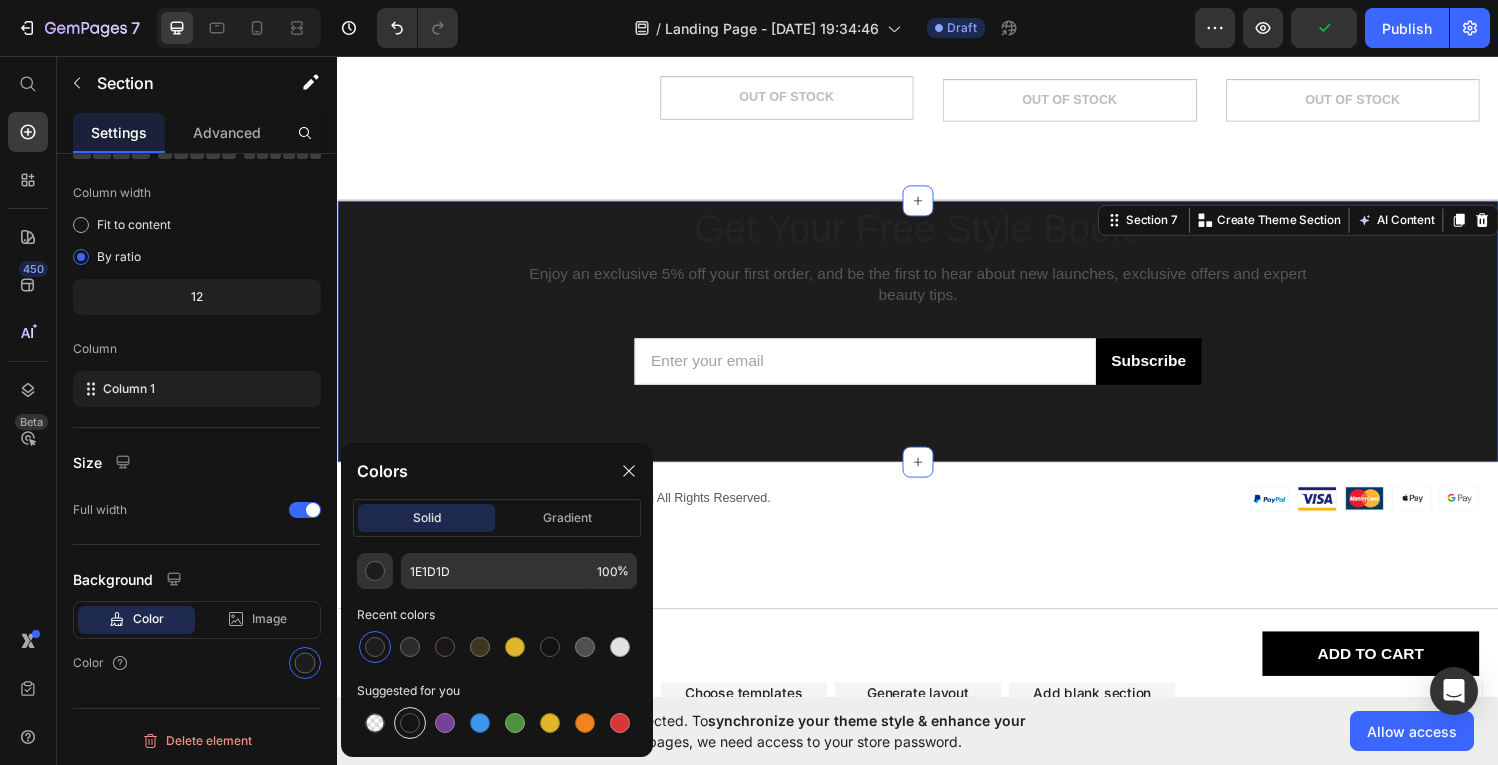 click at bounding box center (410, 723) 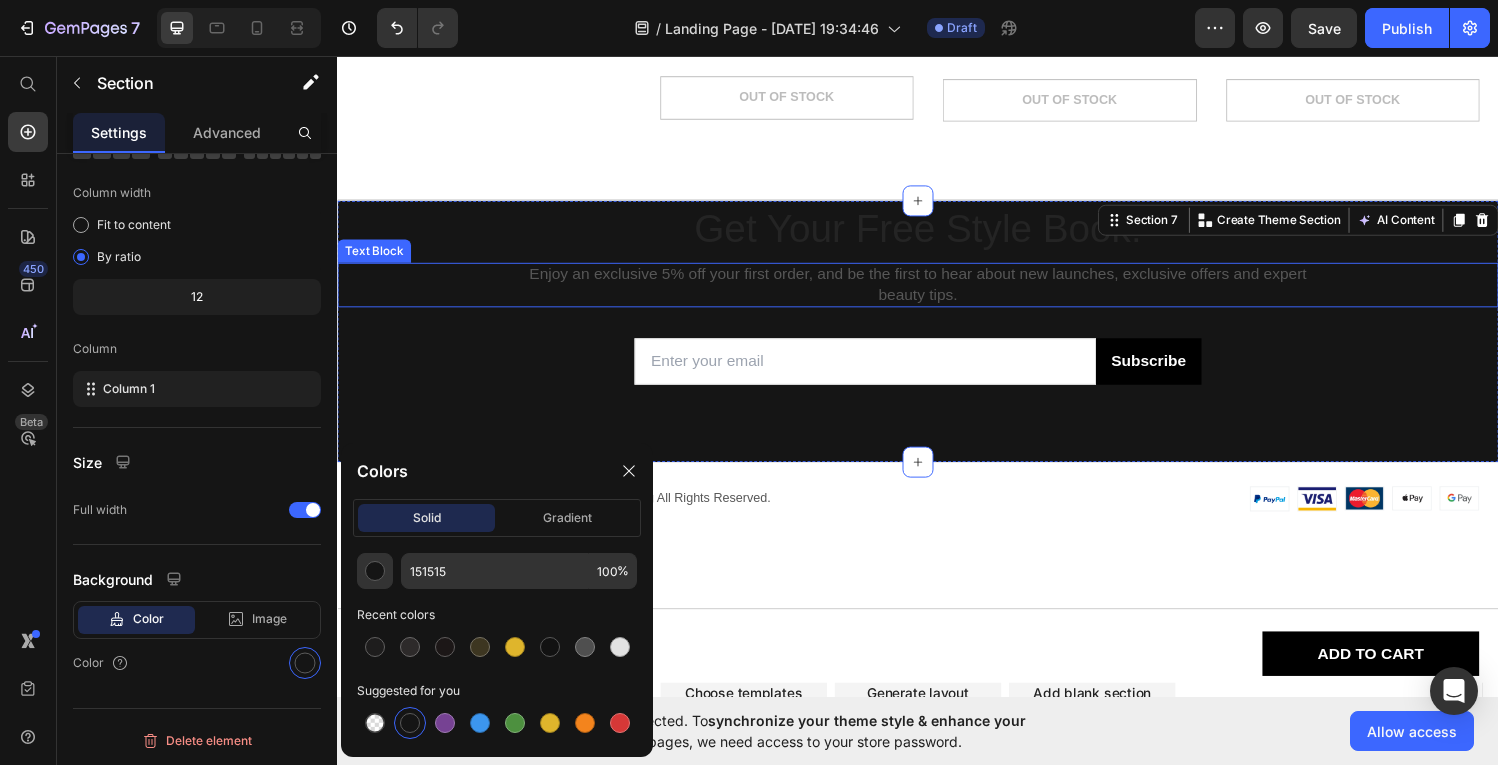click on "Get Your Free Style Book!" at bounding box center [937, 233] 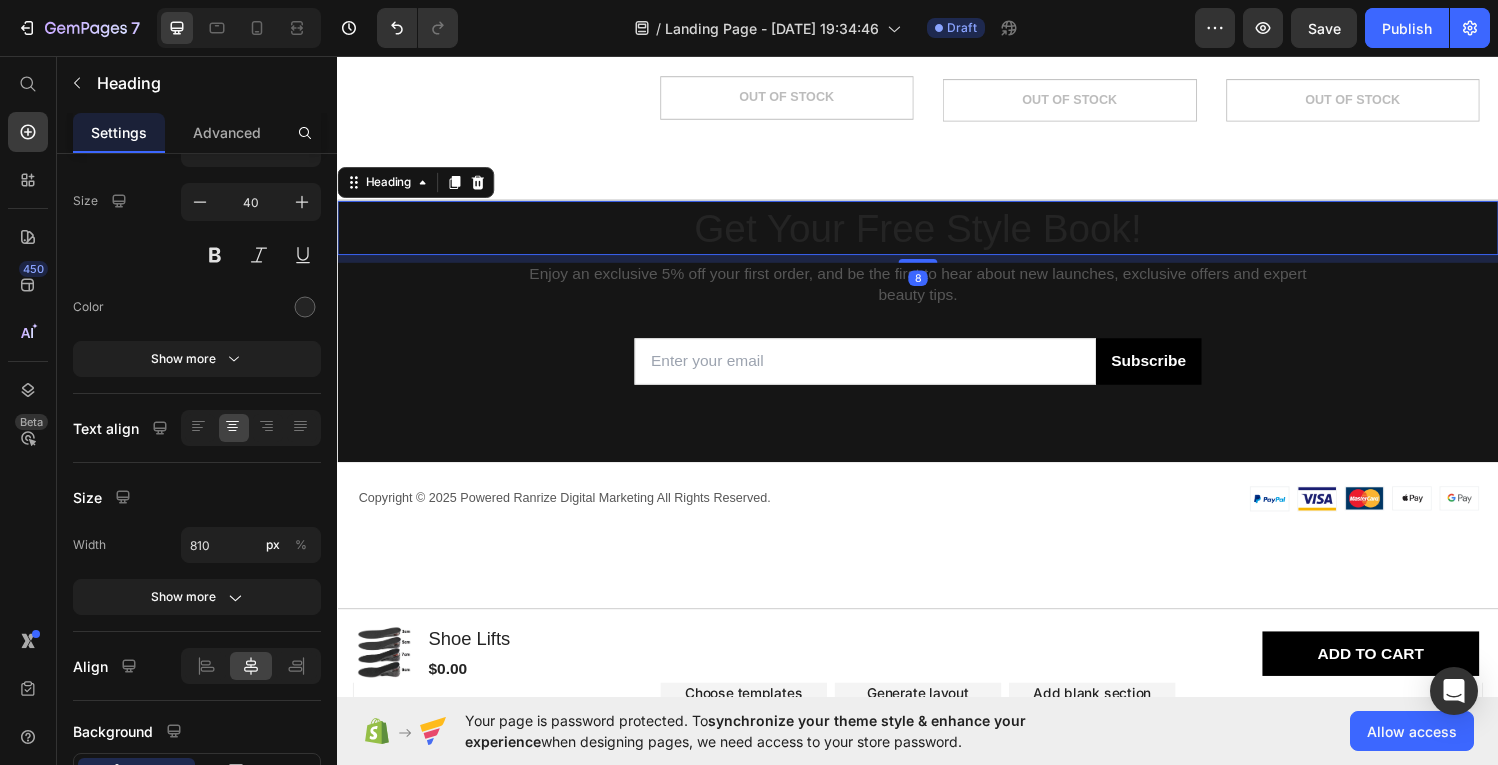 scroll, scrollTop: 0, scrollLeft: 0, axis: both 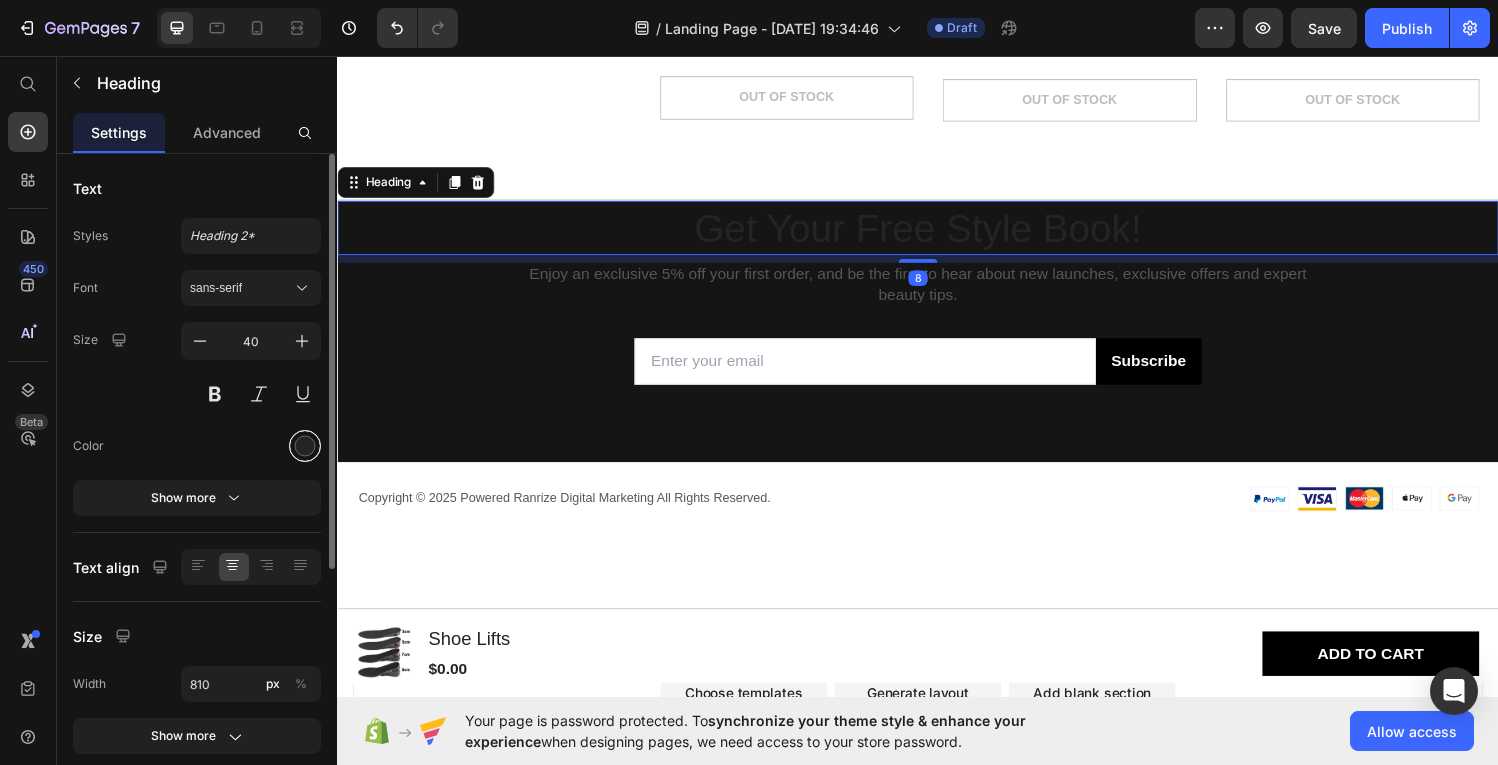 click at bounding box center (305, 446) 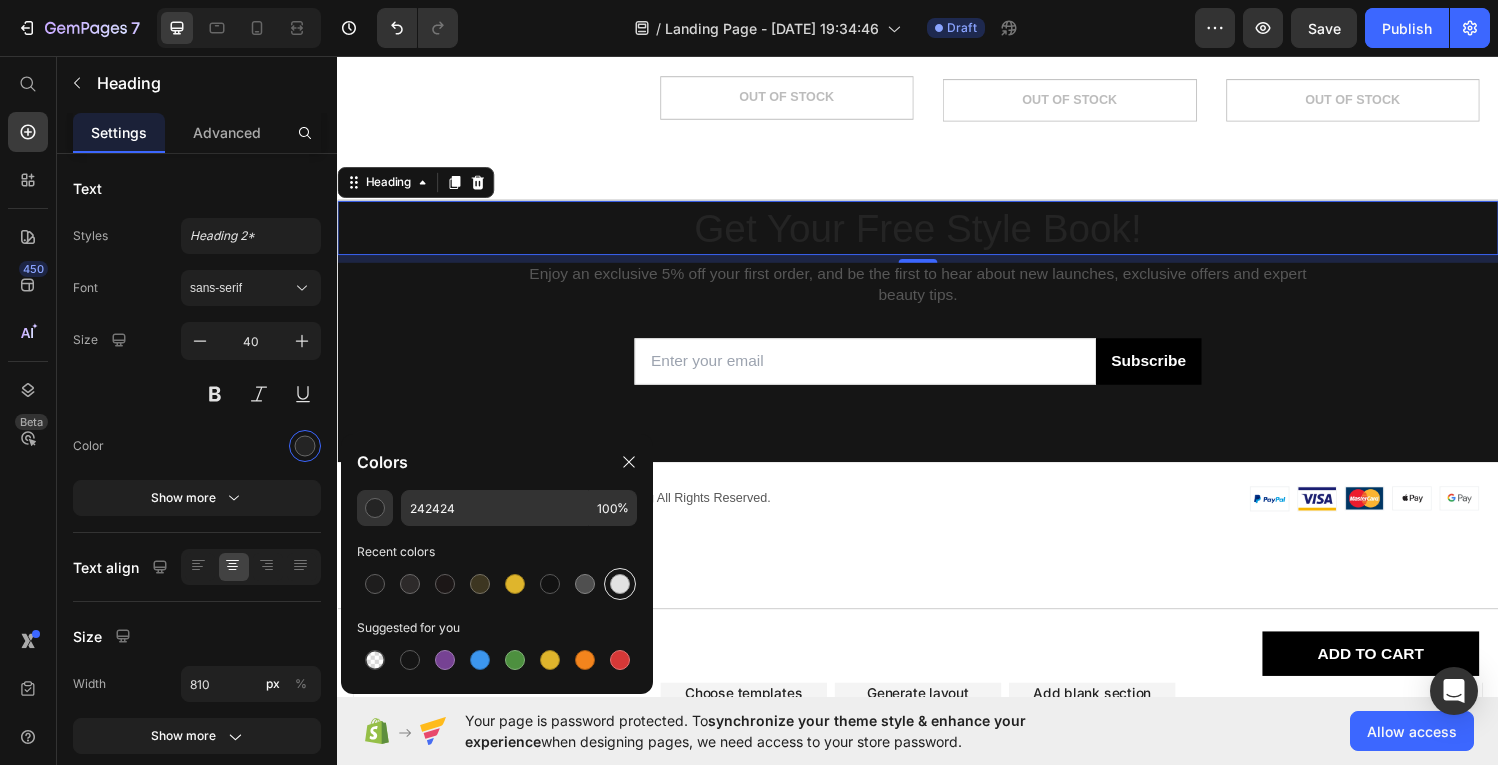 click at bounding box center [620, 584] 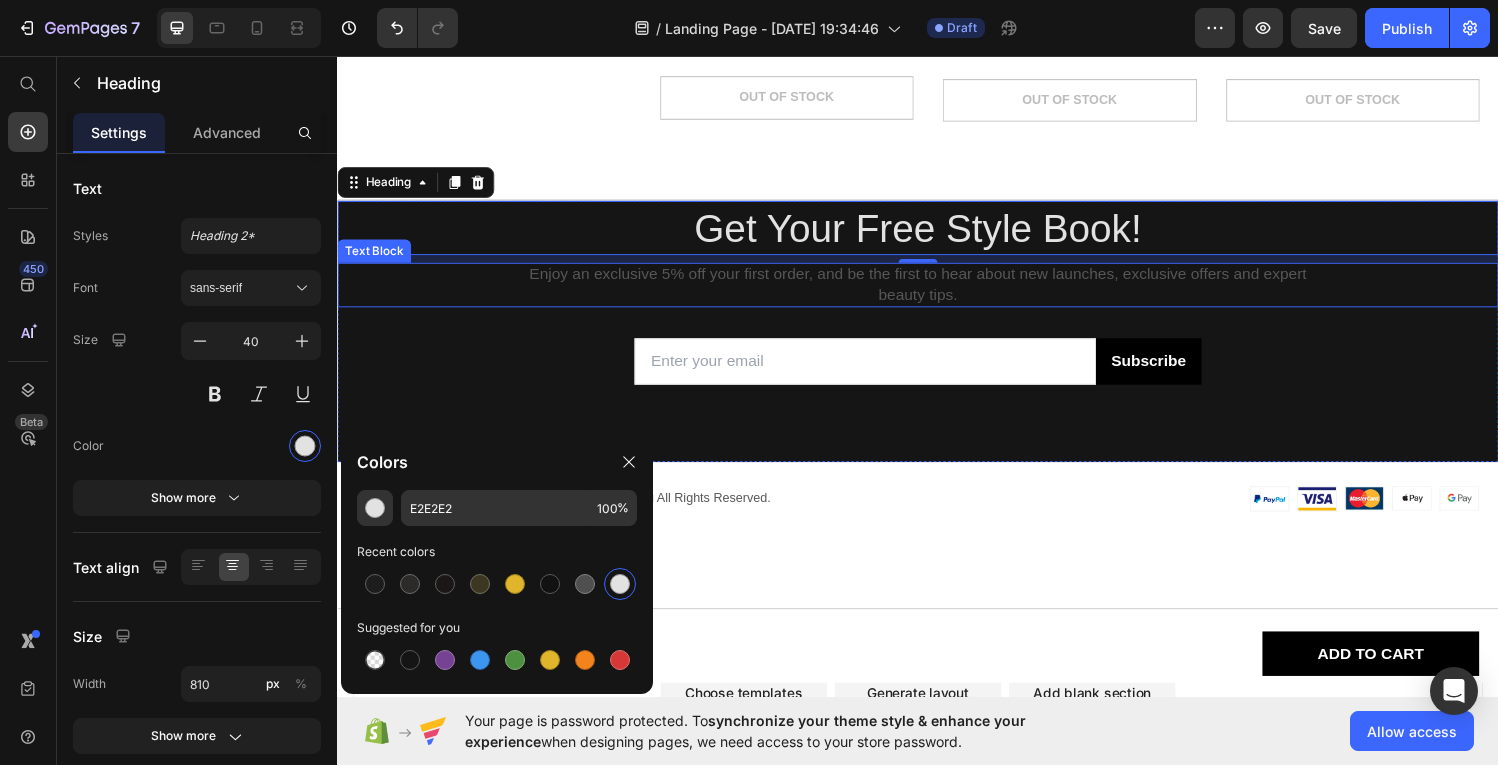 click on "Enjoy an exclusive 5% off your first order, and be the first to hear about new launches, exclusive offers and expert beauty tips." at bounding box center [937, 292] 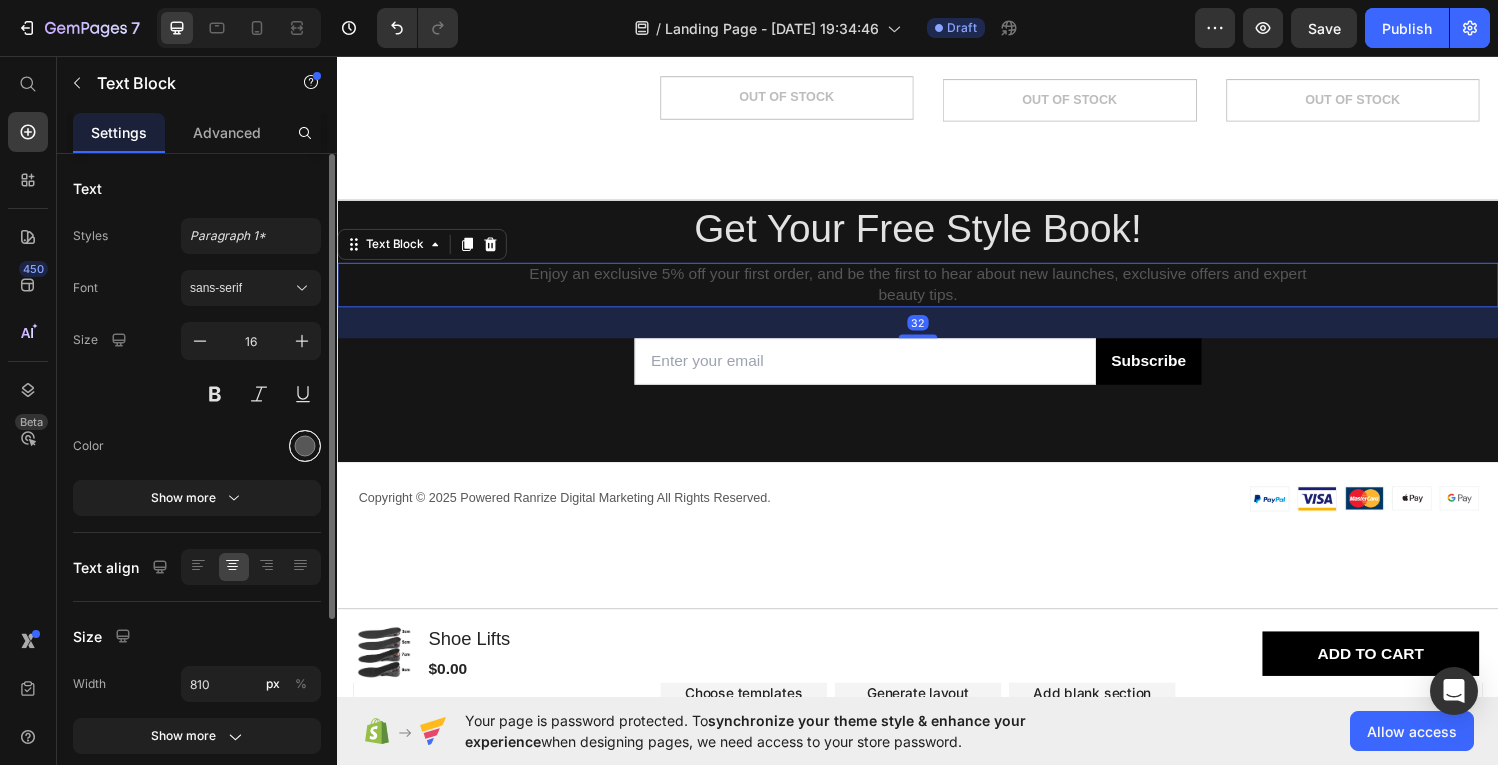click at bounding box center [305, 446] 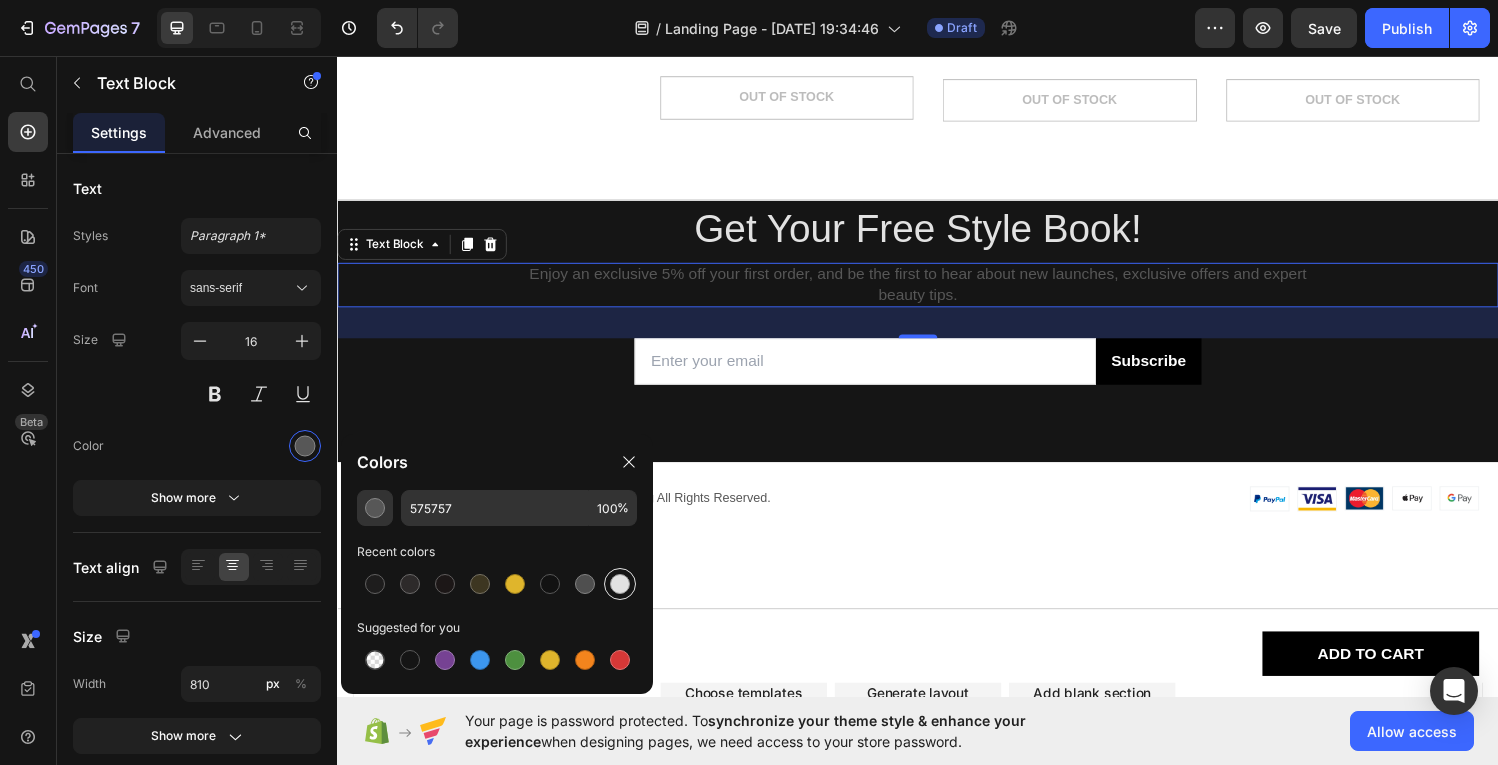 click at bounding box center (620, 584) 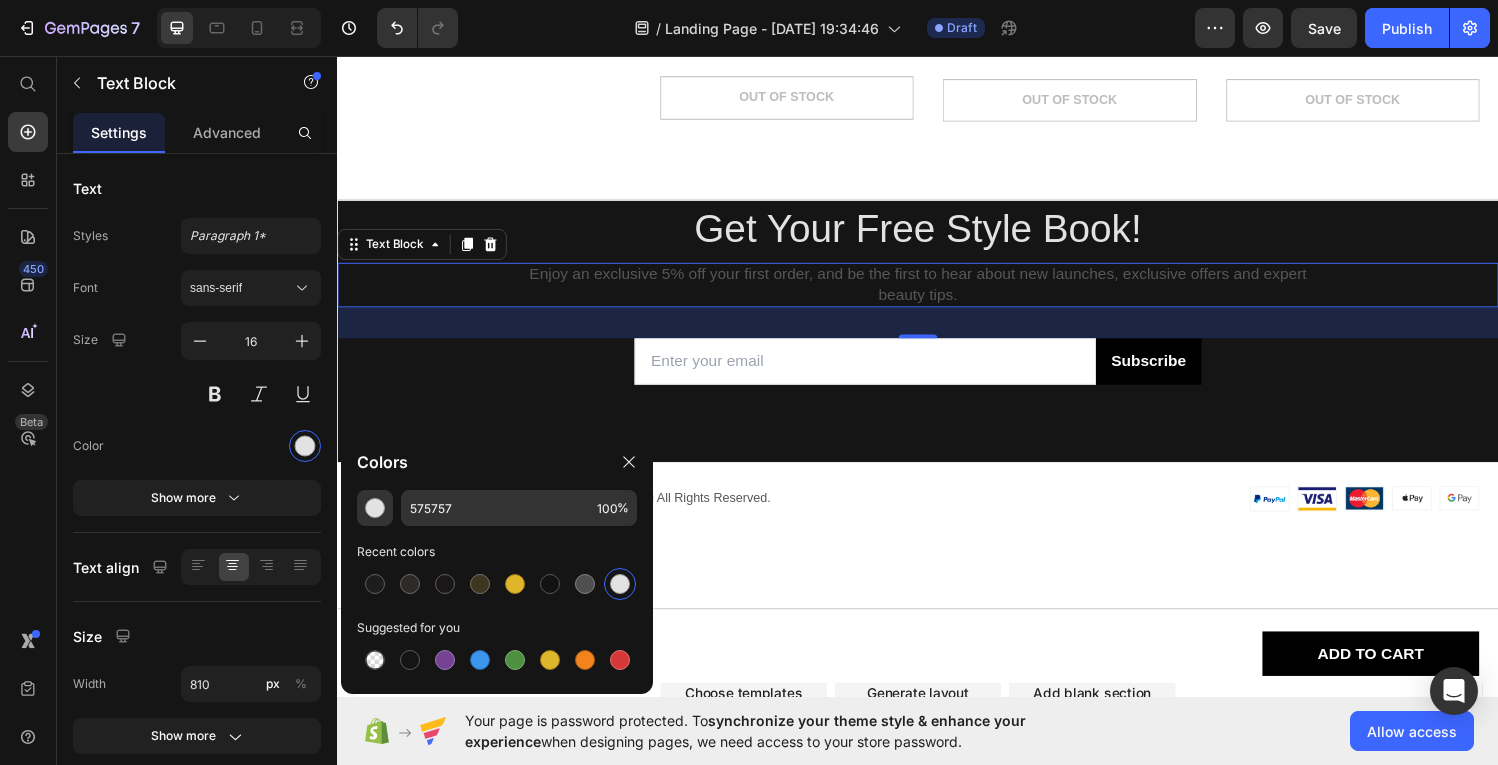 type on "E2E2E2" 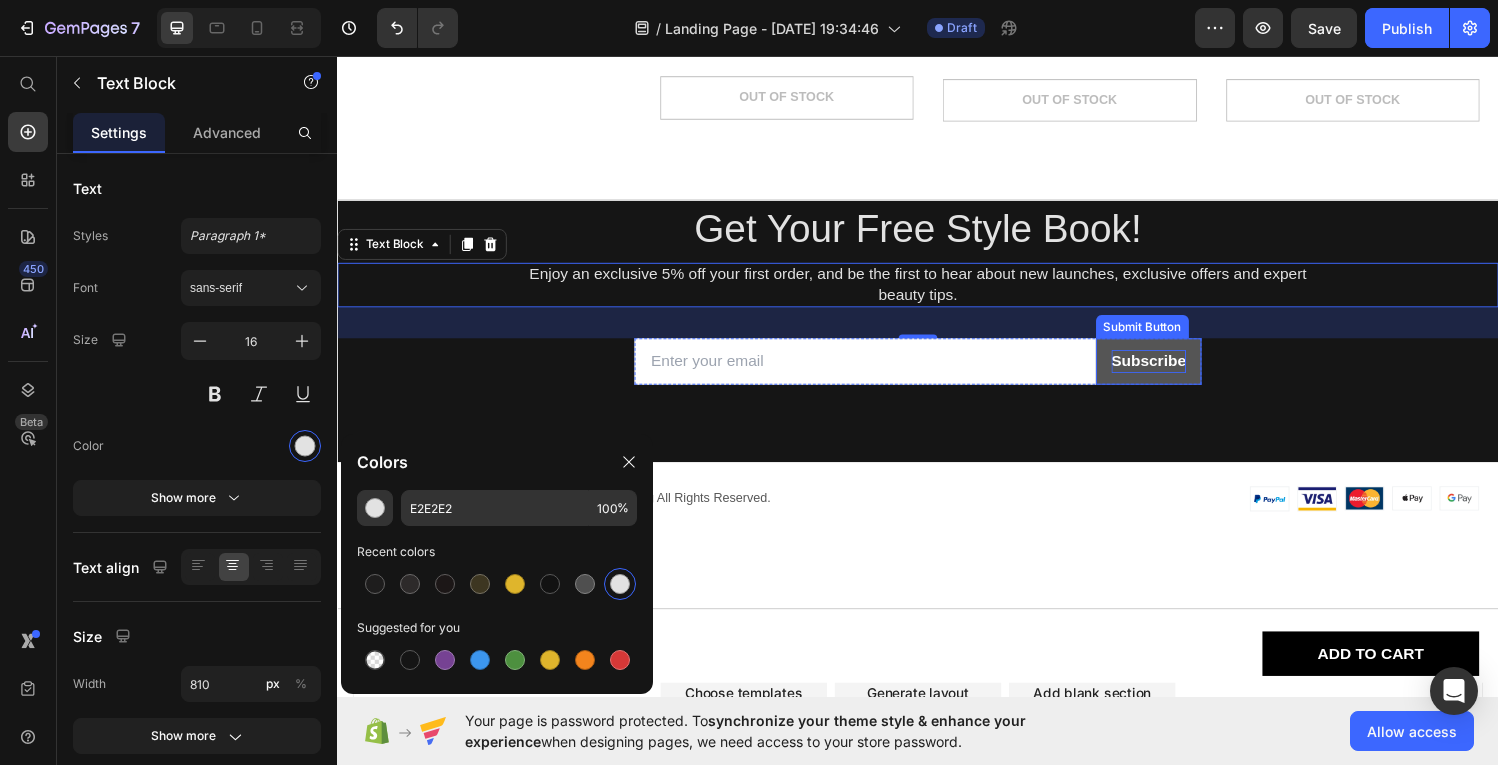 click on "Subscribe" at bounding box center [1175, 371] 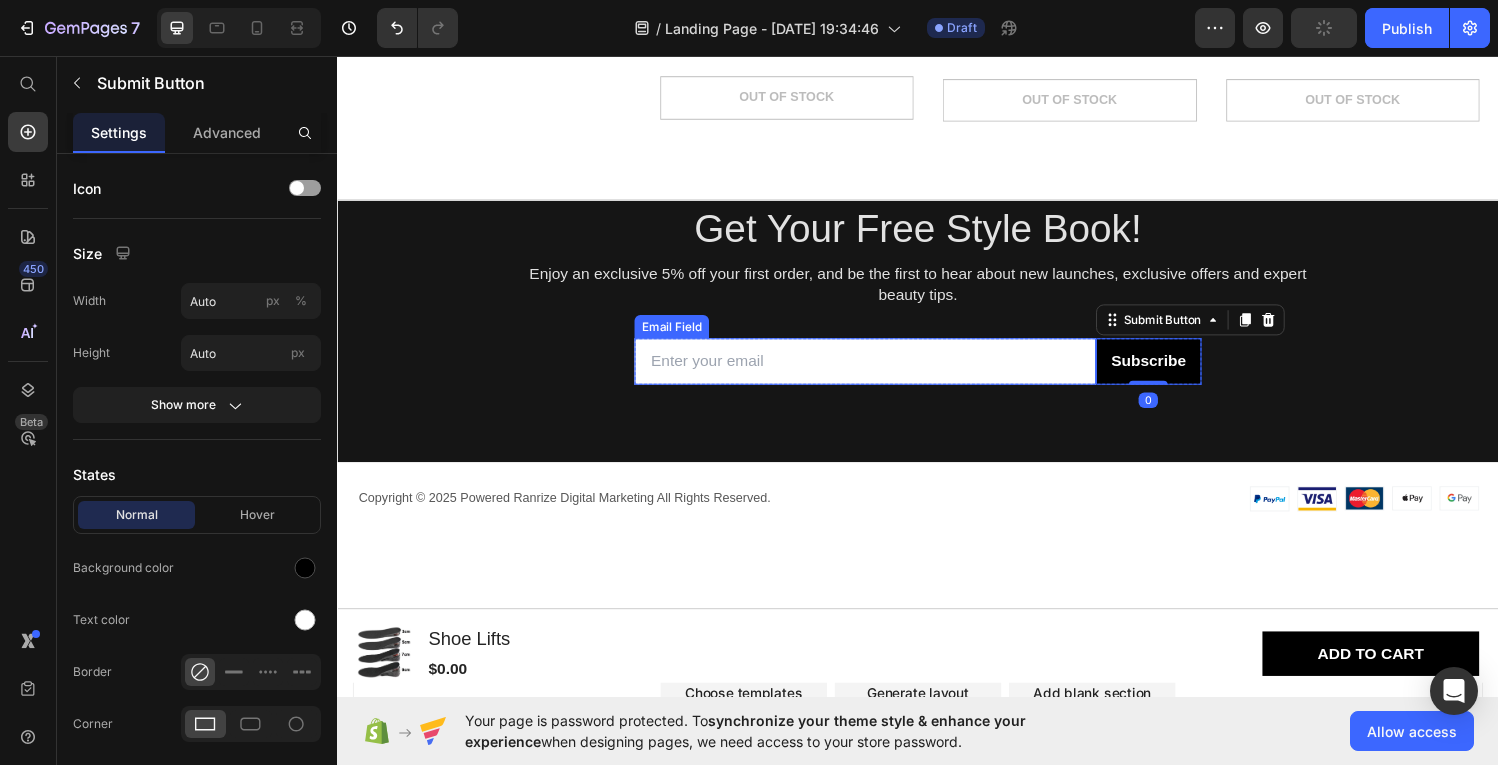 click at bounding box center [882, 371] 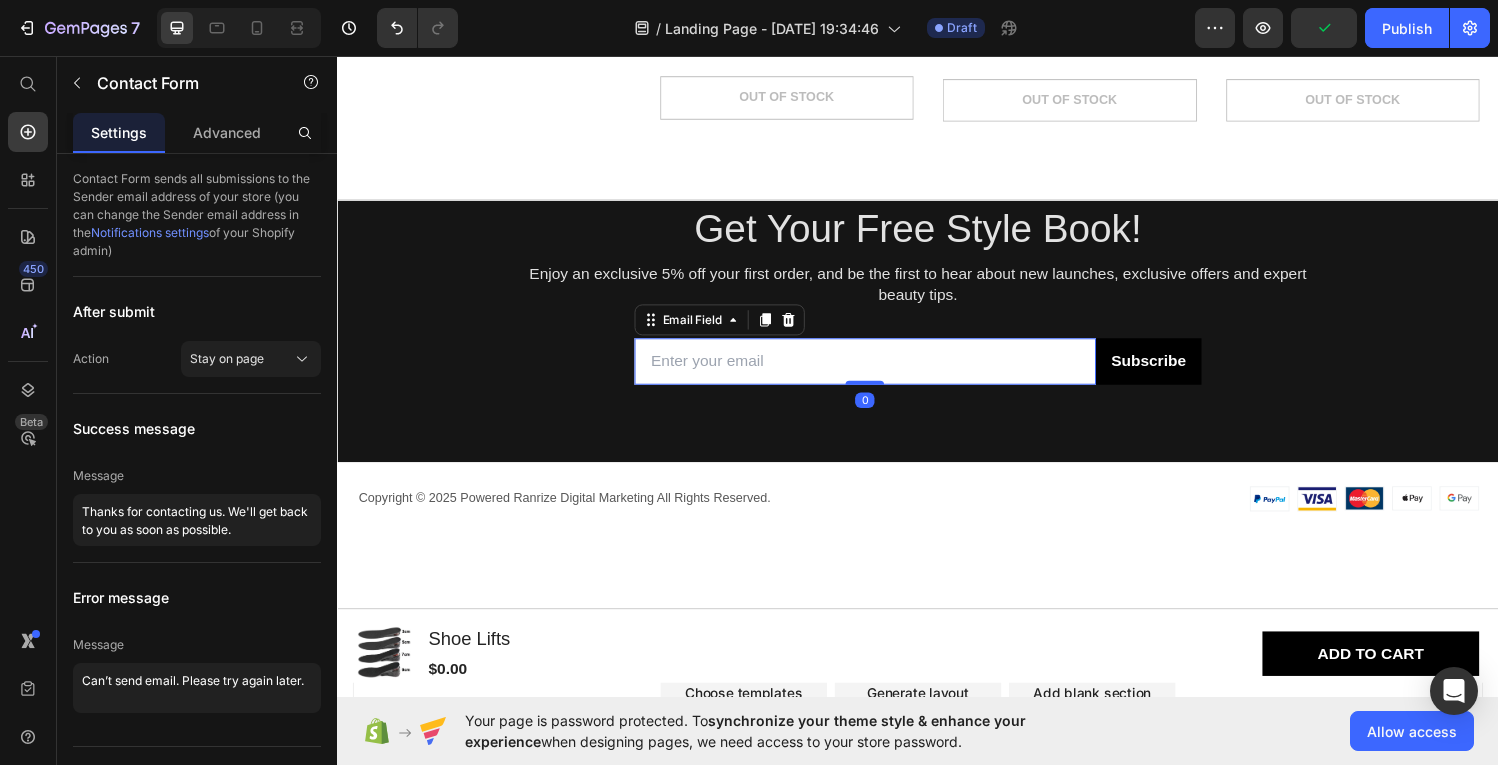 click on "Email Field   0 Subscribe Submit Button Row Contact Form" at bounding box center [937, 371] 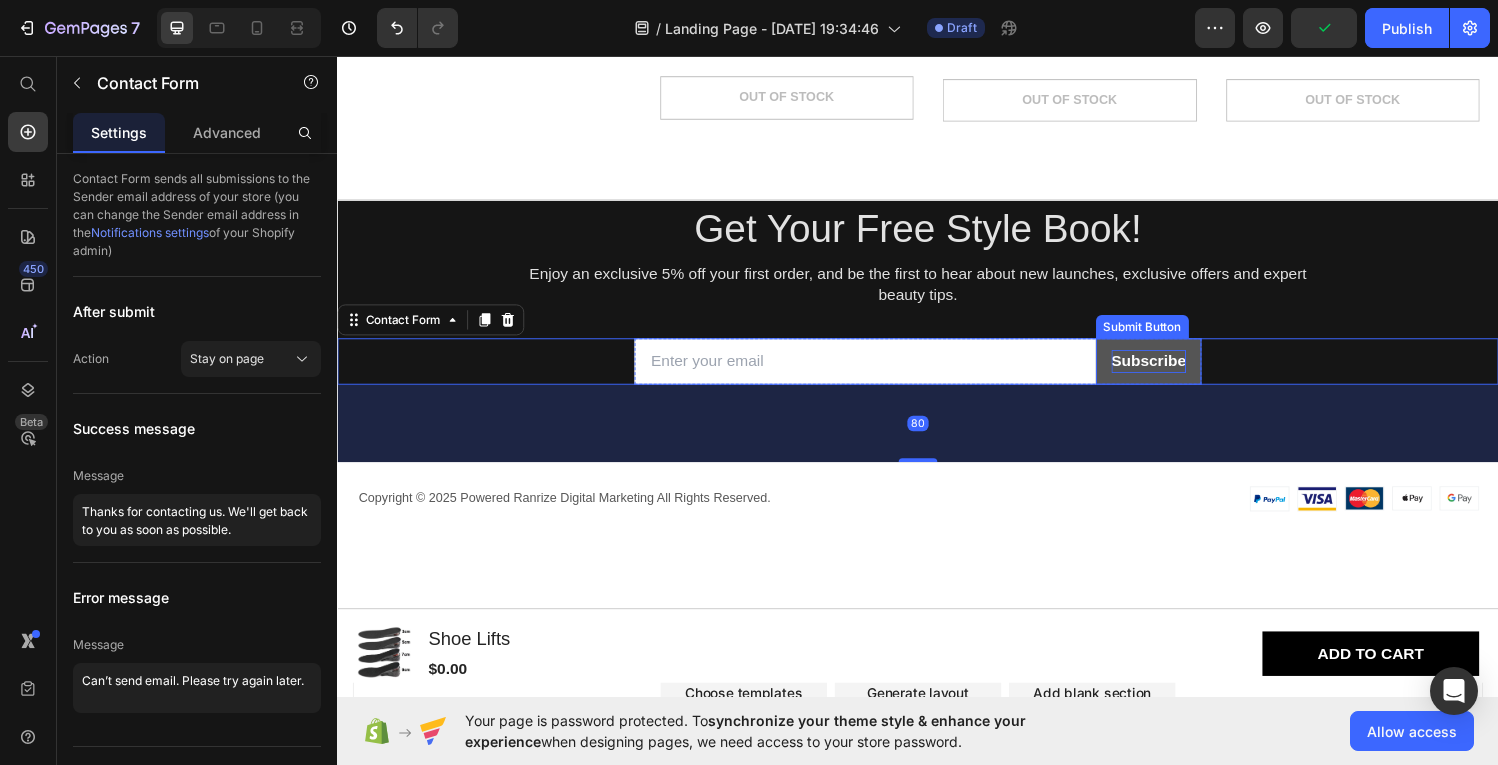 click on "Subscribe" at bounding box center (1175, 371) 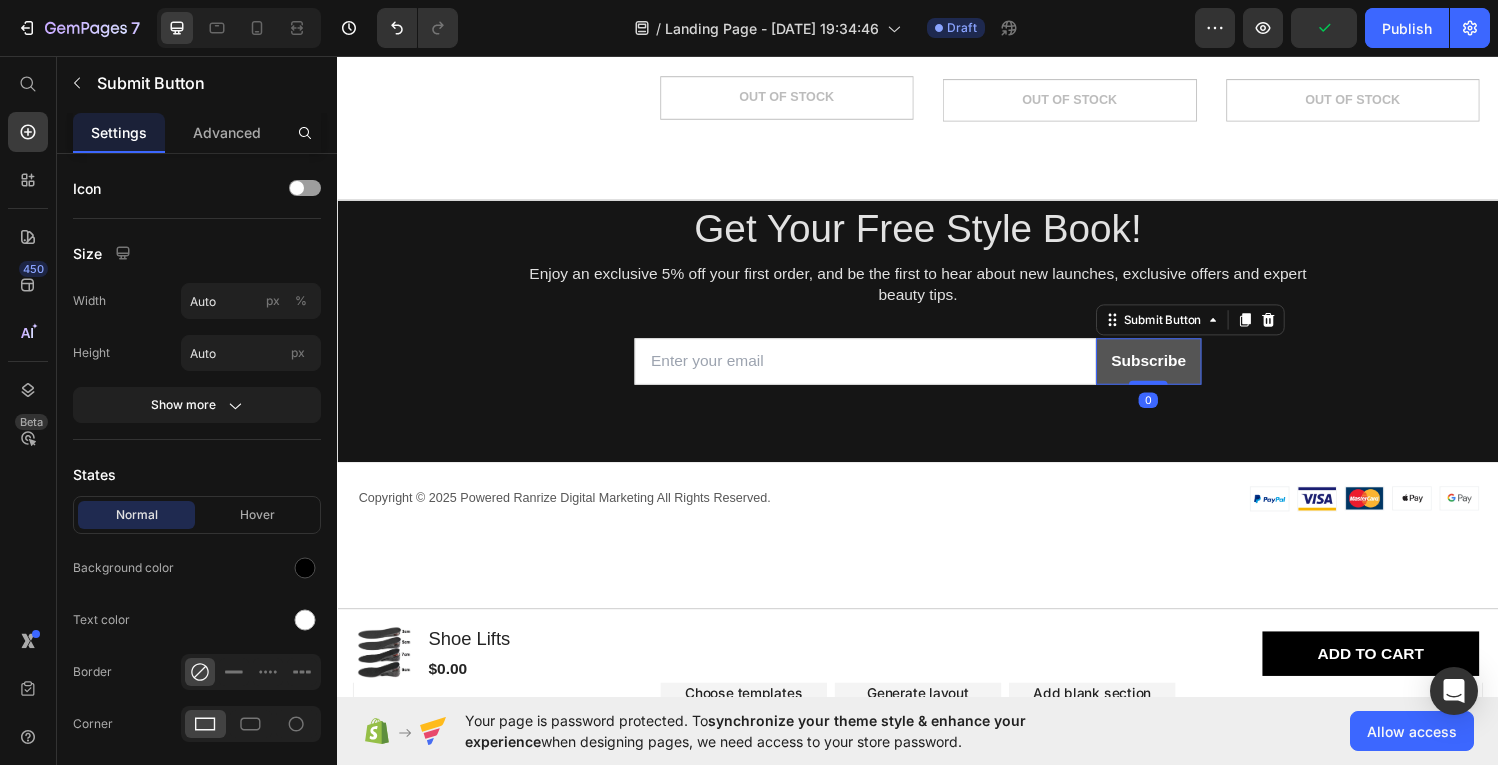 click on "Subscribe" at bounding box center (1175, 371) 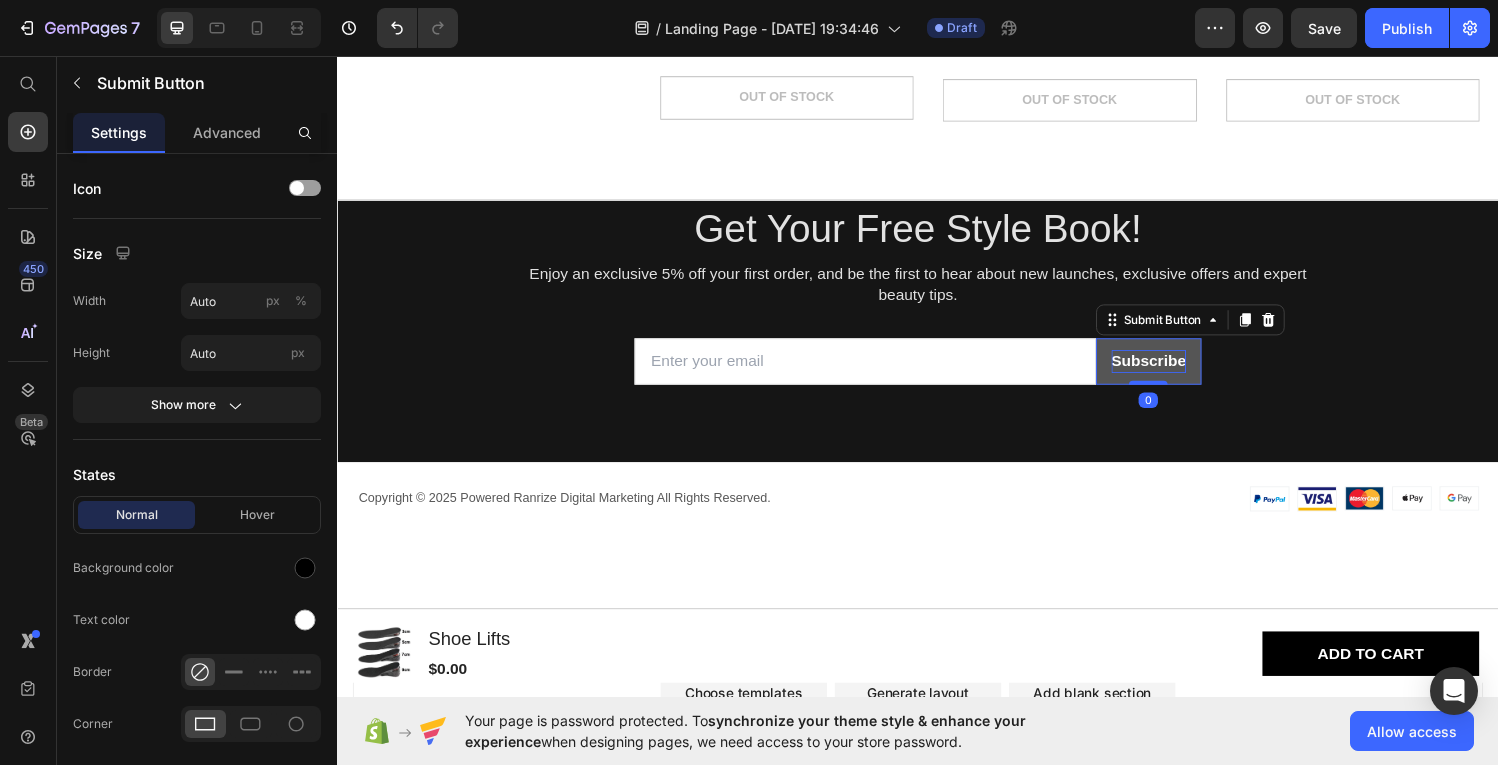 click on "Subscribe" at bounding box center (1175, 371) 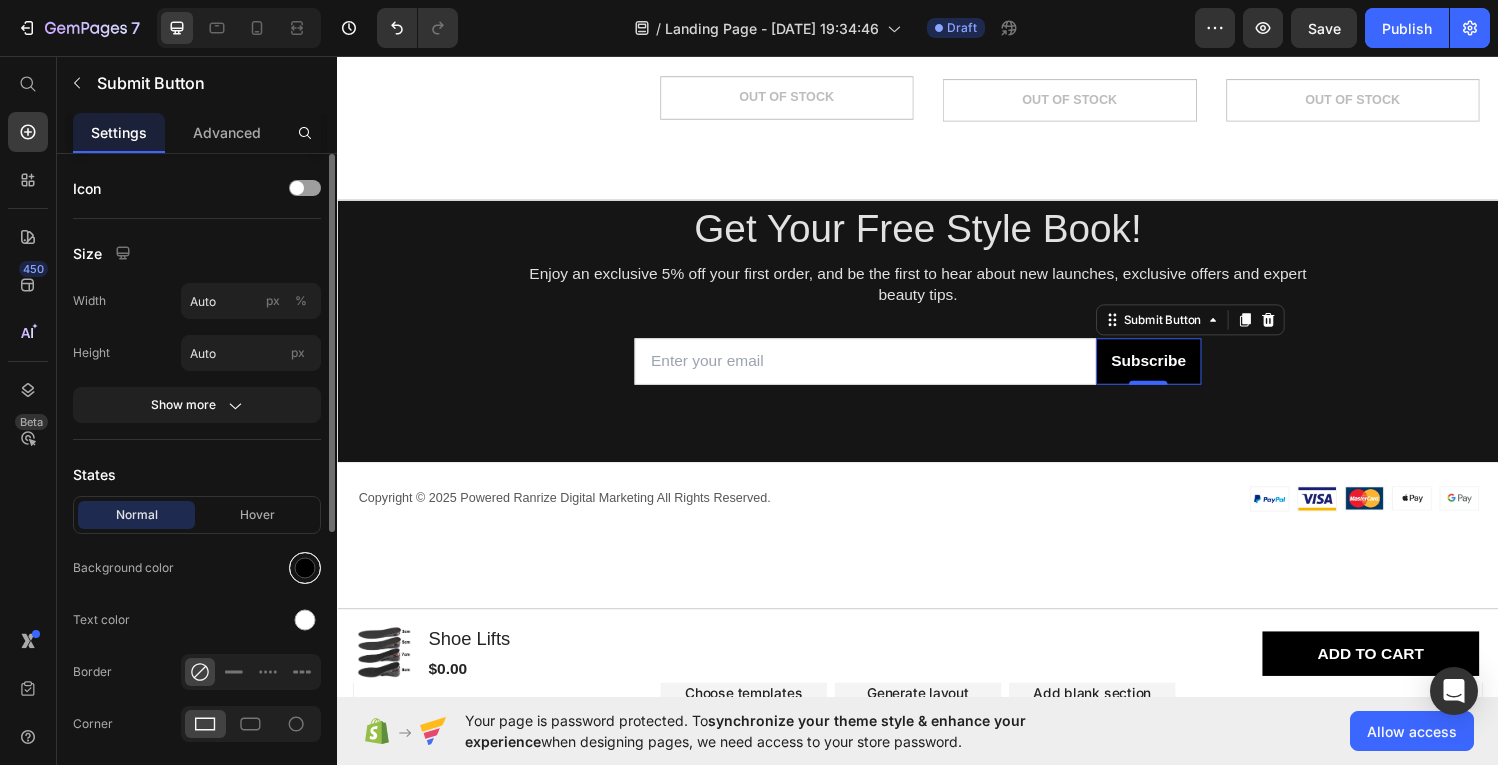 click at bounding box center [305, 568] 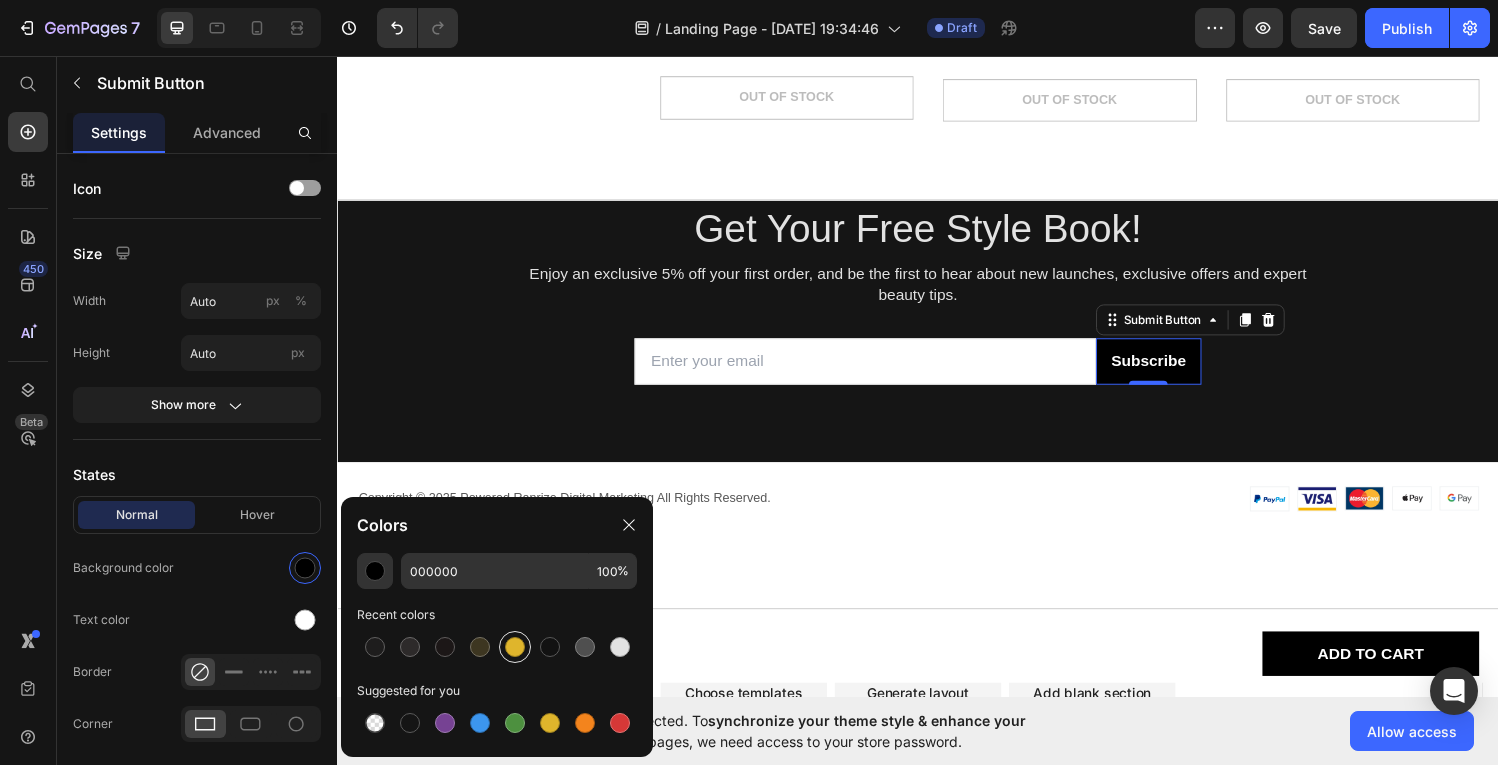click at bounding box center [515, 647] 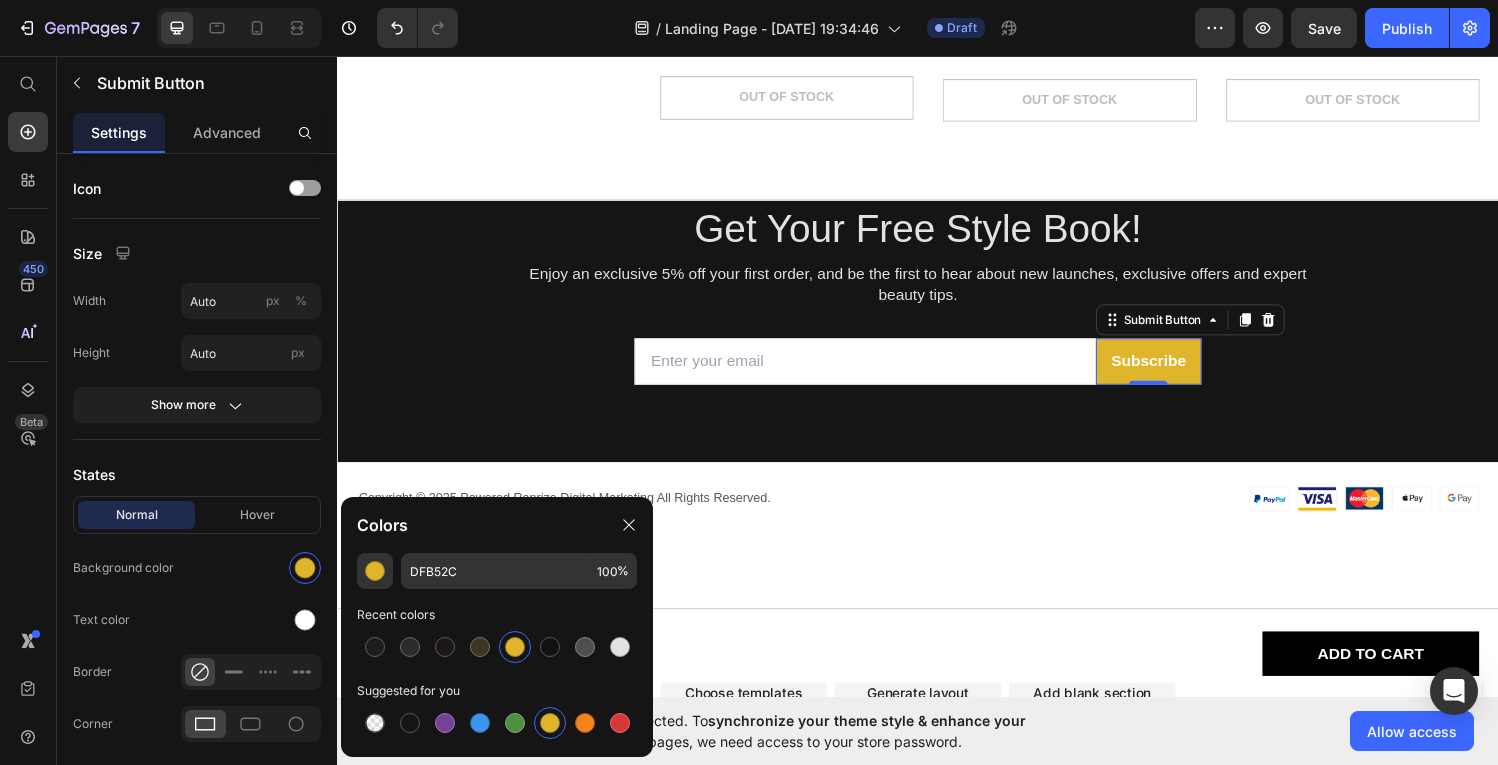 click at bounding box center (515, 647) 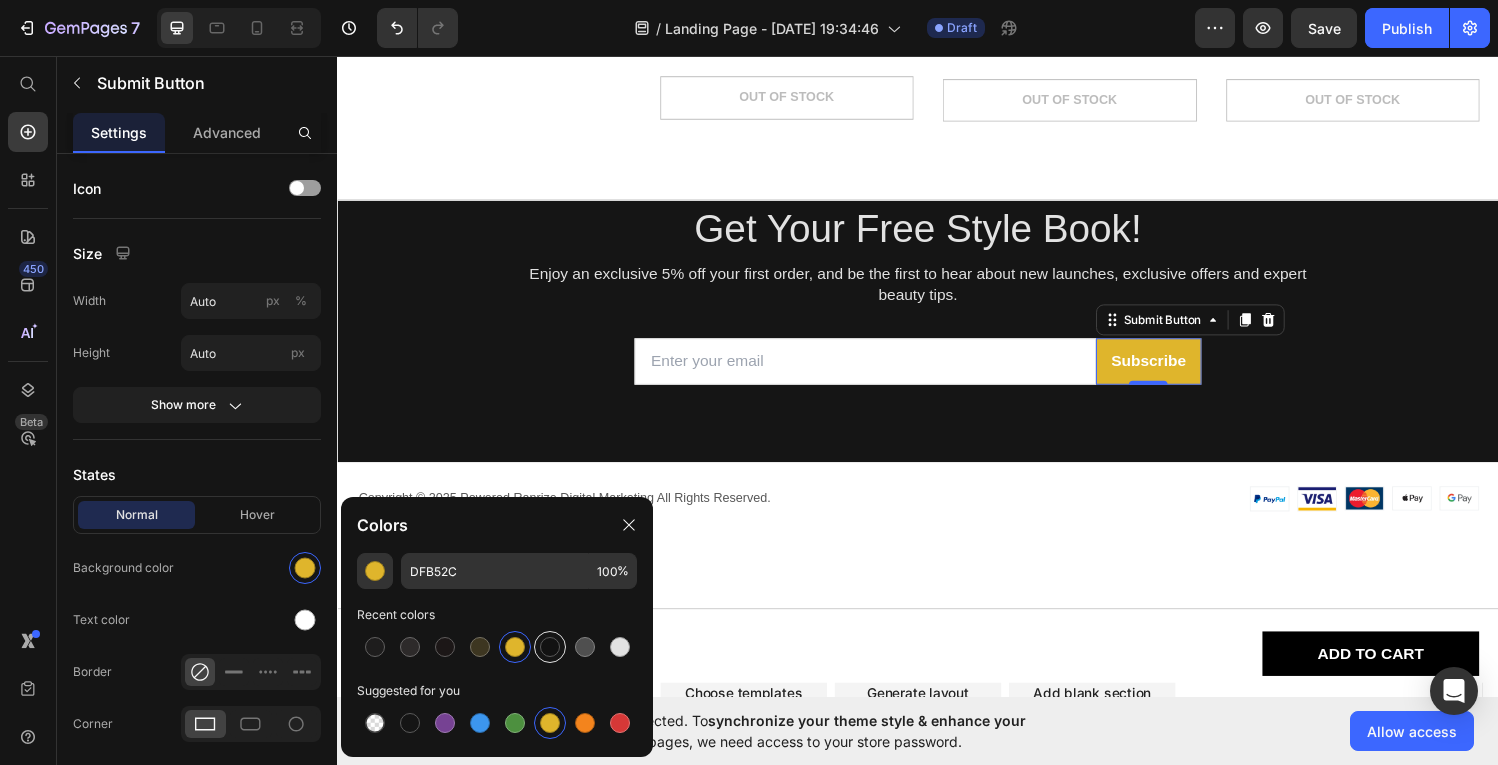 click at bounding box center [550, 647] 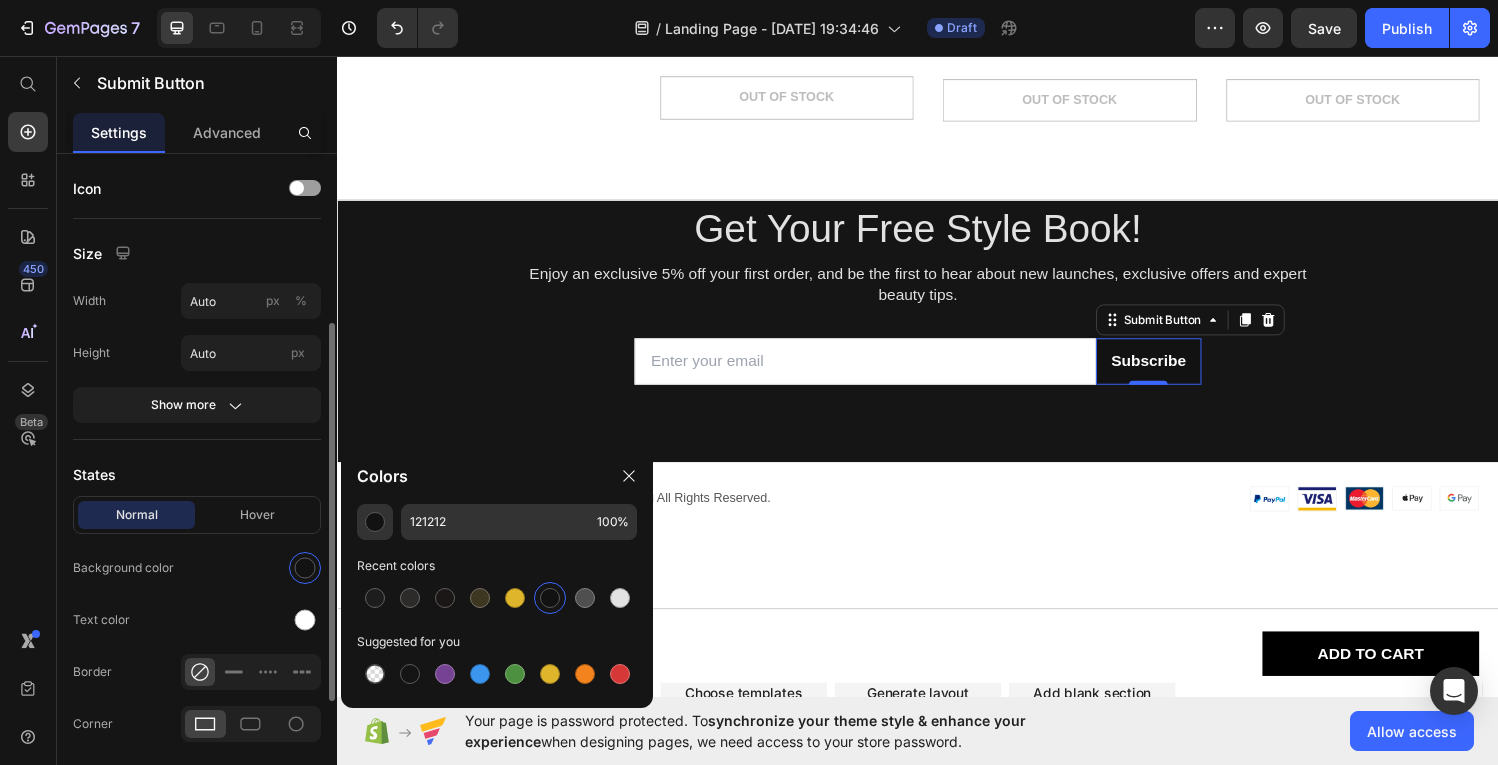 scroll, scrollTop: 324, scrollLeft: 0, axis: vertical 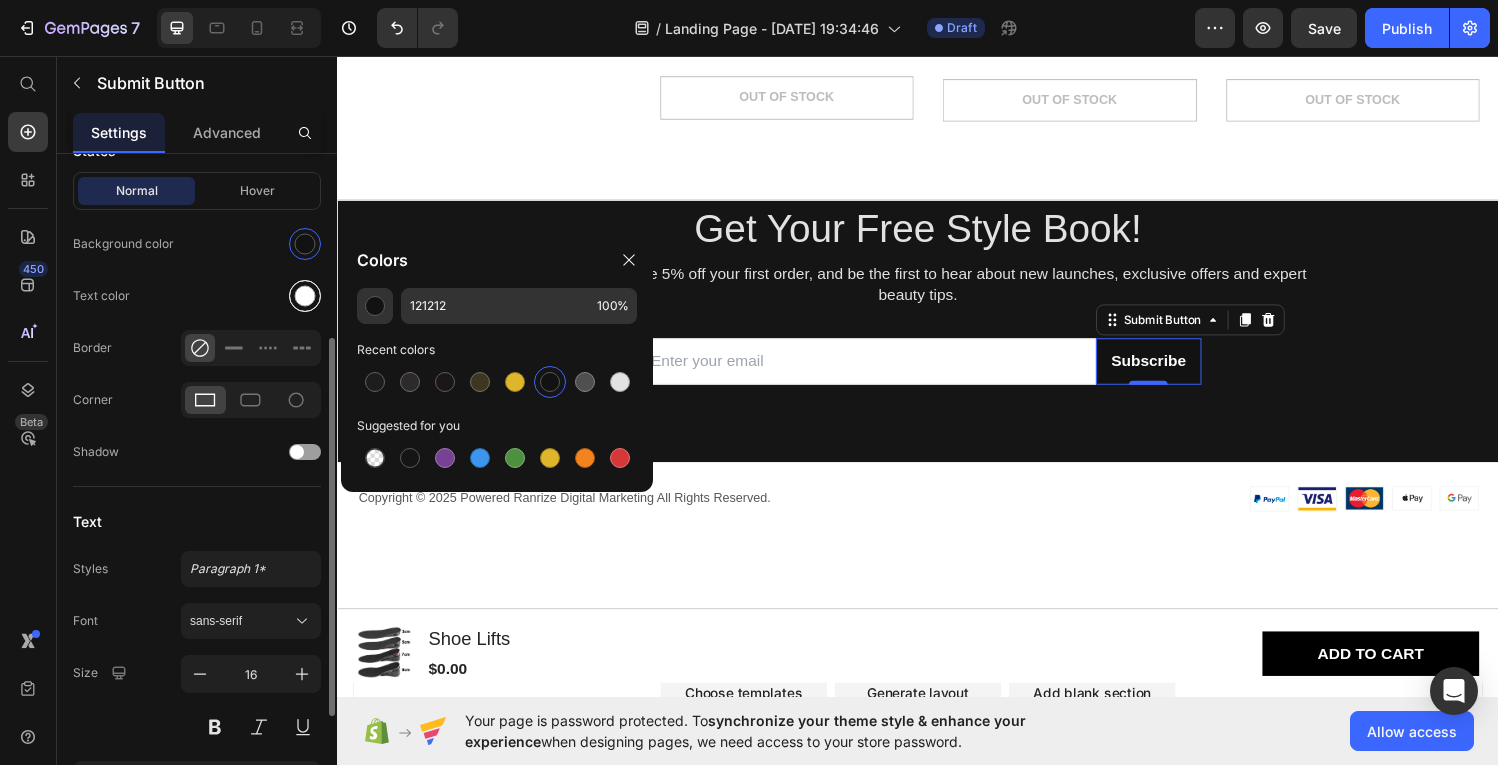 click at bounding box center [305, 296] 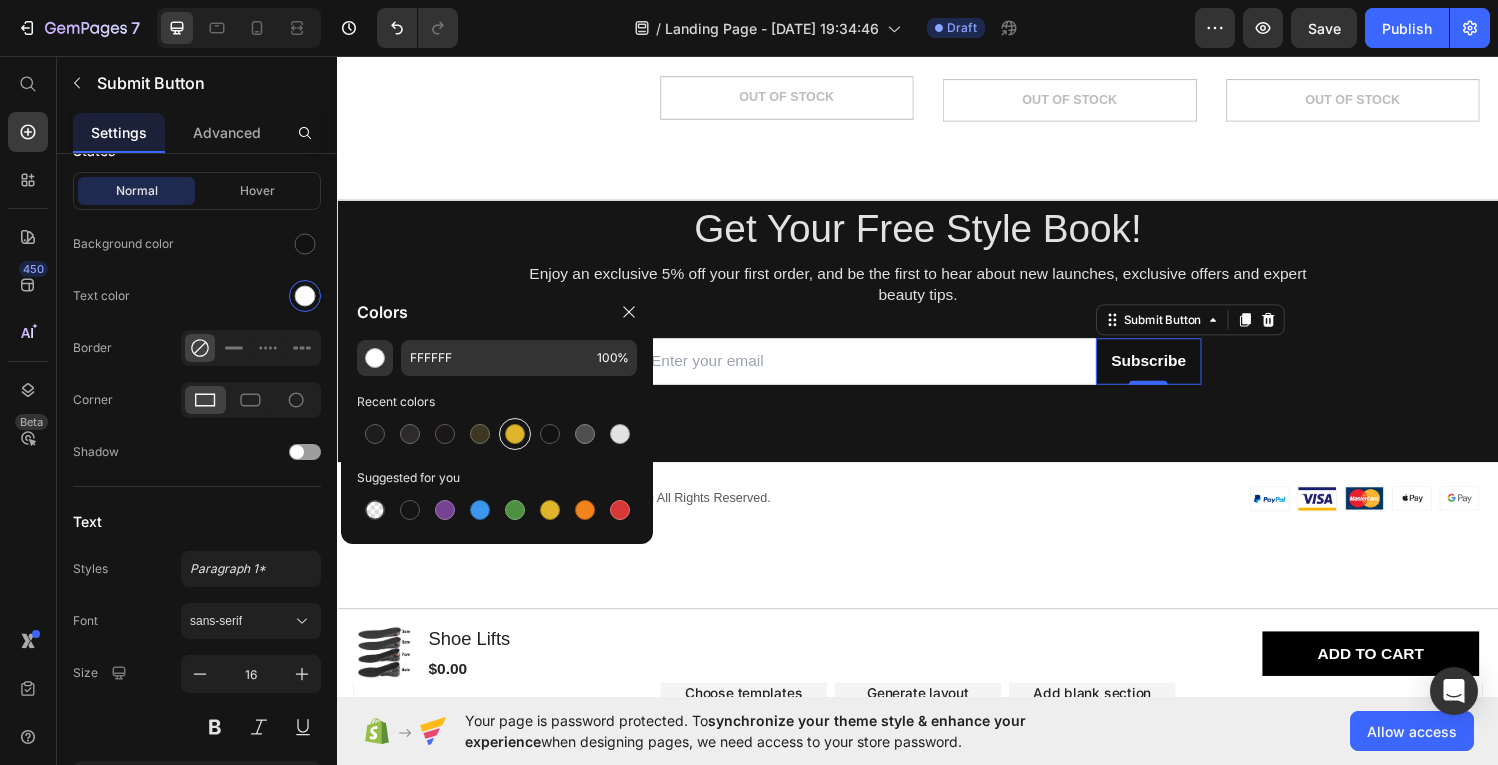 click at bounding box center (515, 434) 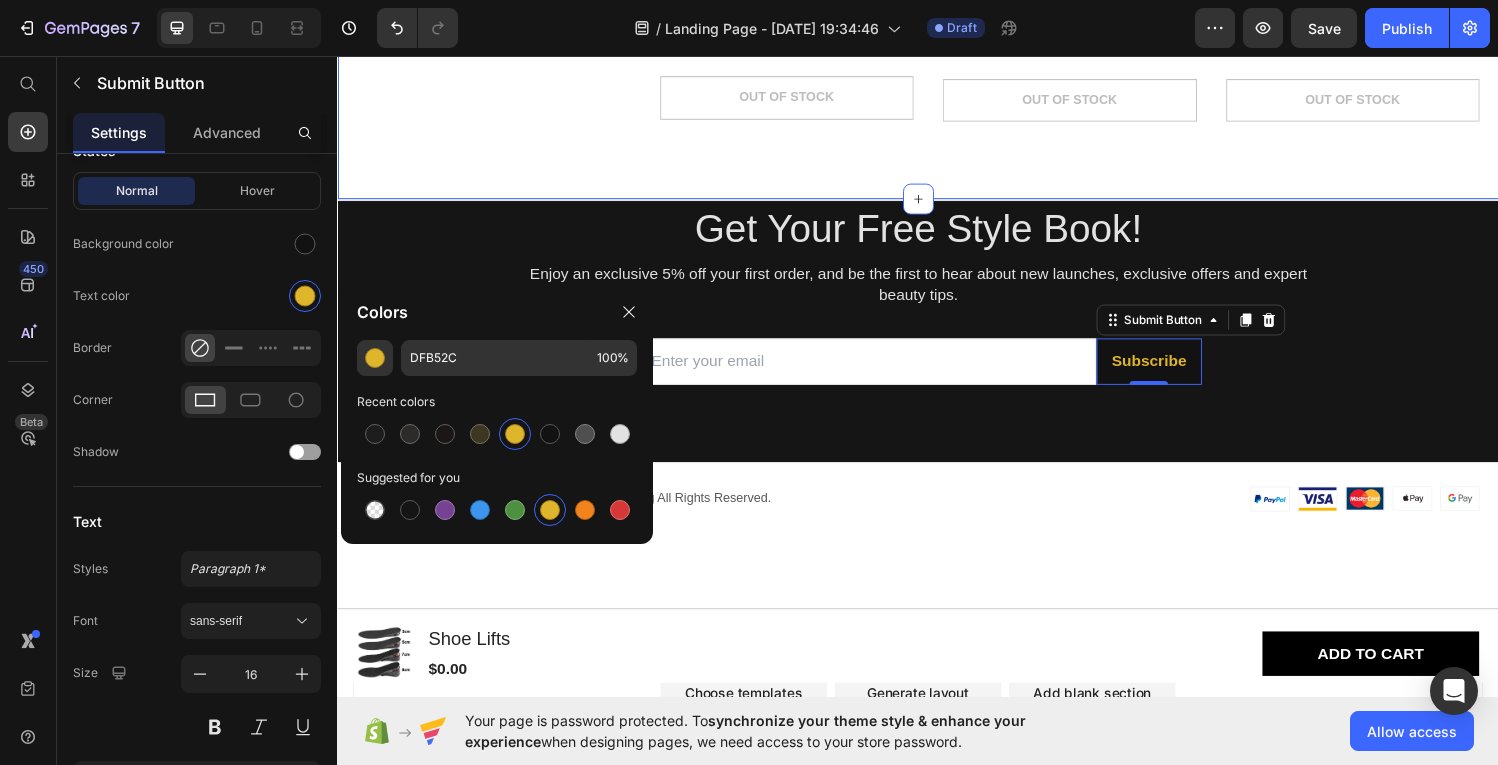 click on "Use With Heading For the ultimate care, discover our recommendation of supplementary products. Text Block Product Images Row Pants Stays Product Title $0.00 Product Price Out of stock Add to Cart Product Hero Banner Product Images Row Shoe Lifts Product Title $0.00 Product Price Out of stock Add to Cart Product Hero Banner Product Images Row Shoe Lifts Product Title $0.00 Product Price Out of stock Add to Cart Product Hero Banner Carousel Row Section 6" at bounding box center [937, -78] 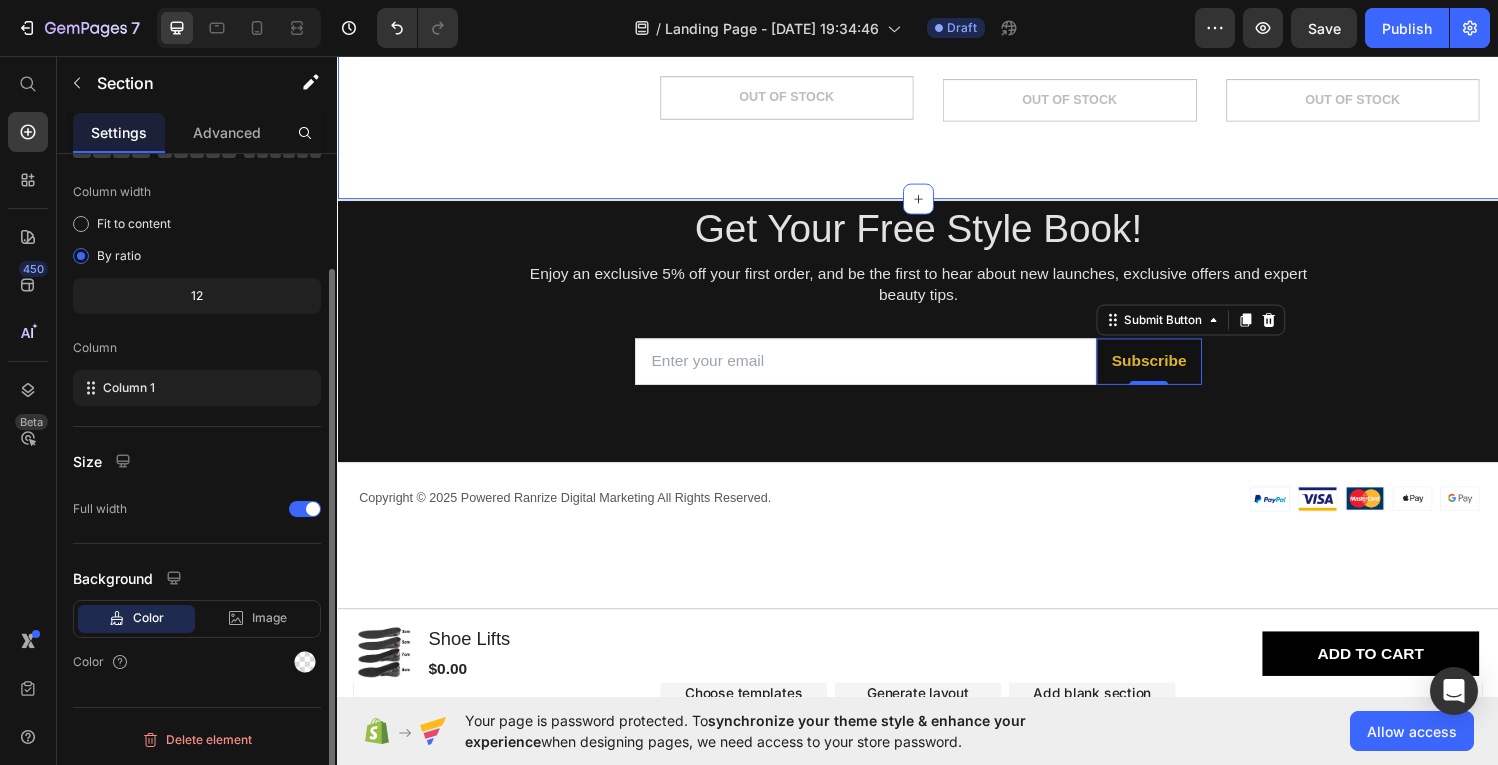 scroll, scrollTop: 0, scrollLeft: 0, axis: both 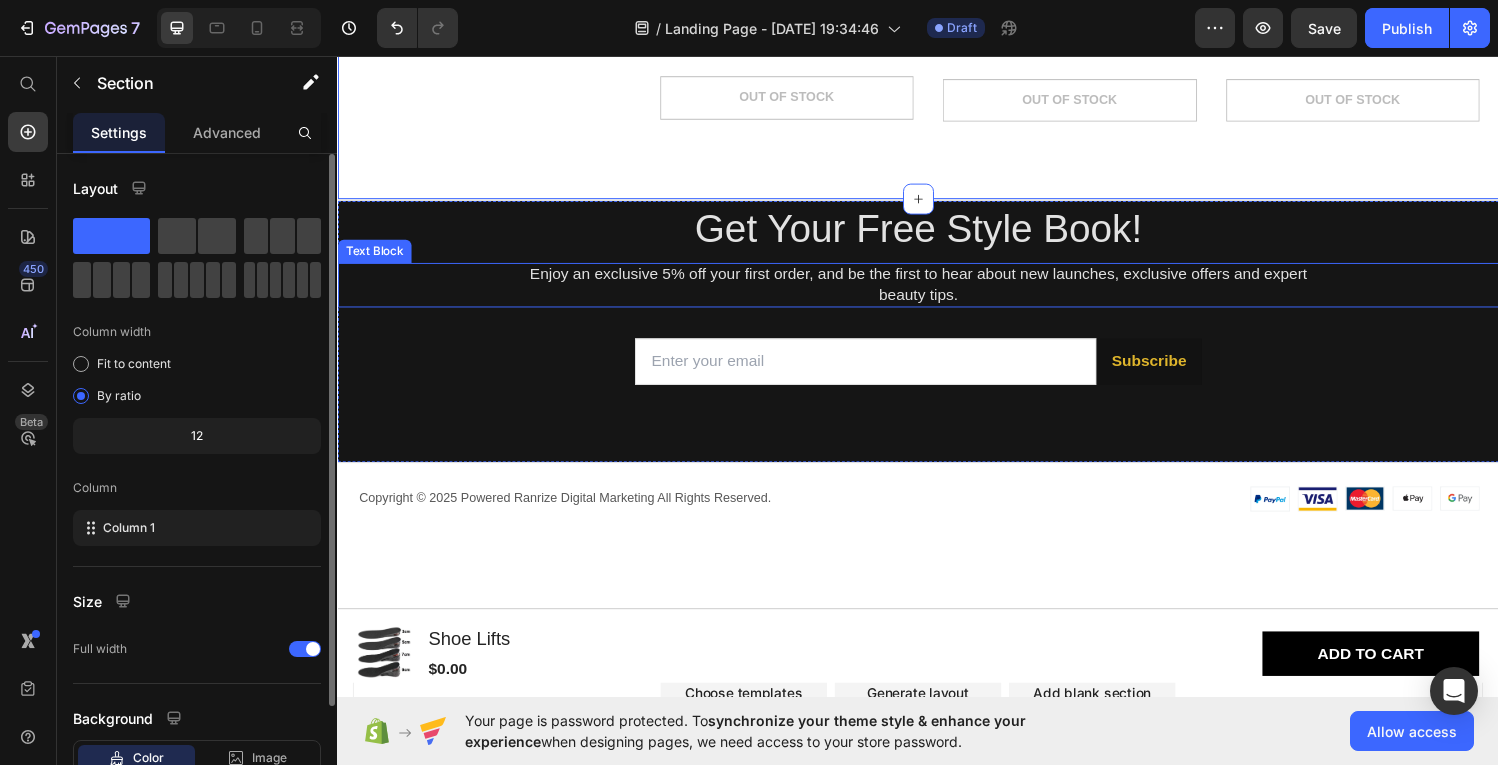 click on "Get Your Free Style Book!" at bounding box center (937, 233) 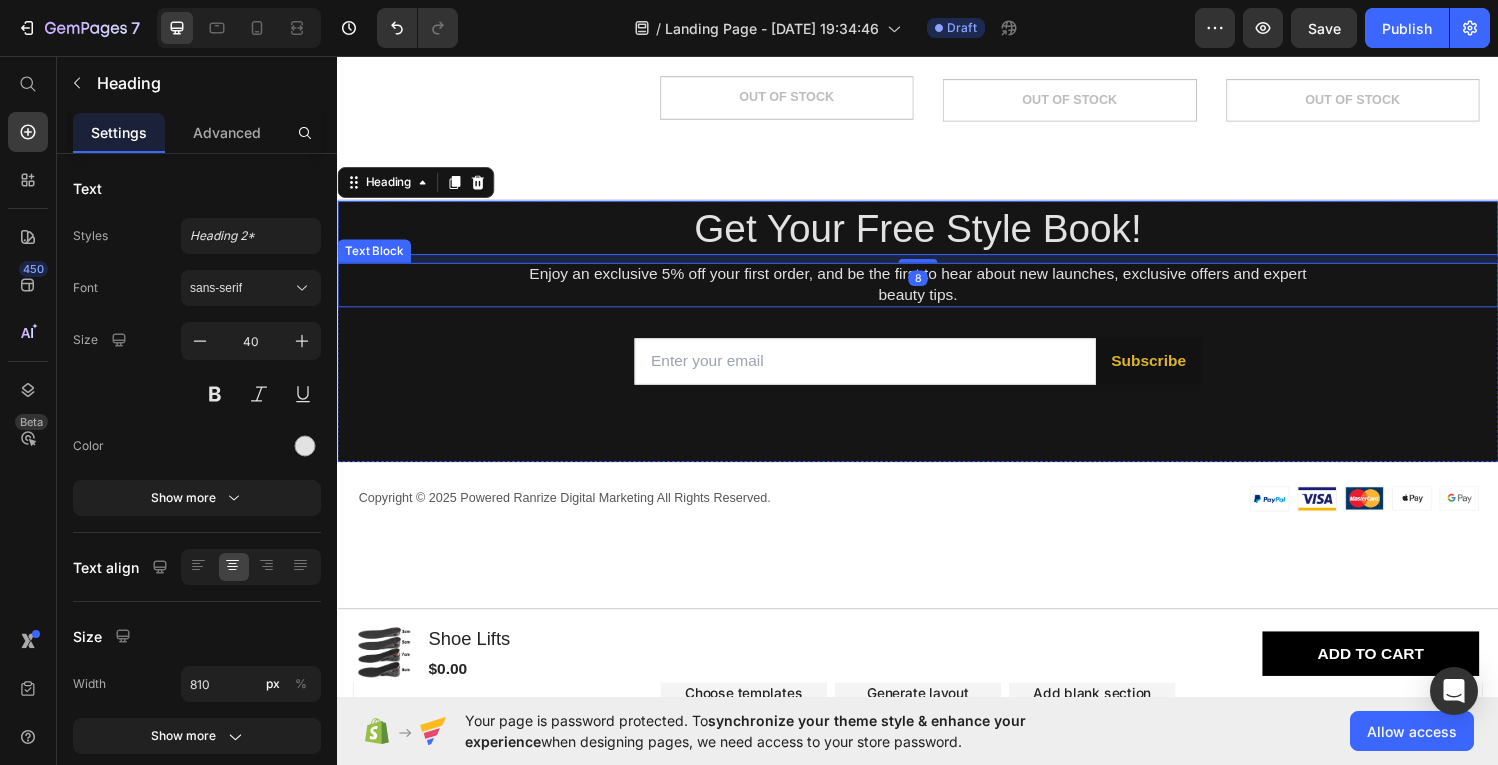 click on "Enjoy an exclusive 5% off your first order, and be the first to hear about new launches, exclusive offers and expert beauty tips." at bounding box center [937, 292] 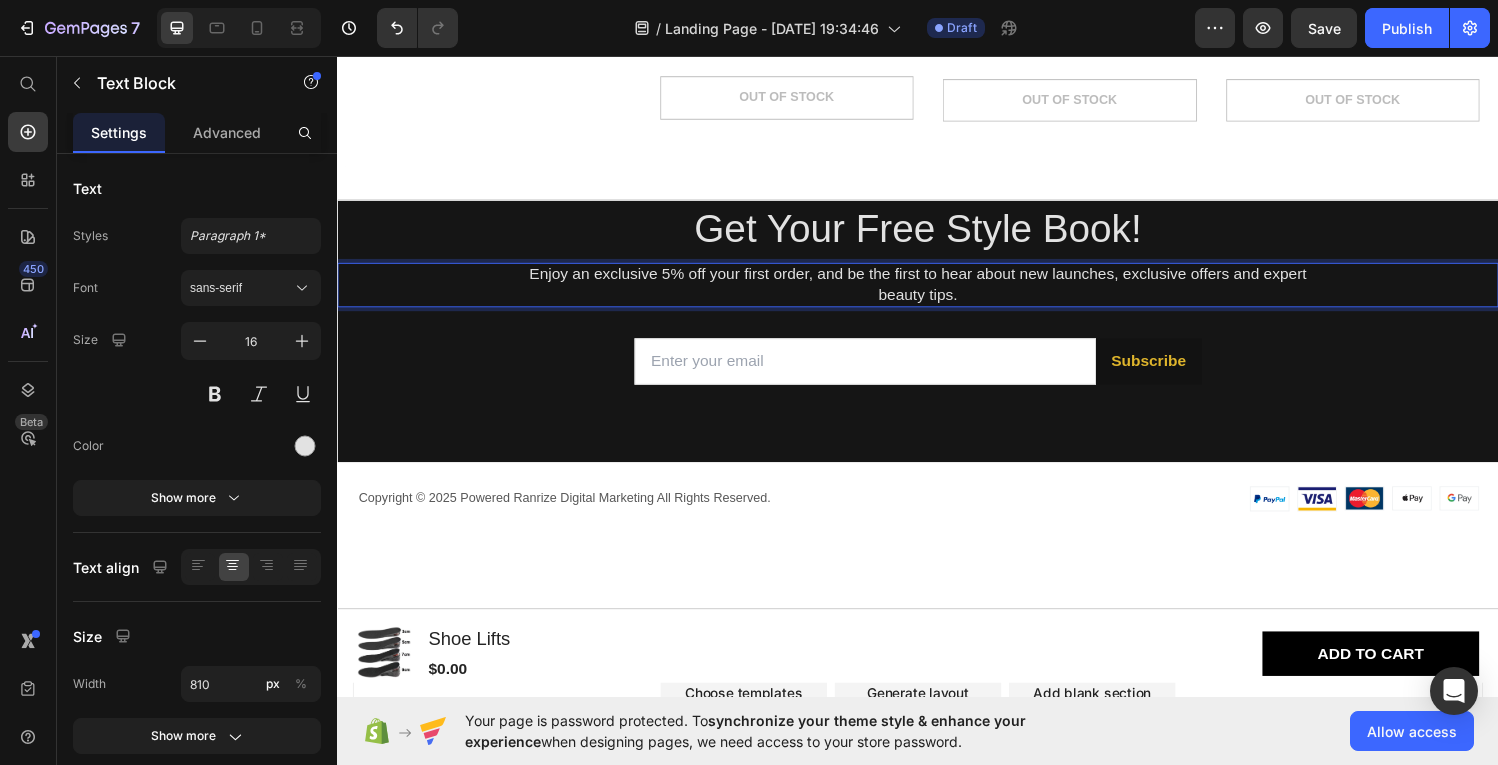 drag, startPoint x: 846, startPoint y: 287, endPoint x: 846, endPoint y: 309, distance: 22 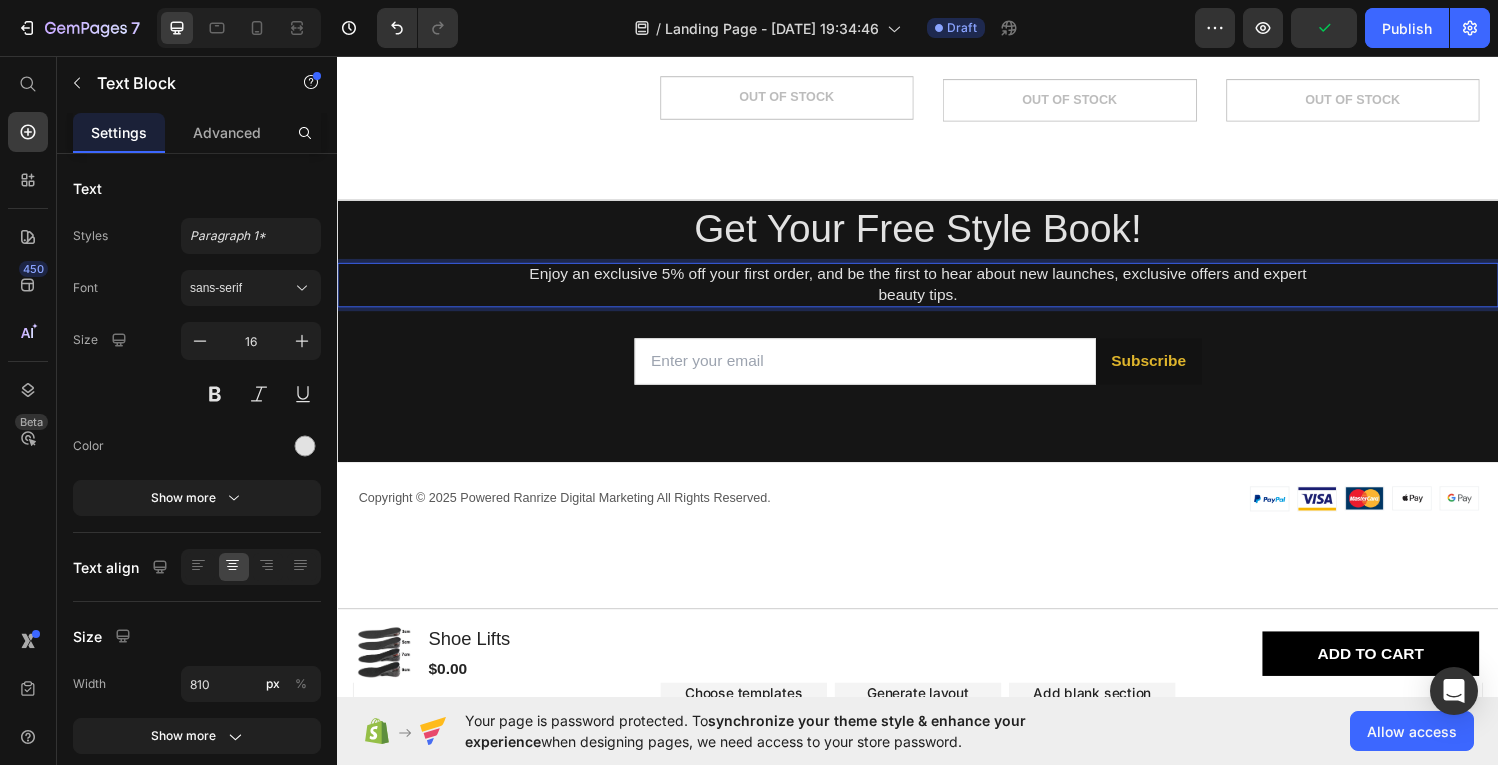 click on "Enjoy an exclusive 5% off your first order, and be the first to hear about new launches, exclusive offers and expert beauty tips." at bounding box center (937, 292) 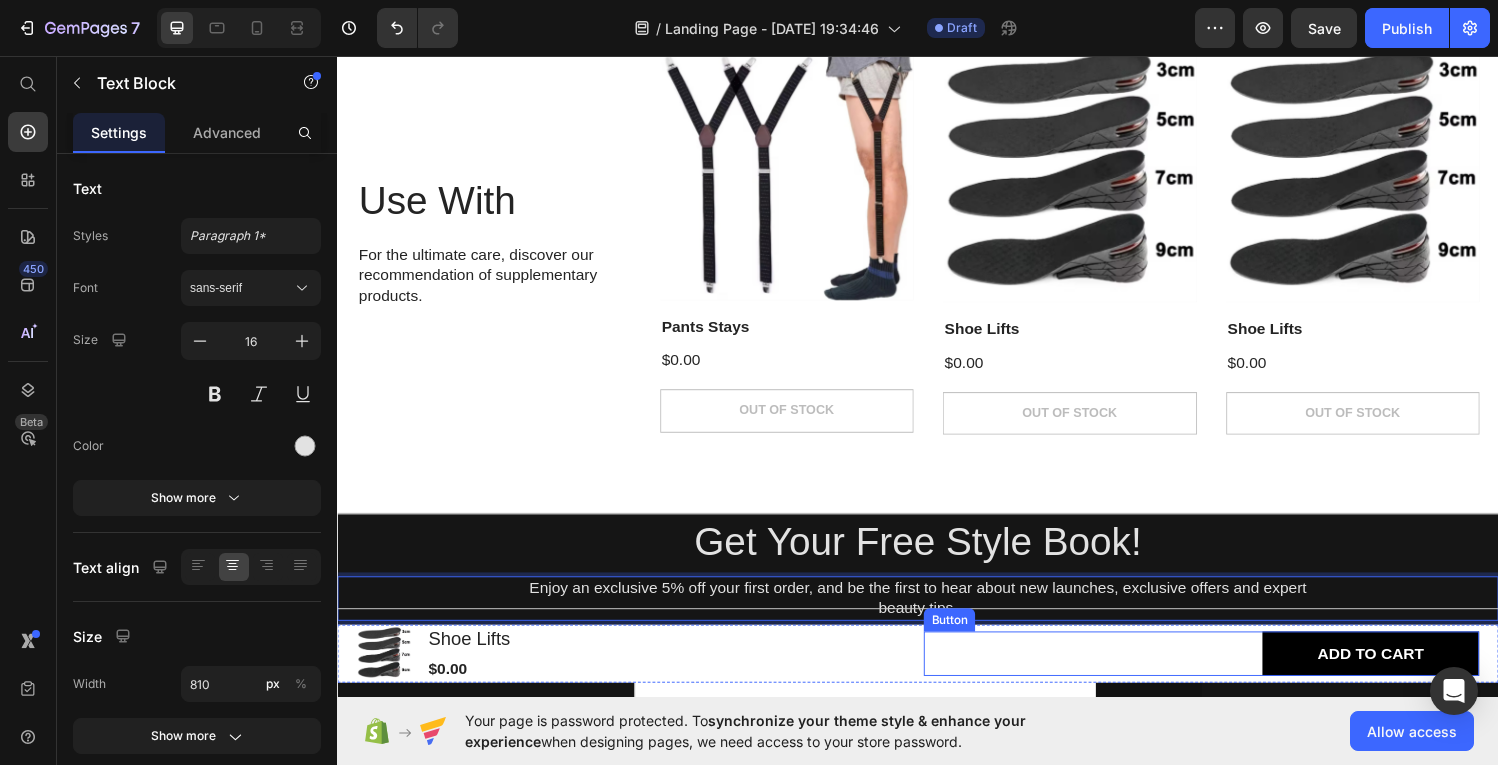 scroll, scrollTop: 2402, scrollLeft: 0, axis: vertical 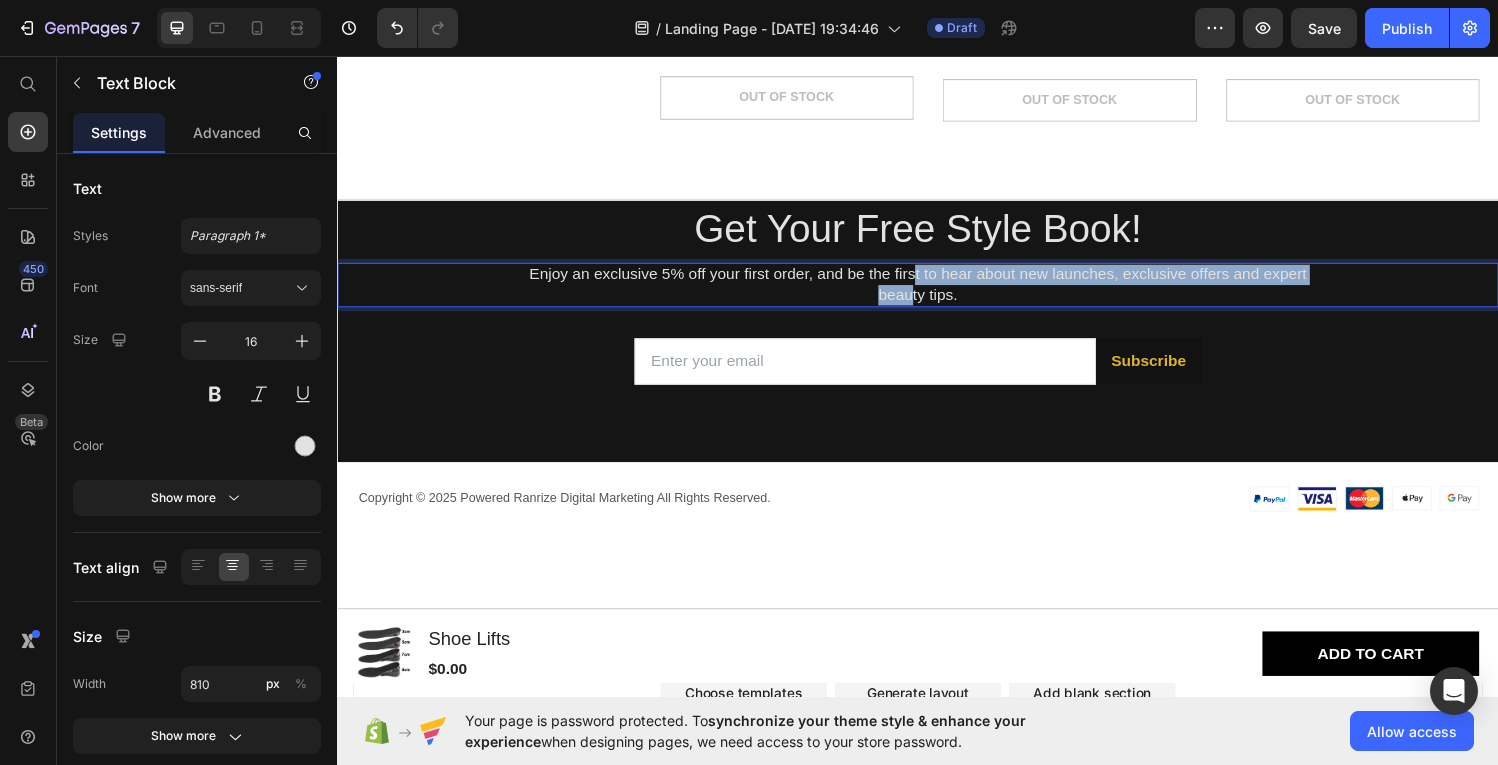 click on "Enjoy an exclusive 5% off your first order, and be the first to hear about new launches, exclusive offers and expert beauty tips." at bounding box center [937, 292] 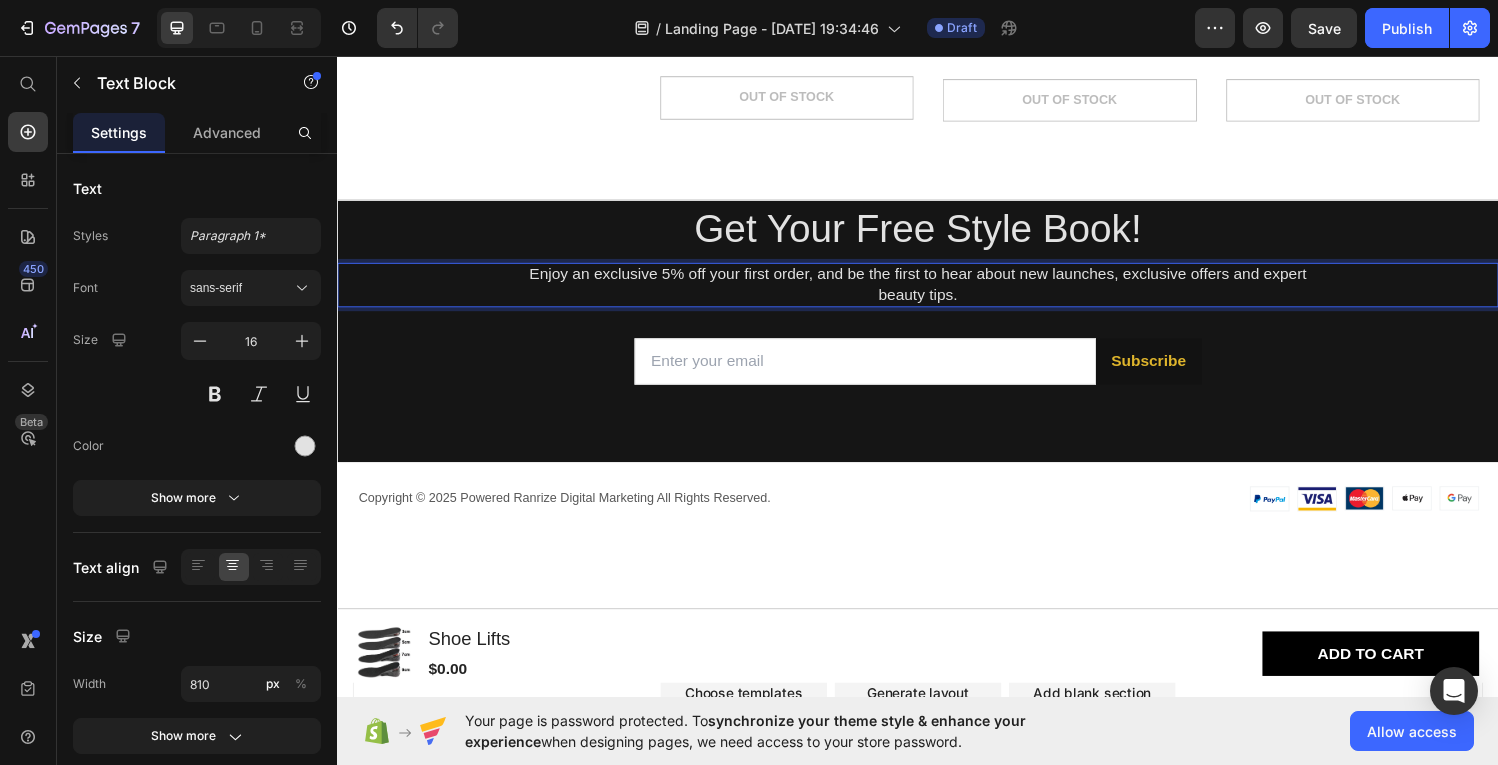 click on "Enjoy an exclusive 5% off your first order, and be the first to hear about new launches, exclusive offers and expert beauty tips." at bounding box center (937, 292) 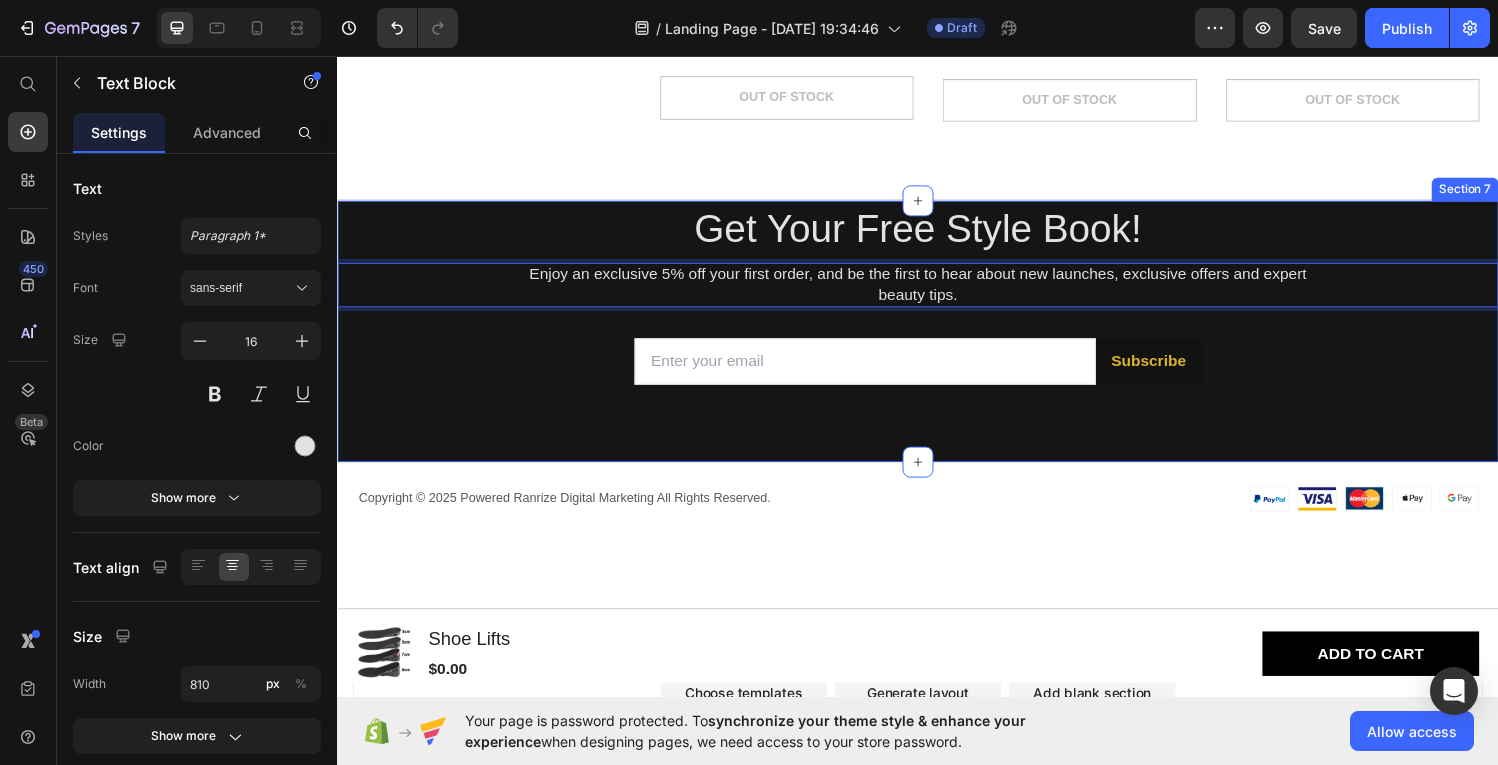 click on "Get Your Free Style Book! Heading Enjoy an exclusive 5% off your first order, and be the first to hear about new launches, exclusive offers and expert beauty tips. Text Block   32 Email Field Subscribe Submit Button Row Contact Form" at bounding box center [937, 340] 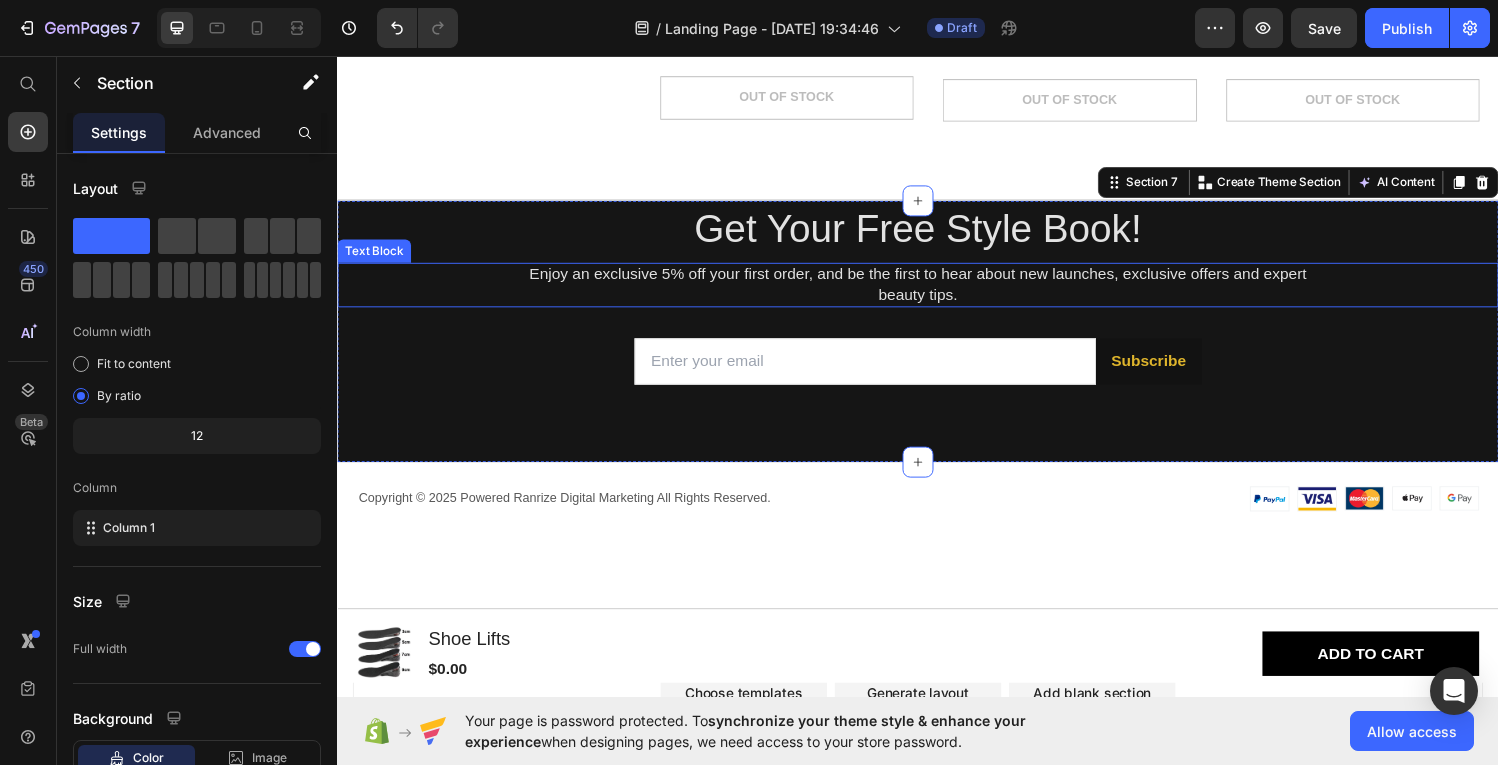 click on "Enjoy an exclusive 5% off your first order, and be the first to hear about new launches, exclusive offers and expert beauty tips." at bounding box center [937, 292] 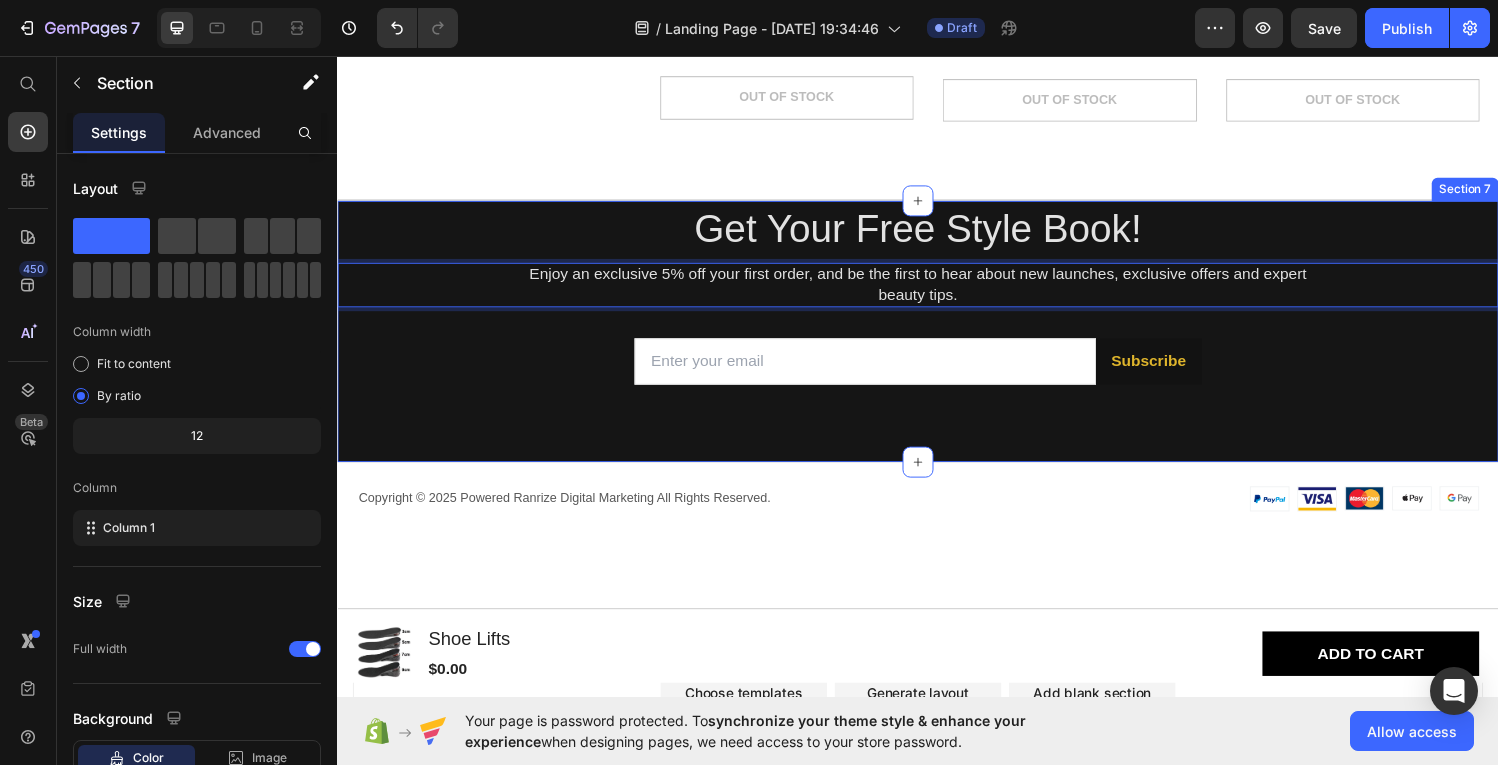 click on "Get Your Free Style Book! Heading Enjoy an exclusive 5% off your first order, and be the first to hear about new launches, exclusive offers and expert beauty tips. Text Block   32 Email Field Subscribe Submit Button Row Contact Form" at bounding box center (937, 340) 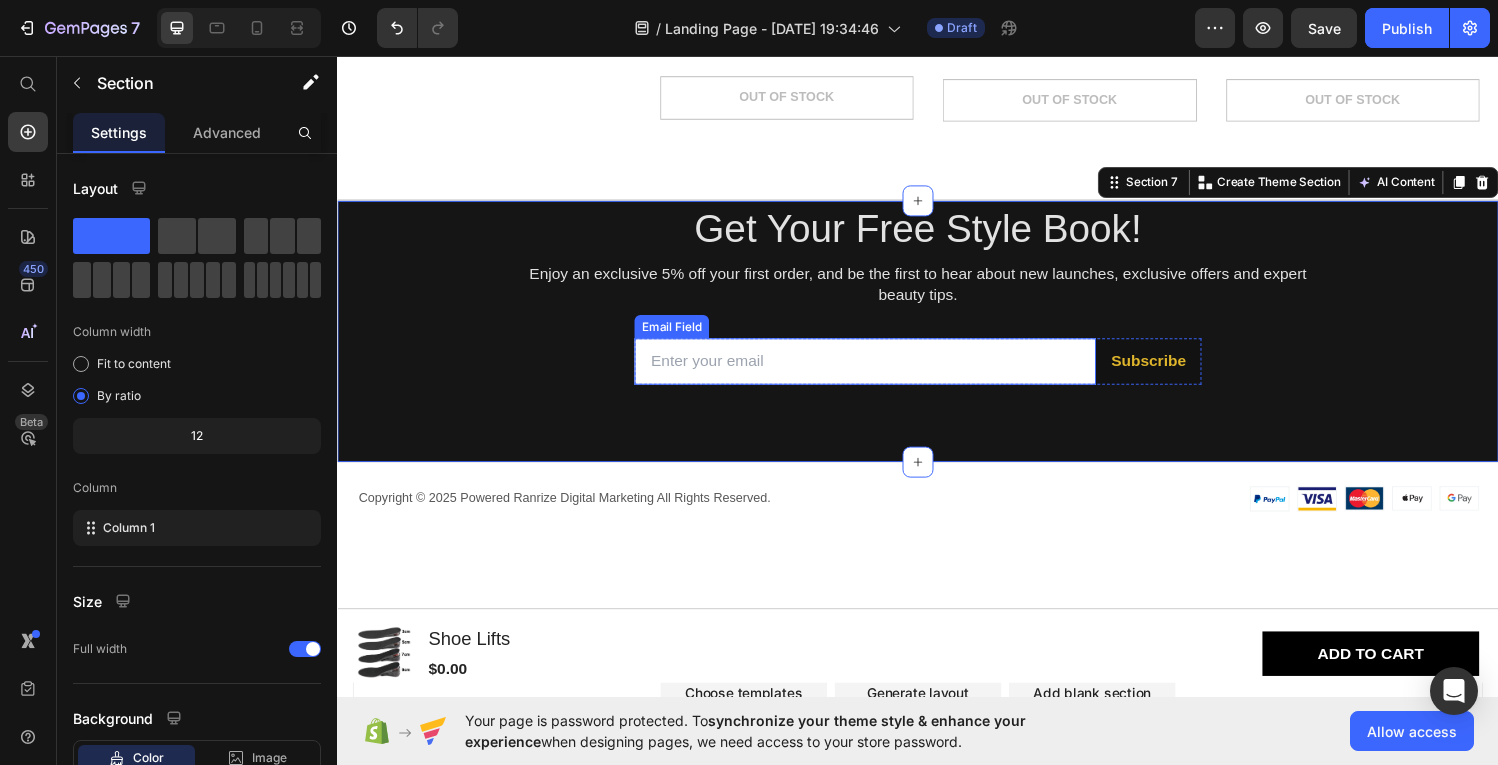 click on "Get Your Free Style Book! Heading Enjoy an exclusive 5% off your first order, and be the first to hear about new launches, exclusive offers and expert beauty tips. Text Block Email Field Subscribe Submit Button Row Contact Form" at bounding box center [937, 340] 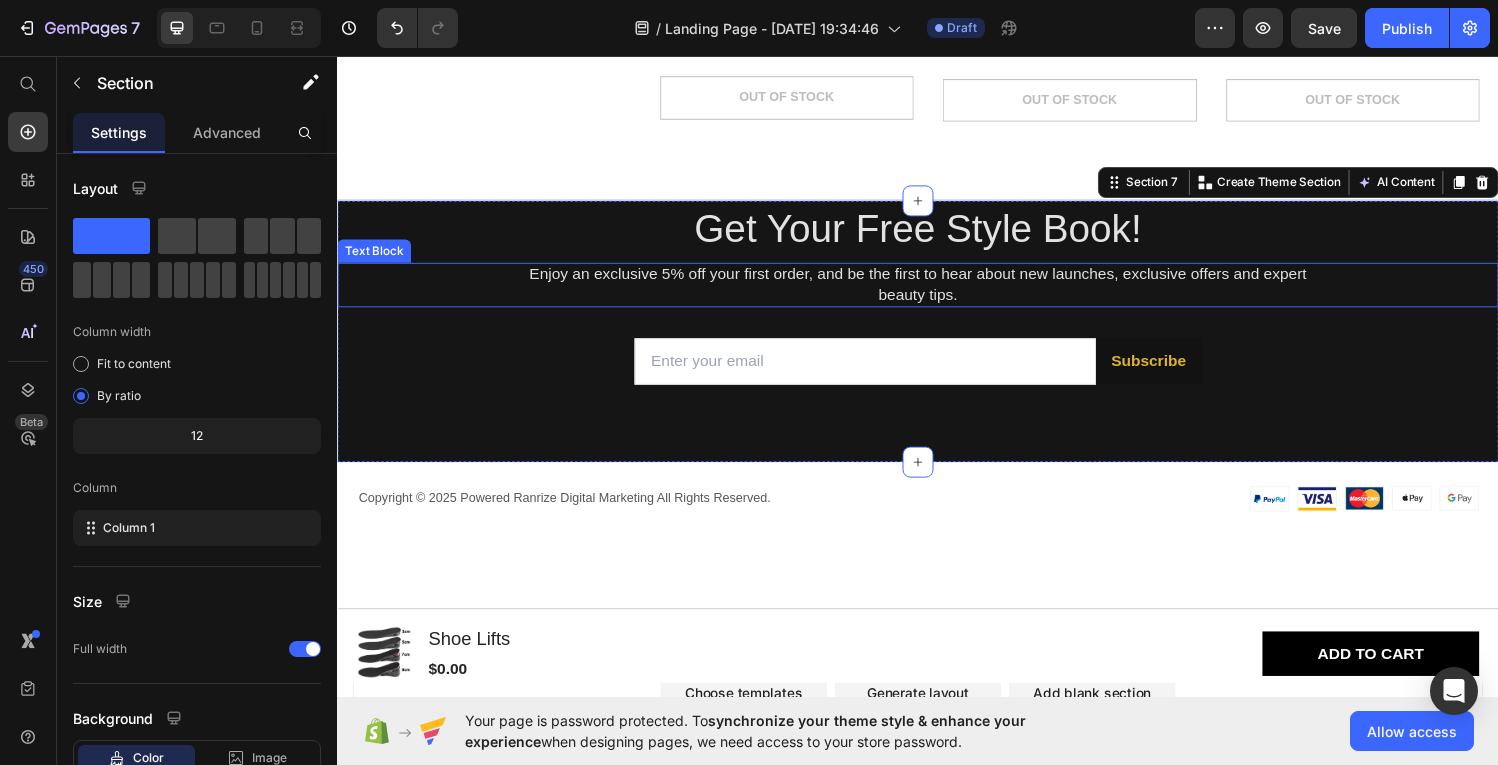 click on "Enjoy an exclusive 5% off your first order, and be the first to hear about new launches, exclusive offers and expert beauty tips." at bounding box center (937, 292) 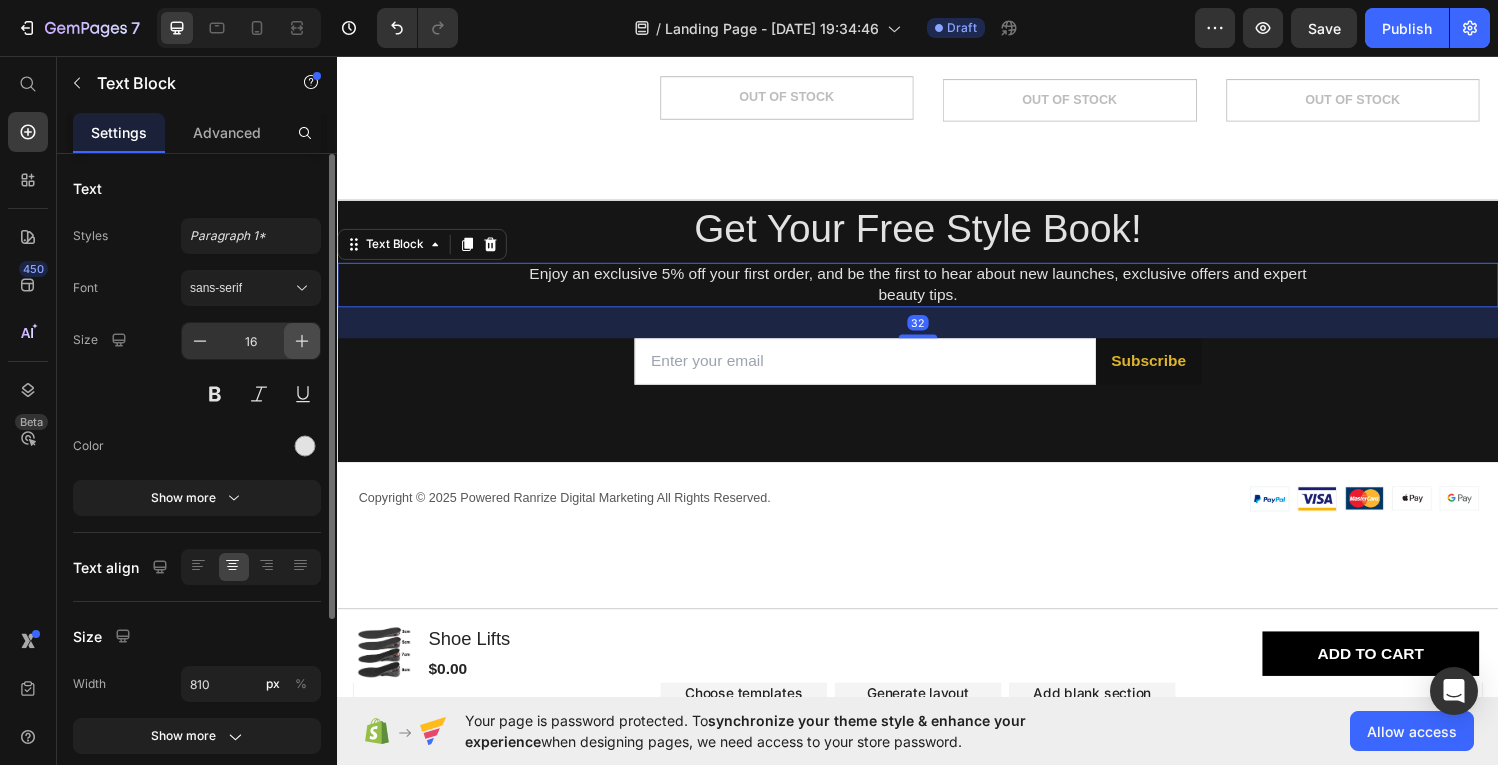 click at bounding box center (302, 341) 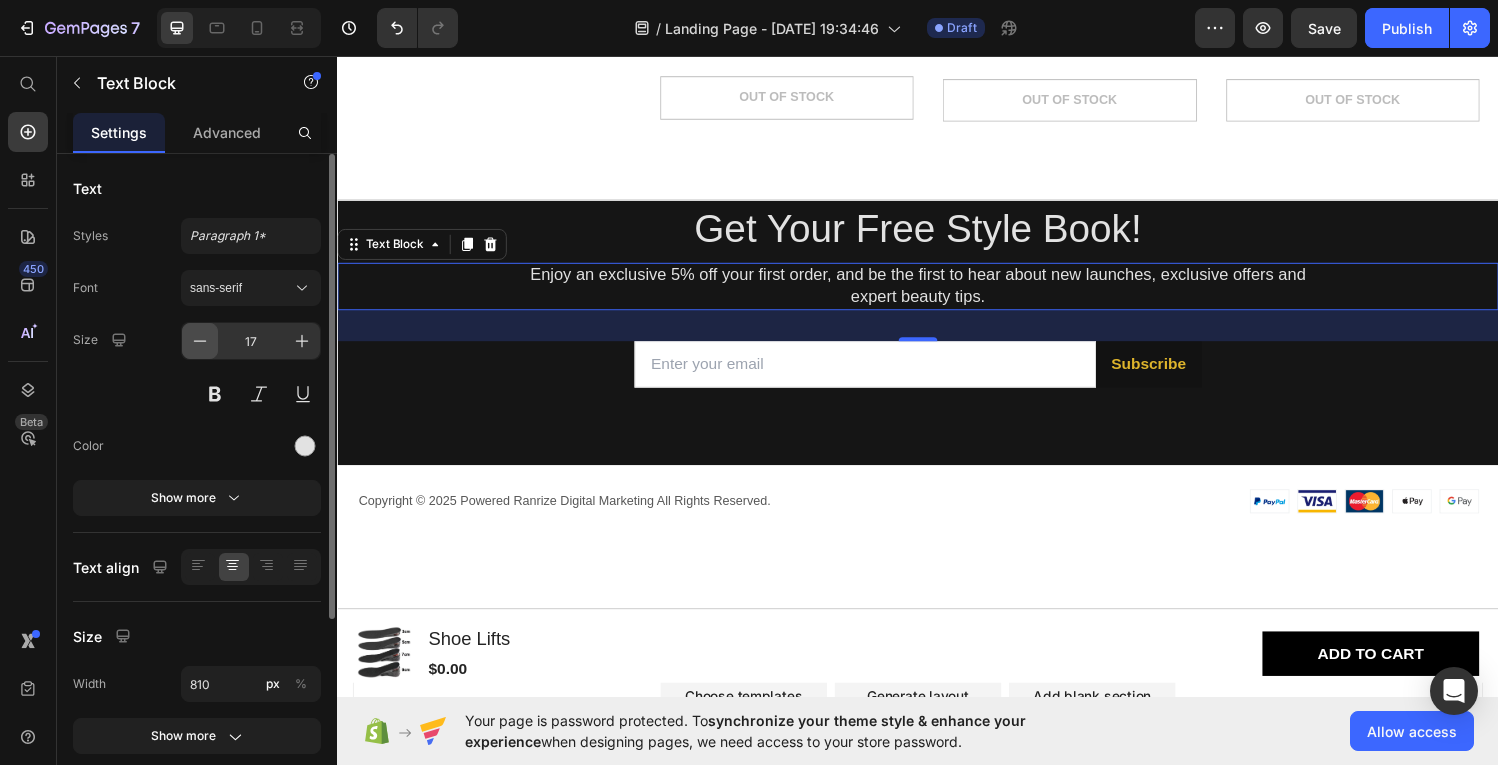 click at bounding box center [200, 341] 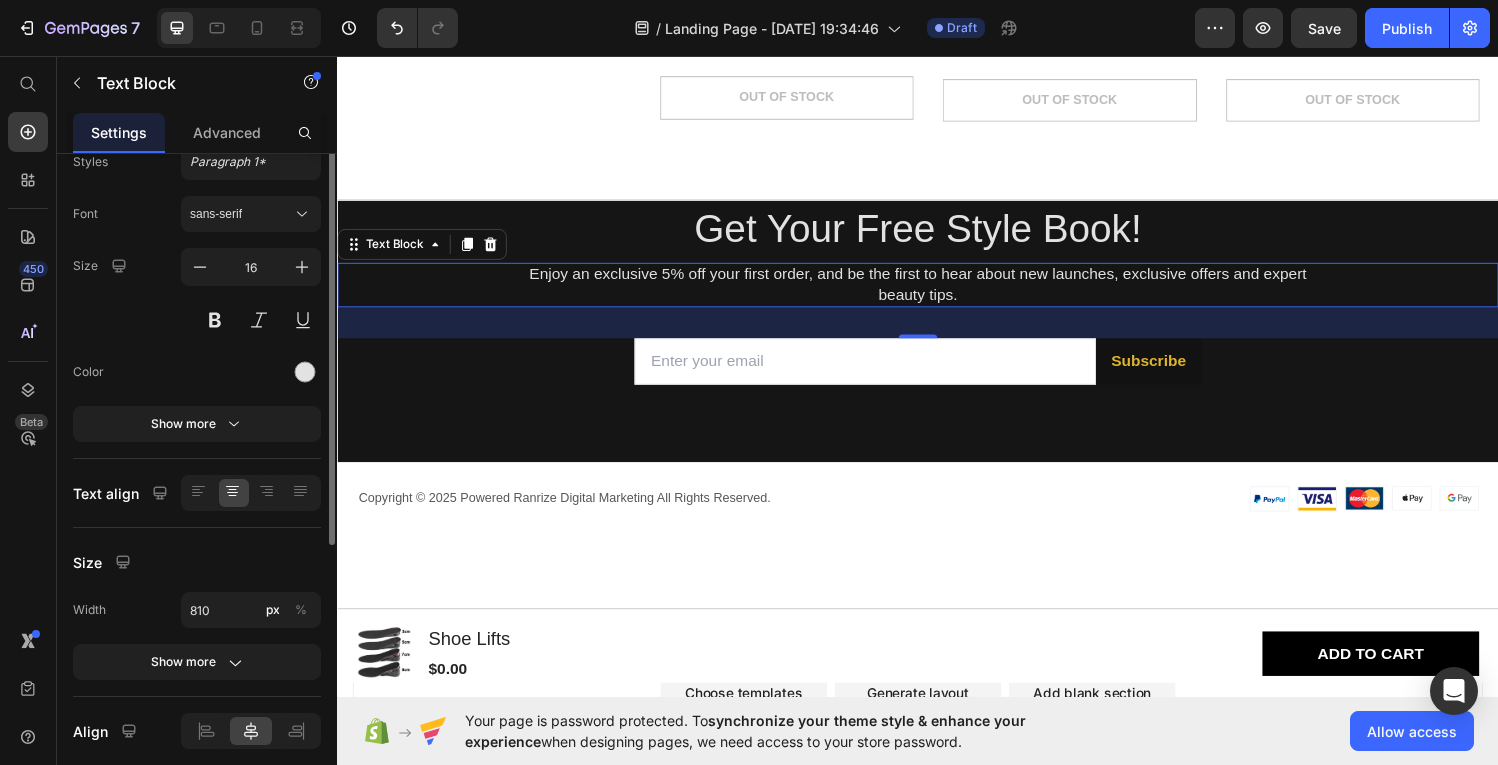 scroll, scrollTop: 0, scrollLeft: 0, axis: both 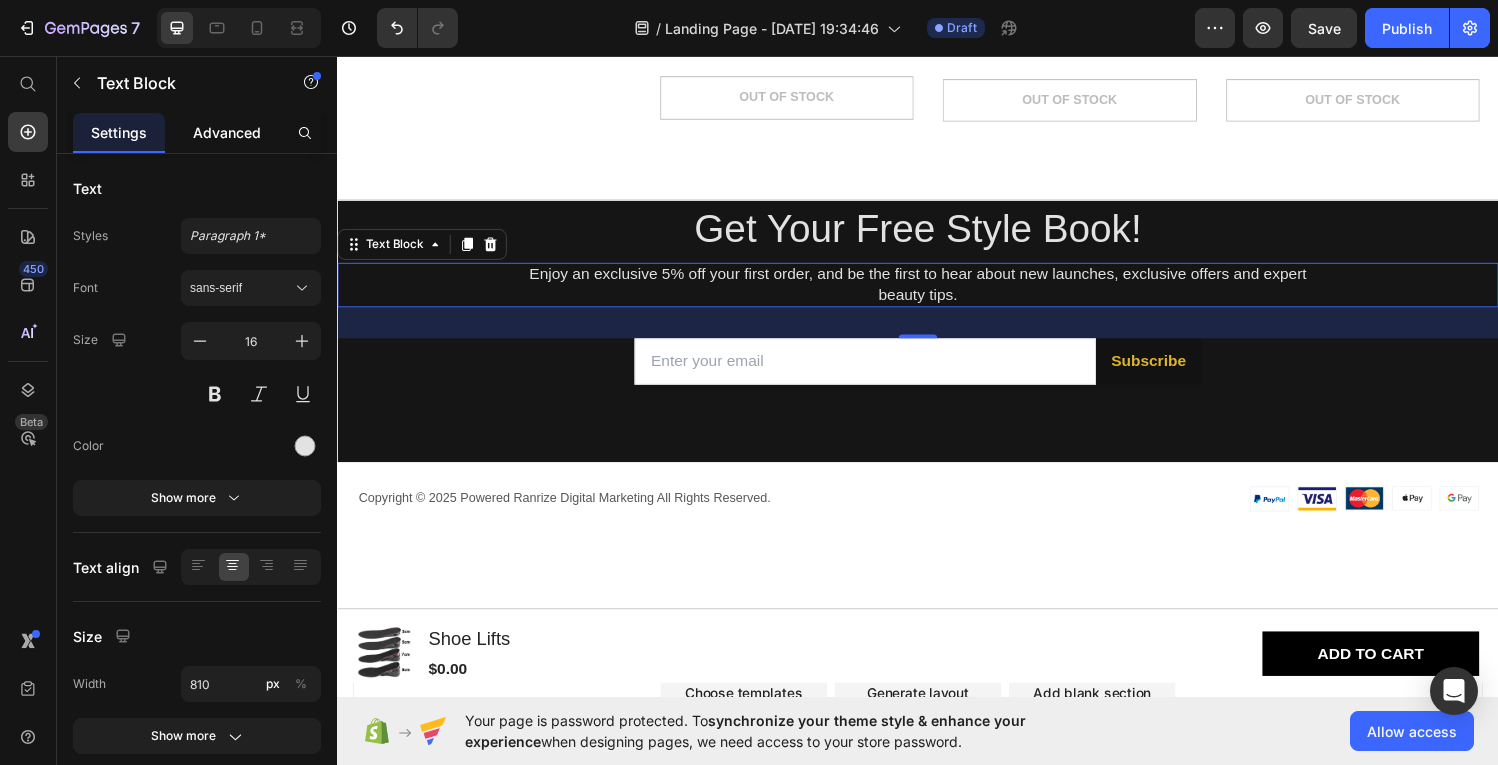 click on "Advanced" at bounding box center [227, 132] 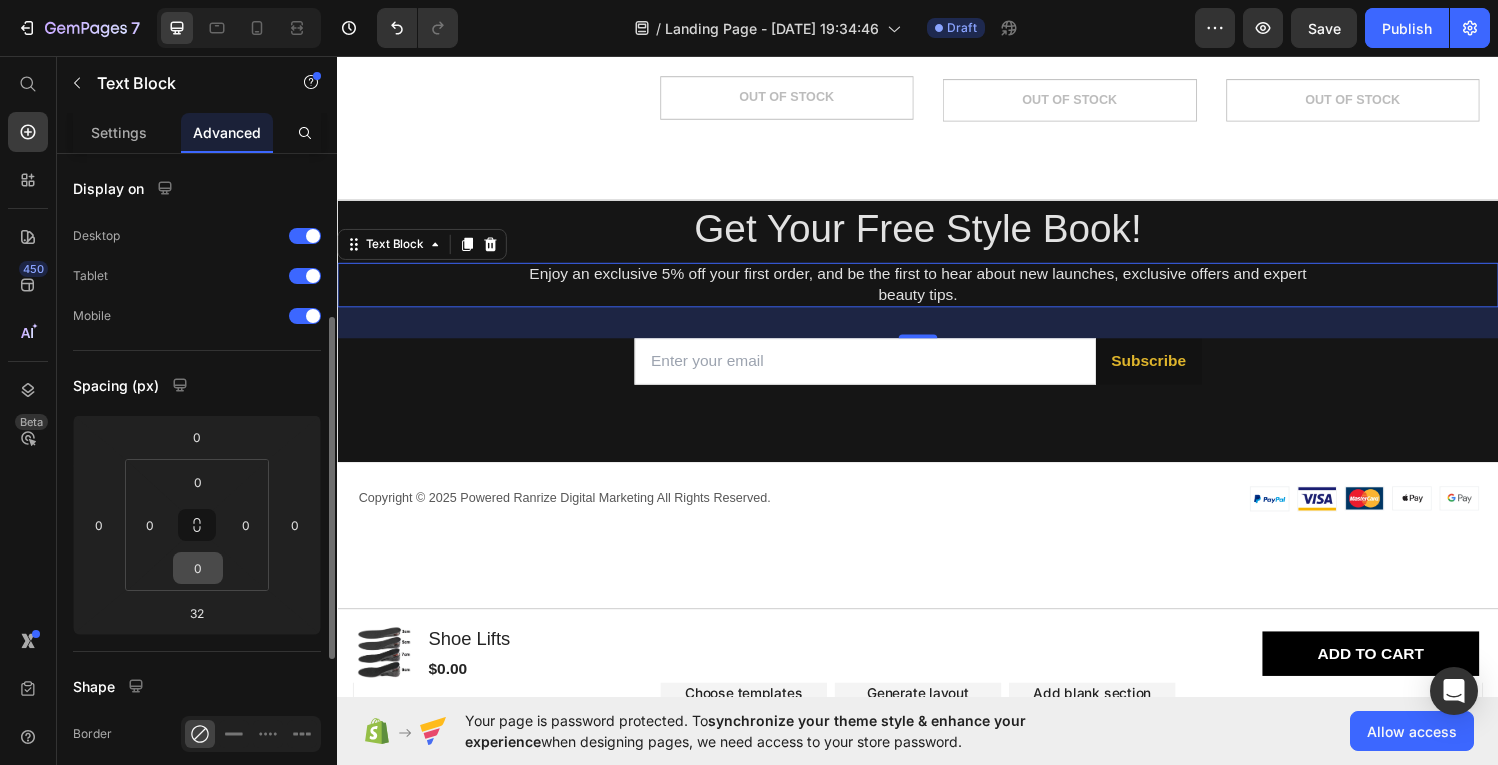 scroll, scrollTop: 108, scrollLeft: 0, axis: vertical 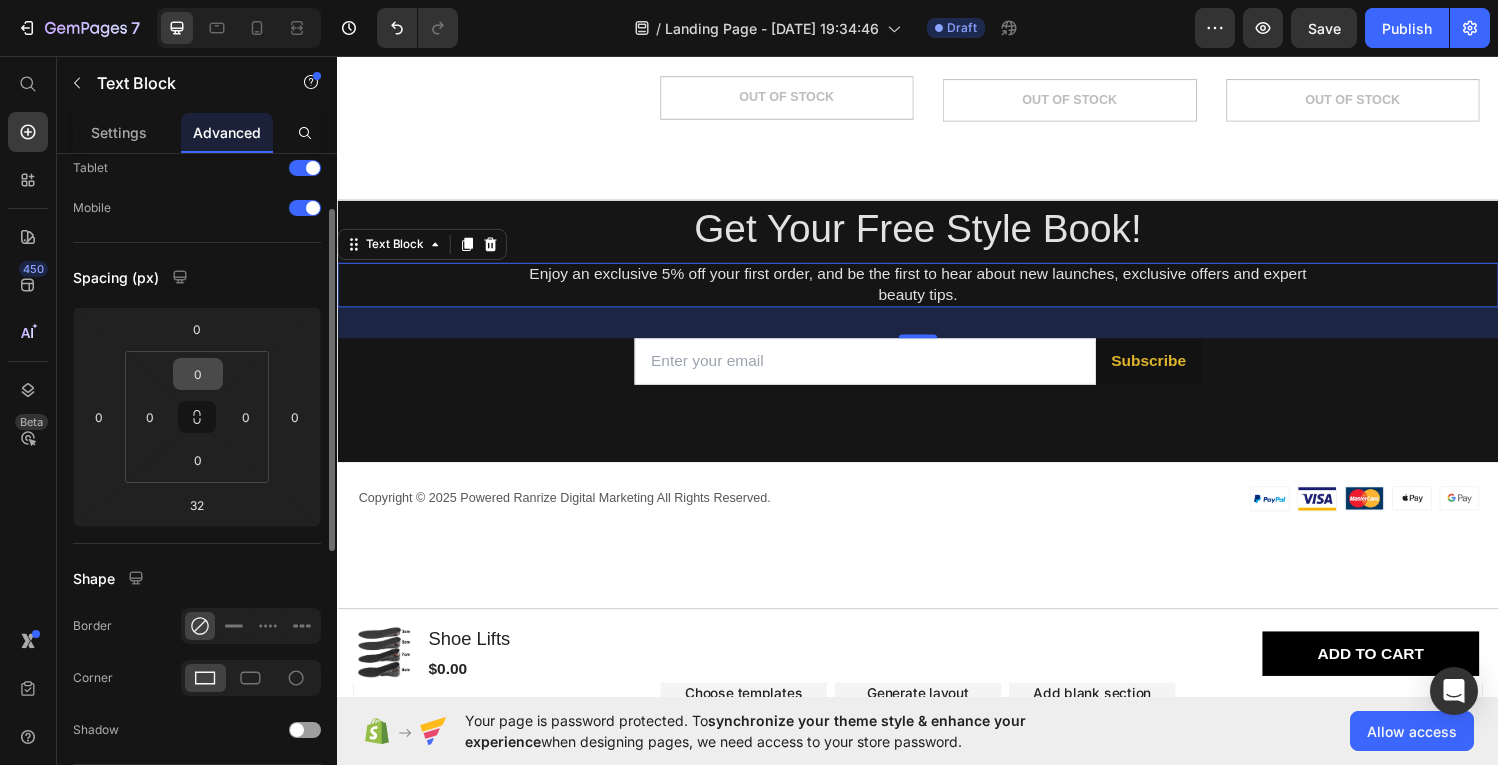click on "0" at bounding box center [198, 374] 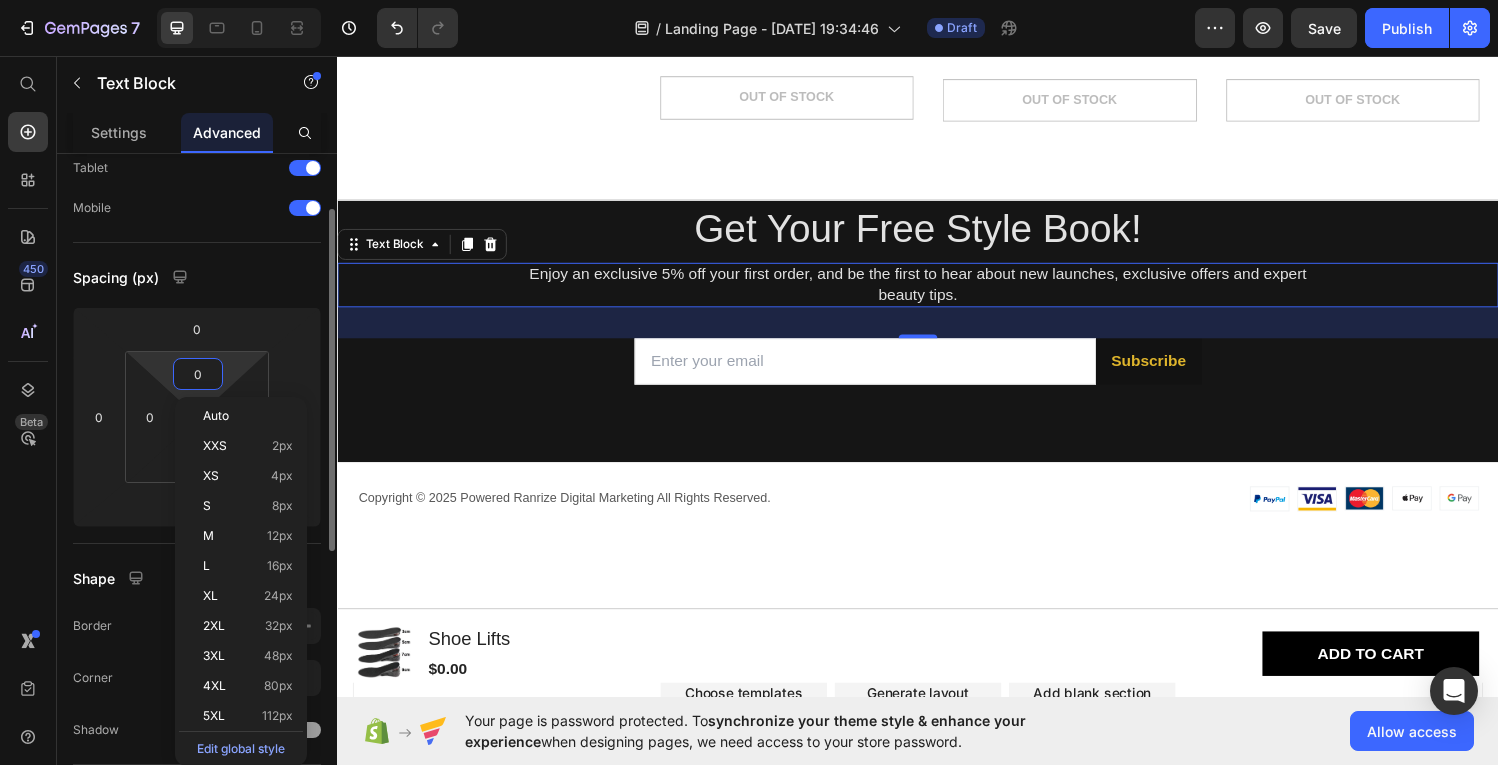 click on "0" at bounding box center (198, 374) 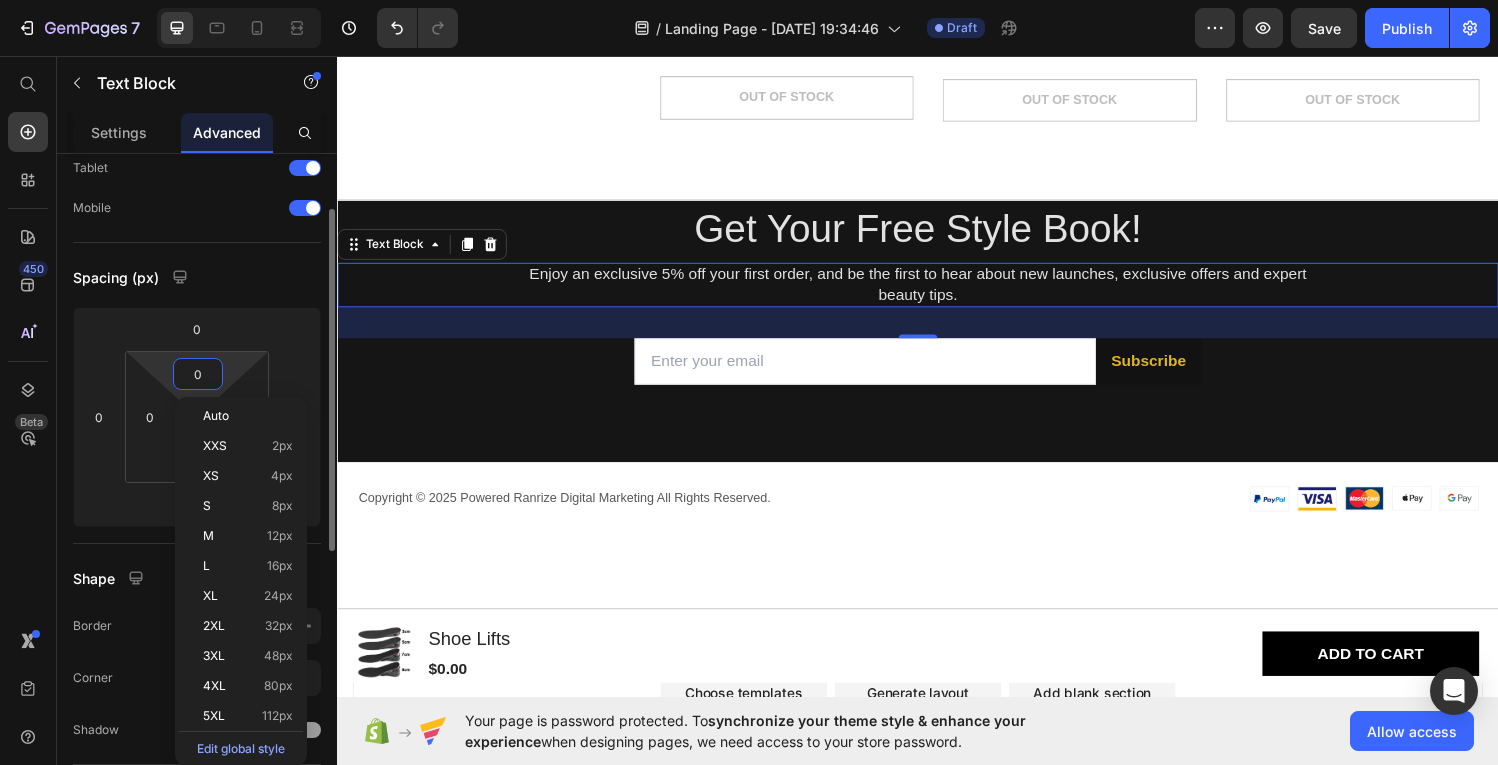 click on "0" at bounding box center (198, 374) 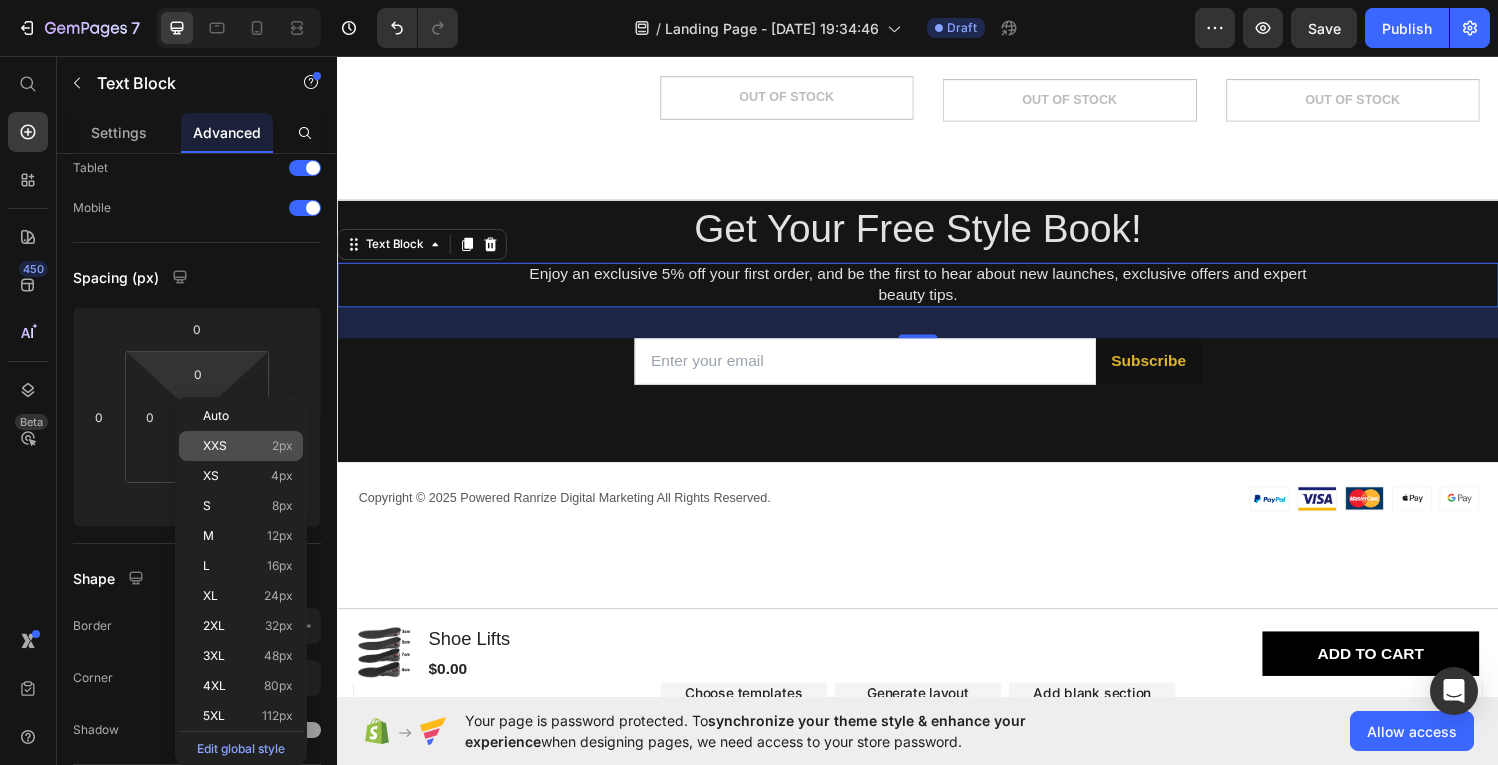 click on "XXS 2px" at bounding box center [248, 446] 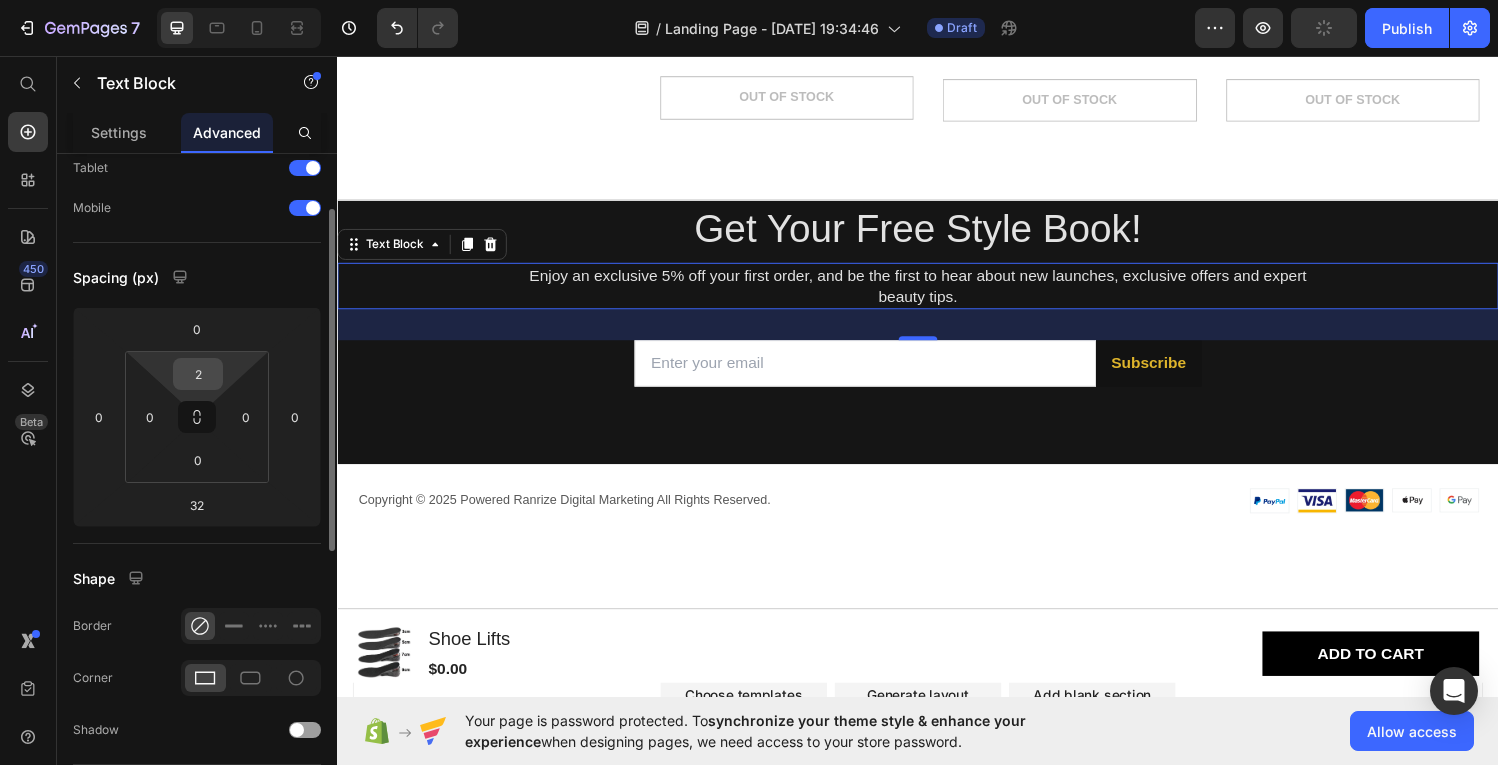 click on "2" at bounding box center (198, 374) 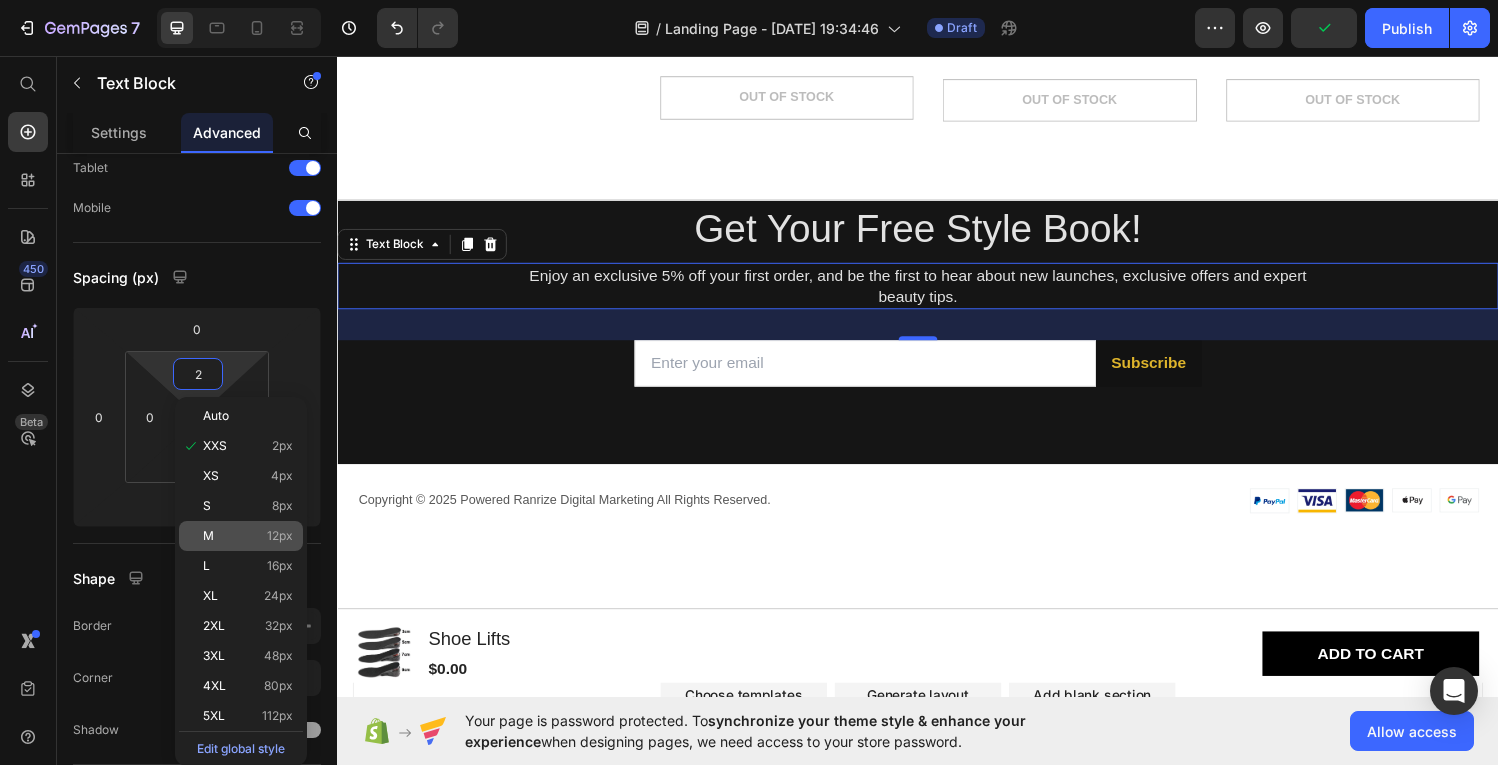 click on "M 12px" 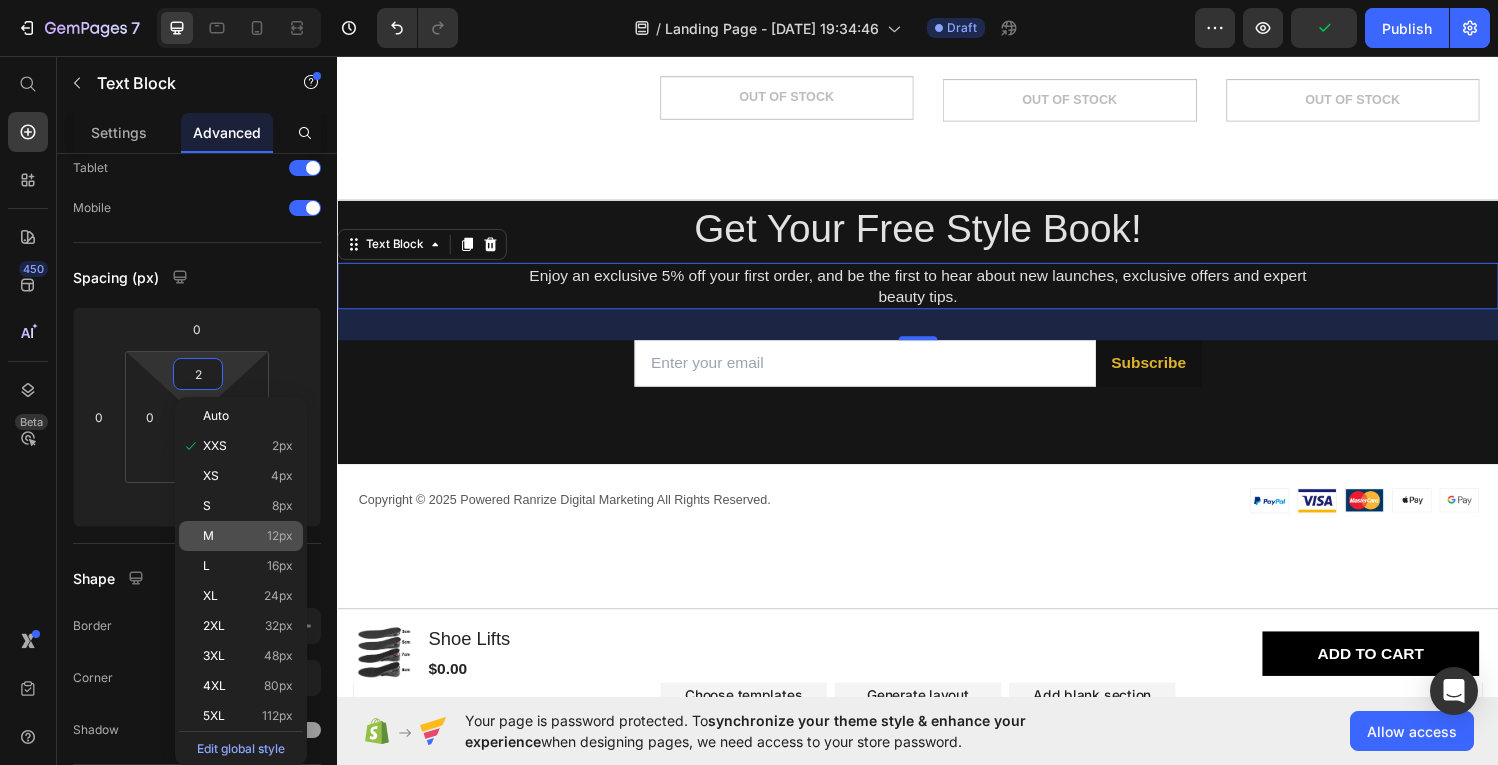 type on "12" 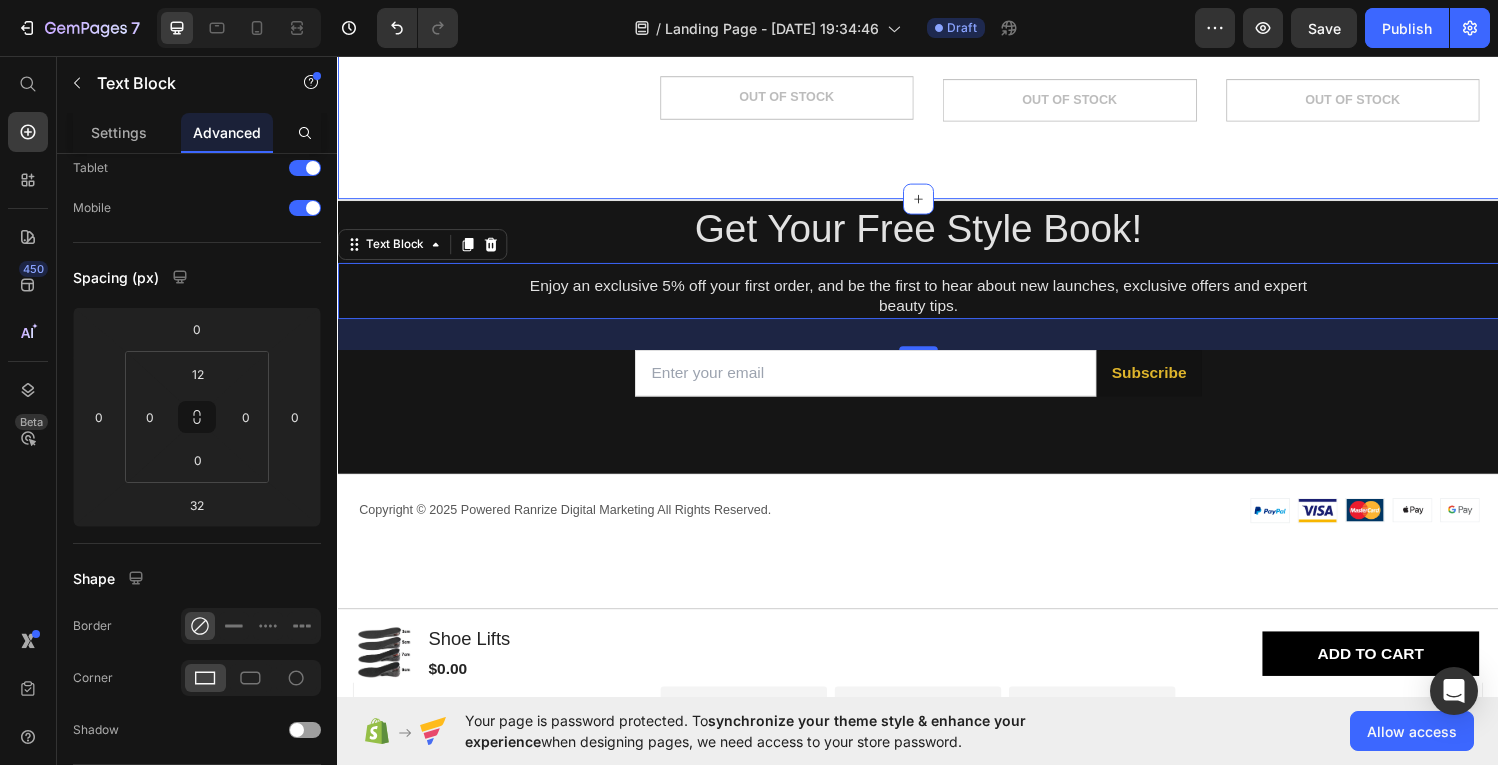 click on "Use With Heading For the ultimate care, discover our recommendation of supplementary products. Text Block Product Images Row Pants Stays Product Title $0.00 Product Price Out of stock Add to Cart Product Hero Banner Product Images Row Shoe Lifts Product Title $0.00 Product Price Out of stock Add to Cart Product Hero Banner Product Images Row Shoe Lifts Product Title $0.00 Product Price Out of stock Add to Cart Product Hero Banner Carousel Row Section 6" at bounding box center (937, -78) 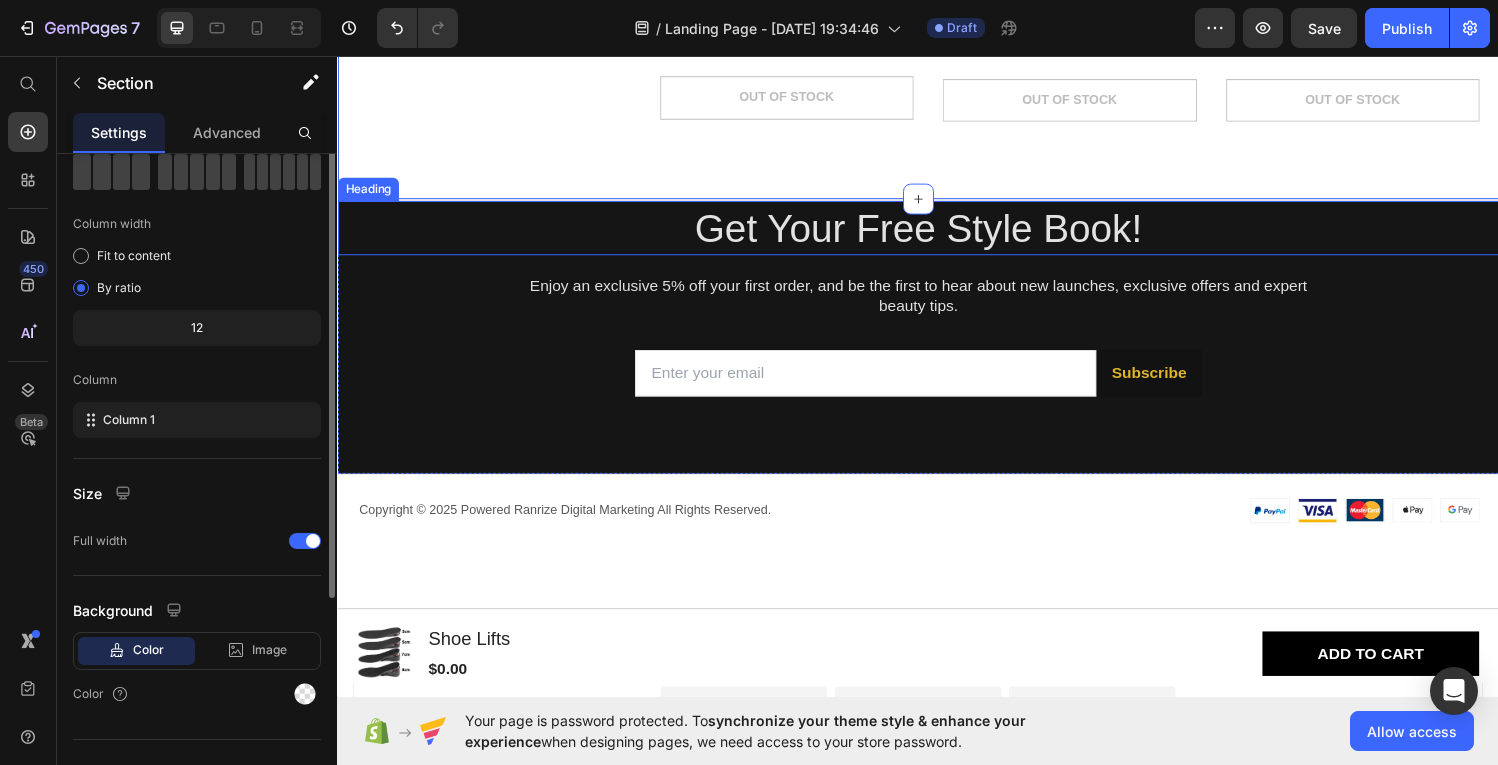 scroll, scrollTop: 0, scrollLeft: 0, axis: both 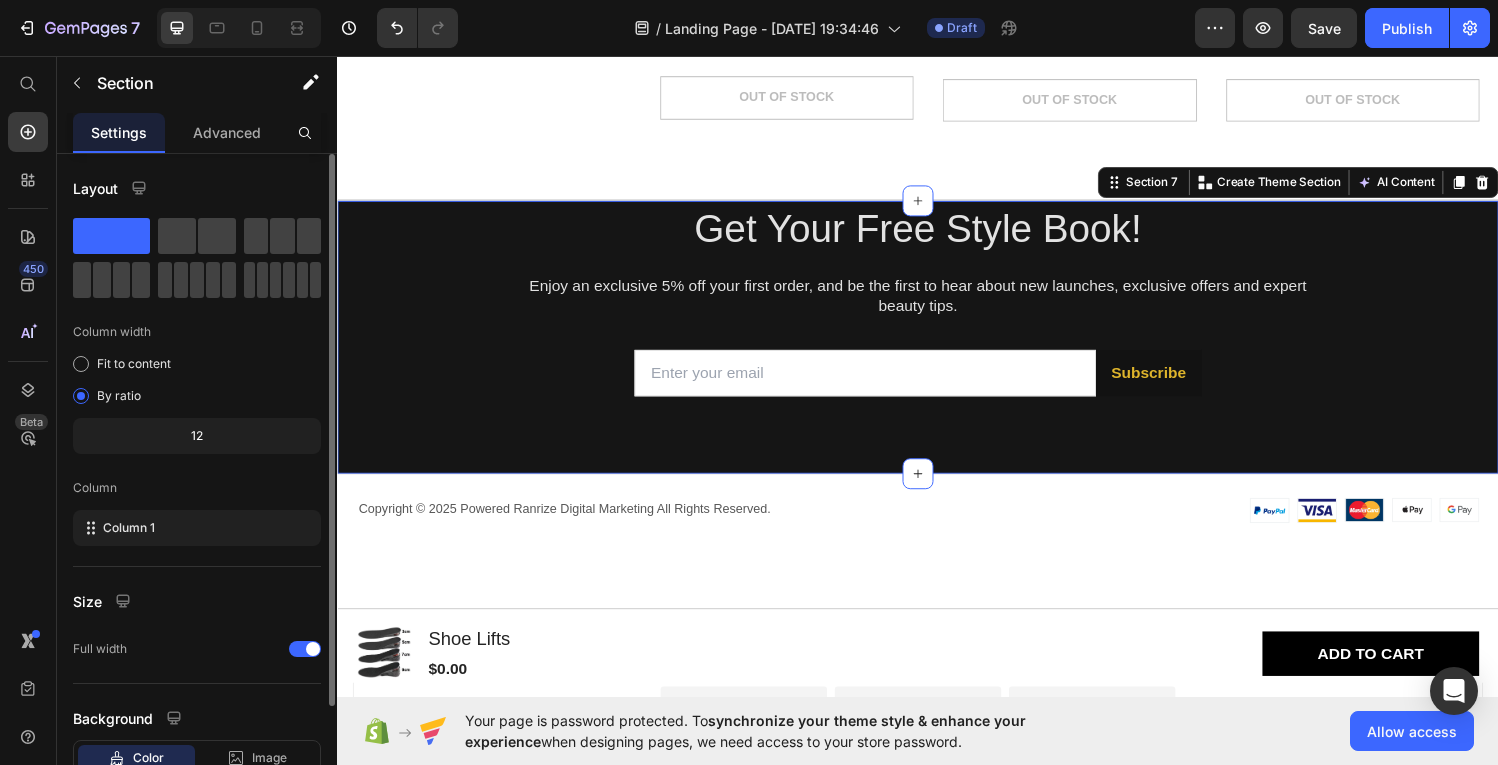 click on "Get Your Free Style Book! Heading Enjoy an exclusive 5% off your first order, and be the first to hear about new launches, exclusive offers and expert beauty tips. Text Block Email Field Subscribe Submit Button Row Contact Form" at bounding box center [937, 346] 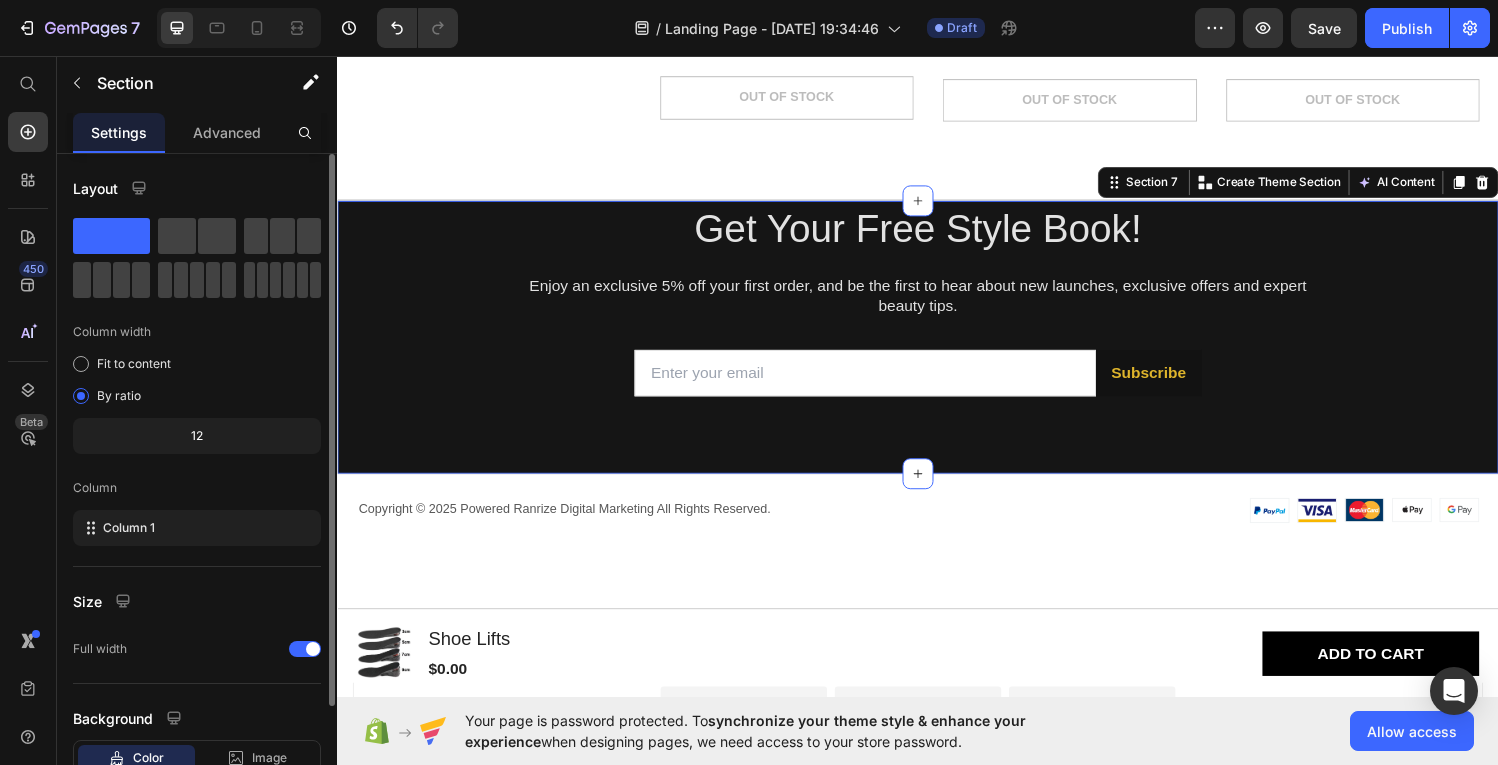 click on "Get Your Free Style Book! Heading Enjoy an exclusive 5% off your first order, and be the first to hear about new launches, exclusive offers and expert beauty tips. Text Block Email Field Subscribe Submit Button Row Contact Form" at bounding box center (937, 346) 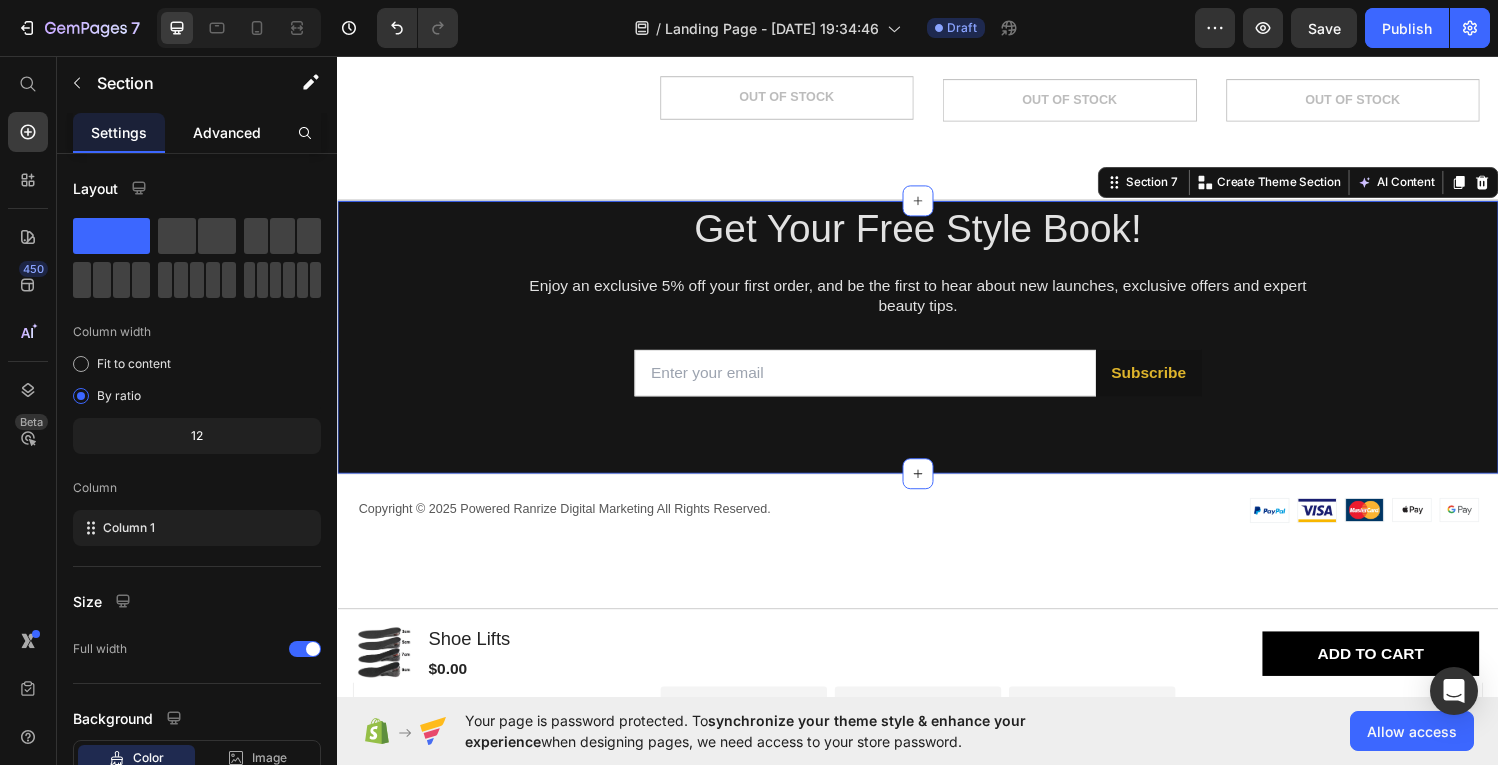 click on "Advanced" 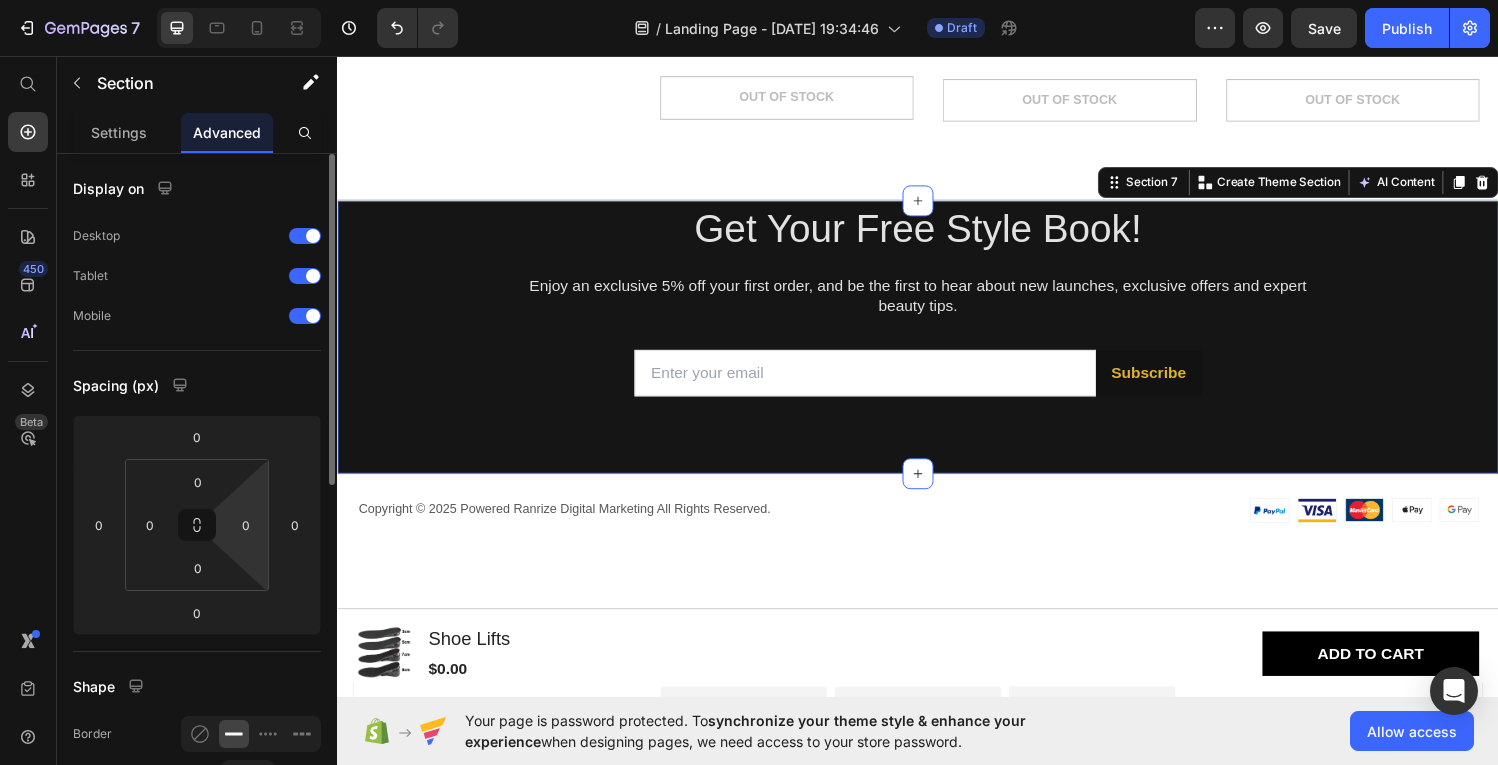 scroll, scrollTop: 108, scrollLeft: 0, axis: vertical 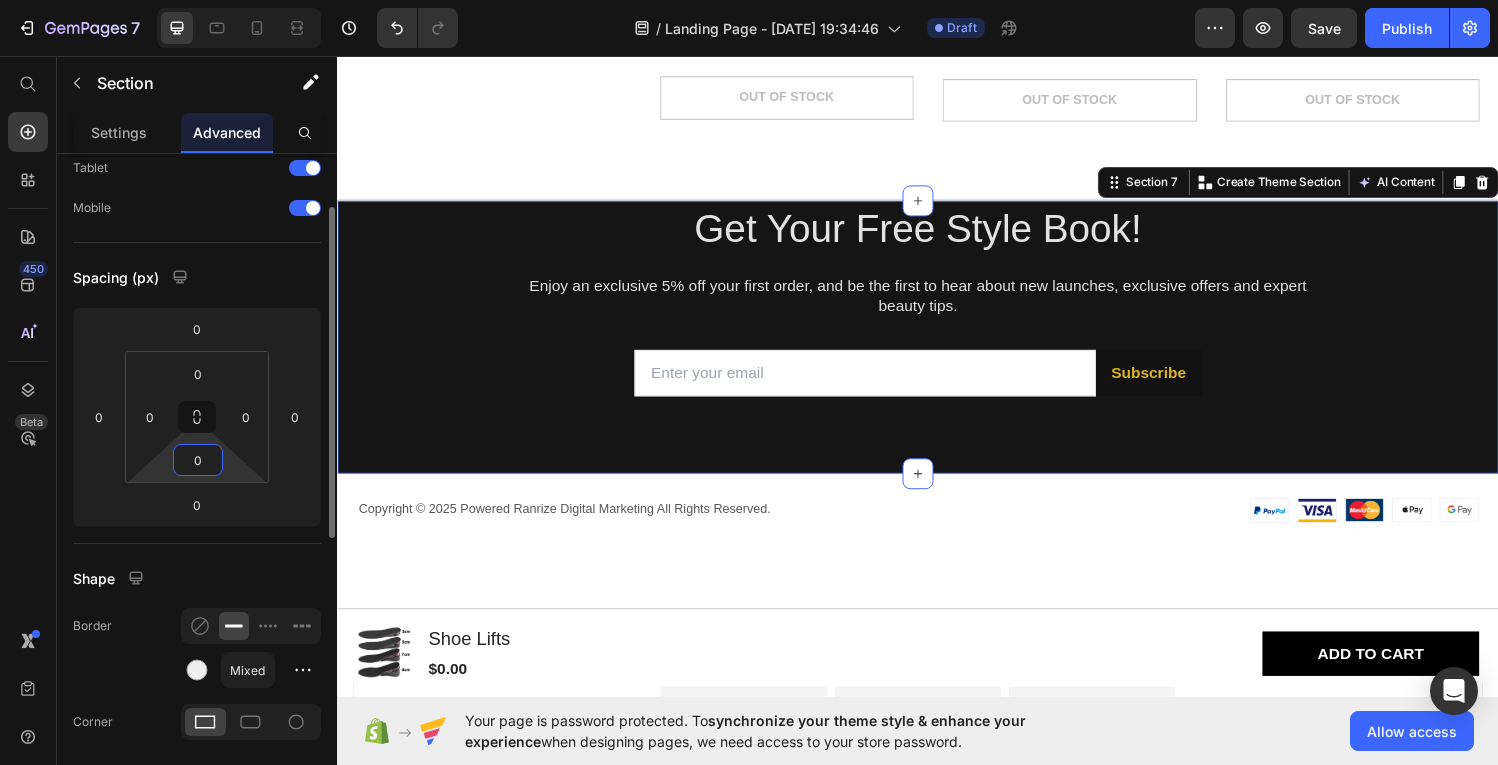 click on "0" at bounding box center [198, 460] 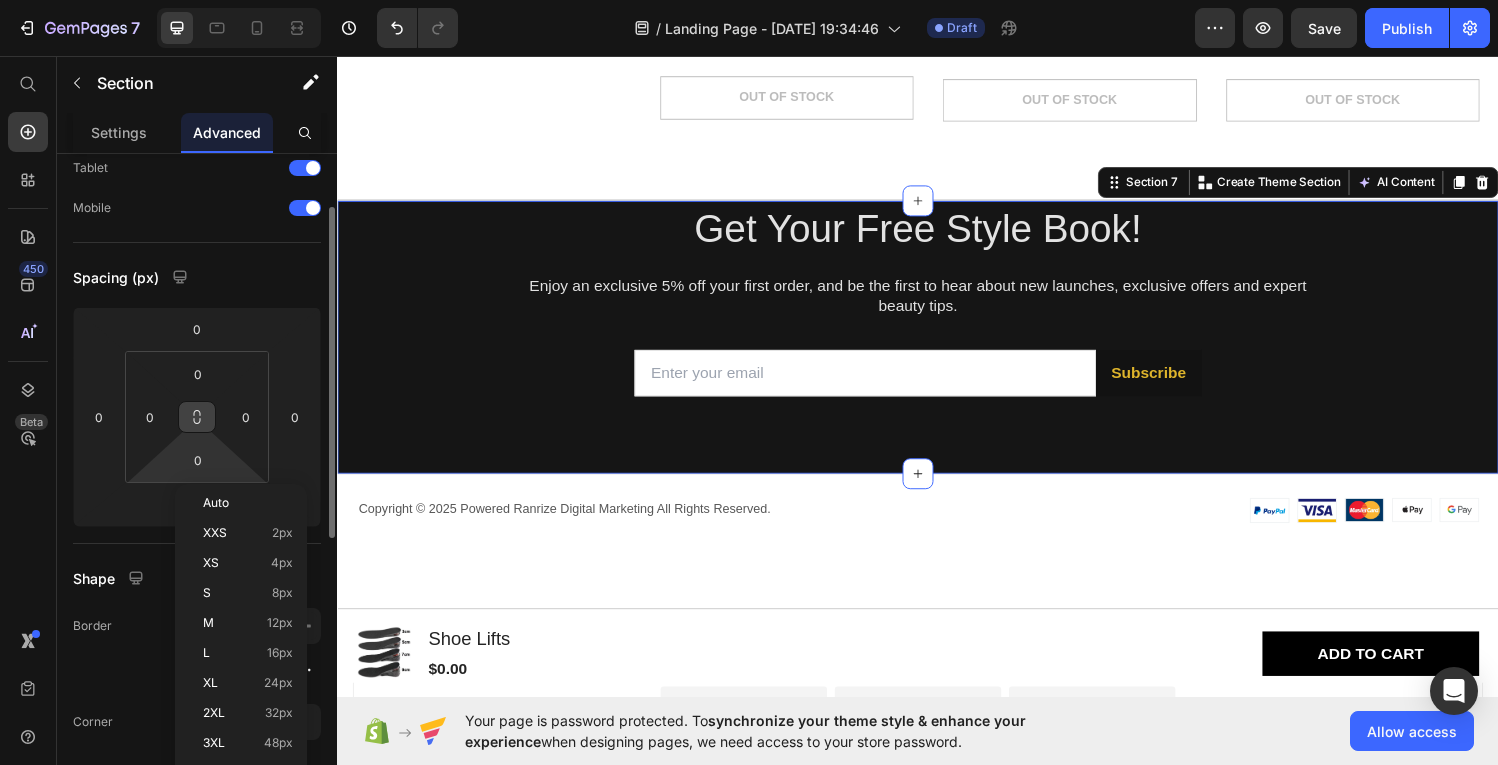 click at bounding box center [197, 417] 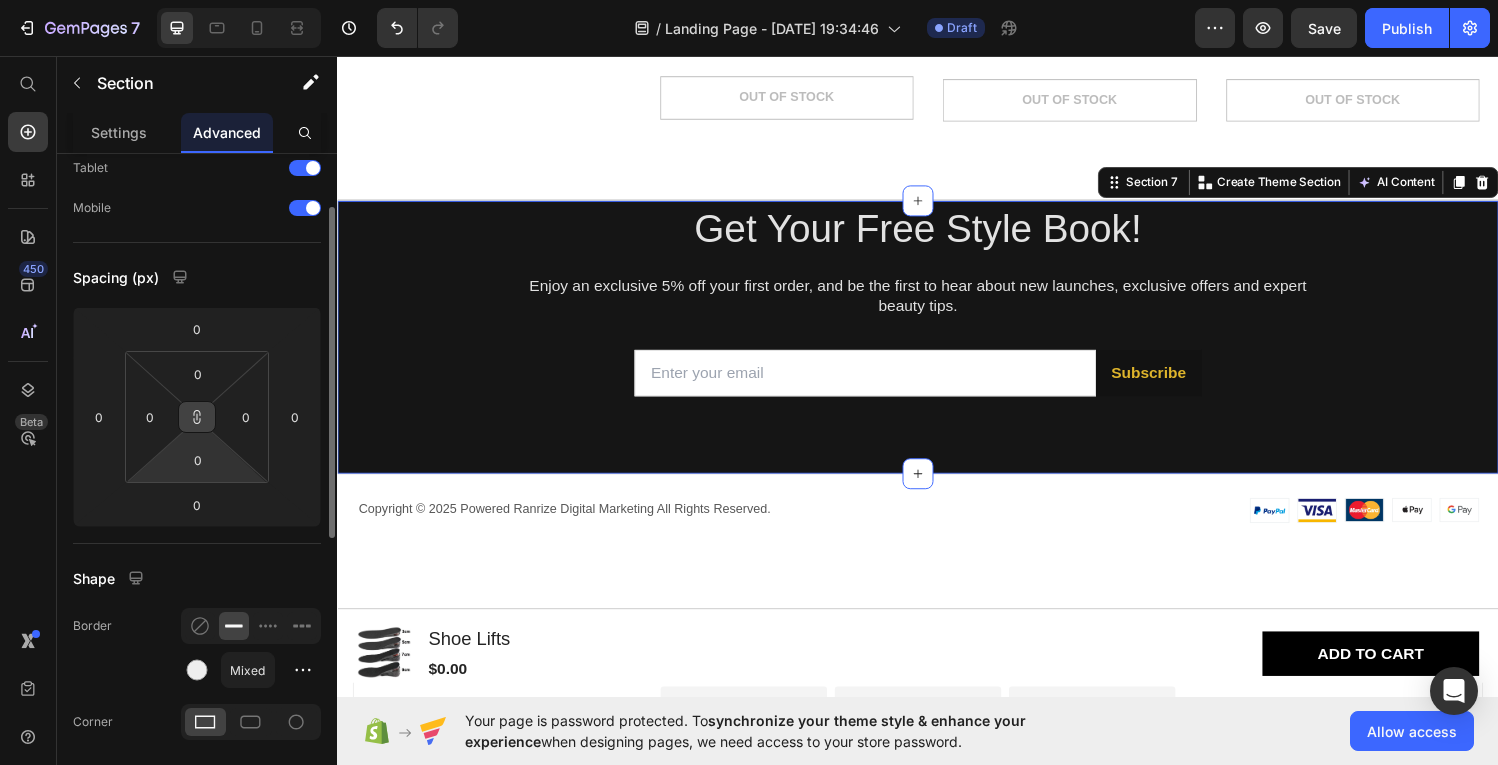 click 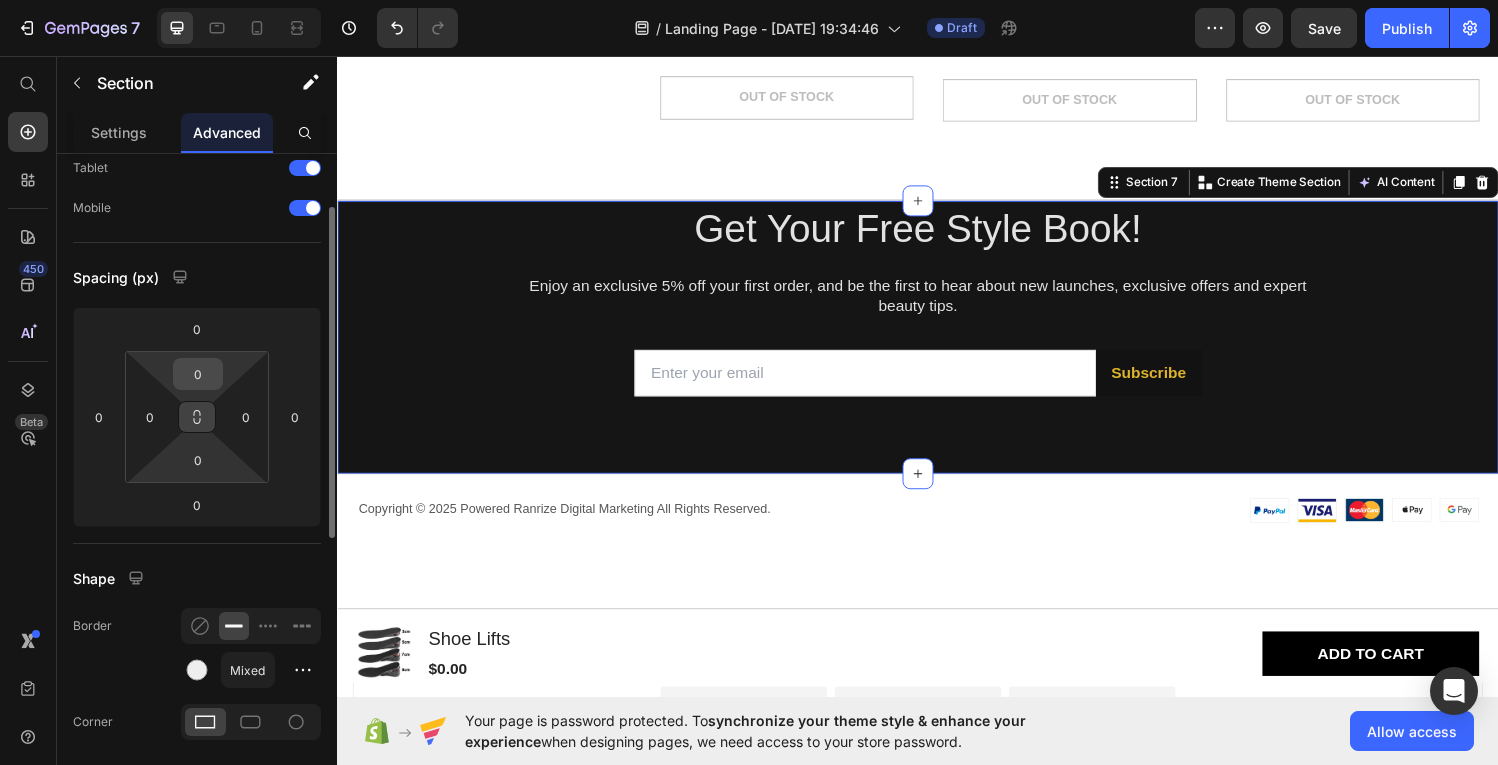 drag, startPoint x: 196, startPoint y: 424, endPoint x: 200, endPoint y: 371, distance: 53.15073 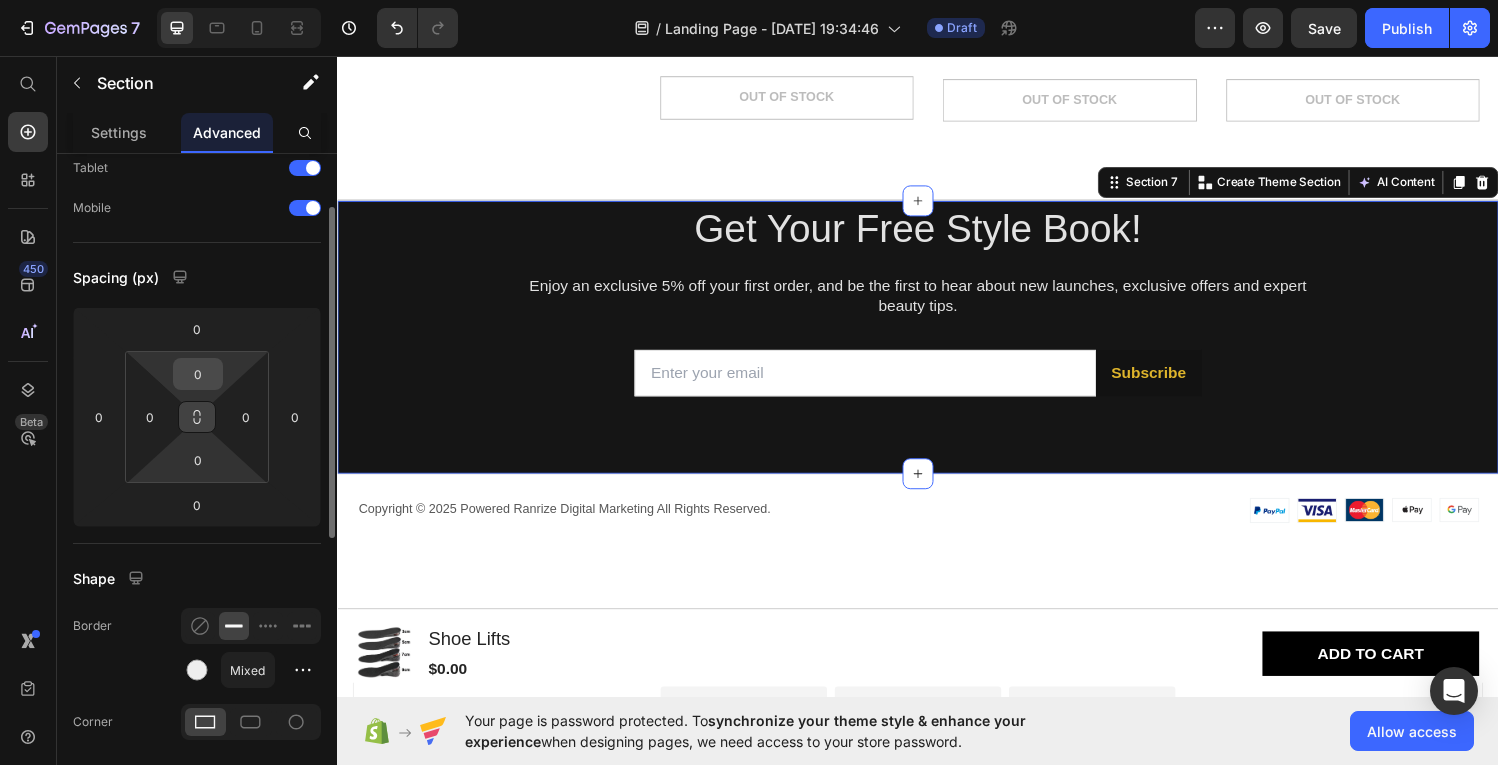 click on "0 0 0 0" at bounding box center (197, 417) 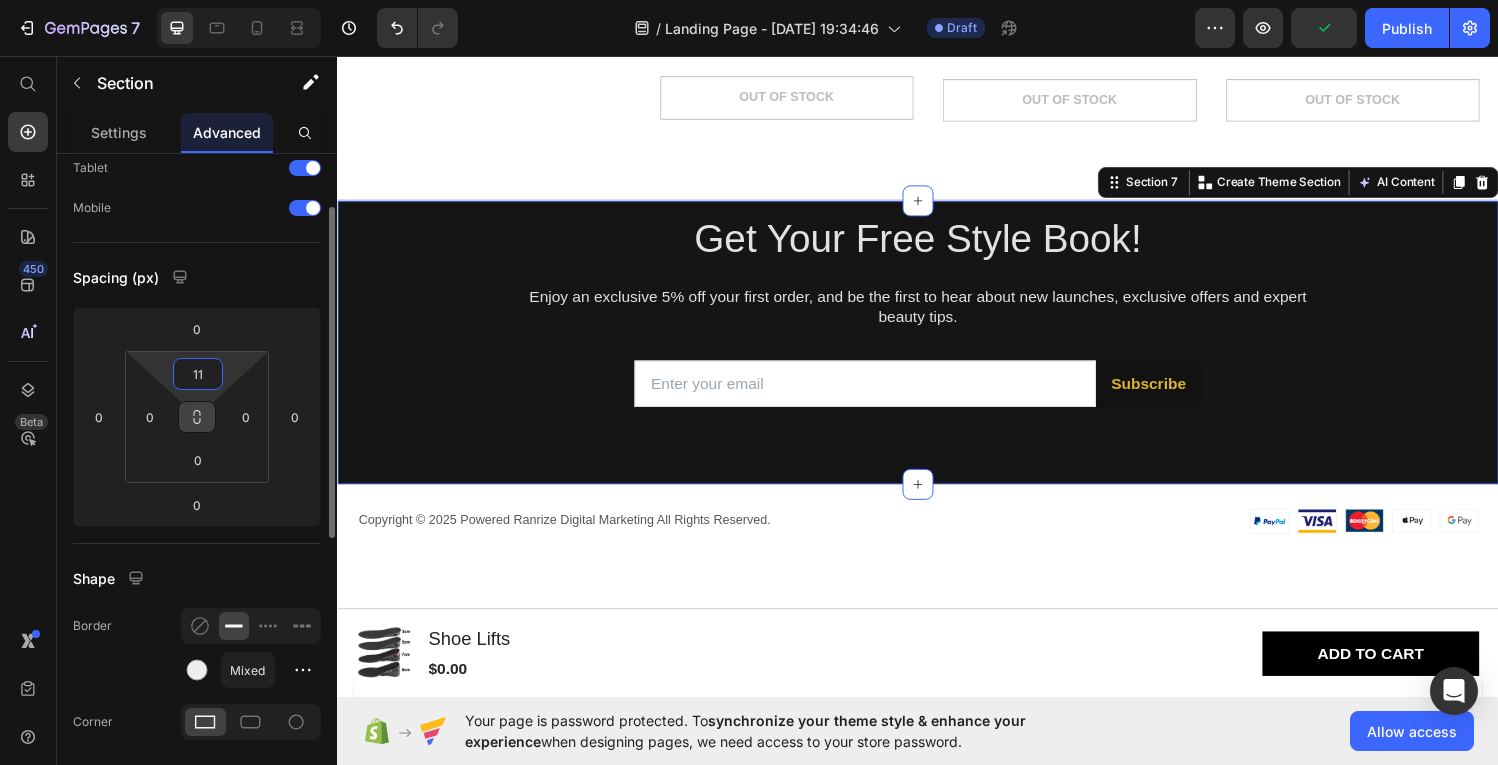 type on "1" 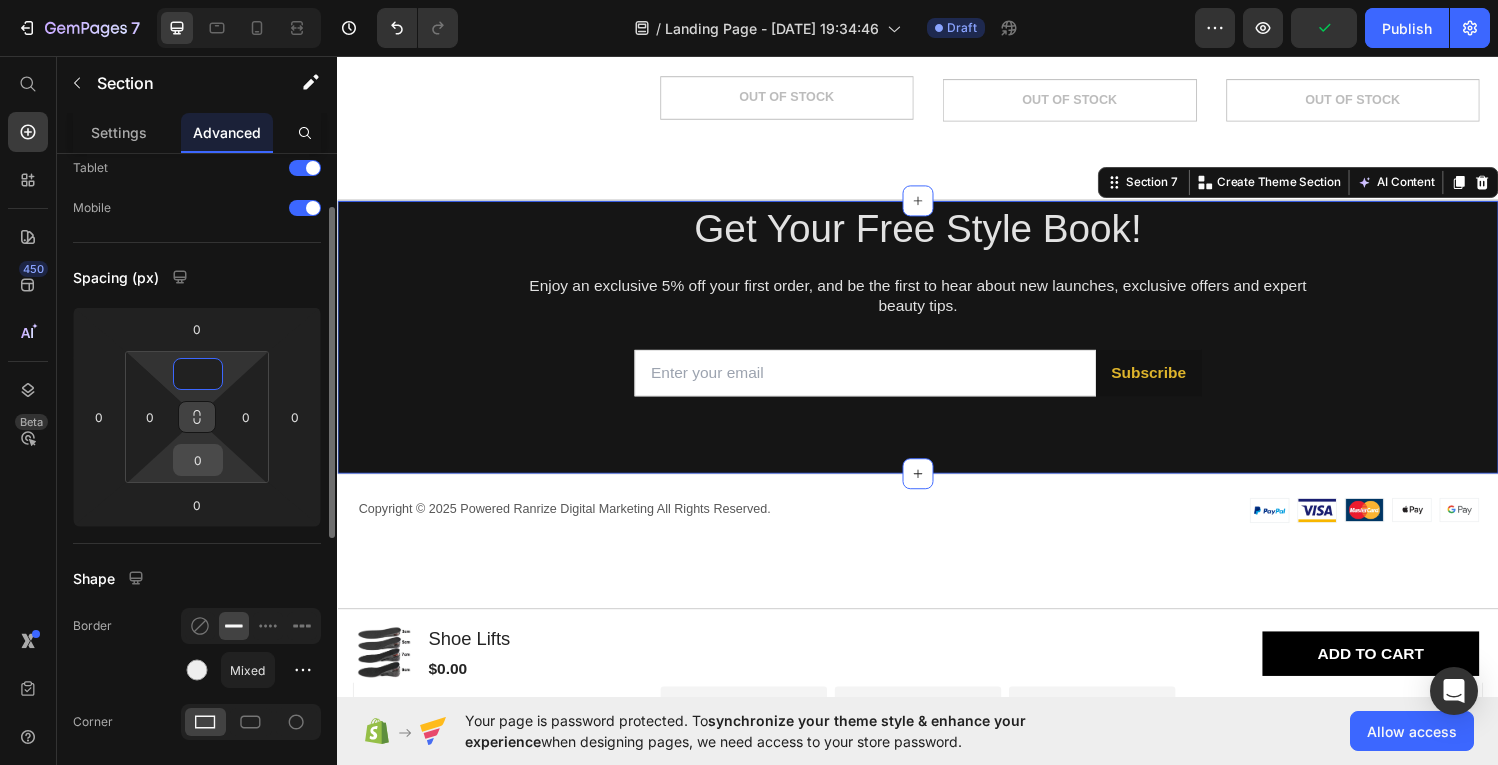 type on "0" 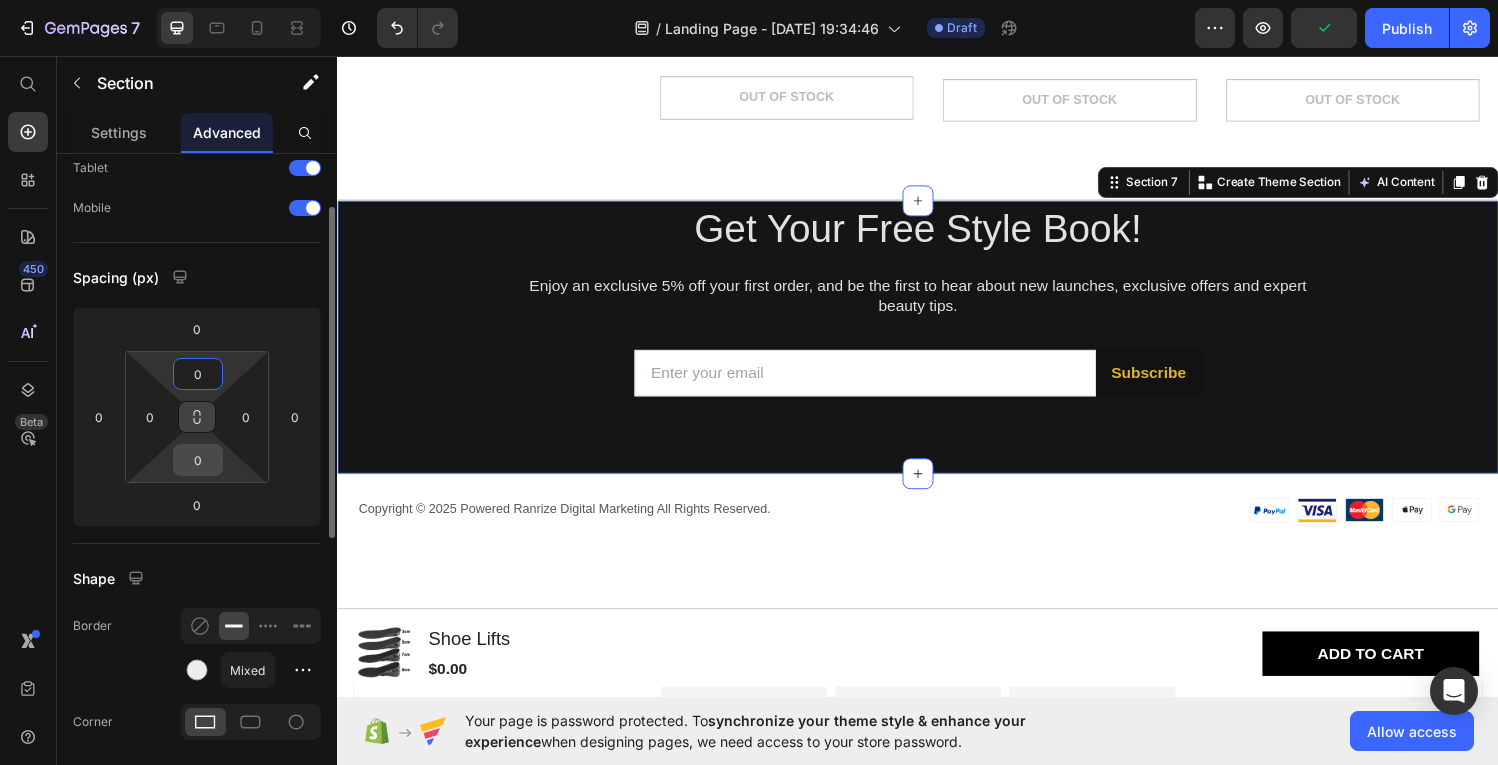 click on "0" at bounding box center [198, 460] 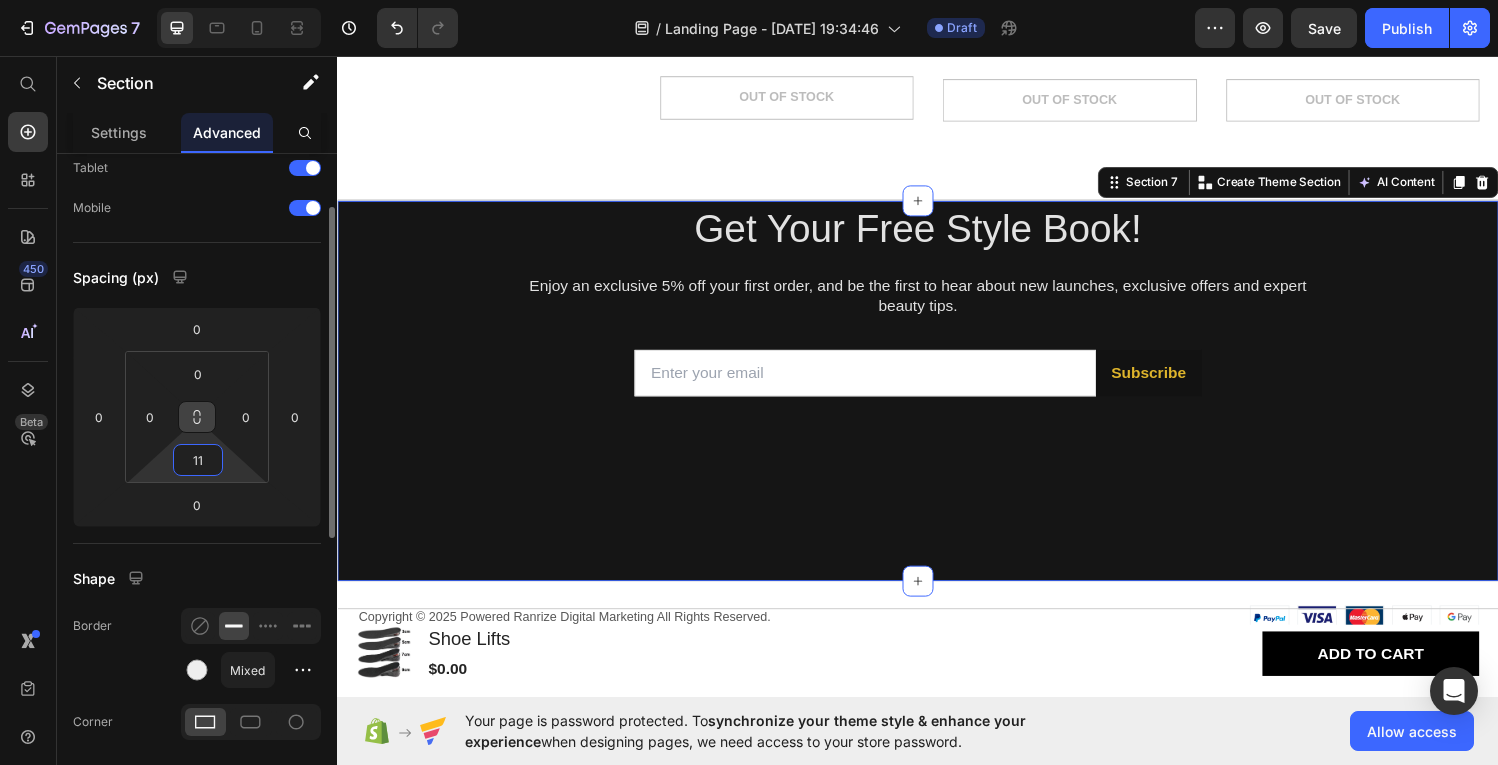 type on "1" 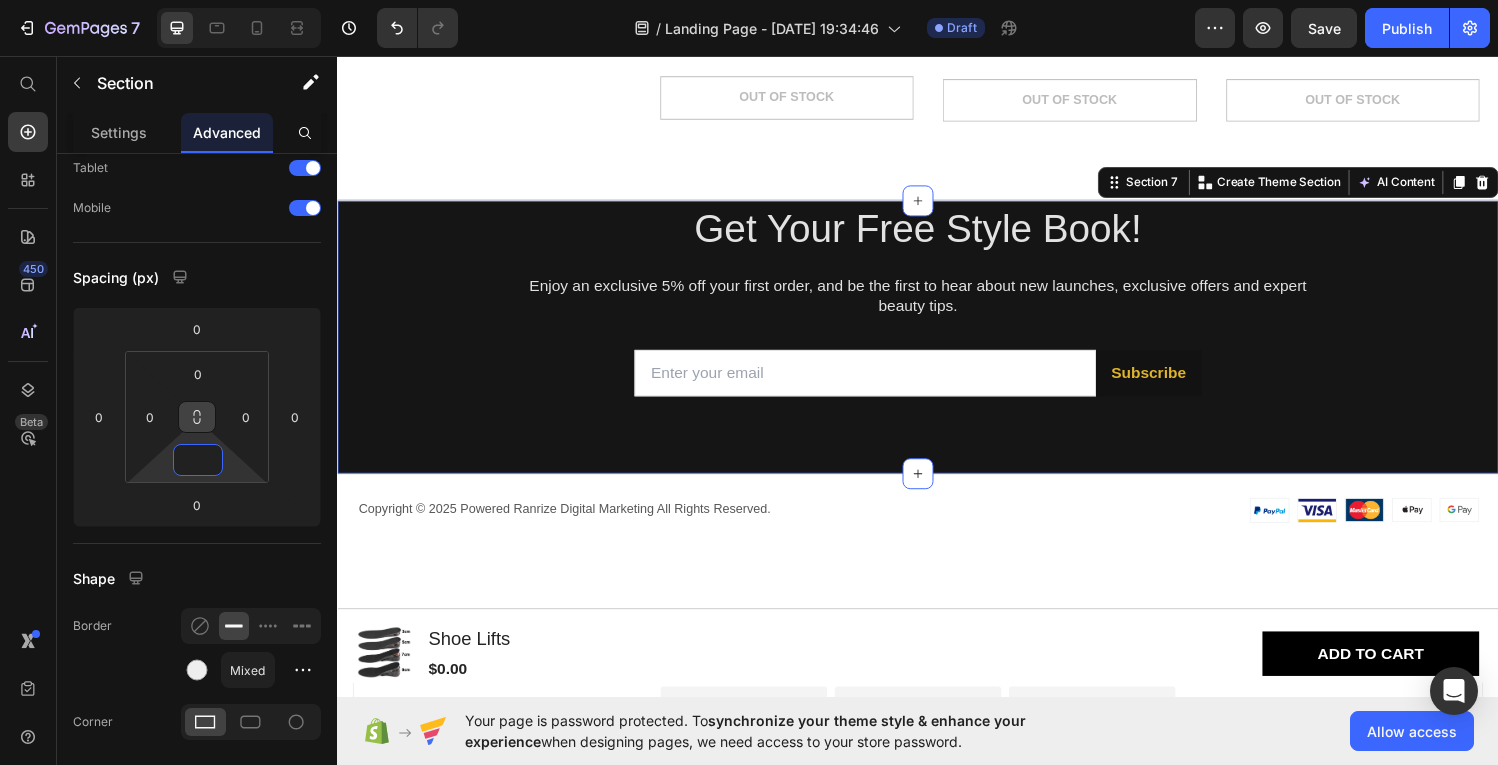 type on "0" 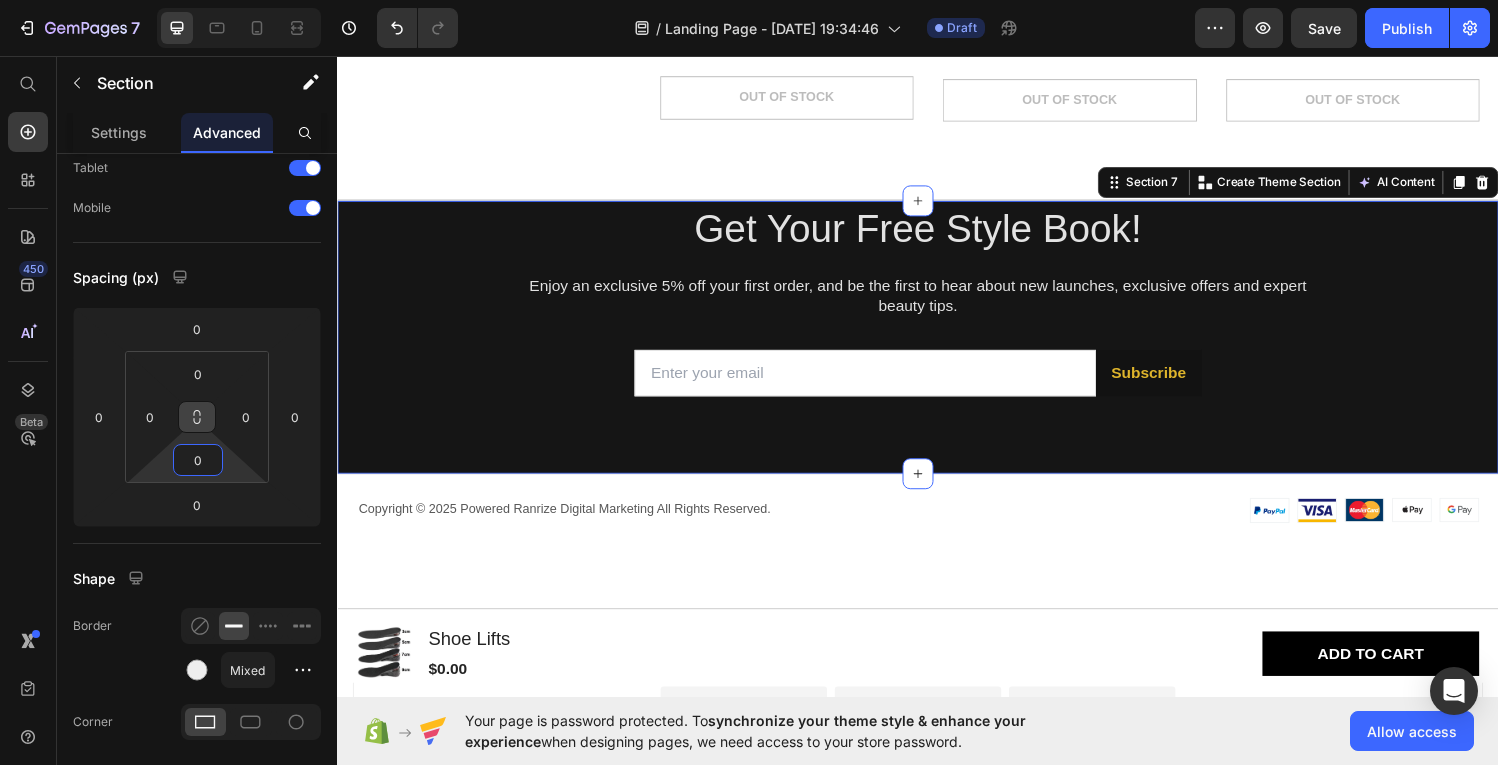 click at bounding box center (197, 417) 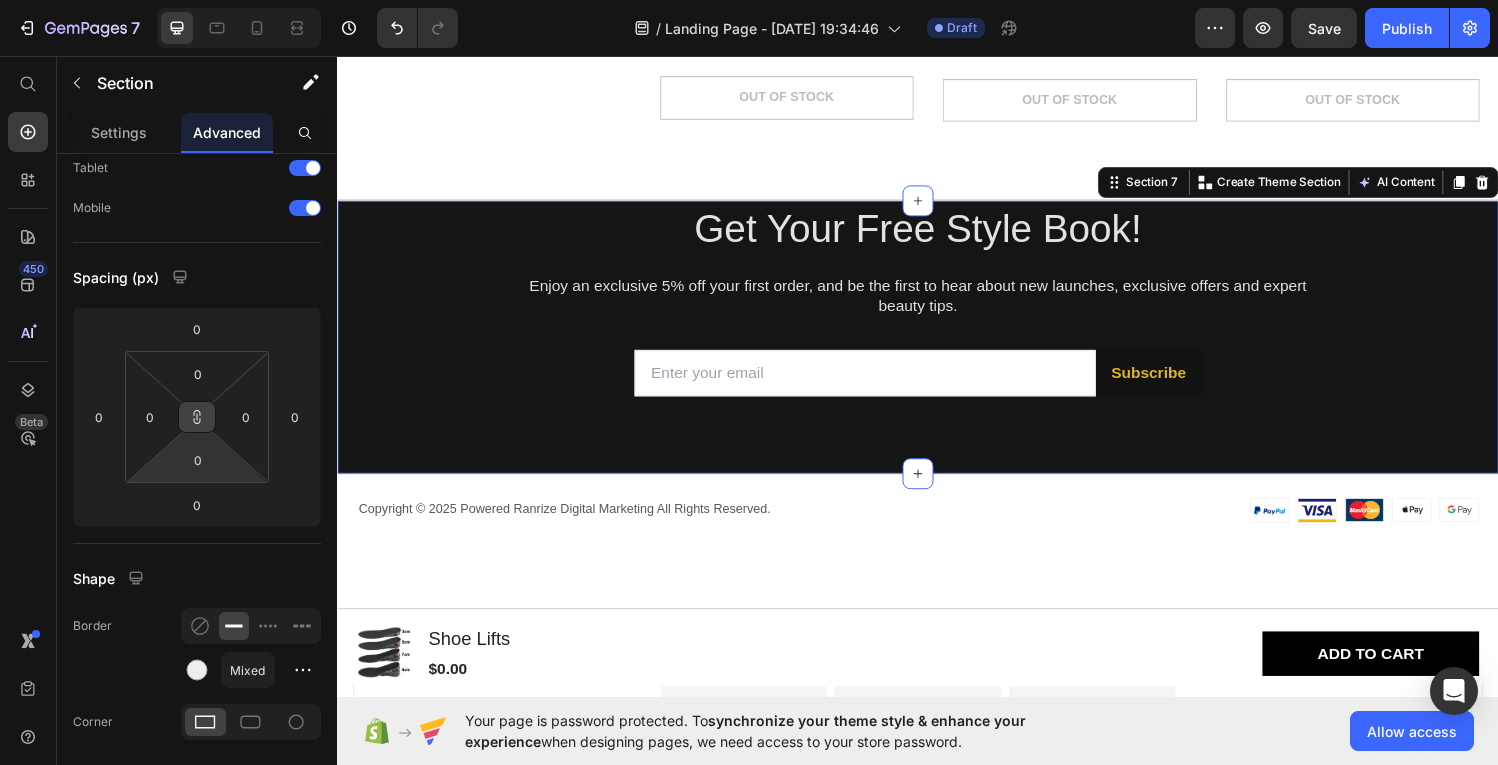click 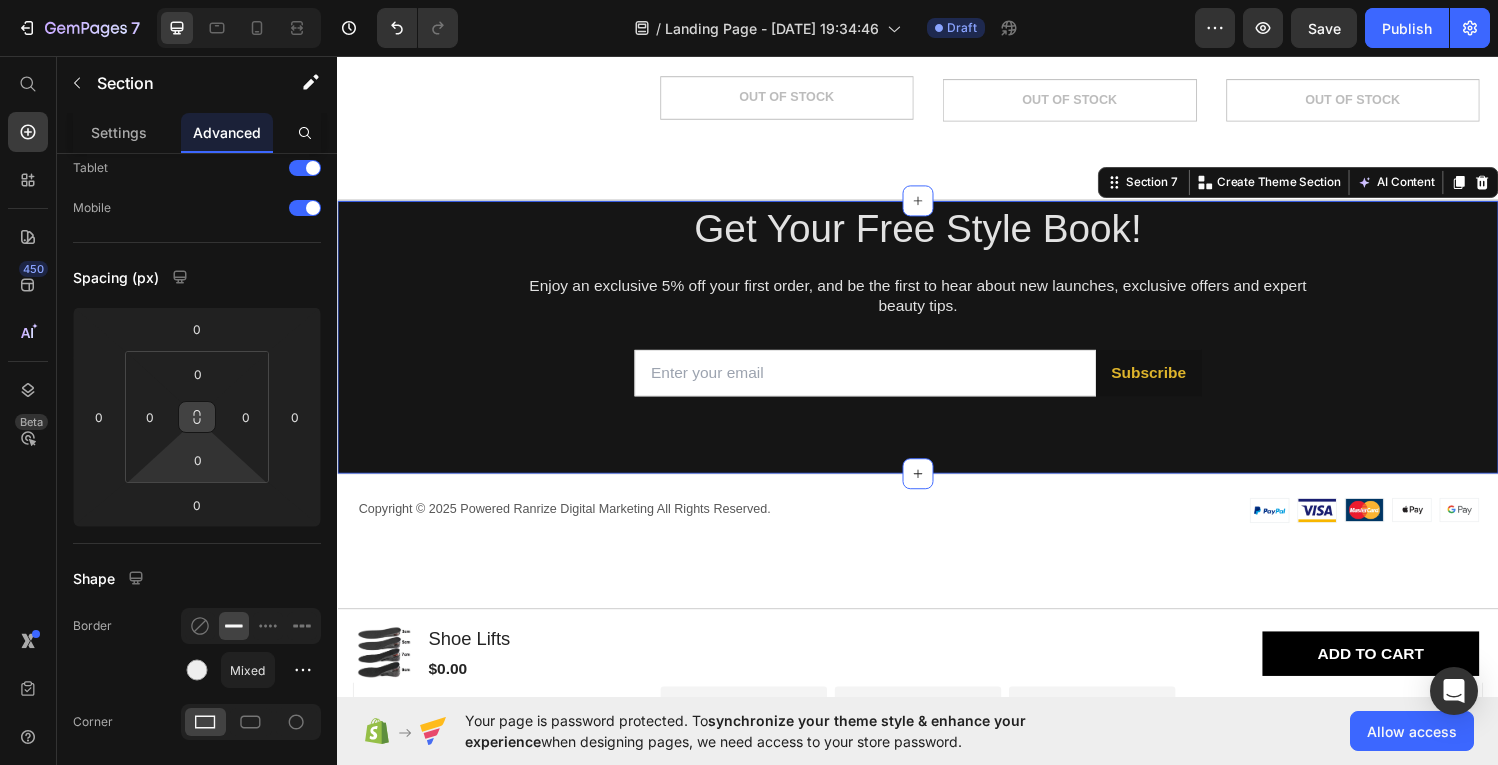 type 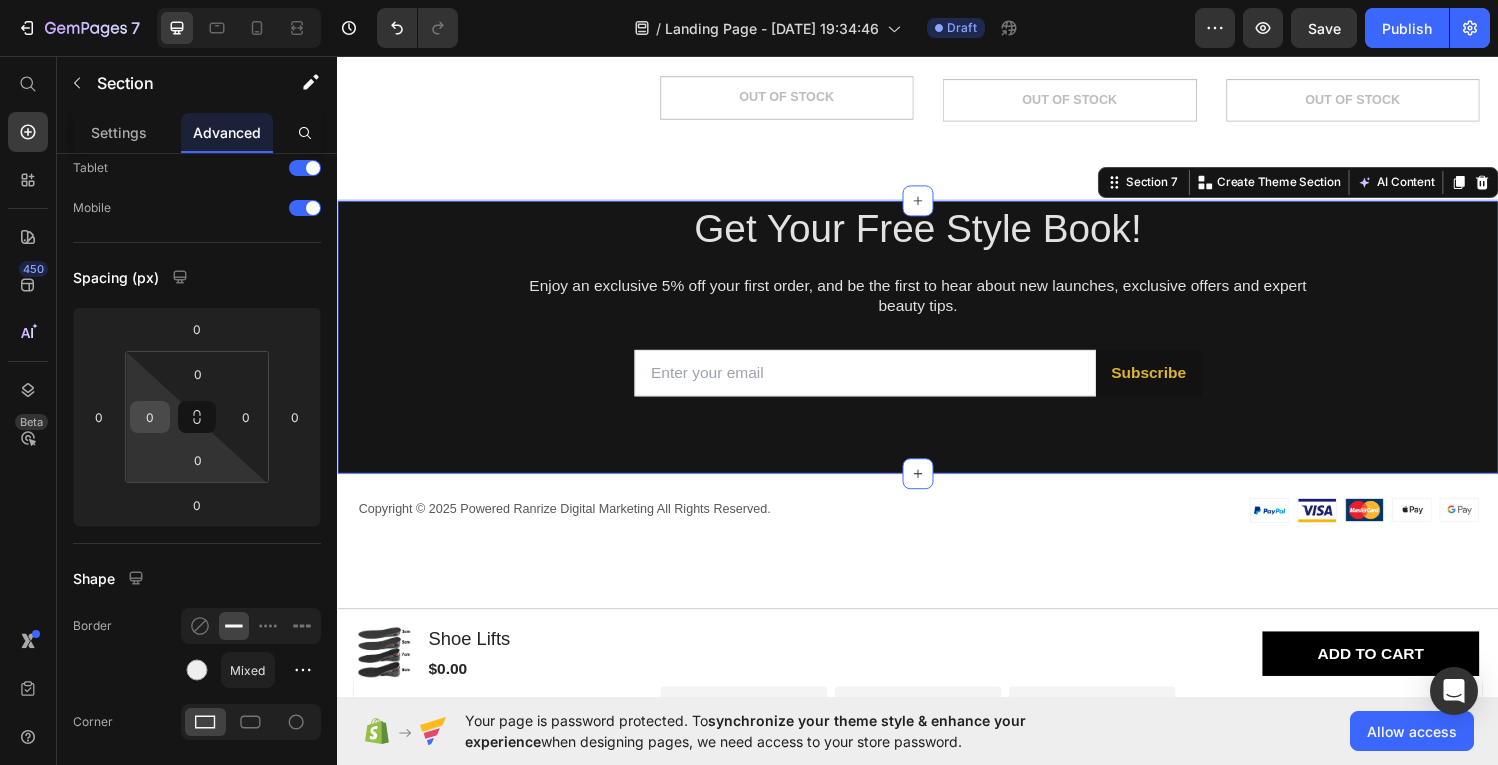 click on "0" at bounding box center [150, 417] 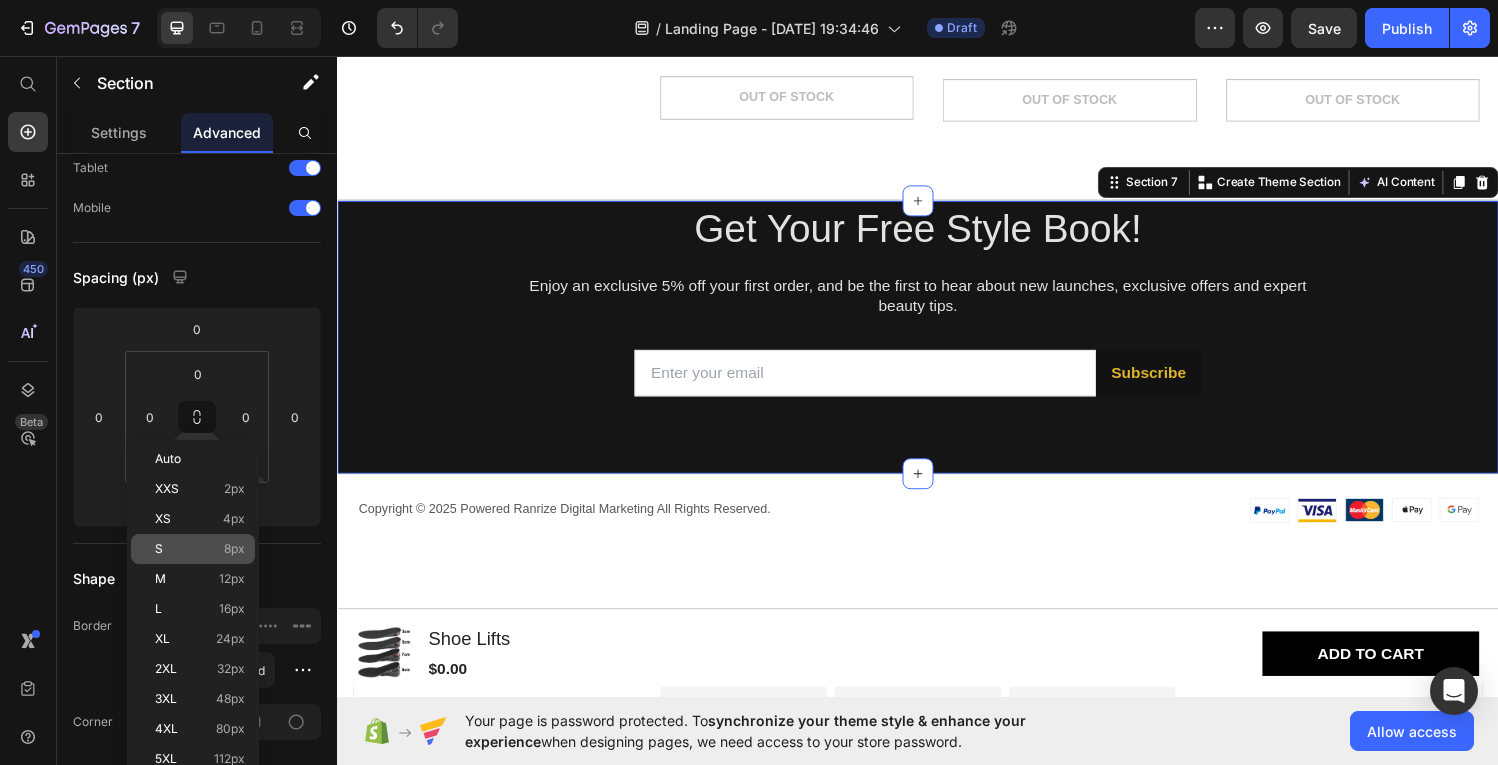 click on "S 8px" 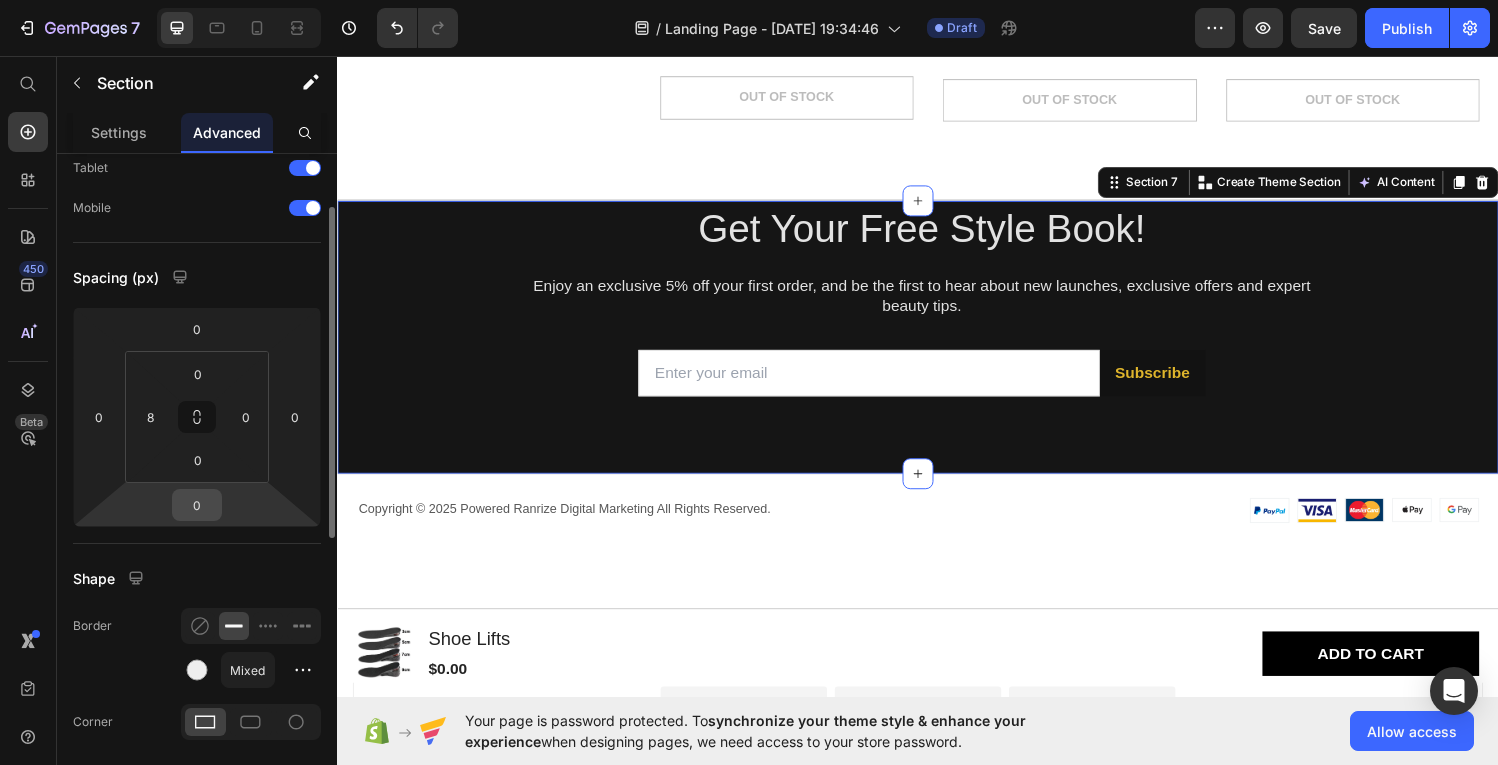 type on "0" 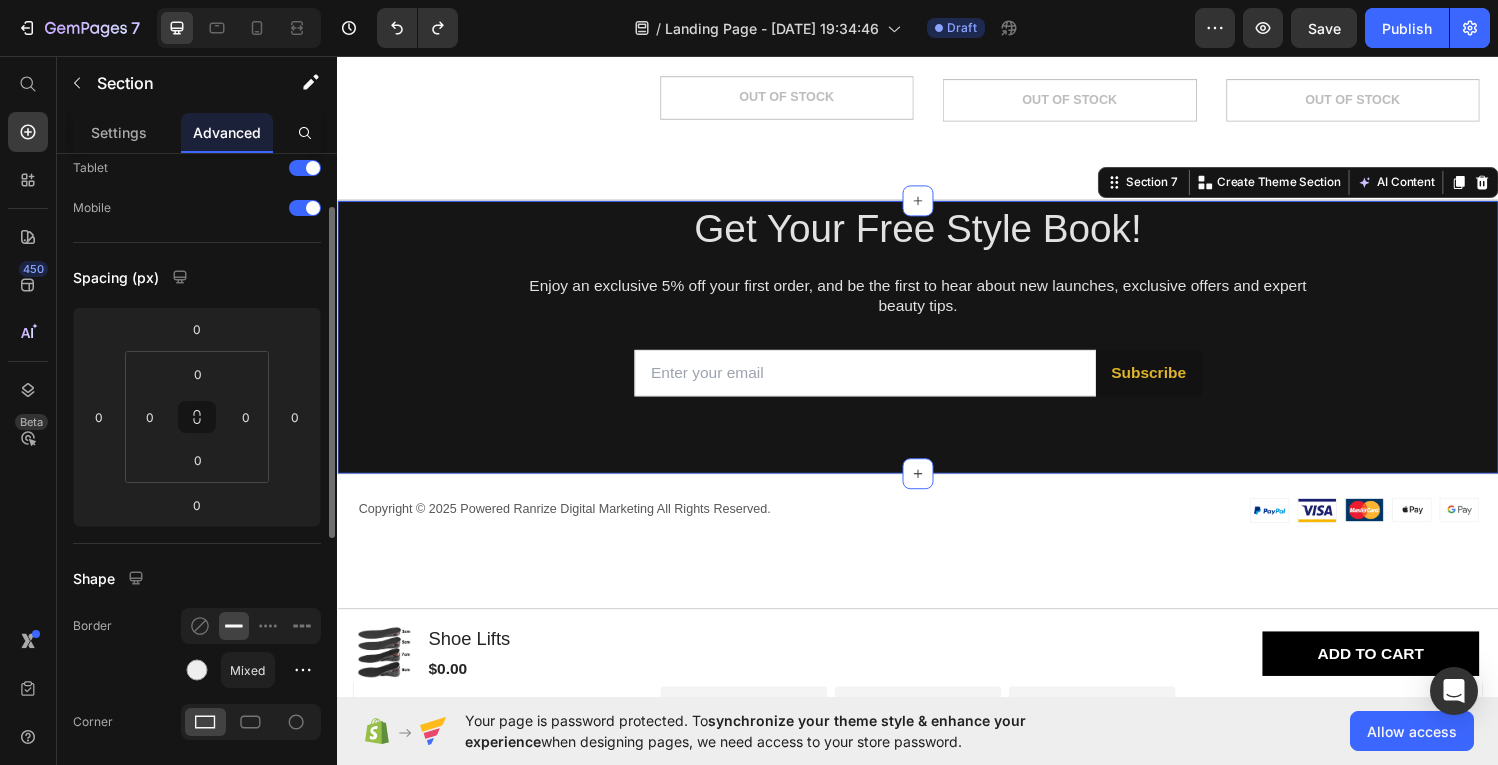 click on "Spacing (px)" at bounding box center [197, 277] 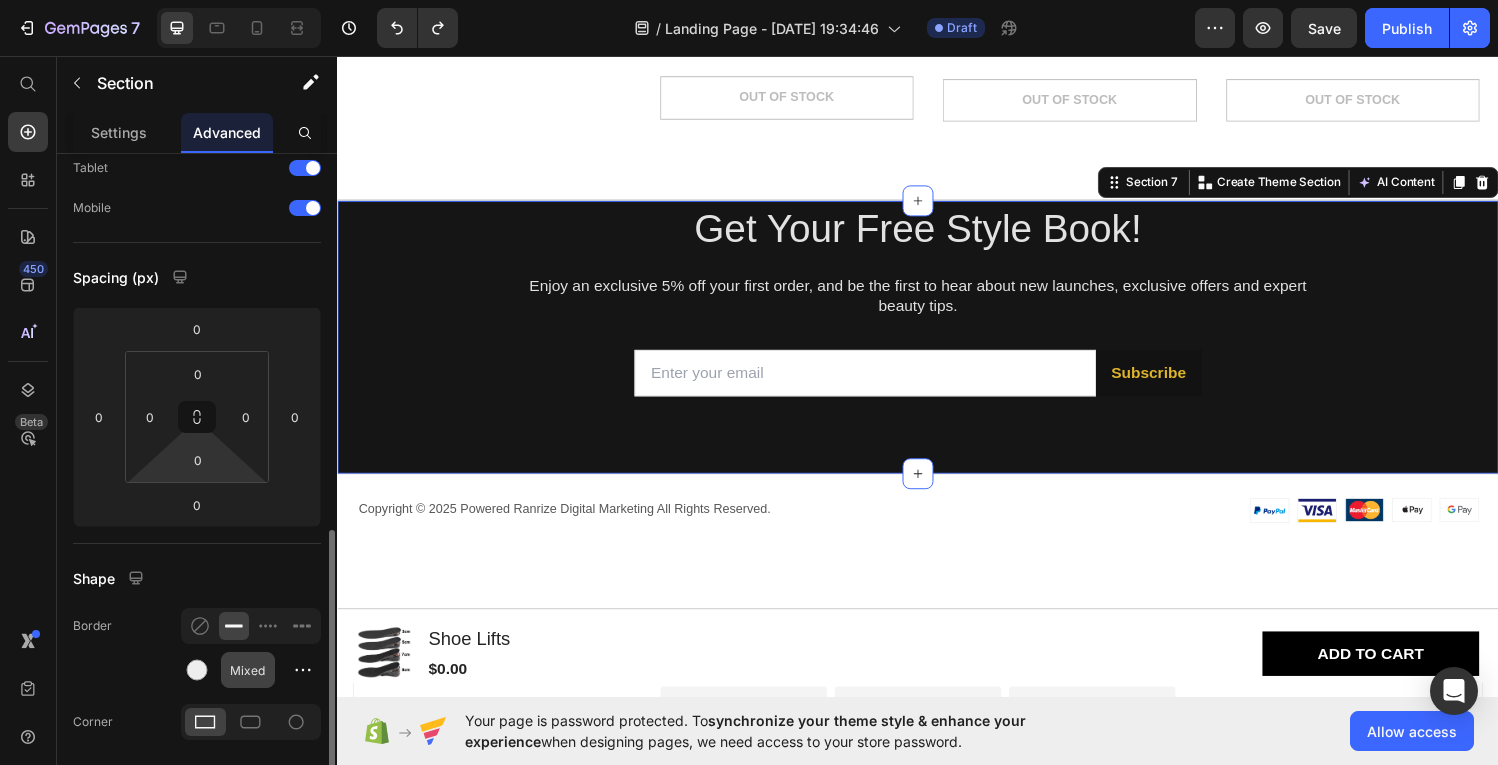 scroll, scrollTop: 324, scrollLeft: 0, axis: vertical 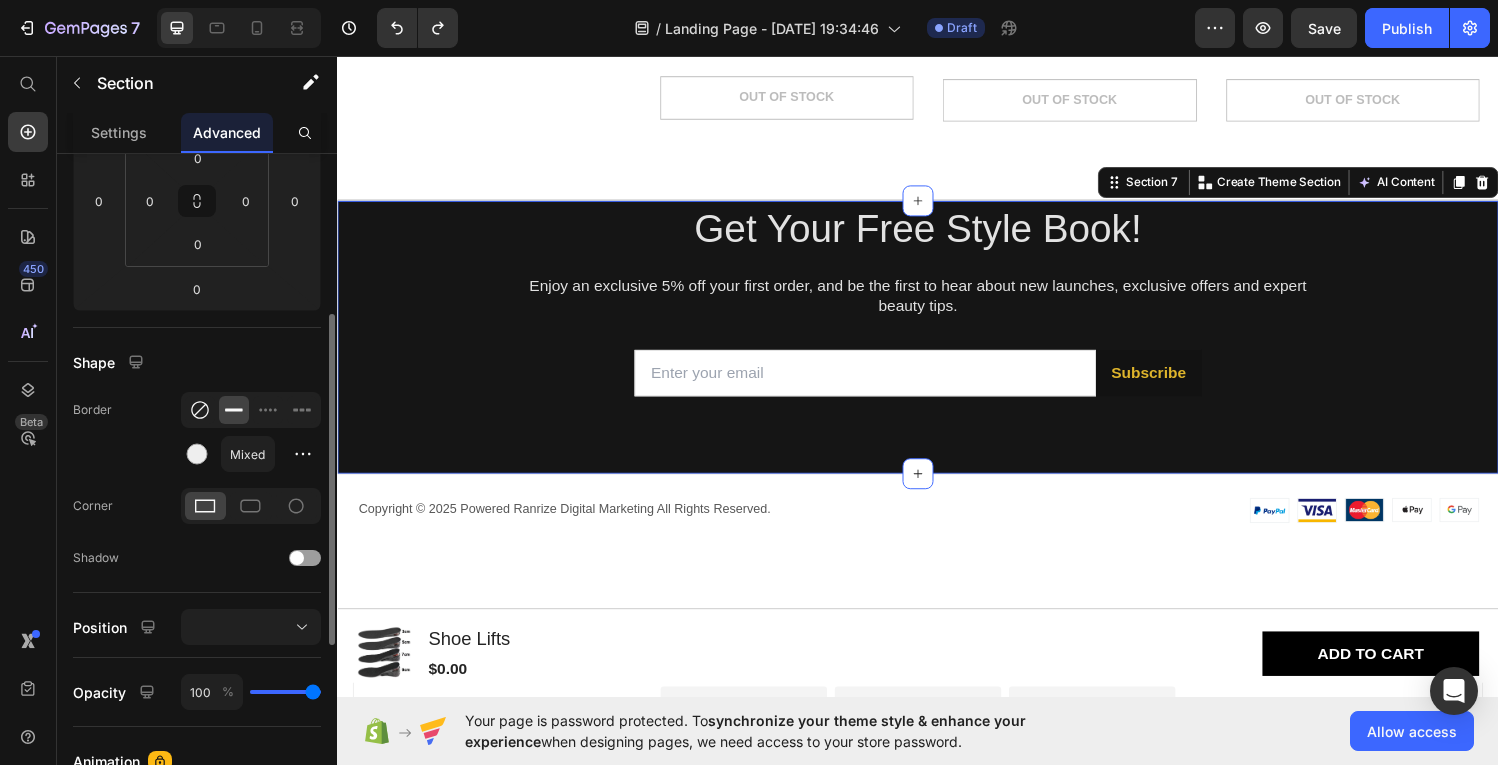 click 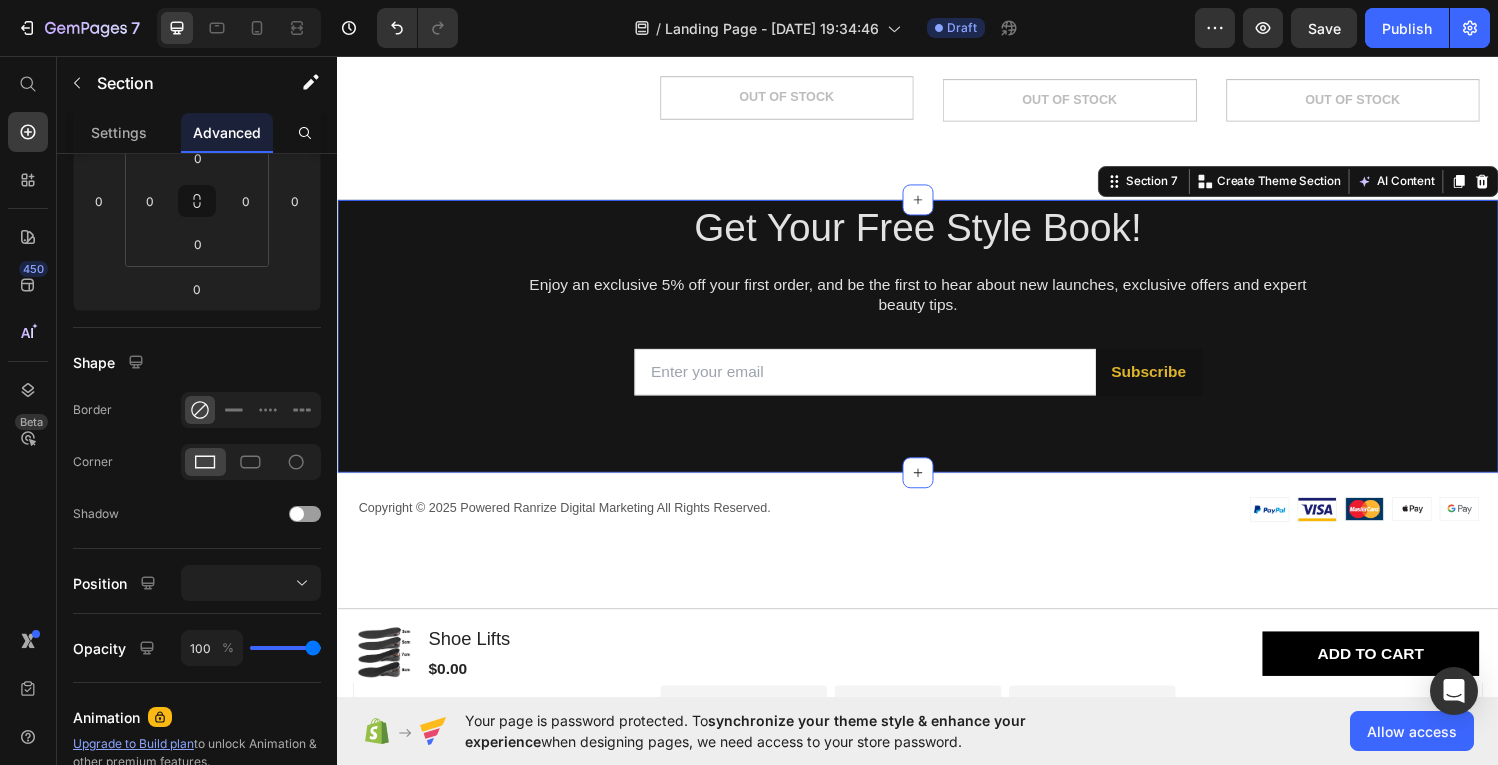 click on "Get Your Free Style Book! Heading Enjoy an exclusive 5% off your first order, and be the first to hear about new launches, exclusive offers and expert beauty tips. Text Block Email Field Subscribe Submit Button Row Contact Form" at bounding box center [937, 345] 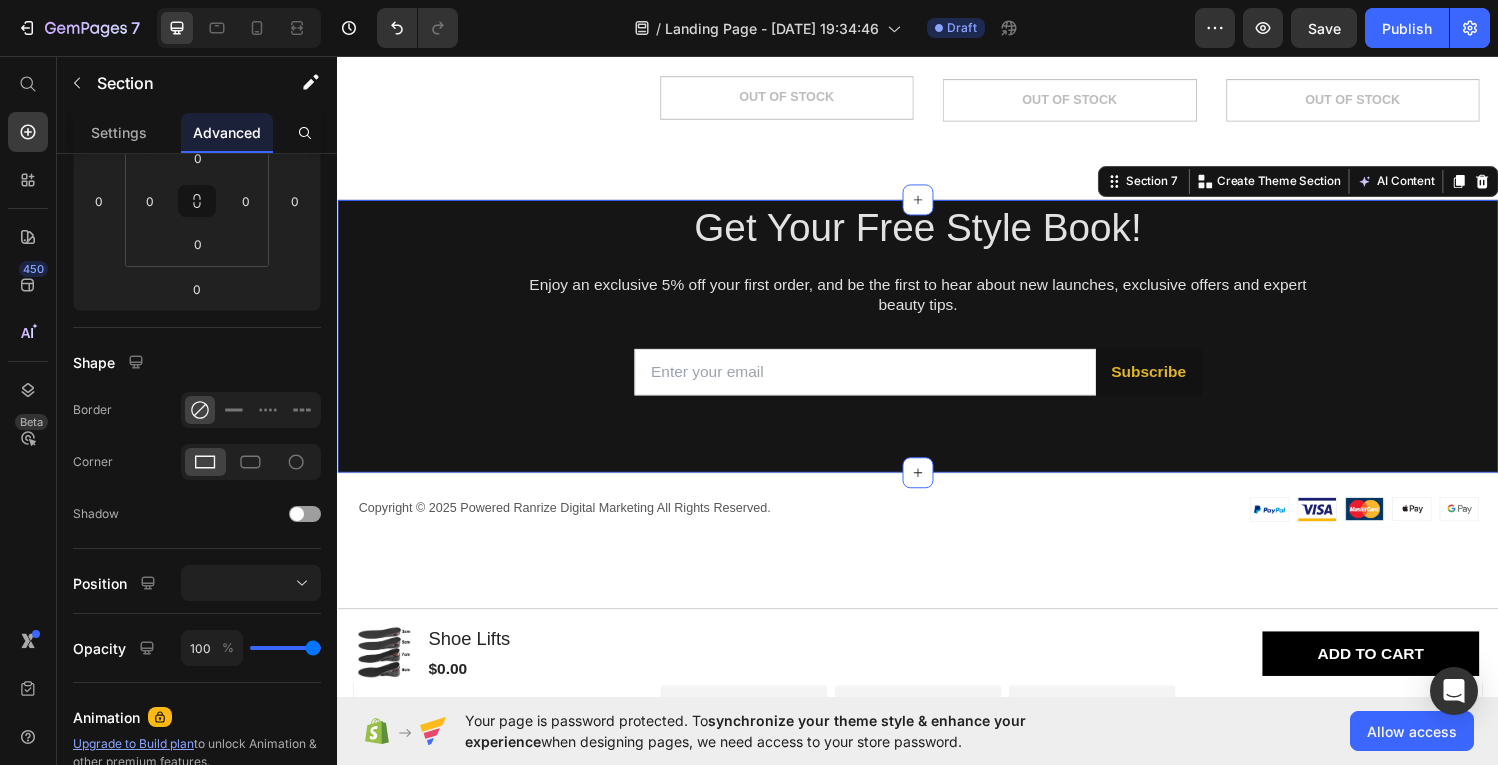 scroll, scrollTop: 324, scrollLeft: 0, axis: vertical 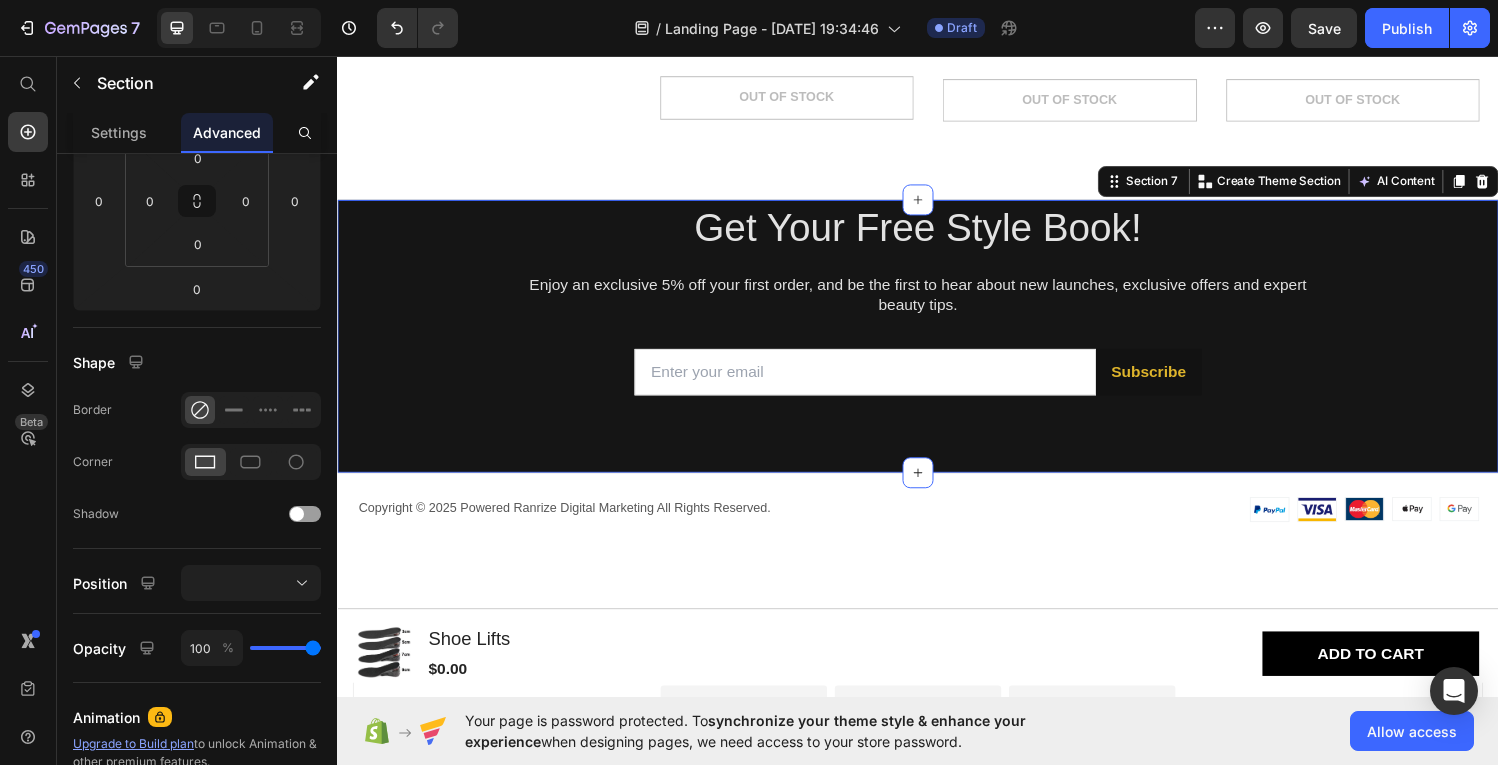 click on "Get Your Free Style Book! Heading Enjoy an exclusive 5% off your first order, and be the first to hear about new launches, exclusive offers and expert beauty tips. Text Block Email Field Subscribe Submit Button Row Contact Form" at bounding box center (937, 345) 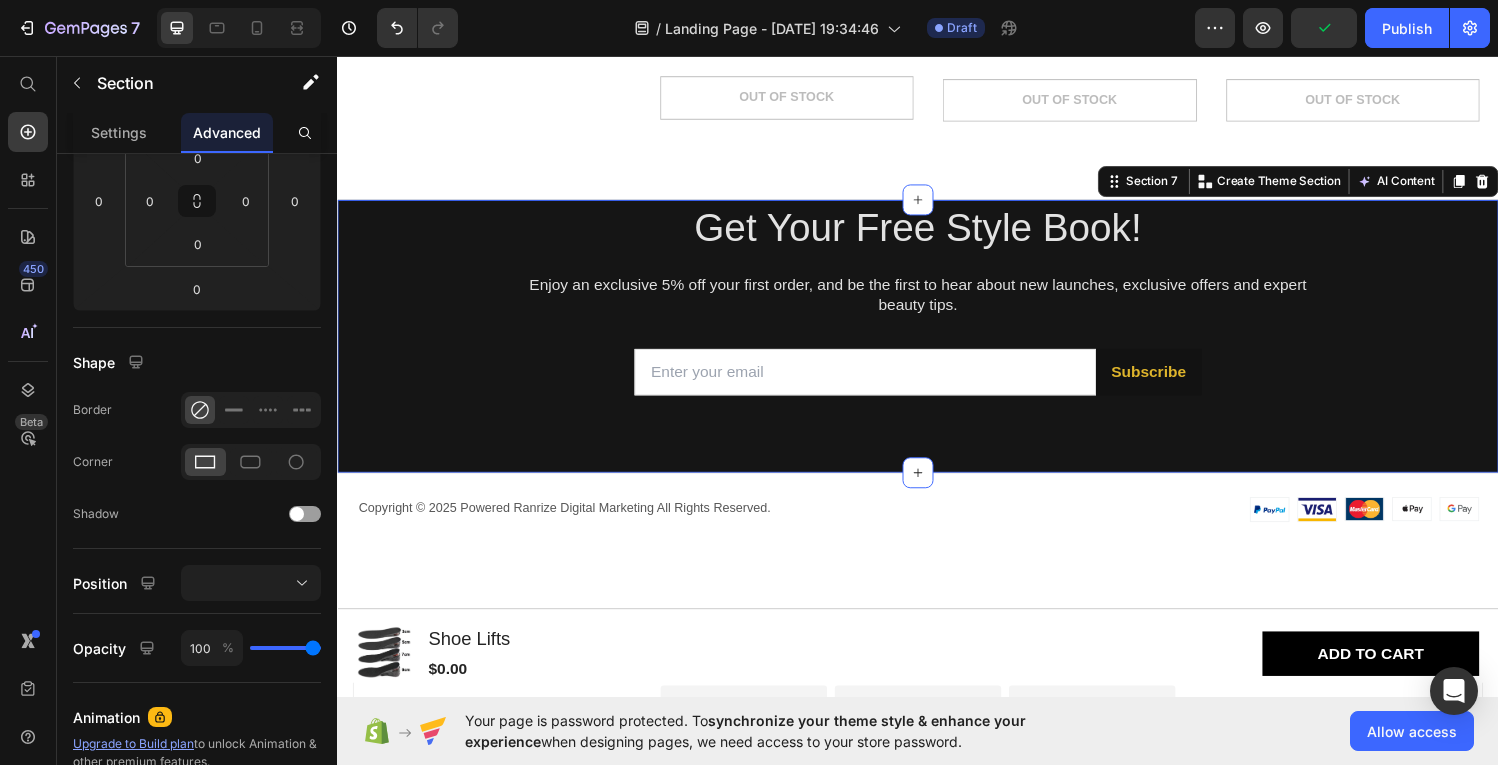 scroll, scrollTop: 324, scrollLeft: 0, axis: vertical 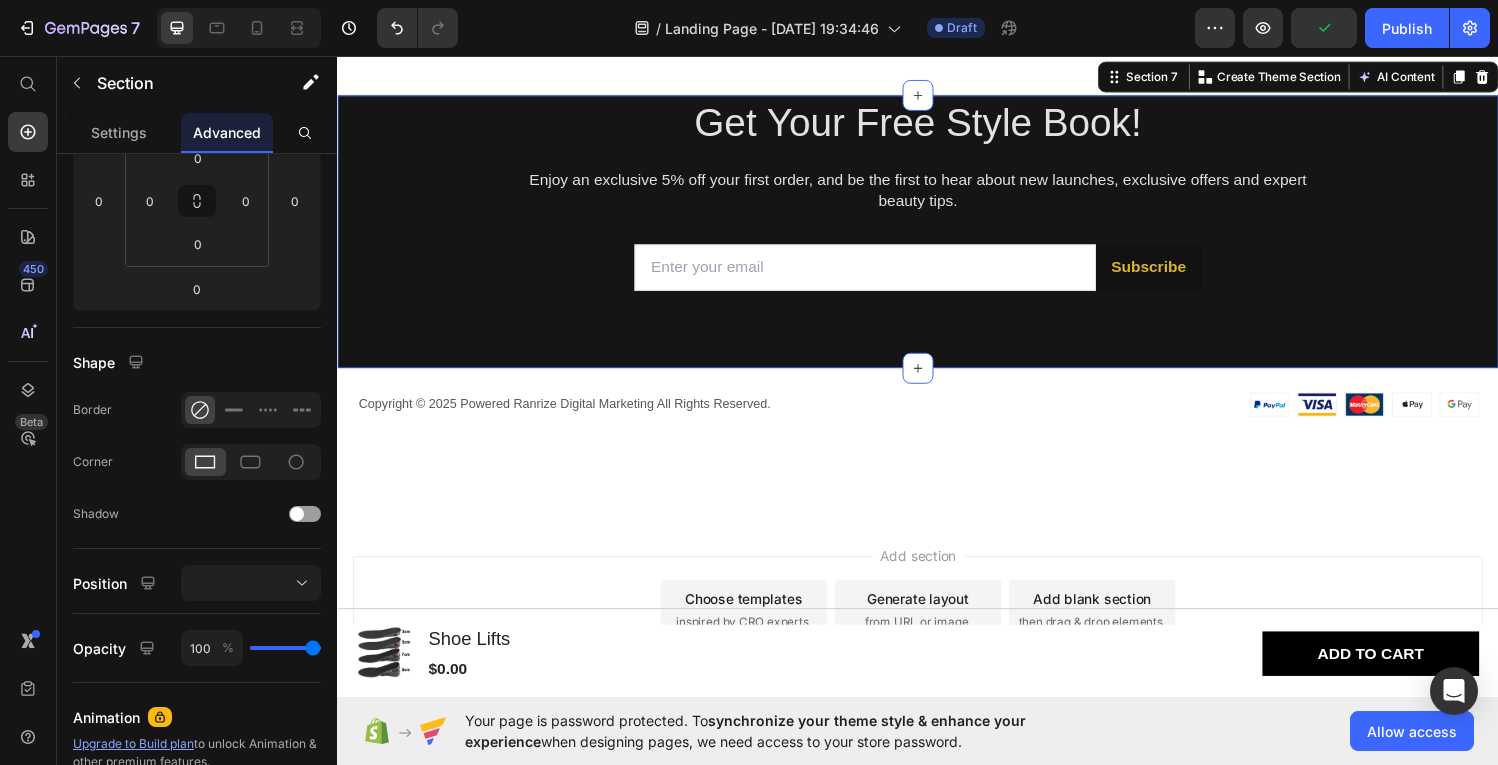 click on "Get Your Free Style Book! Heading Enjoy an exclusive 5% off your first order, and be the first to hear about new launches, exclusive offers and expert beauty tips. Text Block Email Field Subscribe Submit Button Row Contact Form" at bounding box center [937, 237] 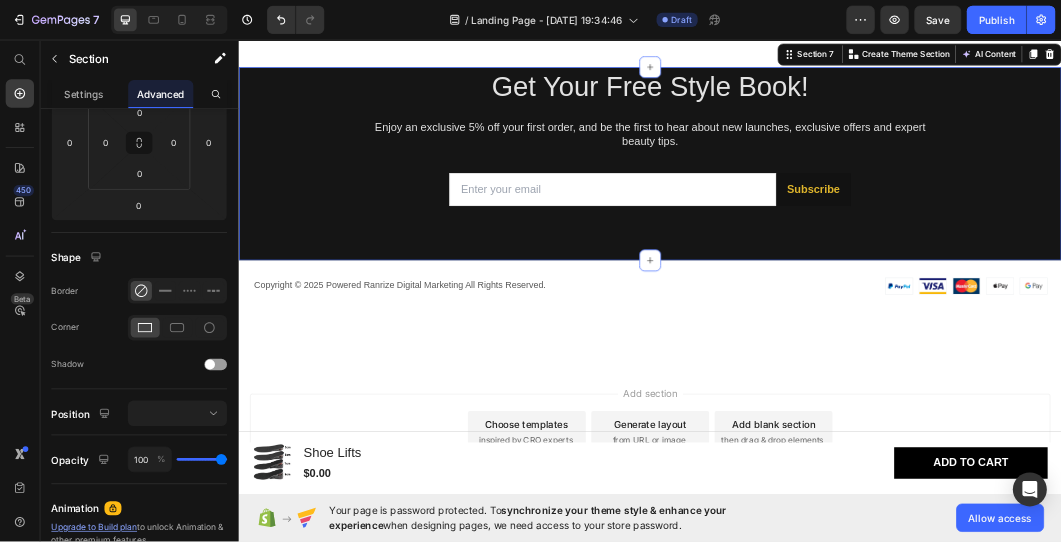 scroll, scrollTop: 324, scrollLeft: 0, axis: vertical 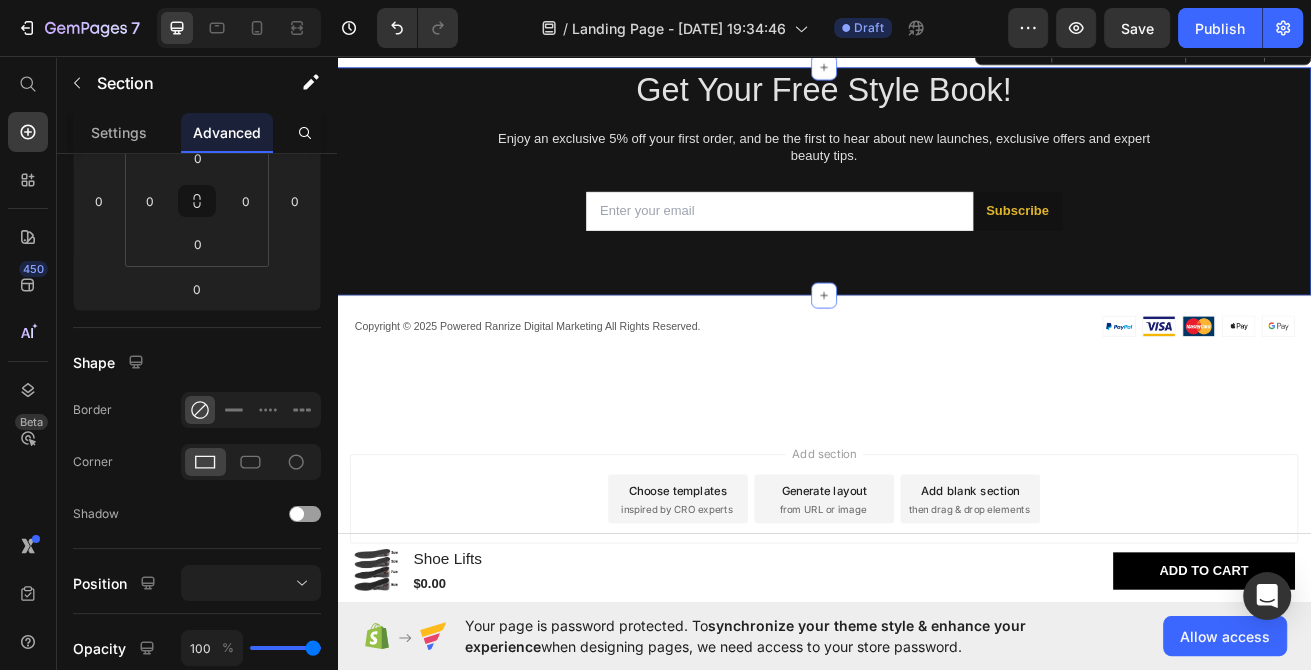 click on "Get Your Free Style Book! Heading Enjoy an exclusive 5% off your first order, and be the first to hear about new launches, exclusive offers and expert beauty tips. Text Block Email Field Subscribe Submit Button Row Contact Form" at bounding box center (937, 212) 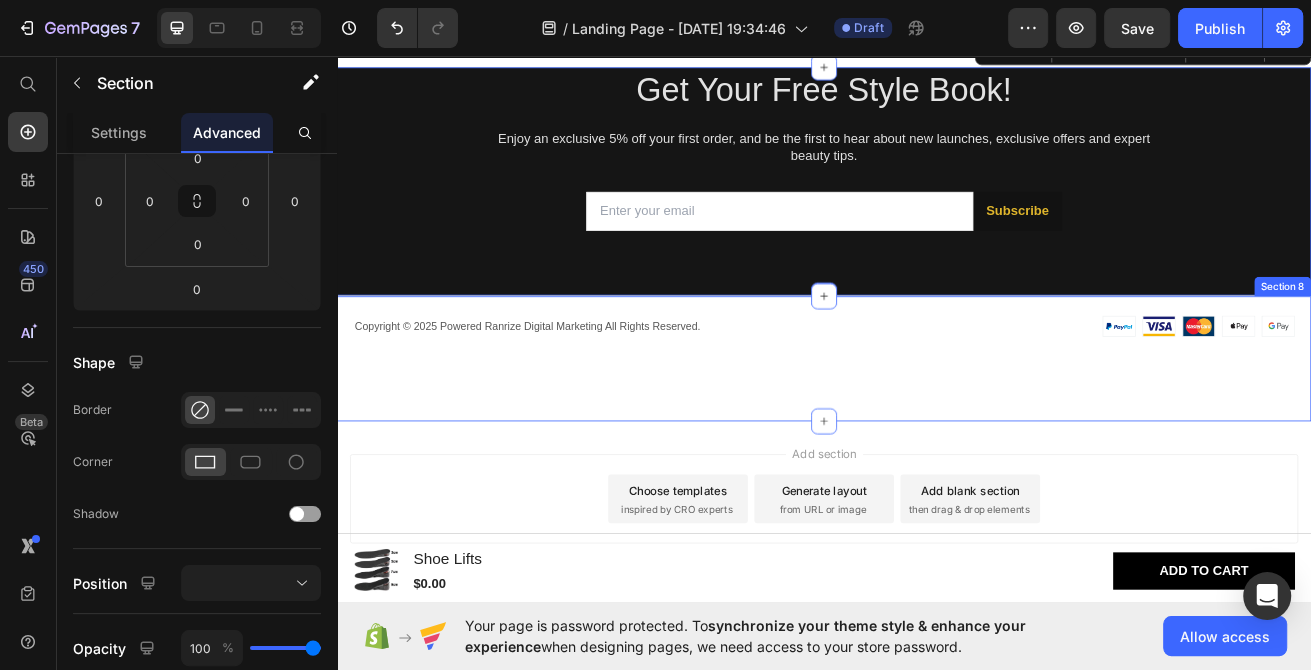 scroll, scrollTop: 324, scrollLeft: 0, axis: vertical 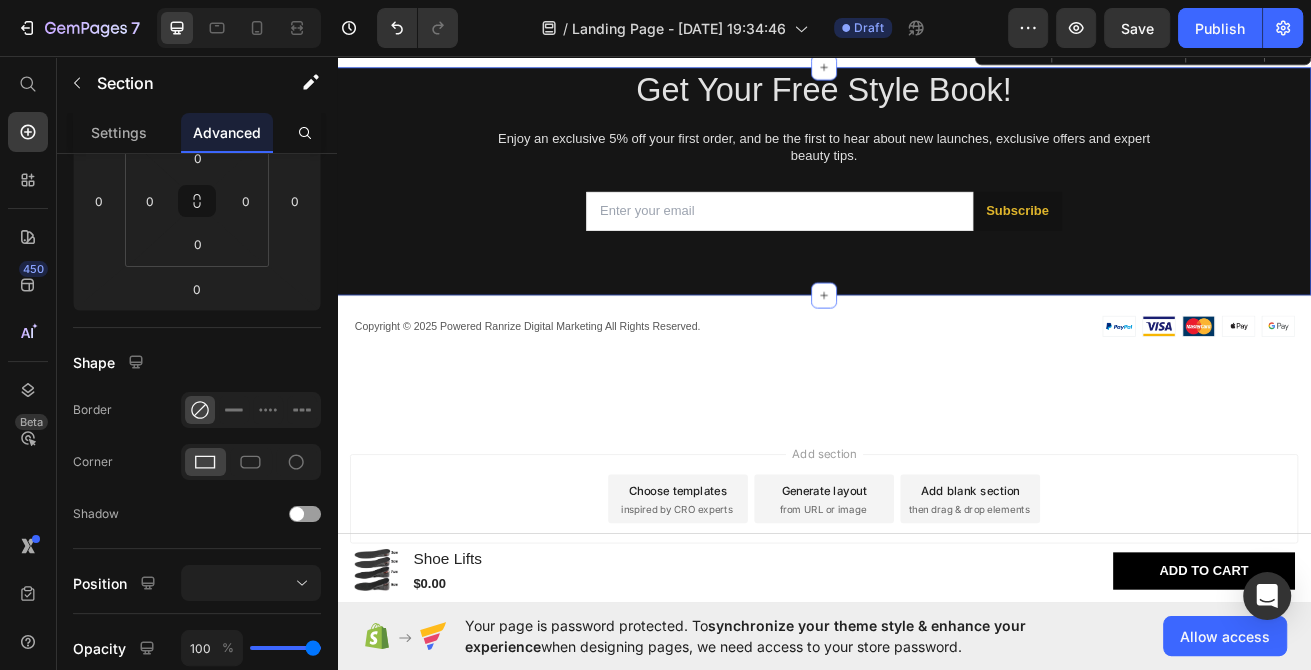 drag, startPoint x: 928, startPoint y: 348, endPoint x: 923, endPoint y: 326, distance: 22.561028 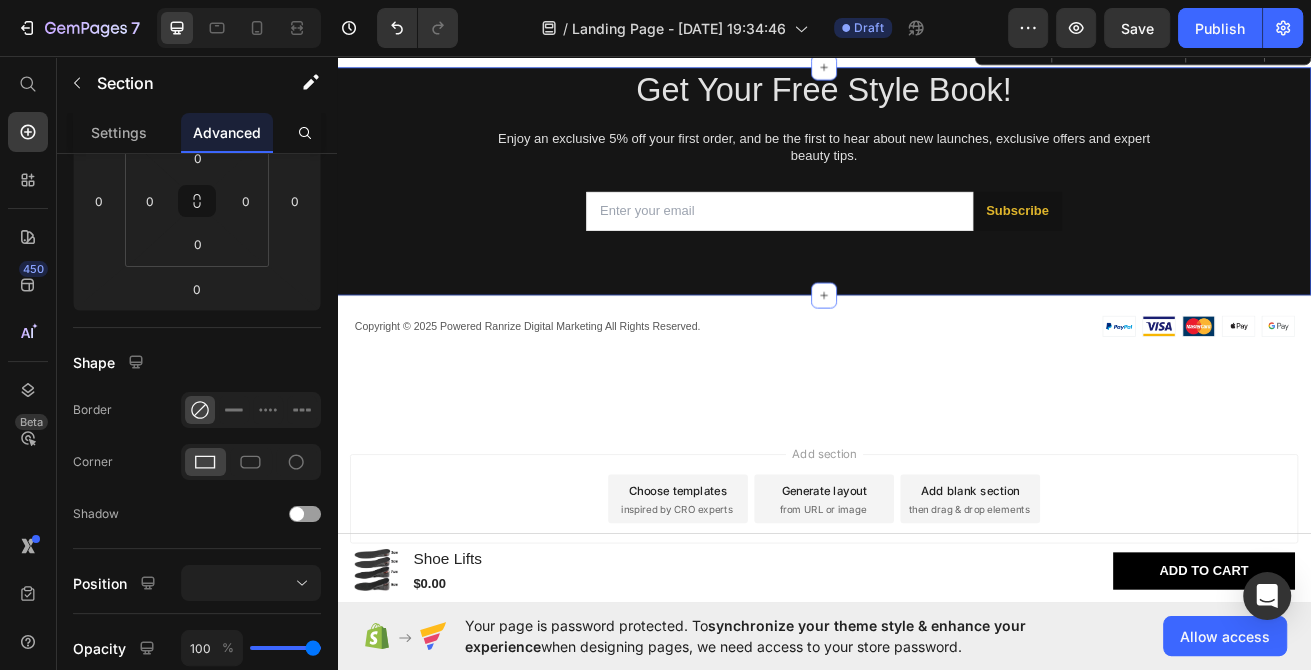 drag, startPoint x: 1251, startPoint y: 307, endPoint x: 1457, endPoint y: 284, distance: 207.28 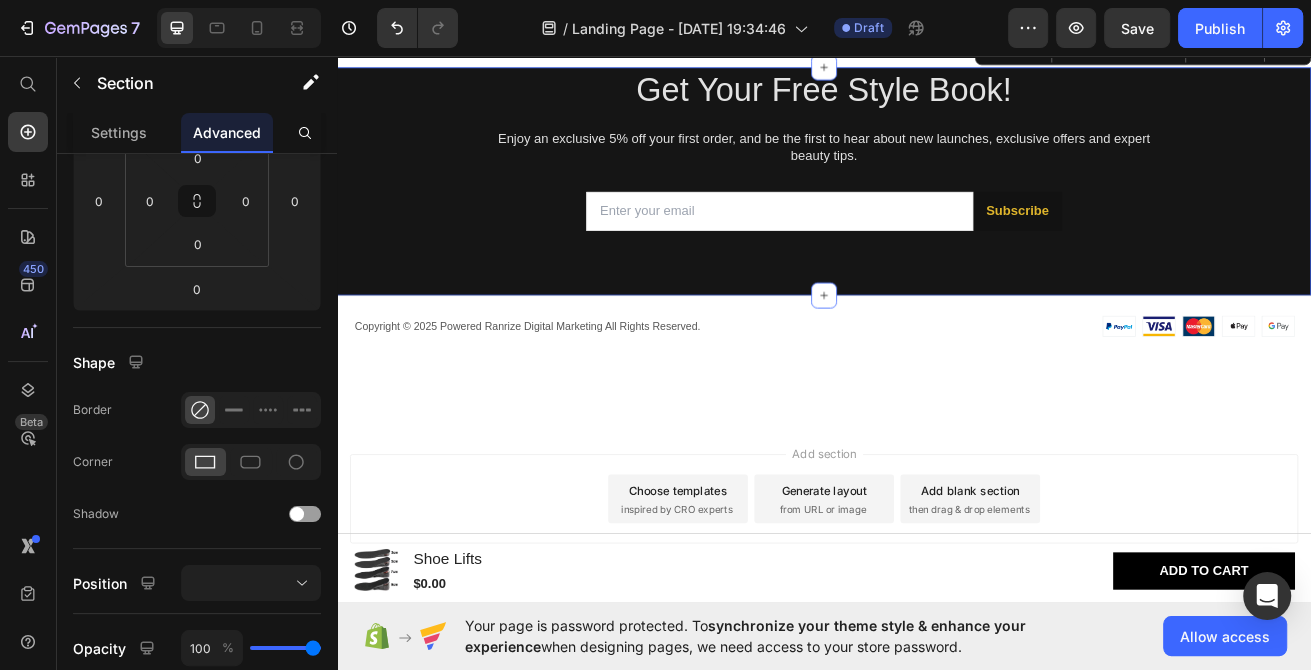 click on "Get Your Free Style Book! Heading Enjoy an exclusive 5% off your first order, and be the first to hear about new launches, exclusive offers and expert beauty tips. Text Block Email Field Subscribe Submit Button Row Contact Form" at bounding box center (937, 212) 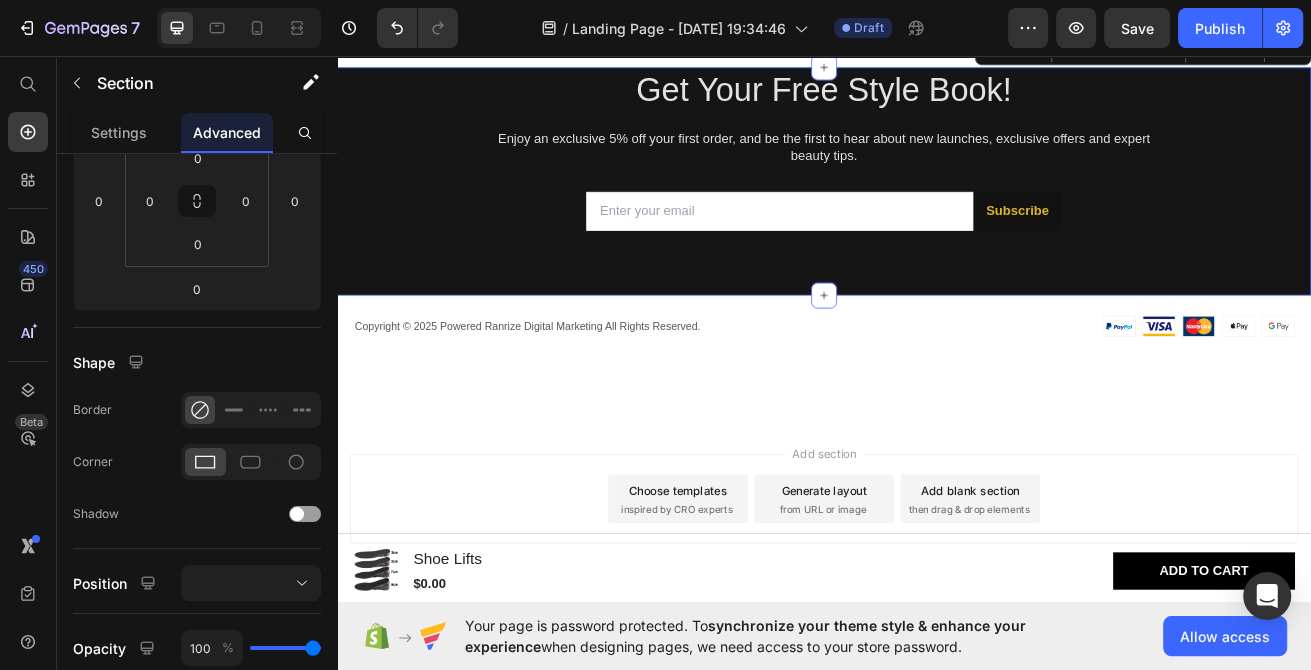 click on "Get Your Free Style Book! Heading Enjoy an exclusive 5% off your first order, and be the first to hear about new launches, exclusive offers and expert beauty tips. Text Block Email Field Subscribe Submit Button Row Contact Form" at bounding box center (937, 212) 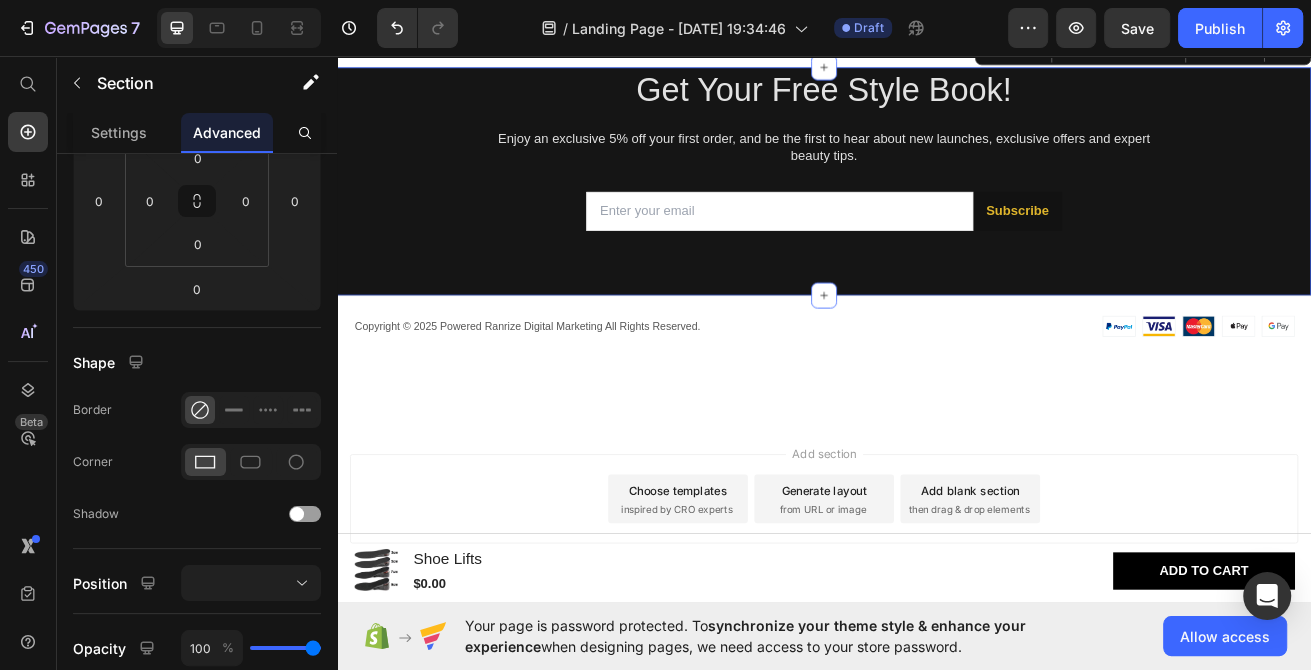 scroll, scrollTop: 324, scrollLeft: 0, axis: vertical 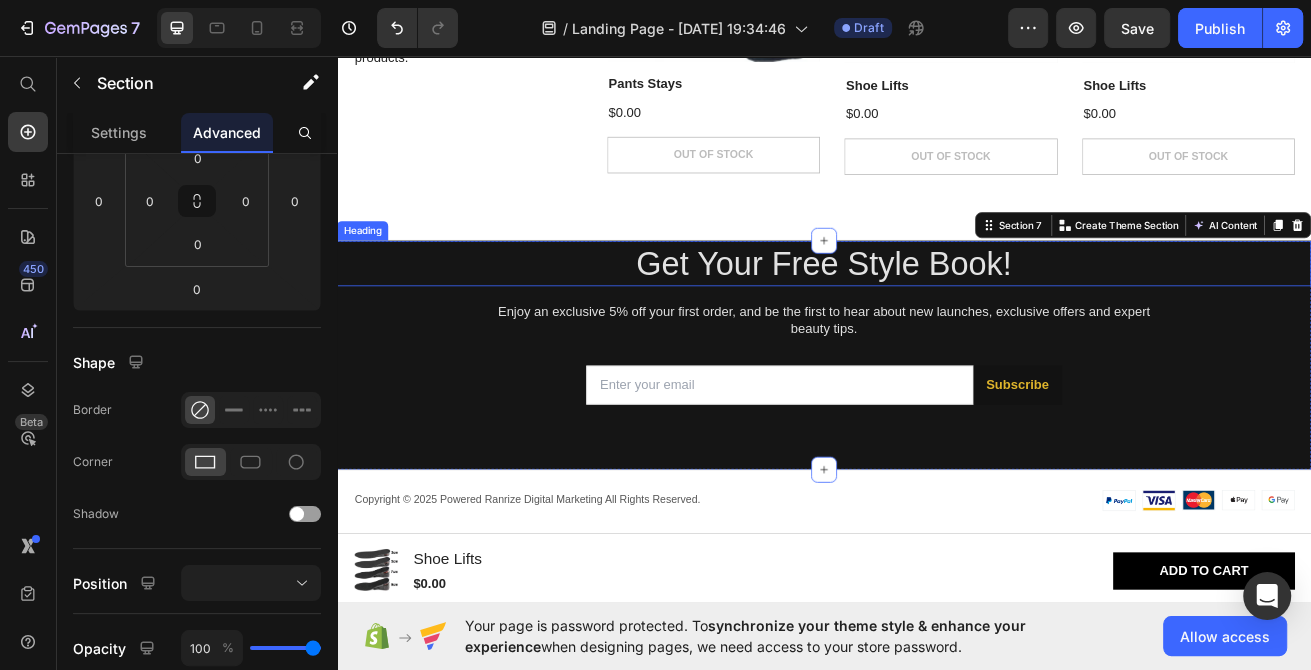 click on "Get Your Free Style Book!" at bounding box center [937, 312] 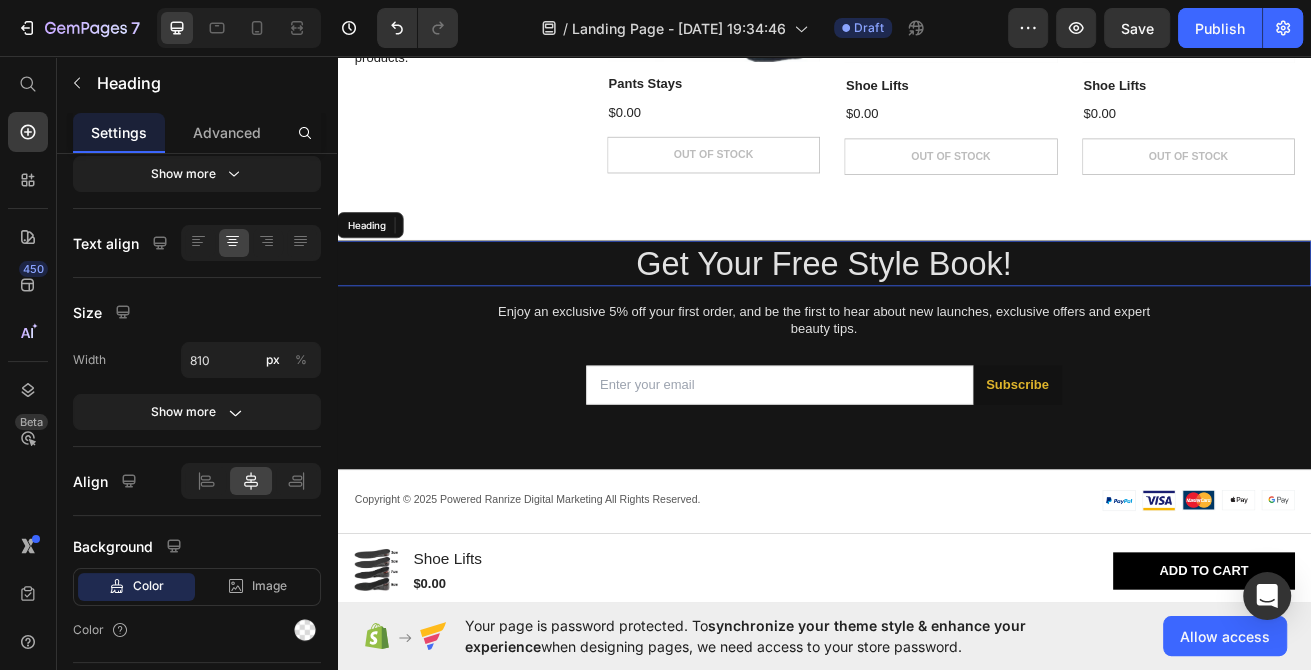 scroll, scrollTop: 0, scrollLeft: 0, axis: both 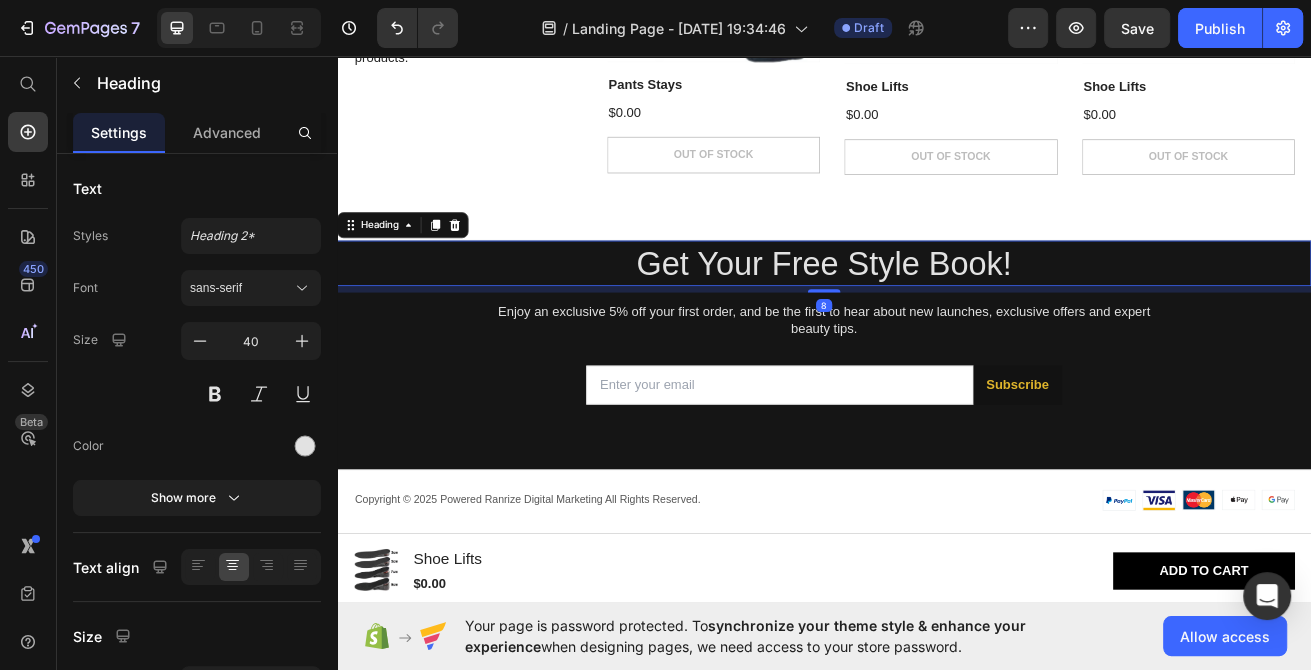 click at bounding box center (937, 346) 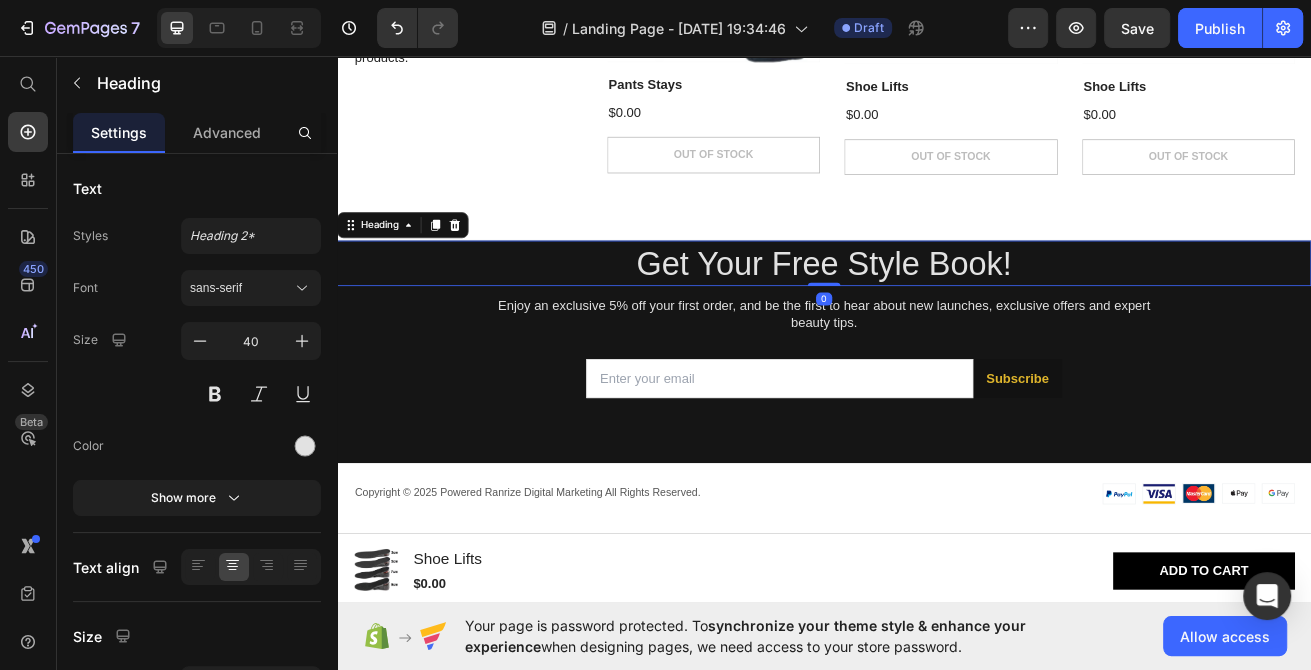 drag, startPoint x: 931, startPoint y: 347, endPoint x: 952, endPoint y: 267, distance: 82.710335 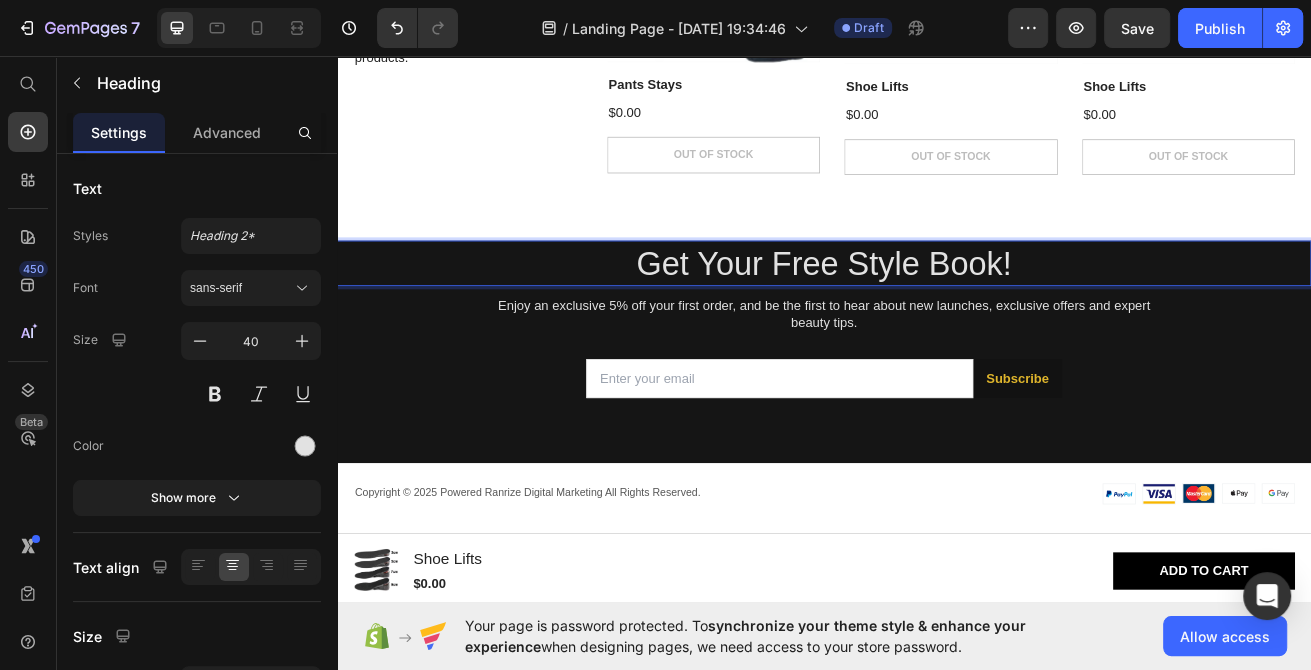 click on "Get Your Free Style Book!" at bounding box center [937, 312] 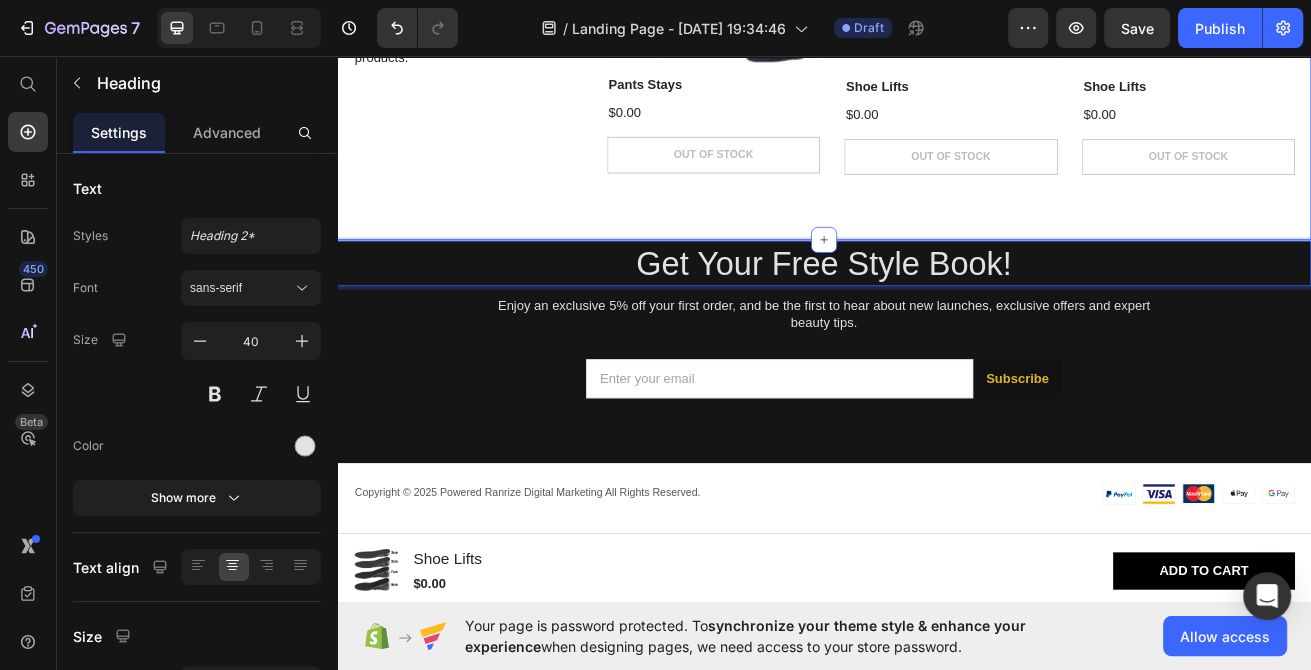 click on "Use With Heading For the ultimate care, discover our recommendation of supplementary products. Text Block Product Images Row Pants Stays Product Title $0.00 Product Price Out of stock Add to Cart Product Hero Banner Product Images Row Shoe Lifts Product Title $0.00 Product Price Out of stock Add to Cart Product Hero Banner Product Images Row Shoe Lifts Product Title $0.00 Product Price Out of stock Add to Cart Product Hero Banner Carousel Row Section 6" at bounding box center [937, 2] 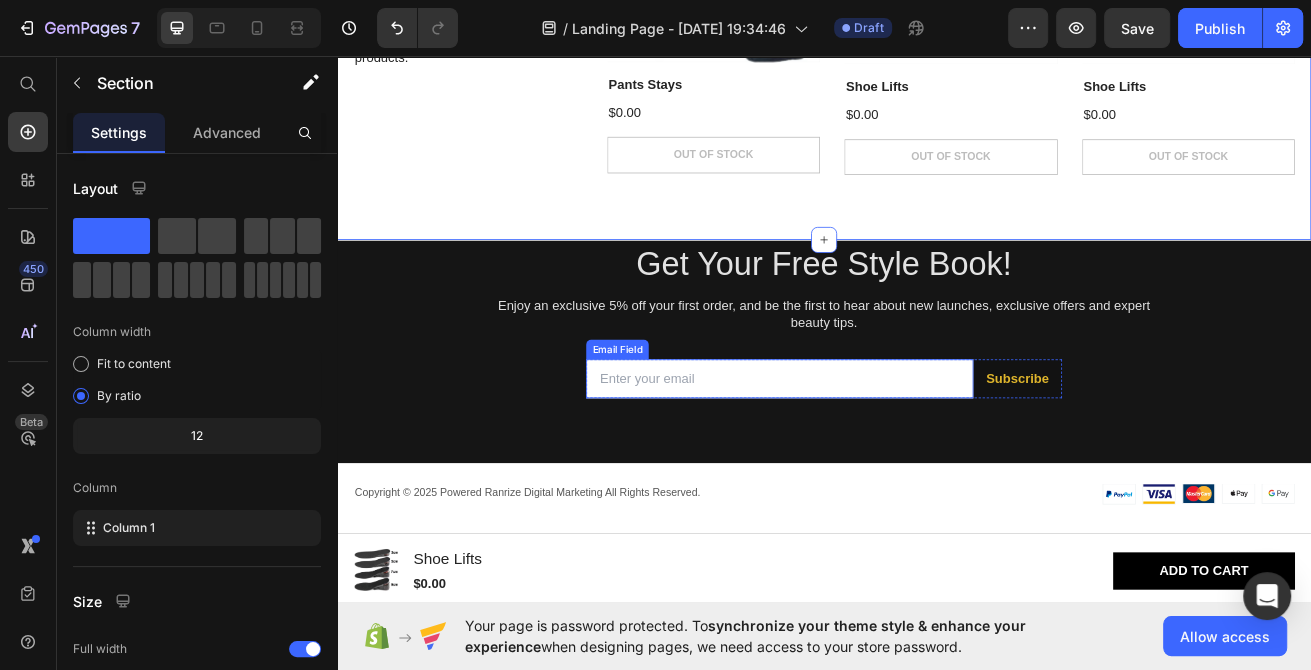 click at bounding box center (882, 454) 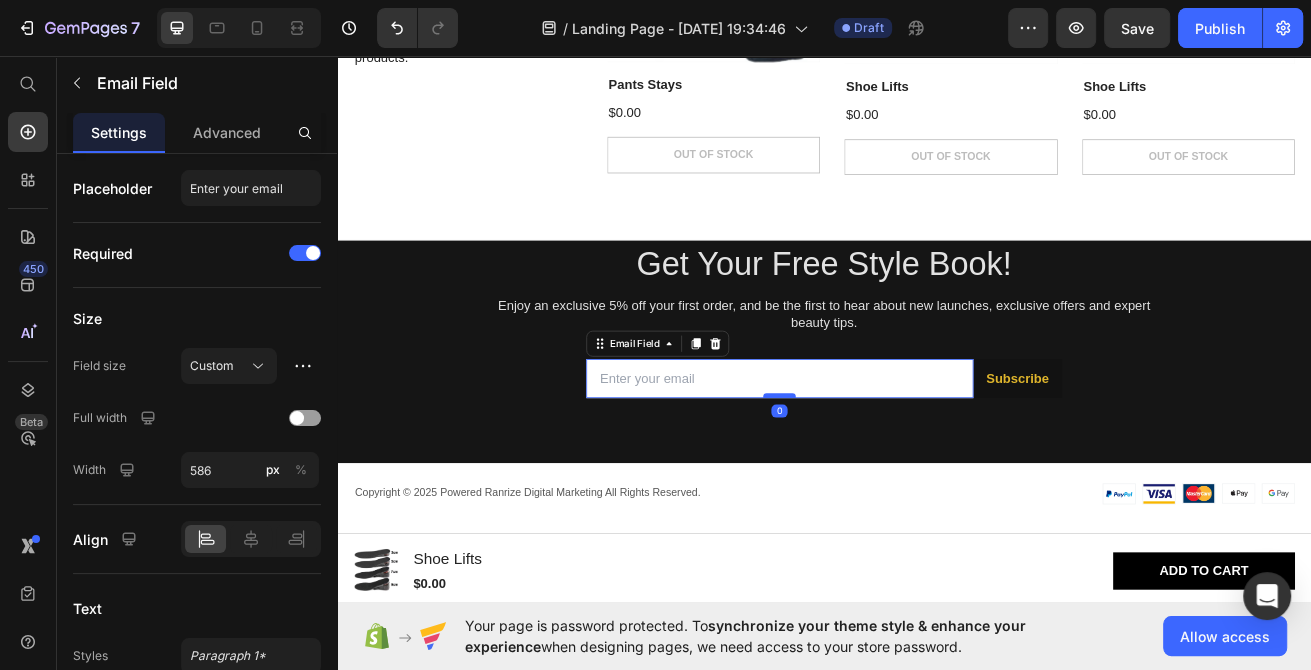 drag, startPoint x: 884, startPoint y: 475, endPoint x: 902, endPoint y: 580, distance: 106.531685 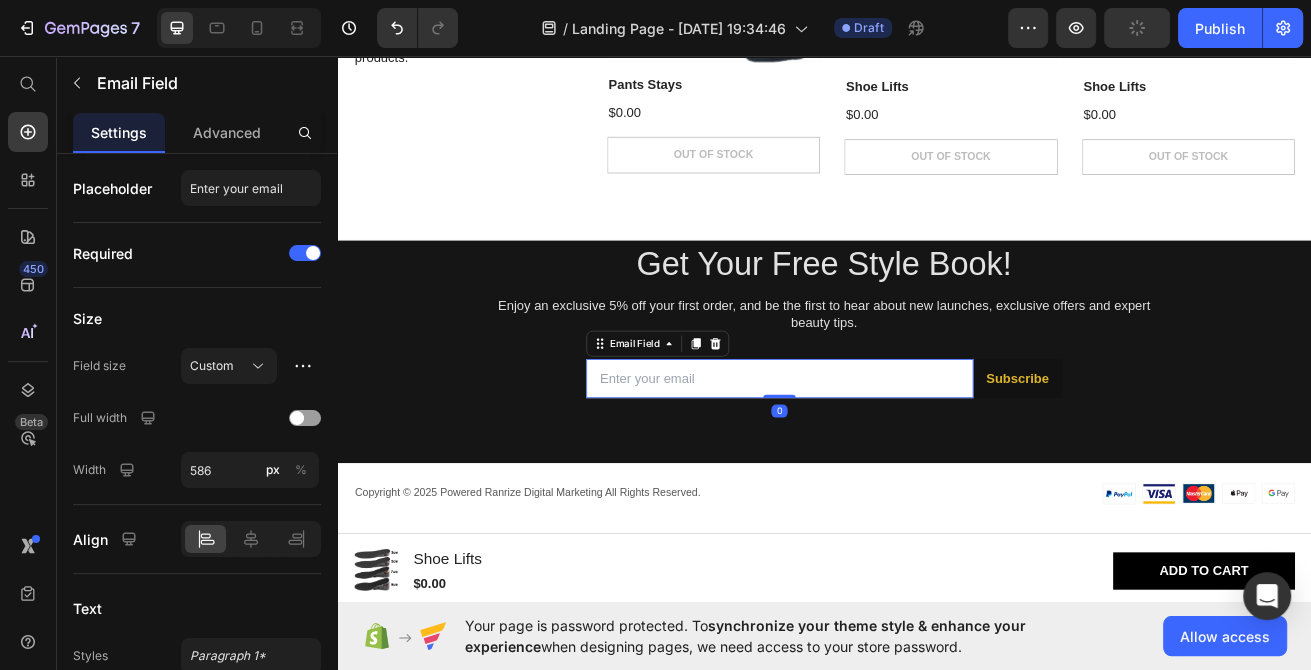 drag, startPoint x: 881, startPoint y: 580, endPoint x: 849, endPoint y: 377, distance: 205.50668 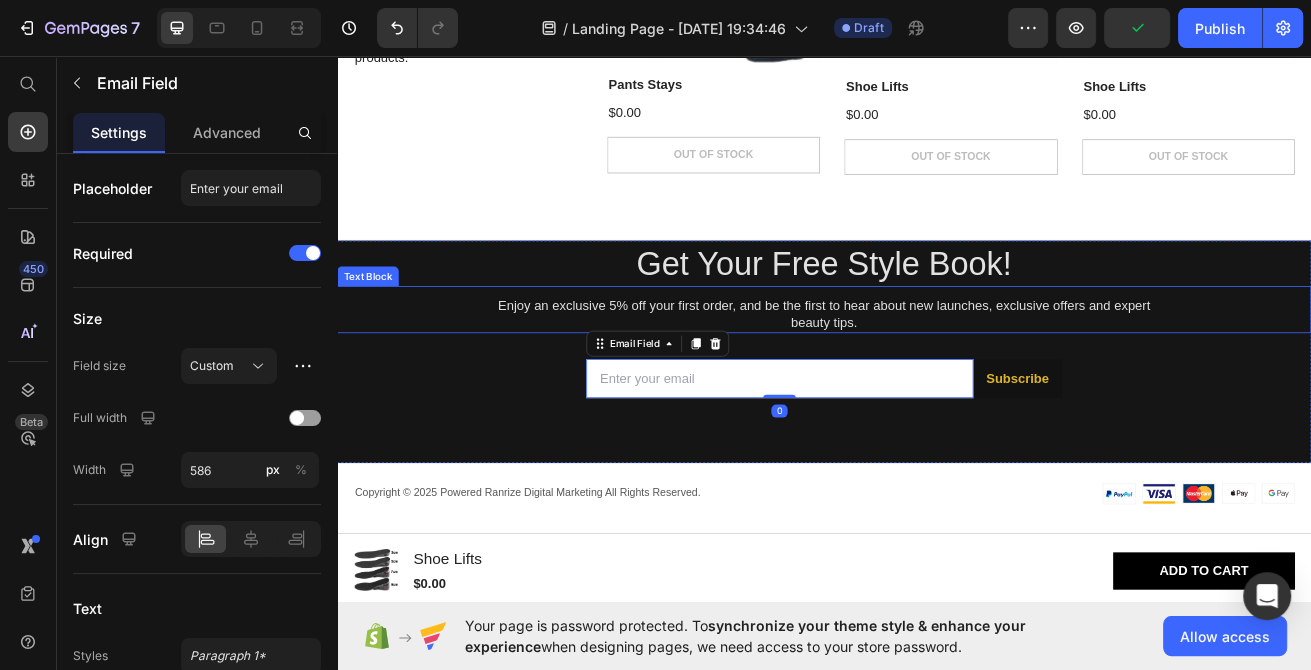 click on "Enjoy an exclusive 5% off your first order, and be the first to hear about new launches, exclusive offers and expert beauty tips." at bounding box center [937, 375] 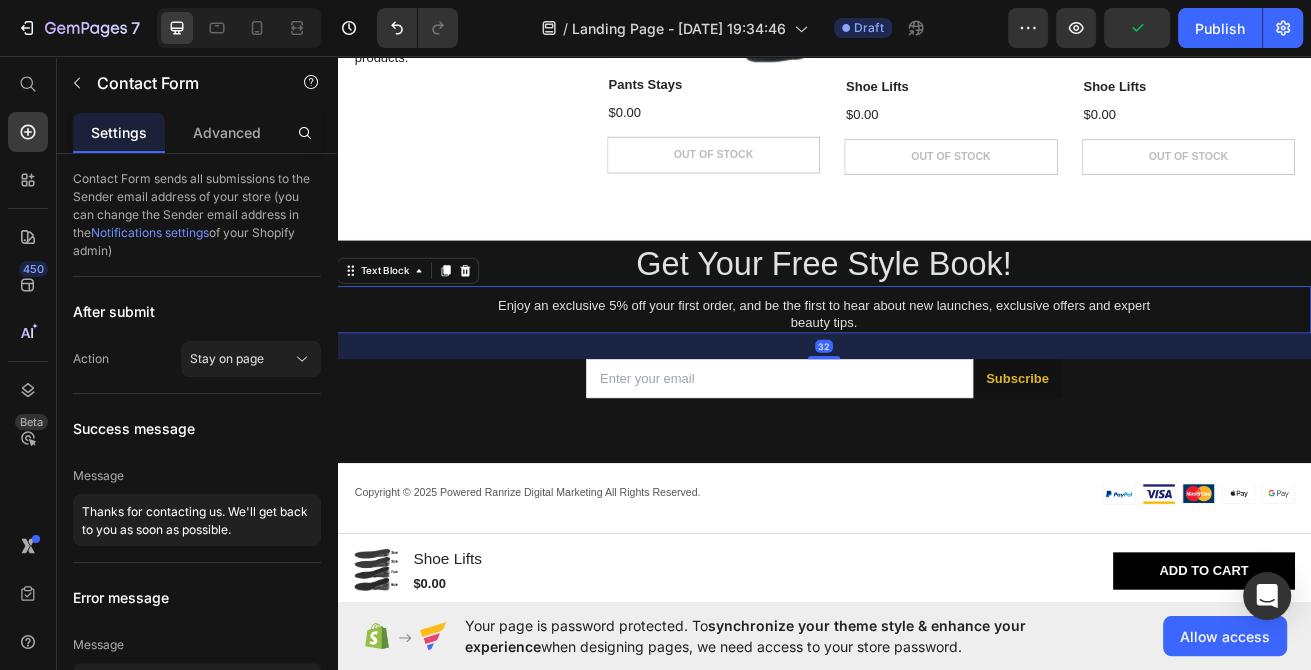 click on "Email Field Subscribe Submit Button Row Contact Form" at bounding box center (937, 454) 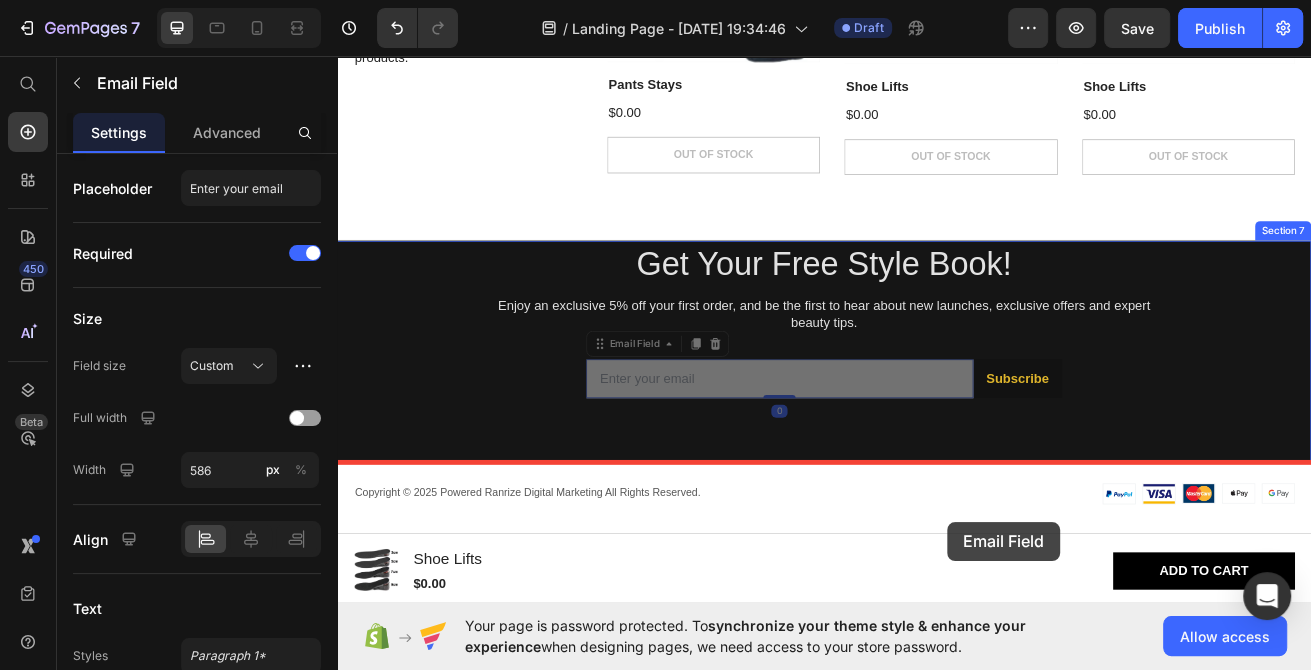 drag, startPoint x: 947, startPoint y: 448, endPoint x: 947, endPoint y: 521, distance: 73 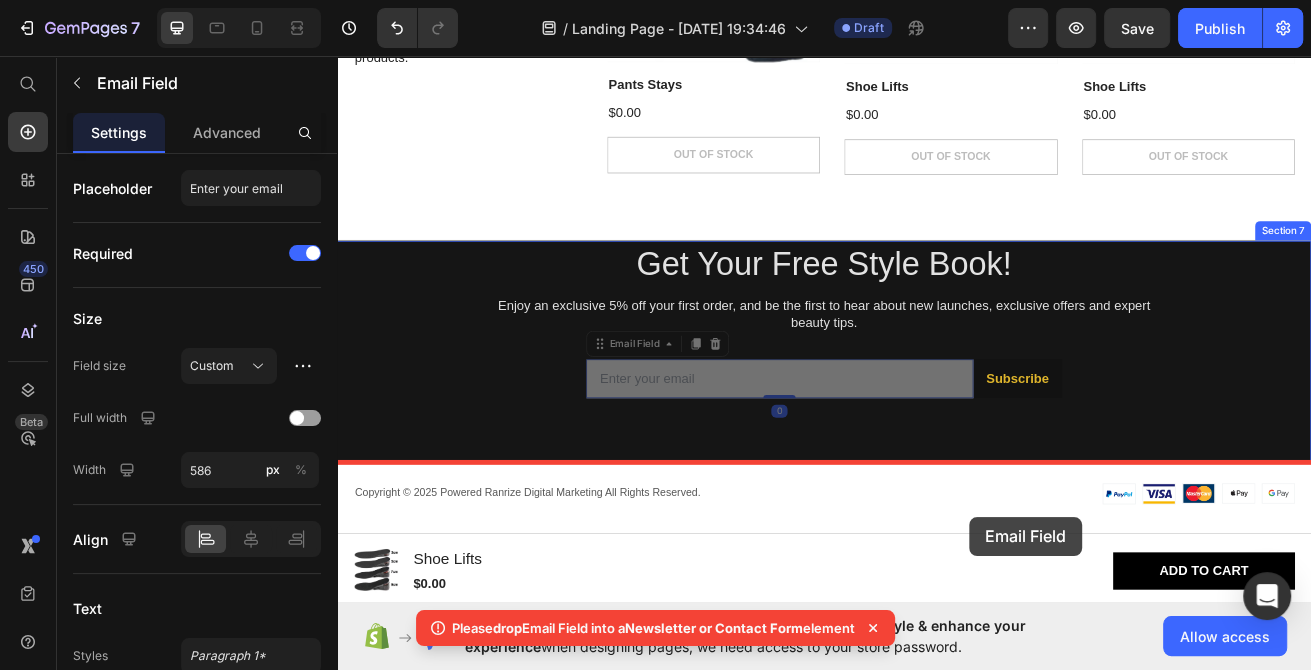 drag, startPoint x: 958, startPoint y: 451, endPoint x: 969, endPoint y: 530, distance: 79.762146 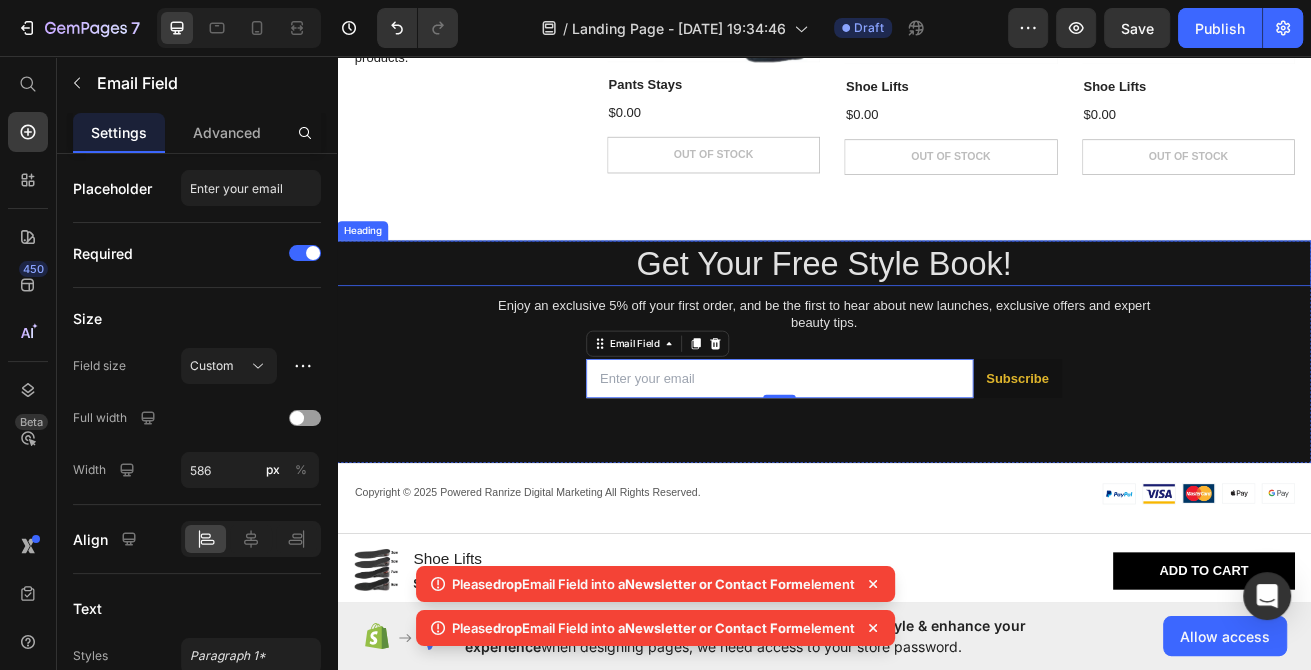click on "Use With Heading For the ultimate care, discover our recommendation of supplementary products. Text Block Product Images Row Pants Stays Product Title $0.00 Product Price Out of stock Add to Cart Product Hero Banner Product Images Row Shoe Lifts Product Title $0.00 Product Price Out of stock Add to Cart Product Hero Banner Product Images Row Shoe Lifts Product Title $0.00 Product Price Out of stock Add to Cart Product Hero Banner Carousel Row Section 6" at bounding box center [937, 2] 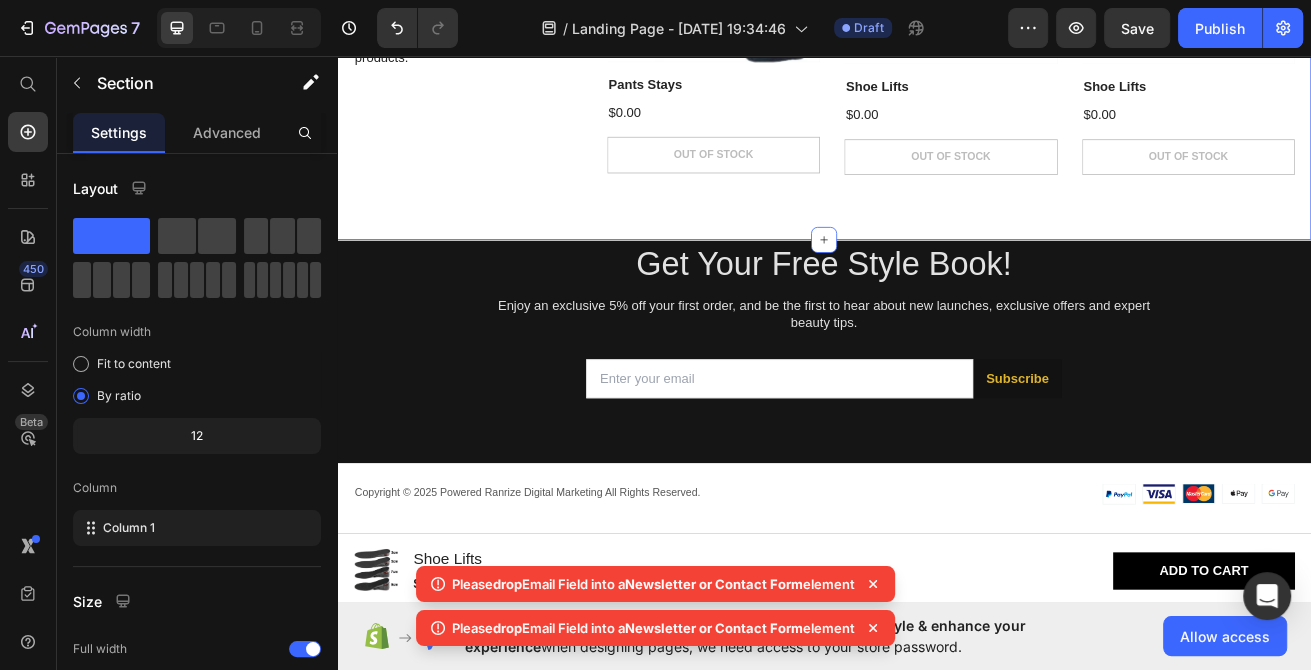 scroll, scrollTop: 1889, scrollLeft: 0, axis: vertical 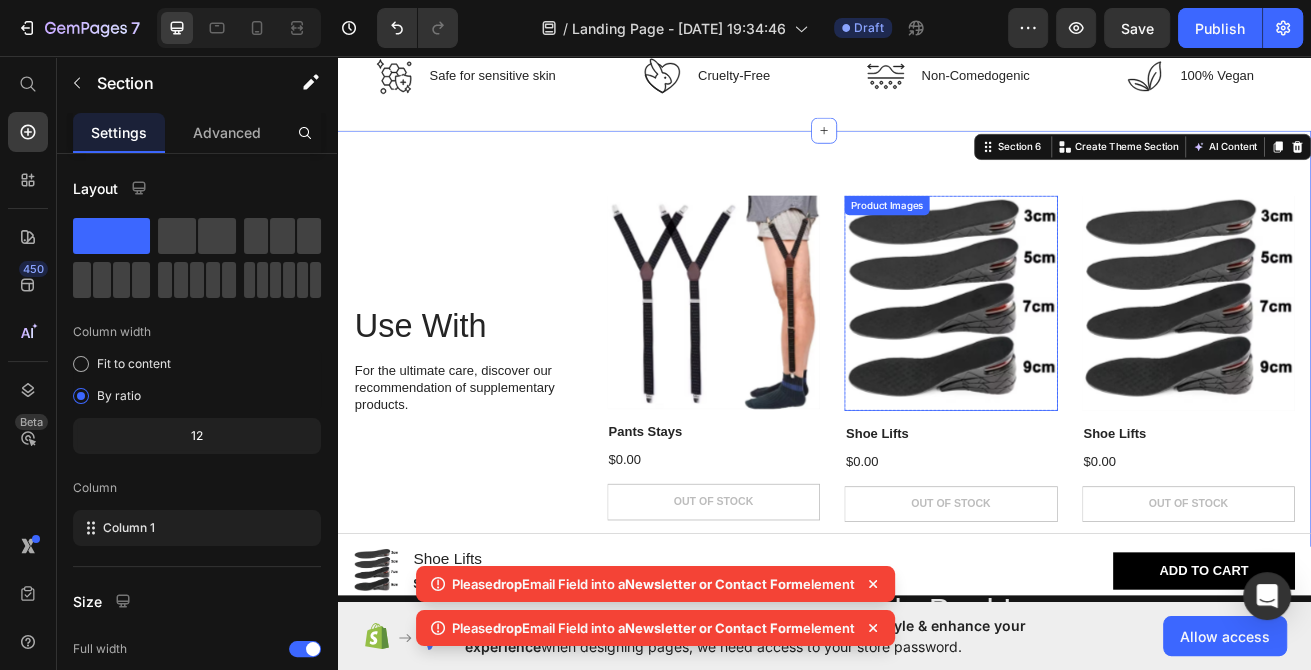 click at bounding box center (1093, 361) 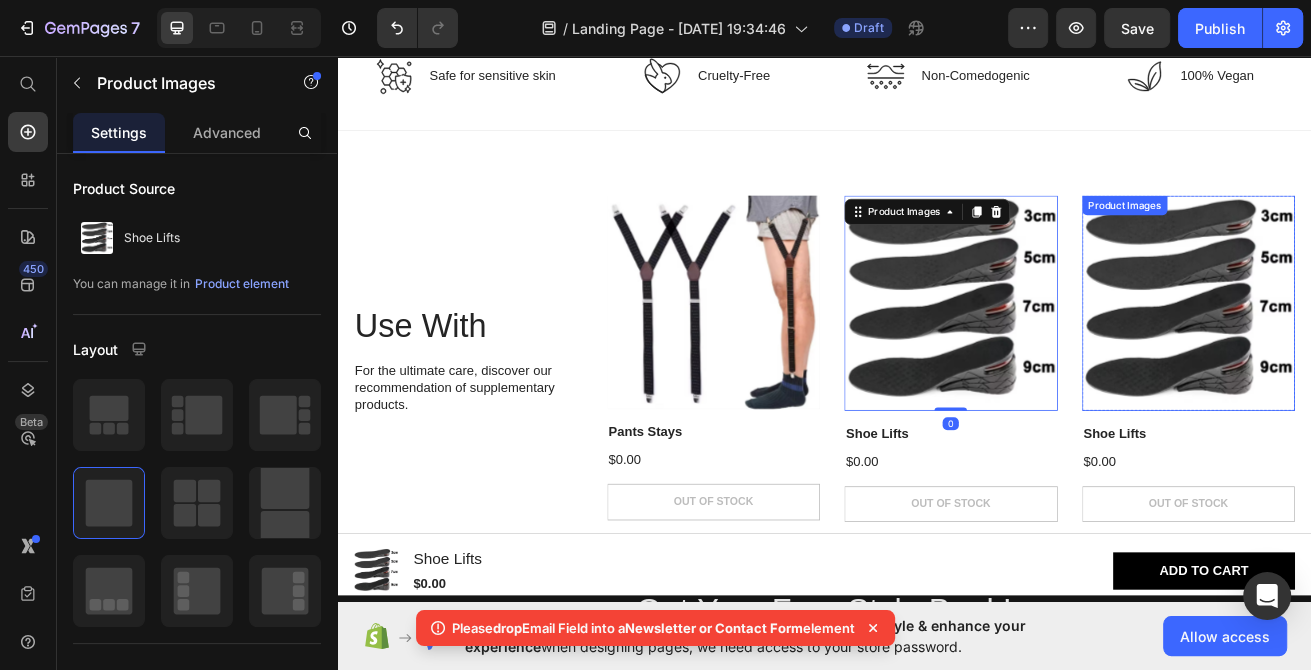 click at bounding box center (1386, 361) 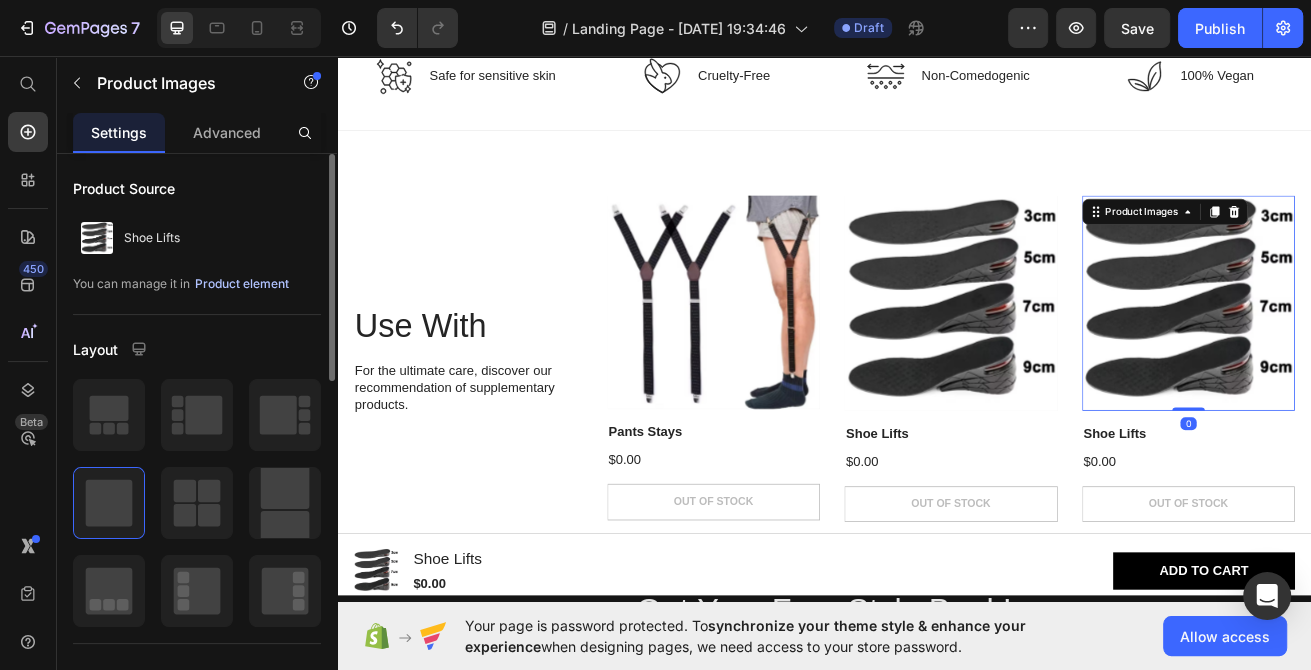 click on "Product element" at bounding box center (242, 284) 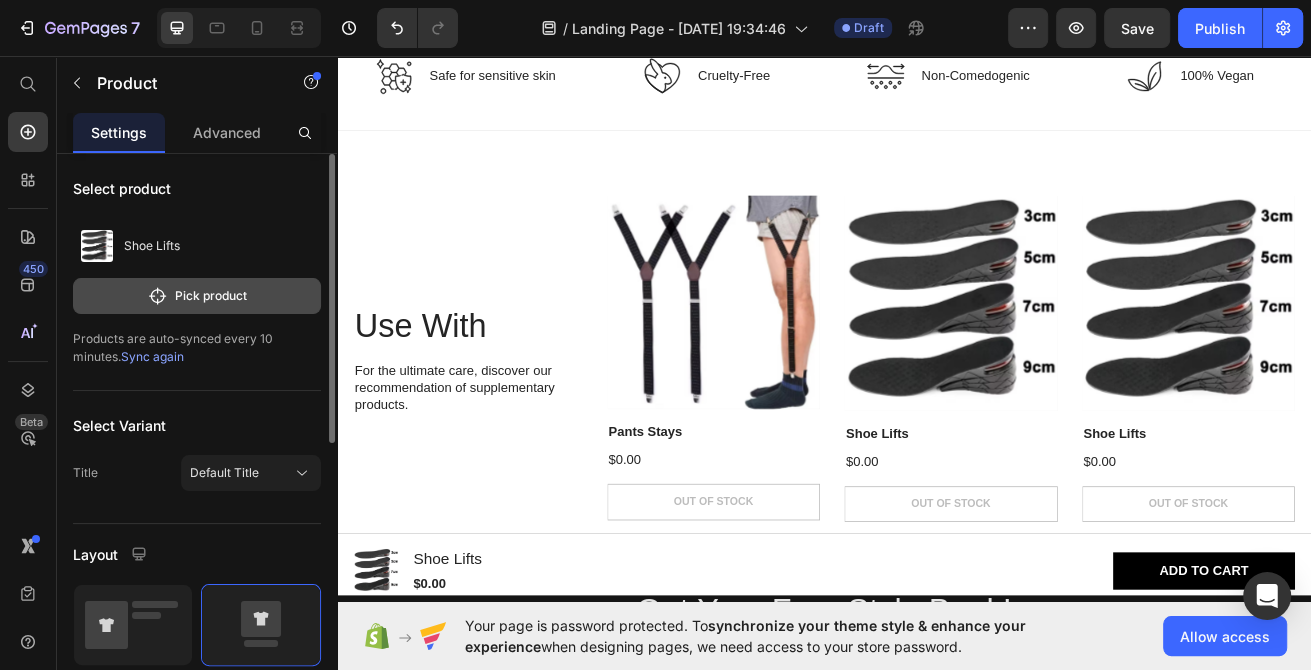 click on "Pick product" at bounding box center (197, 296) 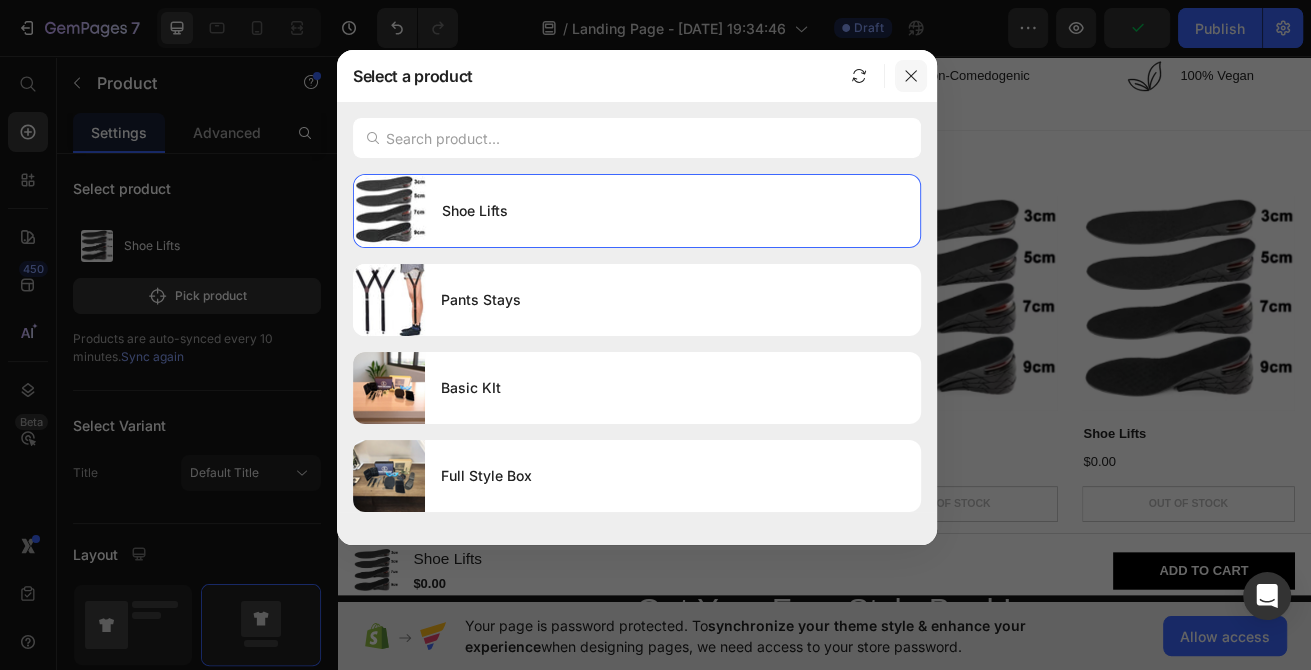 click 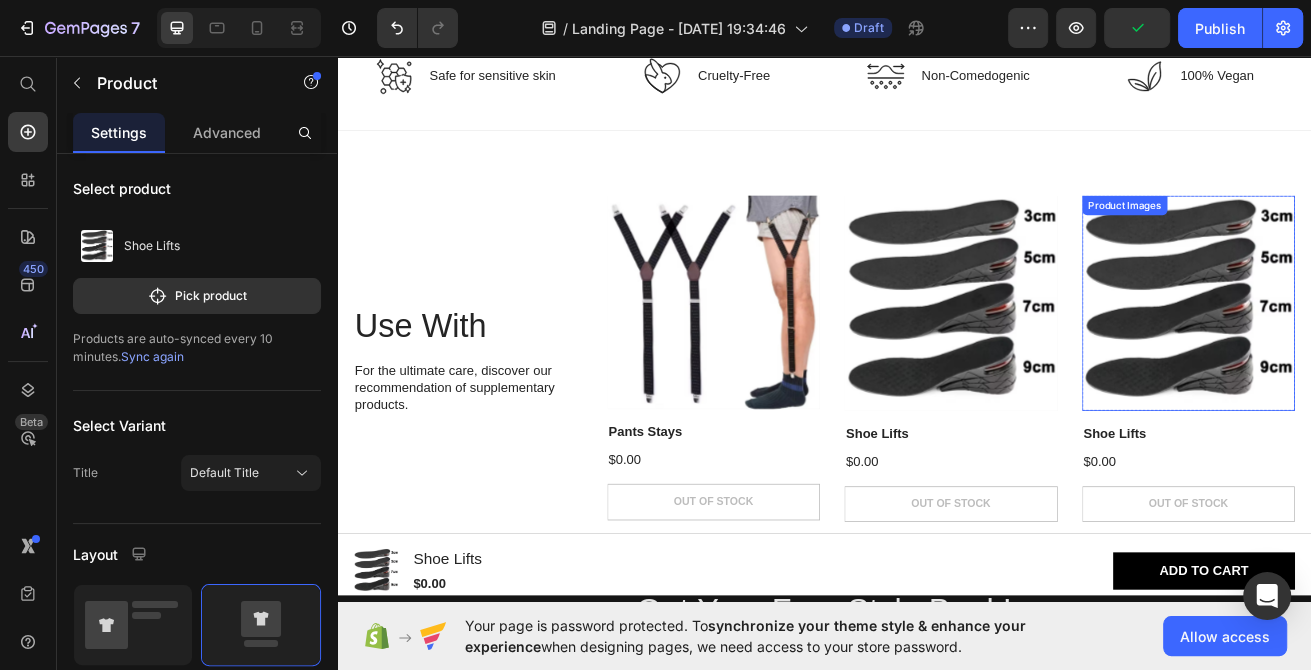 click at bounding box center [1386, 361] 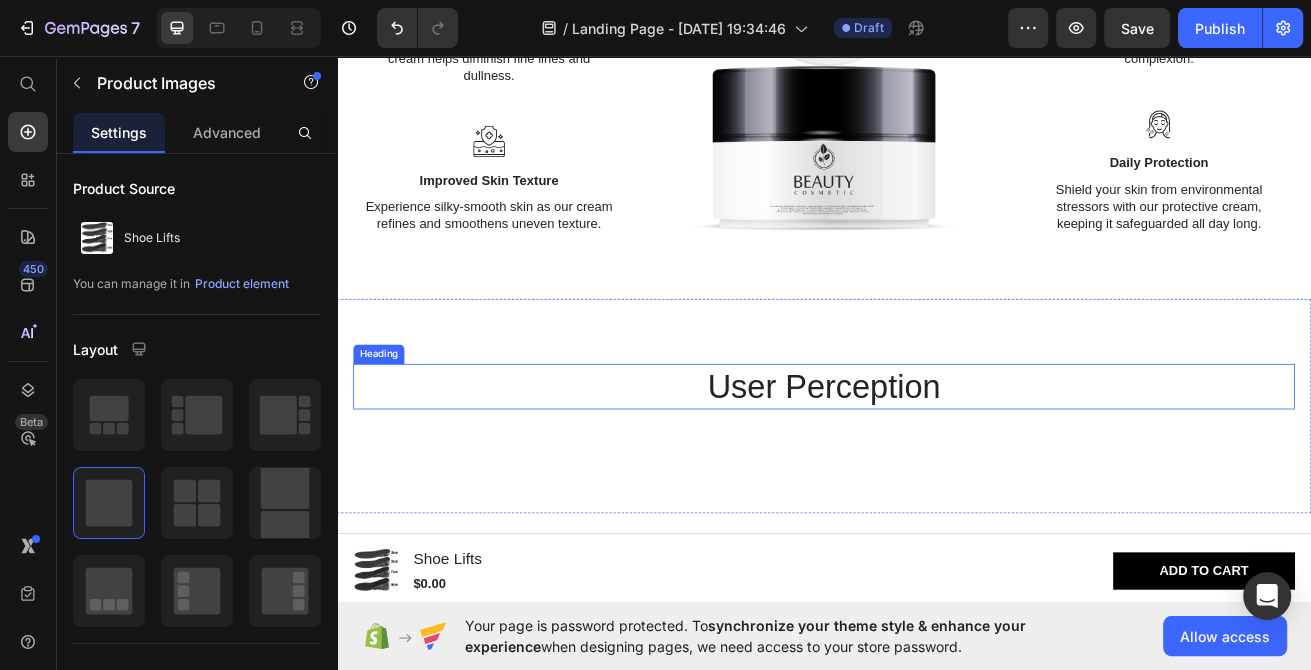 scroll, scrollTop: 1887, scrollLeft: 0, axis: vertical 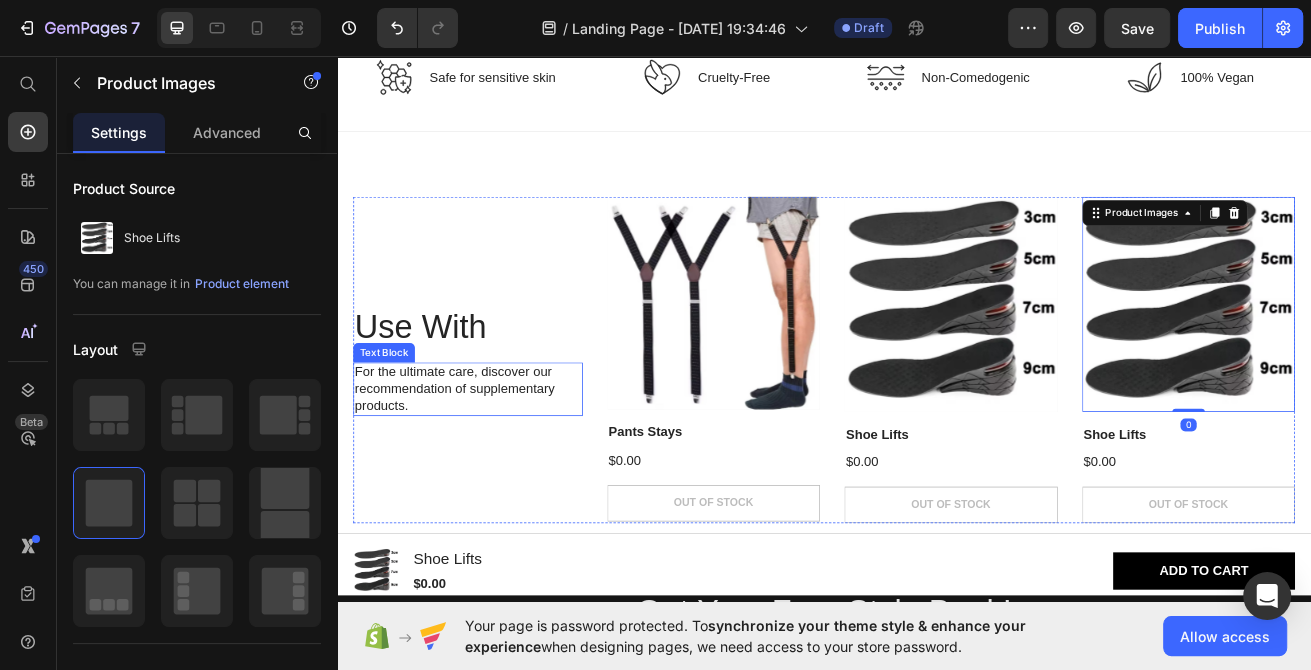 click on "Use With" at bounding box center (498, 390) 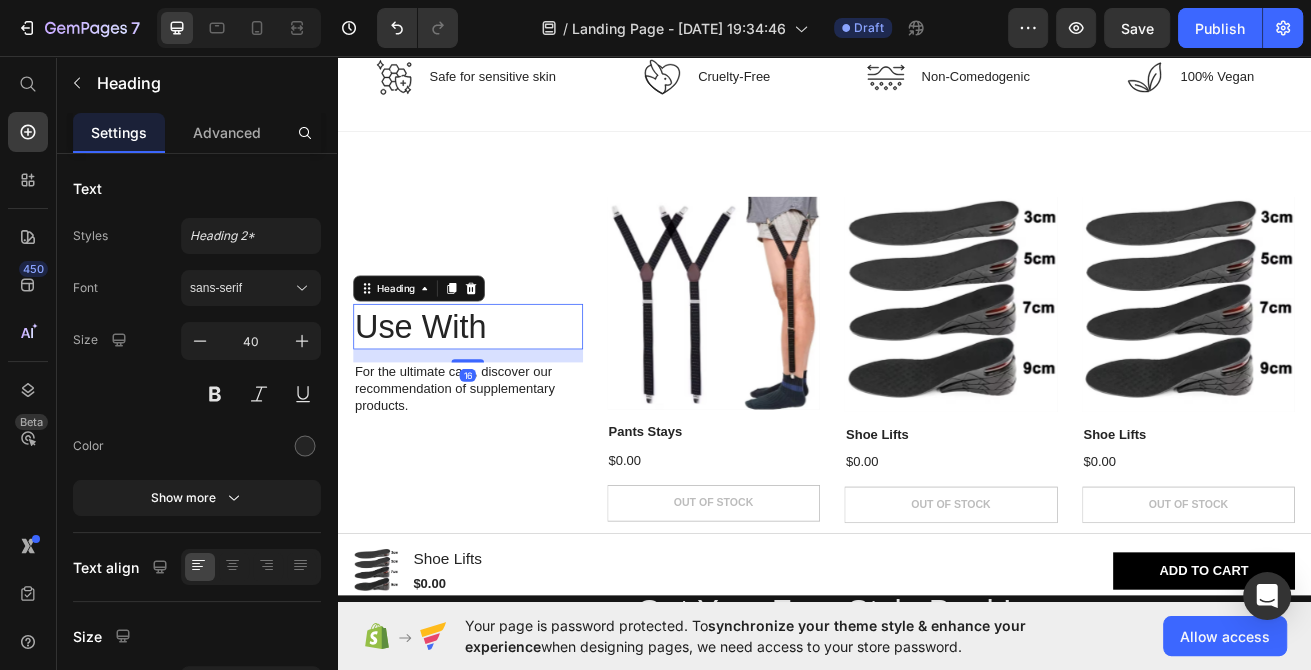 click on "Use With" at bounding box center [498, 390] 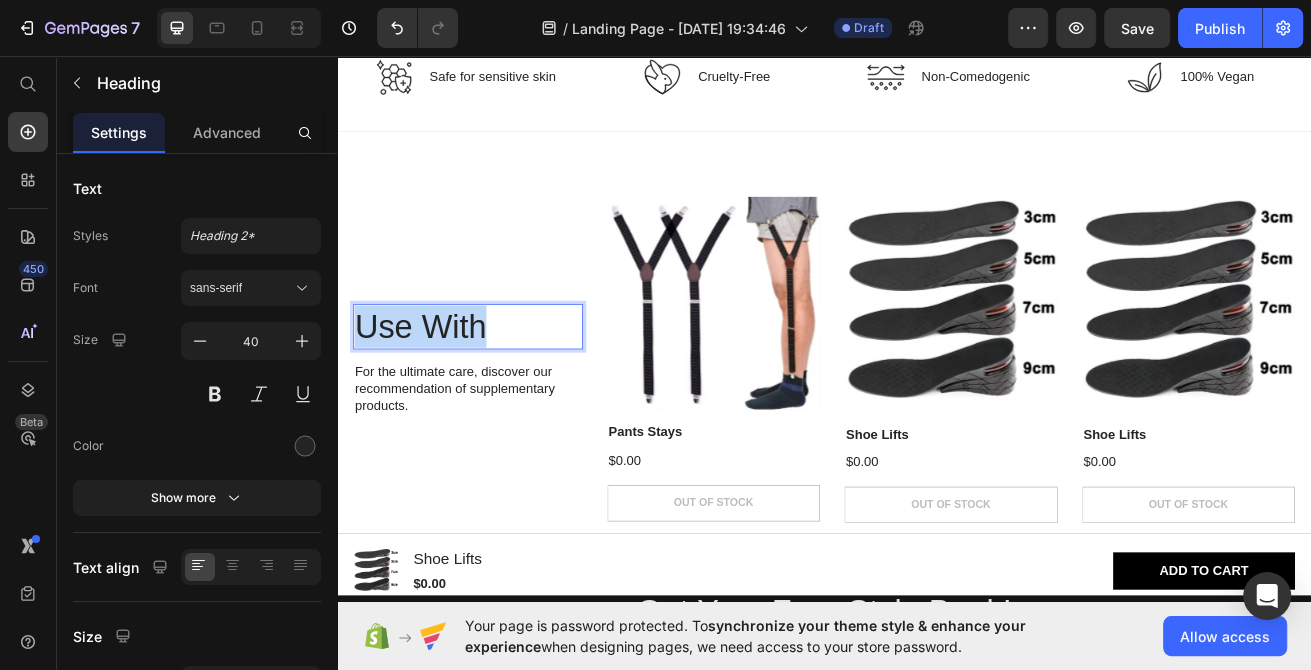 drag, startPoint x: 562, startPoint y: 396, endPoint x: 283, endPoint y: 395, distance: 279.0018 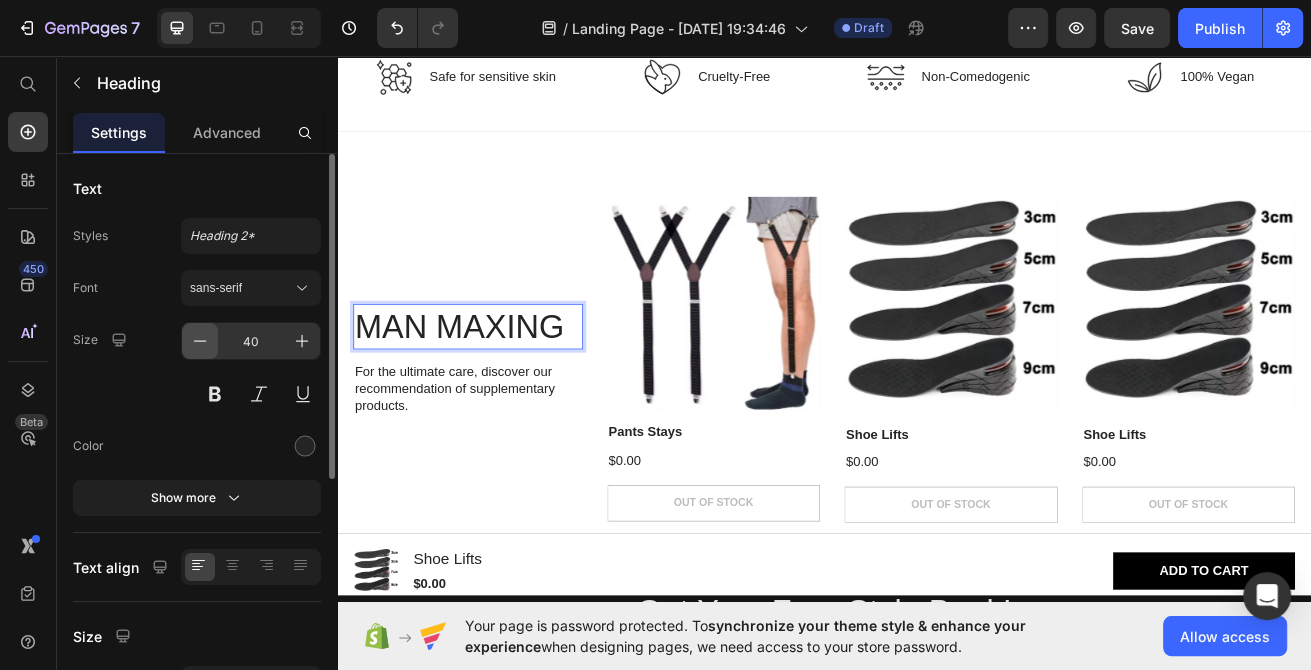 click 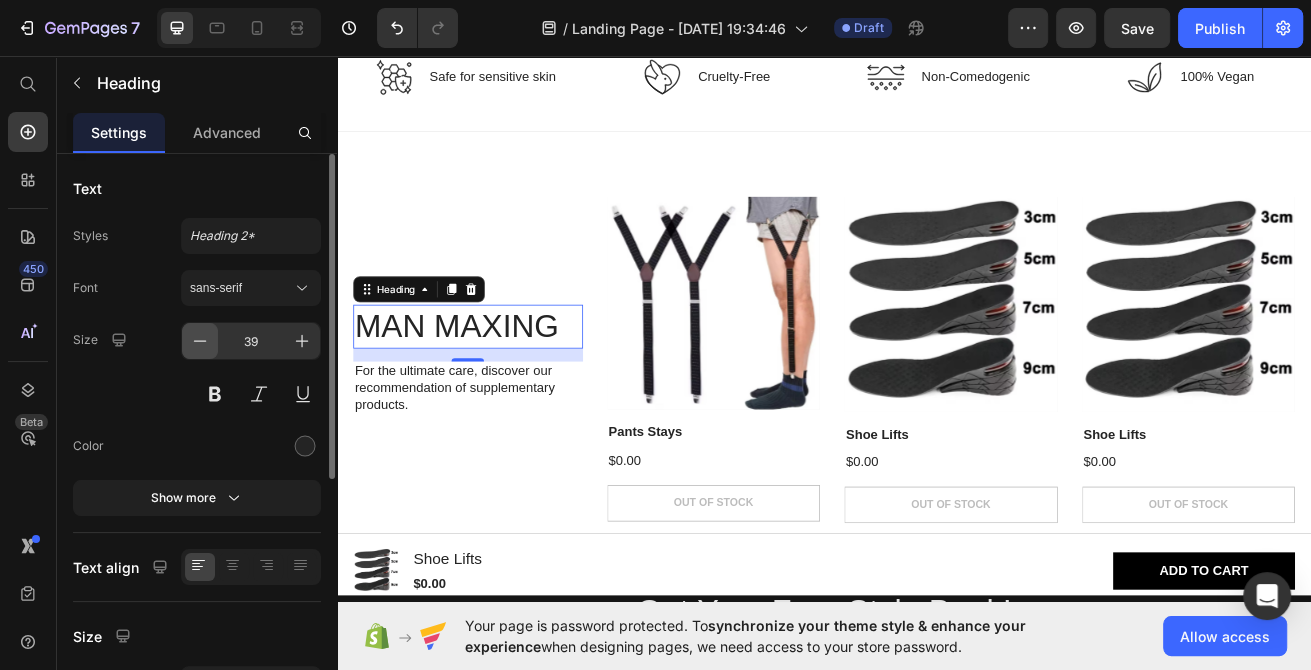 click 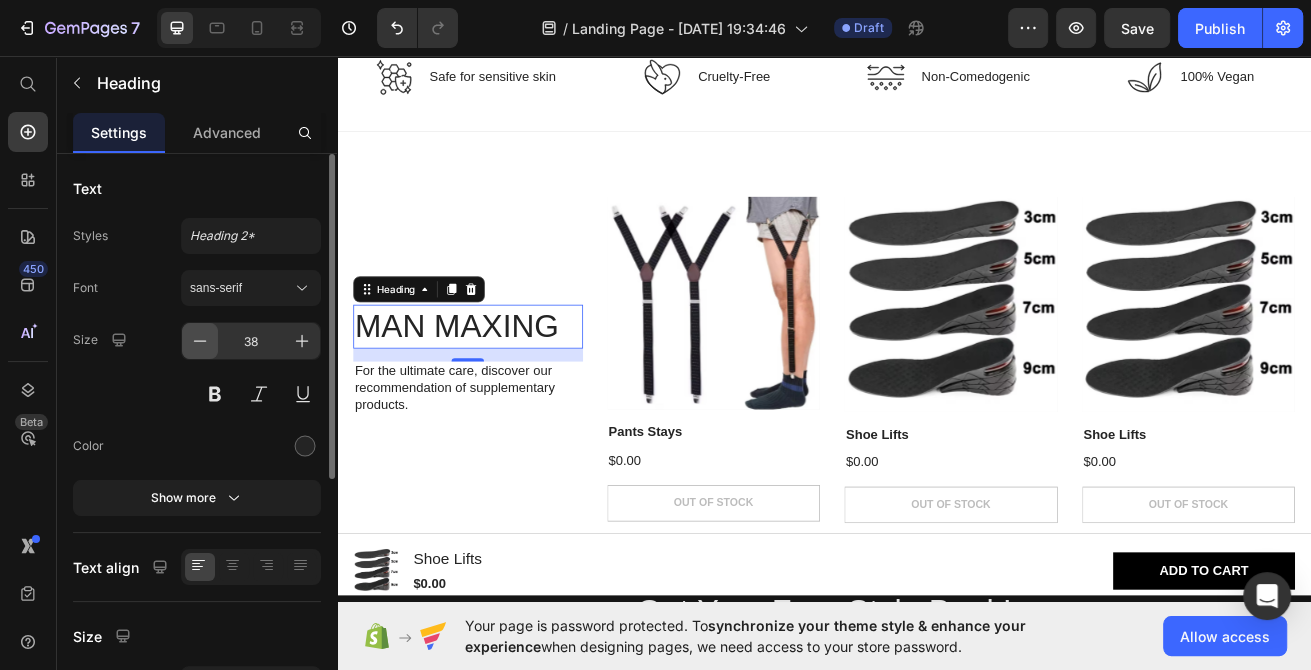 click 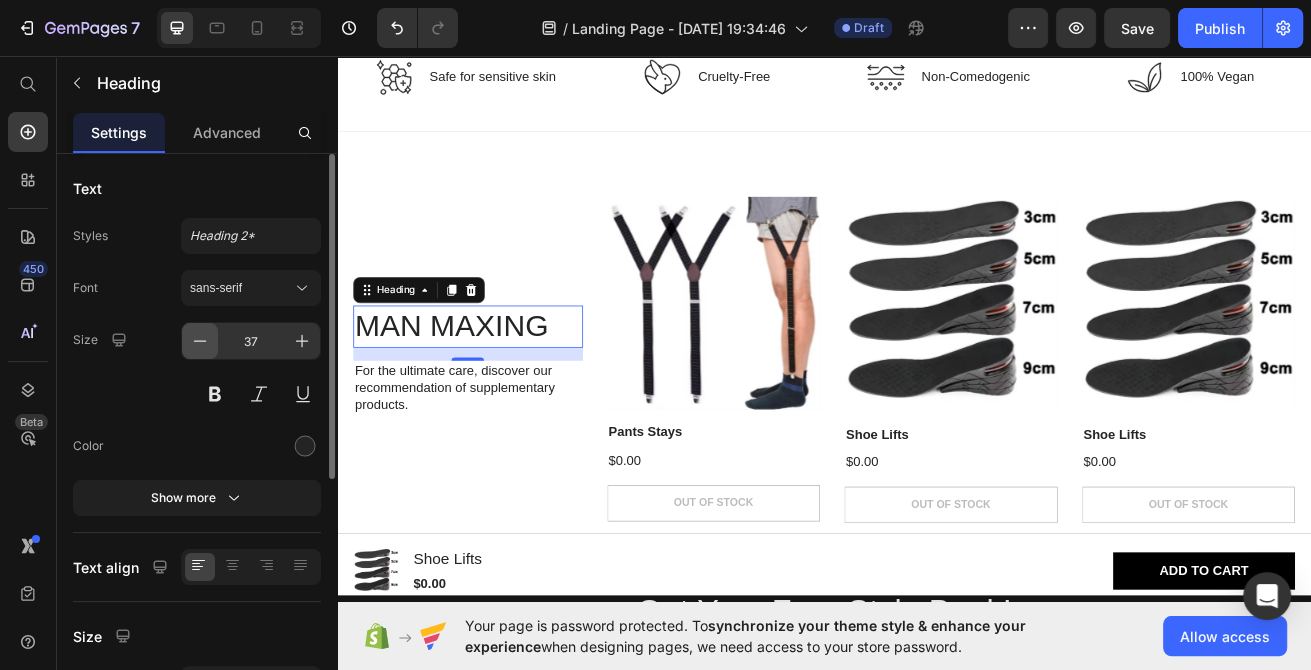 click 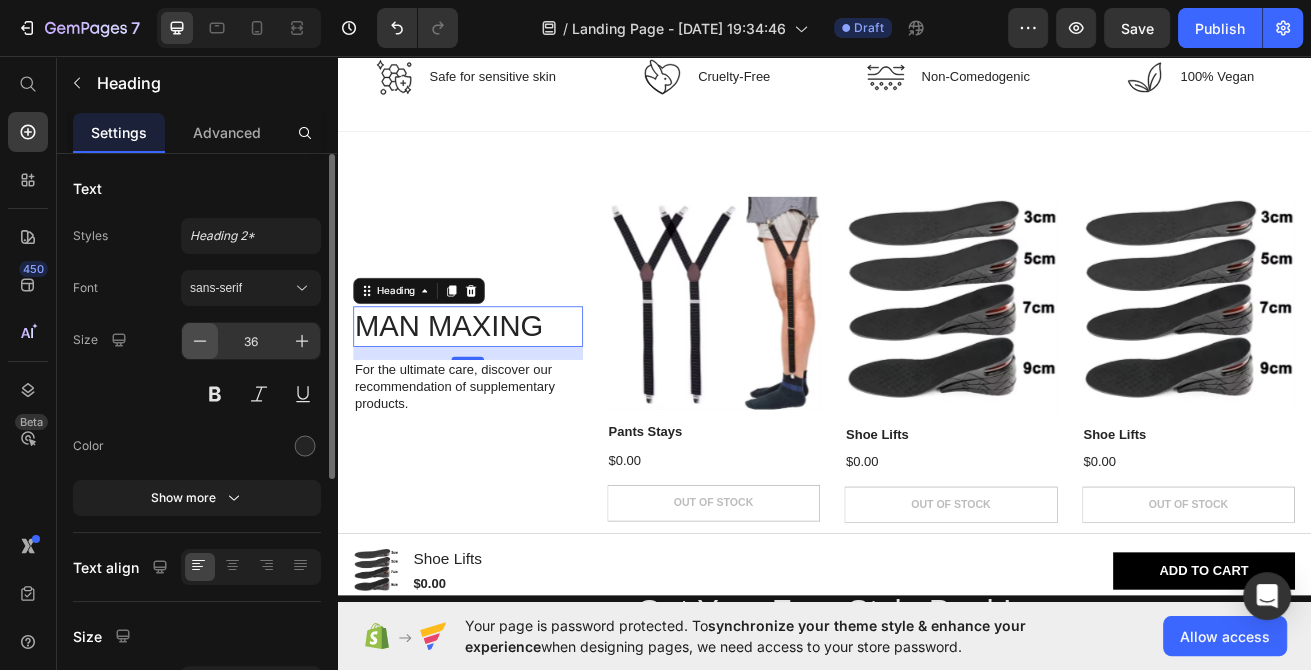 click 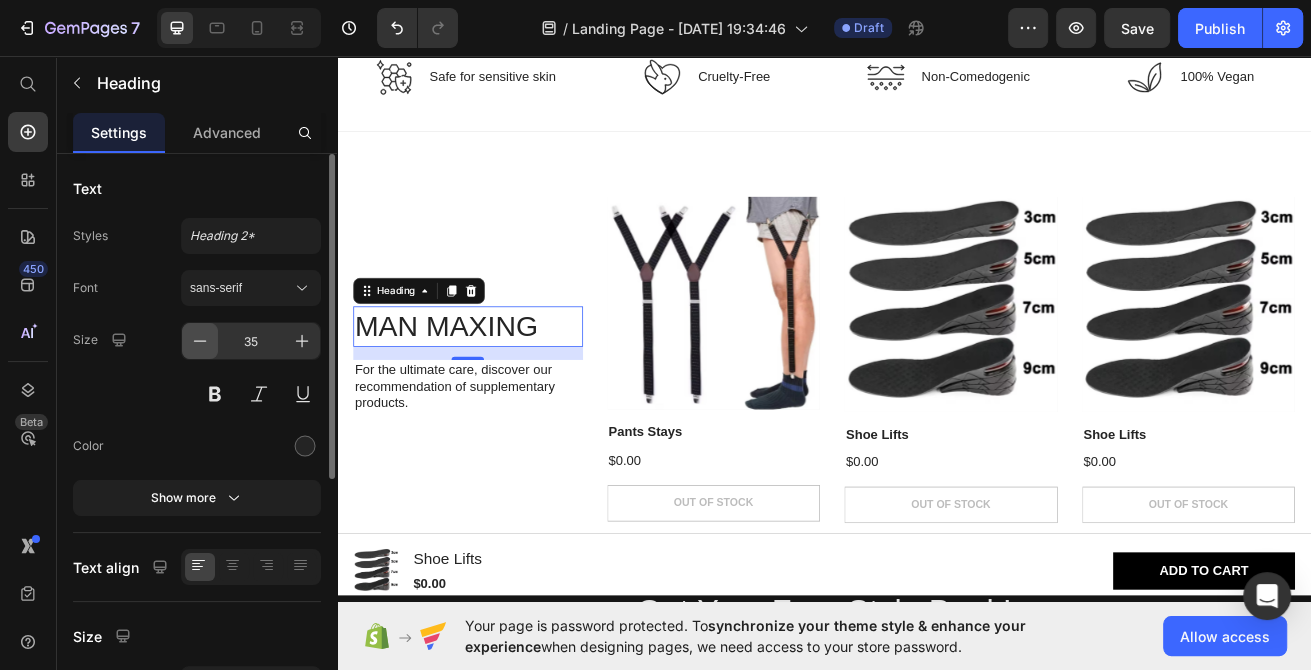 click 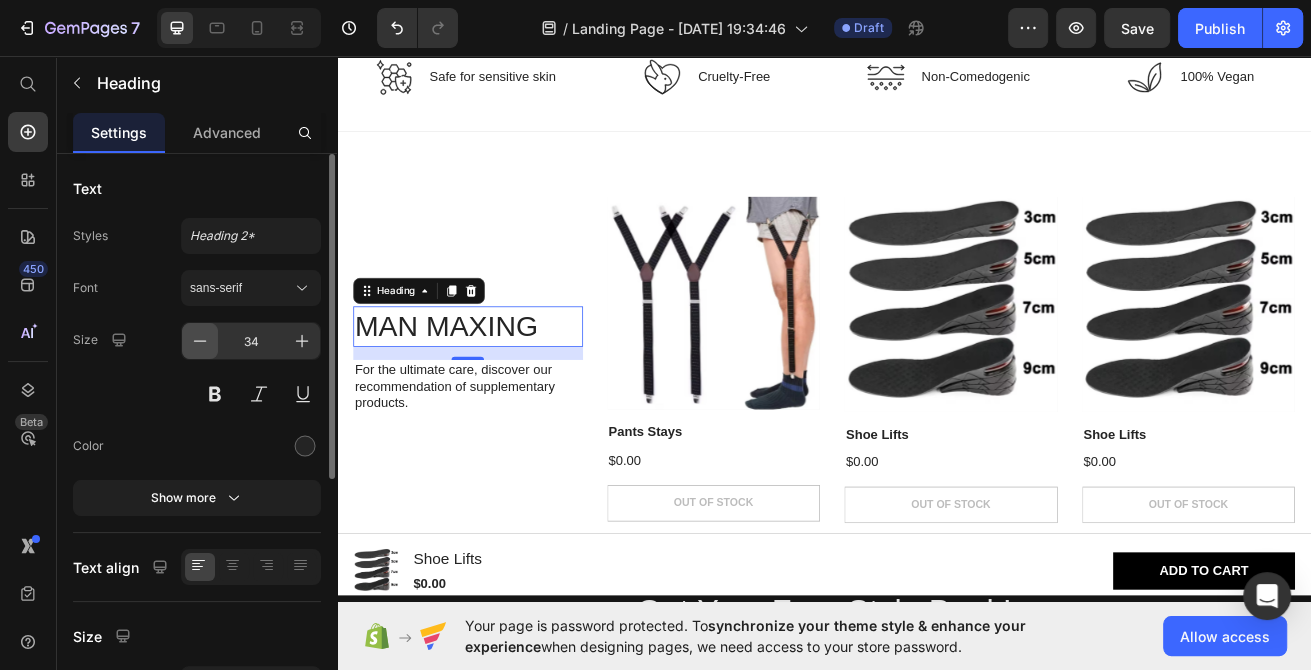 click 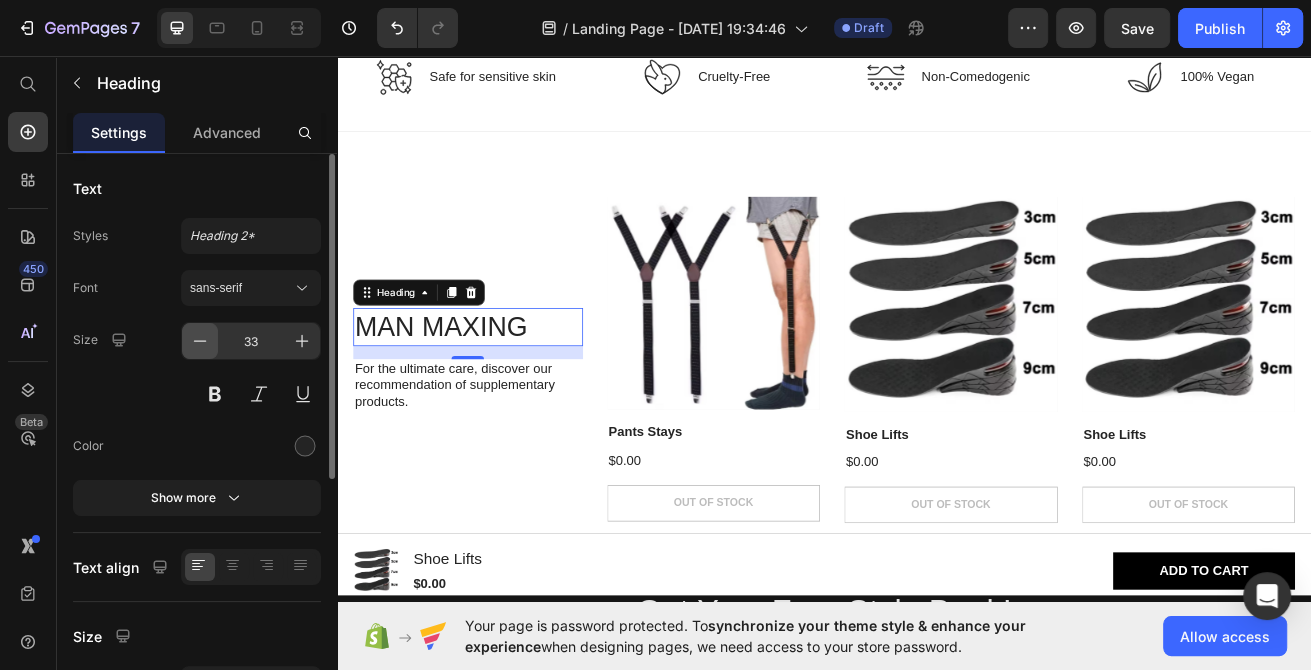 click 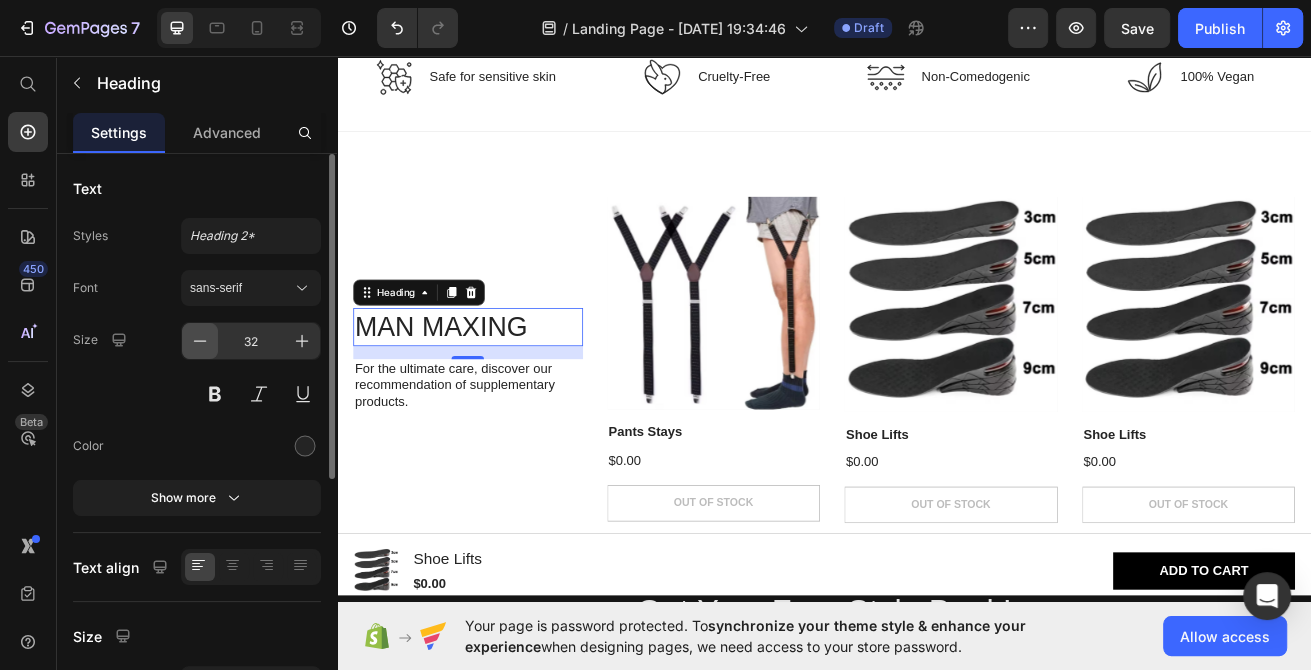 click 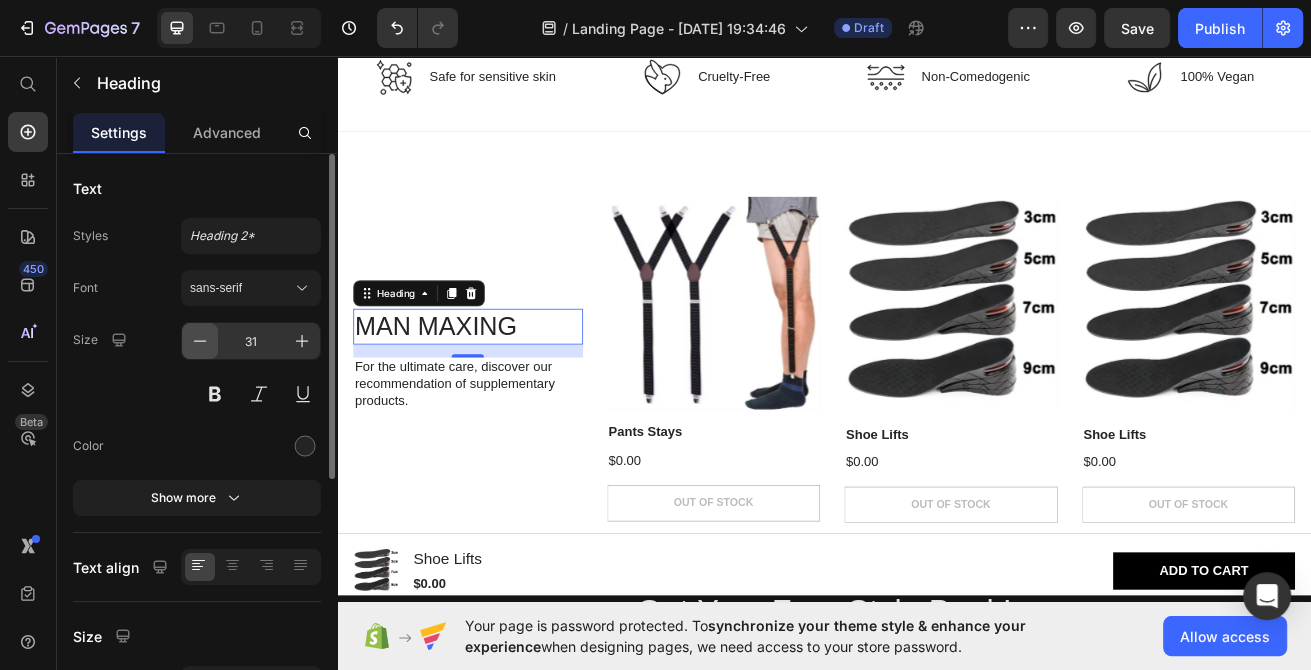click 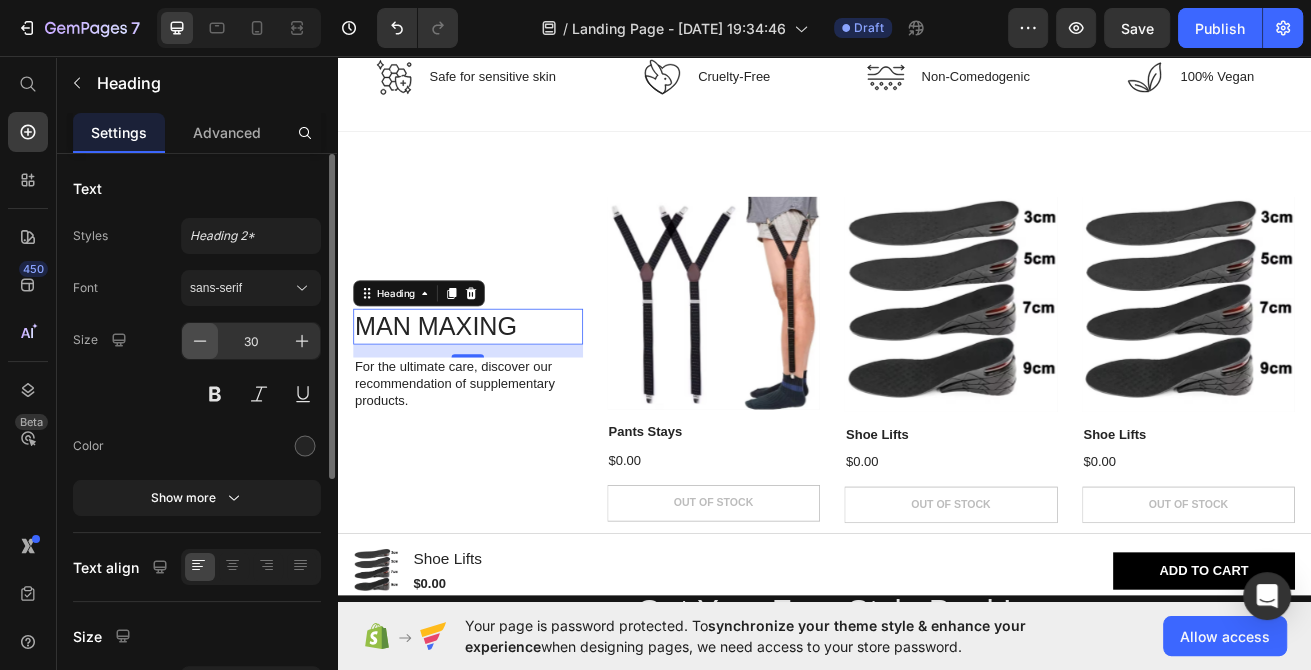 click 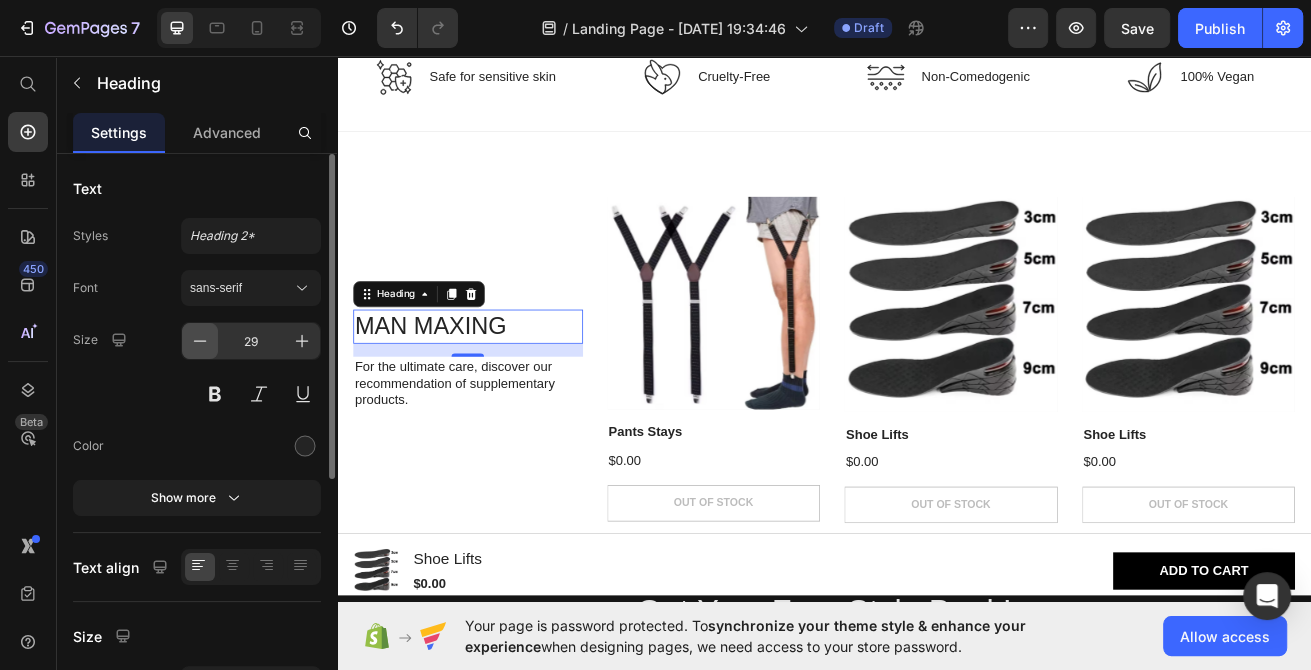 click 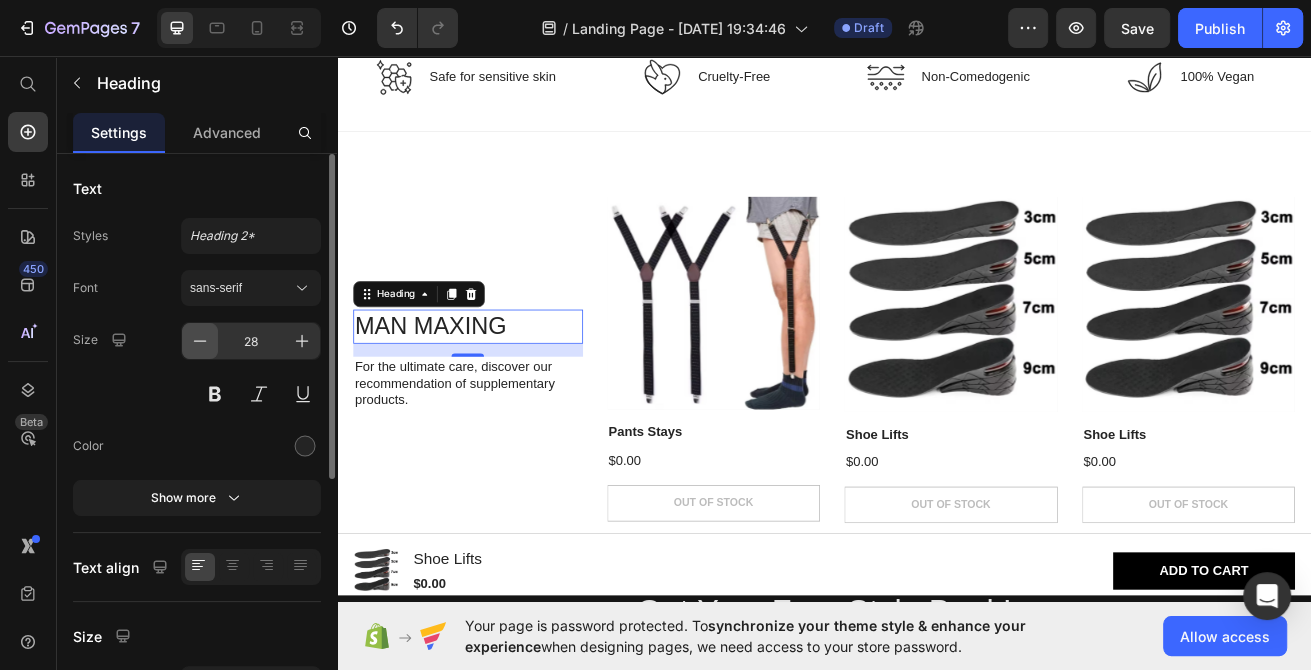 click 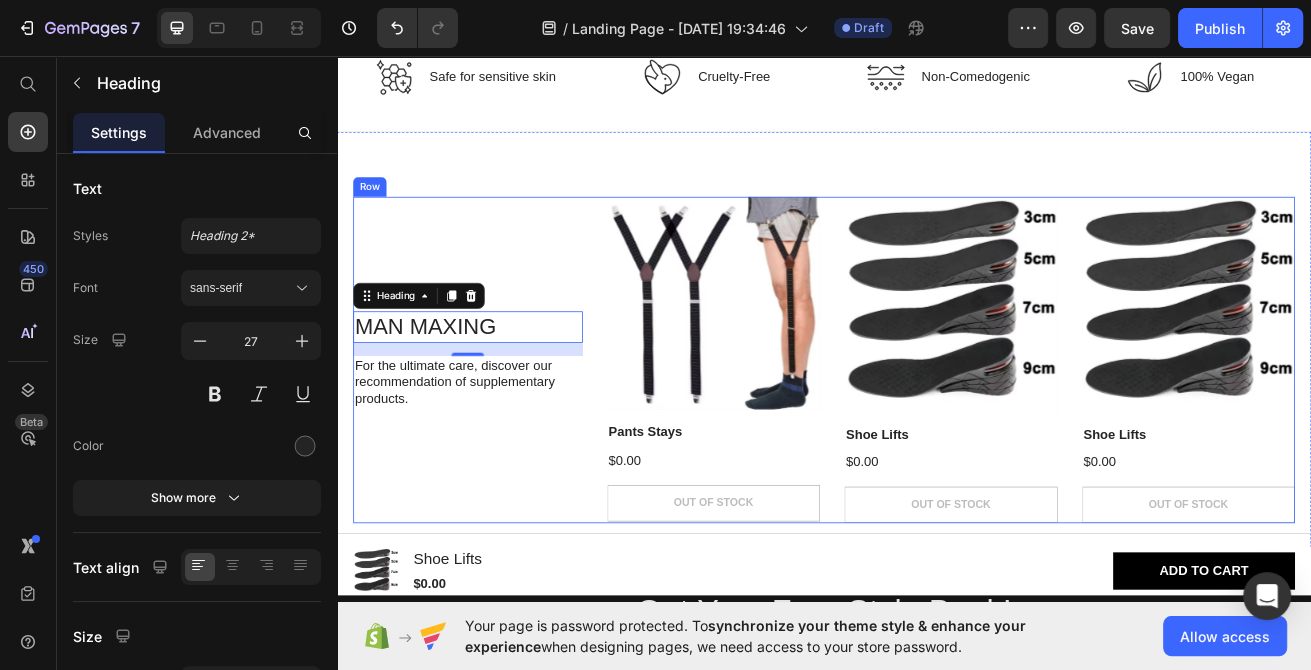 click on "MAN MAXING  Heading   16 For the ultimate care, discover our recommendation of supplementary products. Text Block" at bounding box center (498, 431) 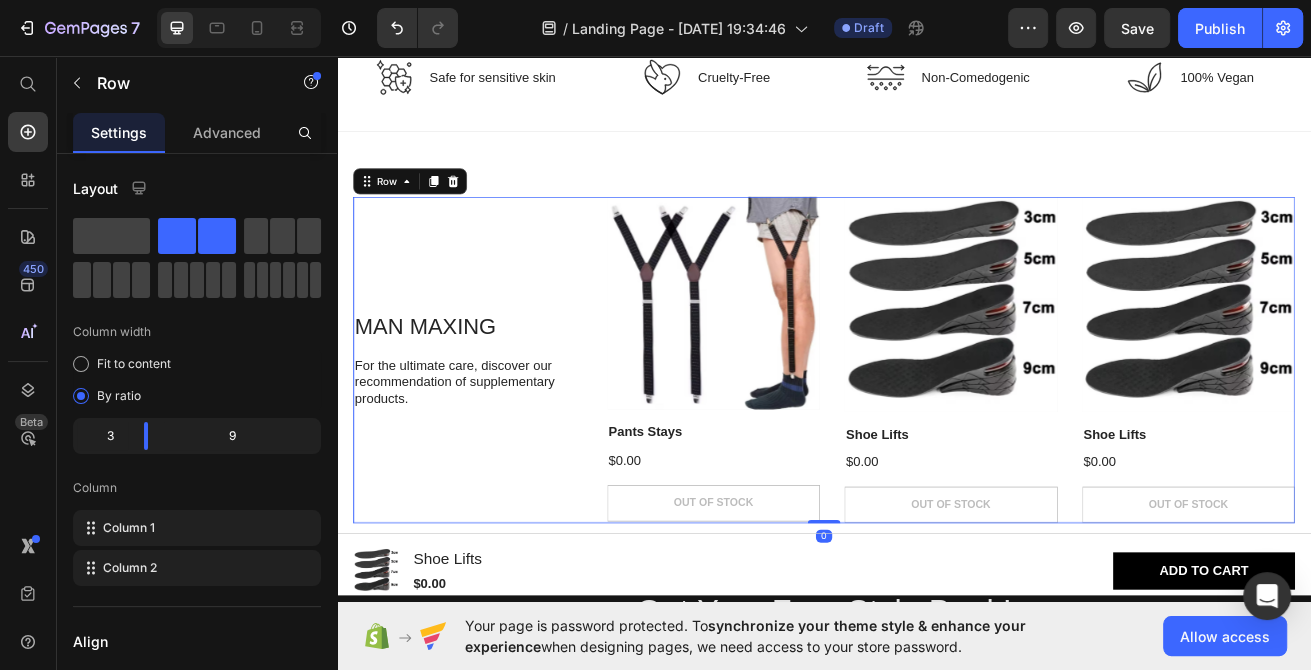 click on "MAN MAXING" at bounding box center (498, 390) 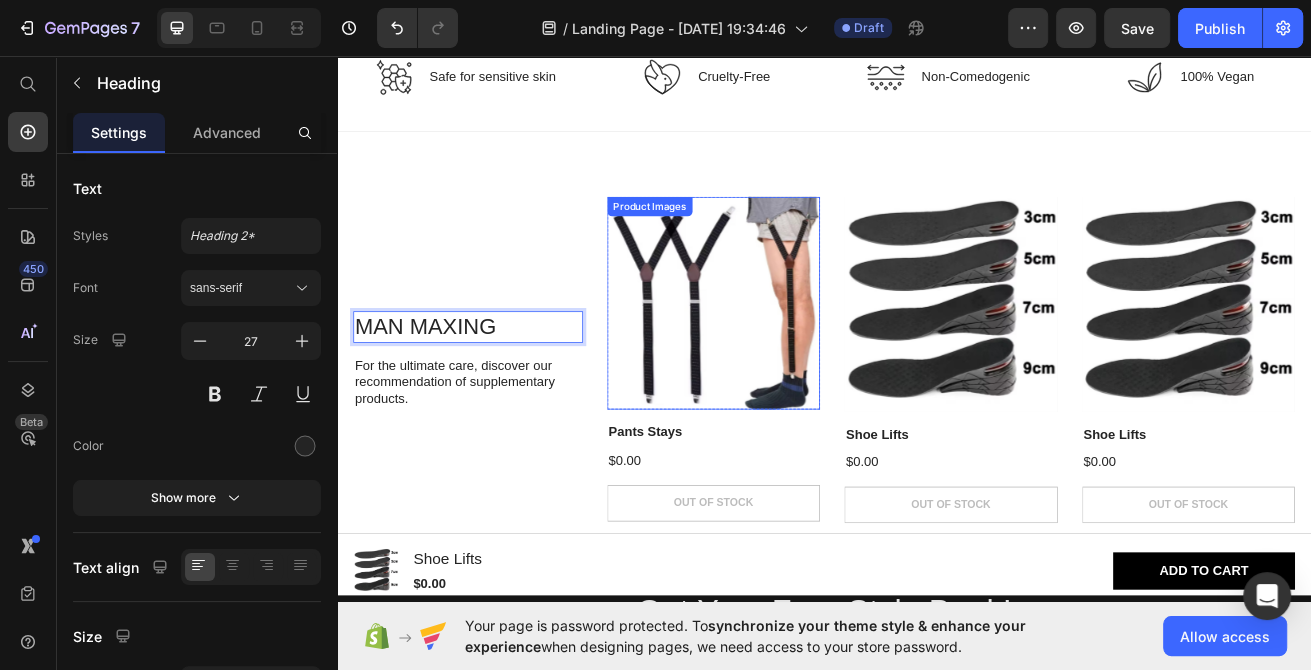 click at bounding box center [1386, 362] 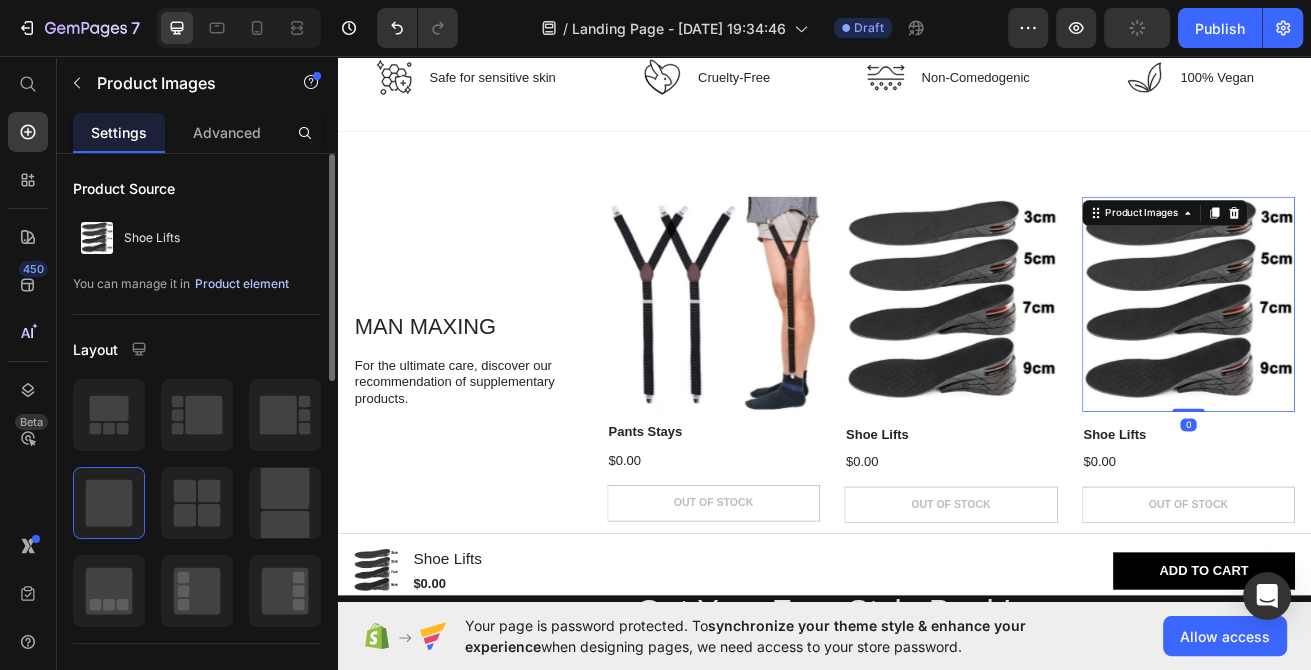 click on "Product element" at bounding box center (242, 284) 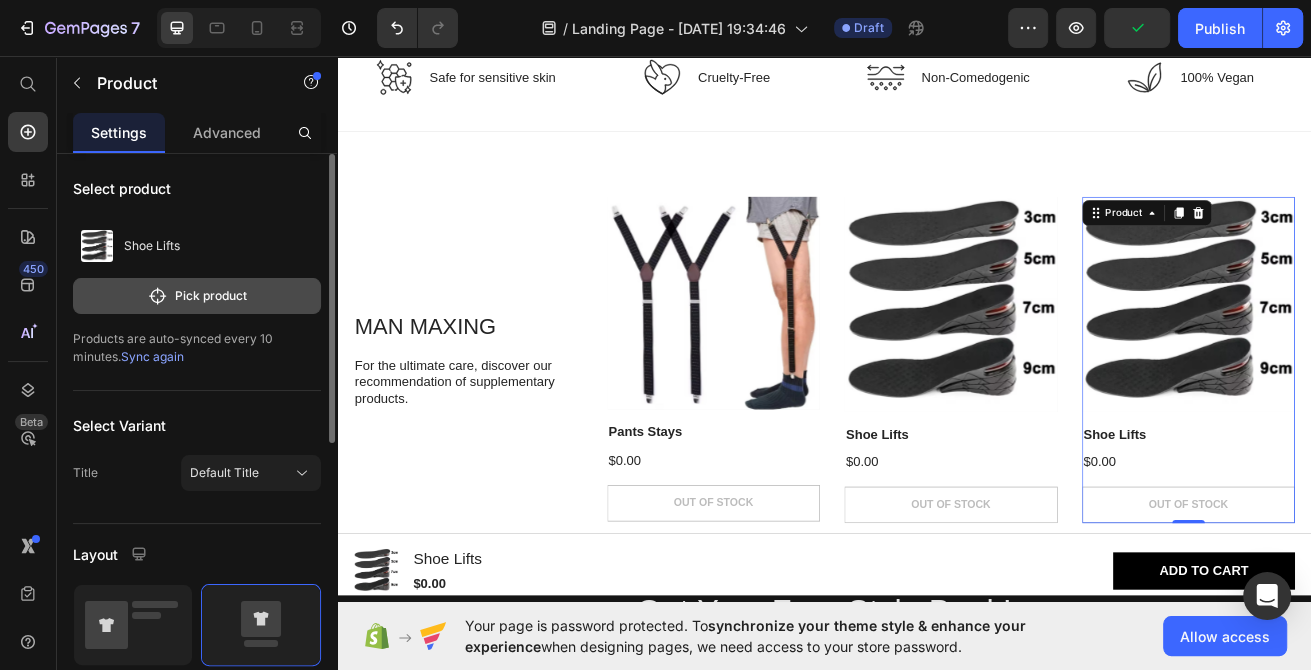 click on "Pick product" at bounding box center [197, 296] 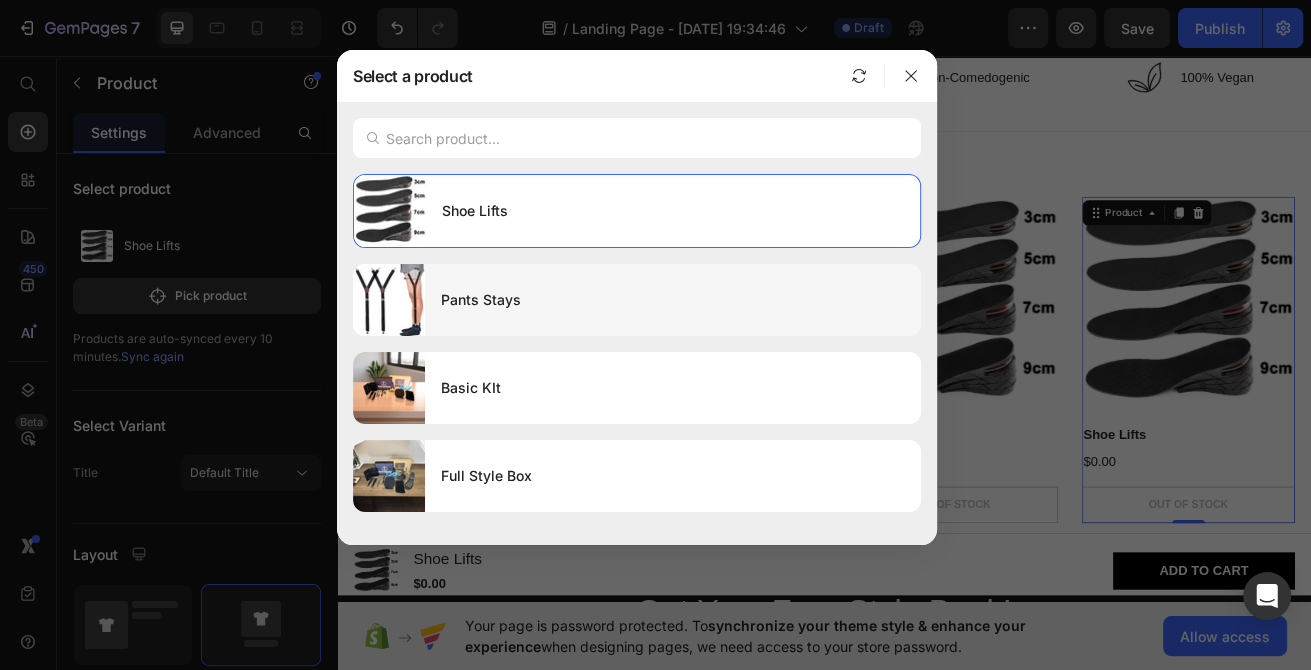 click on "Pants Stays" at bounding box center (673, 300) 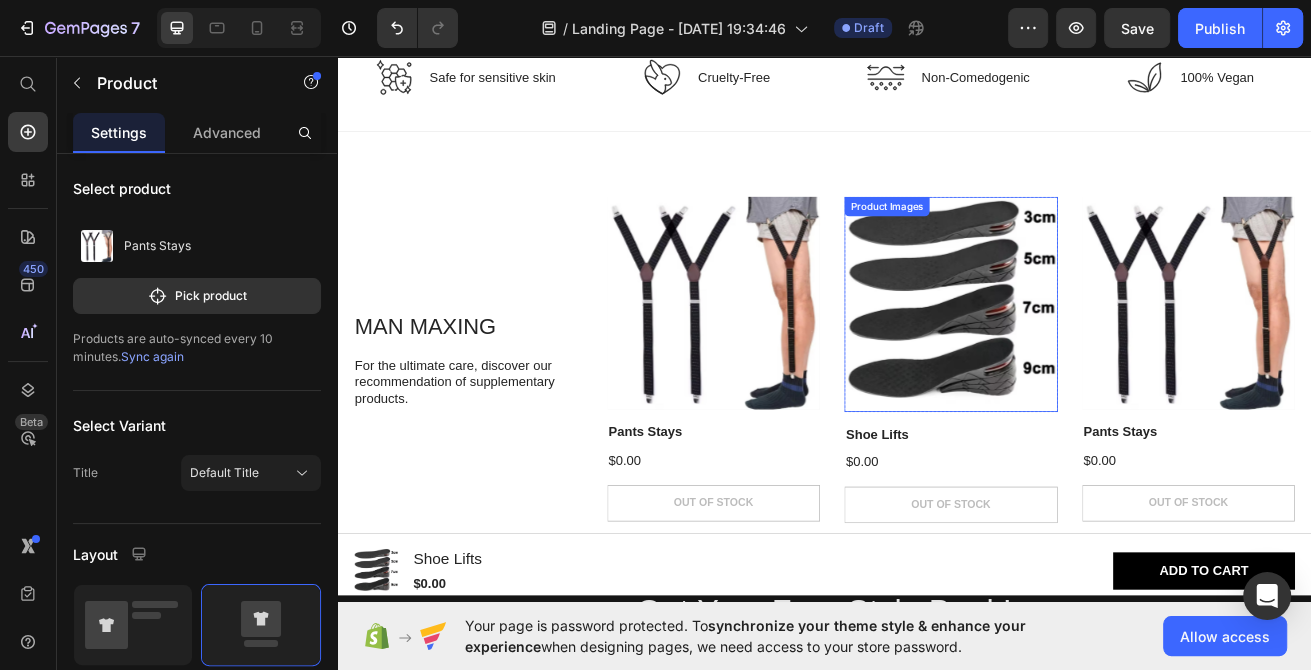 click at bounding box center [1093, 362] 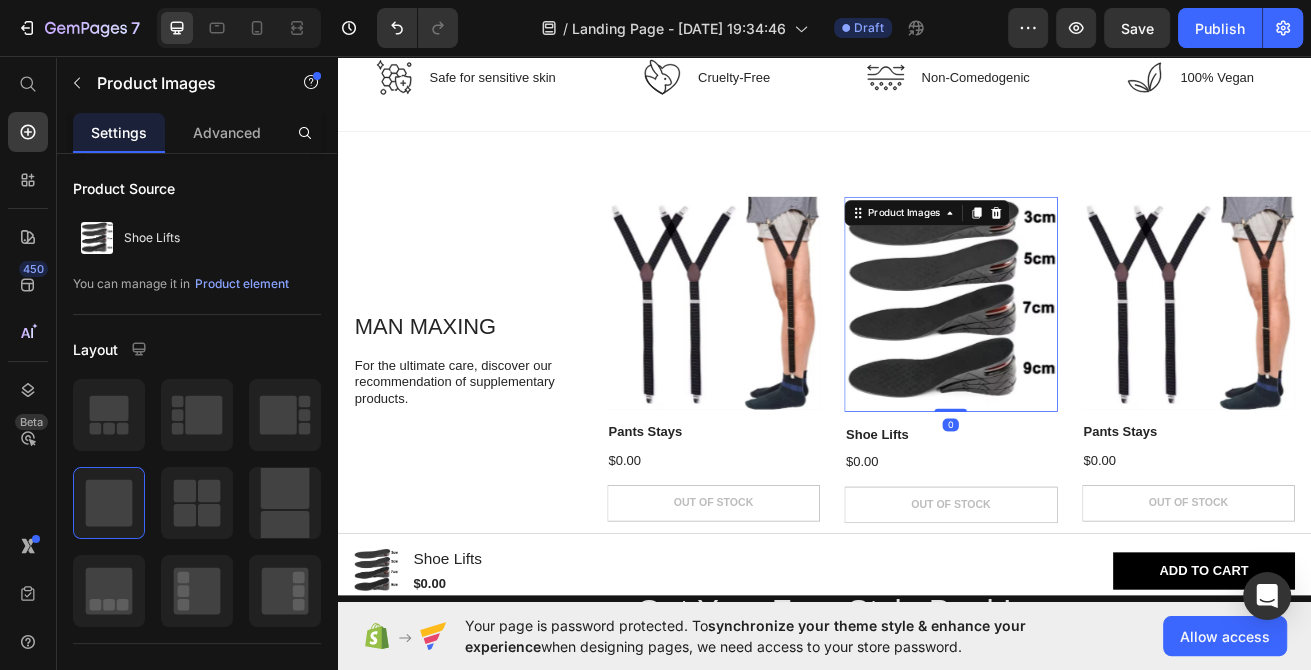 click at bounding box center [801, 361] 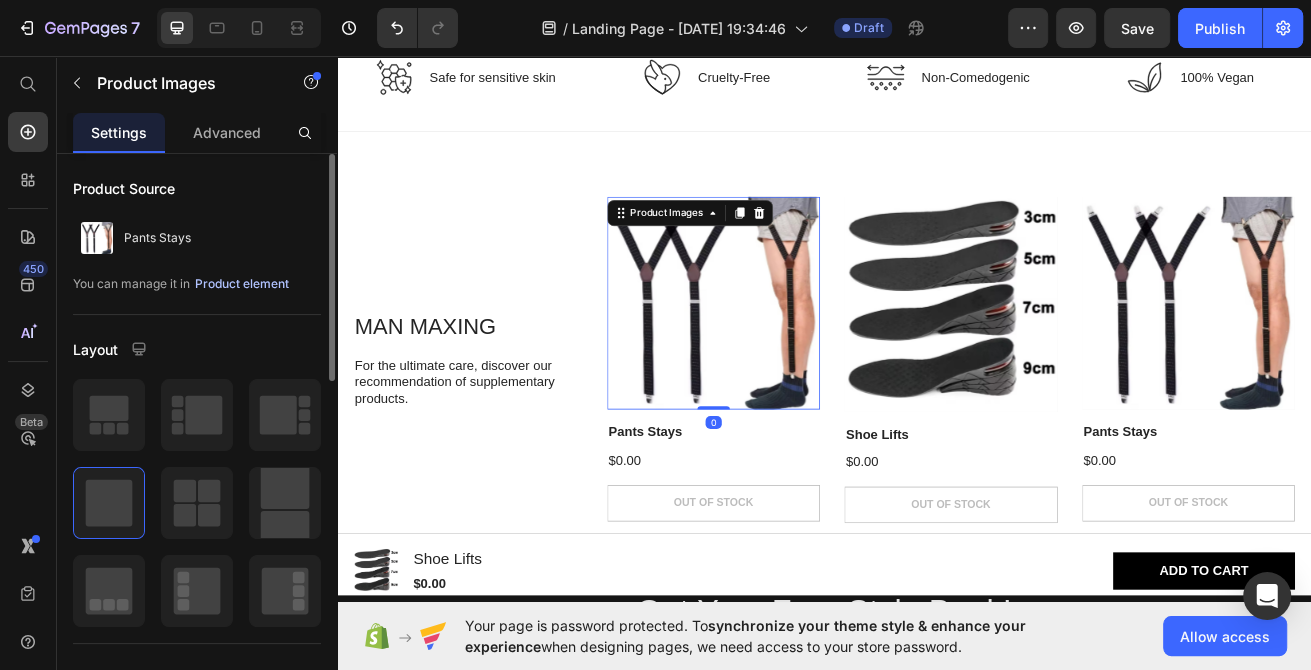 click on "Product element" at bounding box center [242, 284] 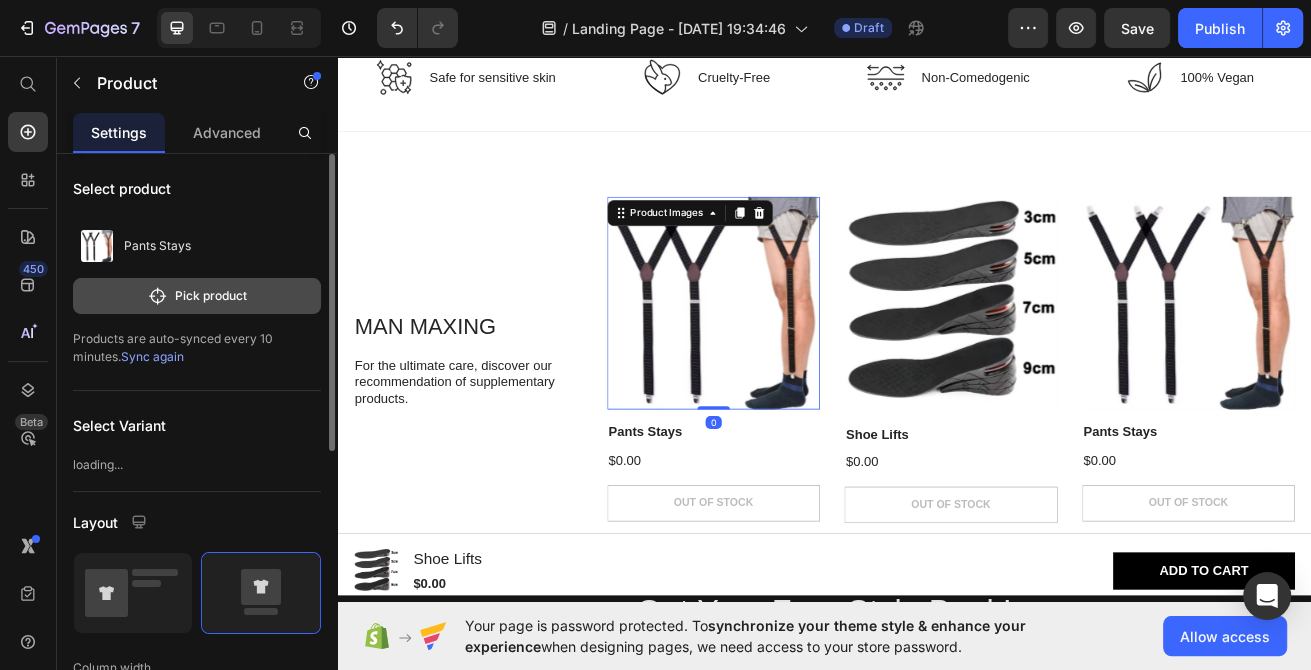 click on "Pick product" 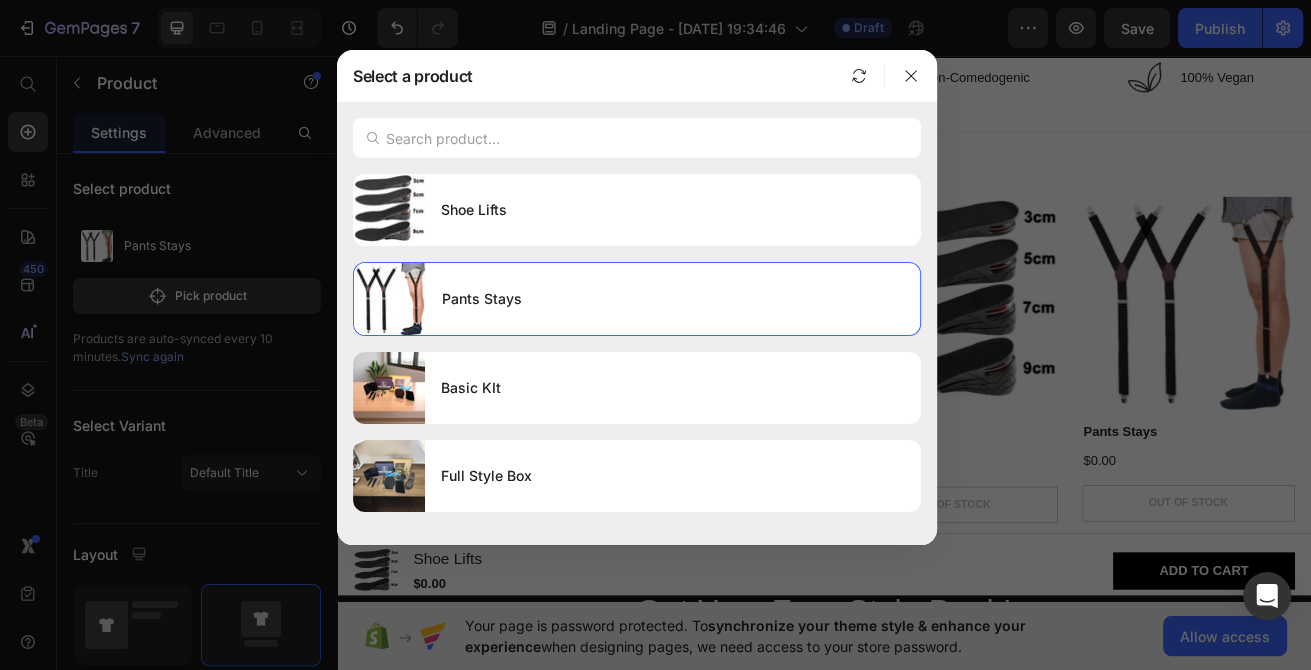 drag, startPoint x: 530, startPoint y: 475, endPoint x: 555, endPoint y: 102, distance: 373.83685 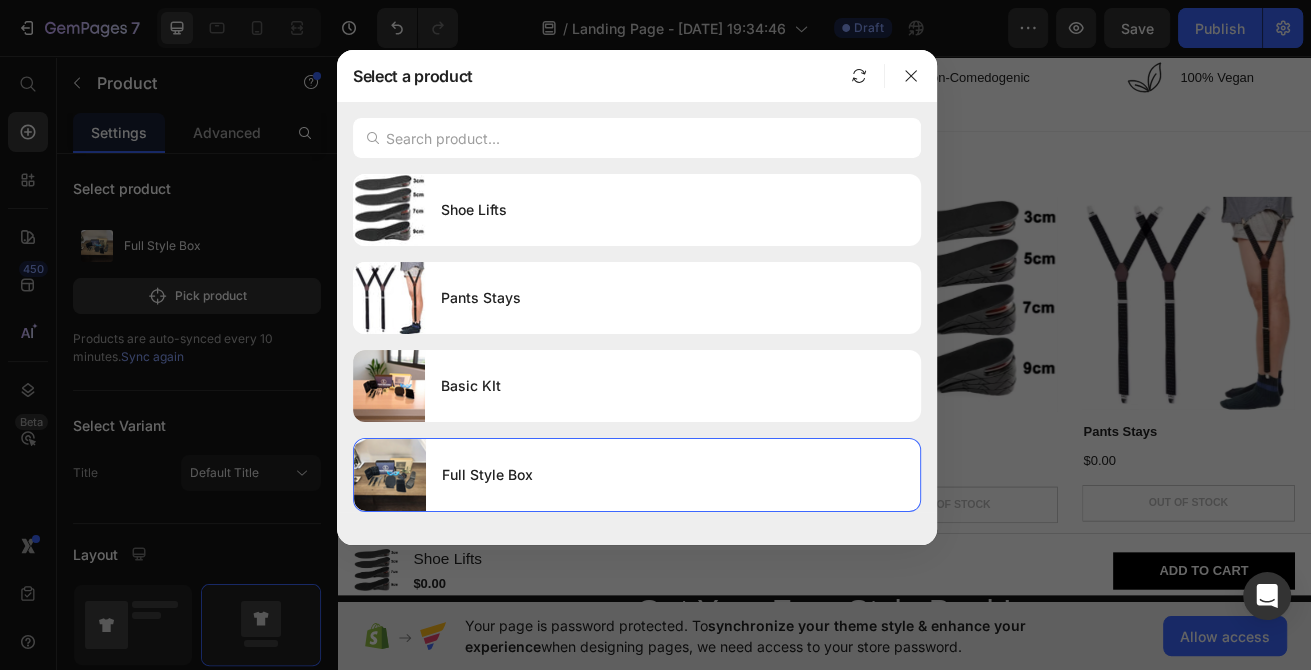 click at bounding box center (679, 76) 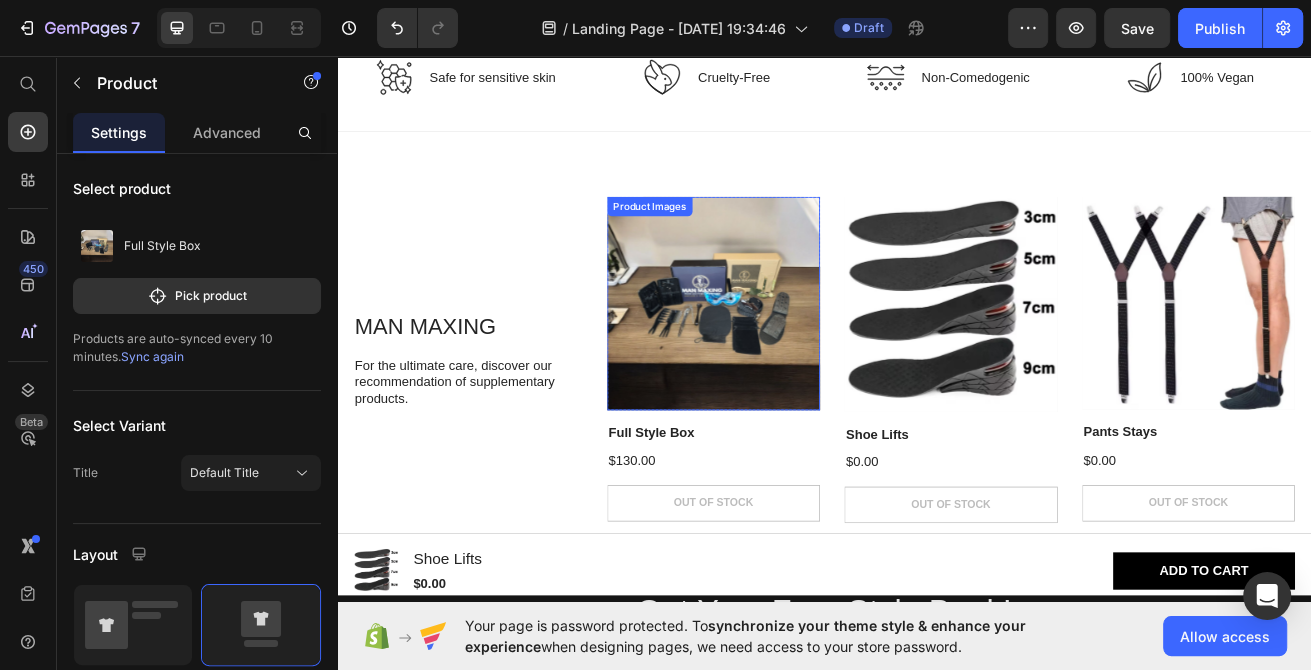 click at bounding box center [801, 361] 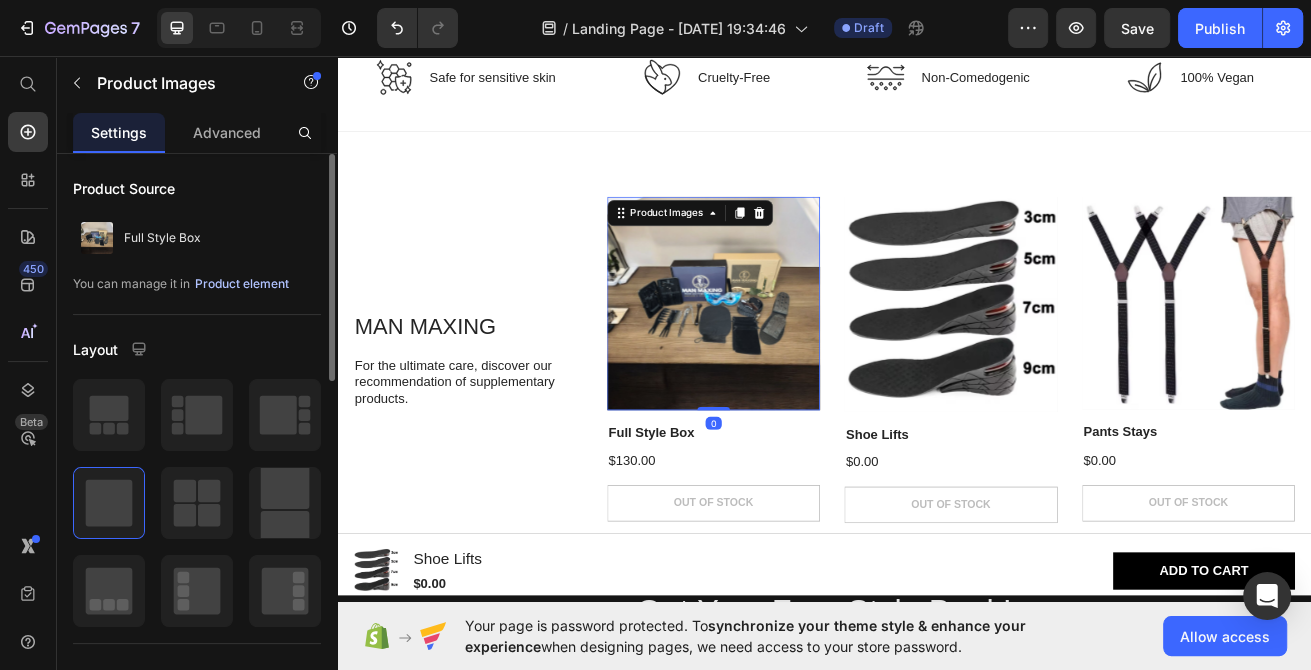 click on "Product element" at bounding box center [242, 284] 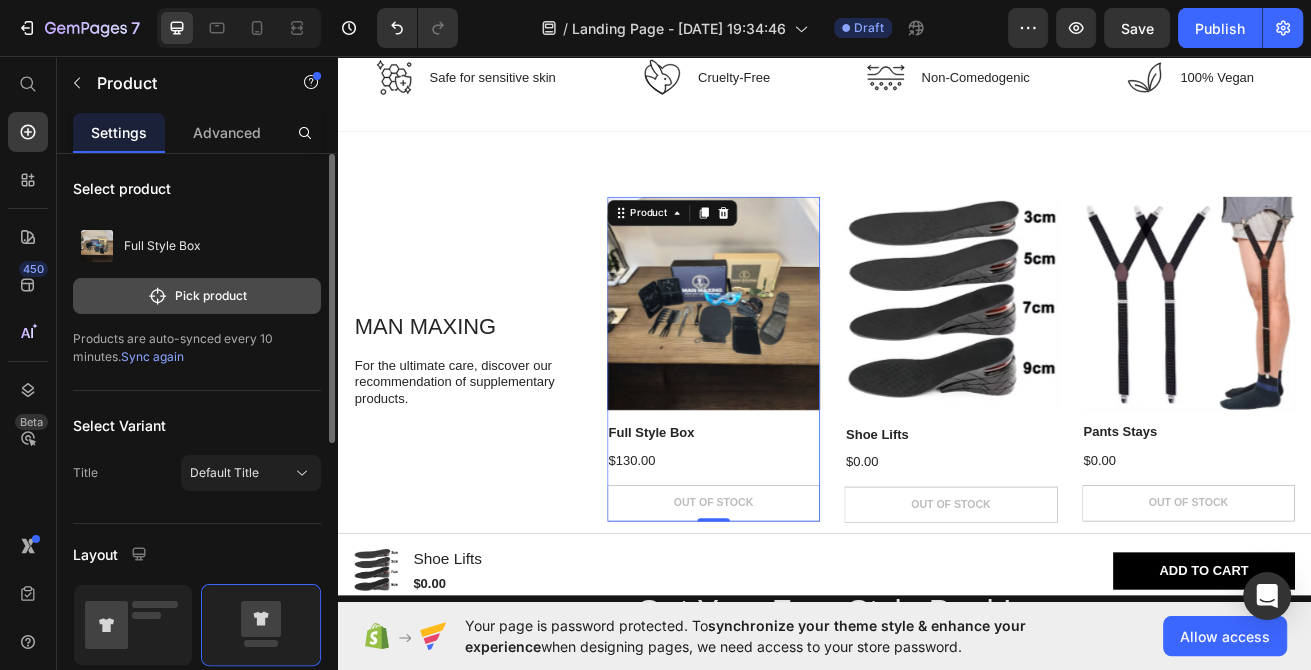 click on "Pick product" at bounding box center (197, 296) 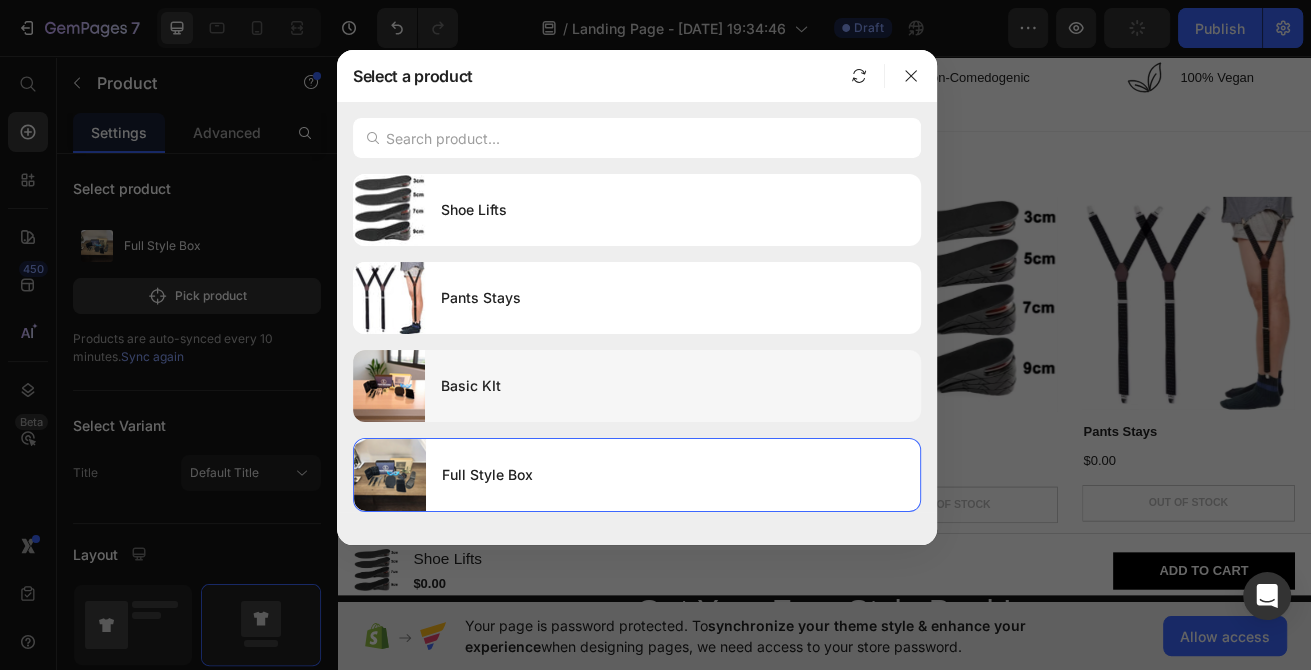 click on "Basic KIt" at bounding box center [673, 386] 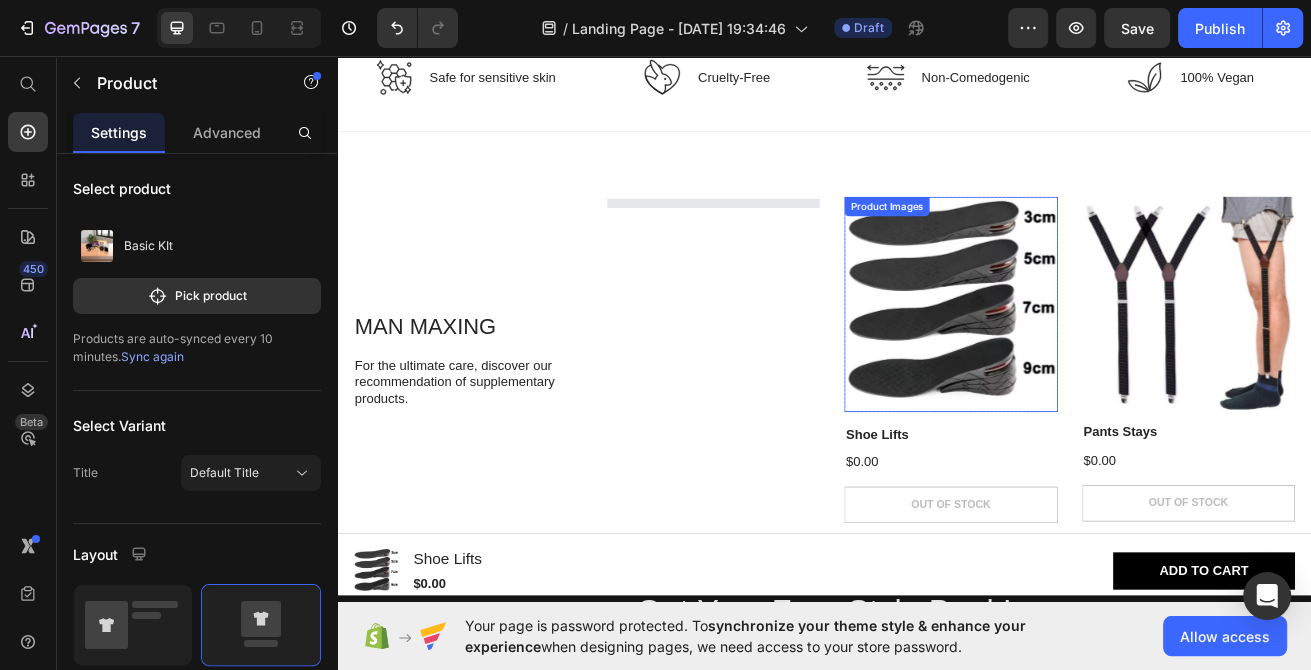 scroll, scrollTop: 1459, scrollLeft: 0, axis: vertical 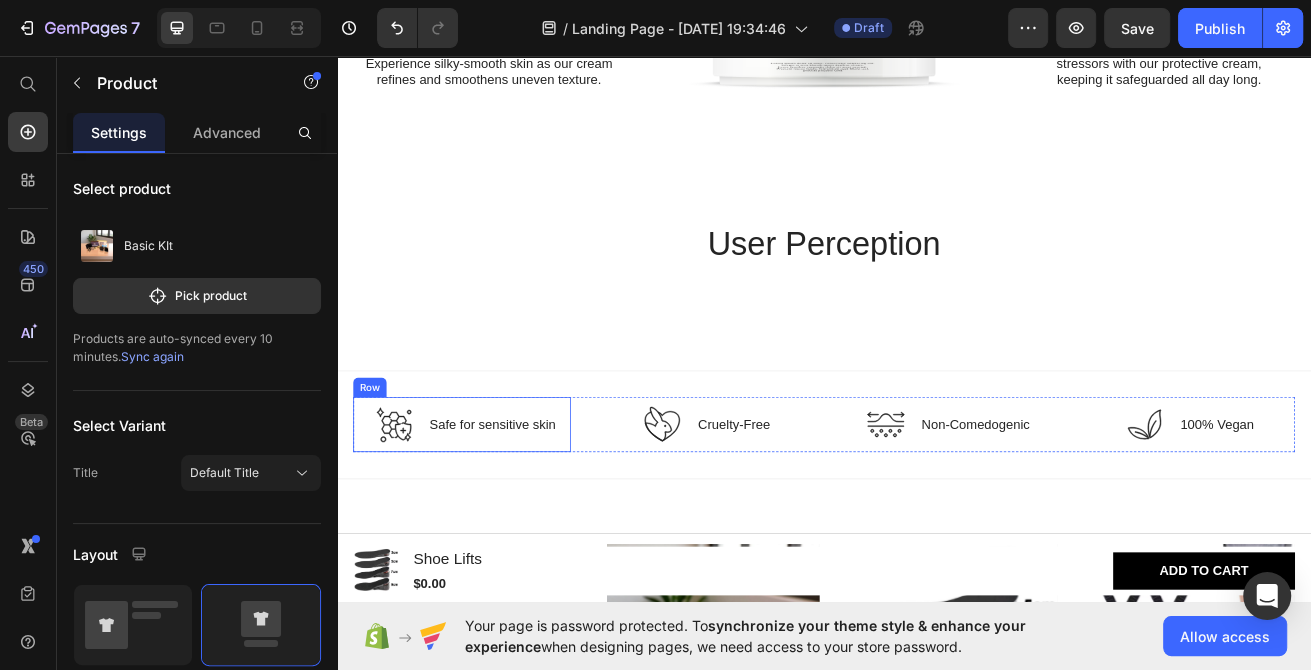 click on "Safe for sensitive skin Text Block" at bounding box center (529, 511) 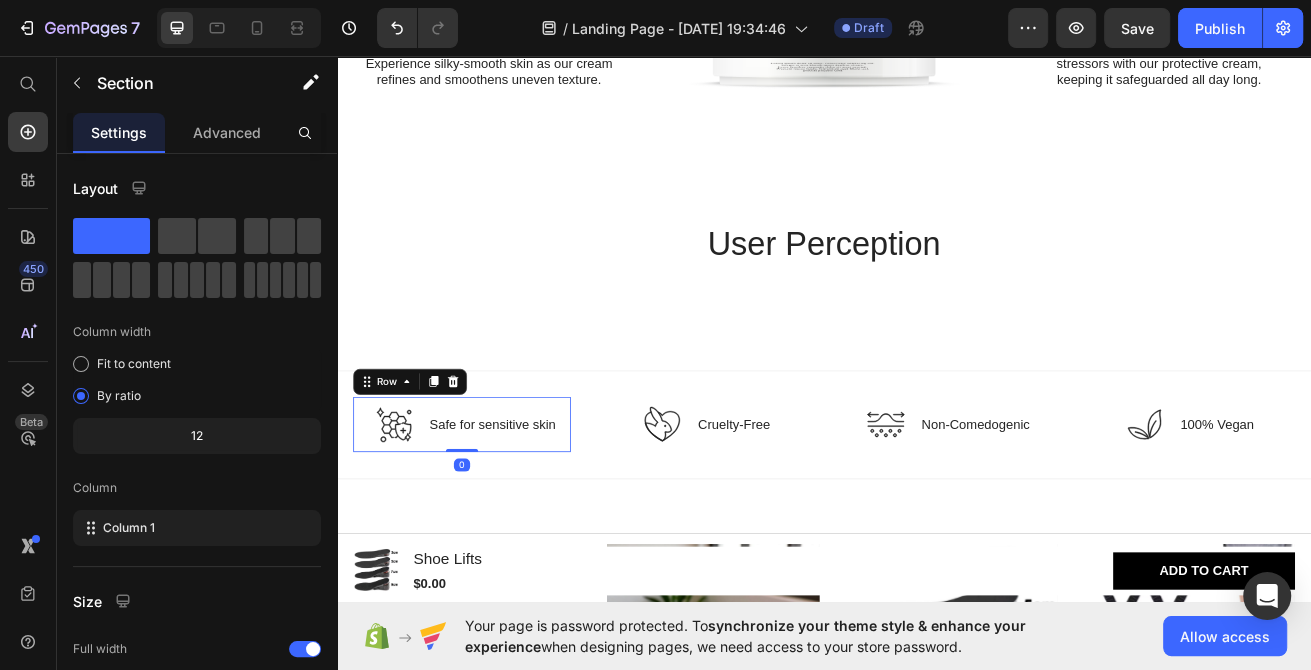 click on "Icon Safe [MEDICAL_DATA] Text Block Row   0
Icon Cruelty-Free Text Block Row
Icon Non-Comedogenic Text Block Row
Icon 100% Vegan Text Block Row Row Section 5" at bounding box center [937, 511] 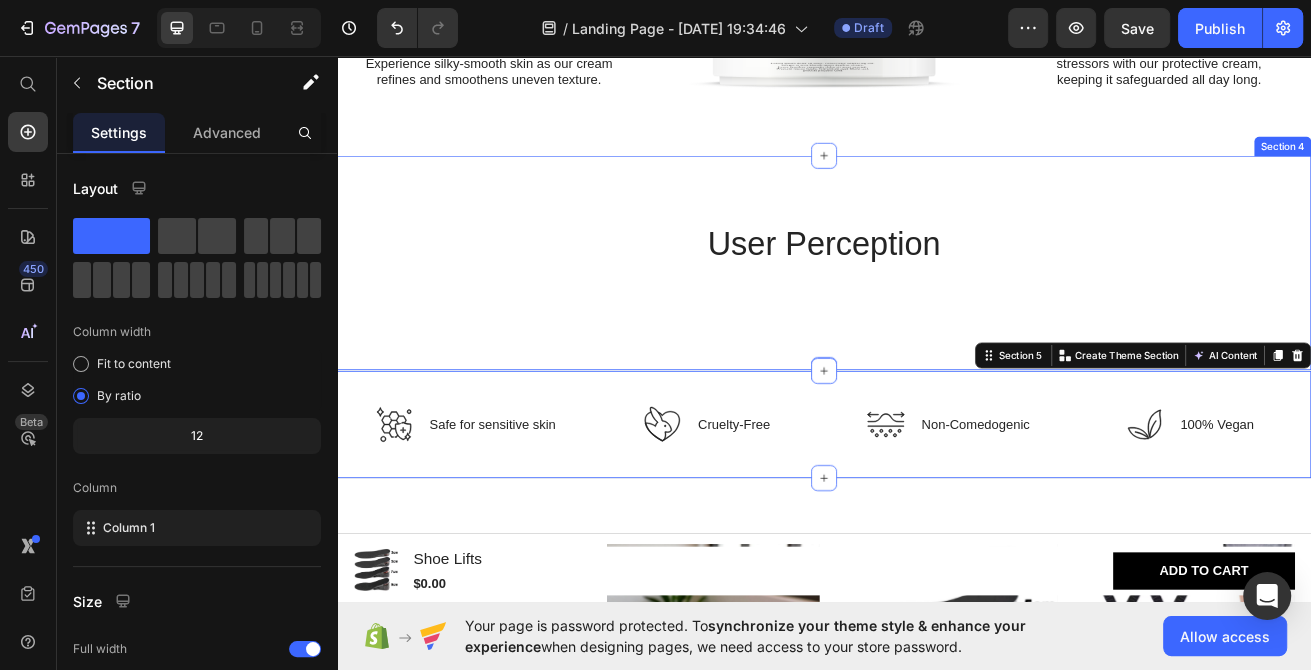 click on "User Perception Heading" at bounding box center [937, 312] 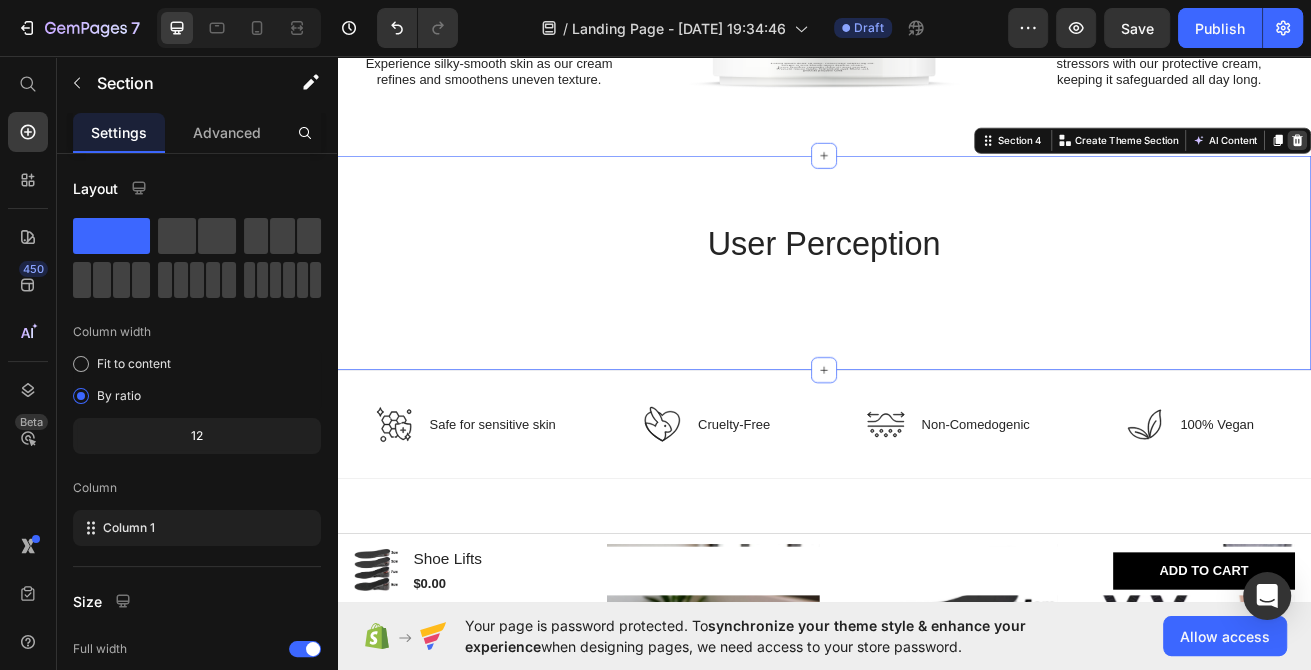 click at bounding box center (1520, 161) 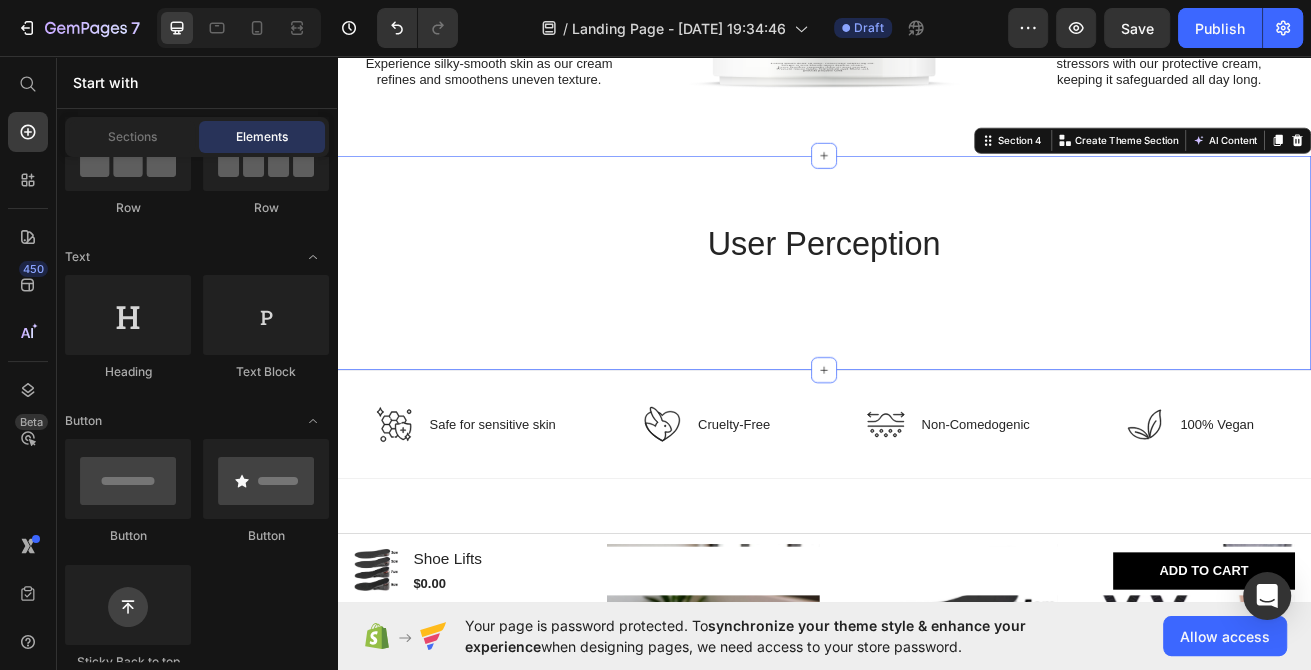 scroll, scrollTop: 216, scrollLeft: 0, axis: vertical 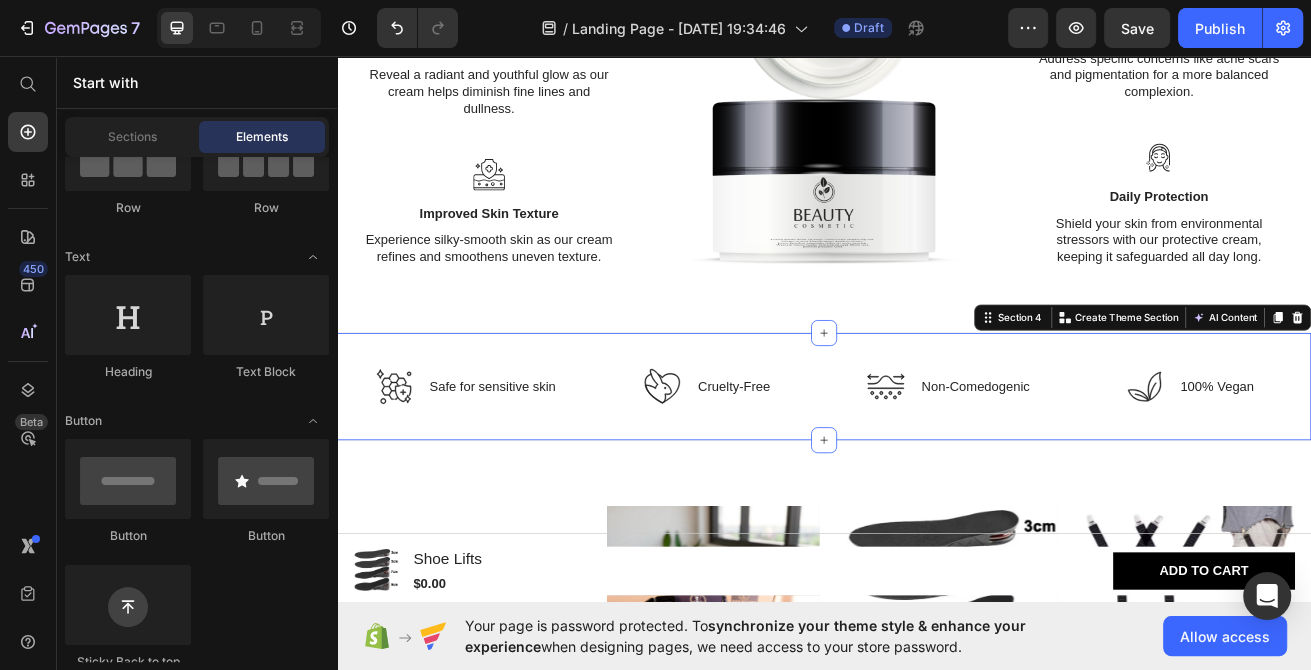 click on "Icon Safe [MEDICAL_DATA] Text Block Row
Icon Cruelty-Free Text Block Row
Icon Non-Comedogenic Text Block Row
Icon 100% Vegan Text Block Row Row Section 4   You can create reusable sections Create Theme Section AI Content Write with GemAI What would you like to describe here? Tone and Voice Persuasive Product Show more Generate" at bounding box center (937, 464) 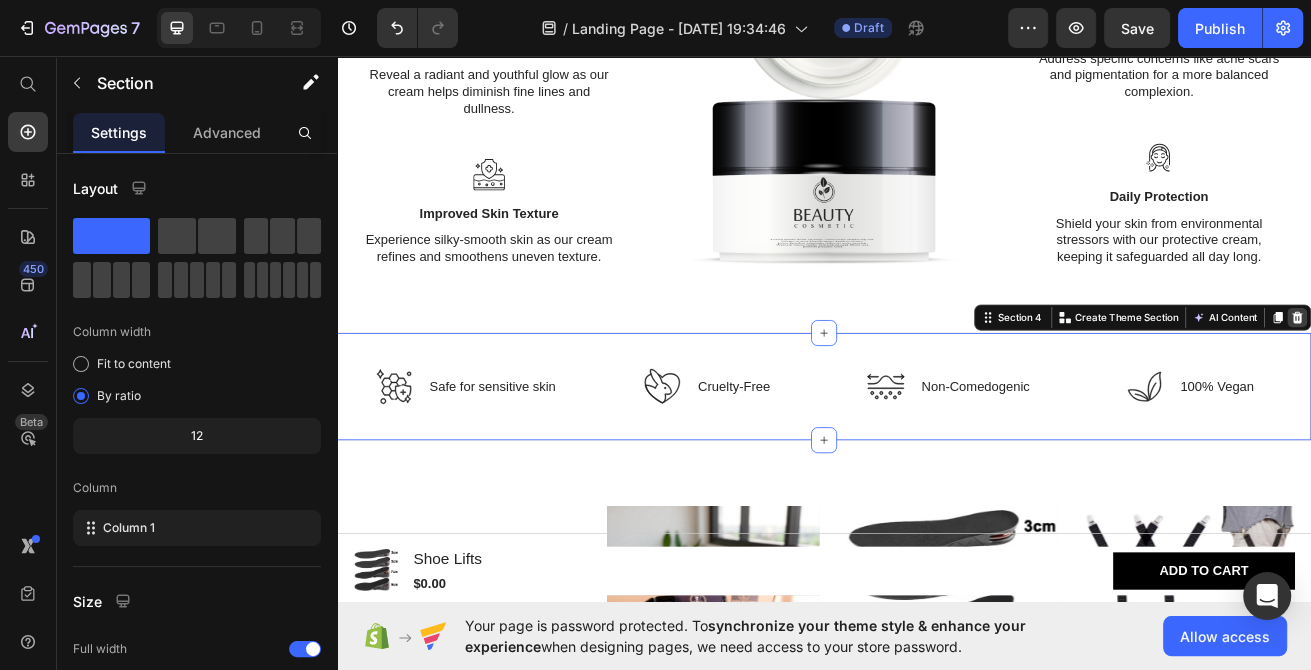 click 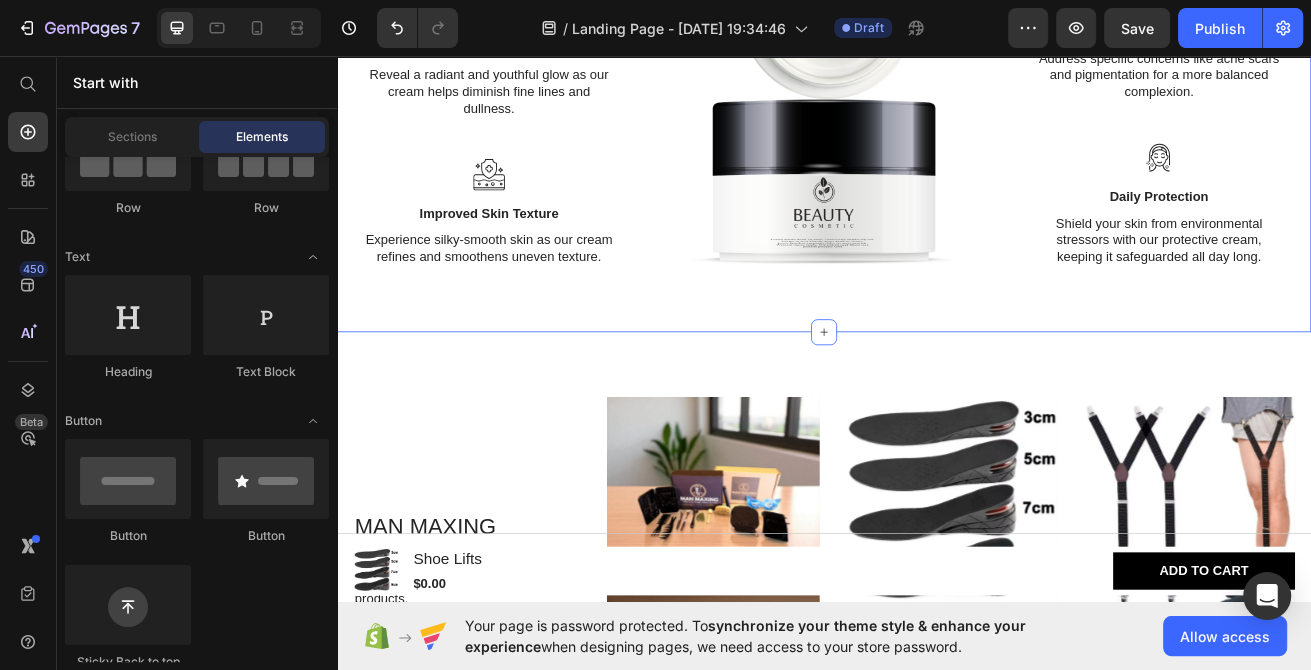 scroll, scrollTop: 216, scrollLeft: 0, axis: vertical 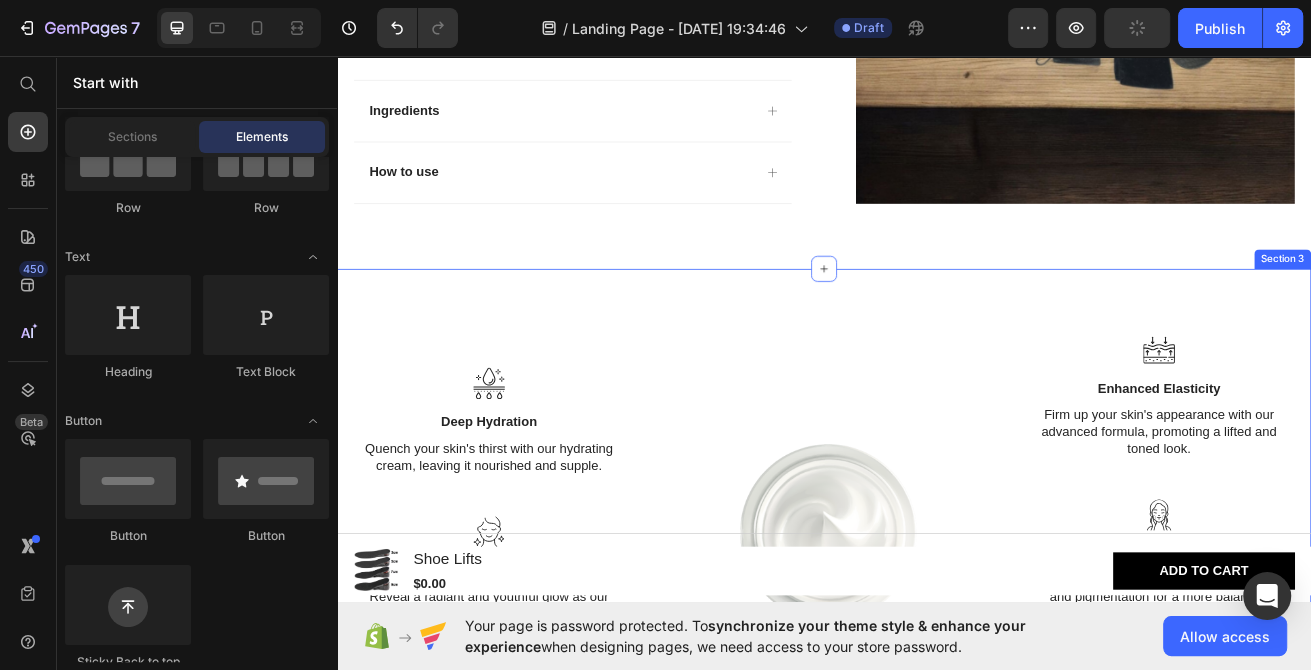 click on "Icon Deep Hydration Text Block Quench your skin's thirst with our hydrating cream, leaving it nourished and supple. Text Block
Icon Youthful Radiance Text Block Reveal a radiant and youthful glow as our cream helps diminish fine lines and dullness. Text Block
Icon Improved Skin Texture Text Block Experience silky-smooth skin as our cream refines and smoothens uneven texture. Text Block Image
Icon Enhanced Elasticity Text Block Firm up your skin's appearance with our advanced formula, promoting a lifted and toned look. Text Block
Icon Targeted [MEDICAL_DATA] Text Block Address specific concerns like [MEDICAL_DATA] and pigmentation for a more balanced complexion. Text Block
Icon Daily Protection Text Block Text Block Row Section 3" at bounding box center [937, 680] 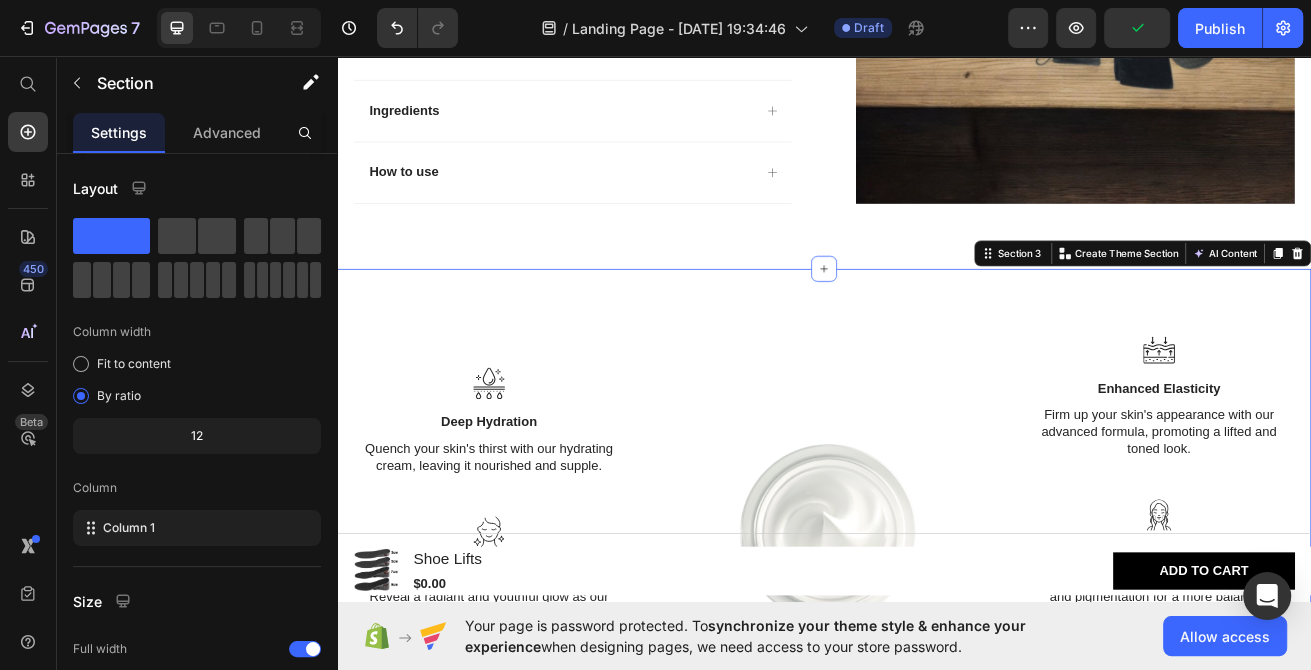 click 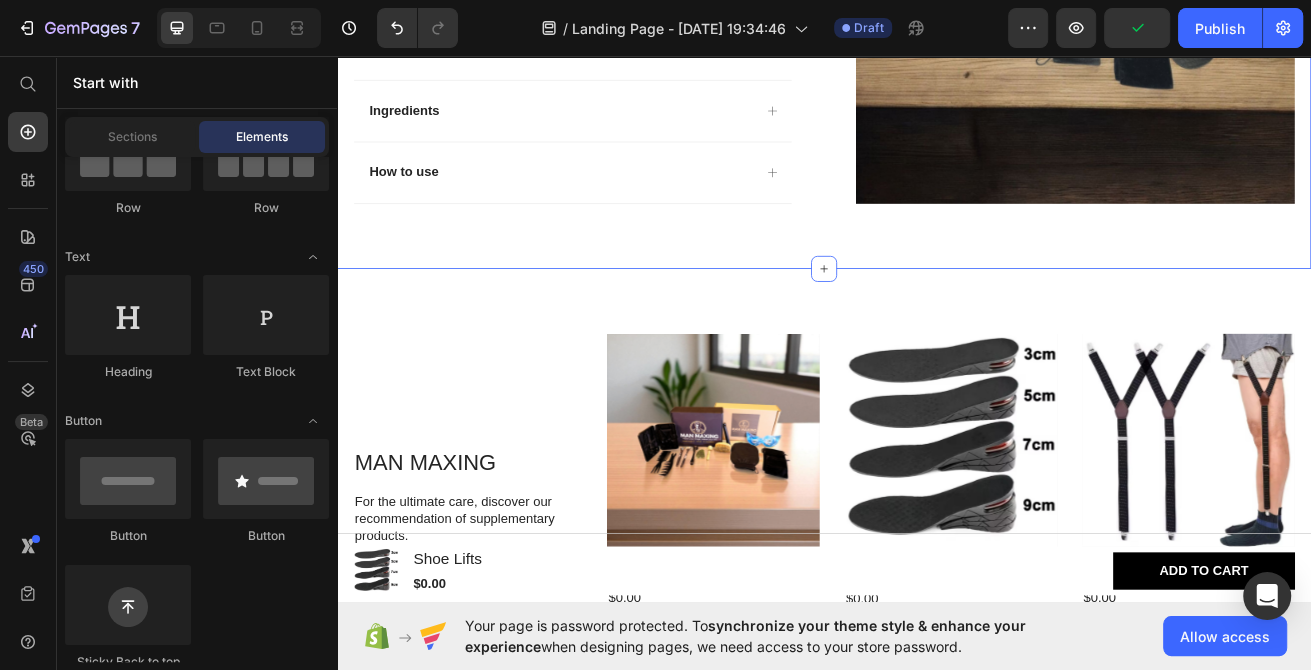 scroll, scrollTop: 216, scrollLeft: 0, axis: vertical 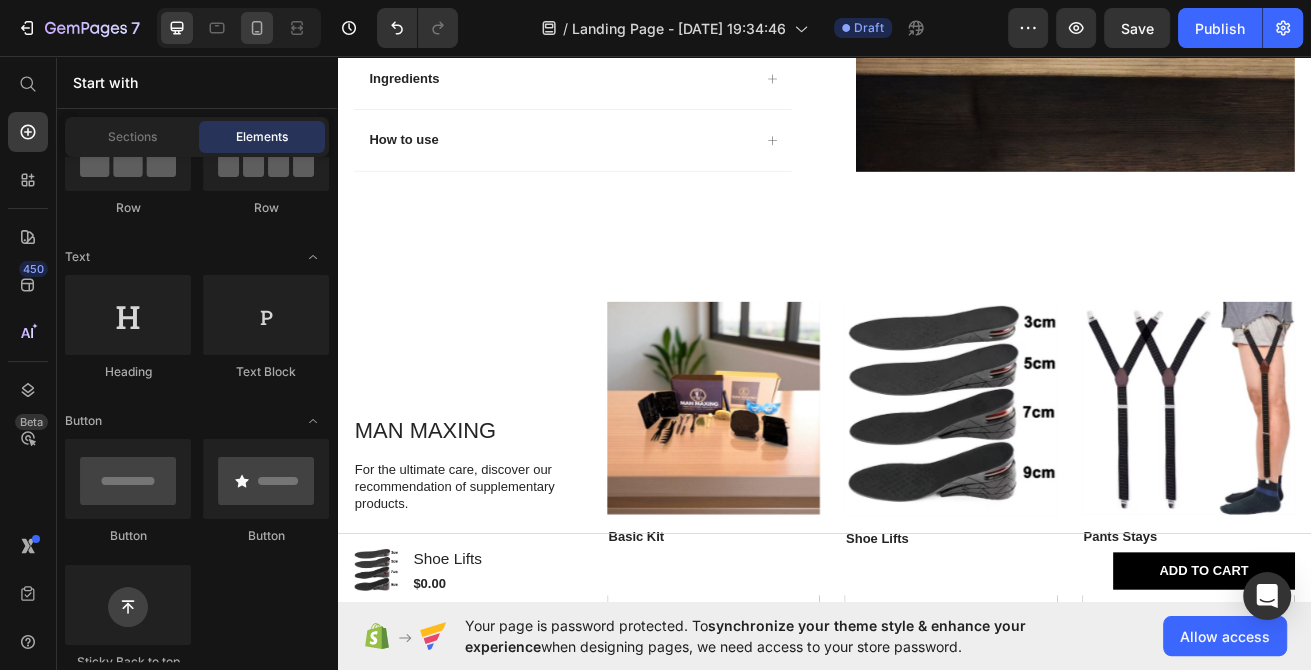 click 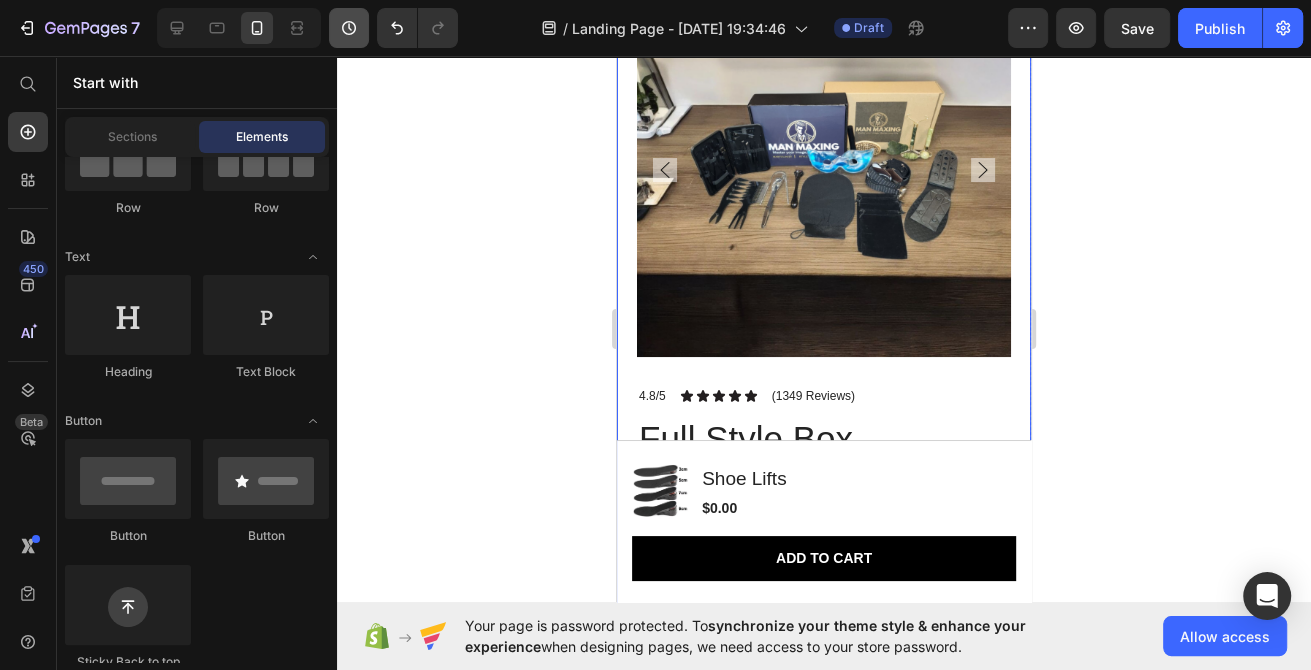 scroll, scrollTop: 535, scrollLeft: 0, axis: vertical 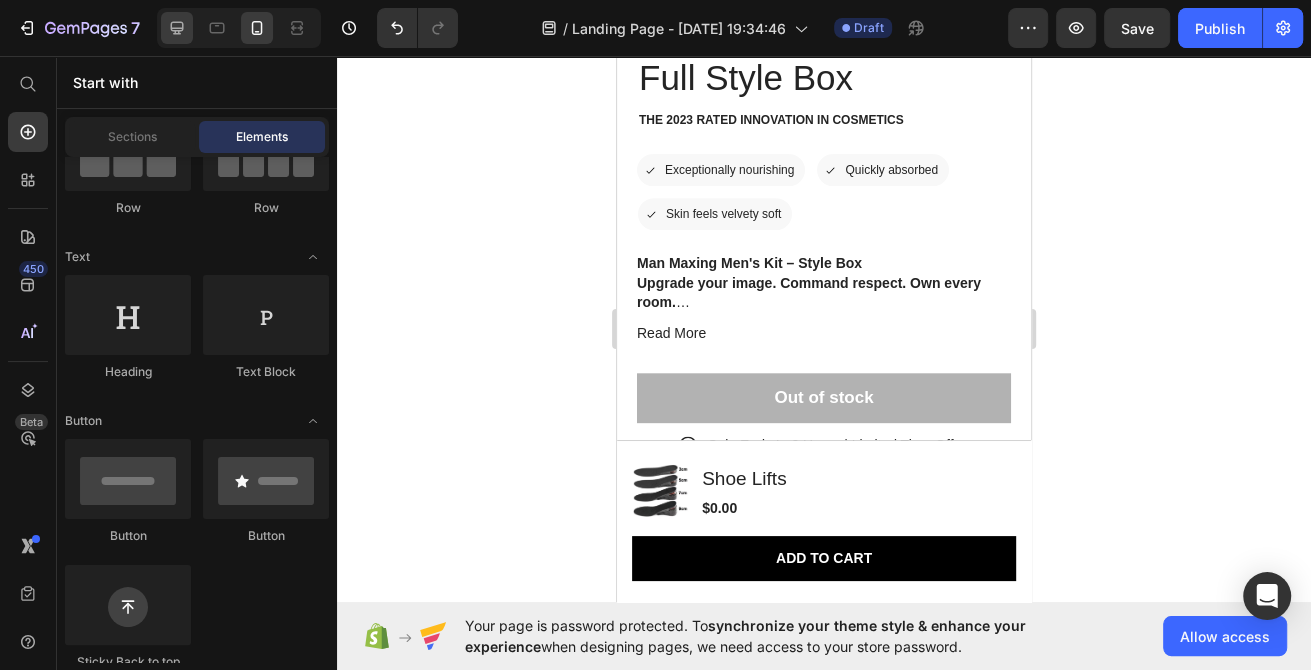 click 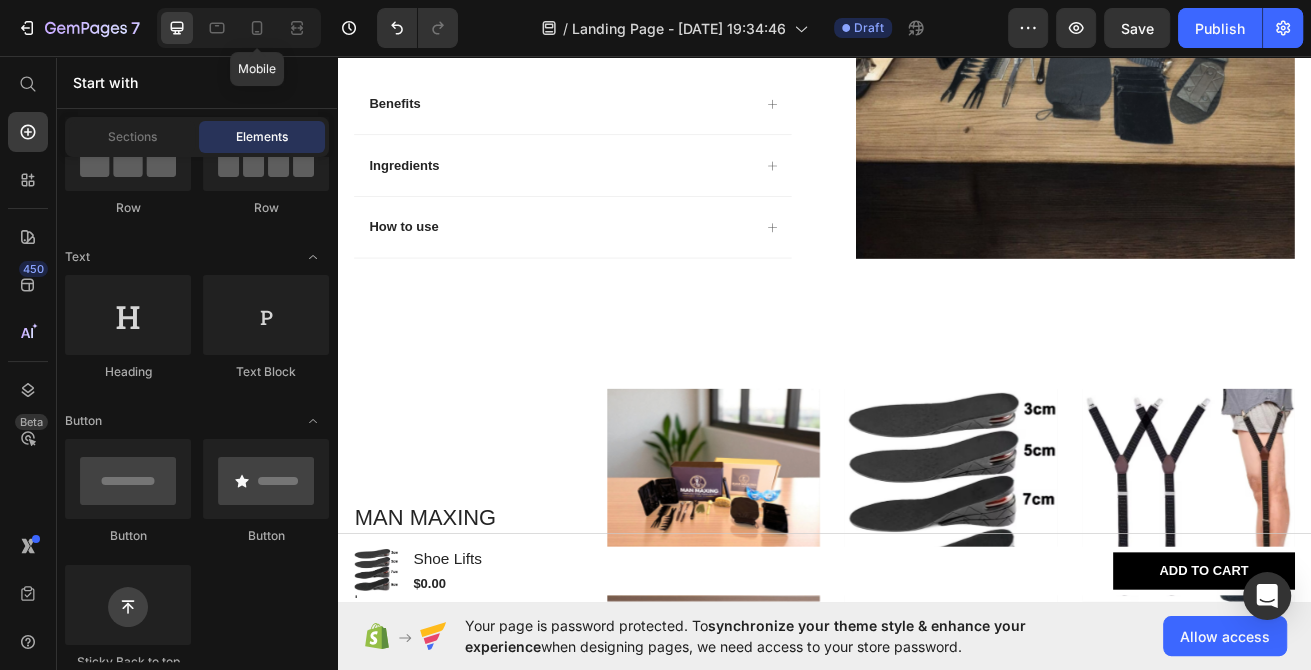 click 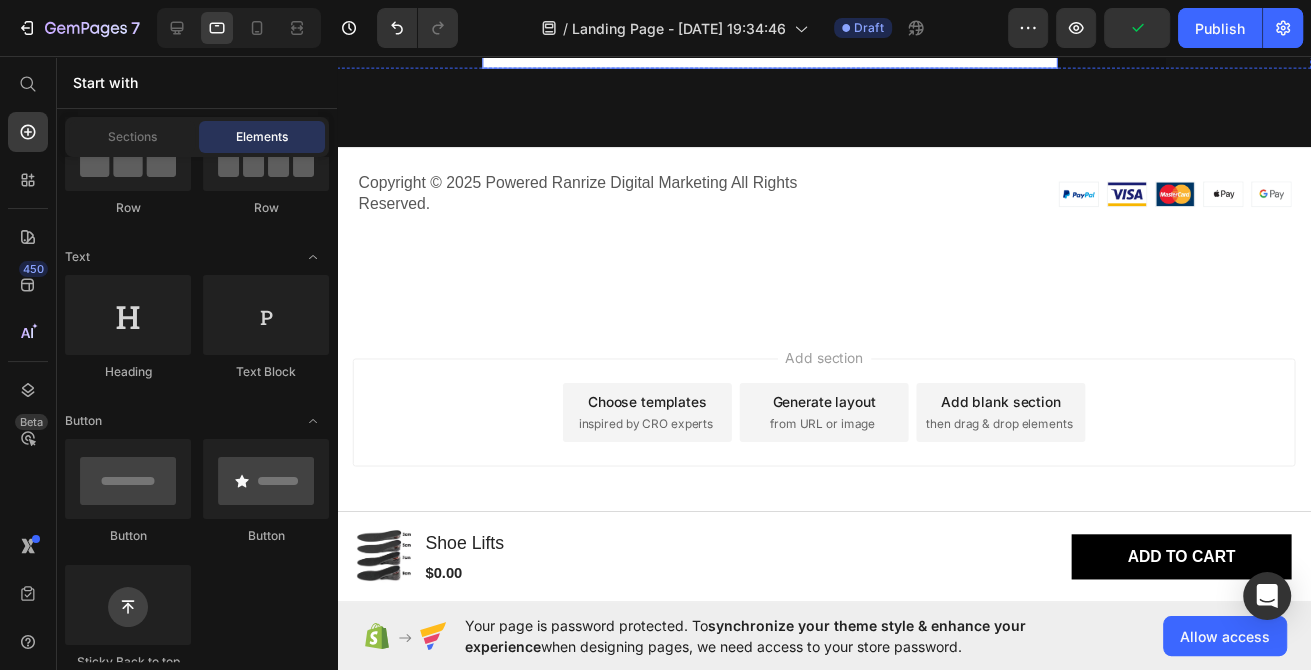 scroll, scrollTop: 1596, scrollLeft: 0, axis: vertical 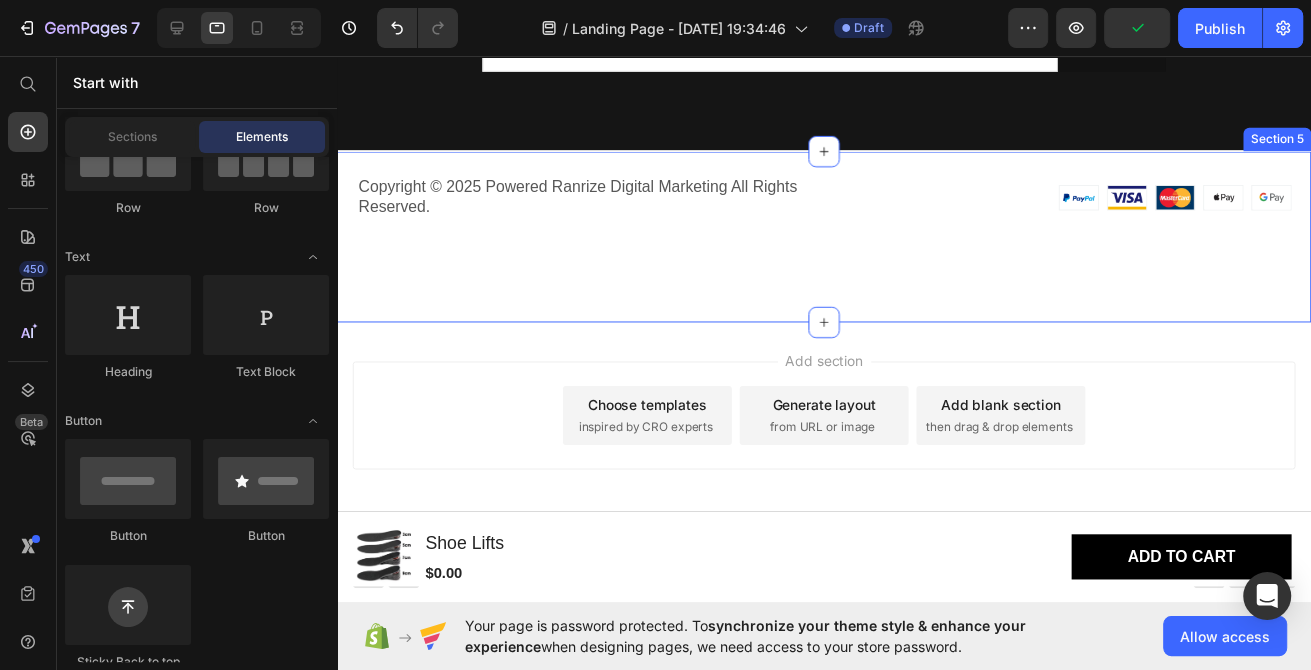 click on "Copyright © 2025 Powered Ranrize Digital Marketing All Rights Reserved." at bounding box center [592, 200] 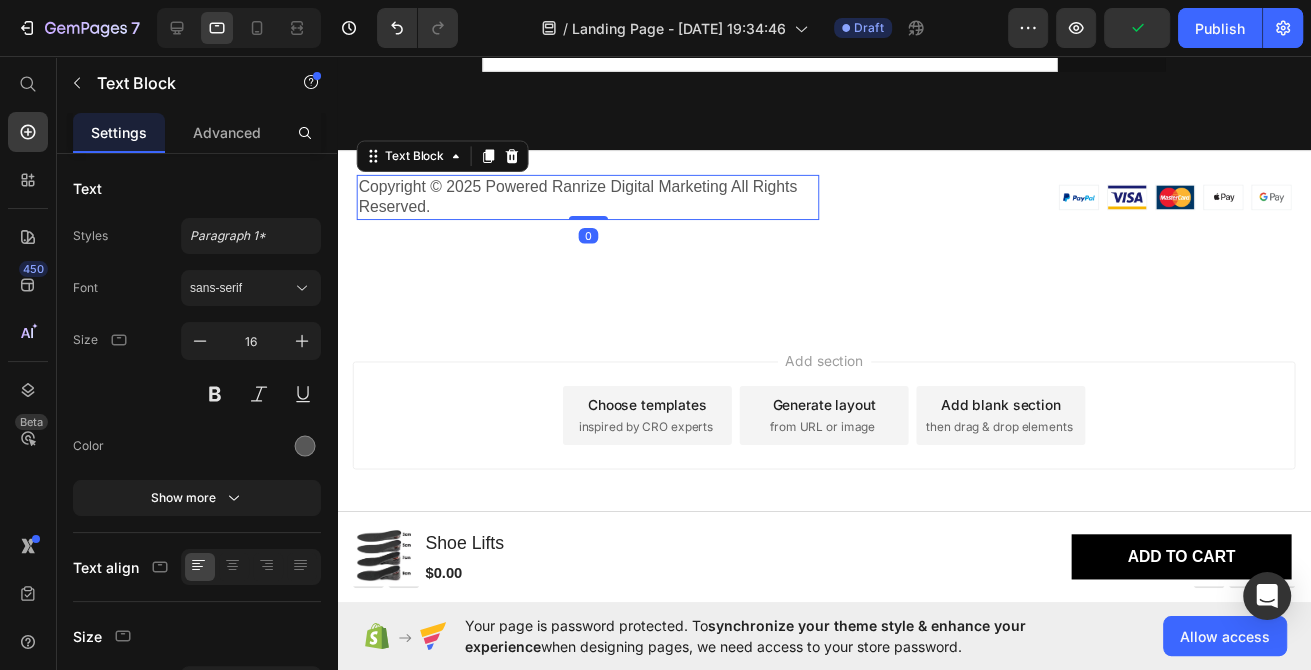 click on "Copyright © 2025 Powered Ranrize Digital Marketing All Rights Reserved. Text Block   0 Image Image Image Image Image Row Row Section 5" at bounding box center [833, 239] 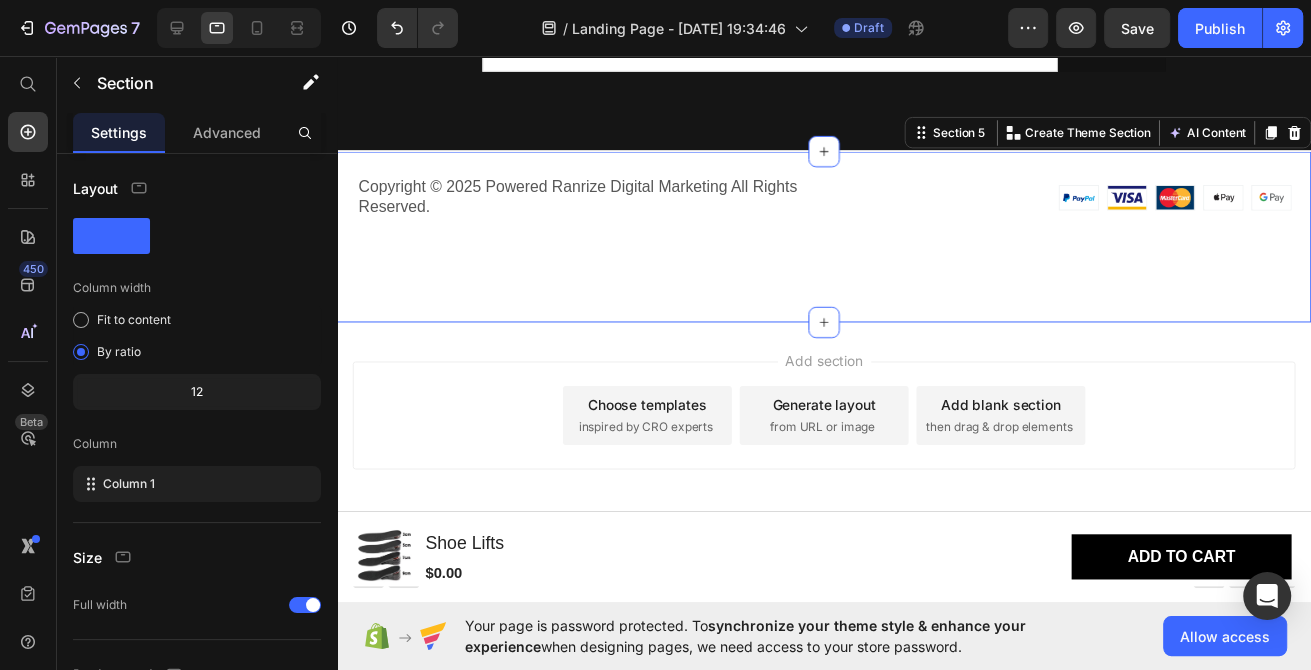 click on "Copyright © 2025 Powered Ranrize Digital Marketing All Rights Reserved. Text Block Image Image Image Image Image Row Row Section 5   You can create reusable sections Create Theme Section AI Content Write with GemAI What would you like to describe here? Tone and Voice Persuasive Product Shoe Lifts Show more Generate" at bounding box center [833, 239] 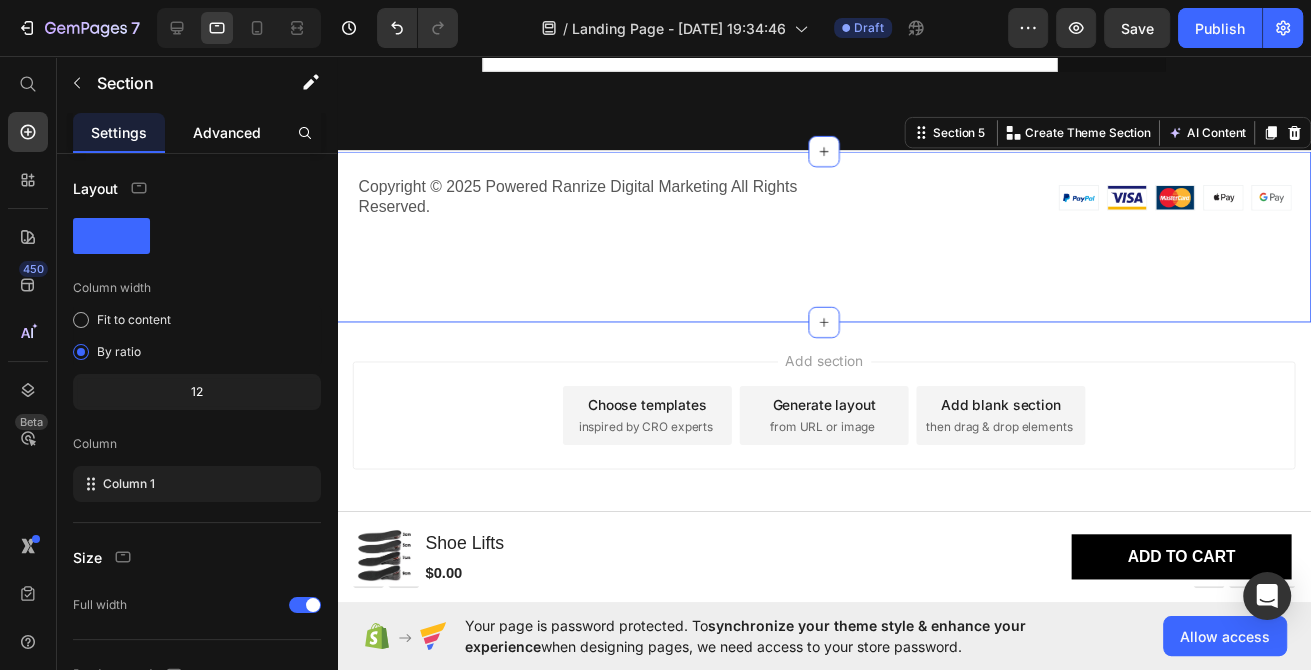 click on "Advanced" at bounding box center (227, 132) 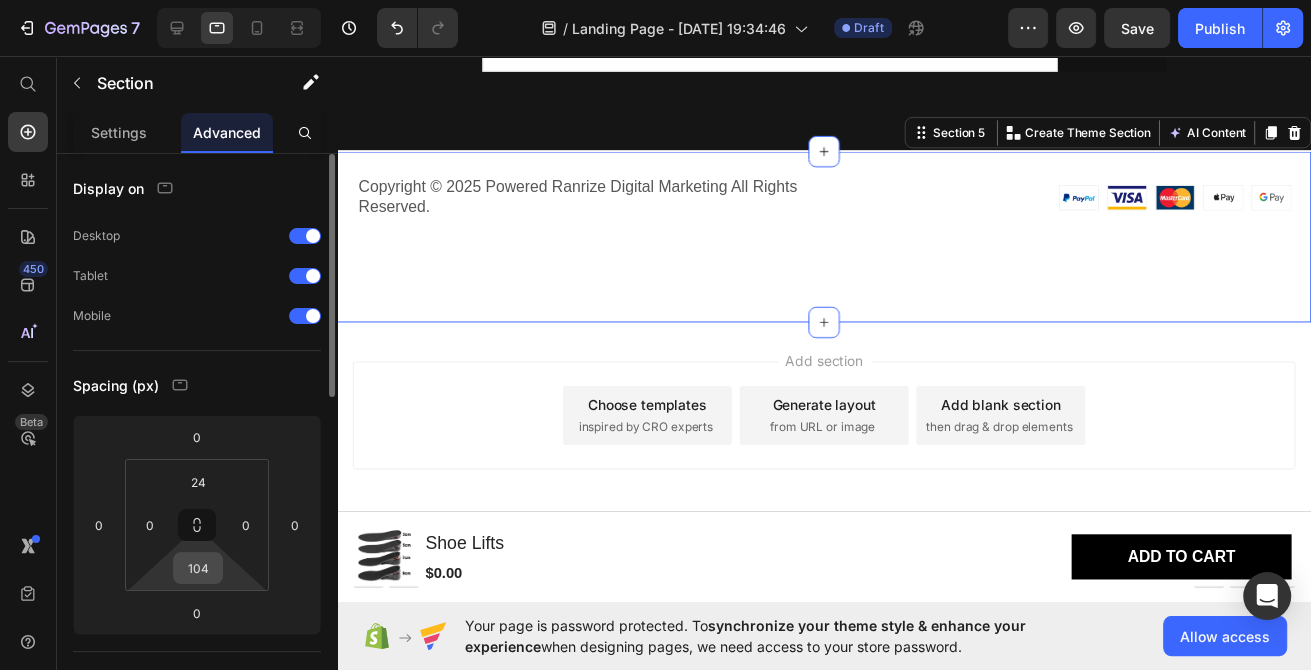 click on "104" at bounding box center (198, 568) 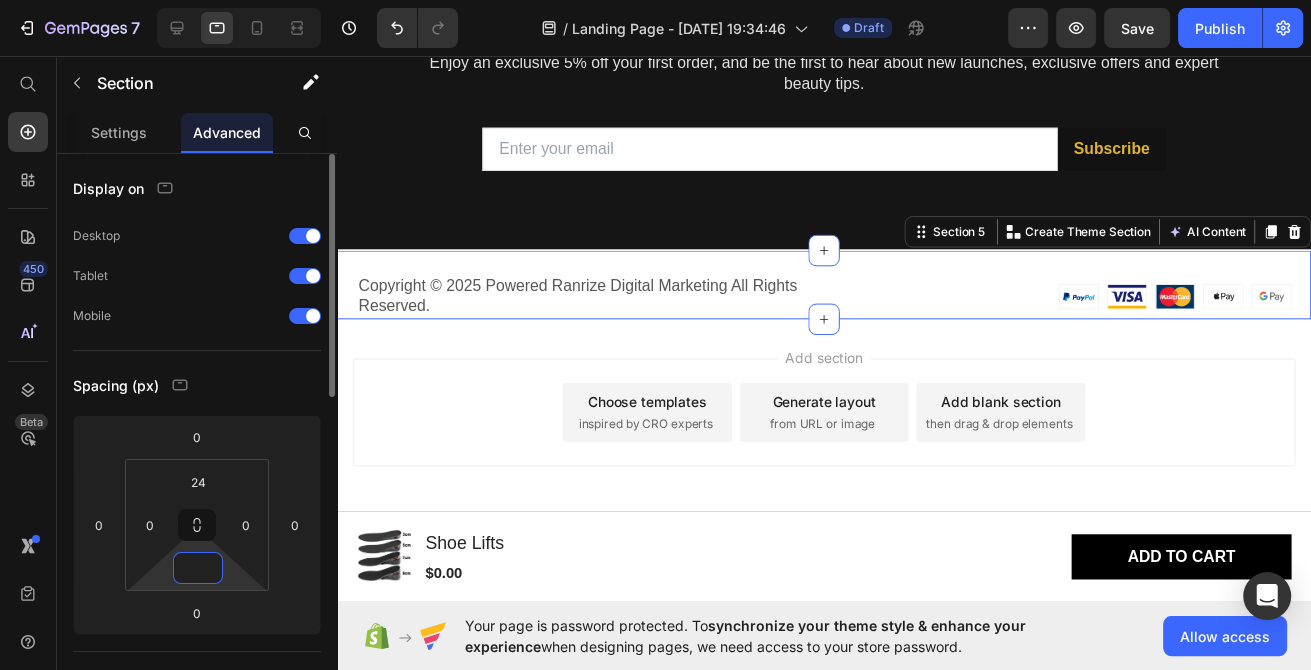 scroll, scrollTop: 1492, scrollLeft: 0, axis: vertical 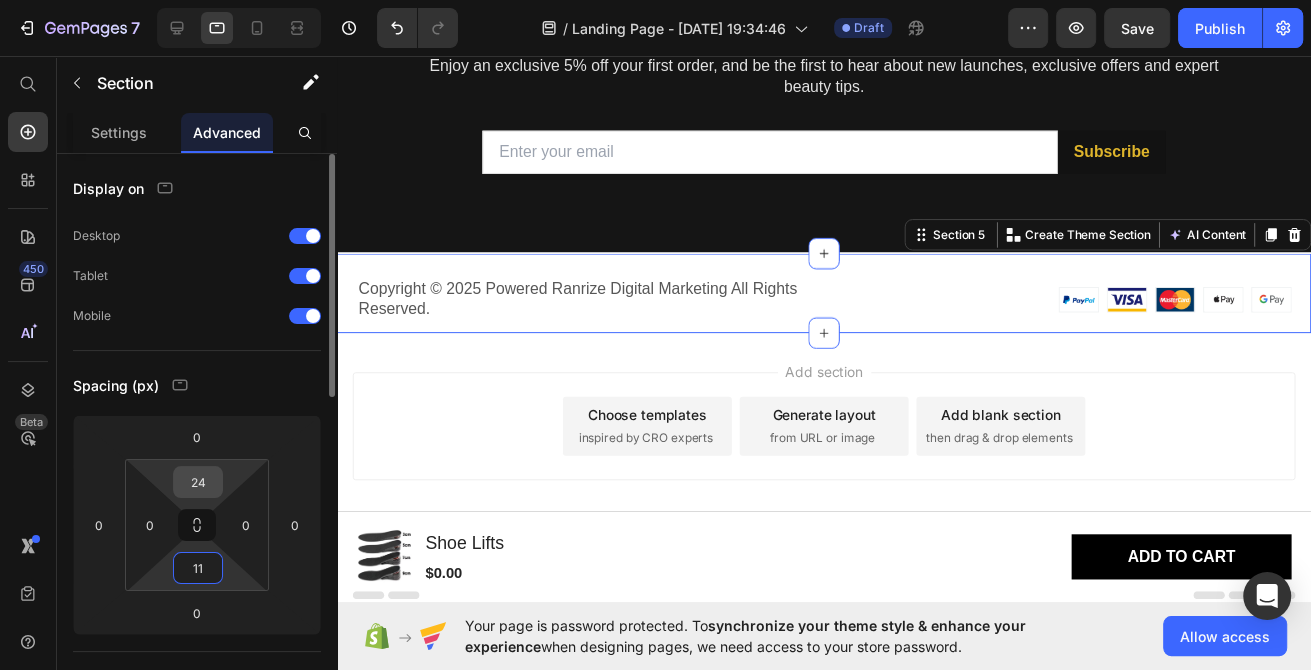 type on "11" 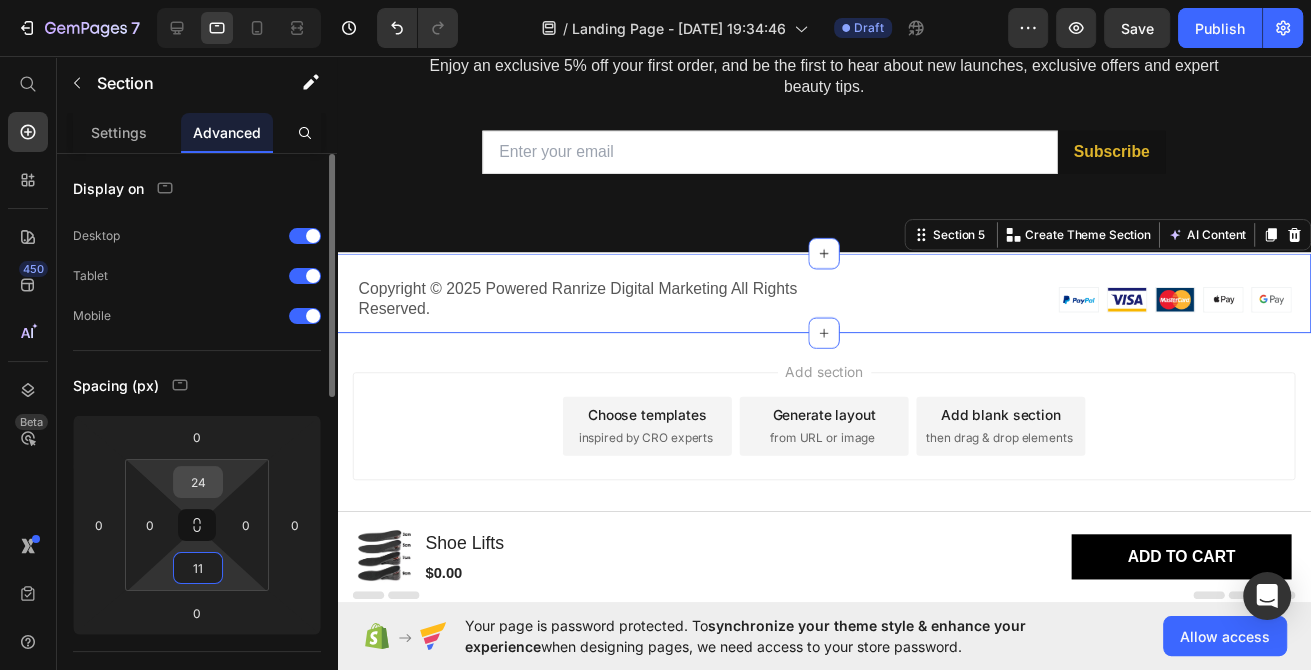 click on "24" at bounding box center (198, 482) 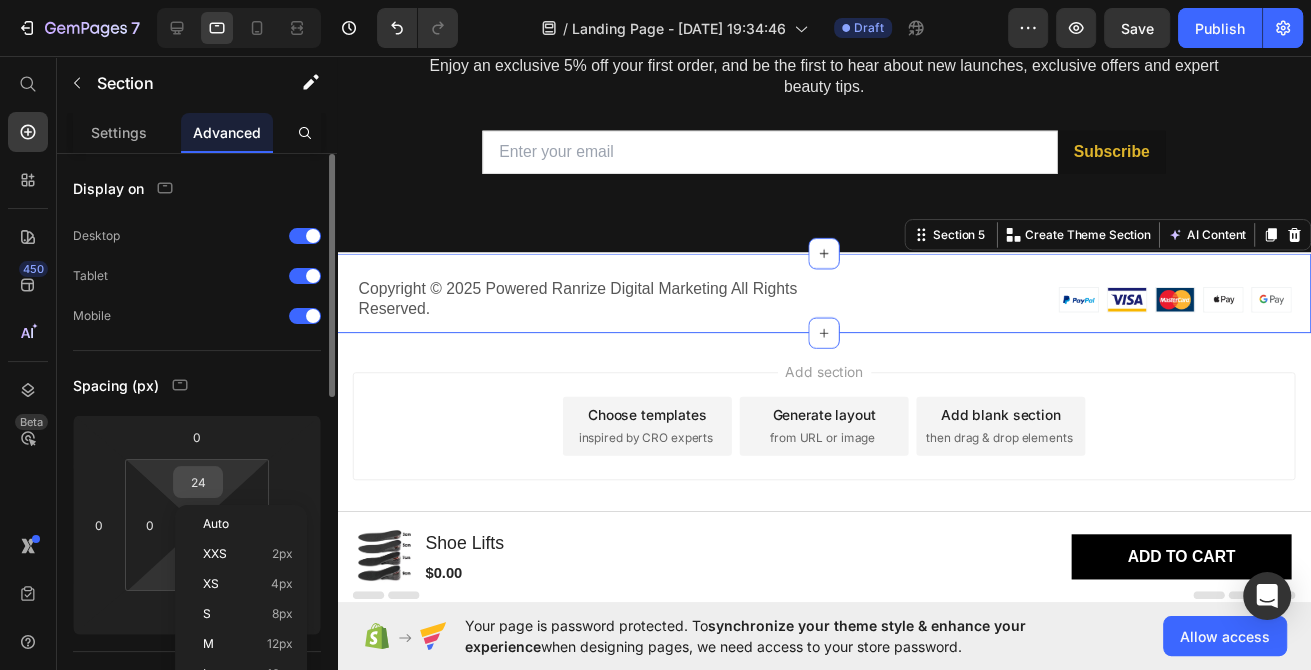 click on "24" at bounding box center (198, 482) 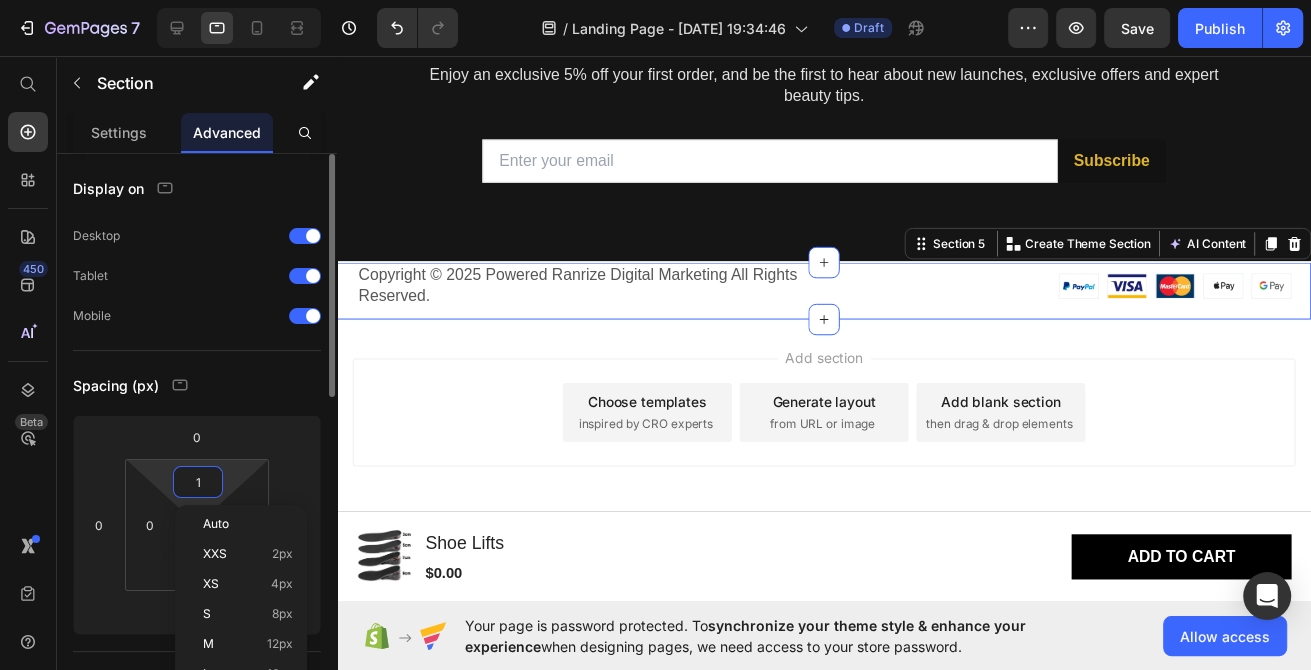 scroll, scrollTop: 1480, scrollLeft: 0, axis: vertical 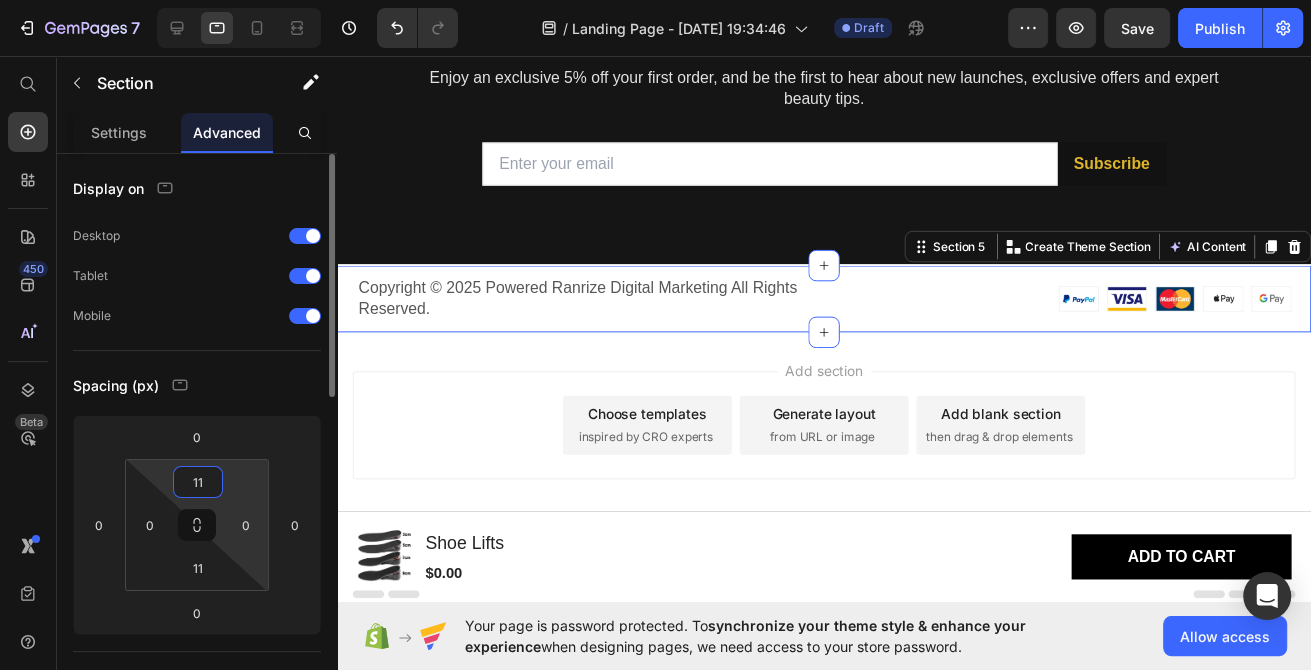 type on "1" 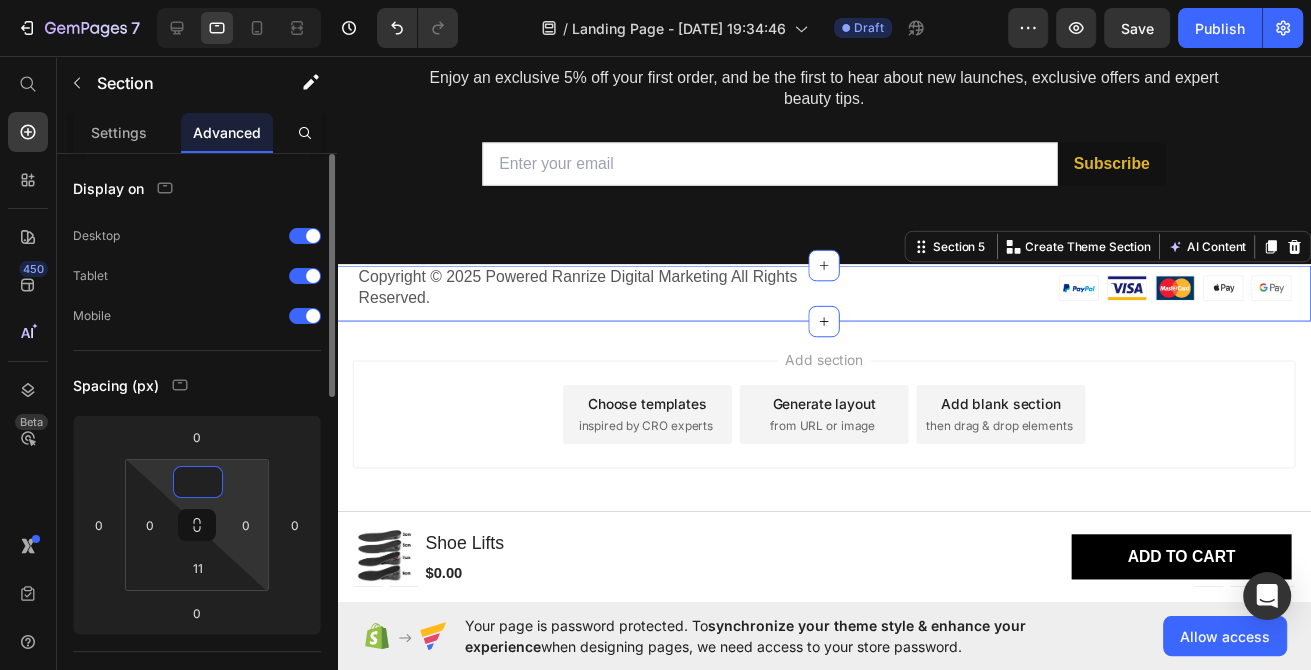 scroll, scrollTop: 1479, scrollLeft: 0, axis: vertical 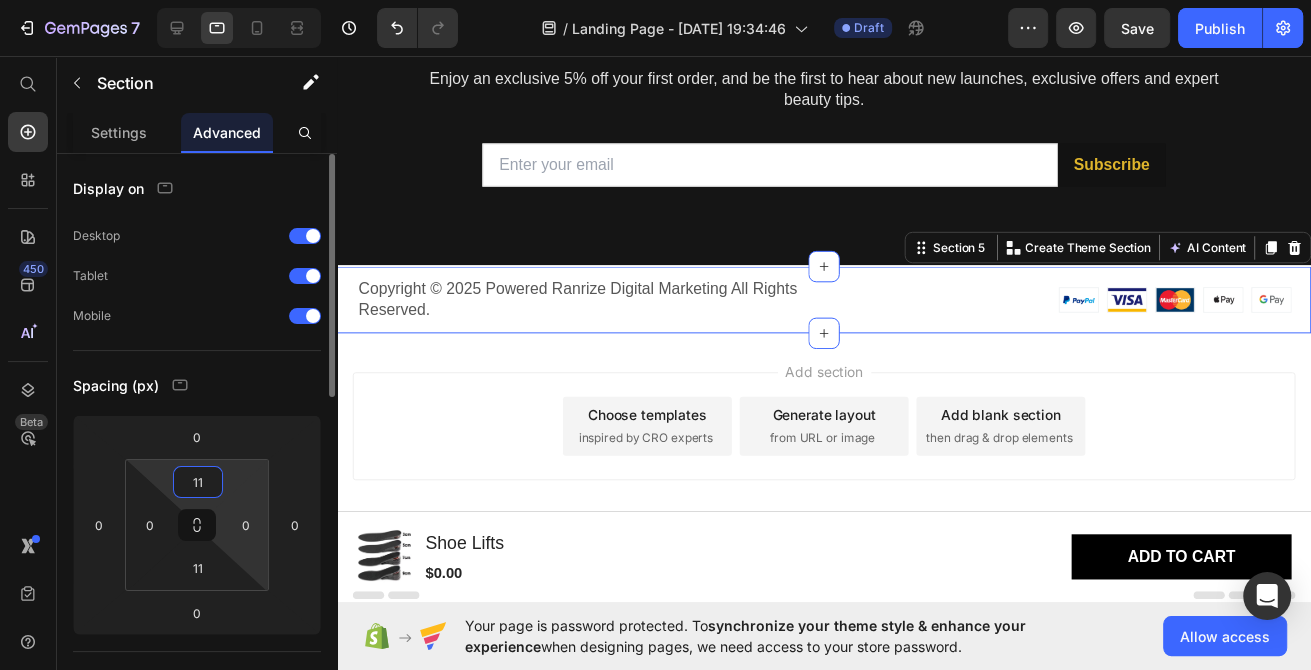 type on "1" 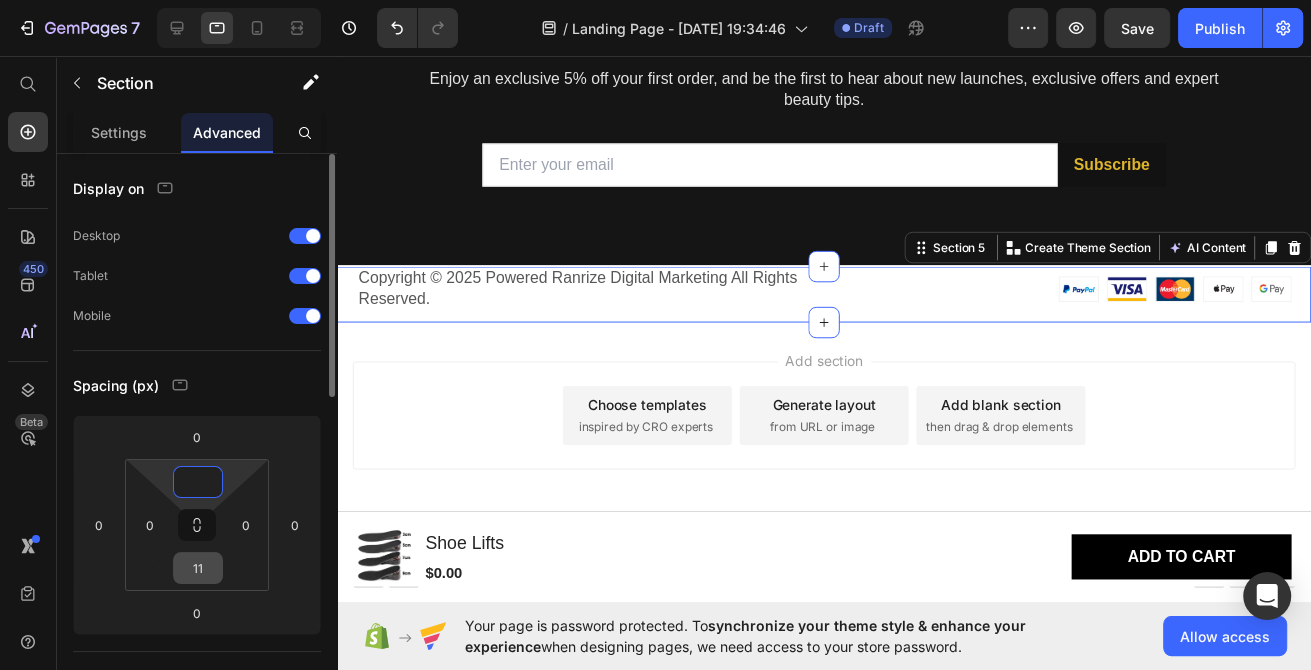 type on "0" 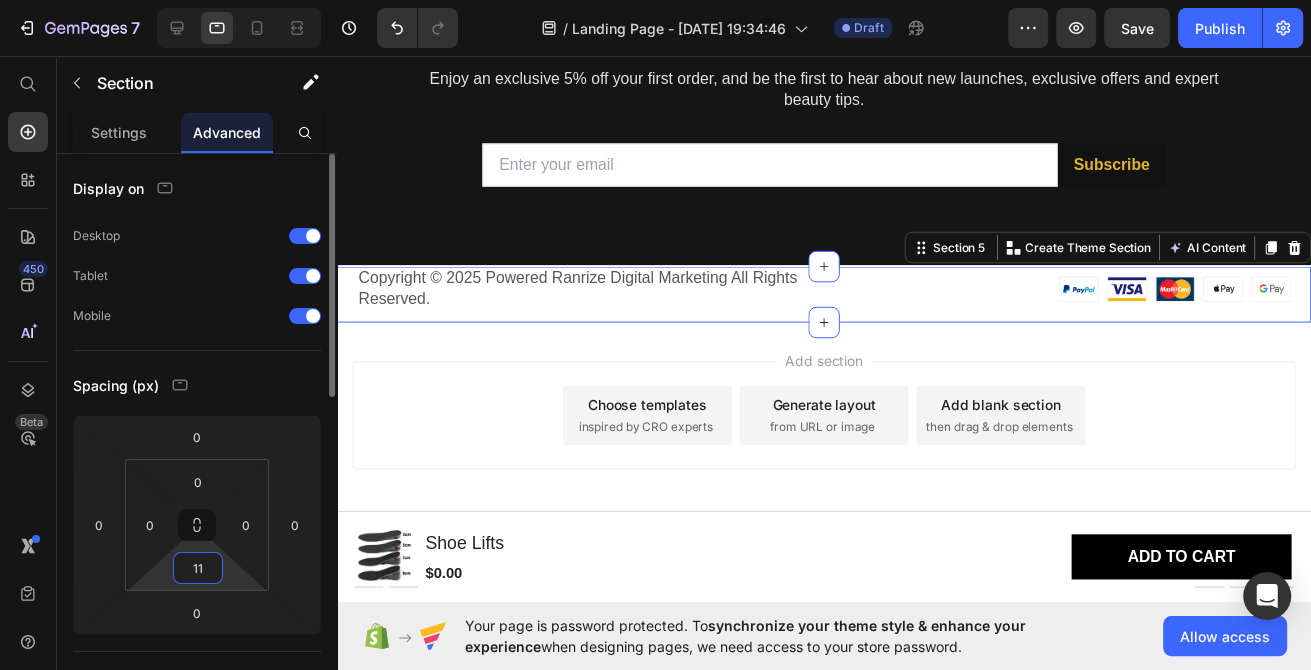 click on "11" at bounding box center [198, 568] 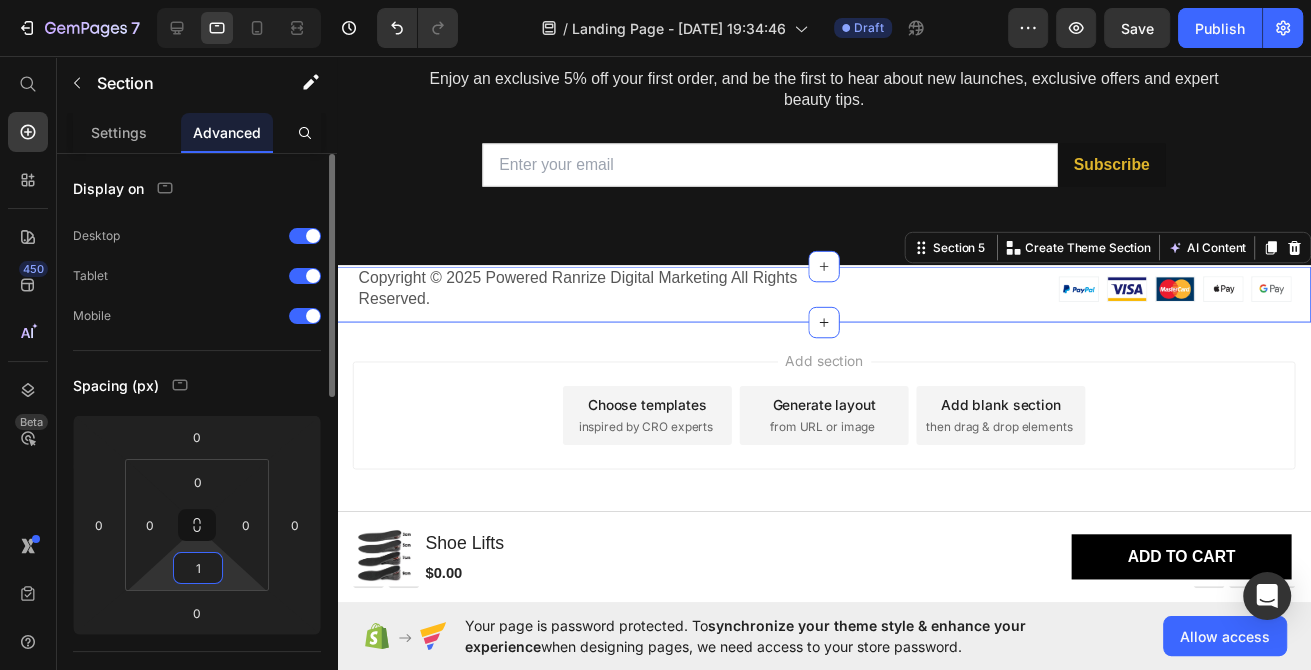 scroll, scrollTop: 1469, scrollLeft: 0, axis: vertical 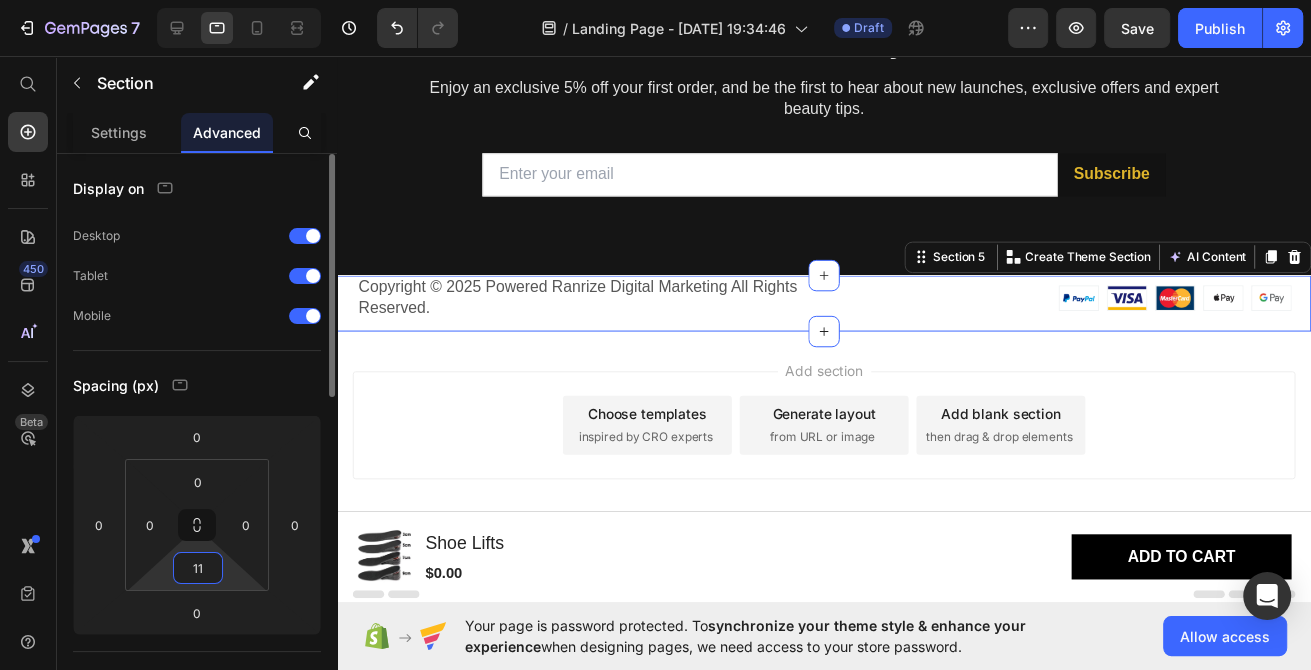 type on "1" 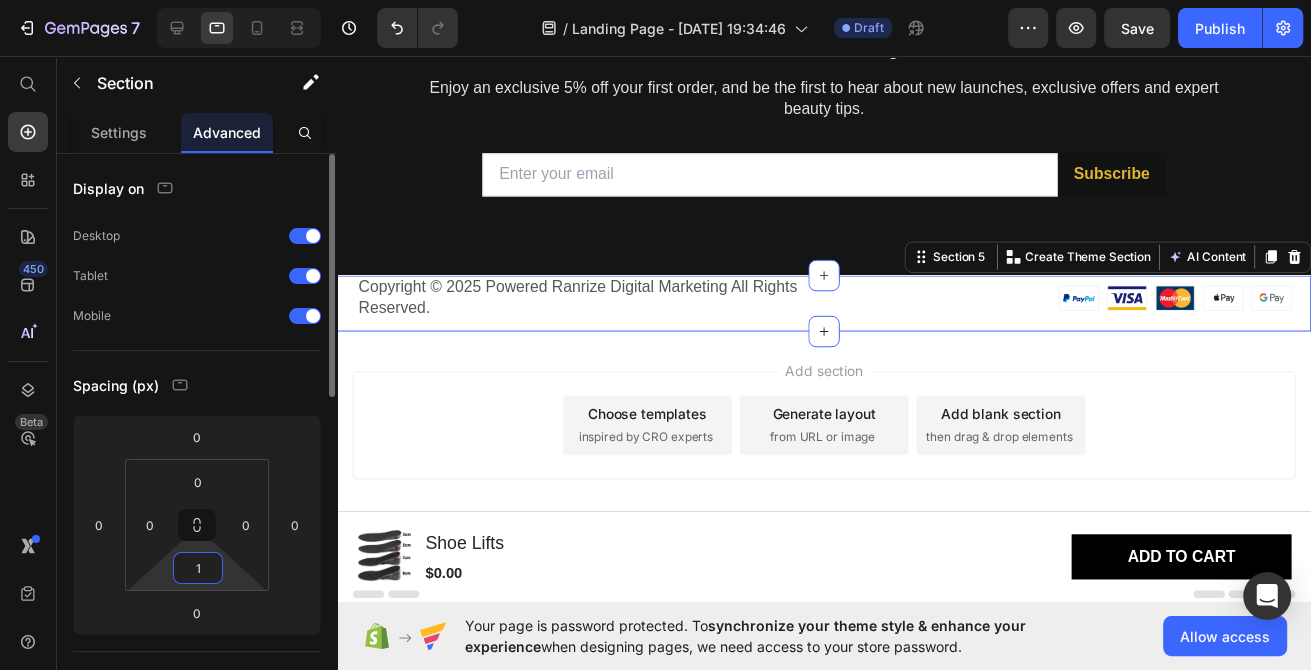 type 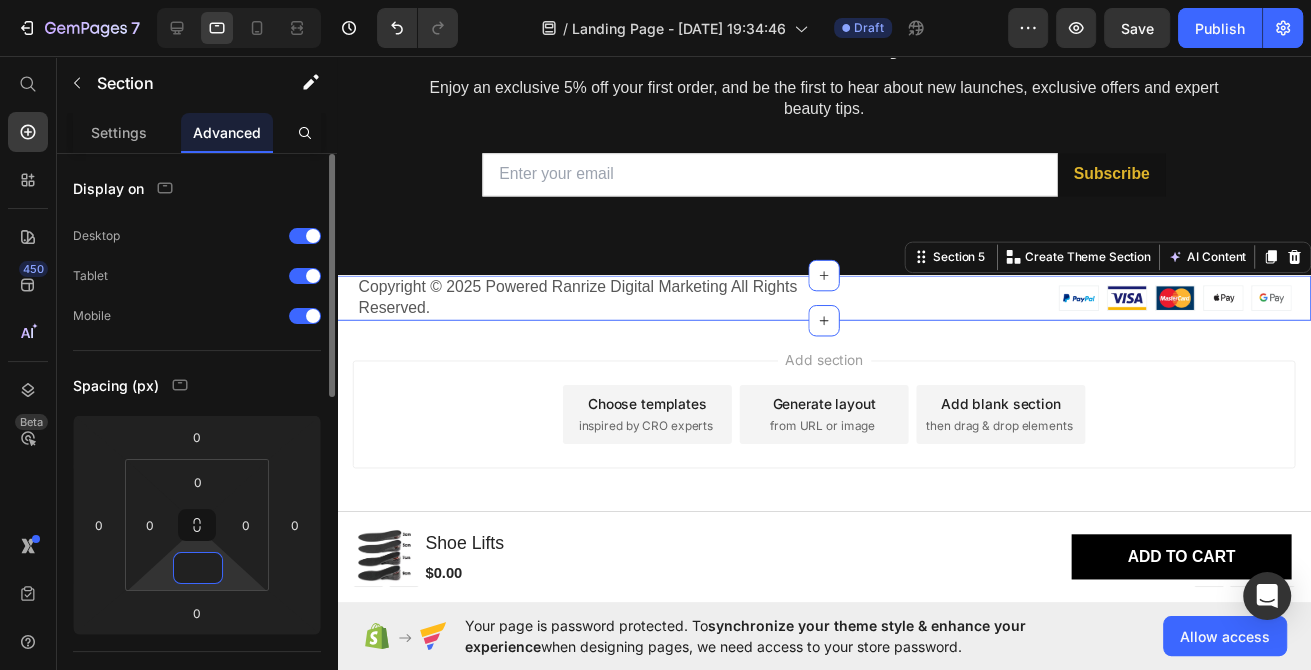scroll, scrollTop: 1468, scrollLeft: 0, axis: vertical 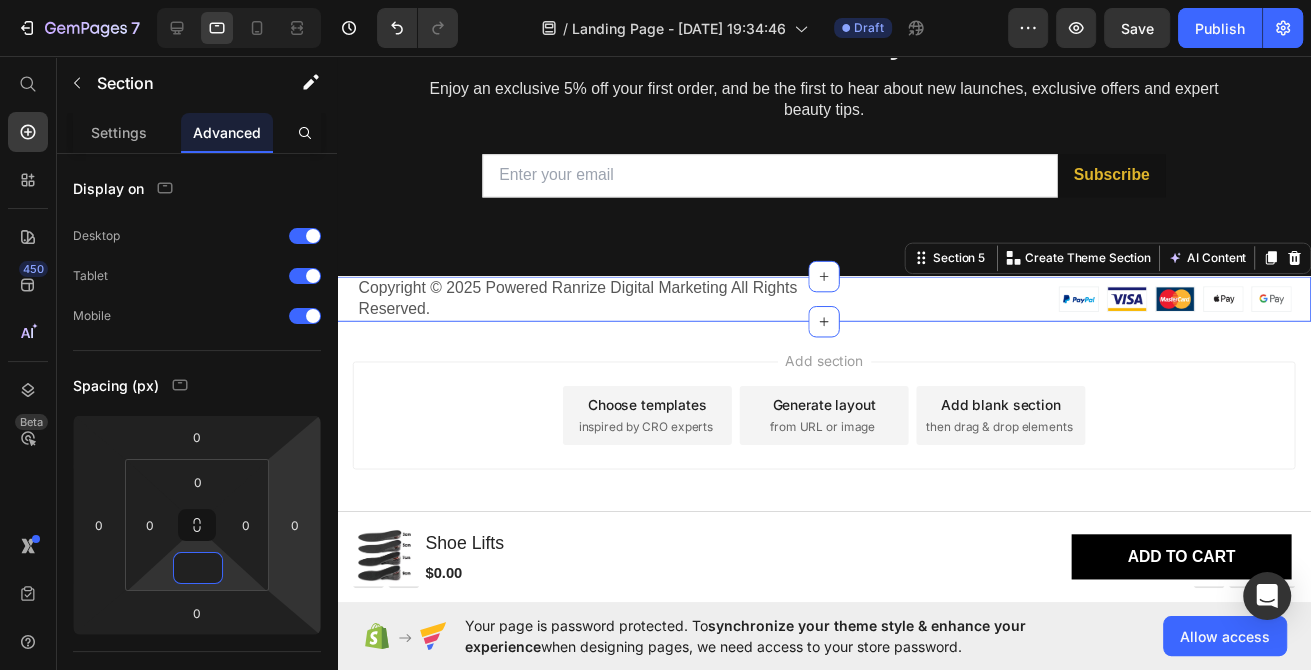 click on "Add section Choose templates inspired by CRO experts Generate layout from URL or image Add blank section then drag & drop elements" at bounding box center [833, 450] 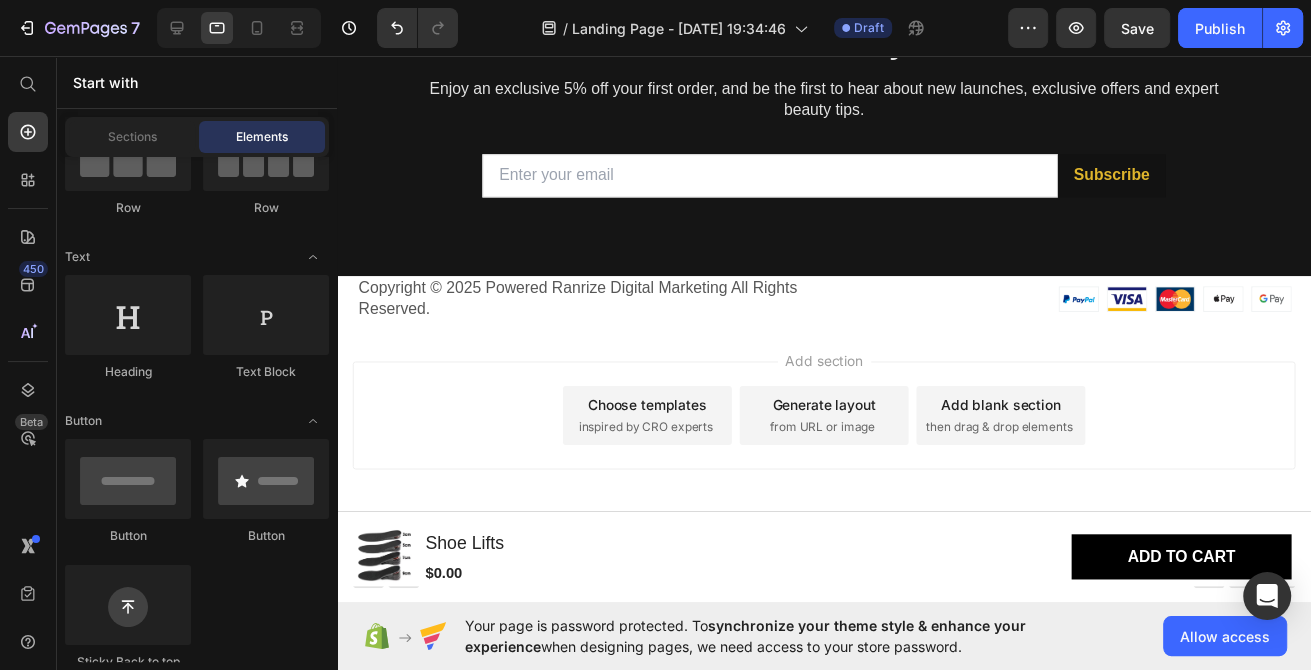 scroll, scrollTop: 216, scrollLeft: 0, axis: vertical 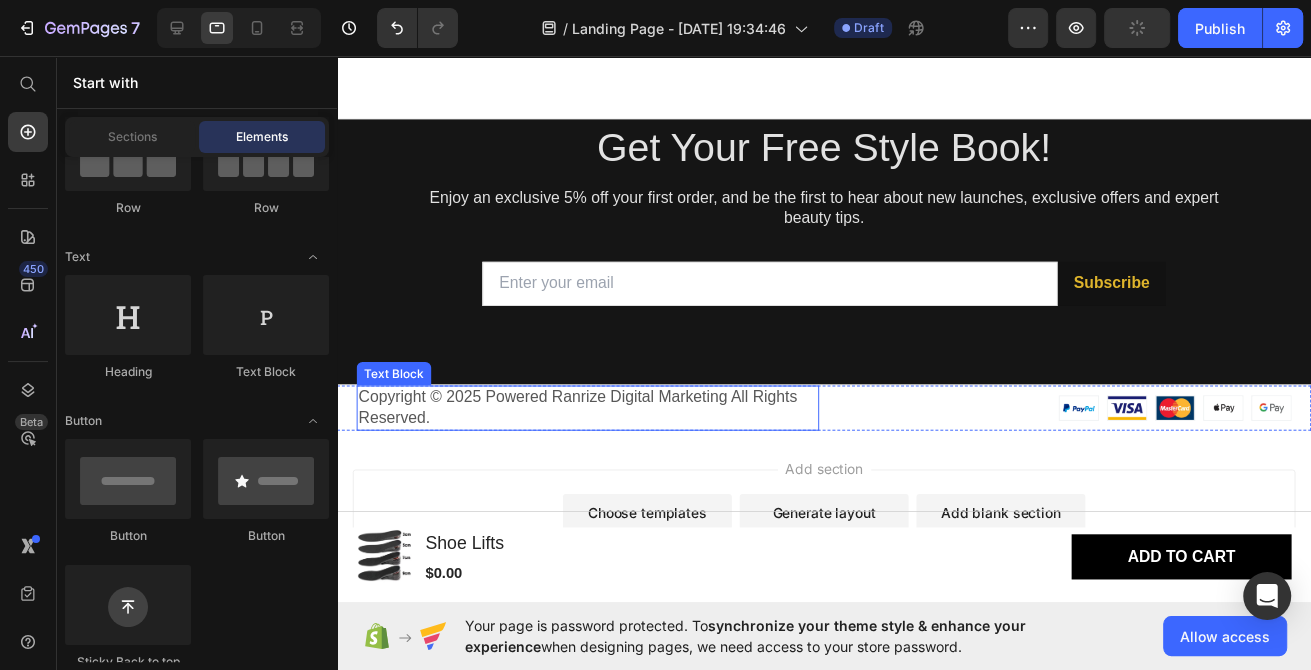 drag, startPoint x: 490, startPoint y: 430, endPoint x: 508, endPoint y: 430, distance: 18 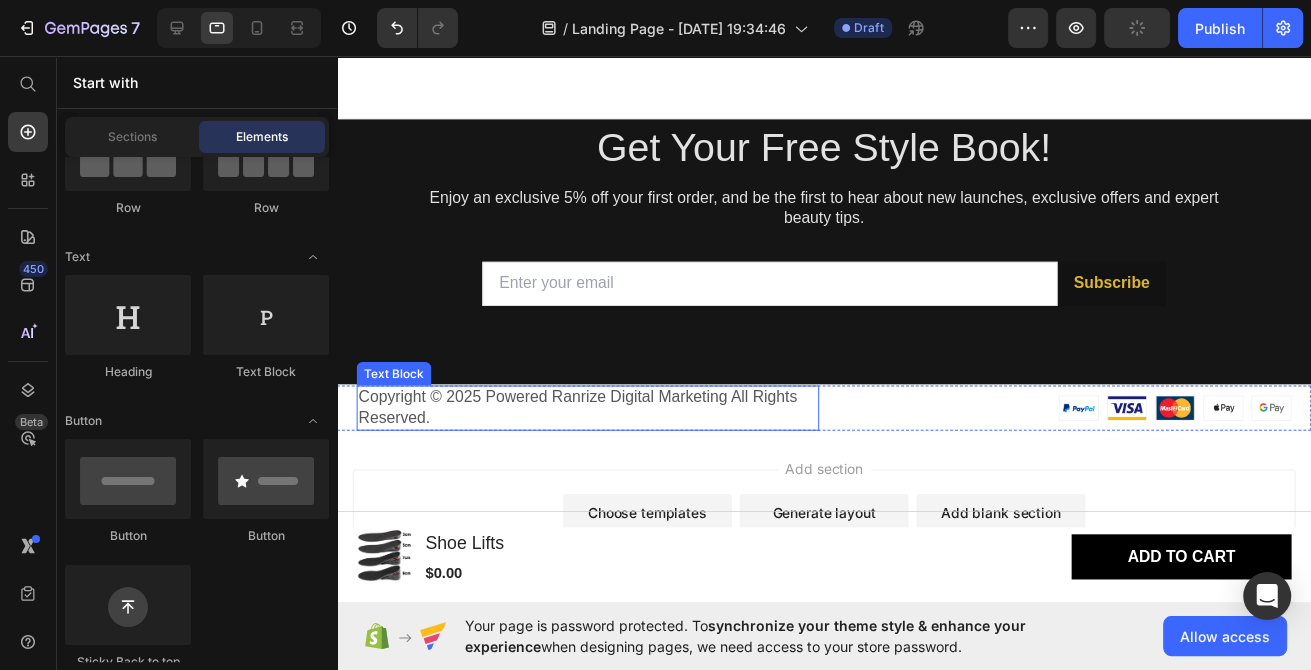 click on "Copyright © 2025 Powered Ranrize Digital Marketing All Rights Reserved." at bounding box center (592, 414) 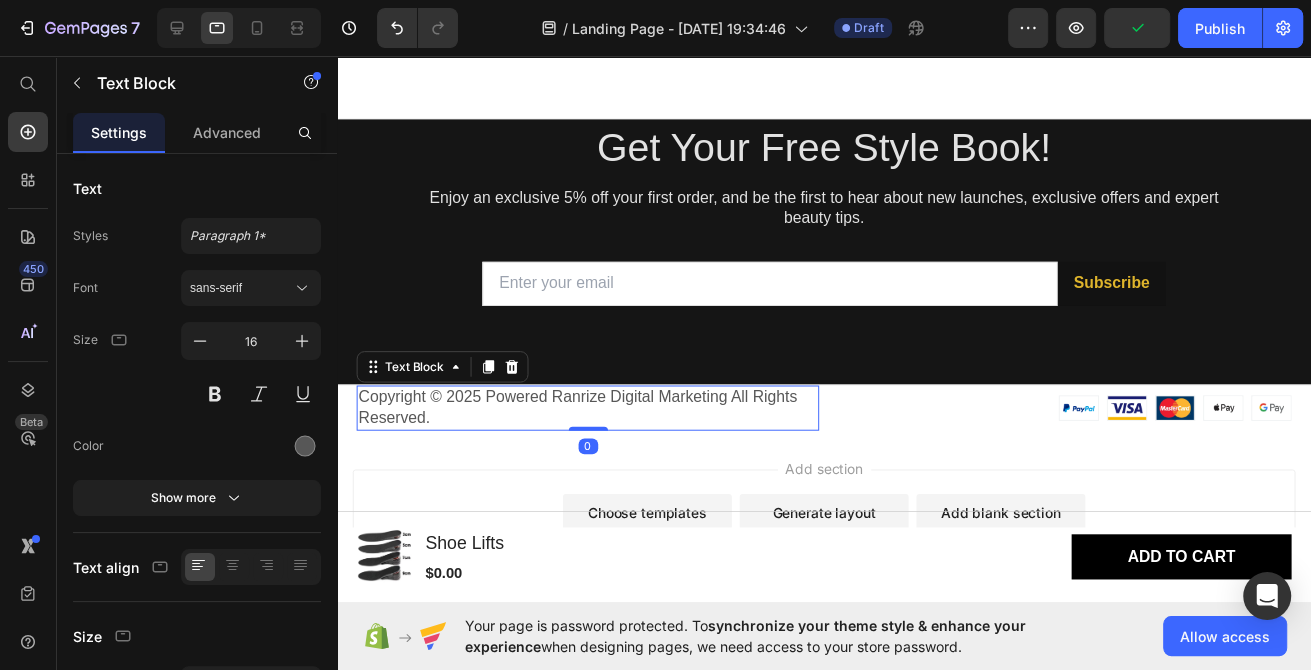click on "Add section Choose templates inspired by CRO experts Generate layout from URL or image Add blank section then drag & drop elements" at bounding box center [833, 560] 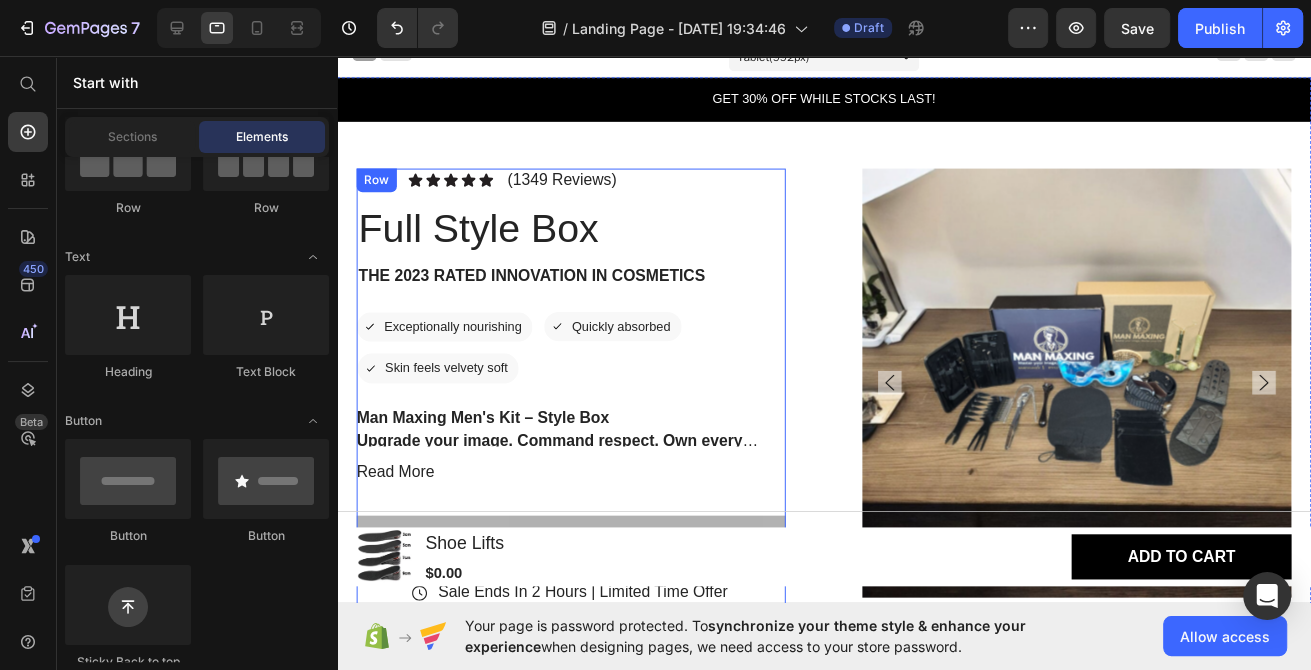 scroll, scrollTop: 0, scrollLeft: 0, axis: both 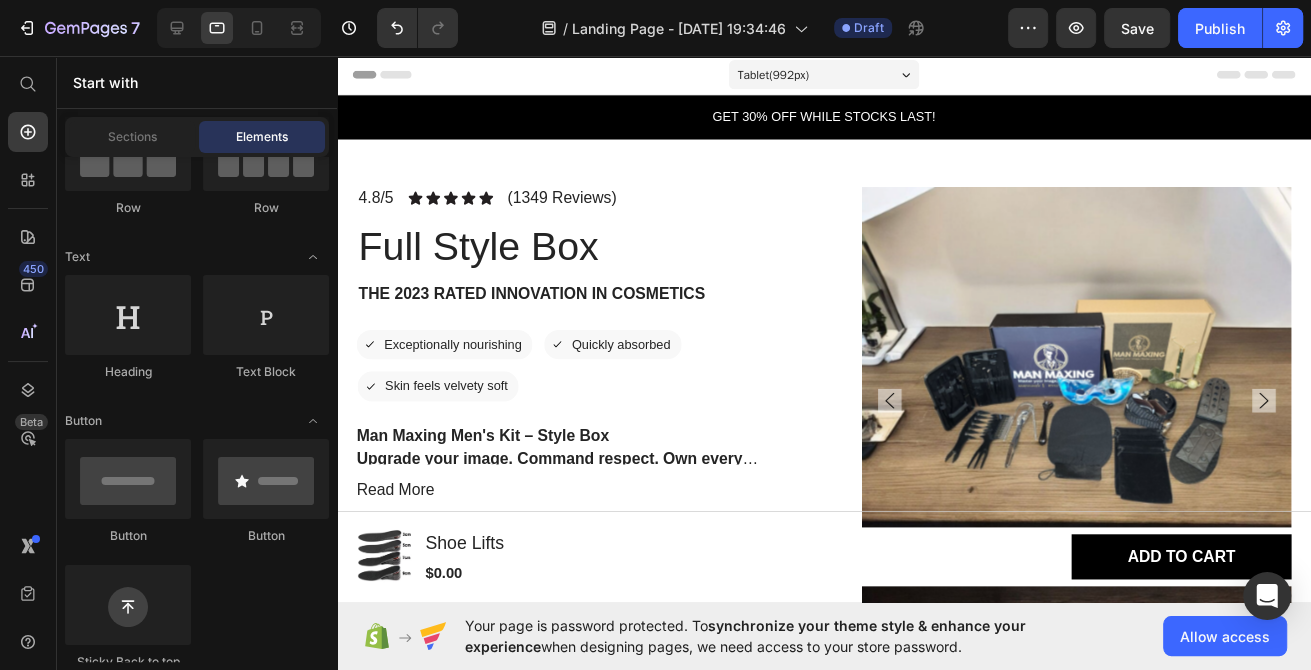 click on "Tablet  ( 992 px)" at bounding box center [833, 75] 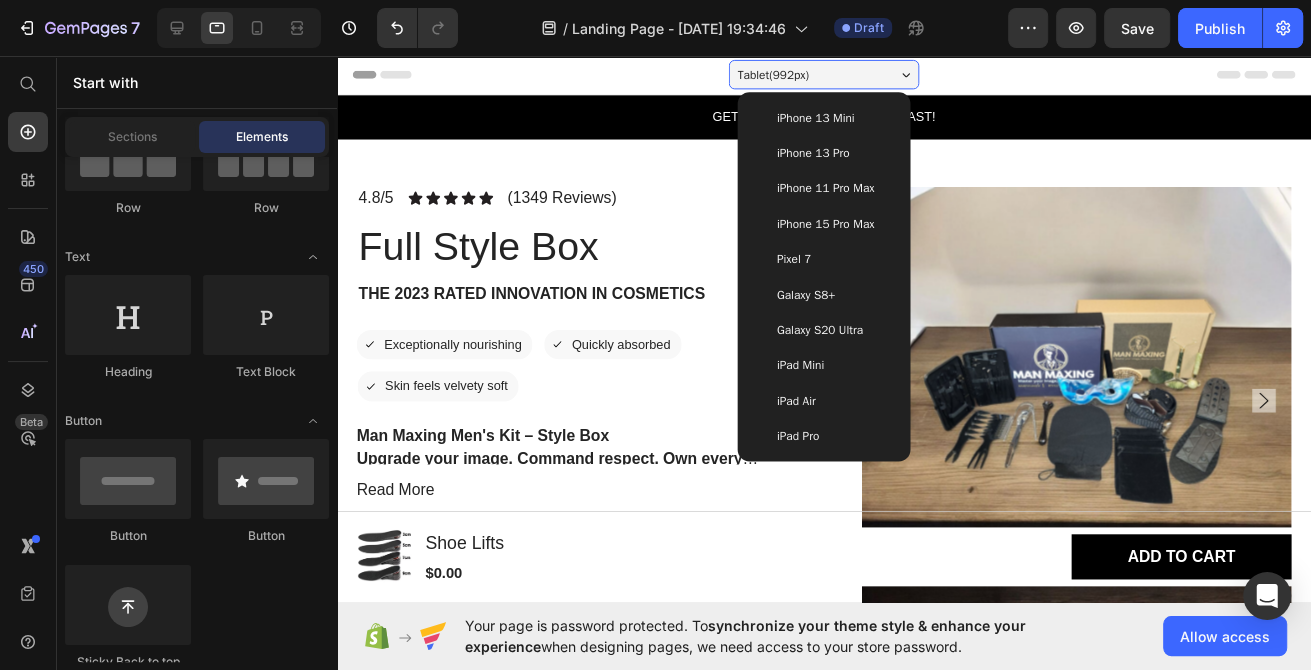 click on "Header" at bounding box center [833, 75] 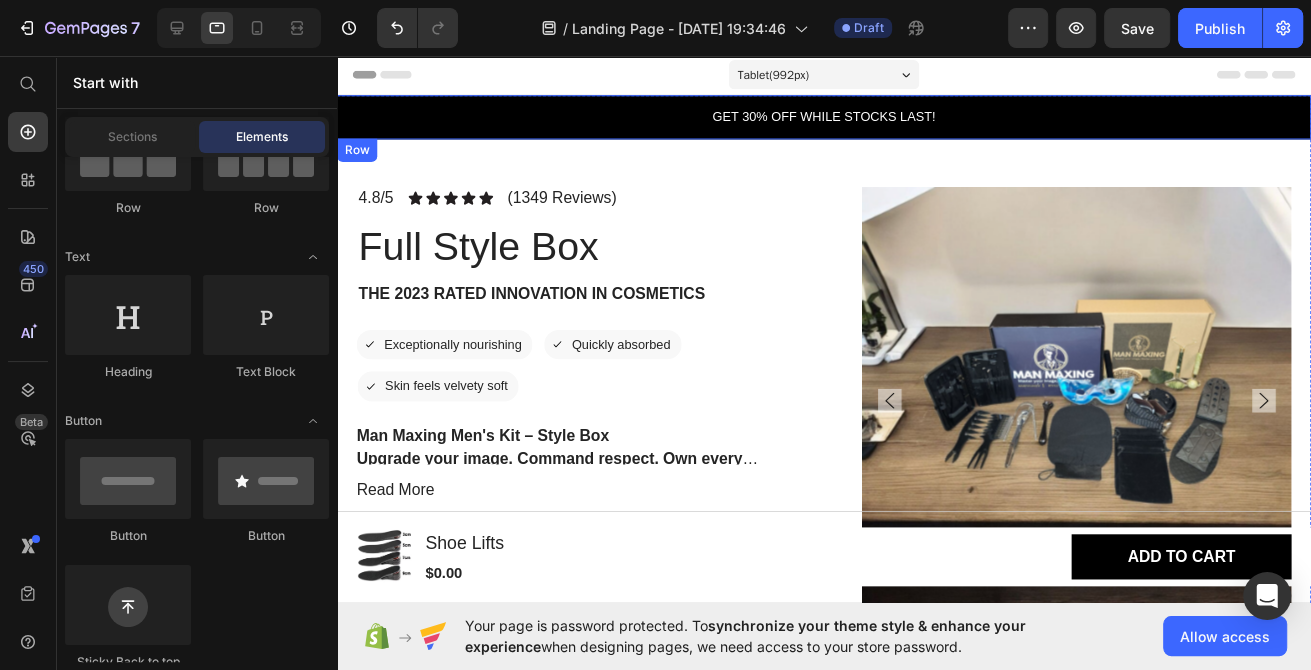 click on "GET 30% OFF WHILE STOCKS LAST!" at bounding box center [833, 118] 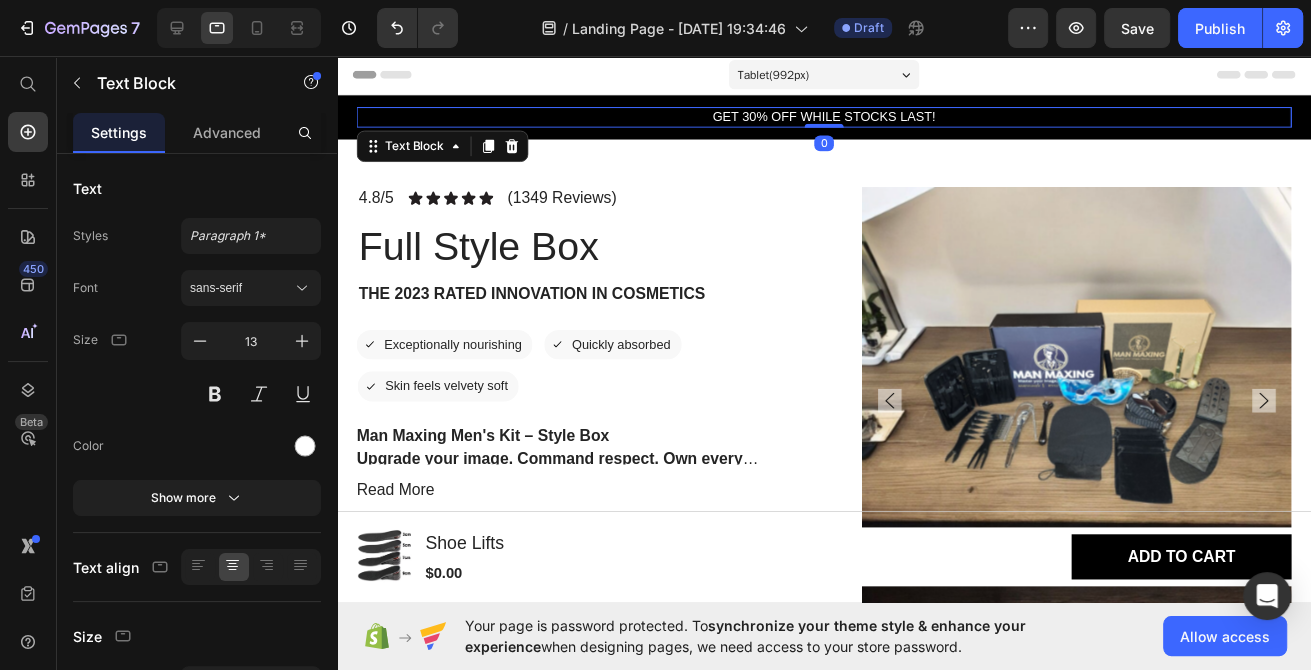 click on "GET 30% OFF WHILE STOCKS LAST!" at bounding box center [833, 118] 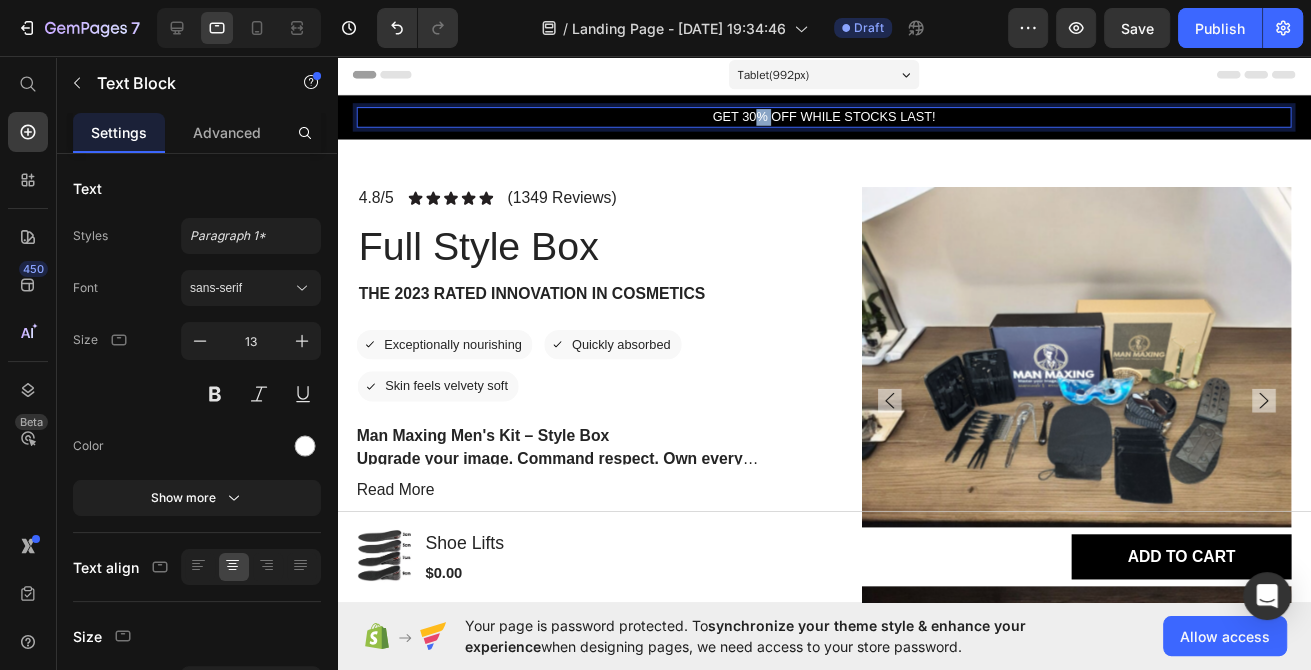click on "GET 30% OFF WHILE STOCKS LAST!" at bounding box center (833, 118) 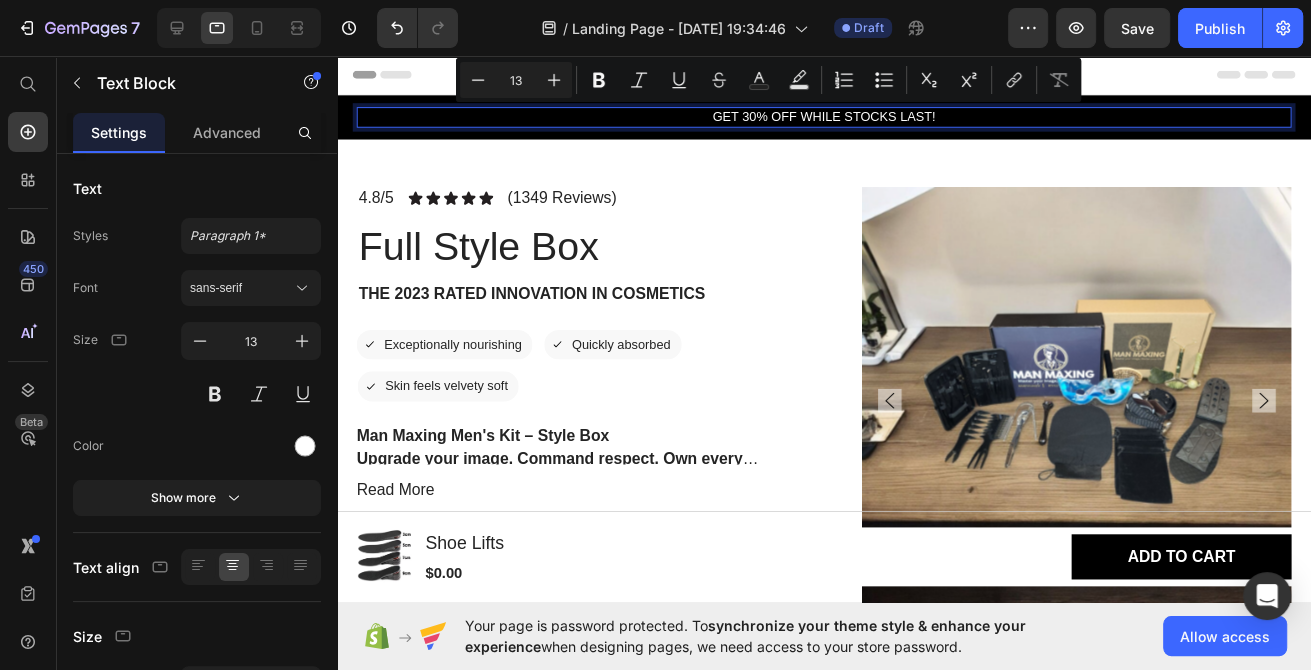 click on "GET 30% OFF WHILE STOCKS LAST!" at bounding box center [833, 118] 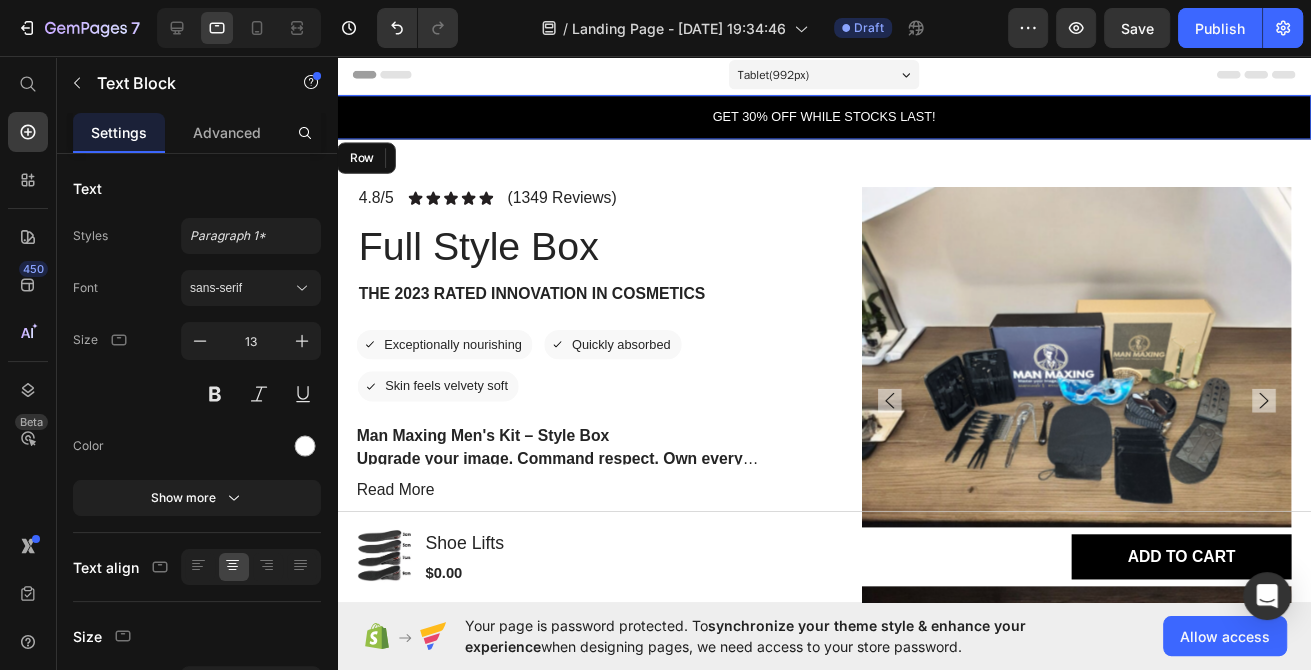 click on "GET 30% OFF WHILE STOCKS LAST! Text Block   0 Row" at bounding box center (833, 118) 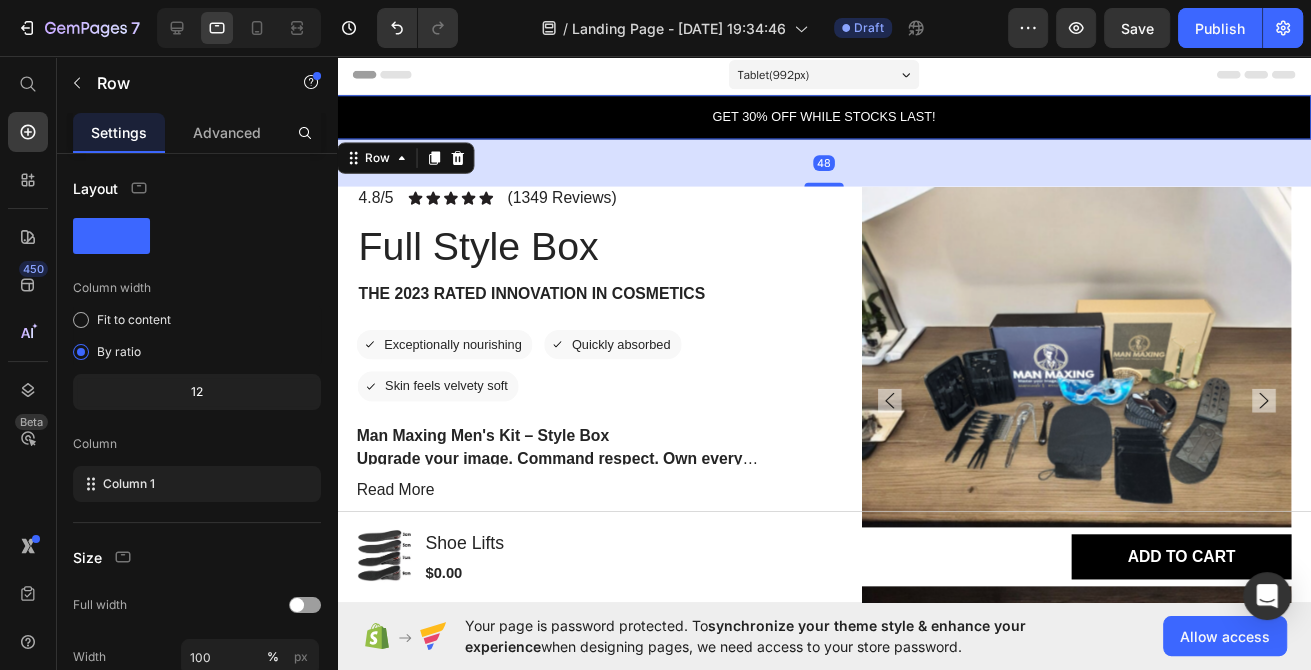 click on "GET 30% OFF WHILE STOCKS LAST! Text Block Row   48" at bounding box center (833, 118) 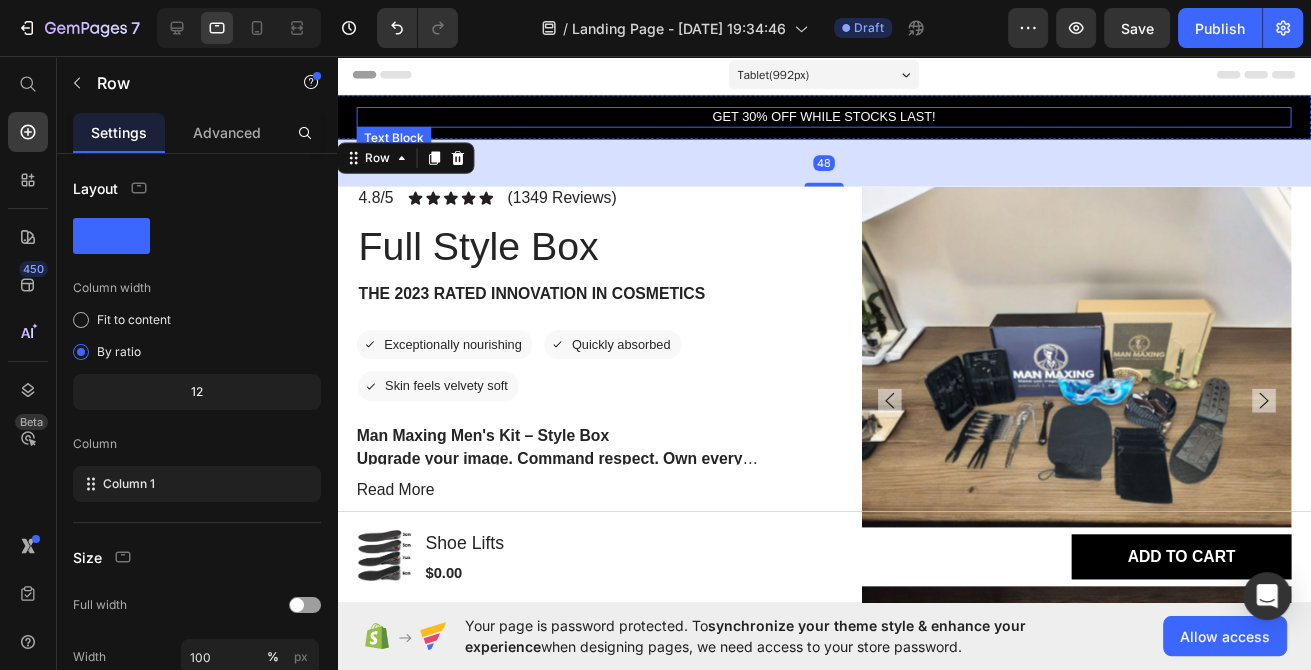click on "GET 30% OFF WHILE STOCKS LAST! Text Block Row   48" at bounding box center (833, 118) 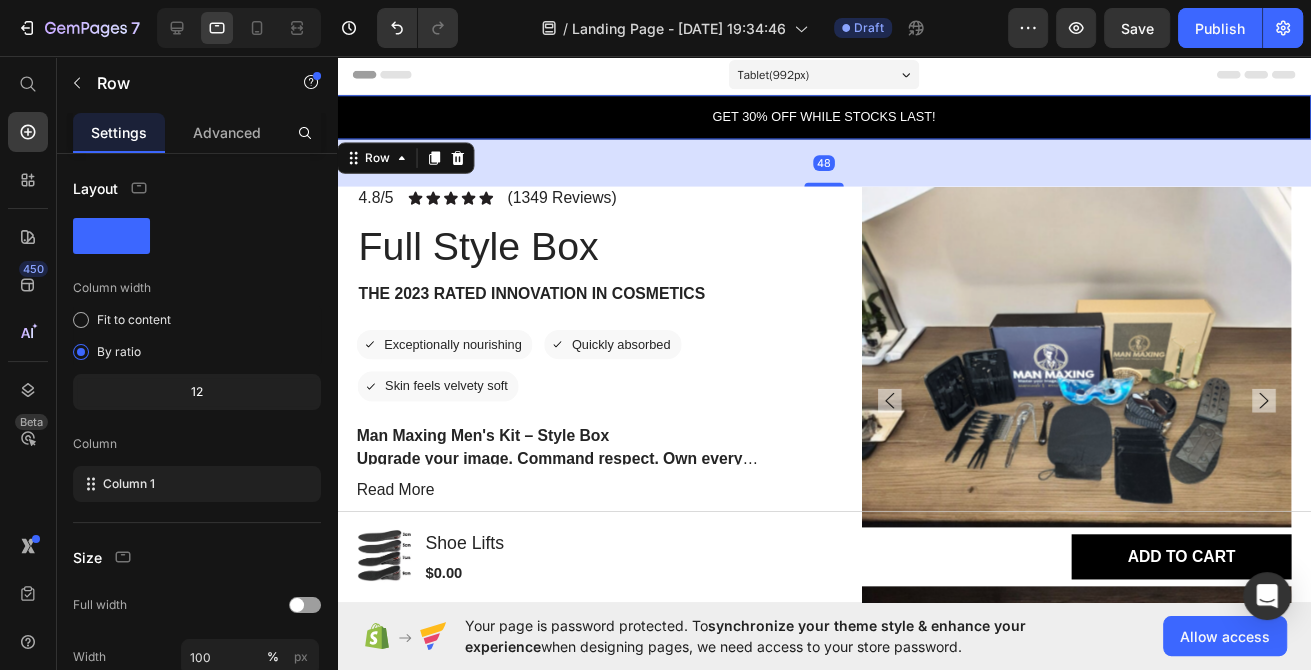 click on "GET 30% OFF WHILE STOCKS LAST! Text Block Row   48" at bounding box center (833, 118) 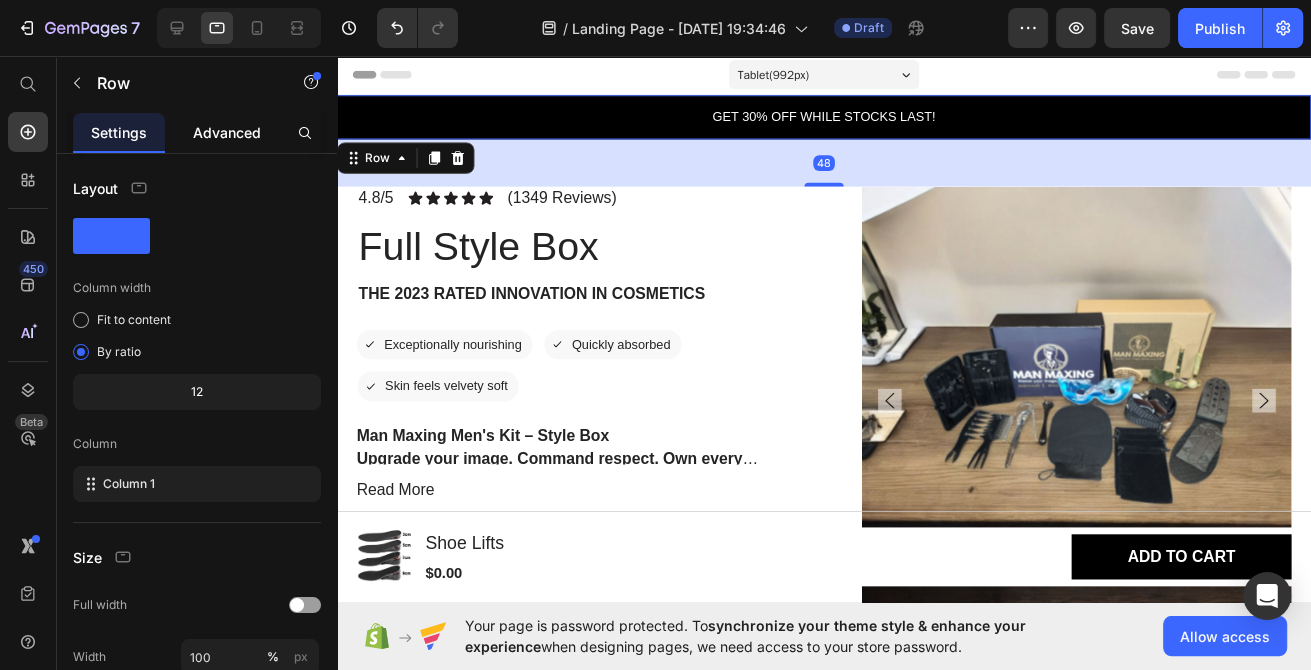 click on "Advanced" at bounding box center (227, 132) 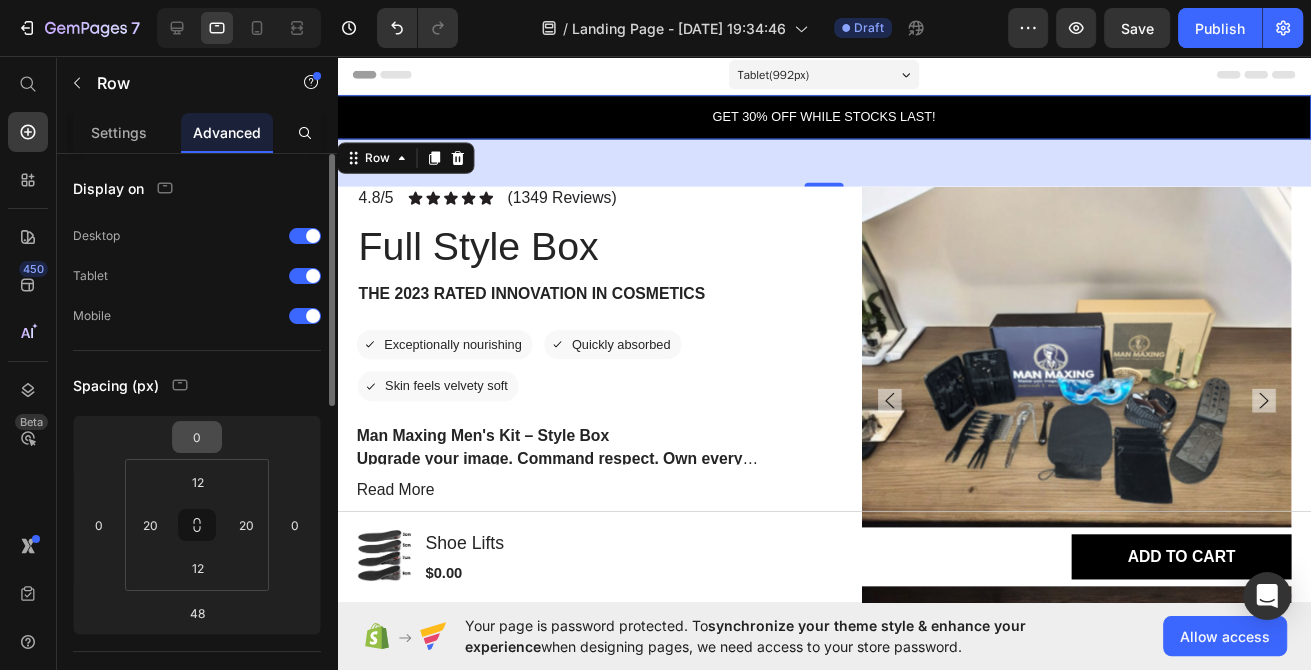 scroll, scrollTop: 108, scrollLeft: 0, axis: vertical 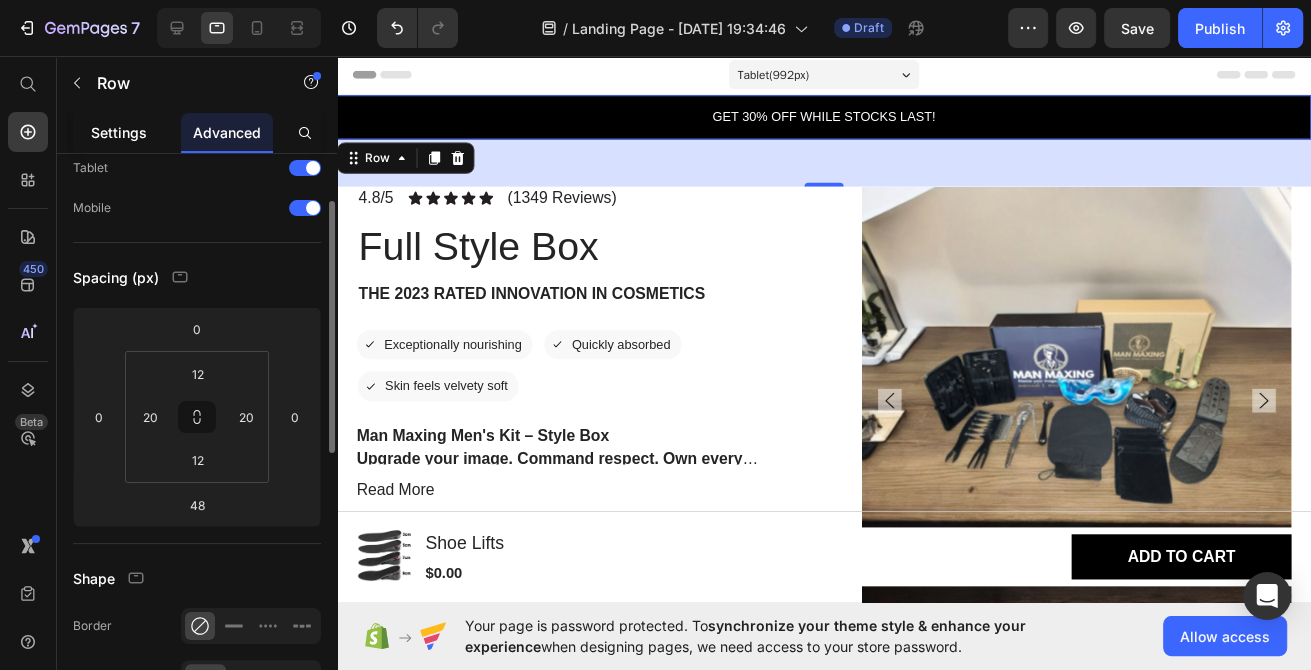 click on "Settings" 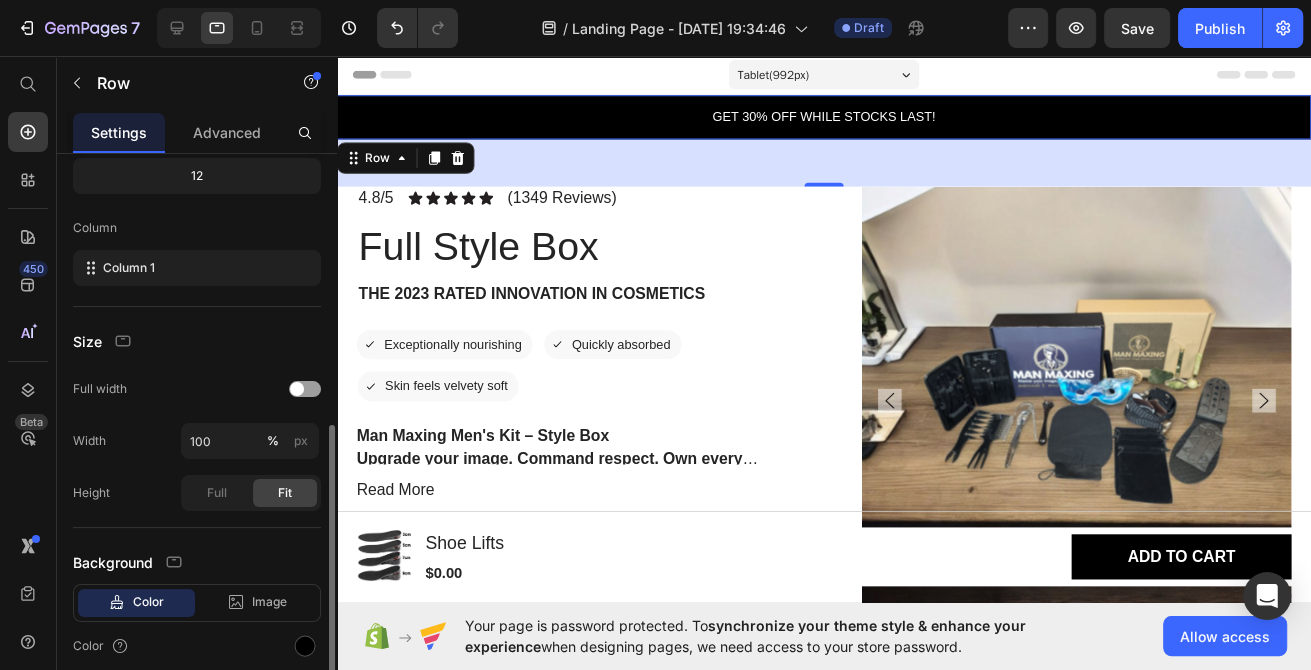 scroll, scrollTop: 293, scrollLeft: 0, axis: vertical 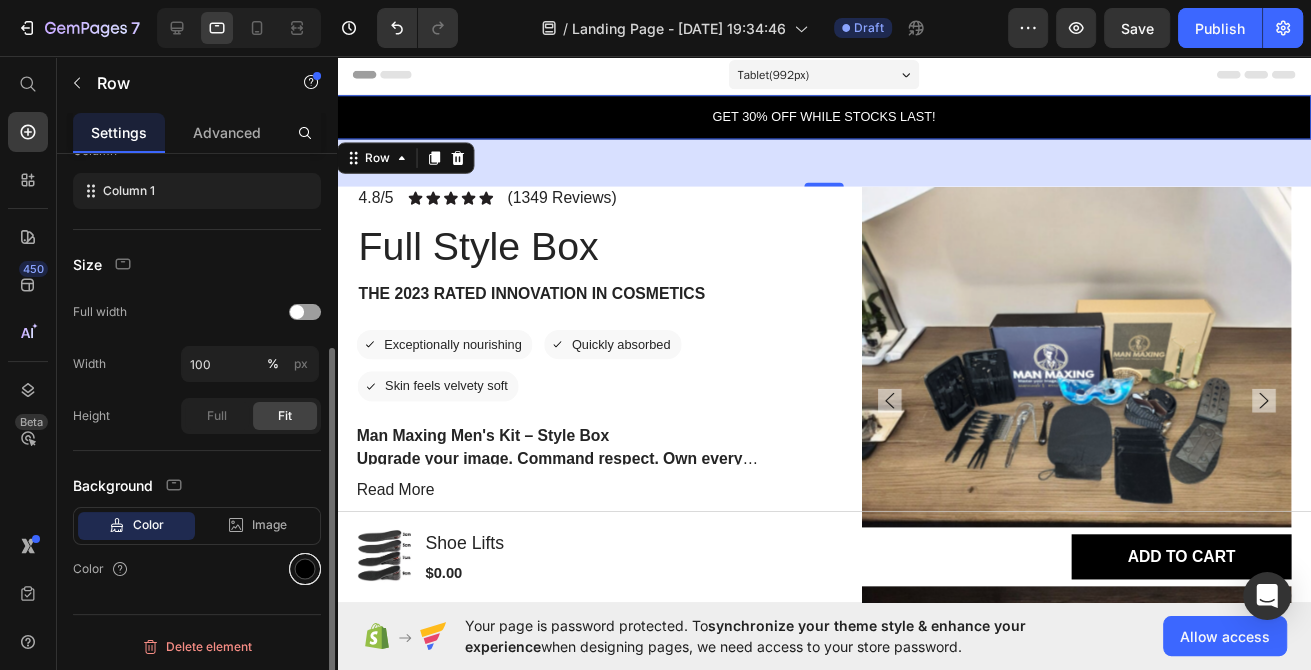 click at bounding box center [305, 569] 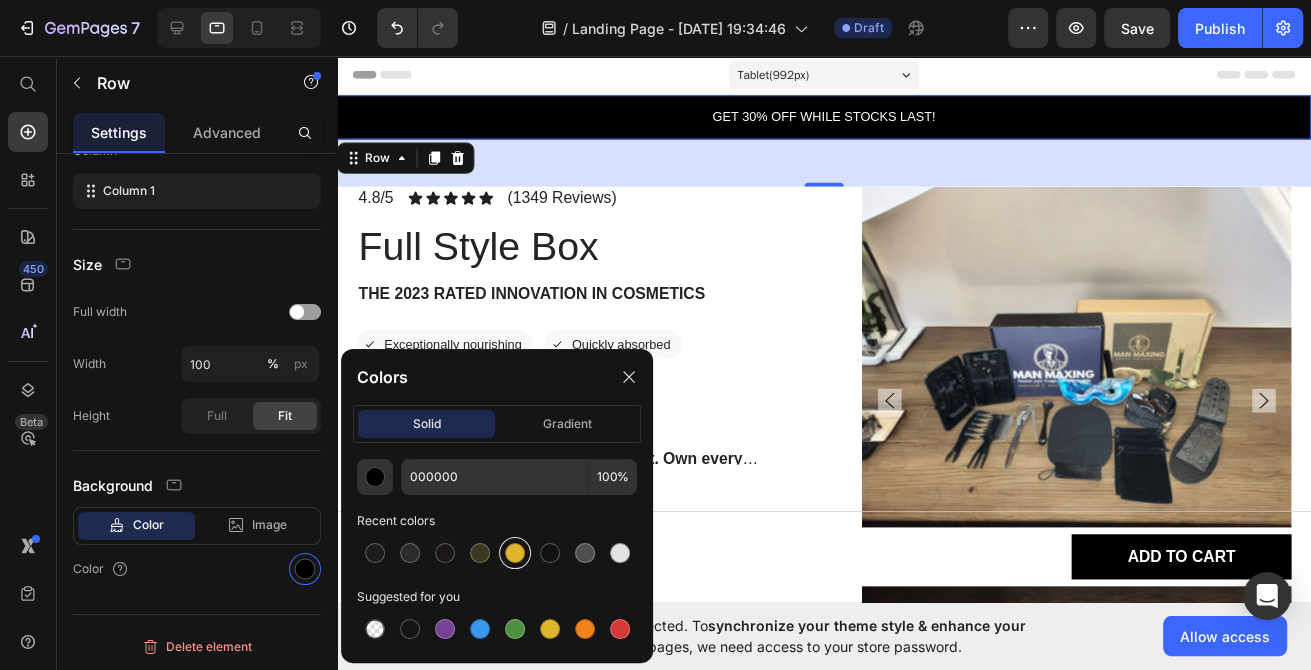click at bounding box center (515, 553) 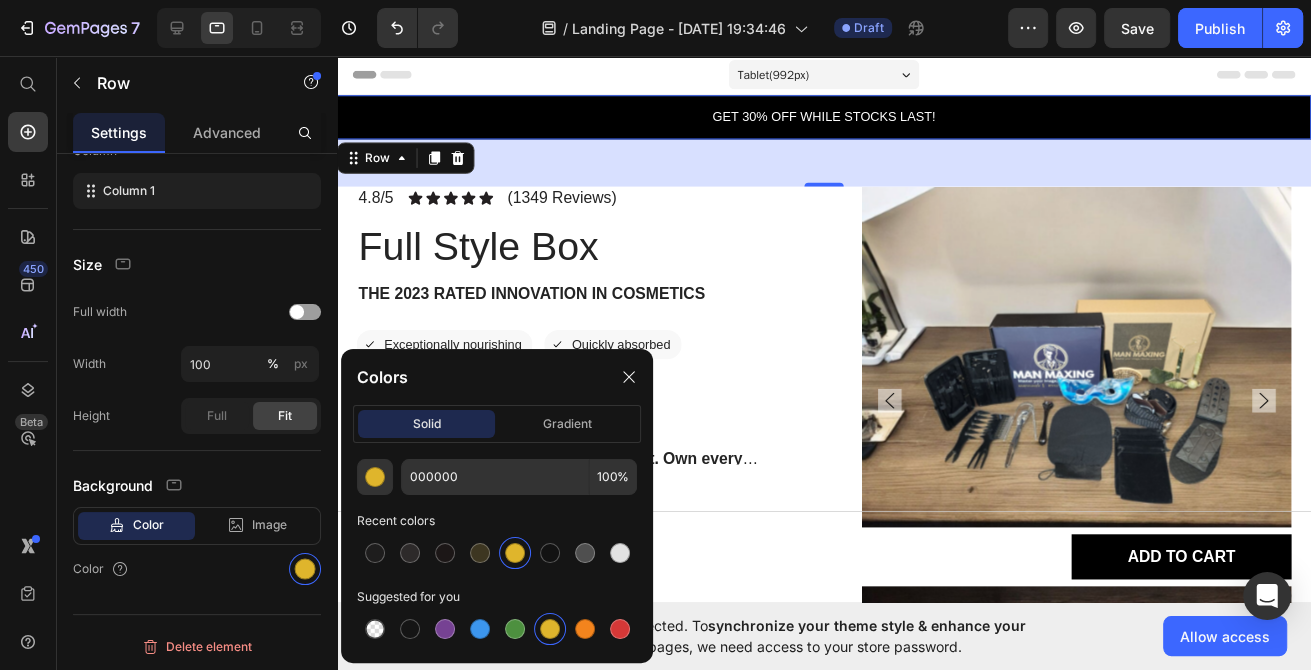 type on "DFB52C" 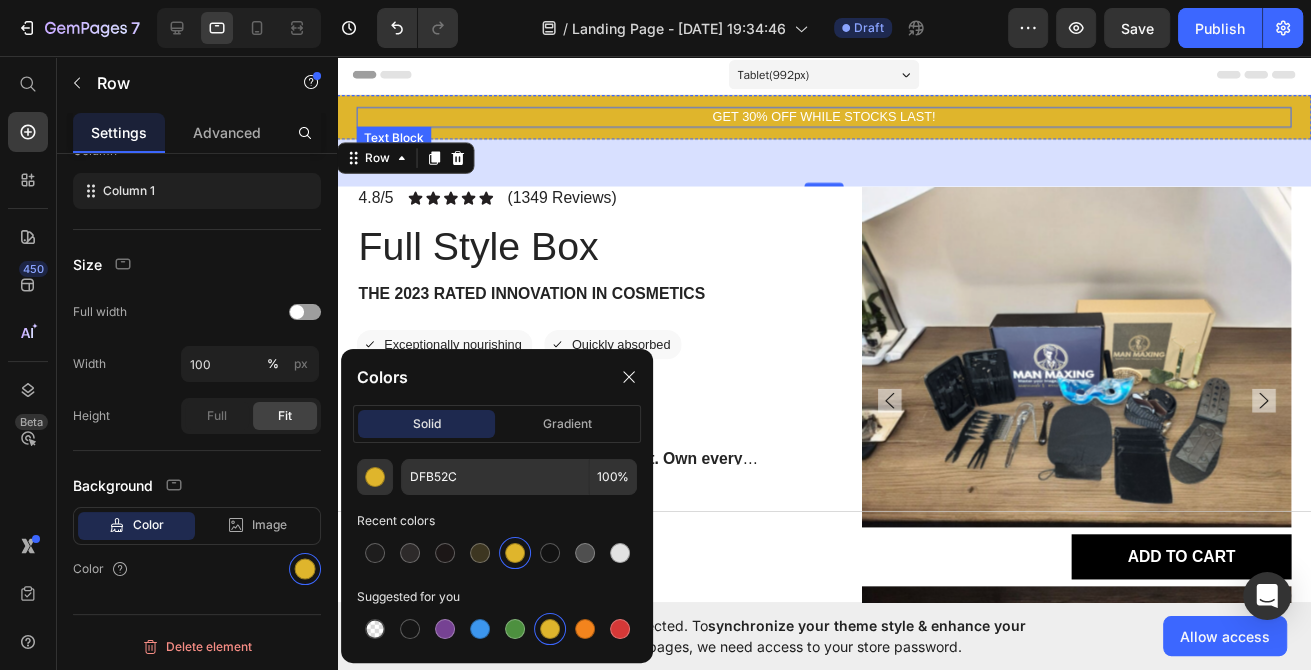 click on "GET 30% OFF WHILE STOCKS LAST!" at bounding box center (833, 118) 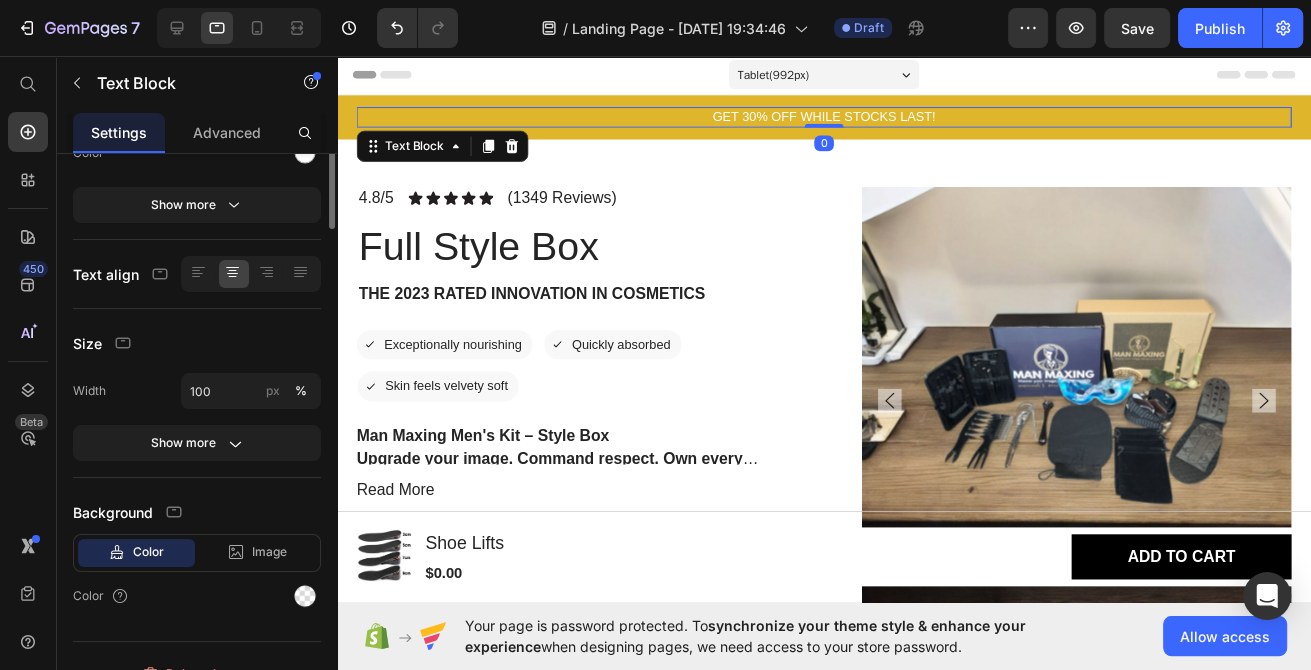 scroll, scrollTop: 0, scrollLeft: 0, axis: both 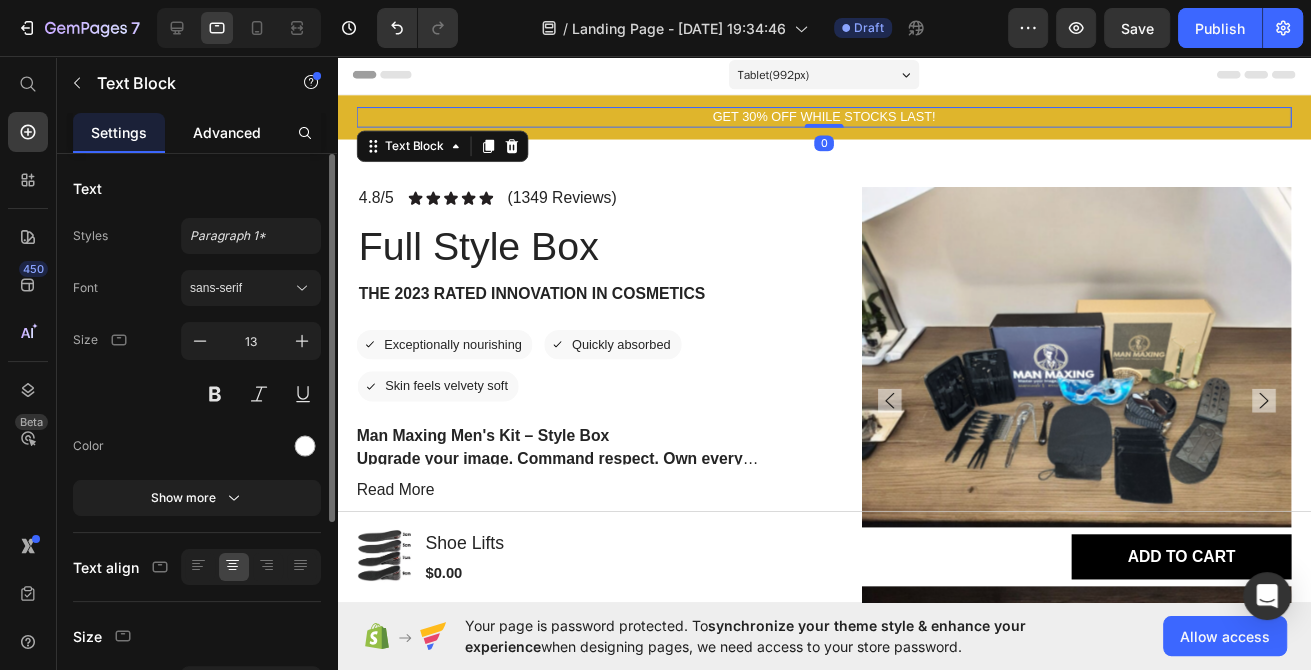 click on "Advanced" at bounding box center [227, 132] 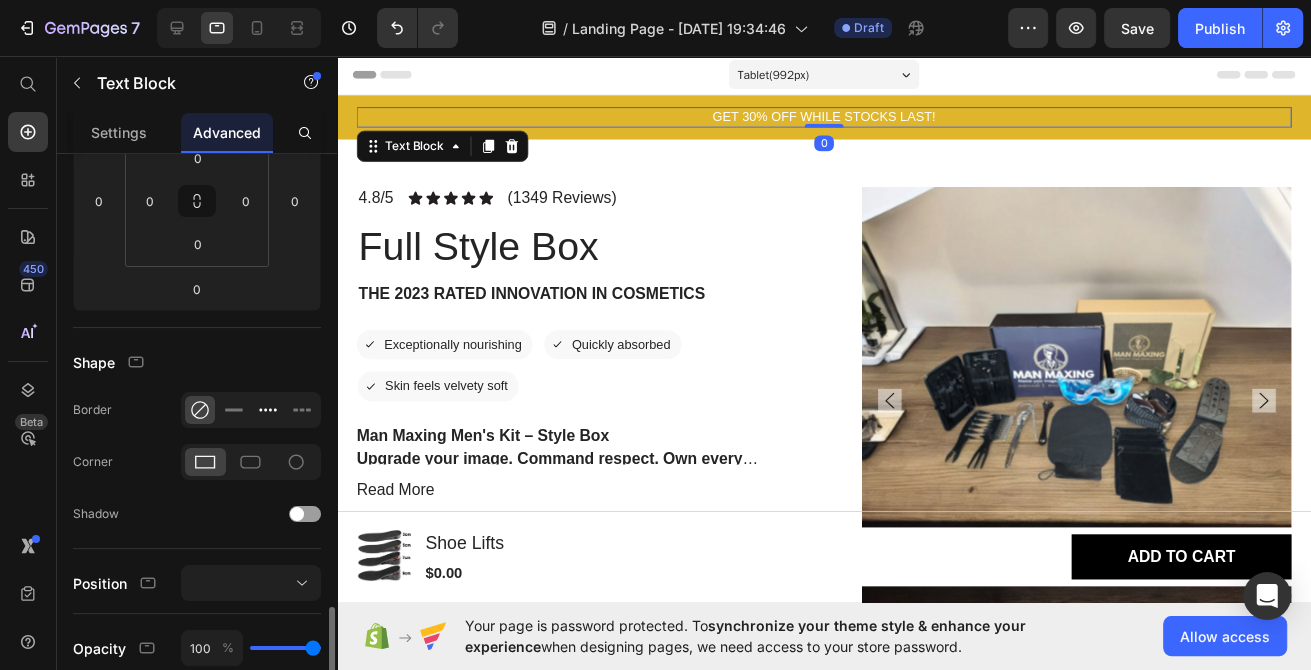 scroll, scrollTop: 540, scrollLeft: 0, axis: vertical 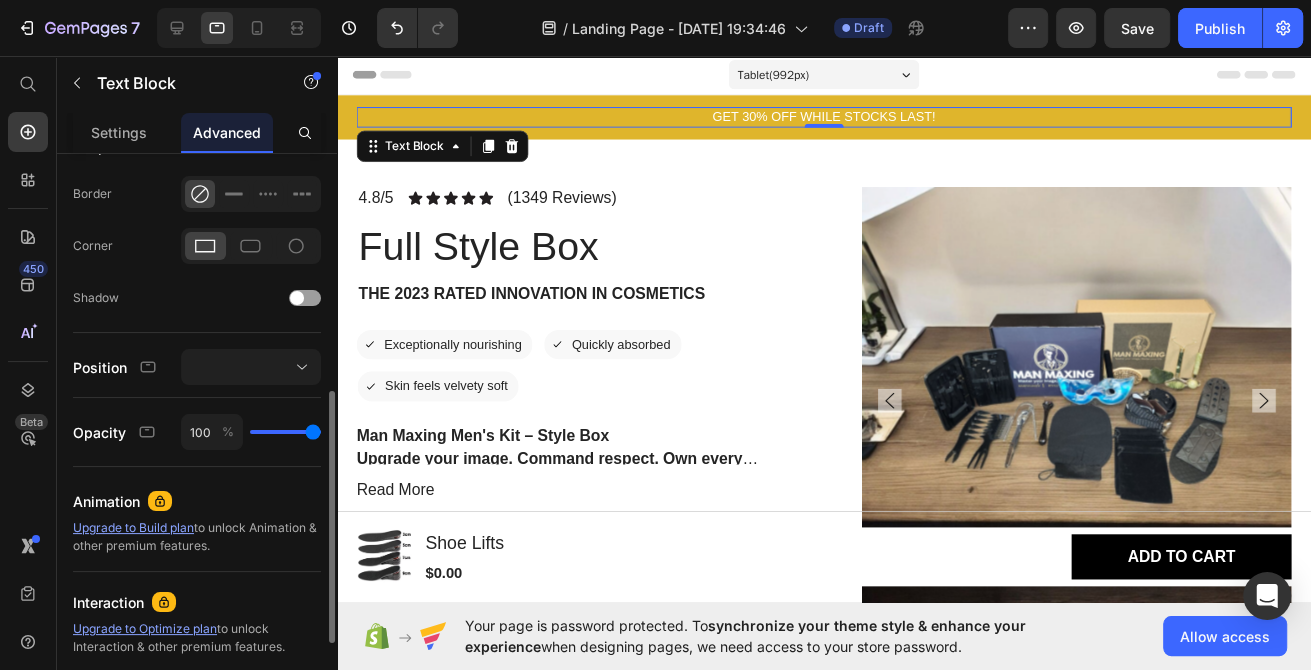 click on "Text Block" 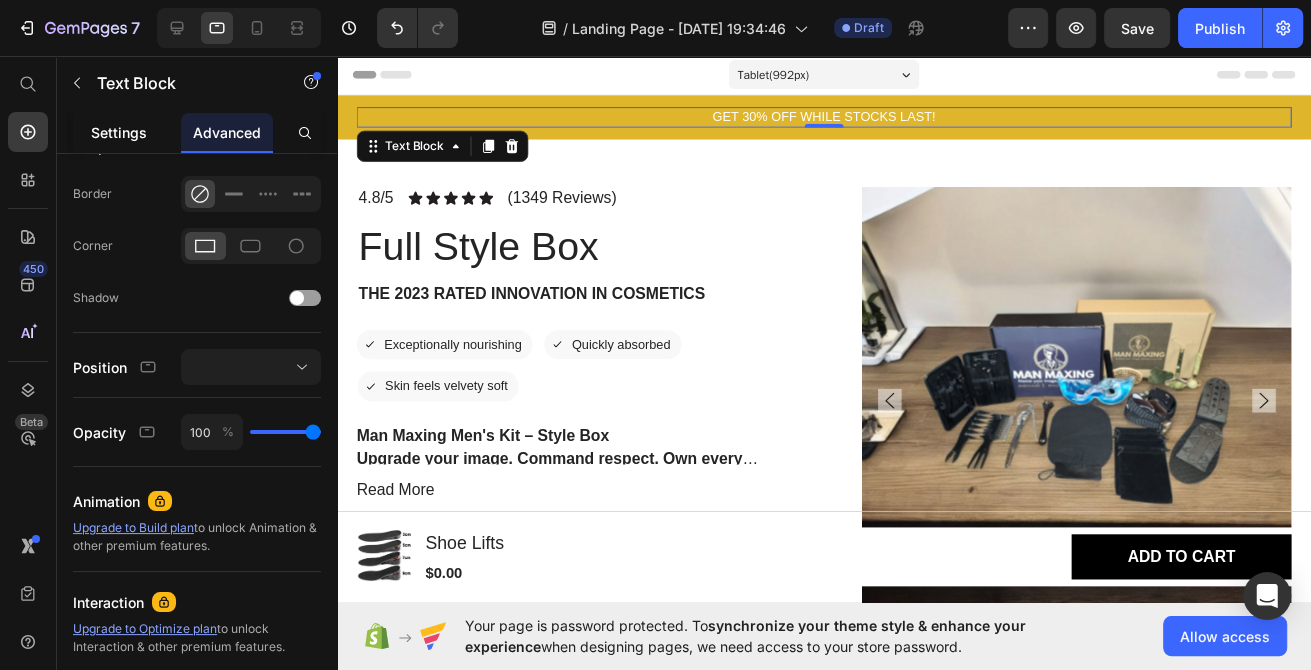 click on "Settings" at bounding box center (119, 132) 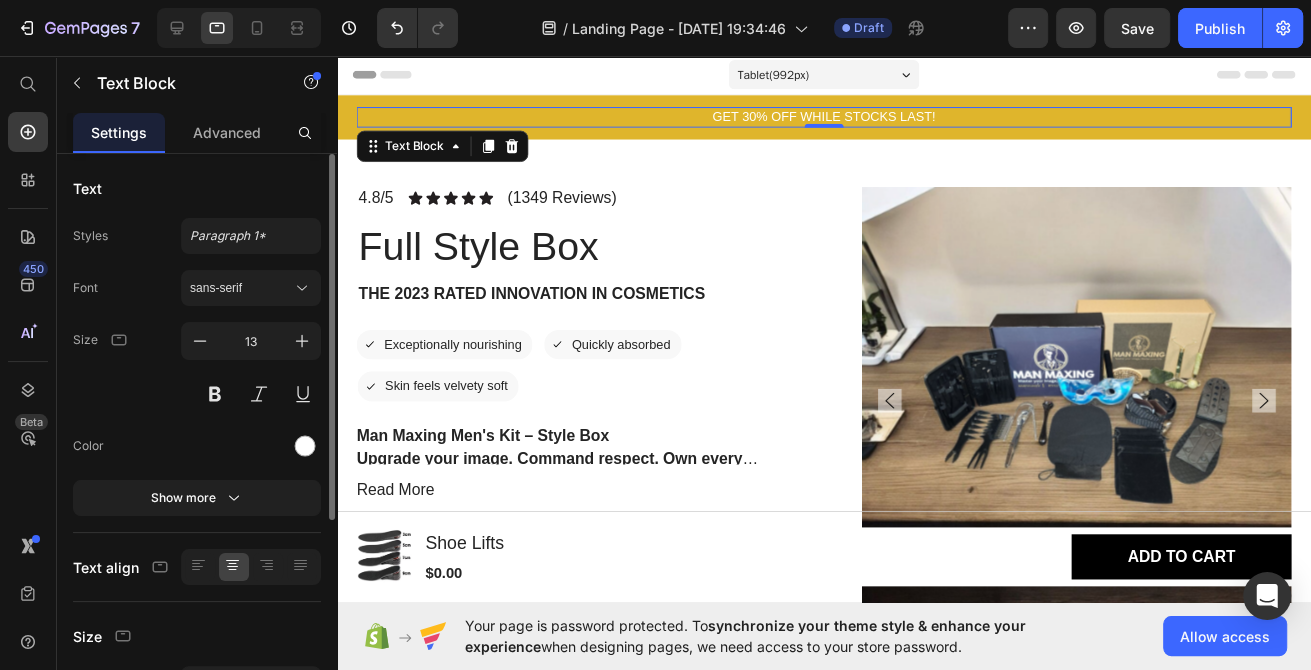 scroll, scrollTop: 320, scrollLeft: 0, axis: vertical 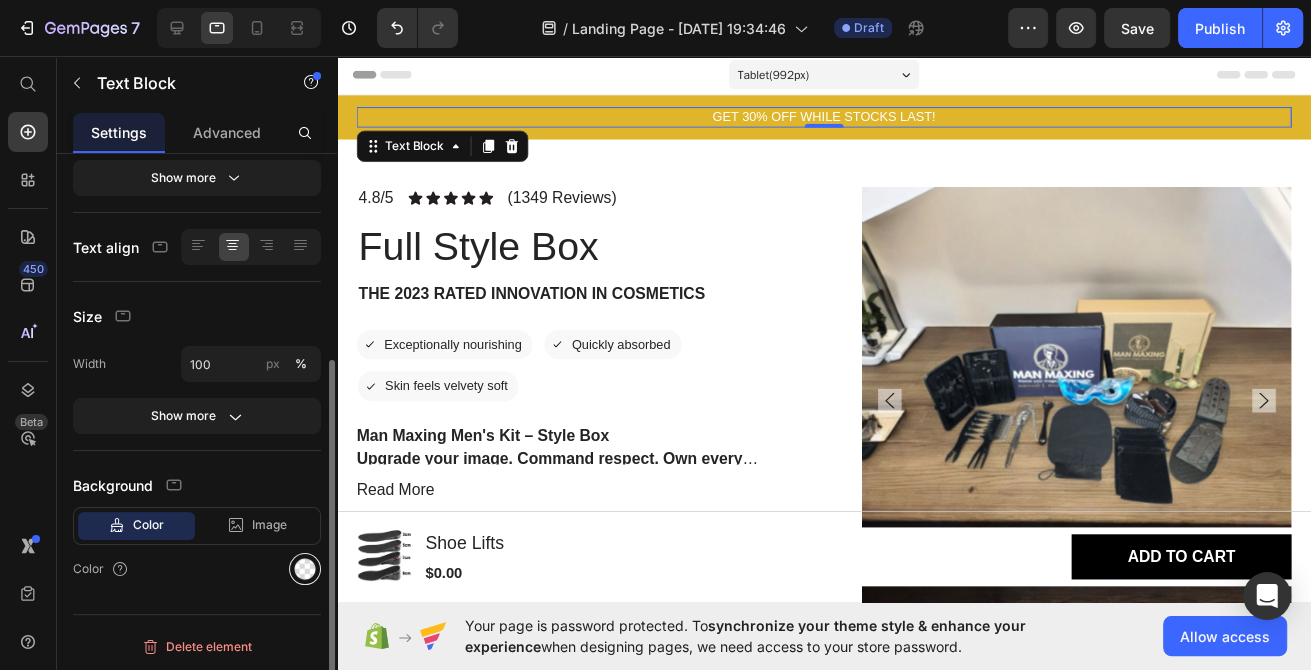 click at bounding box center (305, 569) 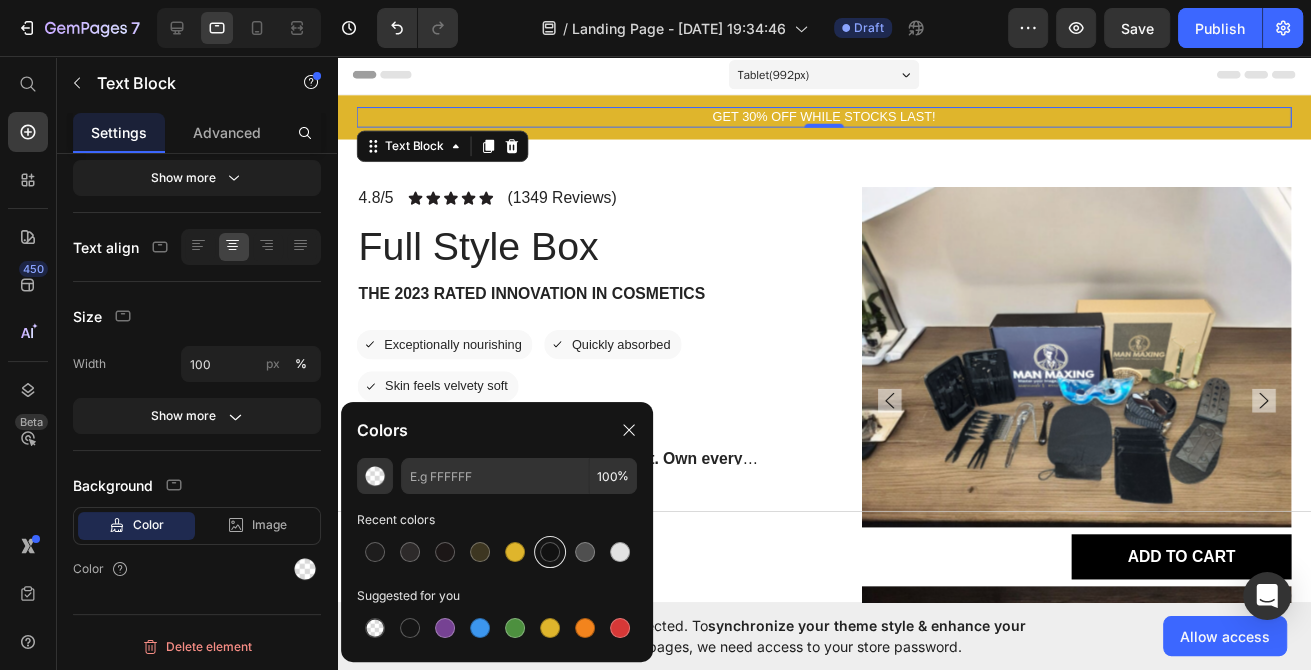 click at bounding box center (550, 552) 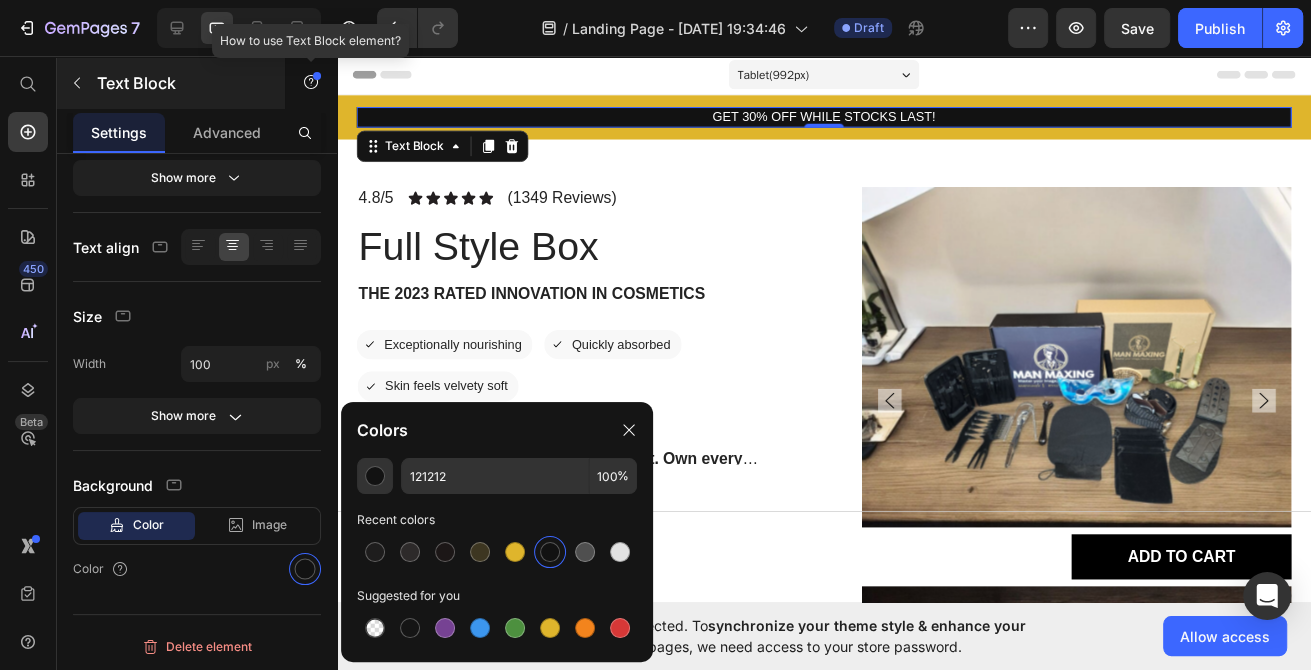click on "Text Block" at bounding box center (171, 83) 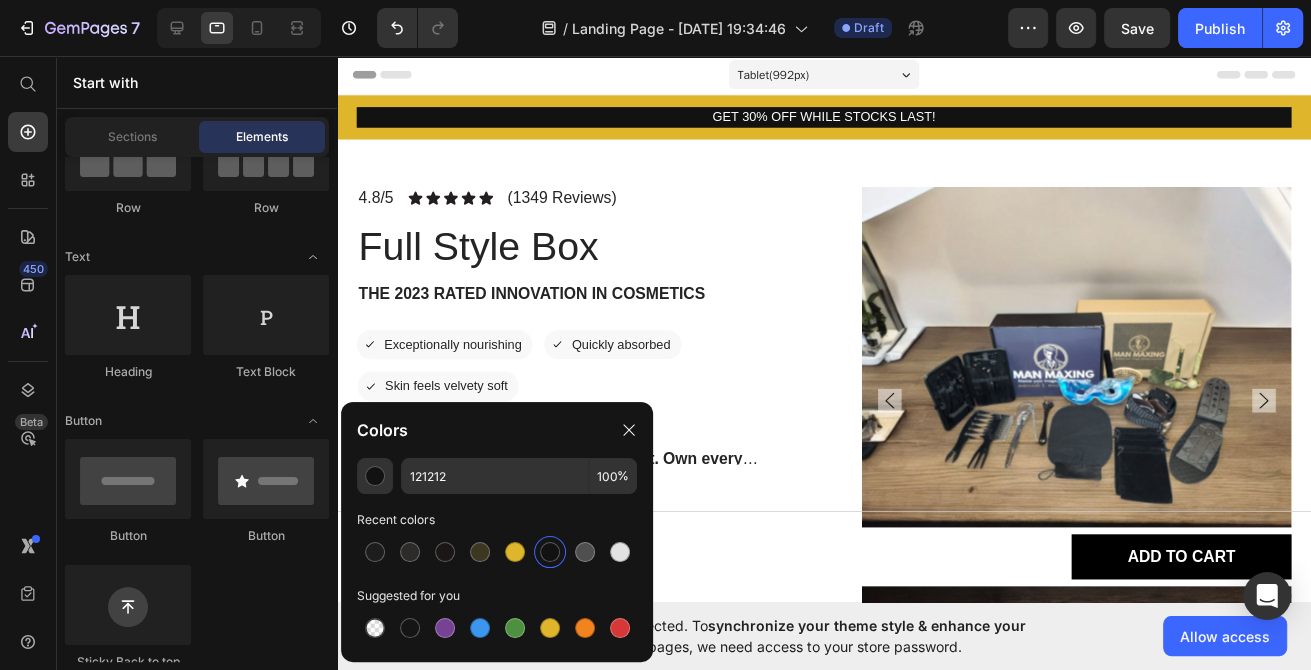 scroll, scrollTop: 216, scrollLeft: 0, axis: vertical 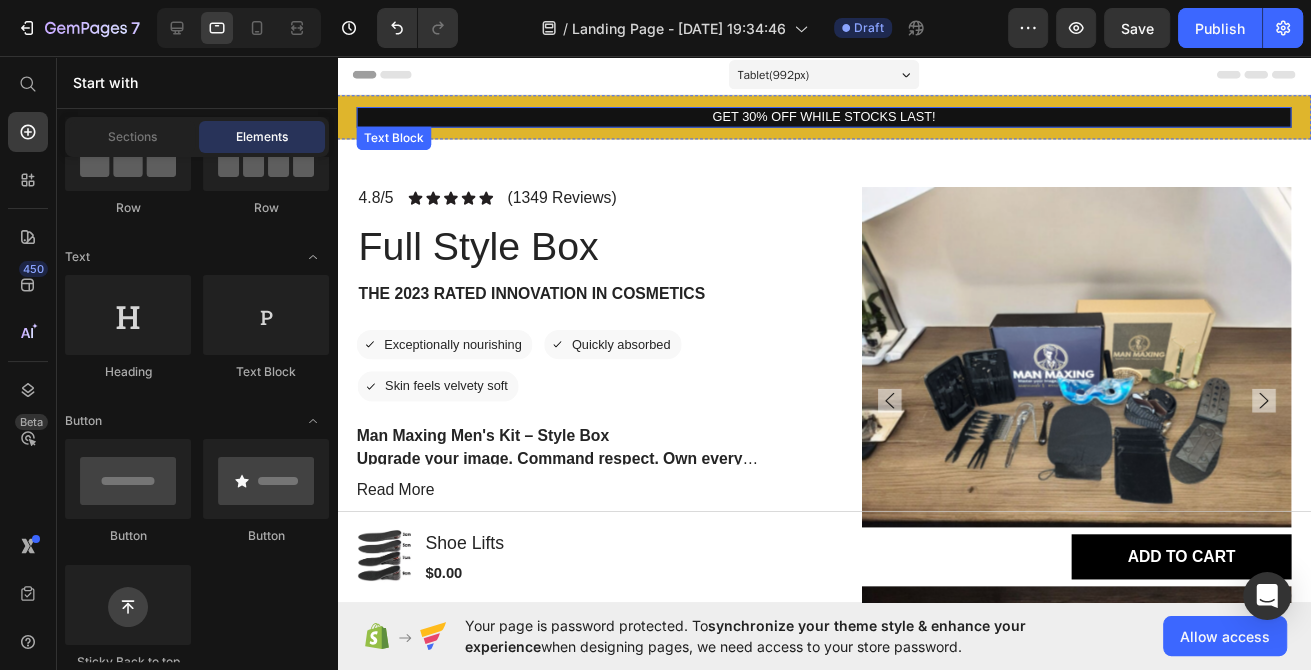 click on "GET 30% OFF WHILE STOCKS LAST!" at bounding box center [833, 118] 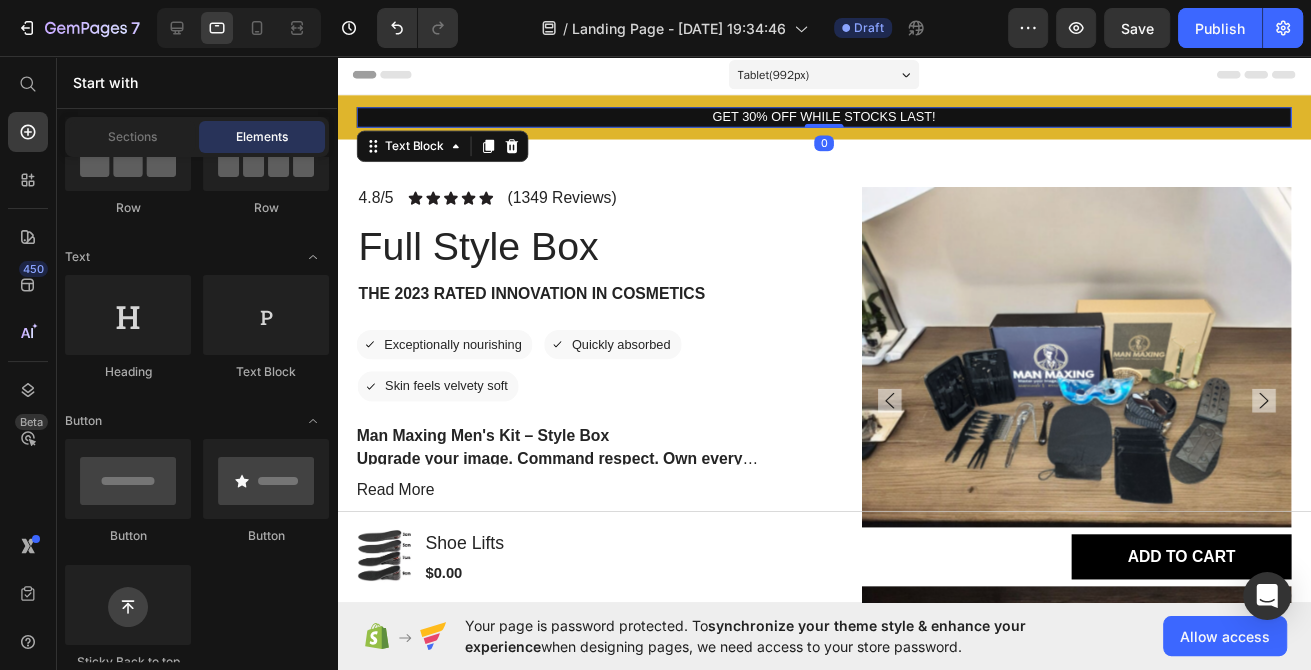 scroll, scrollTop: 320, scrollLeft: 0, axis: vertical 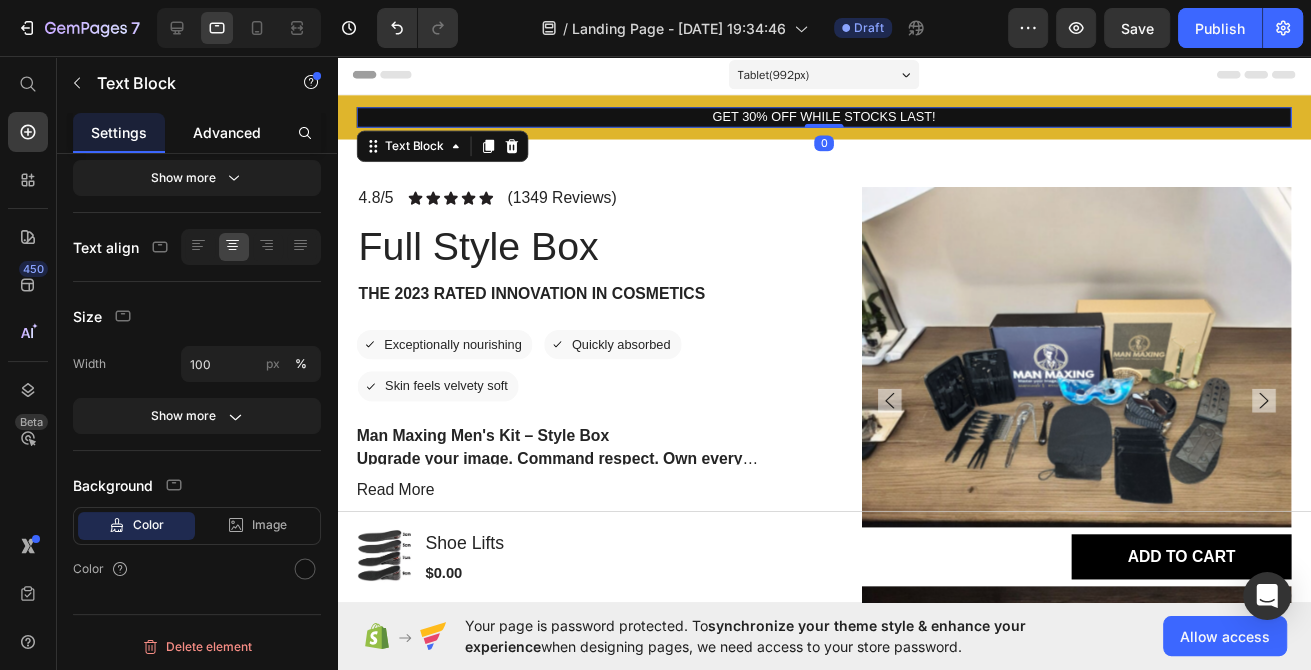 click on "Advanced" at bounding box center (227, 132) 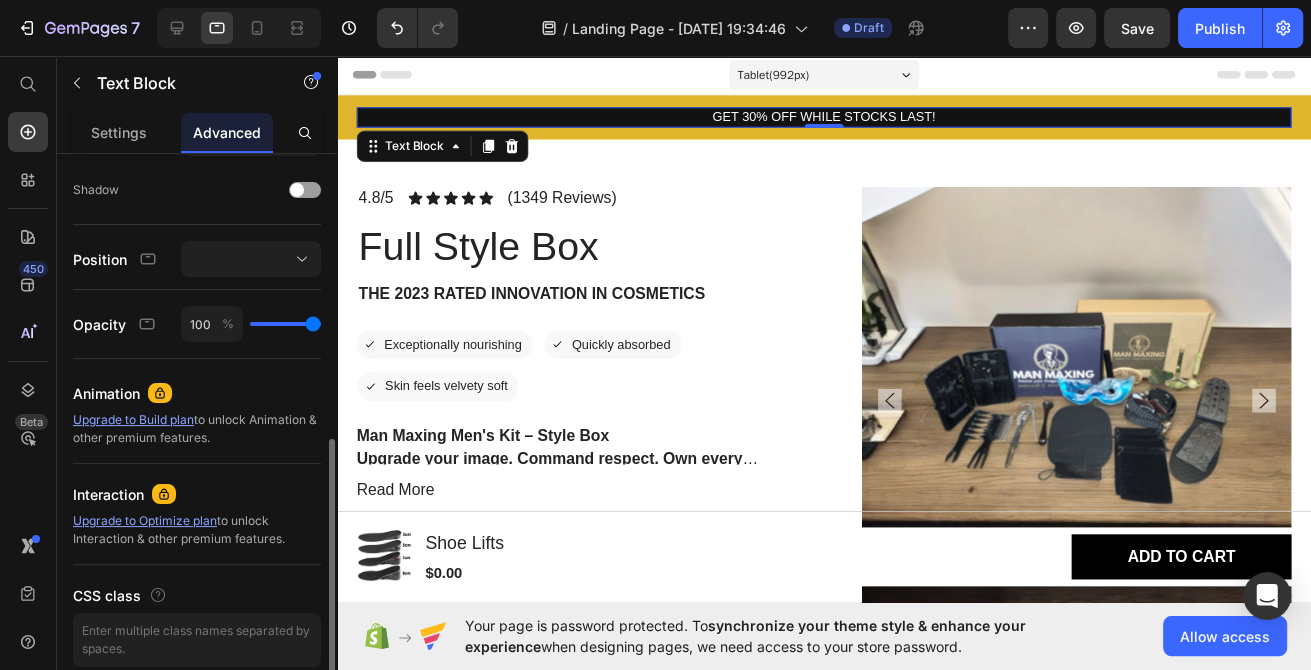 scroll, scrollTop: 432, scrollLeft: 0, axis: vertical 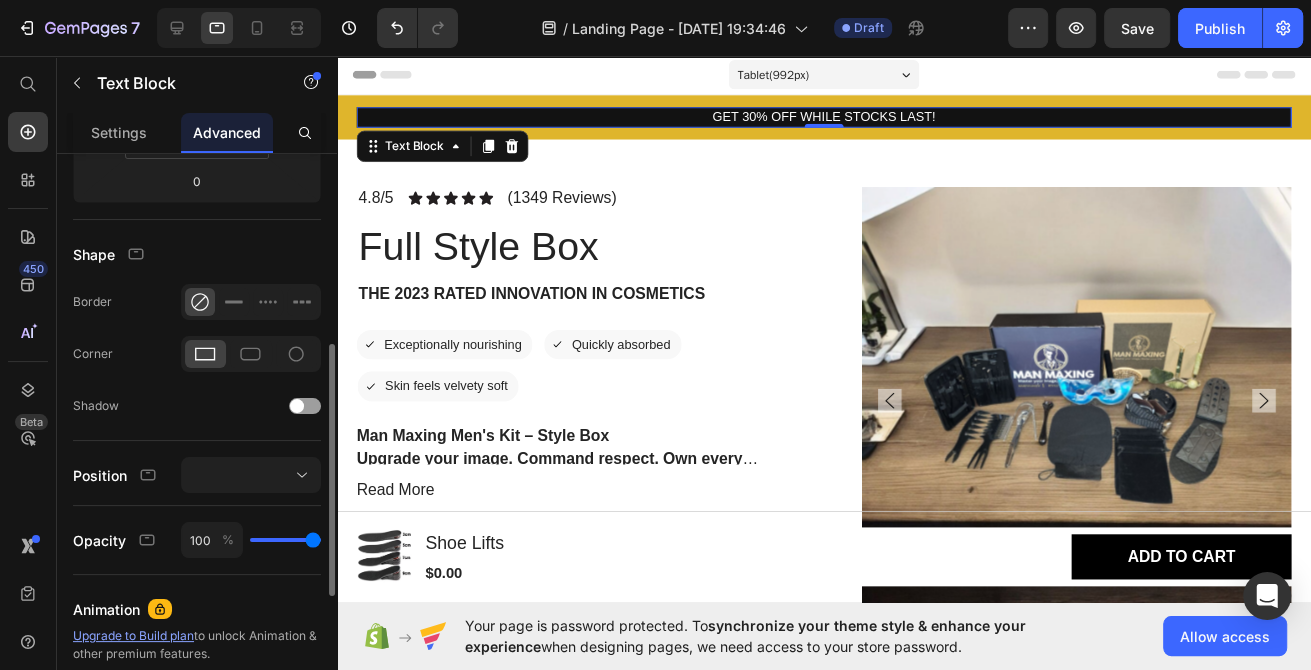 click 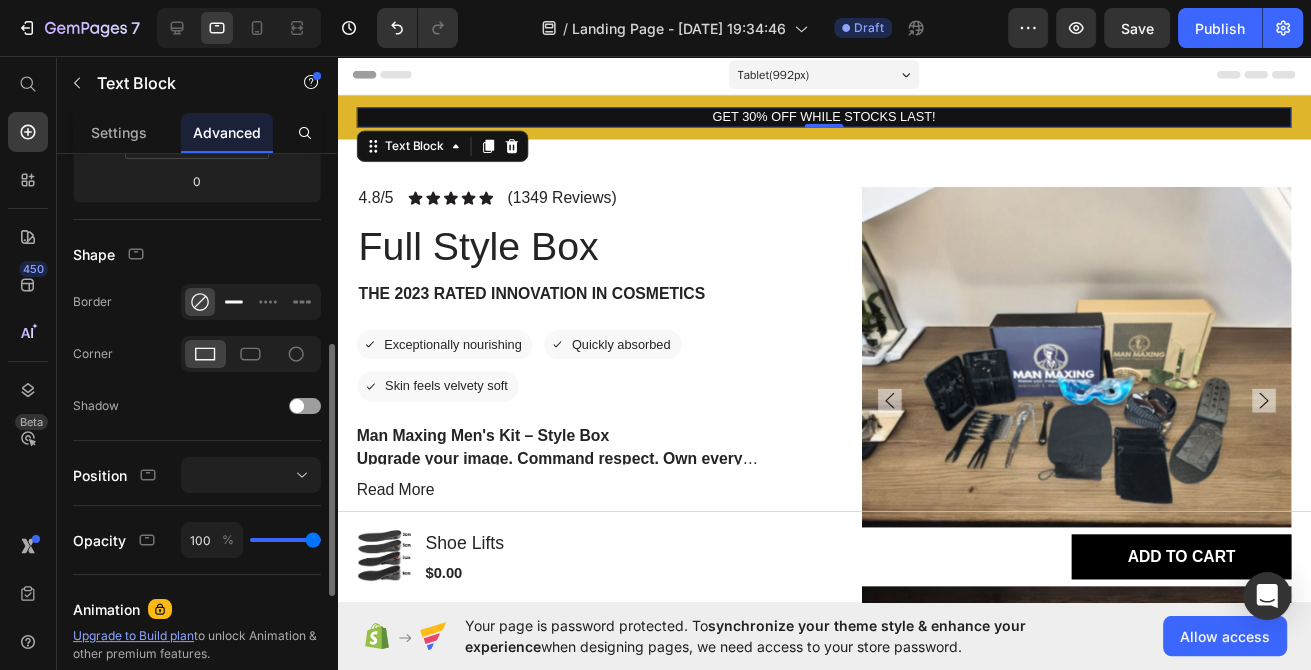 click 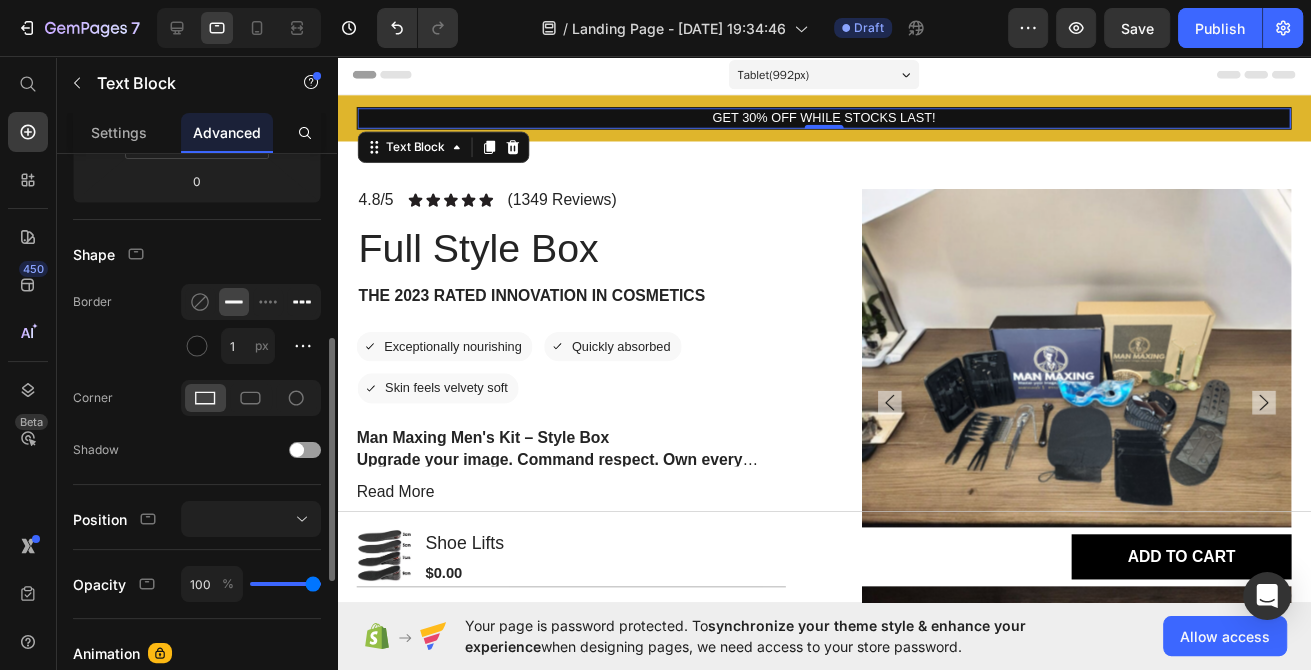 click 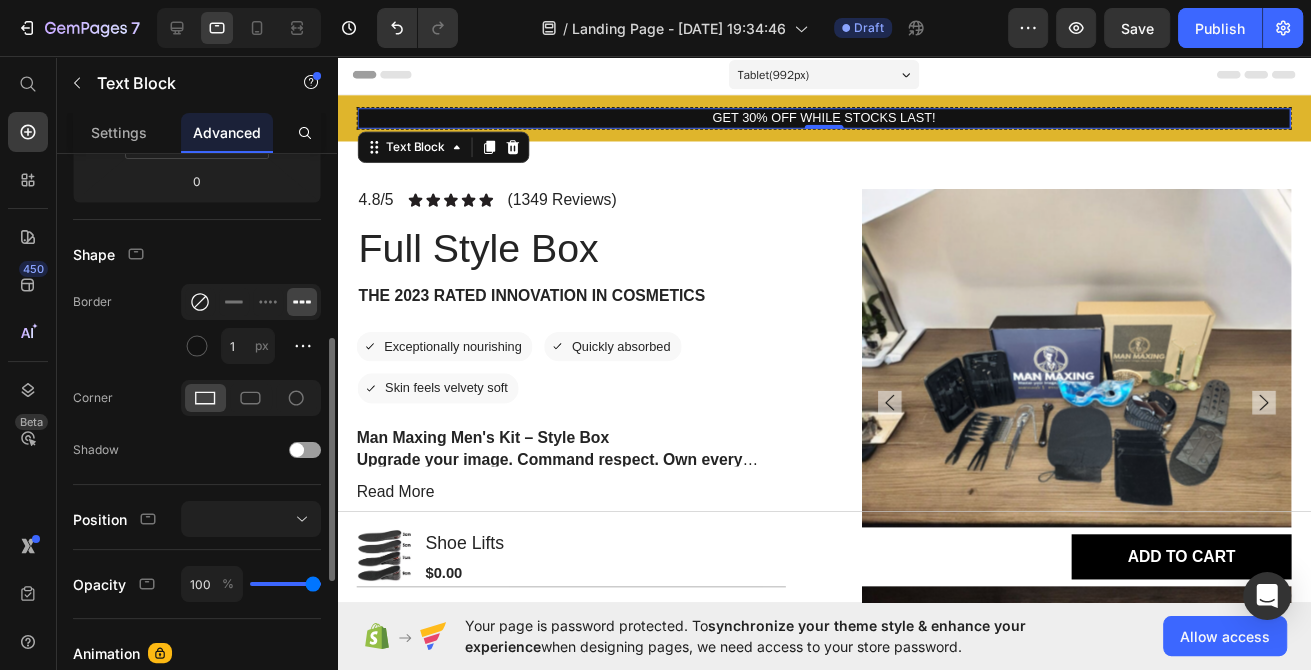 click 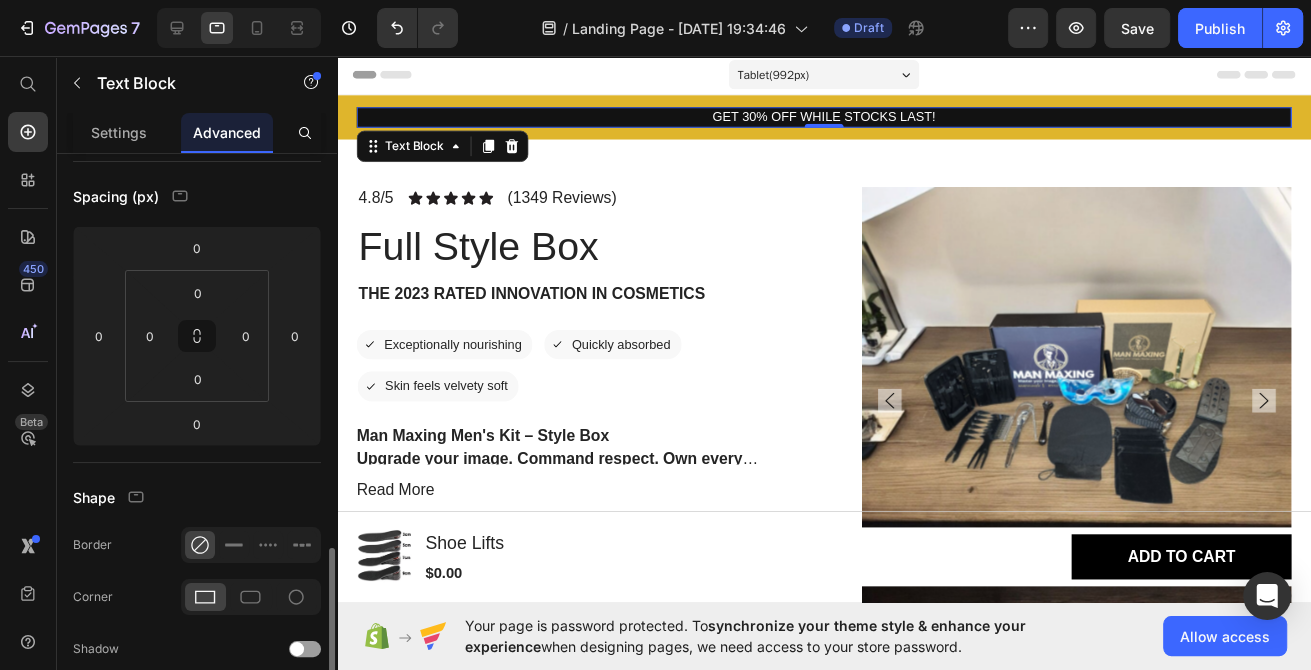 scroll, scrollTop: 621, scrollLeft: 0, axis: vertical 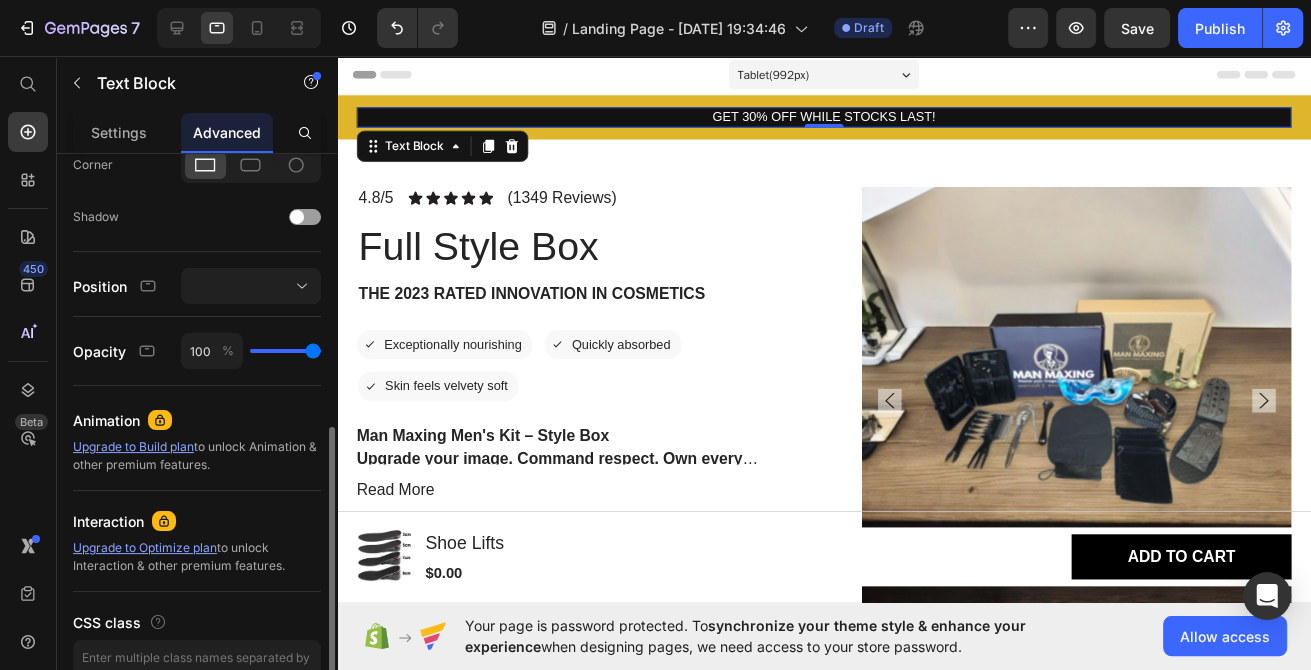 drag, startPoint x: 315, startPoint y: 360, endPoint x: 248, endPoint y: 352, distance: 67.47592 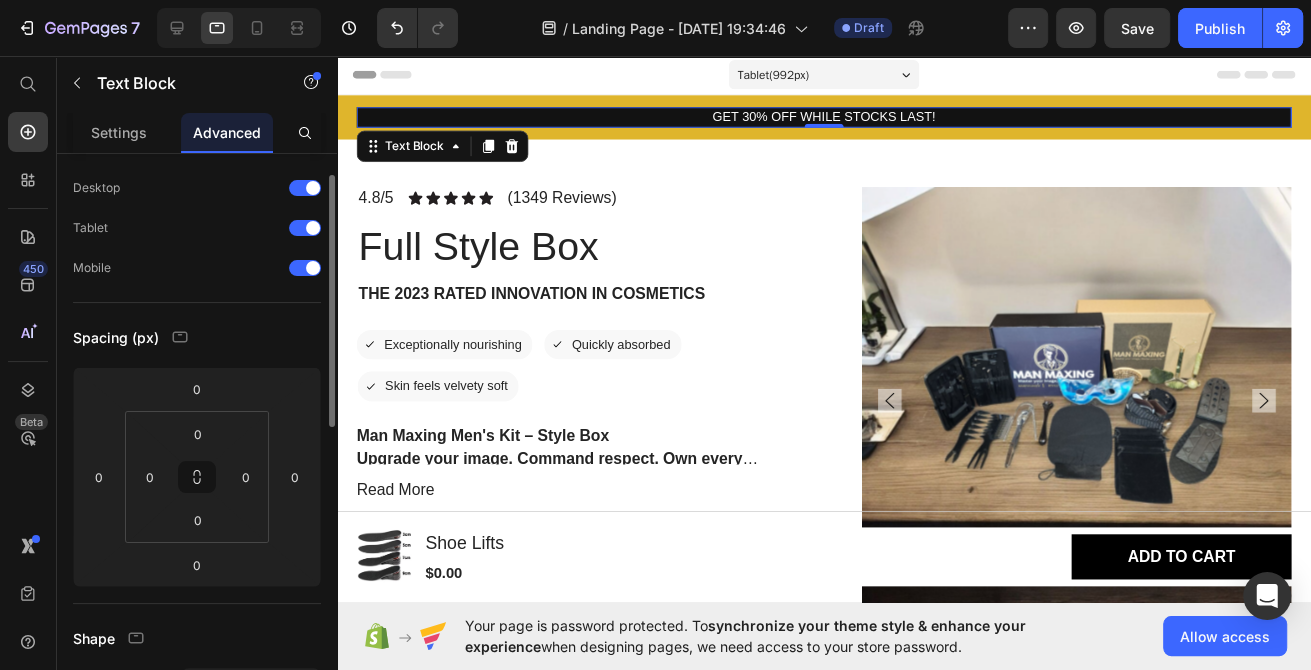 drag, startPoint x: 293, startPoint y: 351, endPoint x: 264, endPoint y: 345, distance: 29.614185 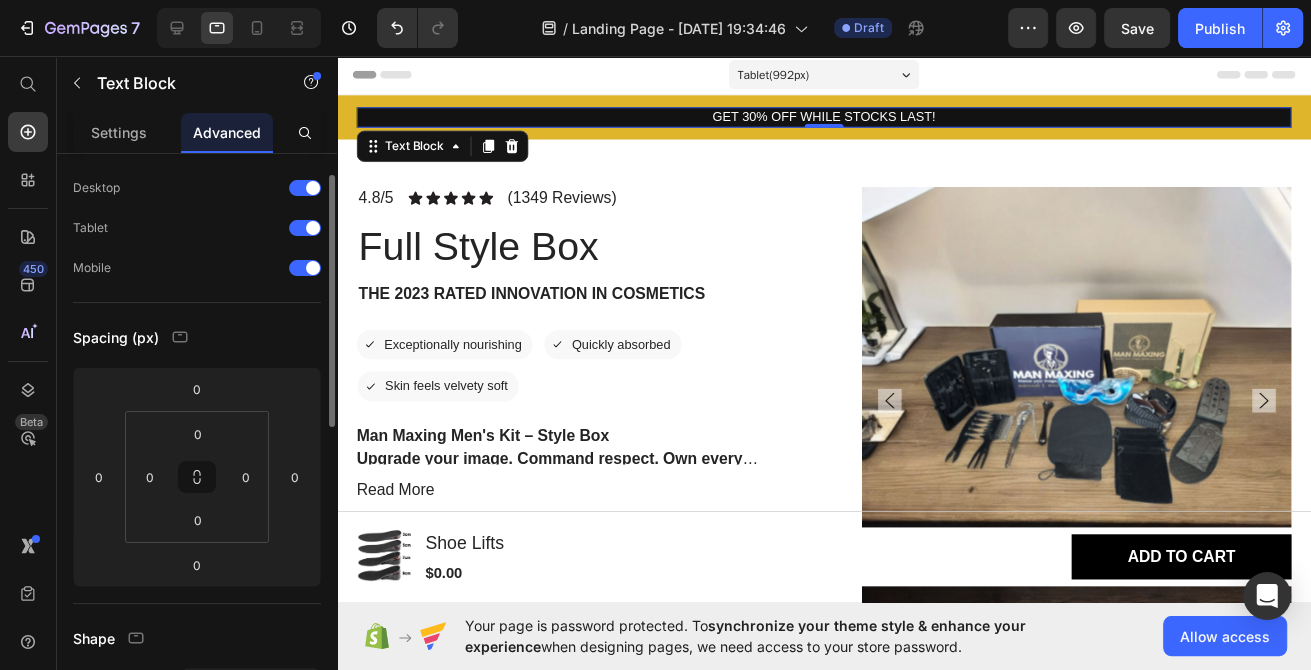 click on "Display on Desktop Tablet Mobile Spacing (px) [PHONE_NUMBER] Shape Border Corner Shadow Position Opacity 100 % Animation Upgrade to Build plan  to unlock Animation & other premium features. Interaction Upgrade to Optimize plan  to unlock Interaction & other premium features. CSS class  Delete element" at bounding box center [197, 440] 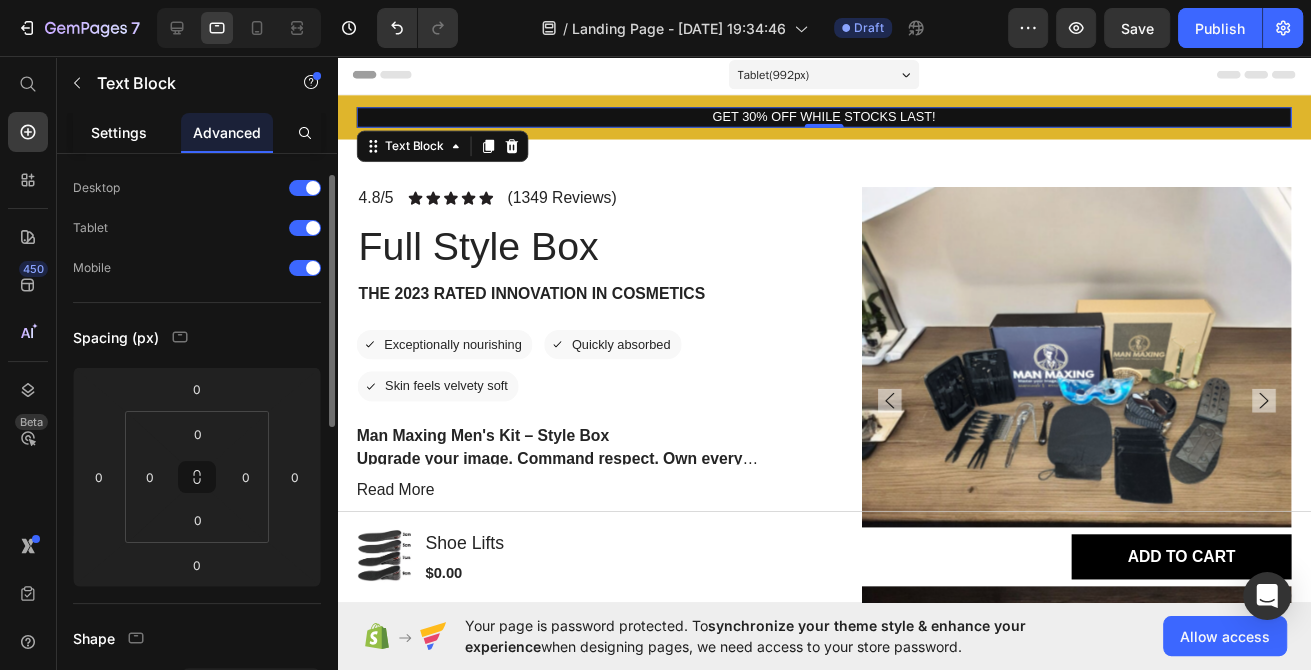 drag, startPoint x: 100, startPoint y: 114, endPoint x: 104, endPoint y: 135, distance: 21.377558 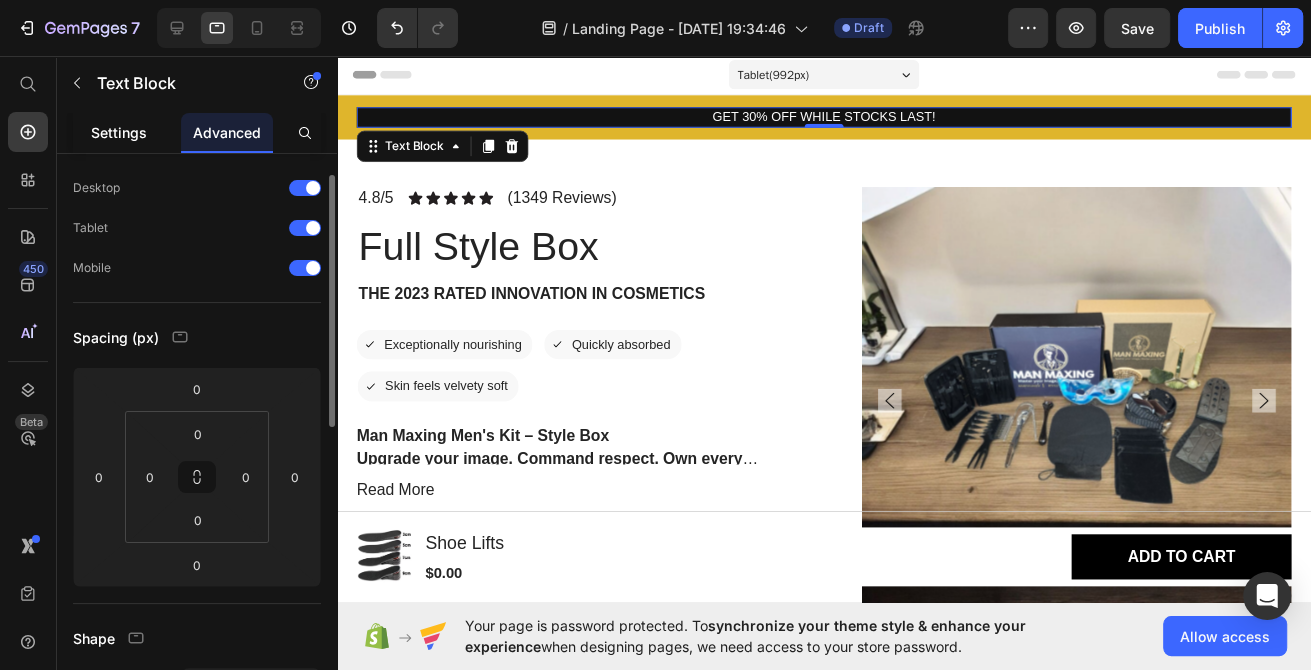 click on "Settings" 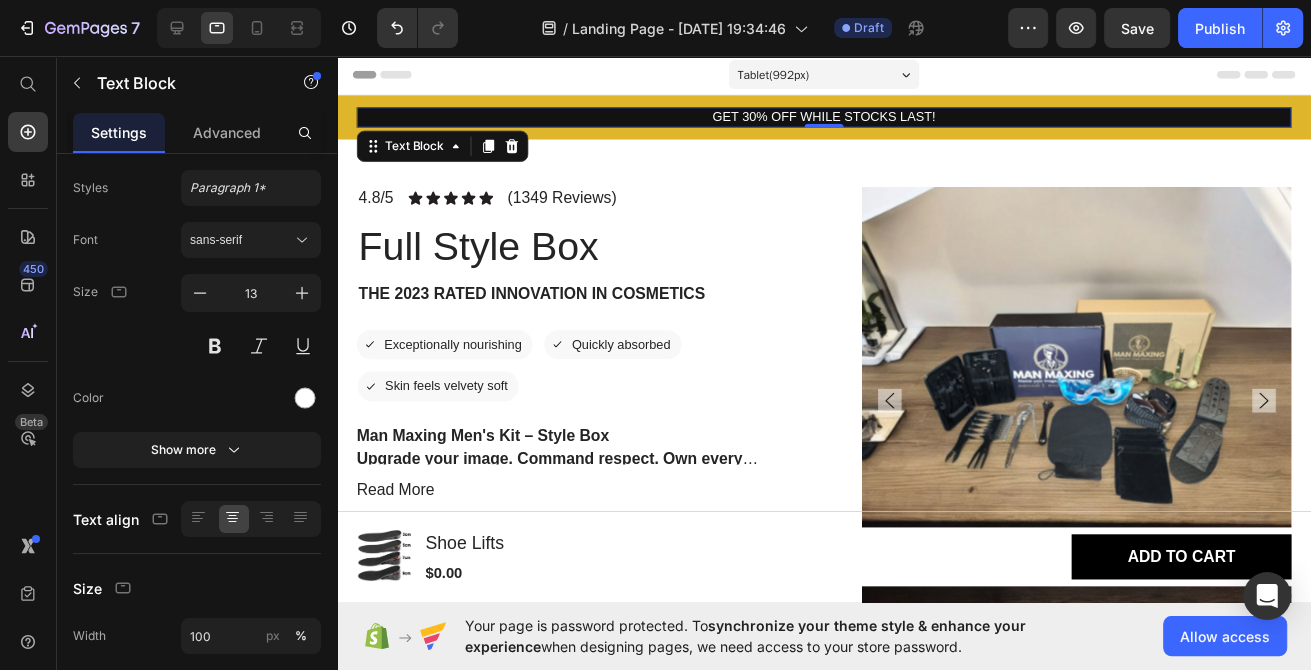 scroll, scrollTop: 0, scrollLeft: 0, axis: both 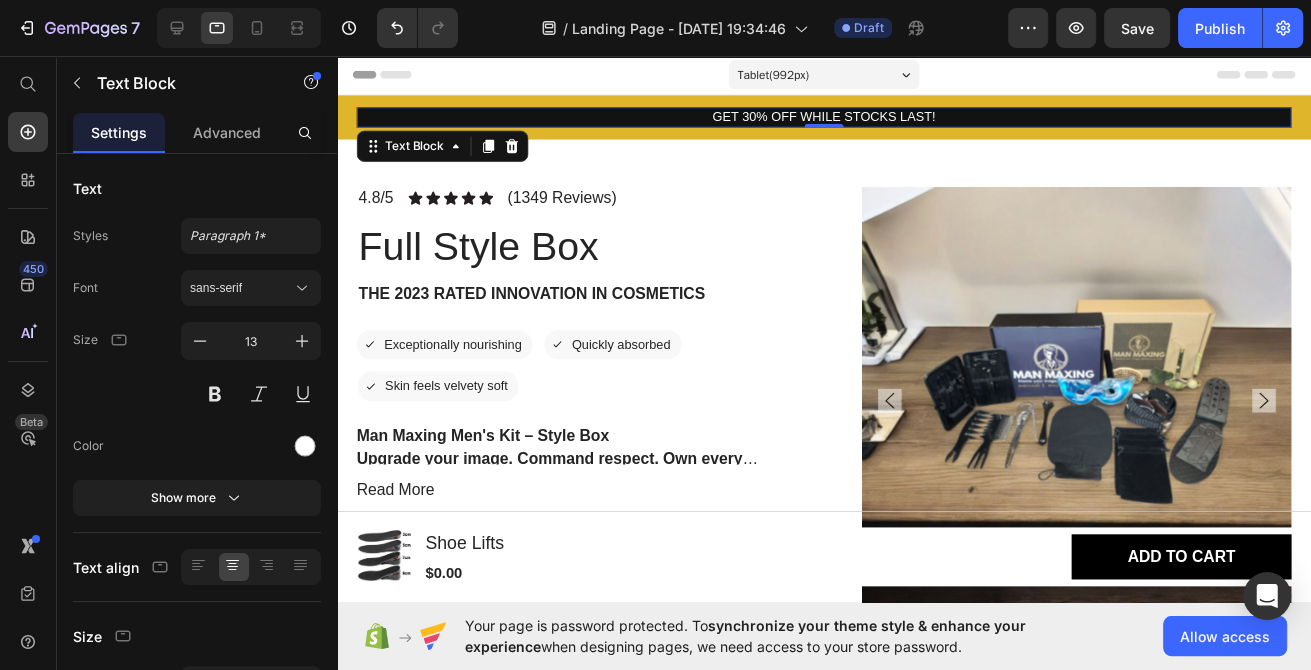 click on "Settings" at bounding box center (119, 132) 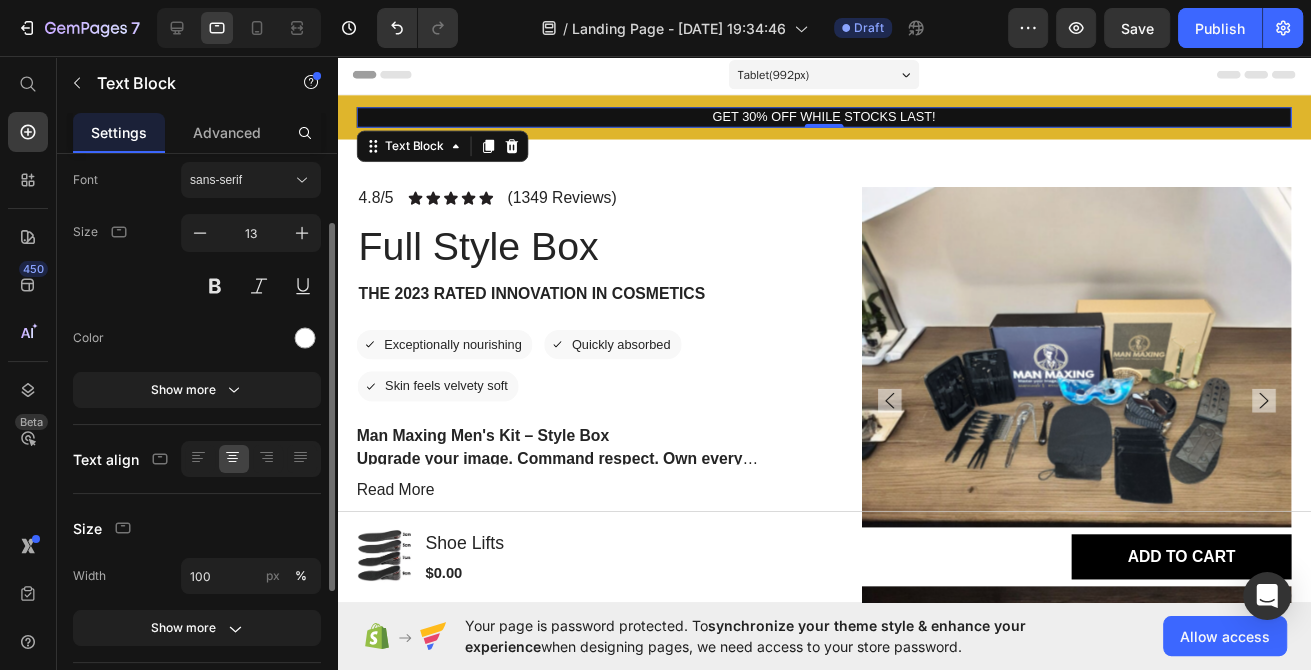 scroll, scrollTop: 320, scrollLeft: 0, axis: vertical 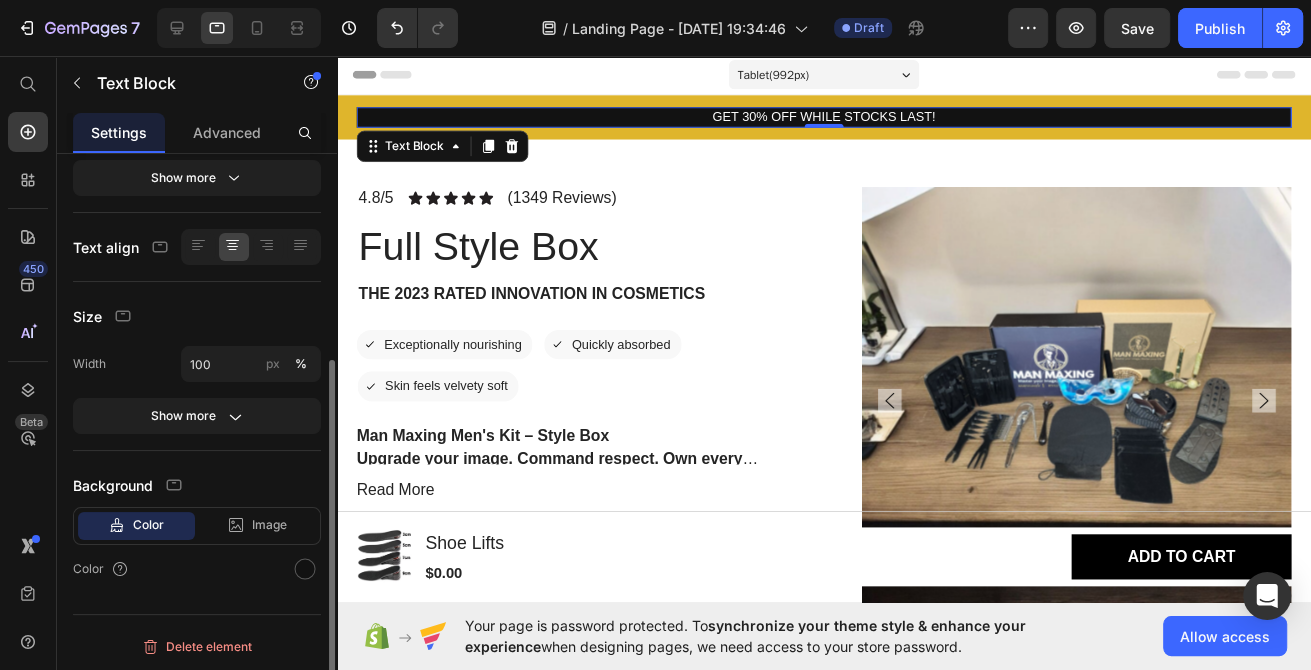 click on "Size" at bounding box center [197, 316] 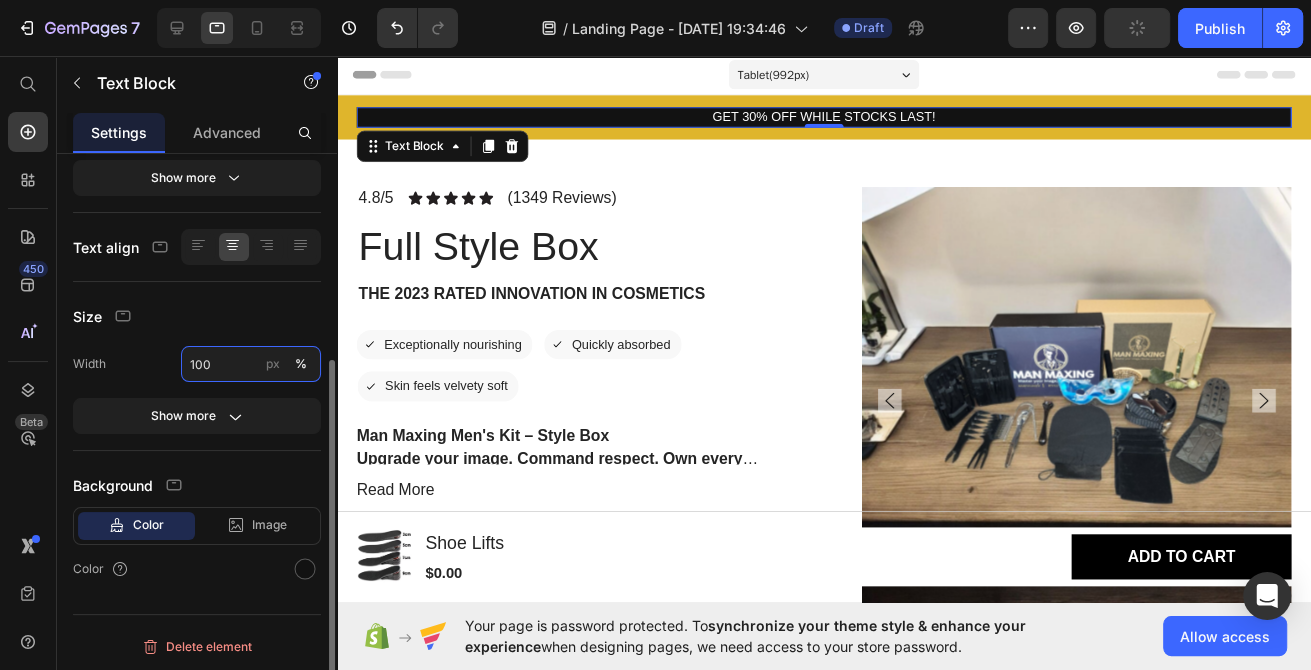 drag, startPoint x: 208, startPoint y: 366, endPoint x: 269, endPoint y: 368, distance: 61.03278 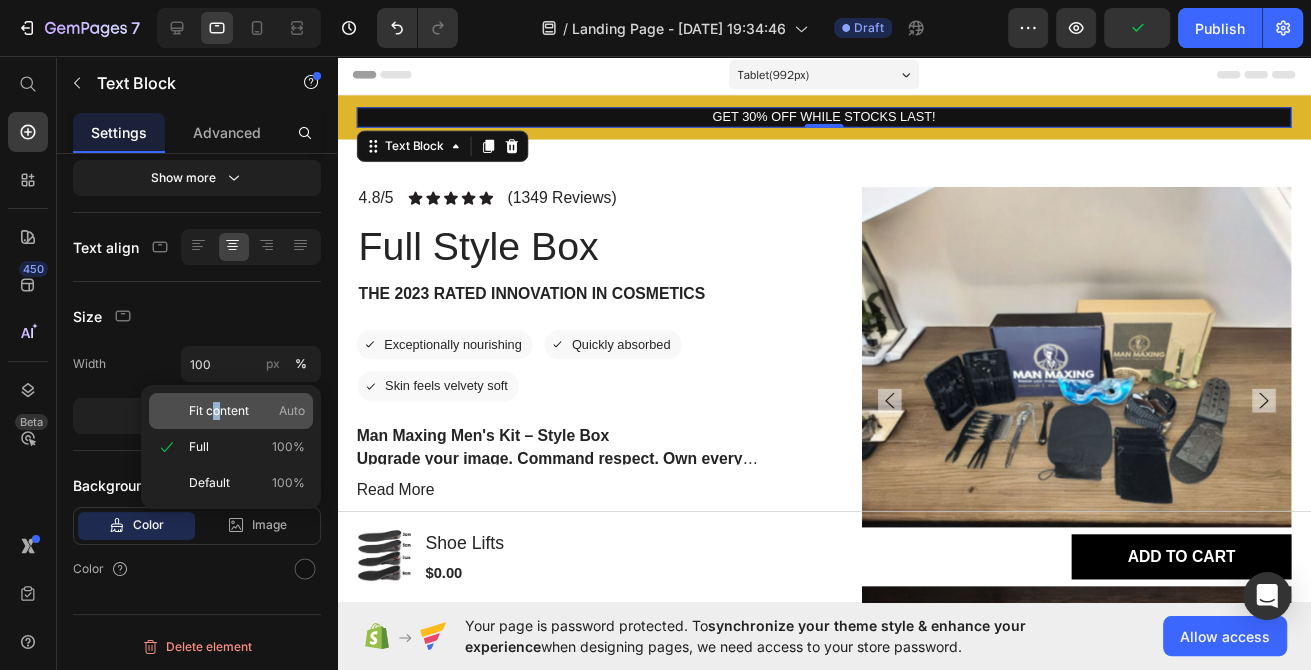 click on "Fit content" at bounding box center (219, 411) 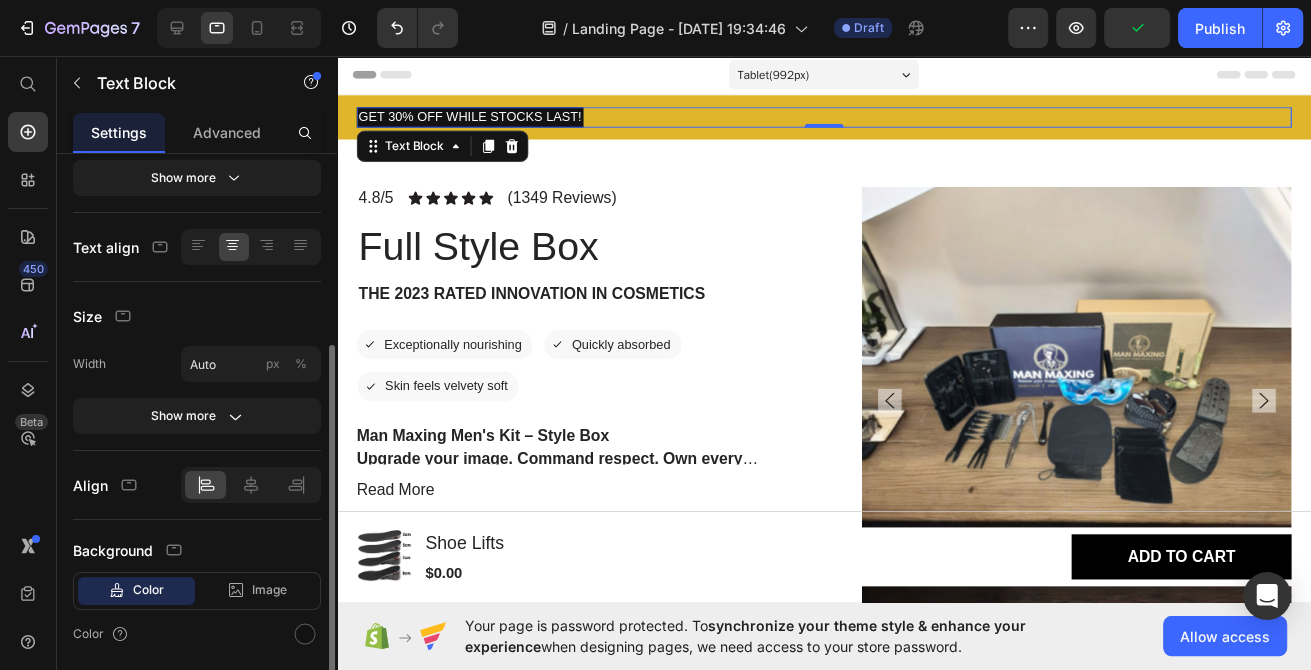 click on "Size" at bounding box center (197, 316) 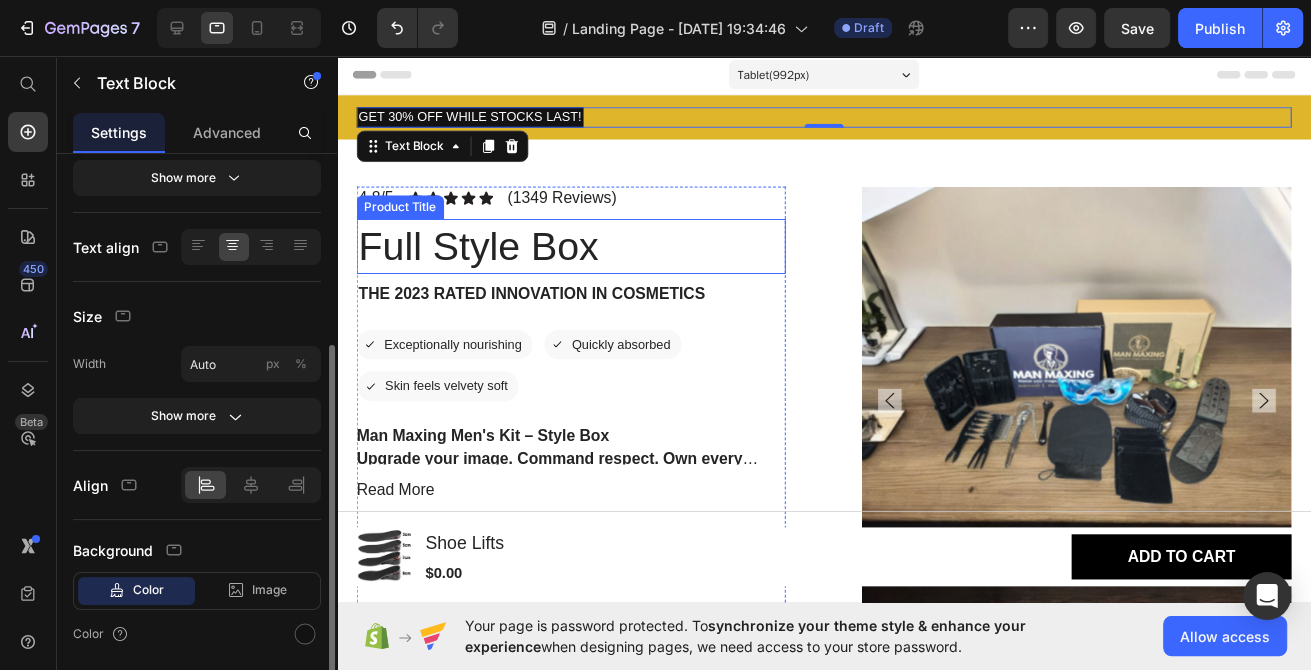 click on "Size" at bounding box center [197, 316] 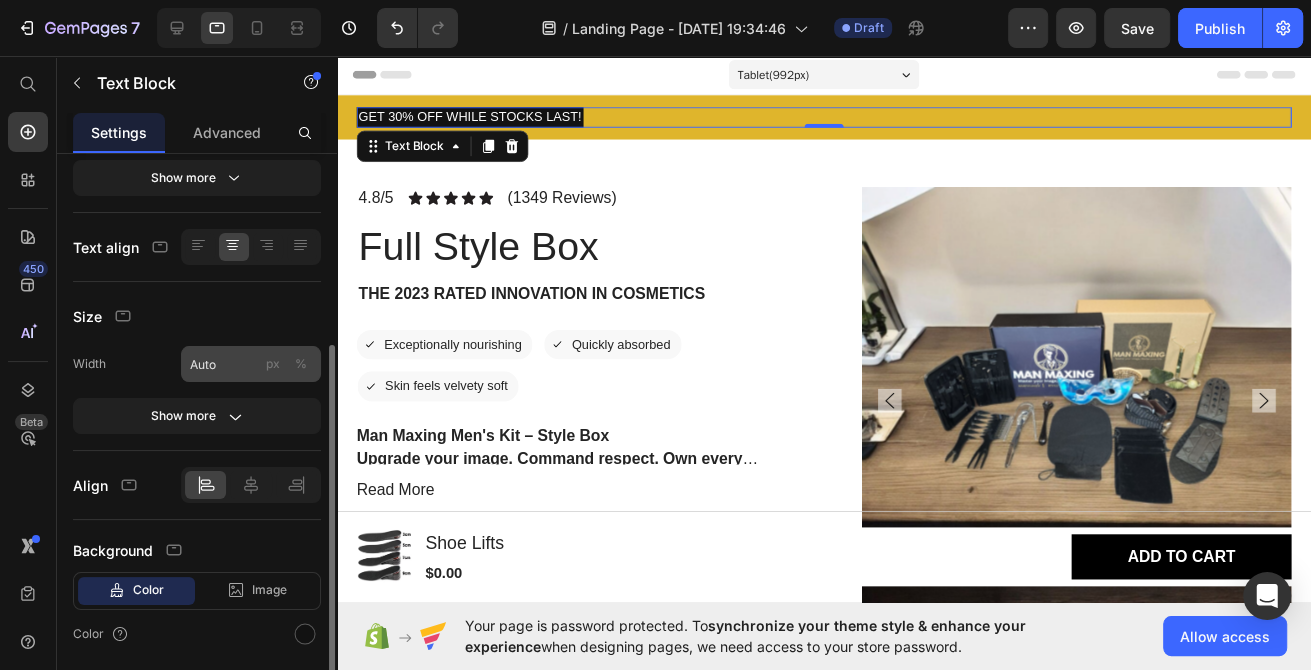 click on "px %" at bounding box center (287, 364) 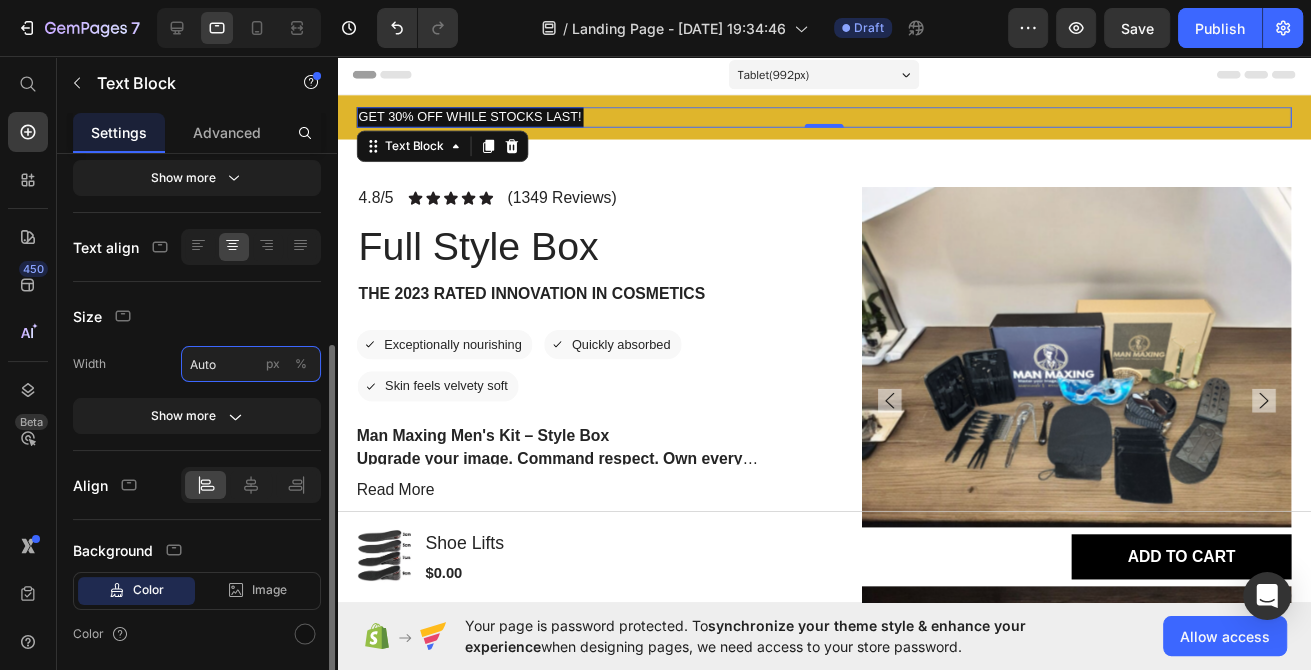 click on "Auto" at bounding box center [251, 364] 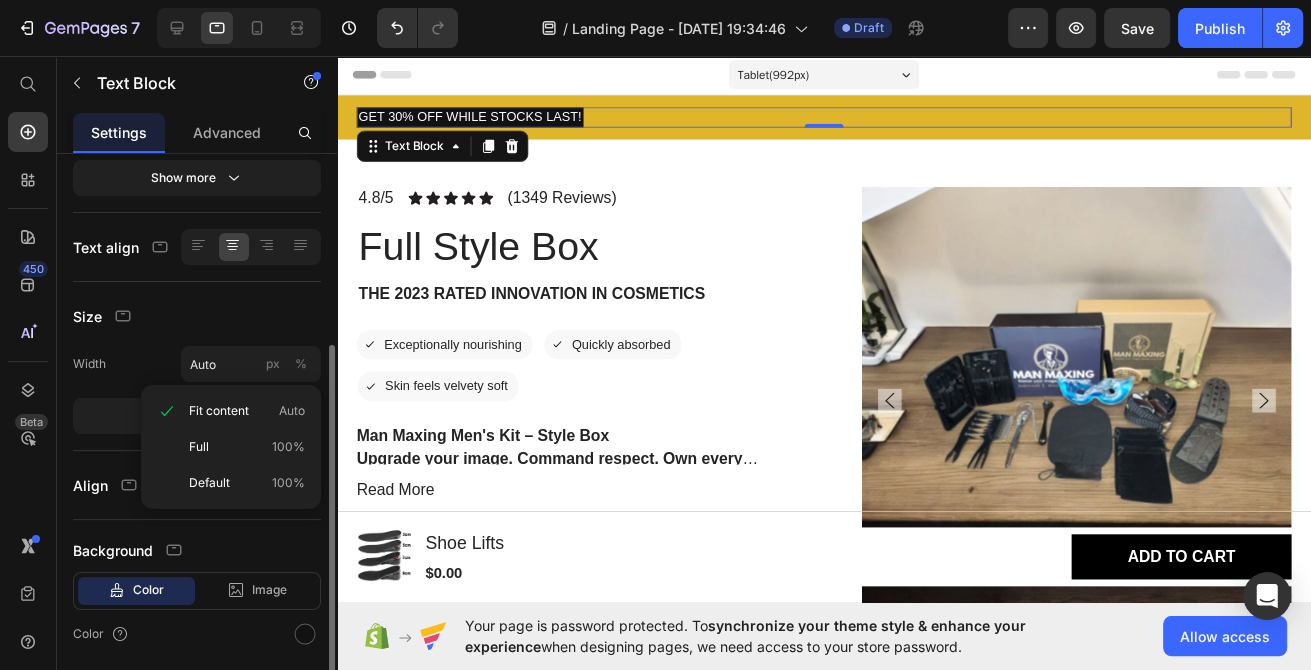 click on "Size" at bounding box center (197, 316) 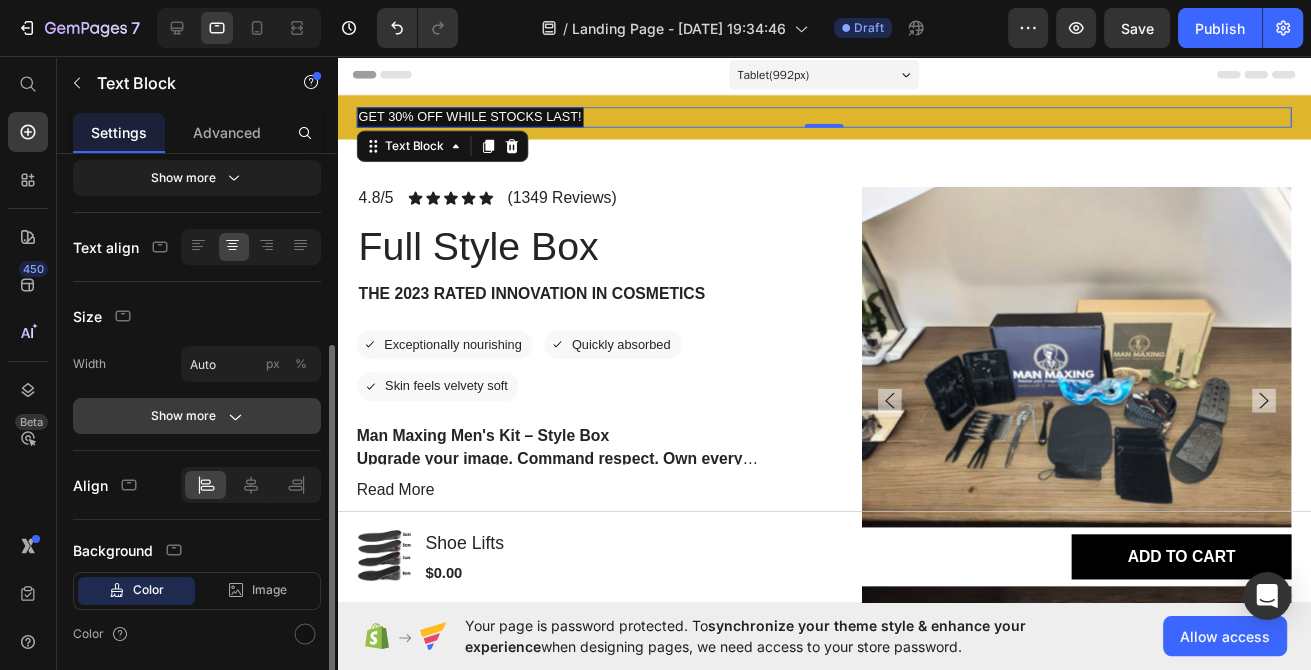 click on "Show more" at bounding box center (197, 416) 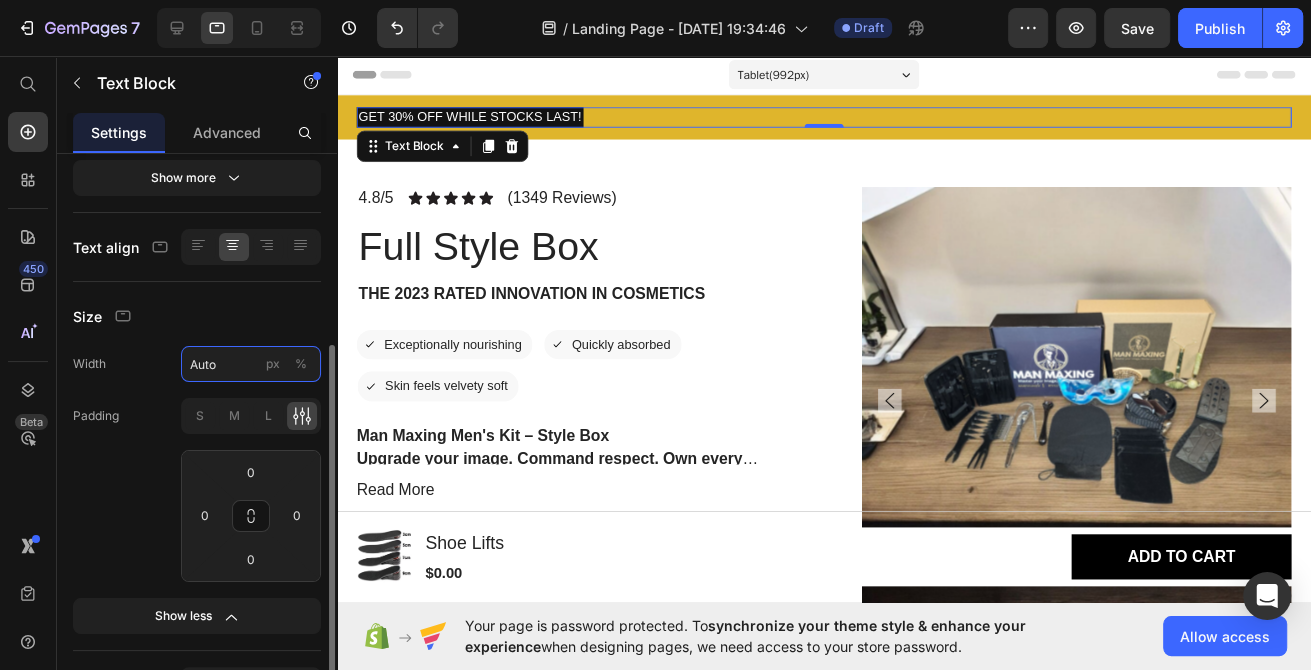 click on "Auto" at bounding box center [251, 364] 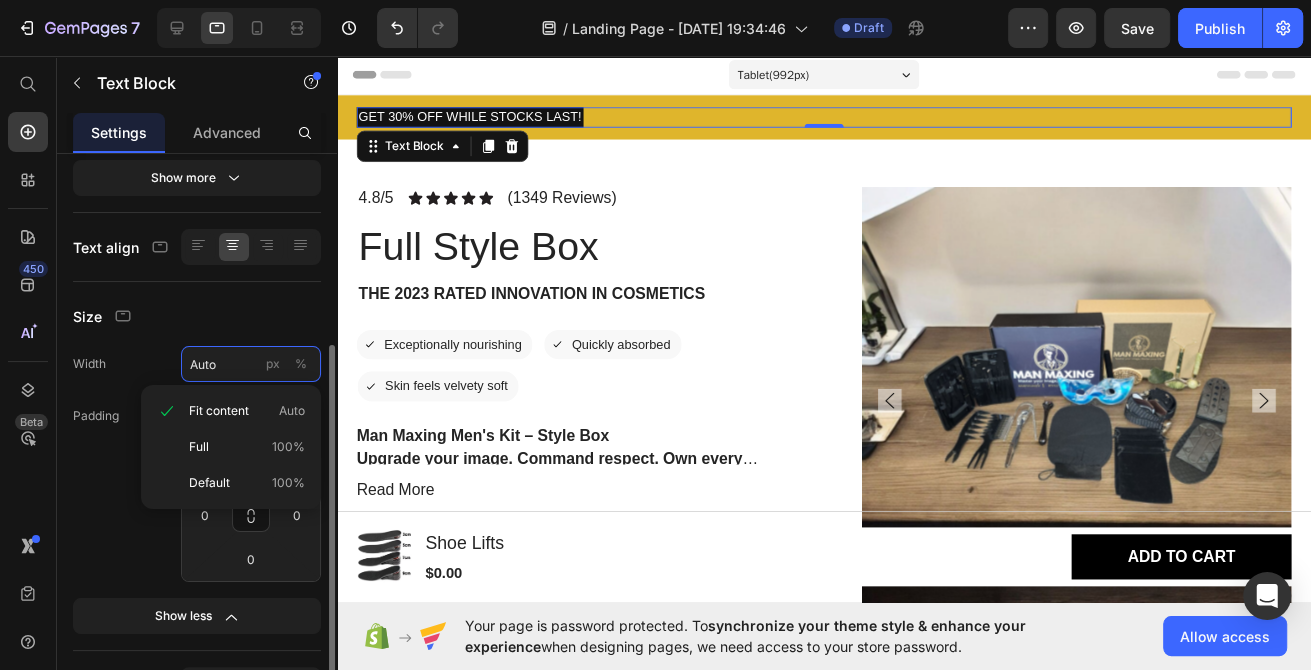 click on "Auto" at bounding box center [251, 364] 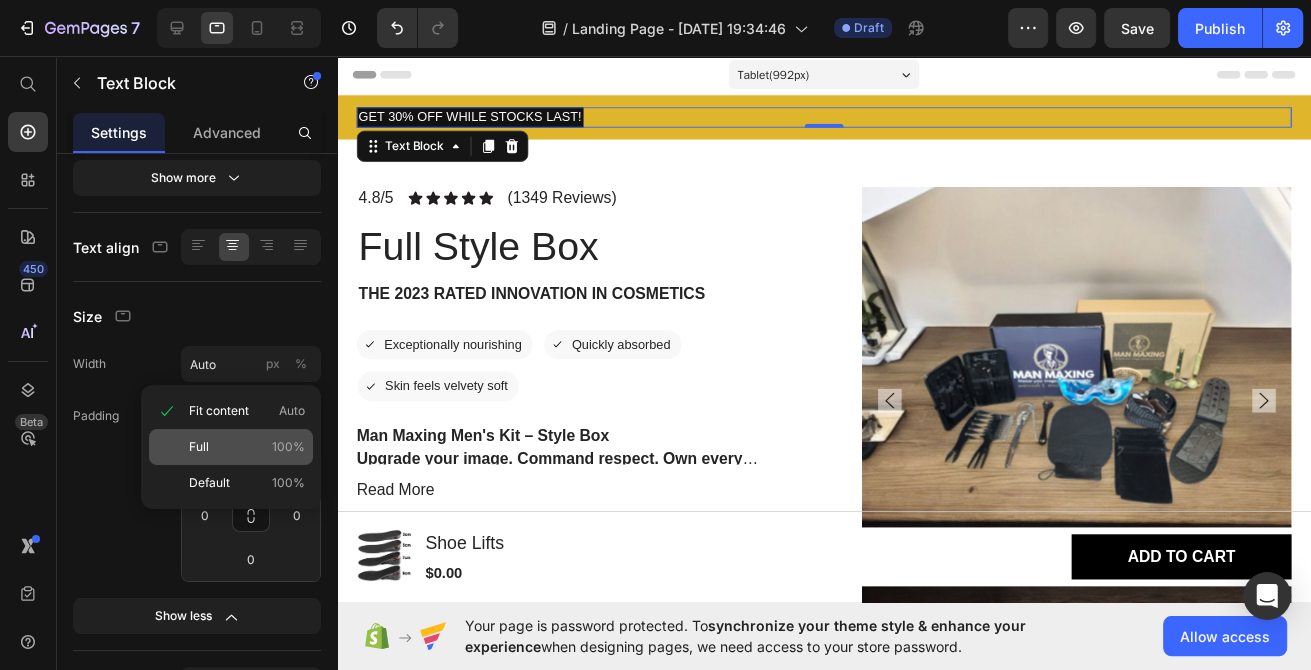 click on "Full 100%" at bounding box center (247, 447) 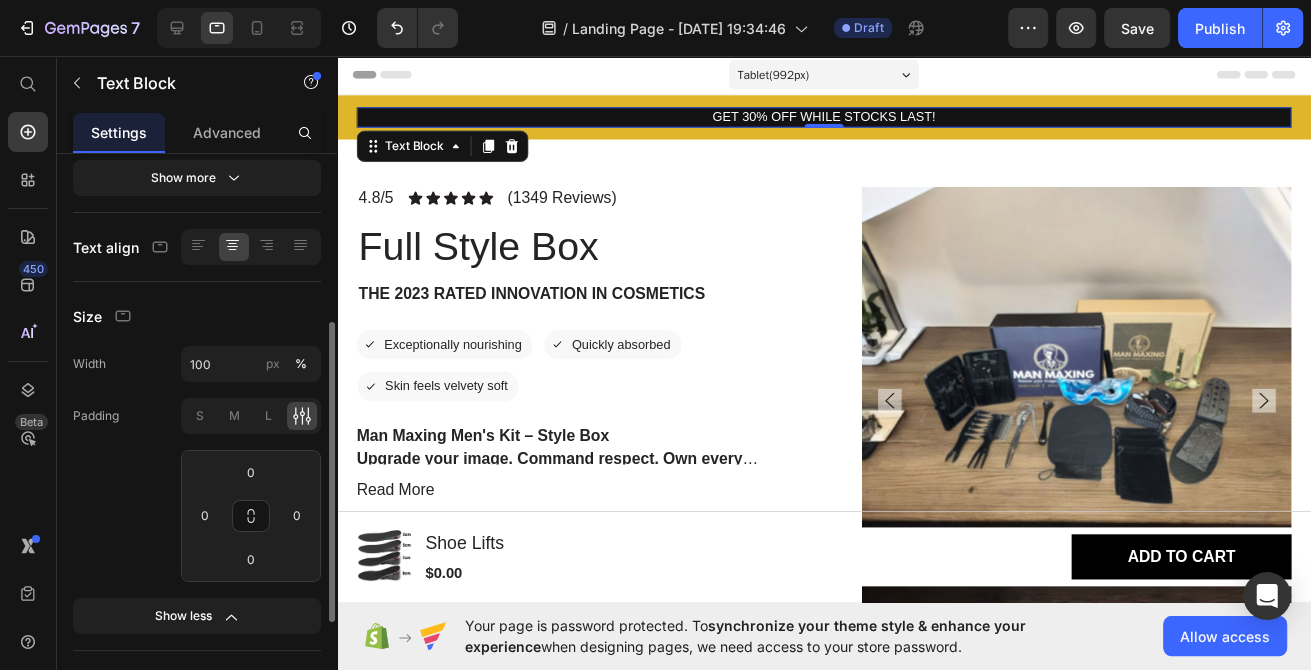 click on "Width 100 px % Padding S M L 0 0 0 0 Show less" at bounding box center (197, 490) 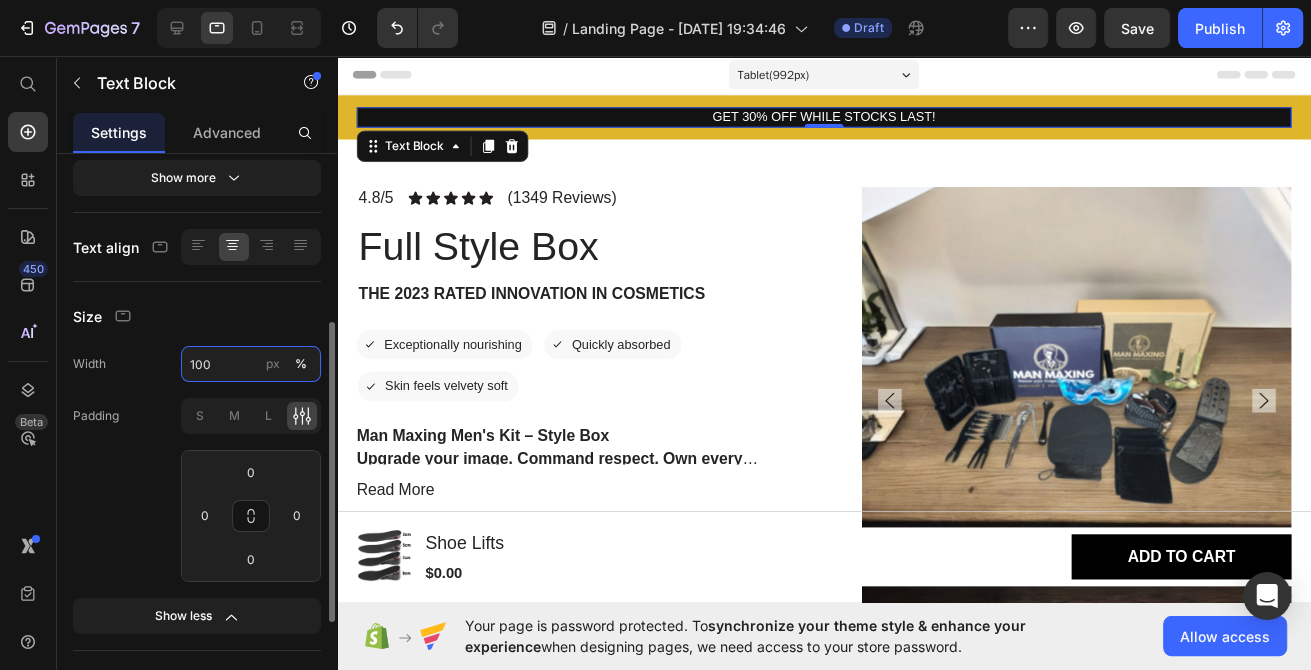 click on "100" at bounding box center [251, 364] 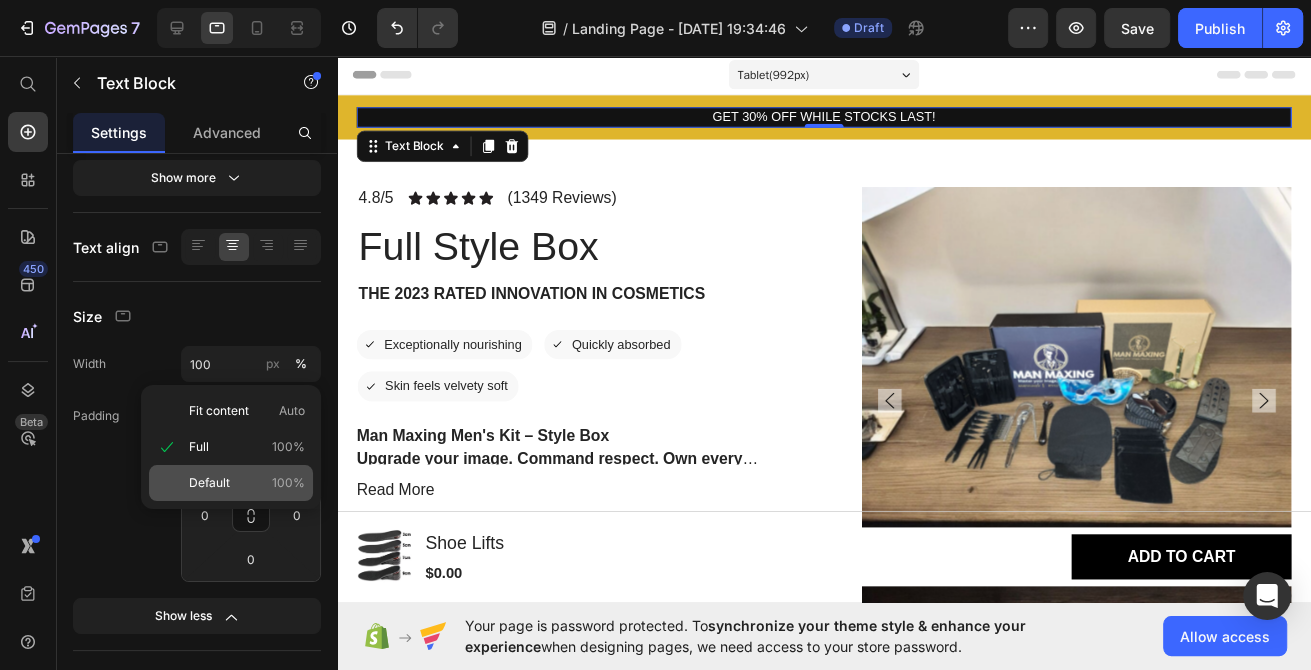 click on "Default 100%" 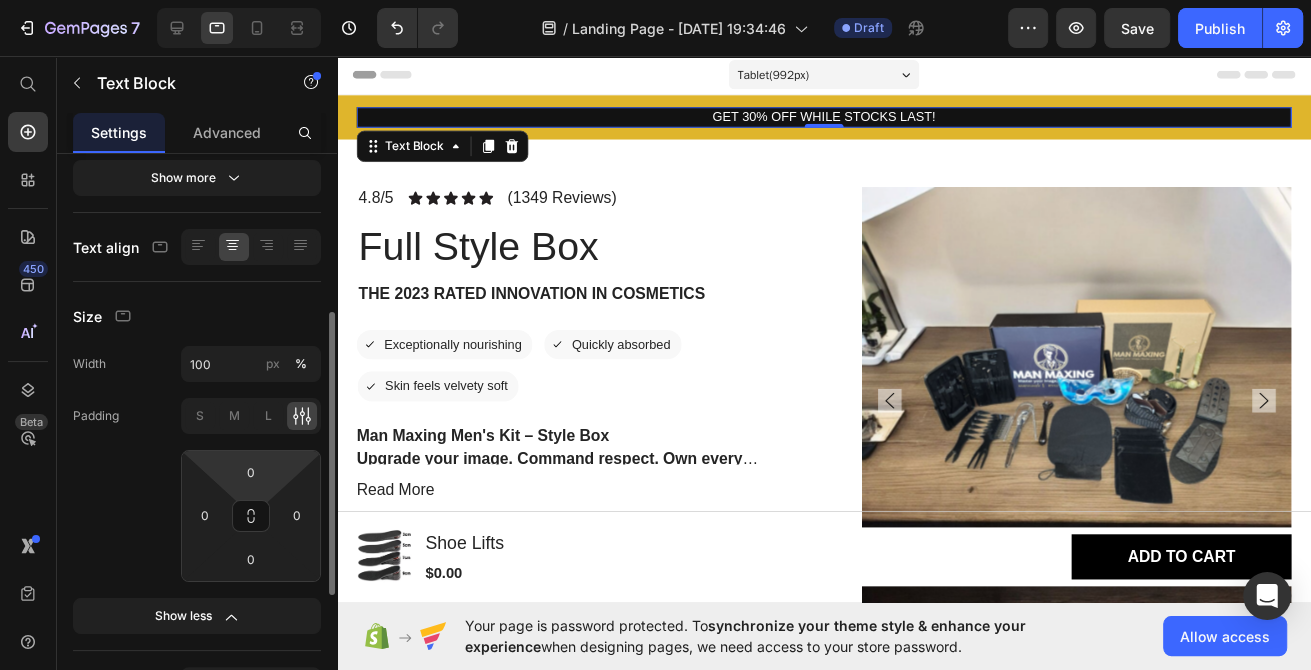 click on "7   /  Landing Page - [DATE] 19:34:46 Draft Preview  Save   Publish  450 Beta Start with Sections Elements Hero Section Product Detail Brands Trusted Badges Guarantee Product Breakdown How to use Testimonials Compare Bundle FAQs Social Proof Brand Story Product List Collection Blog List Contact Sticky Add to Cart Custom Footer Browse Library 450 Layout
Row
Row
Row
Row Text
Heading
Text Block Button
Button
Button
Sticky Back to top Media
Image" at bounding box center [655, 0] 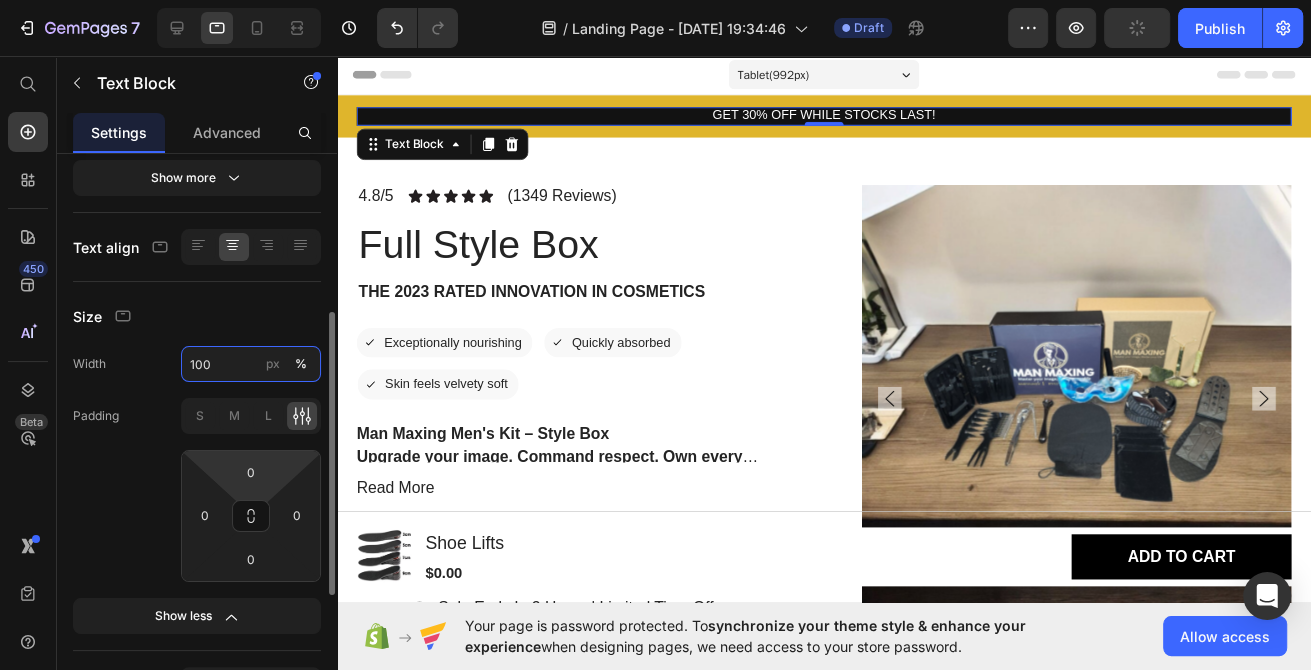 click on "100" at bounding box center [251, 364] 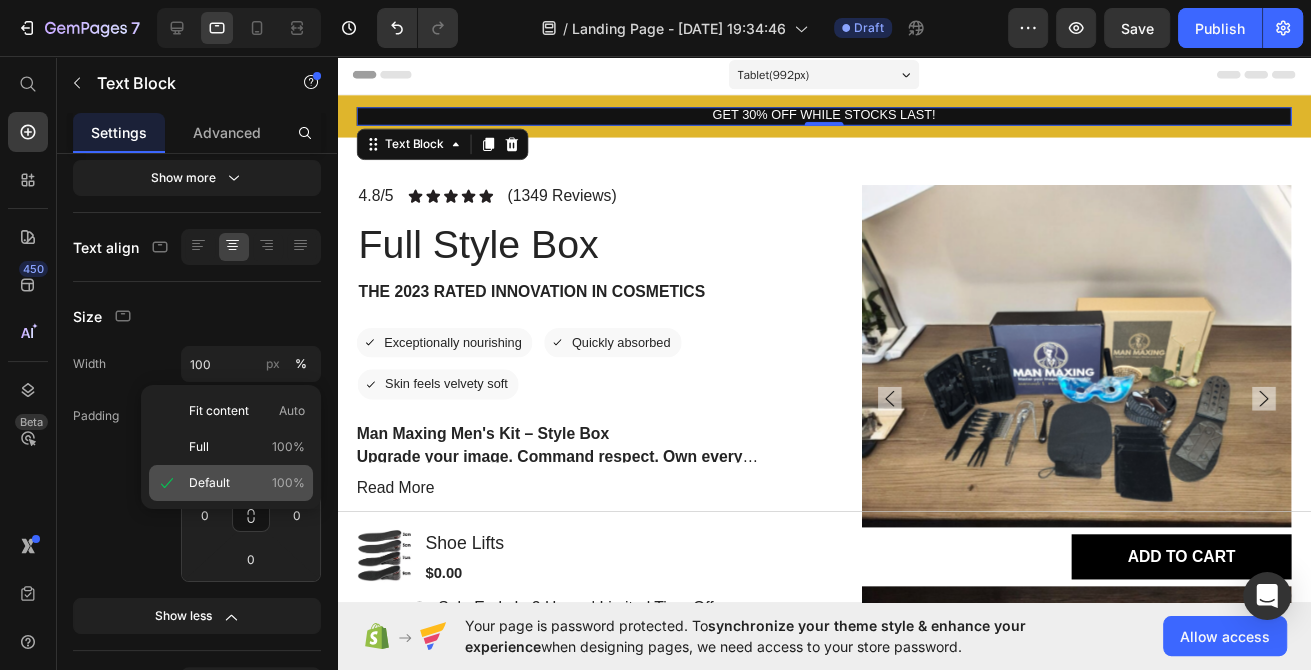 click on "Default" at bounding box center [209, 483] 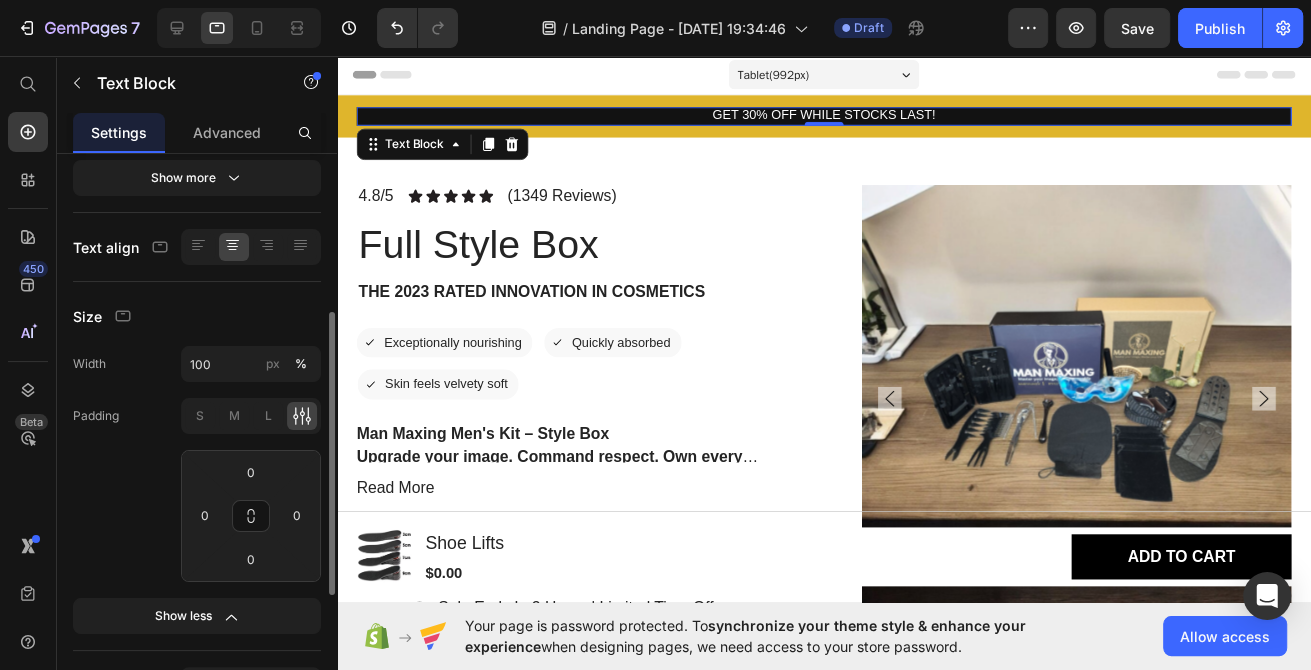 click on "Width 100 px % Padding S M L 0 0 0 0 Show less" at bounding box center [197, 490] 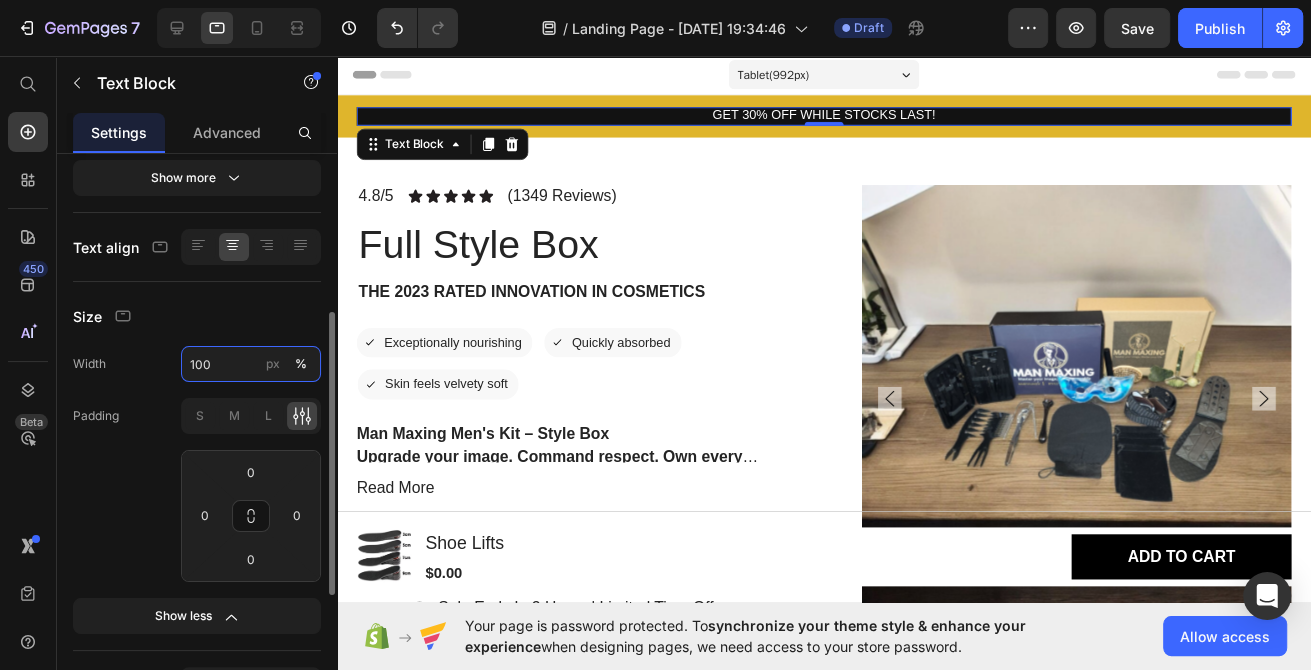 click on "100" at bounding box center (251, 364) 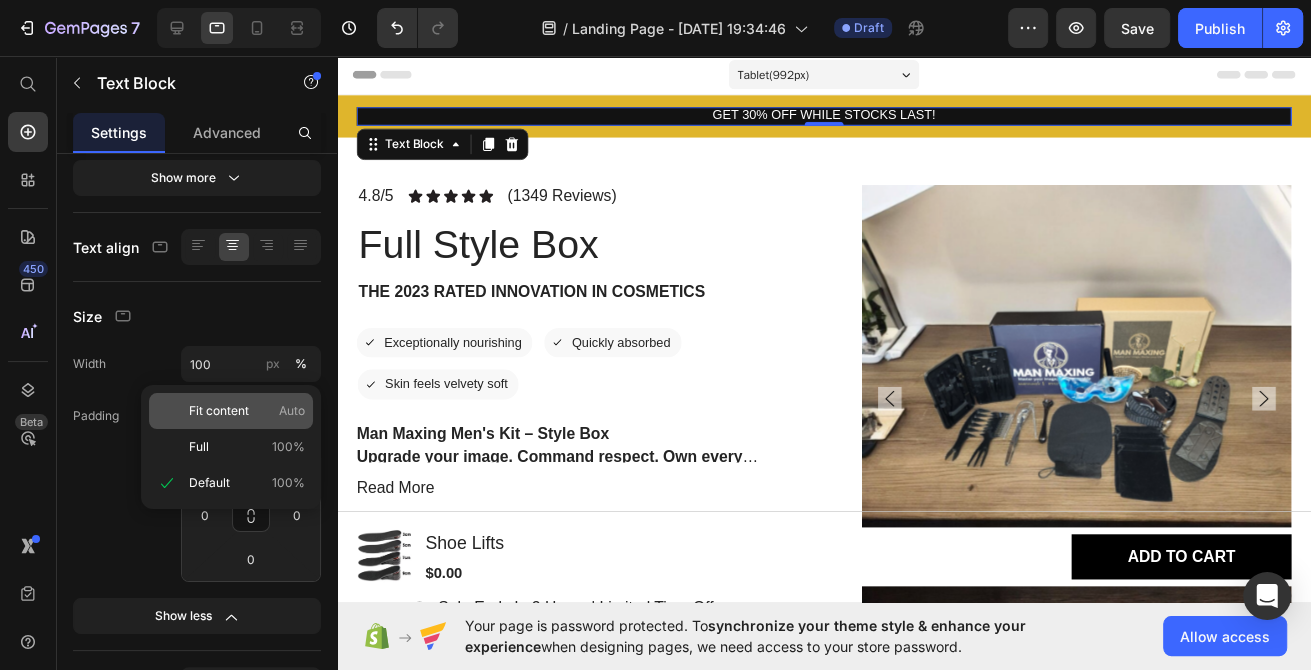 click on "Fit content Auto" 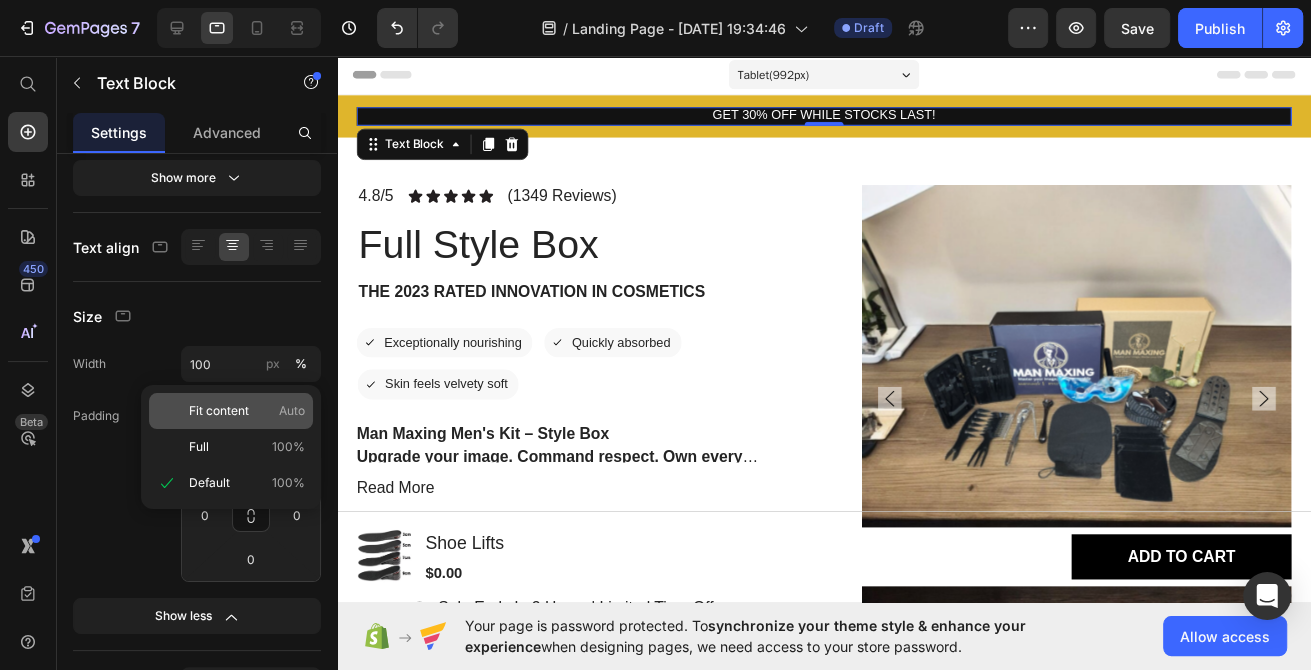type on "Auto" 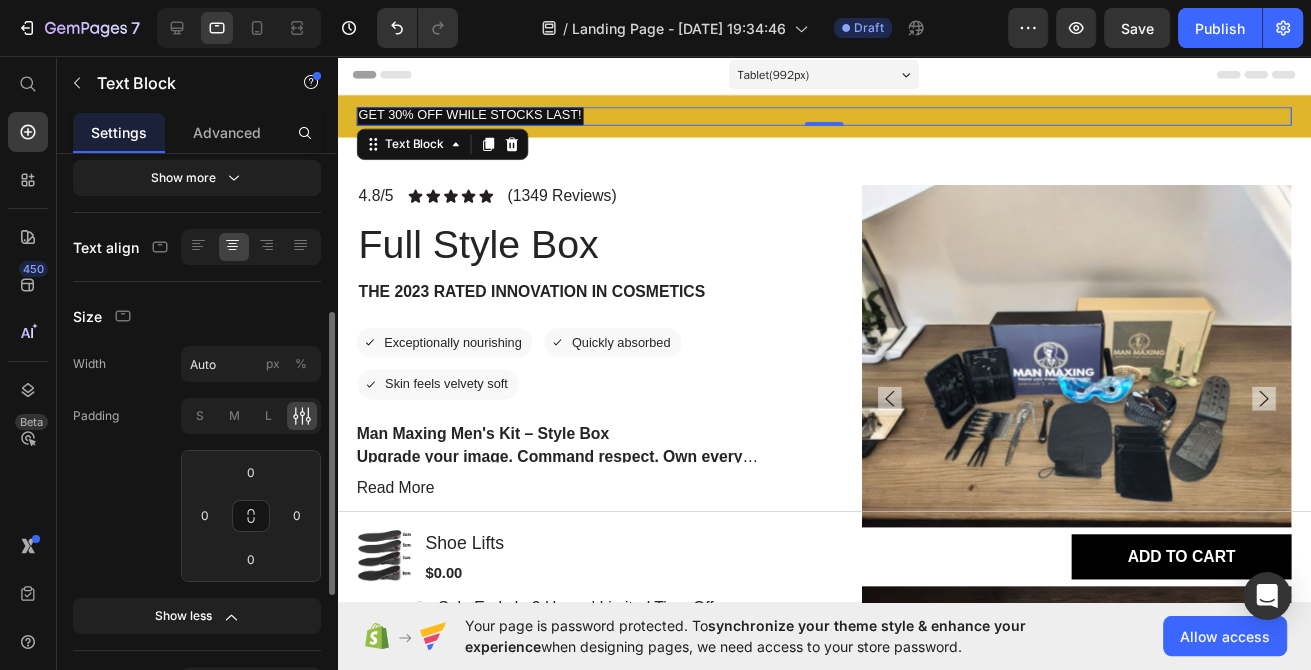 click on "Size" at bounding box center [197, 316] 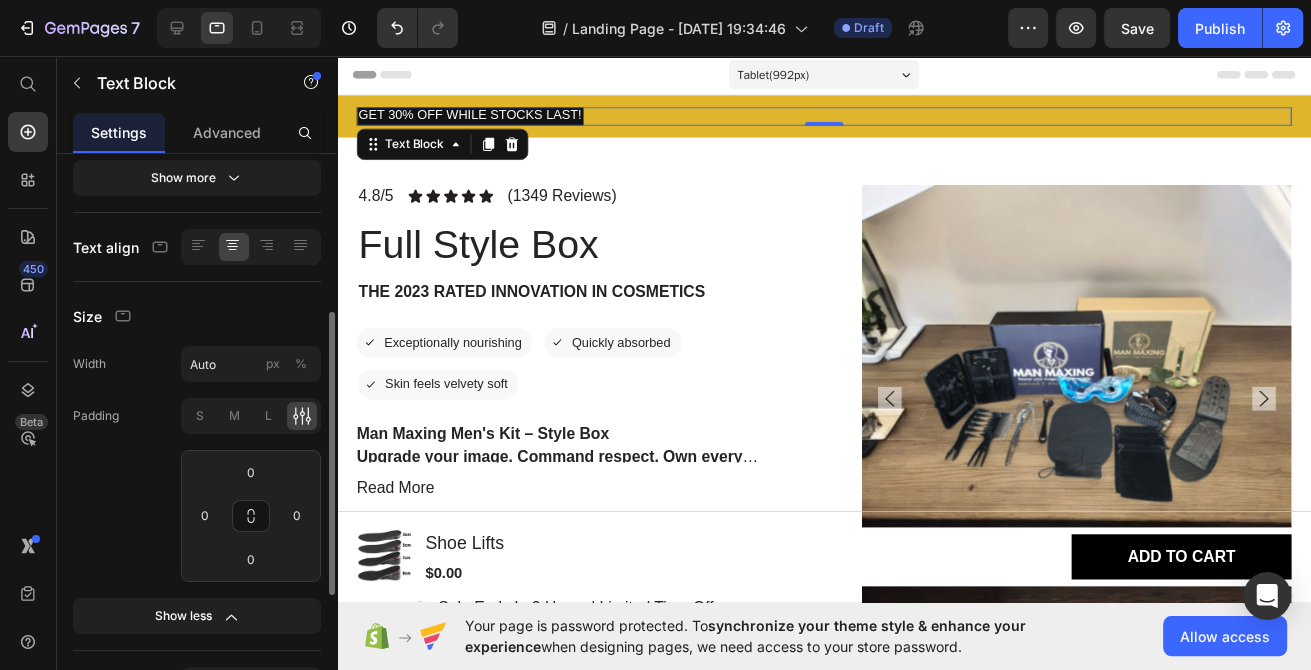 click on "Size" at bounding box center (197, 316) 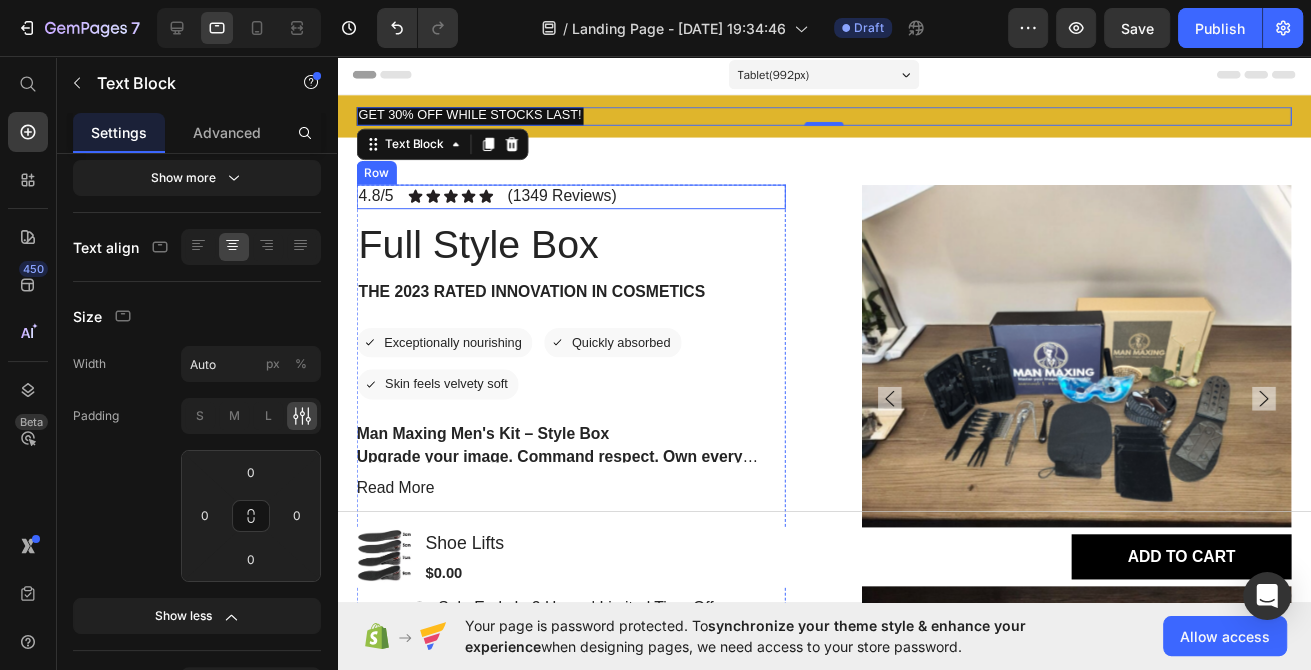 click on "4.8/5 Text Block Icon Icon Icon Icon Icon Icon List (1349 Reviews) Text Block Row" at bounding box center (575, 199) 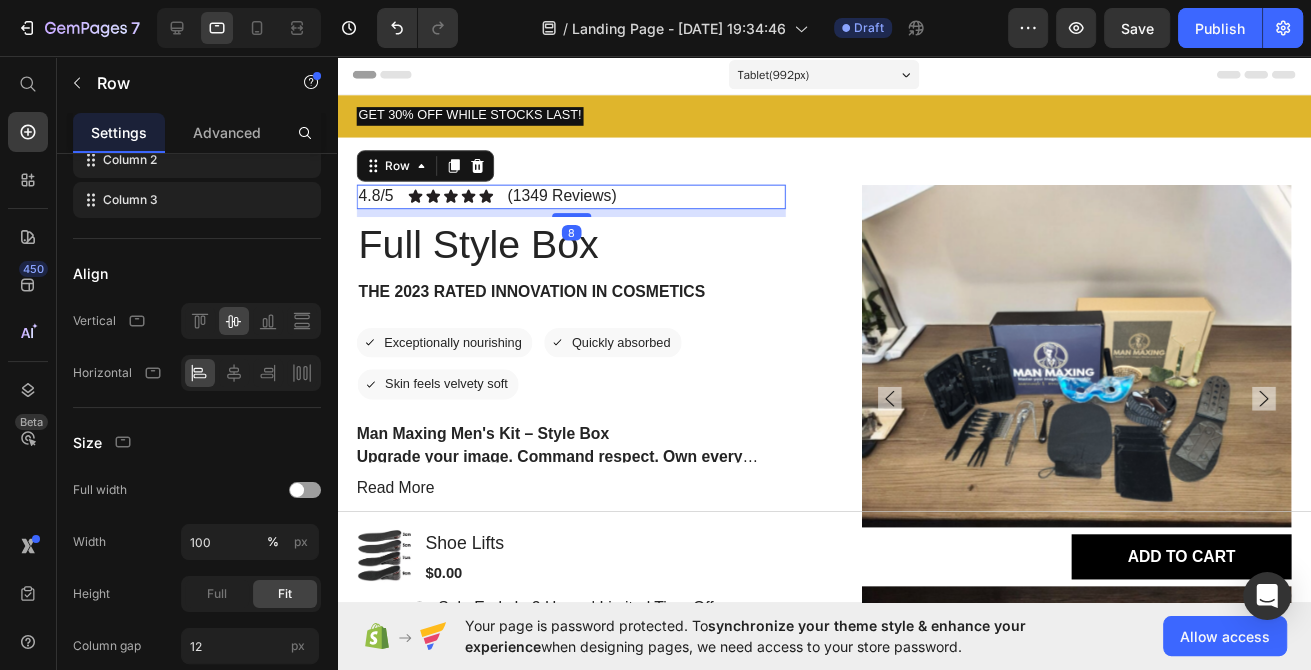 scroll, scrollTop: 0, scrollLeft: 0, axis: both 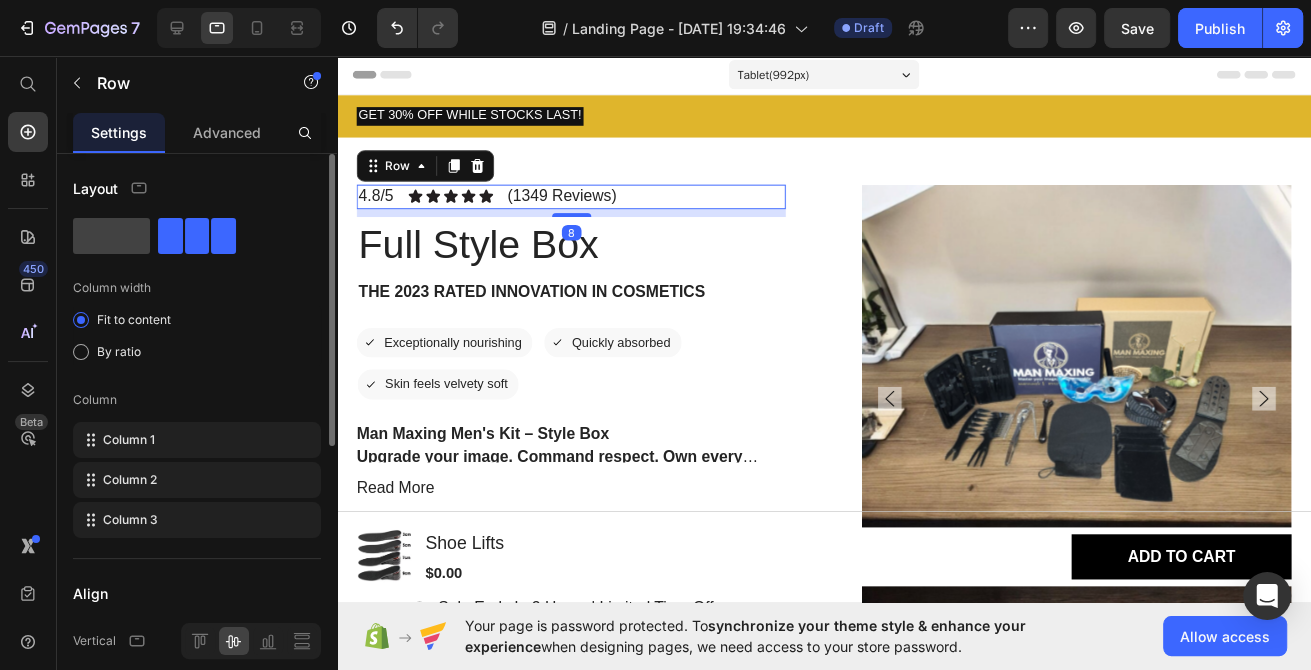 click on "GET 30% OFF WHILE STOCKS LAST! Text Block Row
Product Images 4.8/5 Text Block Icon Icon Icon Icon Icon Icon List (1349 Reviews) Text Block Row   8 Full Style Box Product Title The 2023 Rated Innovation in Cosmetics Text Block
Icon Exceptionally nourishing Text Block Row
Icon Quickly absorbed Text Block Row Row
Icon Skin feels velvety soft Text Block Row Row Man Maxing Men's Kit – Style Box
Upgrade your image. Command respect. Own every room.
The  Man Maxing Style Box  is your all-in-one transformation toolkit, designed for the modern man who’s ready to level up his look and take control of his first impression. Whether you're heading into a date, a business meeting, or just want to stop blending in—this kit gives you the tools and guidance to sharpen your image and boost your confidence.
What’s Inside:
Handpicked grooming essentials  to keep you clean, polished, and photo-ready.
Style & fashion accessories
Mini-guide booklet
Read More Out of stock" at bounding box center (833, 493) 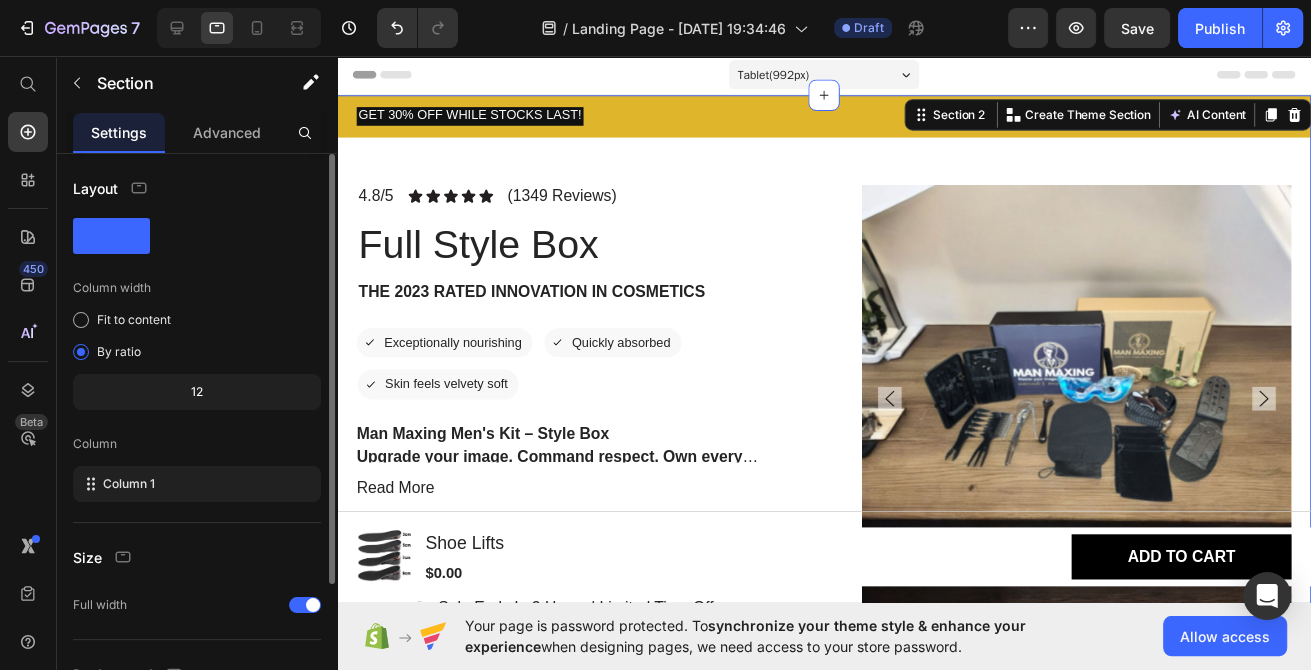scroll, scrollTop: 189, scrollLeft: 0, axis: vertical 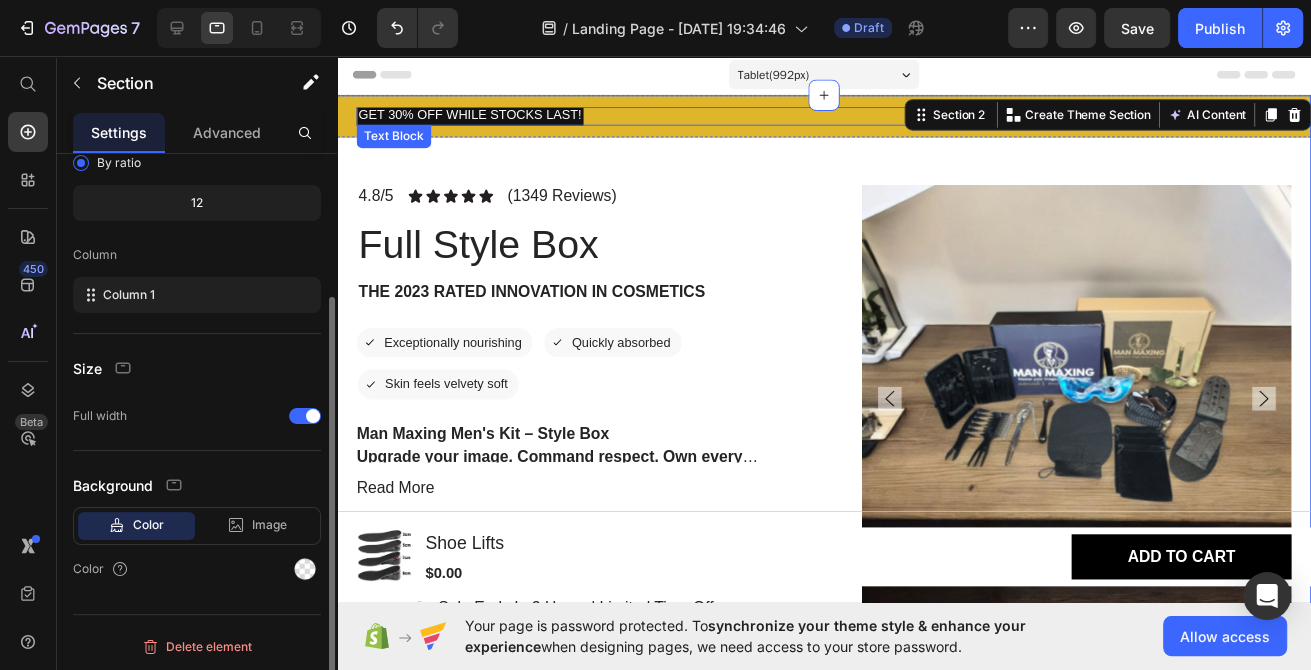 click on "GET 30% OFF WHILE STOCKS LAST!" at bounding box center (472, 116) 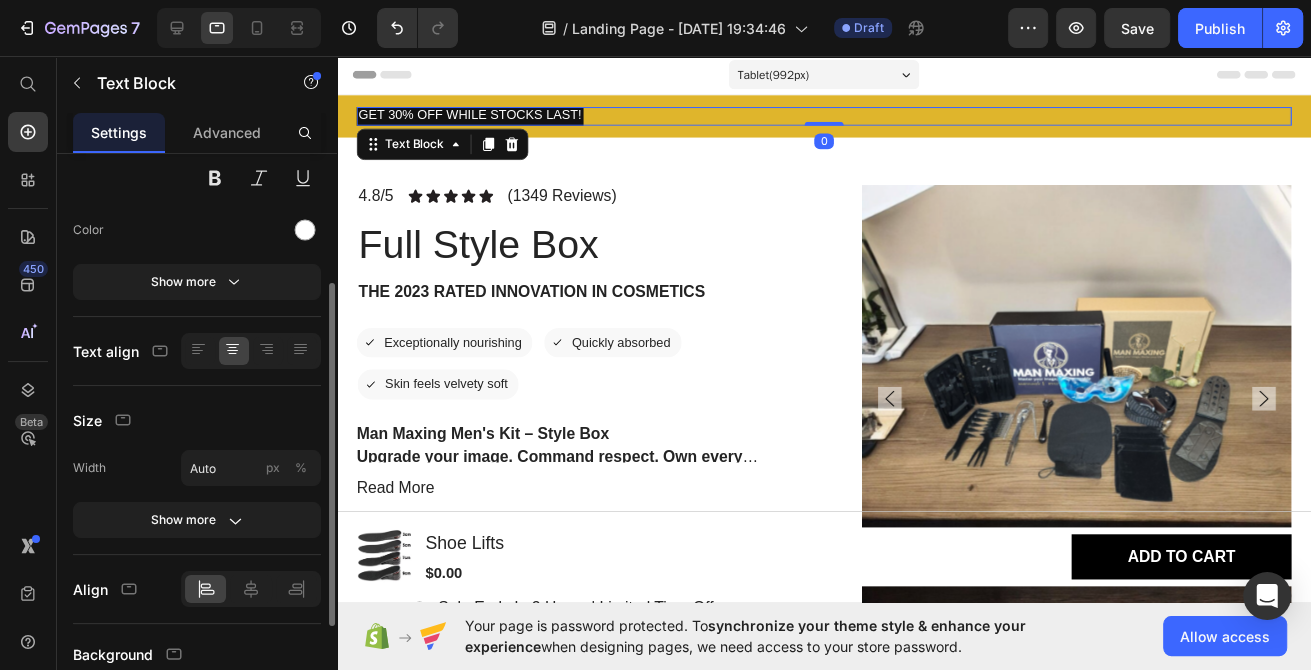 scroll, scrollTop: 324, scrollLeft: 0, axis: vertical 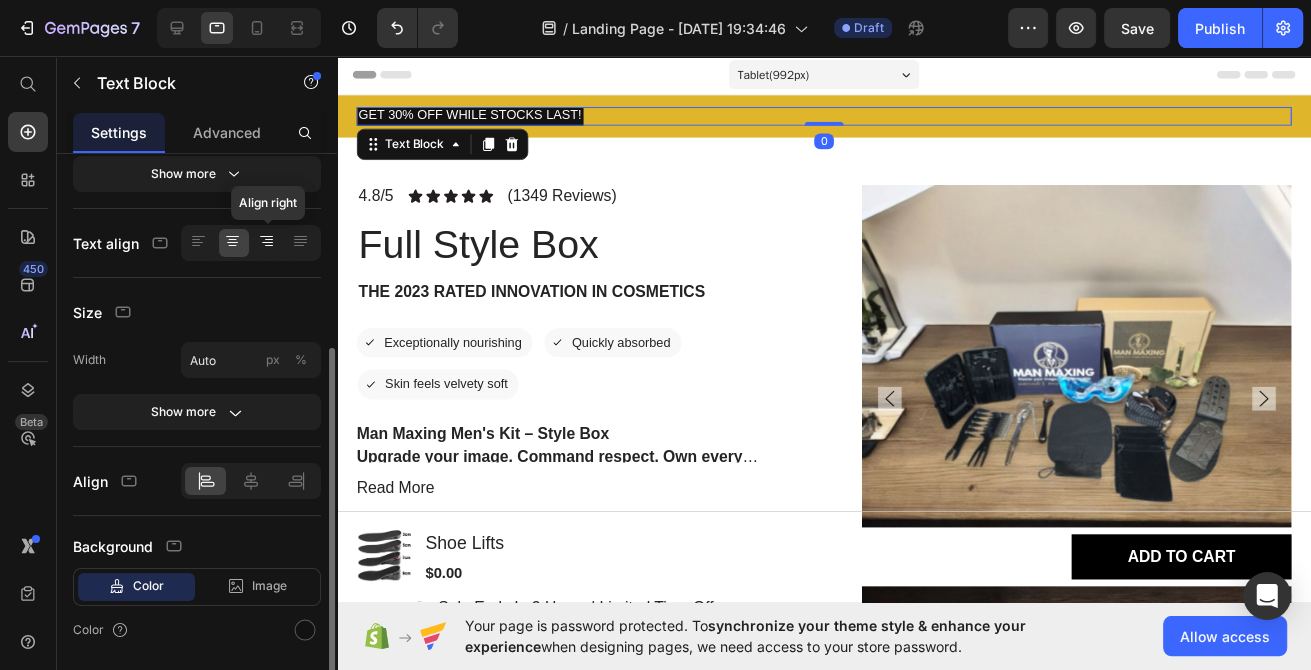 click 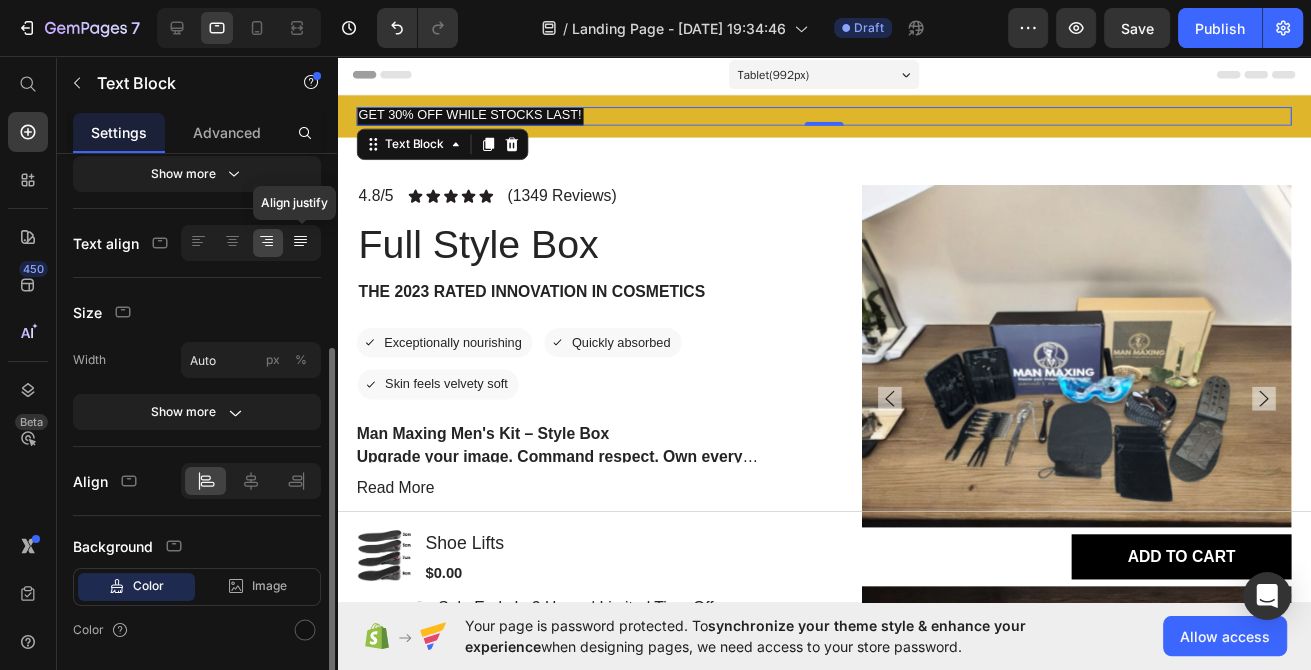 click 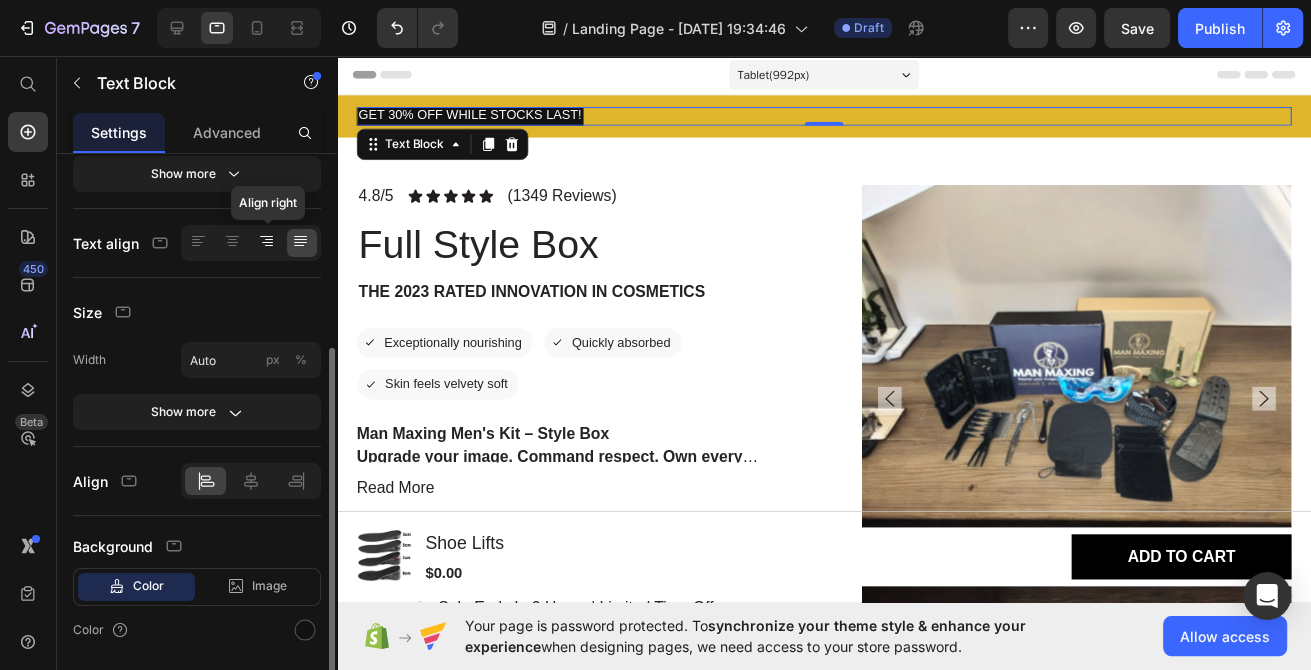 click 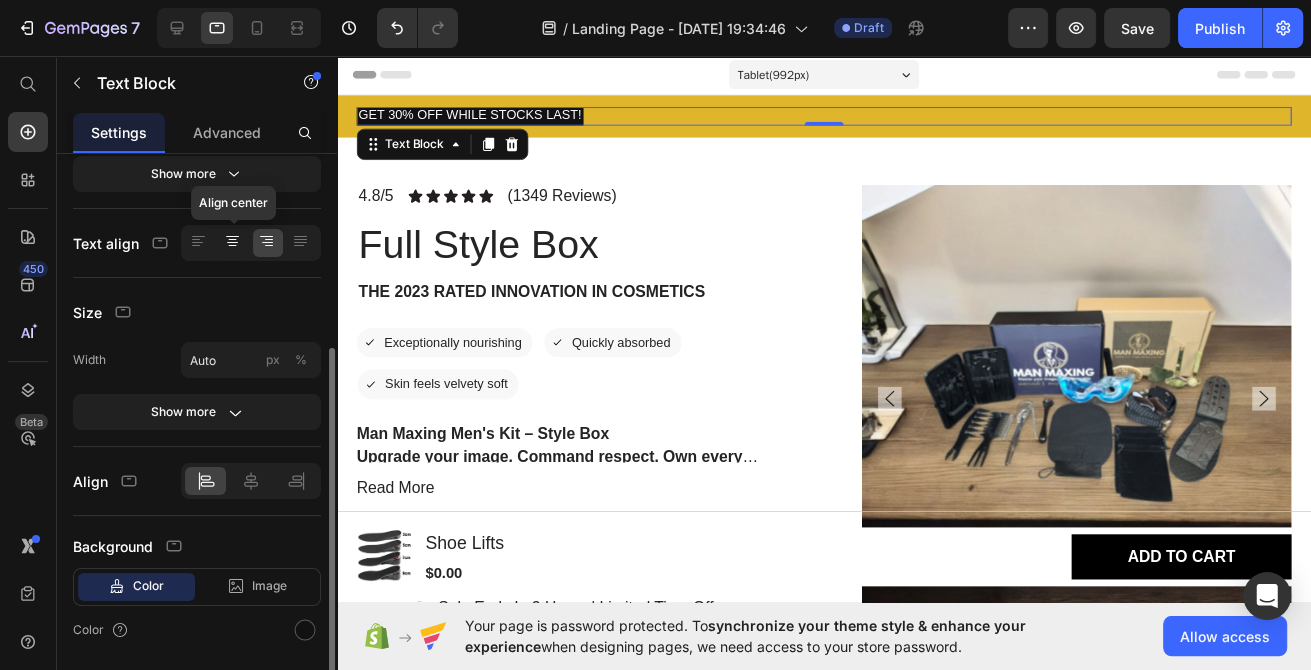 click 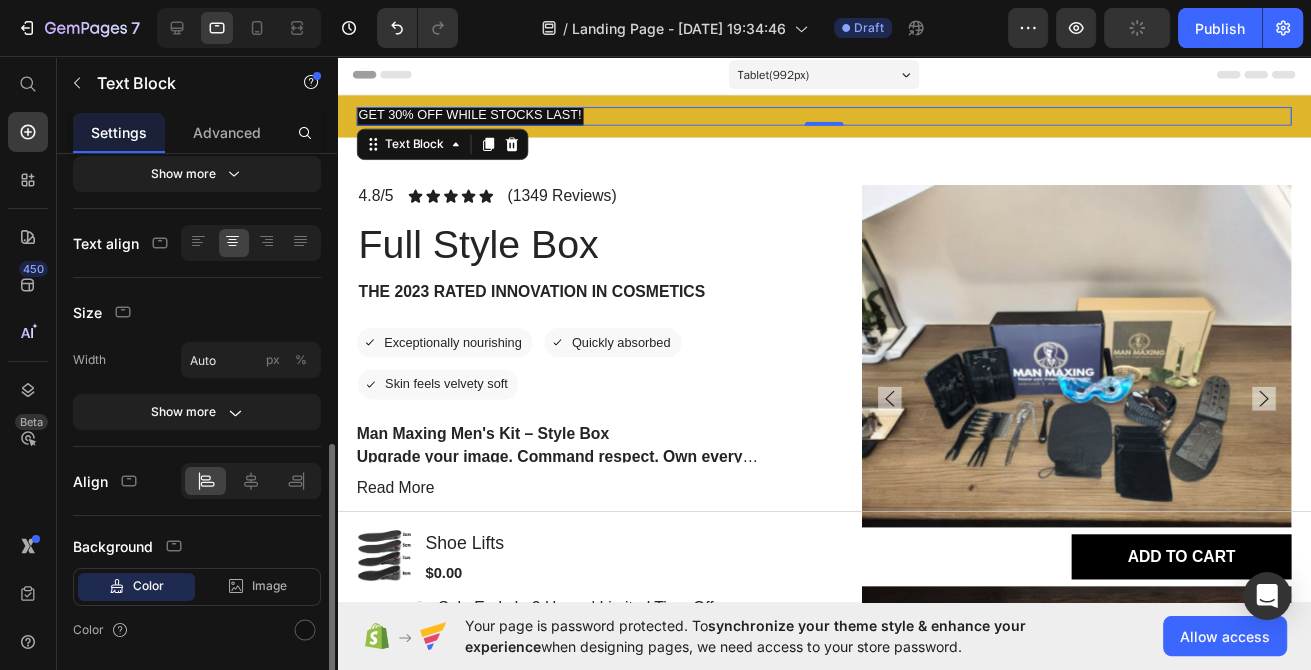 scroll, scrollTop: 384, scrollLeft: 0, axis: vertical 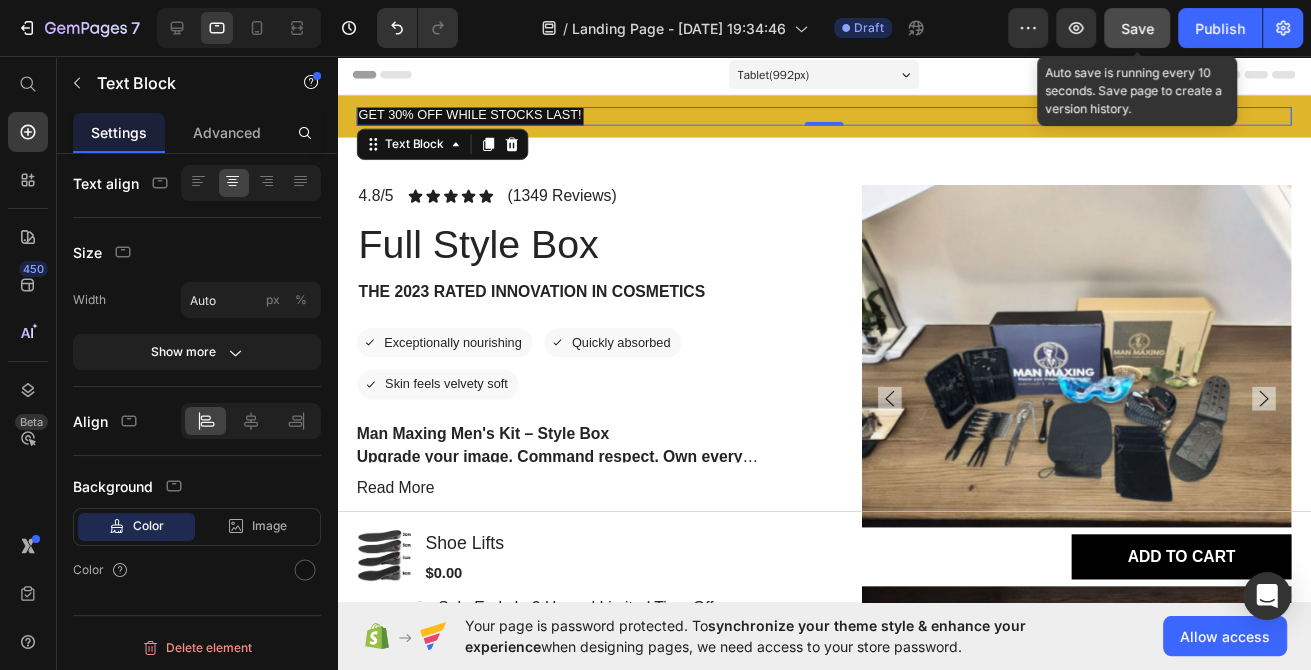 click on "Save" 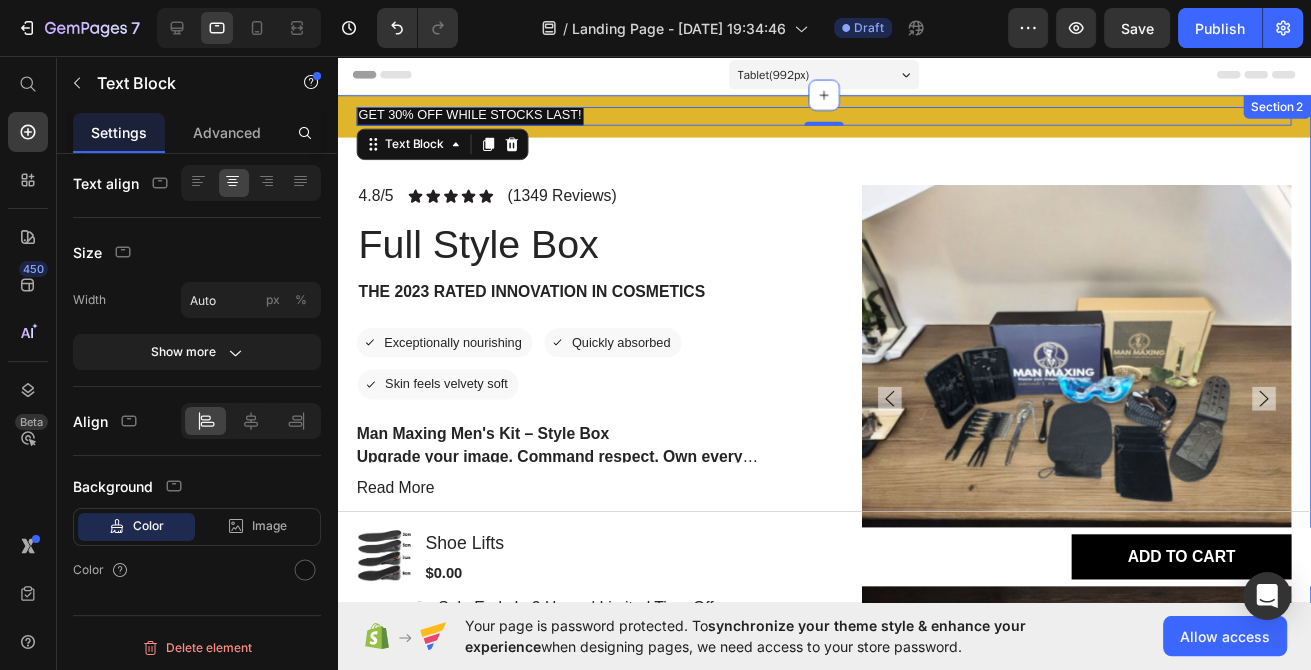 click on "GET 30% OFF WHILE STOCKS LAST! Text Block   0 Row
Product Images 4.8/5 Text Block Icon Icon Icon Icon Icon Icon List (1349 Reviews) Text Block Row Full Style Box Product Title The 2023 Rated Innovation in Cosmetics Text Block
Icon Exceptionally nourishing Text Block Row
Icon Quickly absorbed Text Block Row Row
Icon Skin feels velvety soft Text Block Row Row Man Maxing Men's Kit – Style Box
Upgrade your image. Command respect. Own every room.
The  Man Maxing Style Box  is your all-in-one transformation toolkit, designed for the modern man who’s ready to level up his look and take control of his first impression. Whether you're heading into a date, a business meeting, or just want to stop blending in—this kit gives you the tools and guidance to sharpen your image and boost your confidence.
What’s Inside:
Handpicked grooming essentials  to keep you clean, polished, and photo-ready.
Style & fashion accessories
Mini-guide booklet
Read More Out of stock" at bounding box center [833, 493] 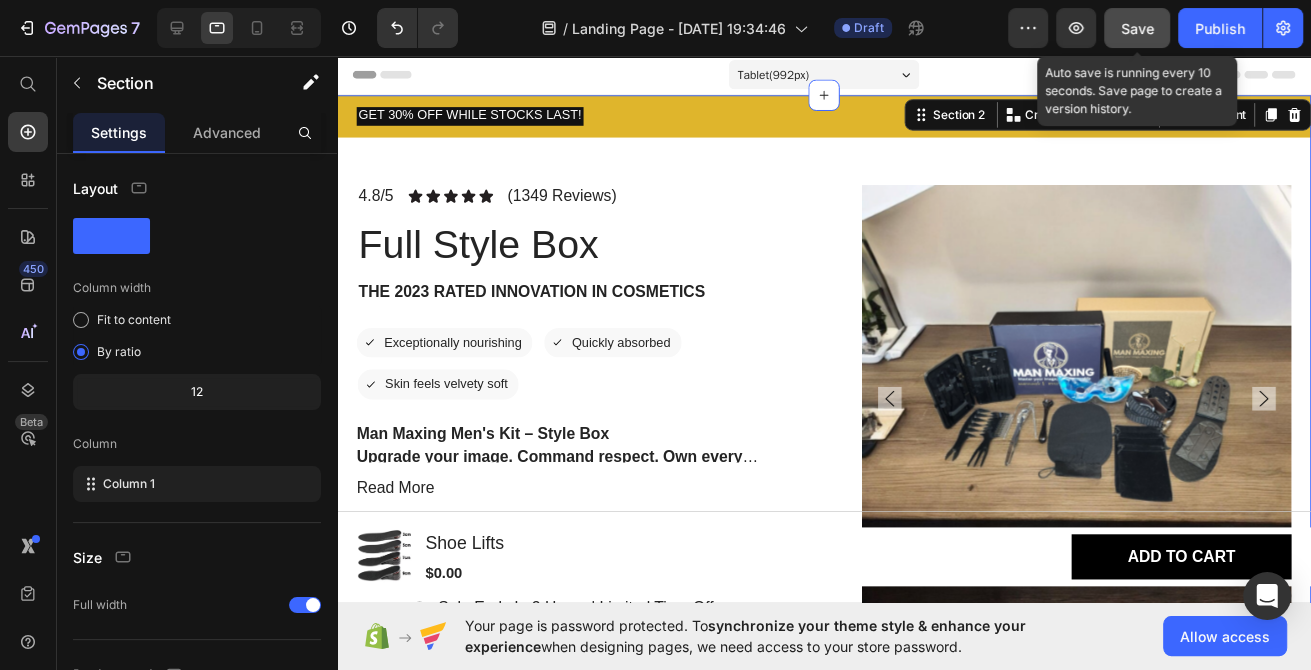 click on "Save" 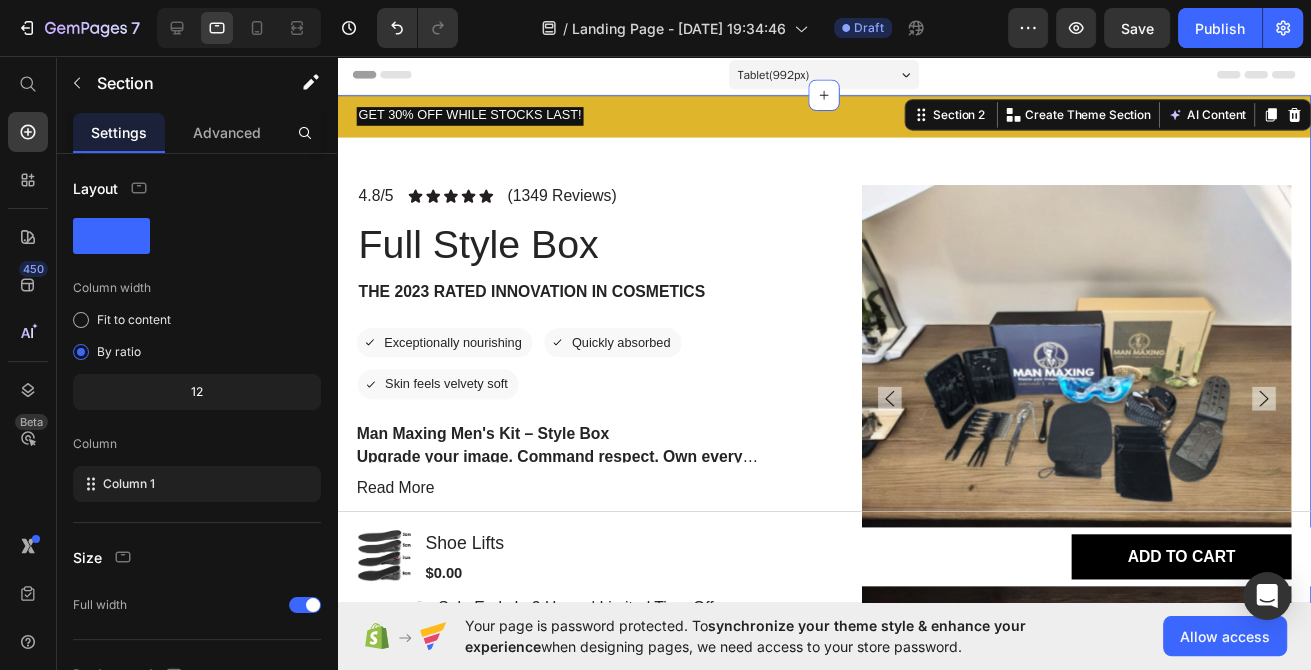 click on "GET 30% OFF WHILE STOCKS LAST! Text Block Row
Product Images 4.8/5 Text Block Icon Icon Icon Icon Icon Icon List (1349 Reviews) Text Block Row Full Style Box Product Title The 2023 Rated Innovation in Cosmetics Text Block
Icon Exceptionally nourishing Text Block Row
Icon Quickly absorbed Text Block Row Row
Icon Skin feels velvety soft Text Block Row Row Man Maxing Men's Kit – Style Box
Upgrade your image. Command respect. Own every room.
The  Man Maxing Style Box  is your all-in-one transformation toolkit, designed for the modern man who’s ready to level up his look and take control of his first impression. Whether you're heading into a date, a business meeting, or just want to stop blending in—this kit gives you the tools and guidance to sharpen your image and boost your confidence.
What’s Inside:
Handpicked grooming essentials  to keep you clean, polished, and photo-ready.
Style & fashion accessories
Mini-guide booklet
Read More Product Description" at bounding box center [833, 493] 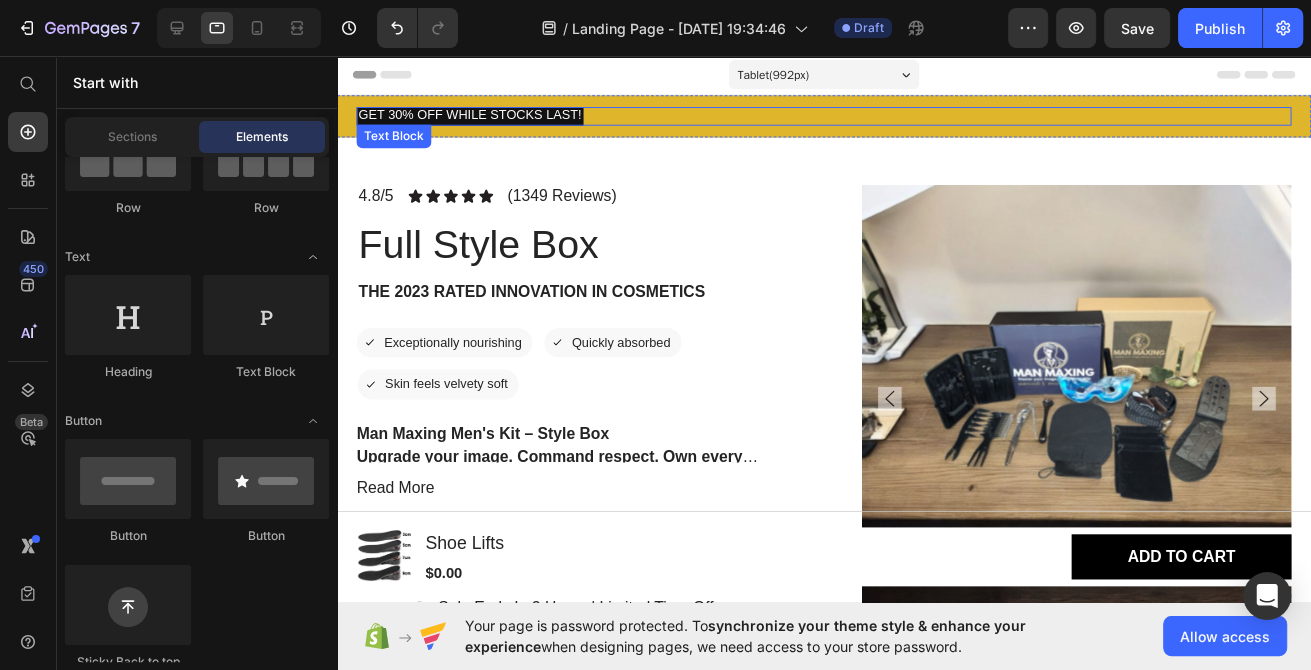 click on "GET 30% OFF WHILE STOCKS LAST!" at bounding box center (472, 116) 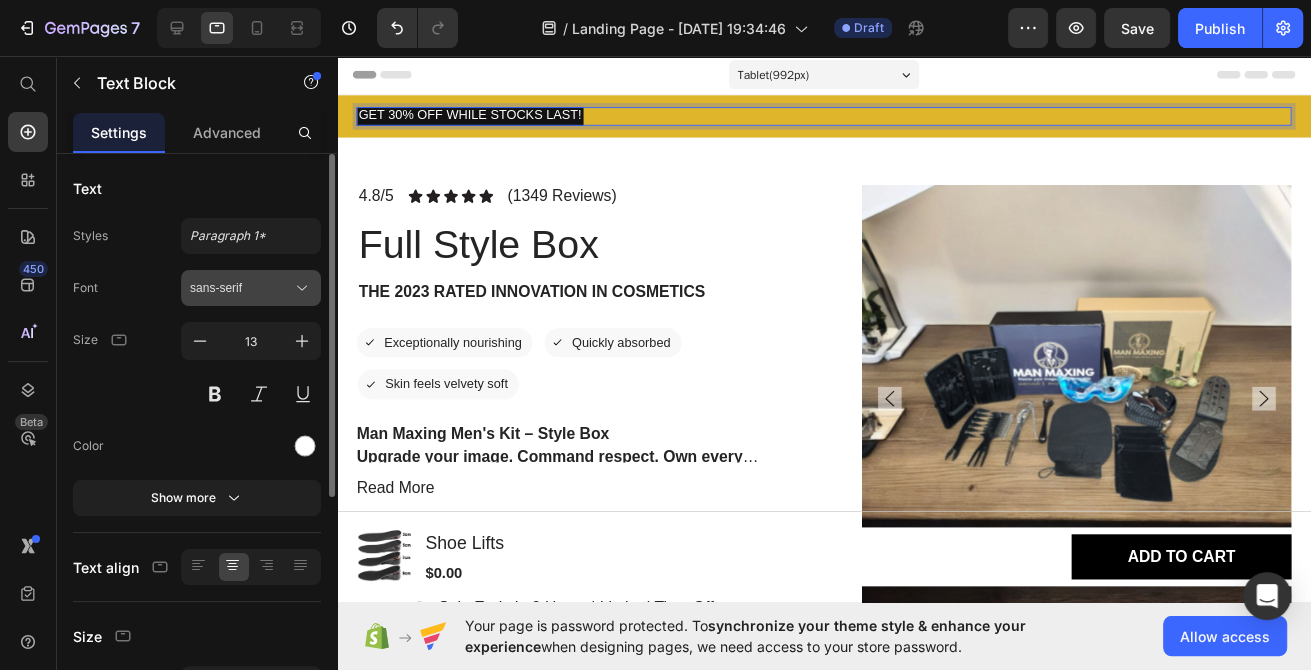 click on "sans-serif" at bounding box center (241, 288) 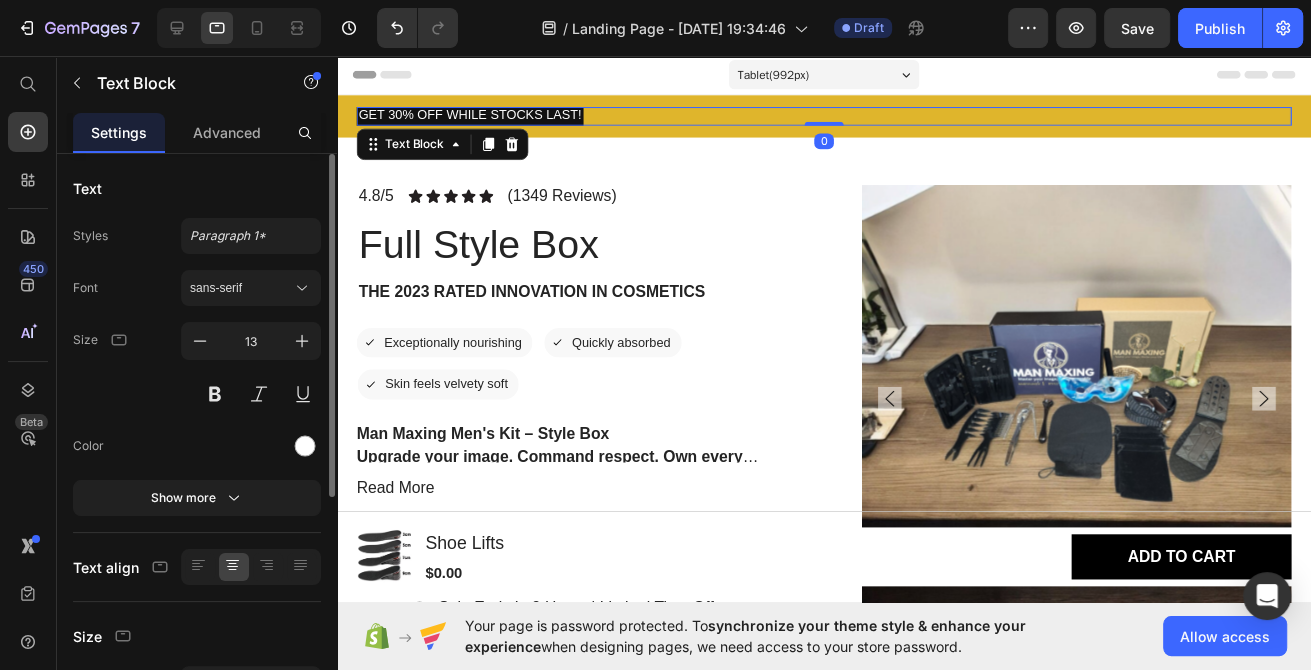 click on "Text" at bounding box center [197, 188] 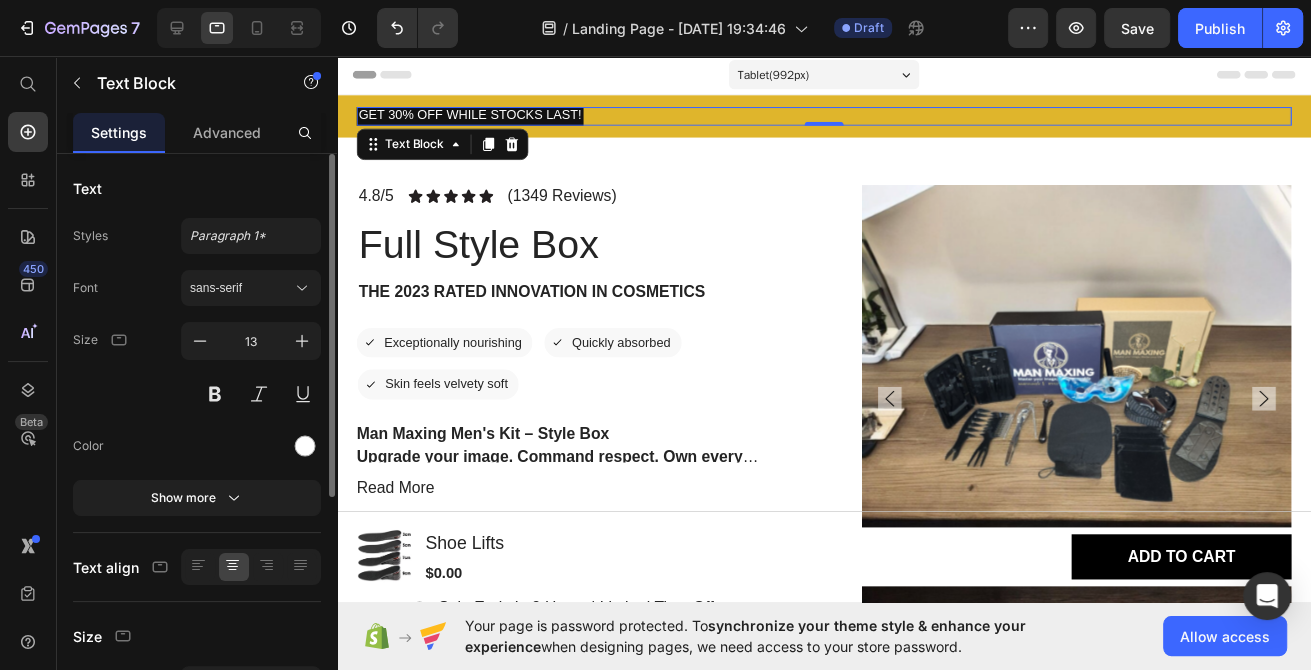 click on "Text" at bounding box center (197, 188) 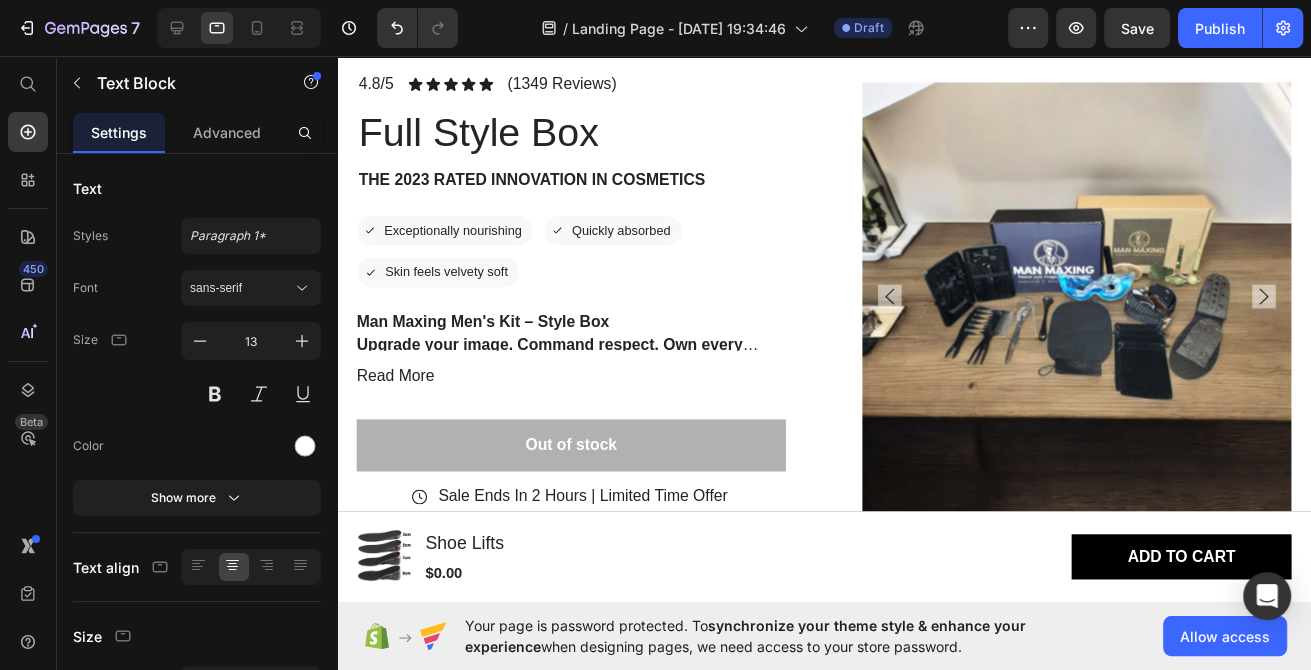 scroll, scrollTop: 0, scrollLeft: 0, axis: both 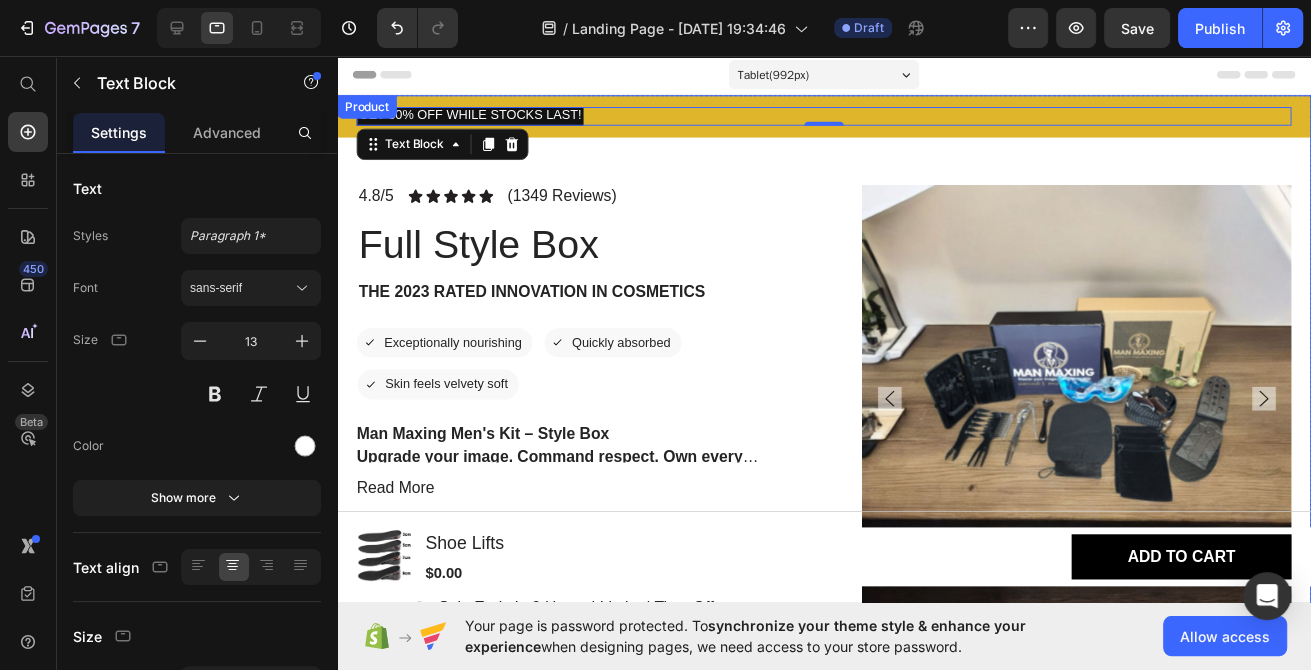 click on "Product Images 4.8/5 Text Block Icon Icon Icon Icon Icon Icon List (1349 Reviews) Text Block Row Full Style Box Product Title The 2023 Rated Innovation in Cosmetics Text Block
Icon Exceptionally nourishing Text Block Row
Icon Quickly absorbed Text Block Row Row
Icon Skin feels velvety soft Text Block Row Row Man Maxing Men's Kit – Style Box
Upgrade your image. Command respect. Own every room.
The  Man Maxing Style Box  is your all-in-one transformation toolkit, designed for the modern man who’s ready to level up his look and take control of his first impression. Whether you're heading into a date, a business meeting, or just want to stop blending in—this kit gives you the tools and guidance to sharpen your image and boost your confidence.
What’s Inside:
Handpicked grooming essentials  to keep you clean, polished, and photo-ready.
Style & fashion accessories  chosen to complement your skin tone, face shape, and lifestyle.
Mini-guide booklet
Read More" at bounding box center [833, 539] 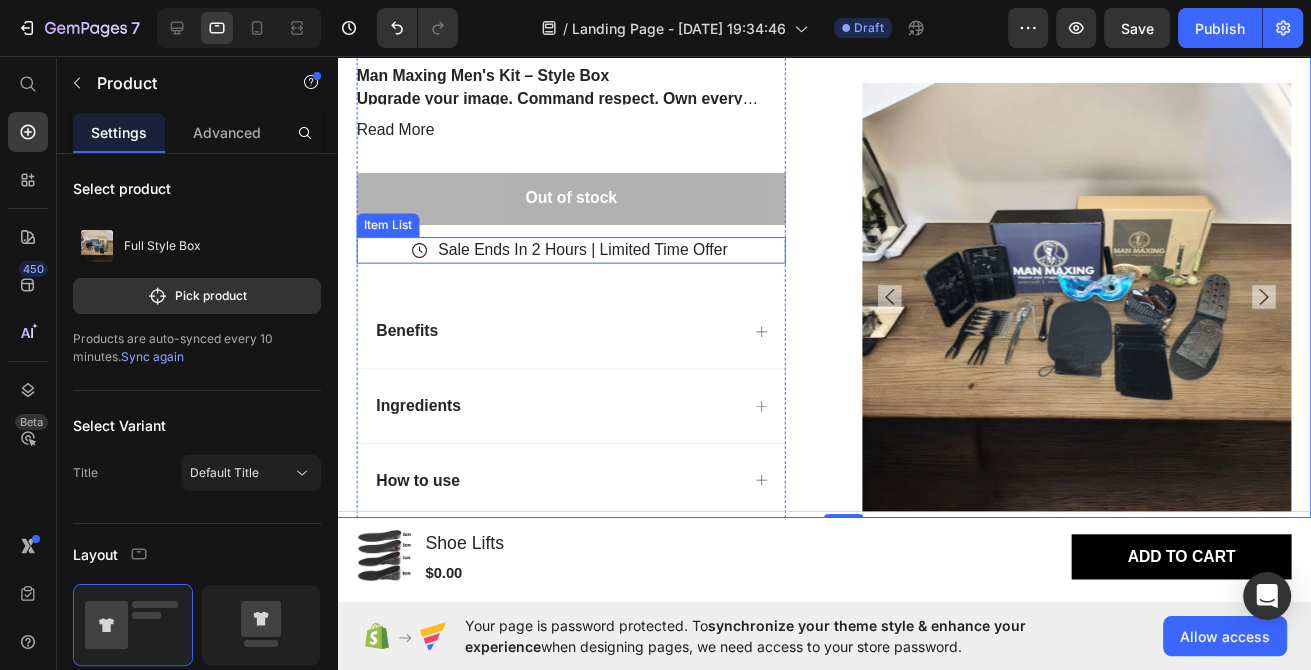 scroll, scrollTop: 321, scrollLeft: 0, axis: vertical 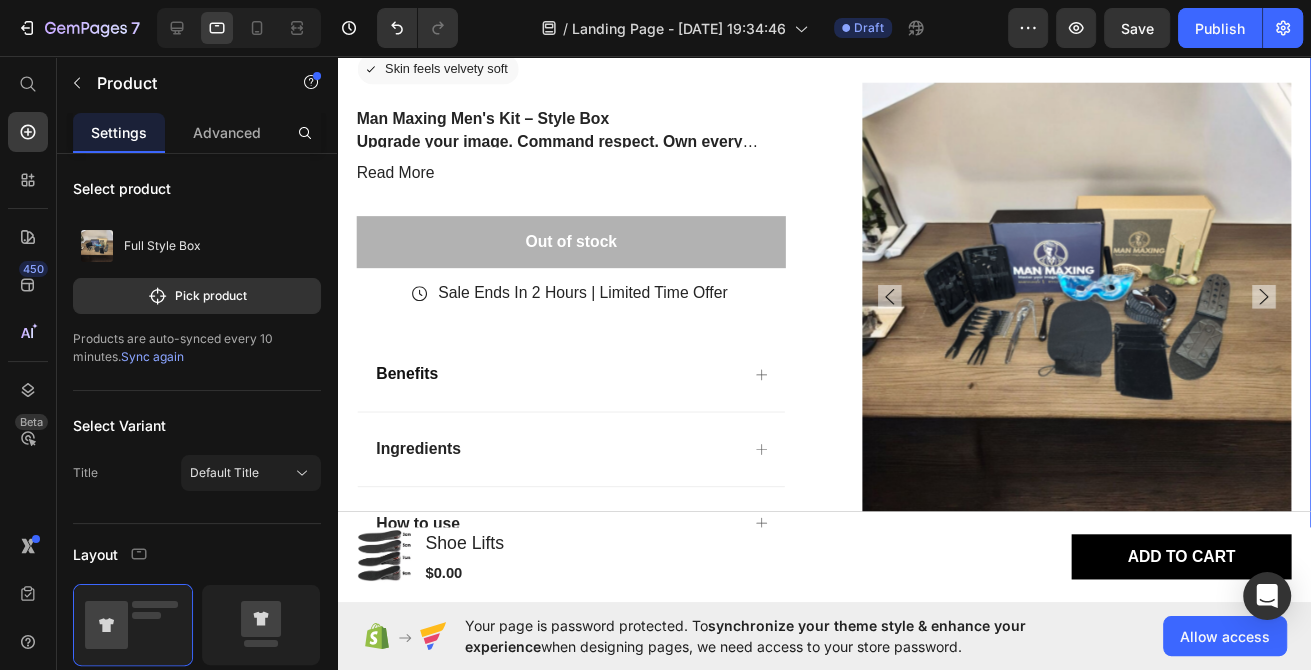click 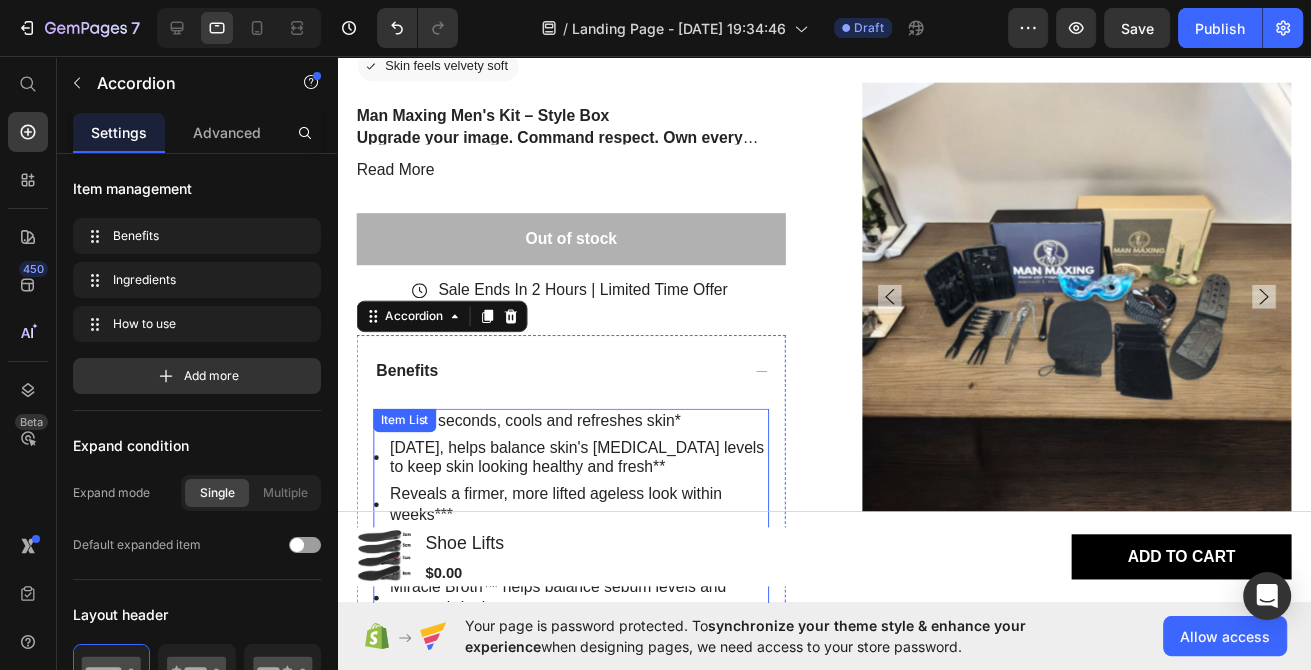 scroll, scrollTop: 428, scrollLeft: 0, axis: vertical 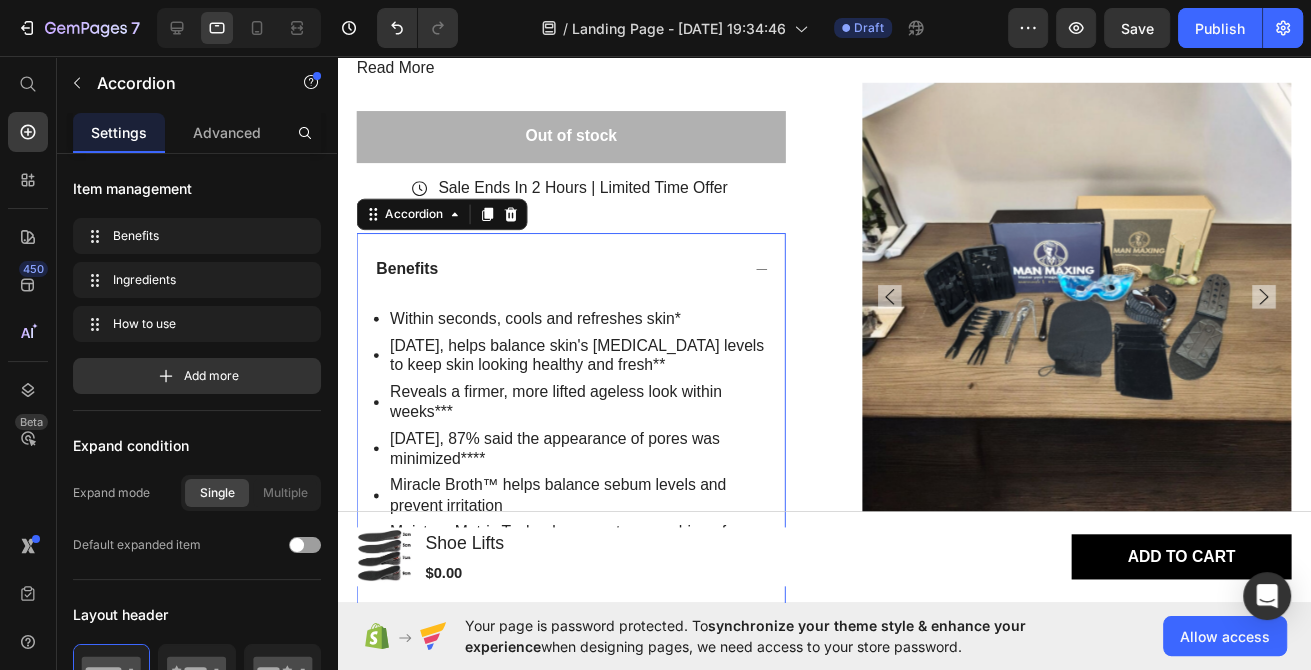 click on "Benefits" at bounding box center (575, 273) 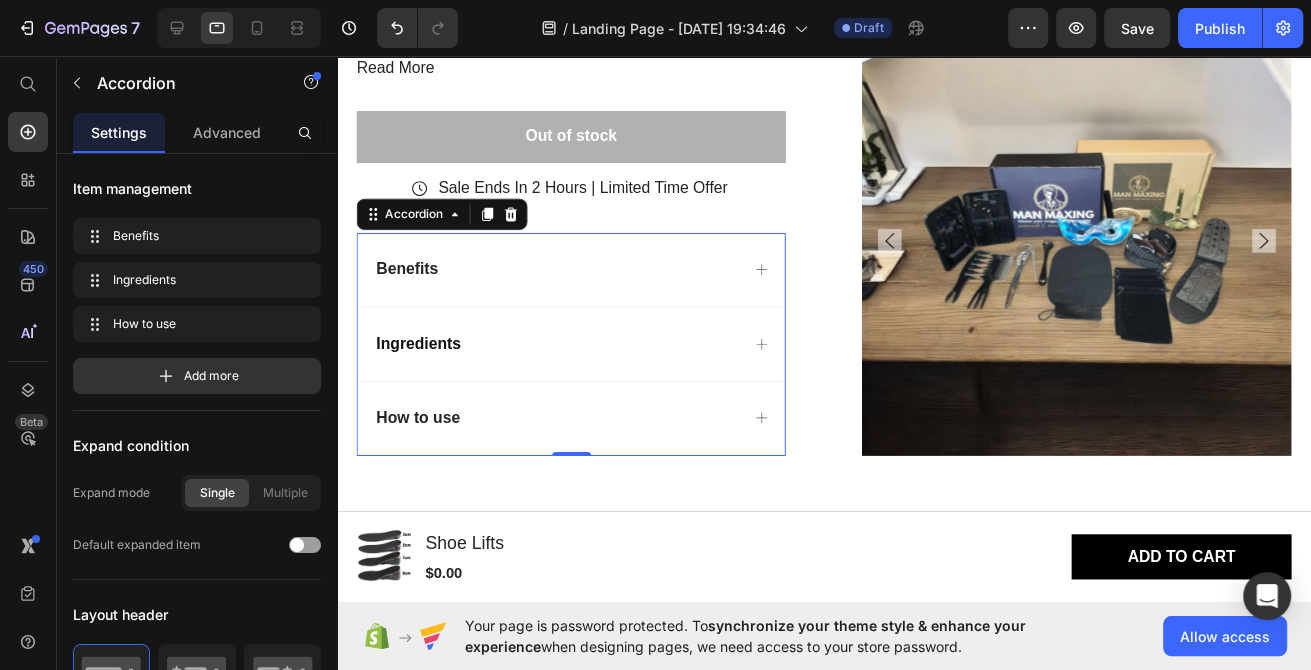 click on "Ingredients" at bounding box center [560, 349] 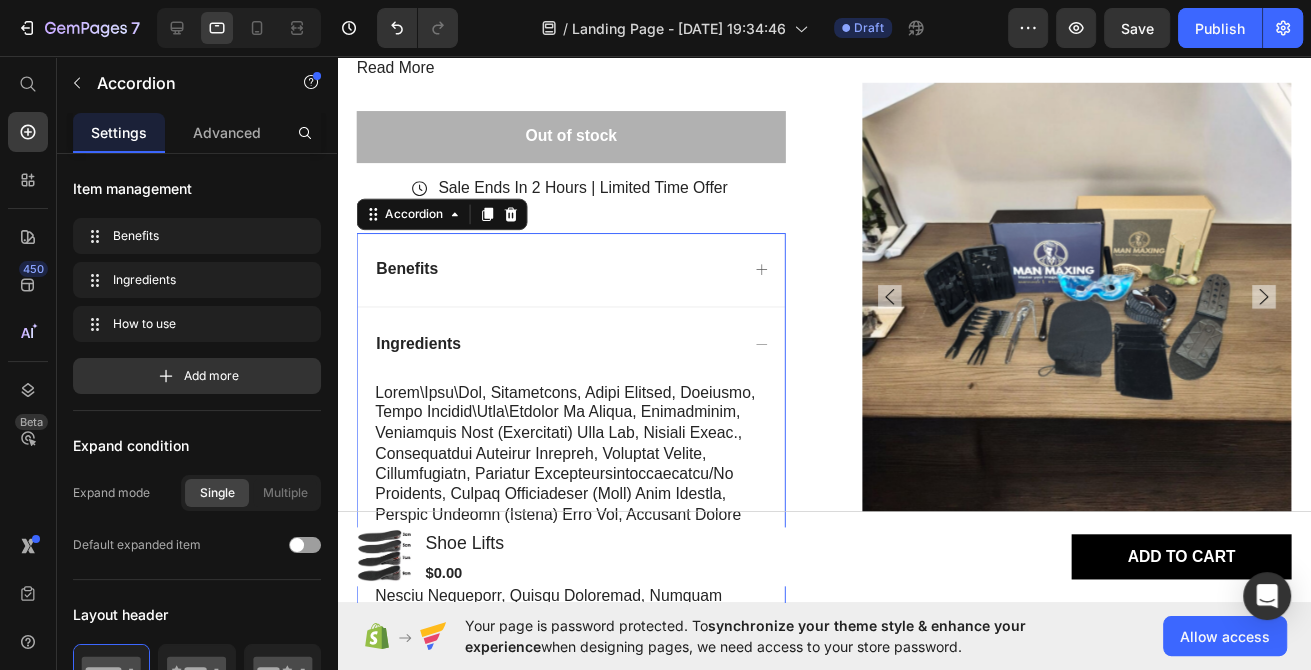 drag, startPoint x: 480, startPoint y: 347, endPoint x: 420, endPoint y: 340, distance: 60.40695 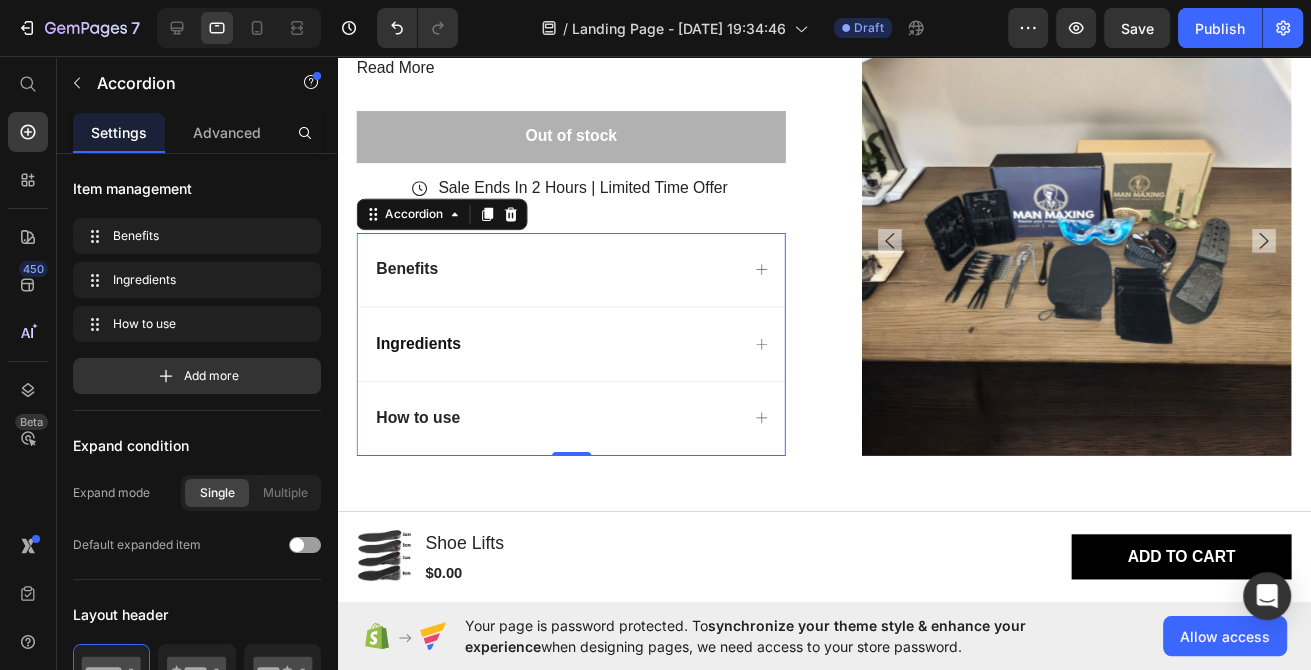 click on "Ingredients" at bounding box center (420, 349) 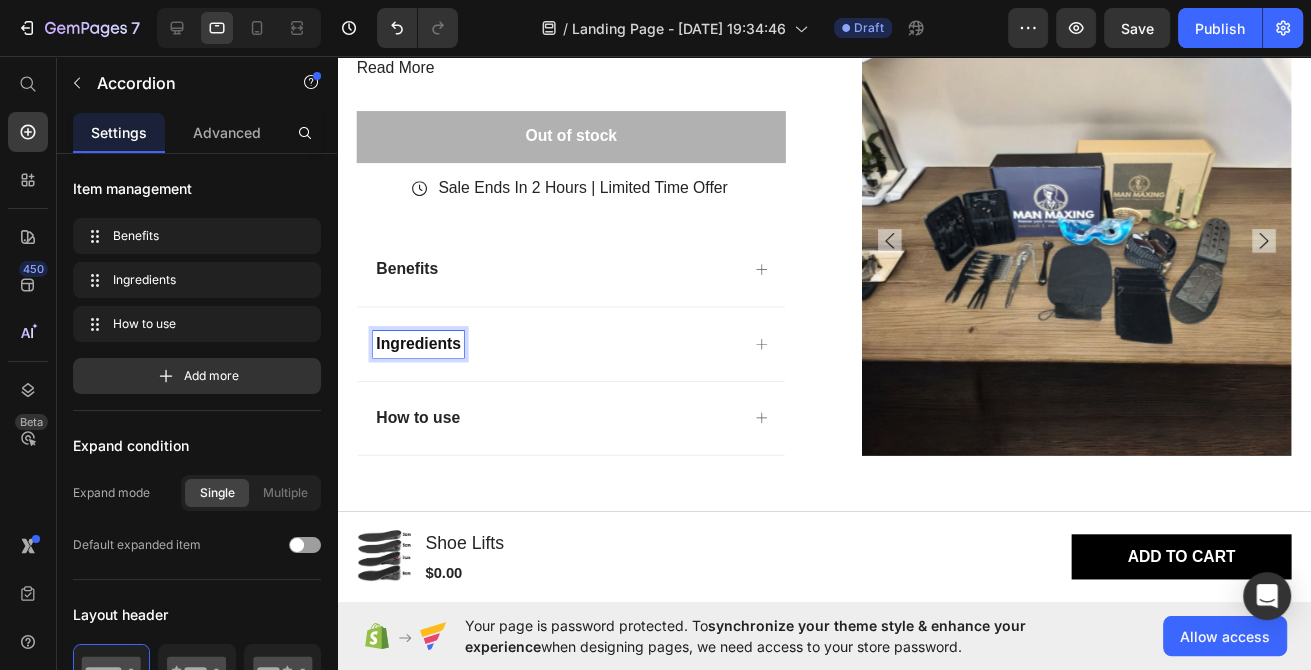click on "Ingredients" at bounding box center [560, 349] 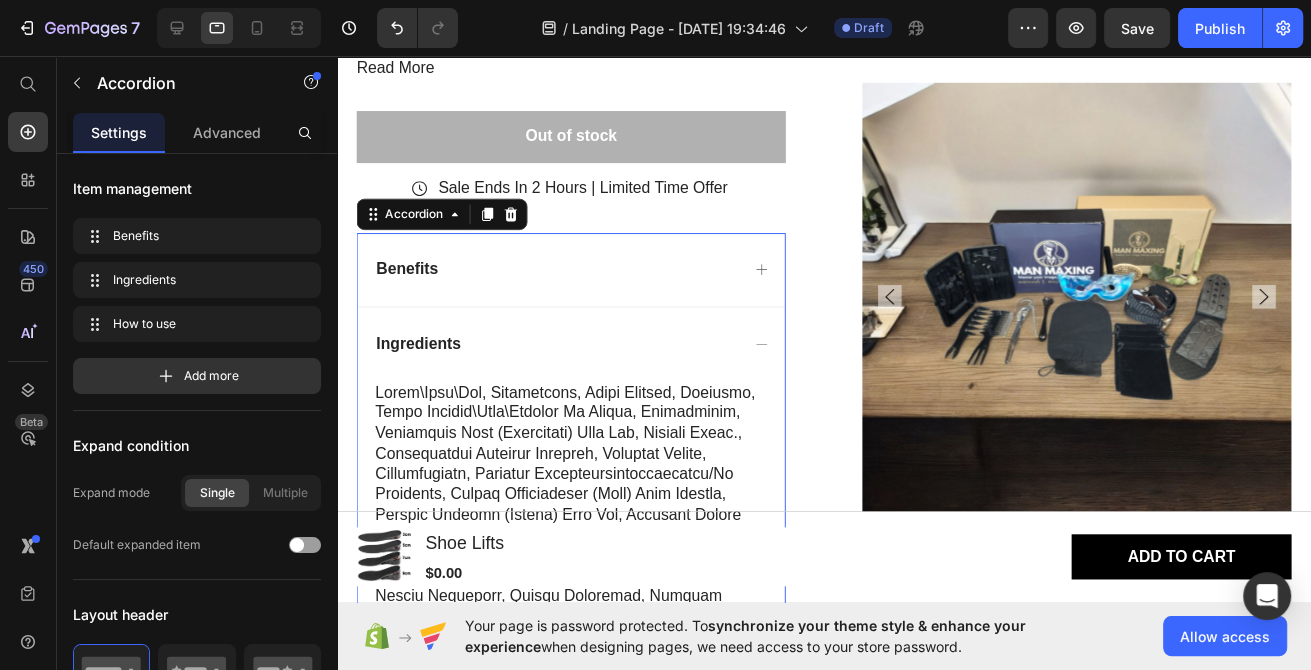 click on "Ingredients" at bounding box center [560, 349] 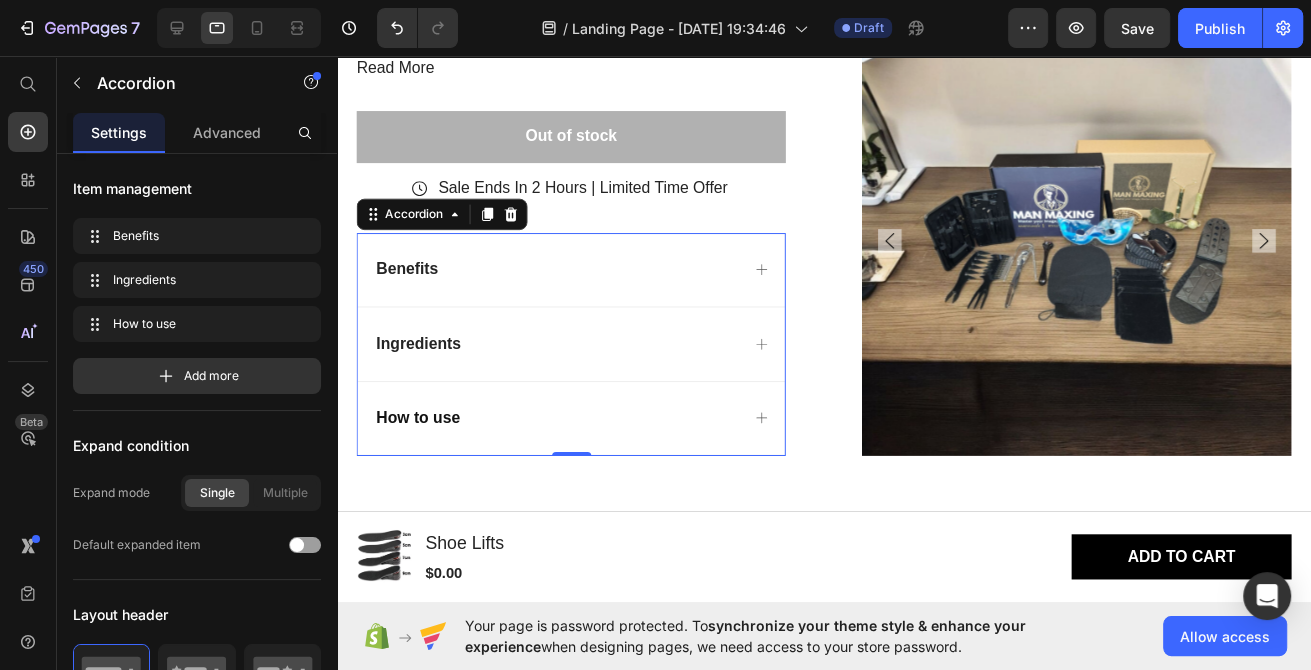 click 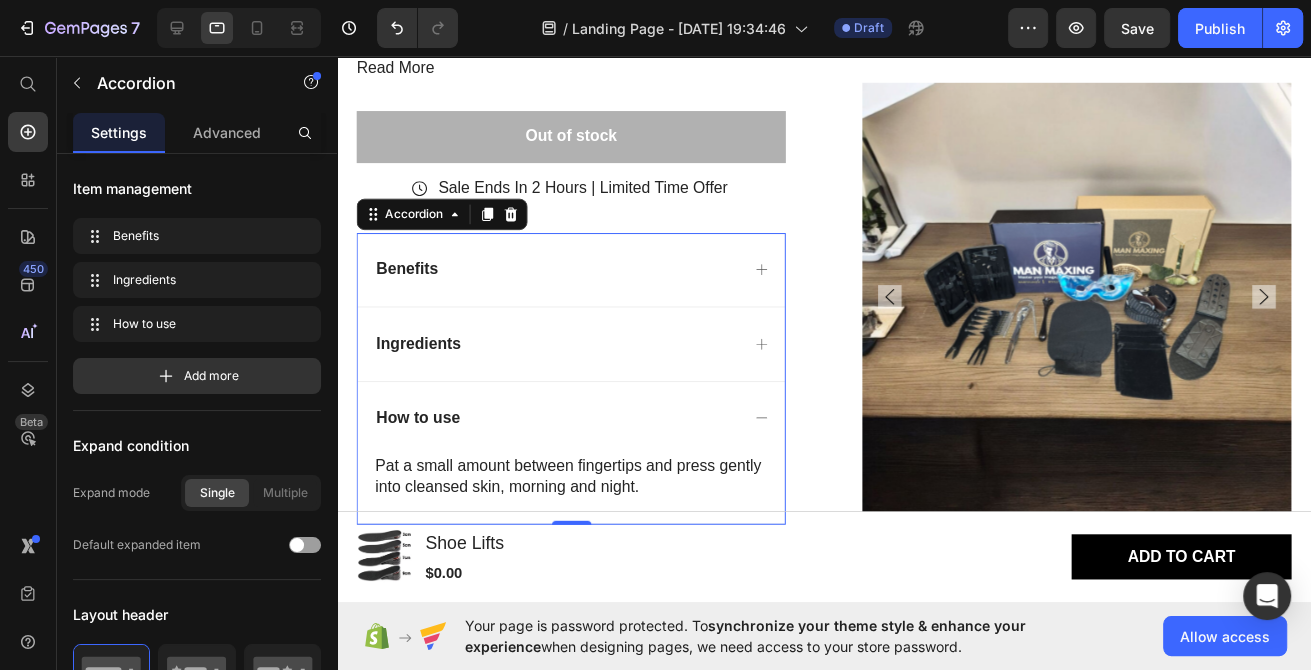 click 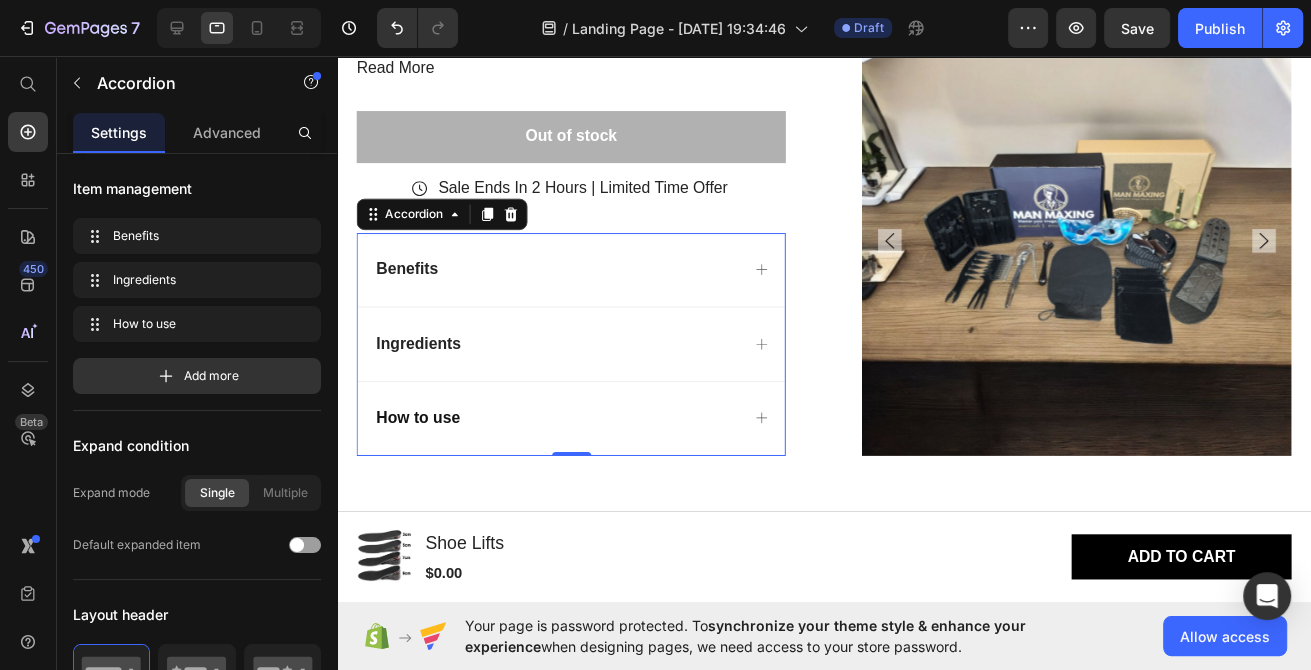 click 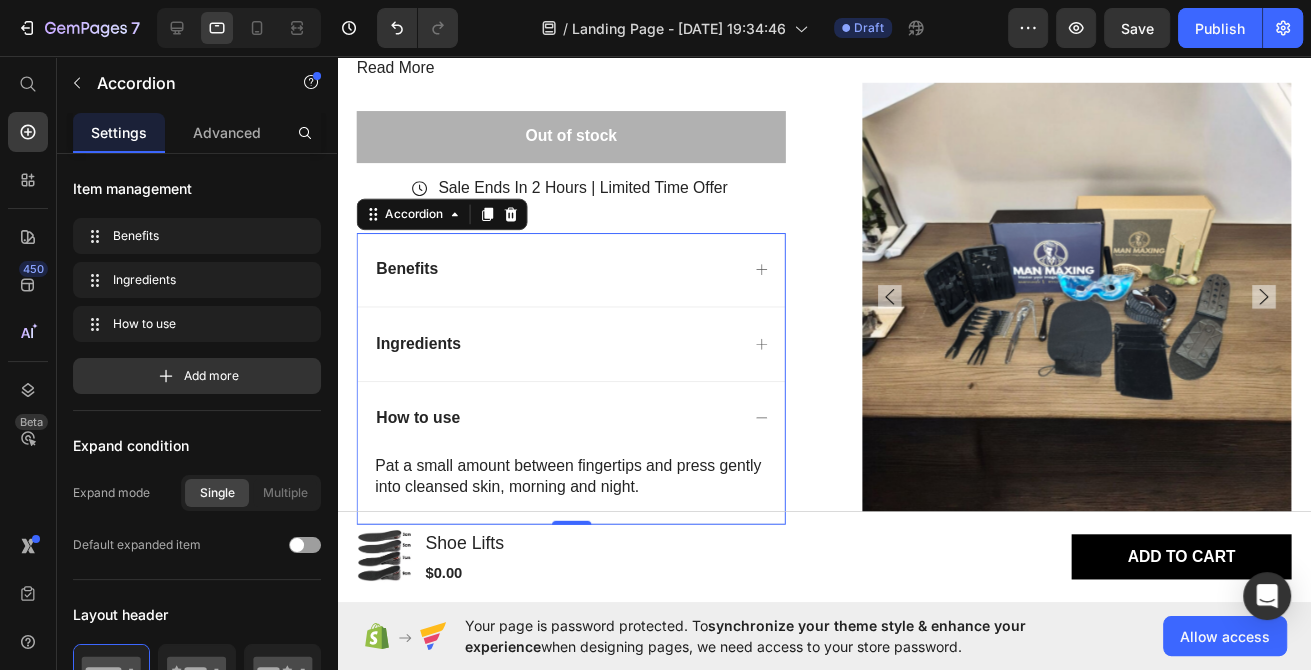 click on "Pat a small amount between fingertips and press gently into cleansed skin, morning and night." at bounding box center (575, 485) 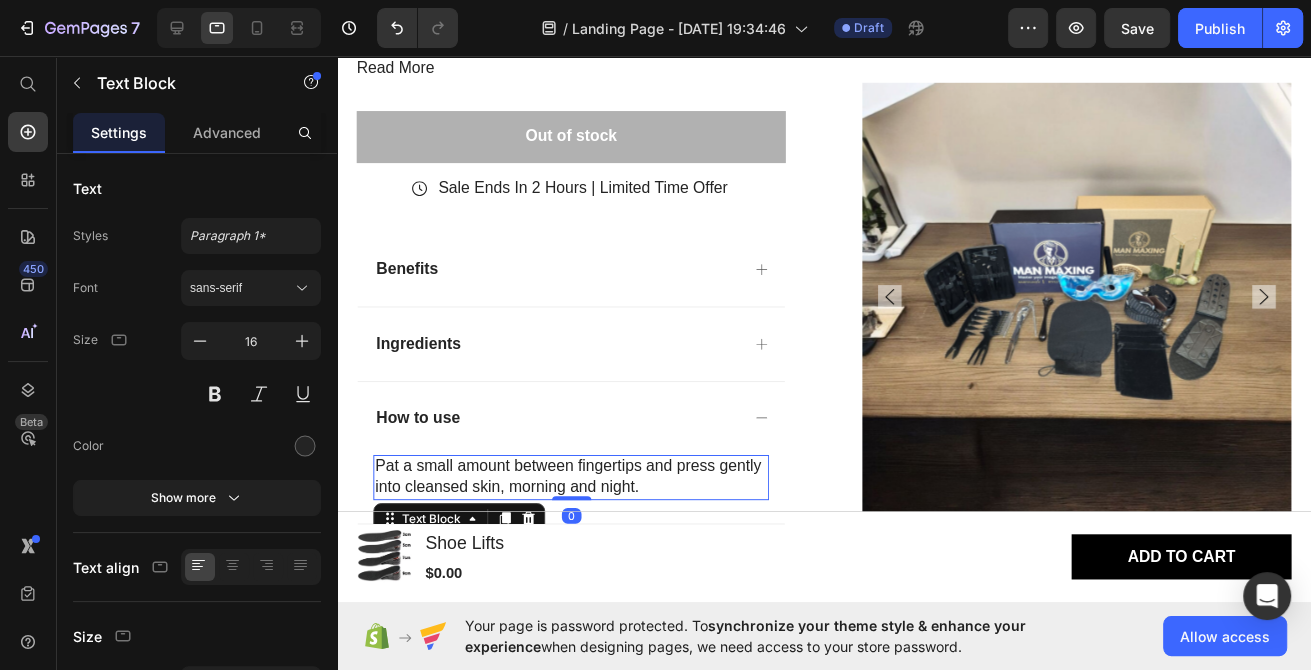 click on "Pat a small amount between fingertips and press gently into cleansed skin, morning and night." at bounding box center (575, 485) 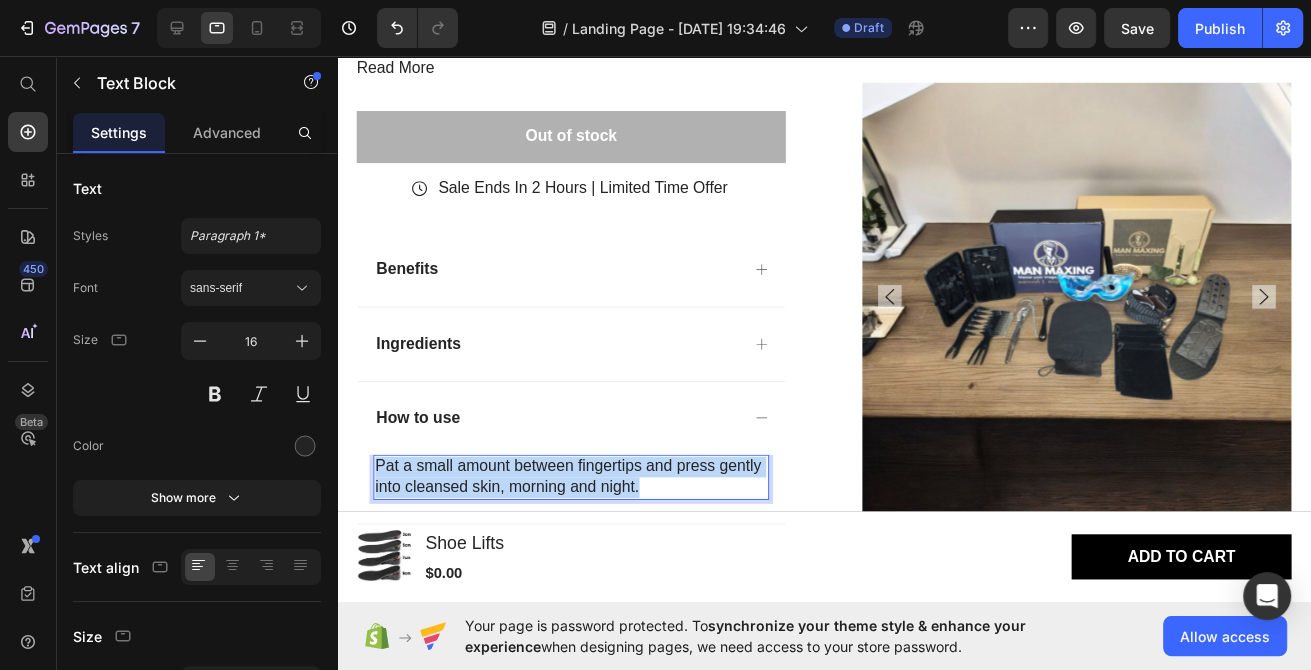 drag, startPoint x: 657, startPoint y: 485, endPoint x: 369, endPoint y: 460, distance: 289.08304 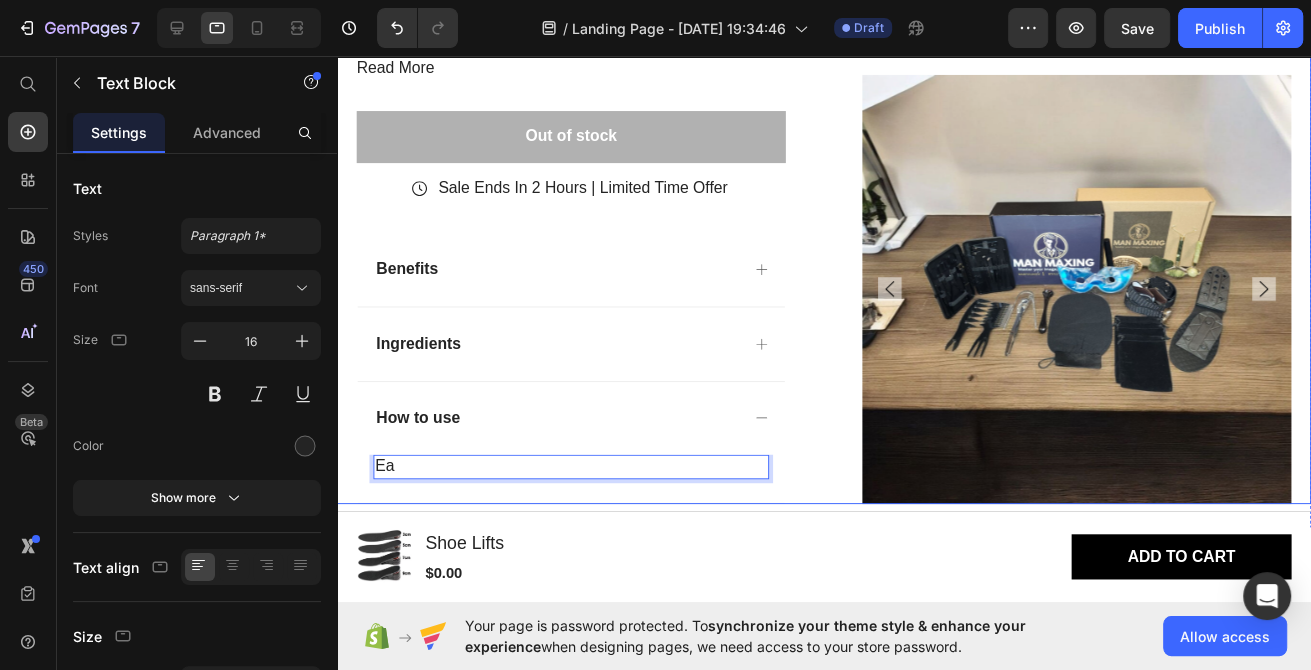 click on "Product Images 4.8/5 Text Block Icon Icon Icon Icon Icon Icon List (1349 Reviews) Text Block Row Full Style Box Product Title The 2023 Rated Innovation in Cosmetics Text Block
Icon Exceptionally nourishing Text Block Row
Icon Quickly absorbed Text Block Row Row
Icon Skin feels velvety soft Text Block Row Row Man Maxing Men's Kit – Style Box
Upgrade your image. Command respect. Own every room.
The  Man Maxing Style Box  is your all-in-one transformation toolkit, designed for the modern man who’s ready to level up his look and take control of his first impression. Whether you're heading into a date, a business meeting, or just want to stop blending in—this kit gives you the tools and guidance to sharpen your image and boost your confidence.
What’s Inside:
Handpicked grooming essentials  to keep you clean, polished, and photo-ready.
Style & fashion accessories  chosen to complement your skin tone, face shape, and lifestyle.
Mini-guide booklet
Read More" at bounding box center [833, 135] 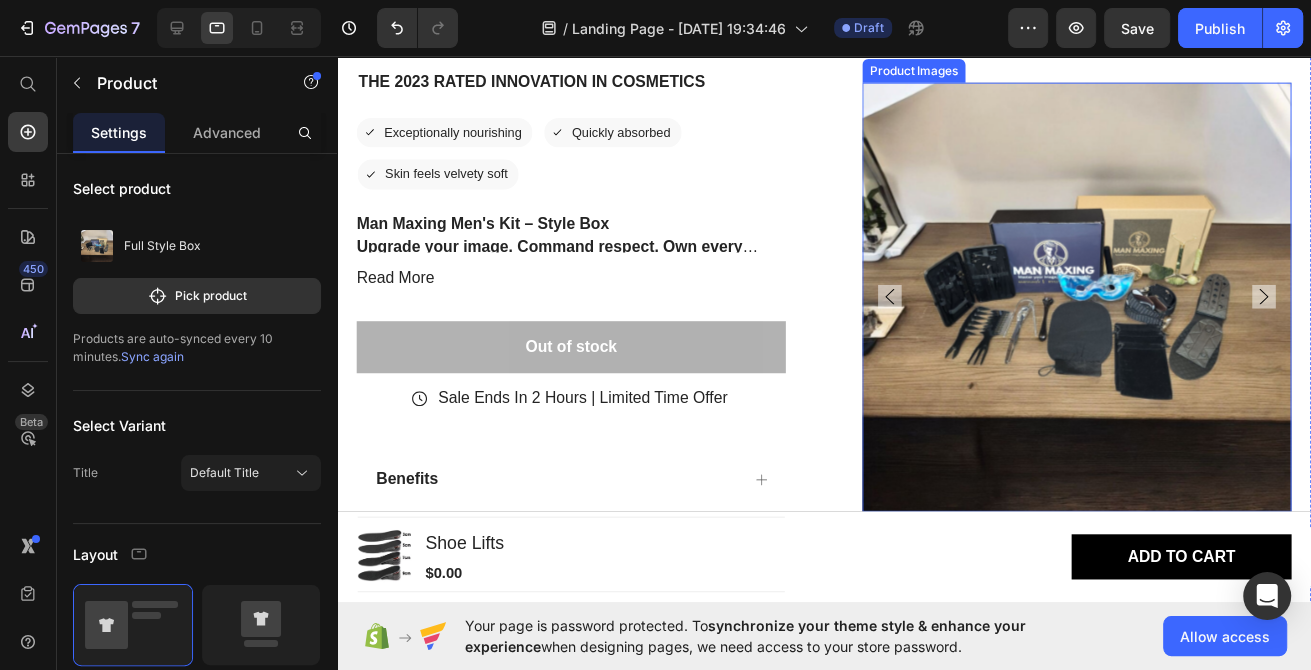 scroll, scrollTop: 749, scrollLeft: 0, axis: vertical 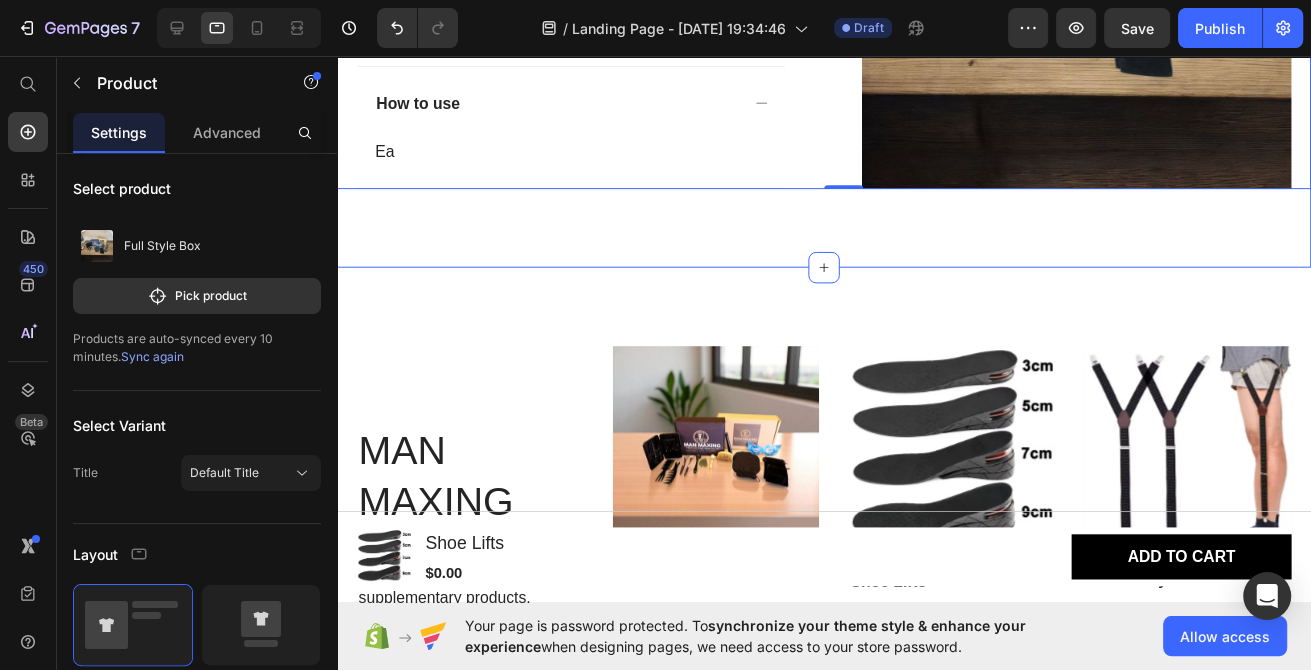 click on "GET 30% OFF WHILE STOCKS LAST! Text Block Row
Product Images 4.8/5 Text Block Icon Icon Icon Icon Icon Icon List (1349 Reviews) Text Block Row Full Style Box Product Title The 2023 Rated Innovation in Cosmetics Text Block
Icon Exceptionally nourishing Text Block Row
Icon Quickly absorbed Text Block Row Row
Icon Skin feels velvety soft Text Block Row Row Man Maxing Men's Kit – Style Box
Upgrade your image. Command respect. Own every room.
The  Man Maxing Style Box  is your all-in-one transformation toolkit, designed for the modern man who’s ready to level up his look and take control of his first impression. Whether you're heading into a date, a business meeting, or just want to stop blending in—this kit gives you the tools and guidance to sharpen your image and boost your confidence.
What’s Inside:
Handpicked grooming essentials  to keep you clean, polished, and photo-ready.
Style & fashion accessories
Mini-guide booklet
Read More Product Description" at bounding box center [833, -191] 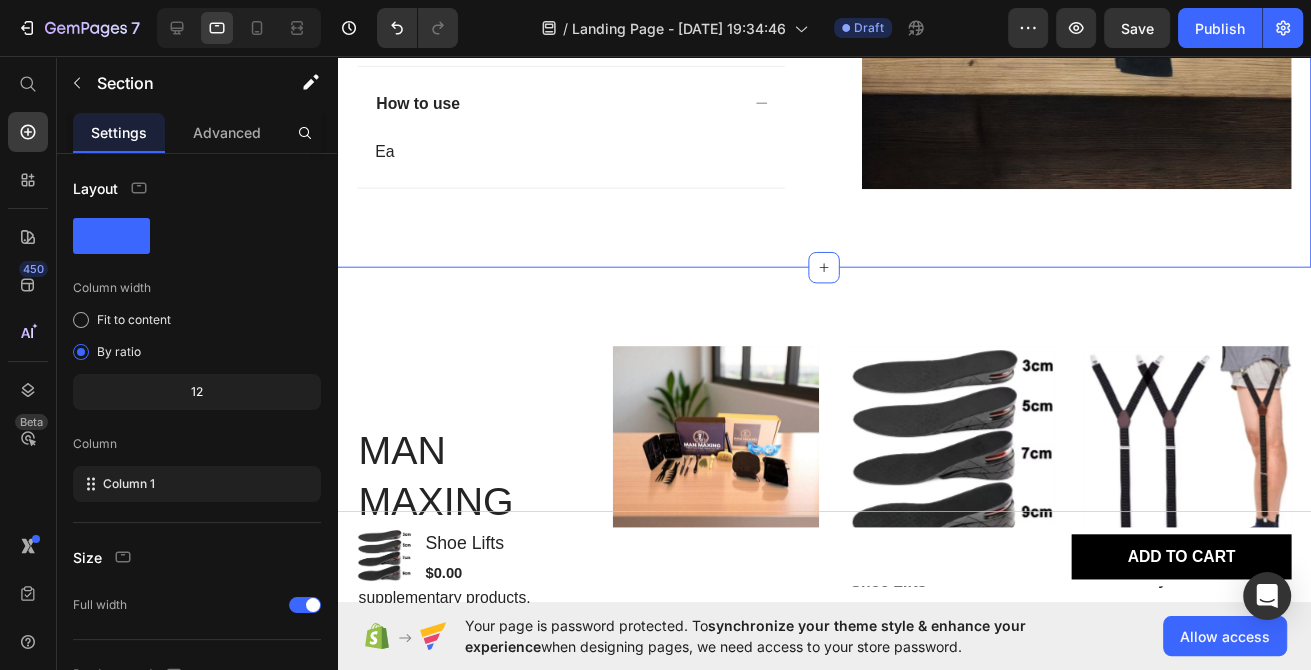 drag, startPoint x: 613, startPoint y: 219, endPoint x: 629, endPoint y: 223, distance: 16.492422 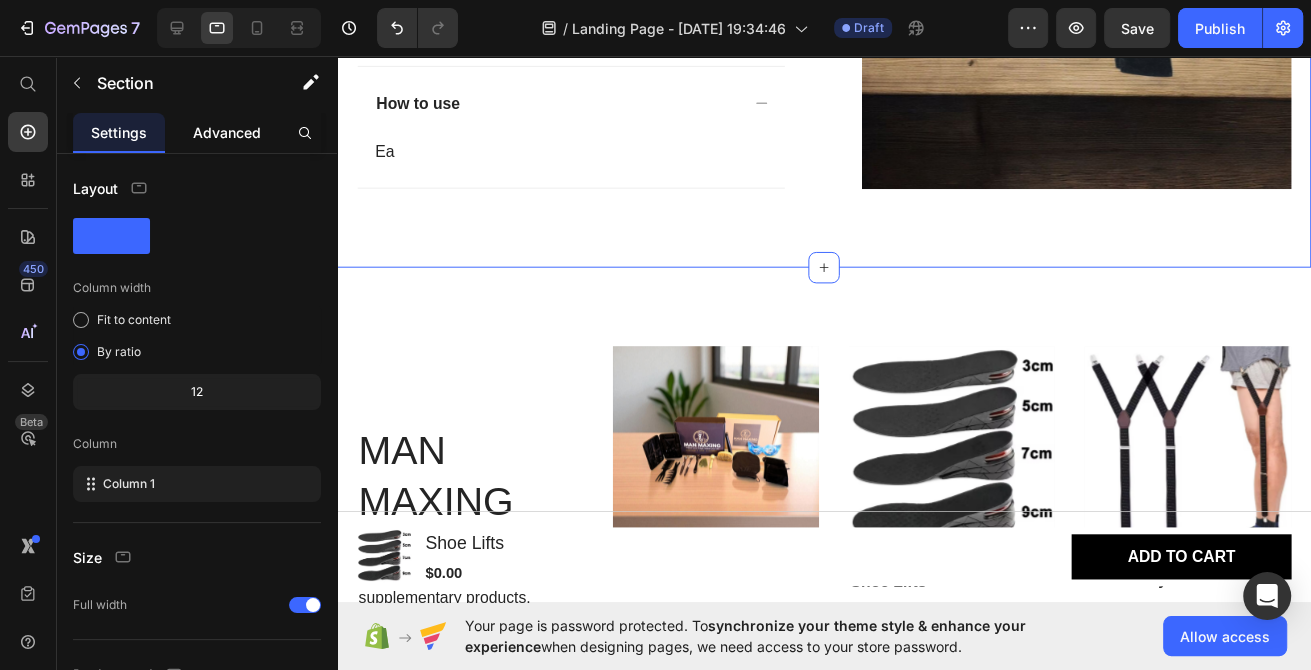 click on "Advanced" at bounding box center (227, 132) 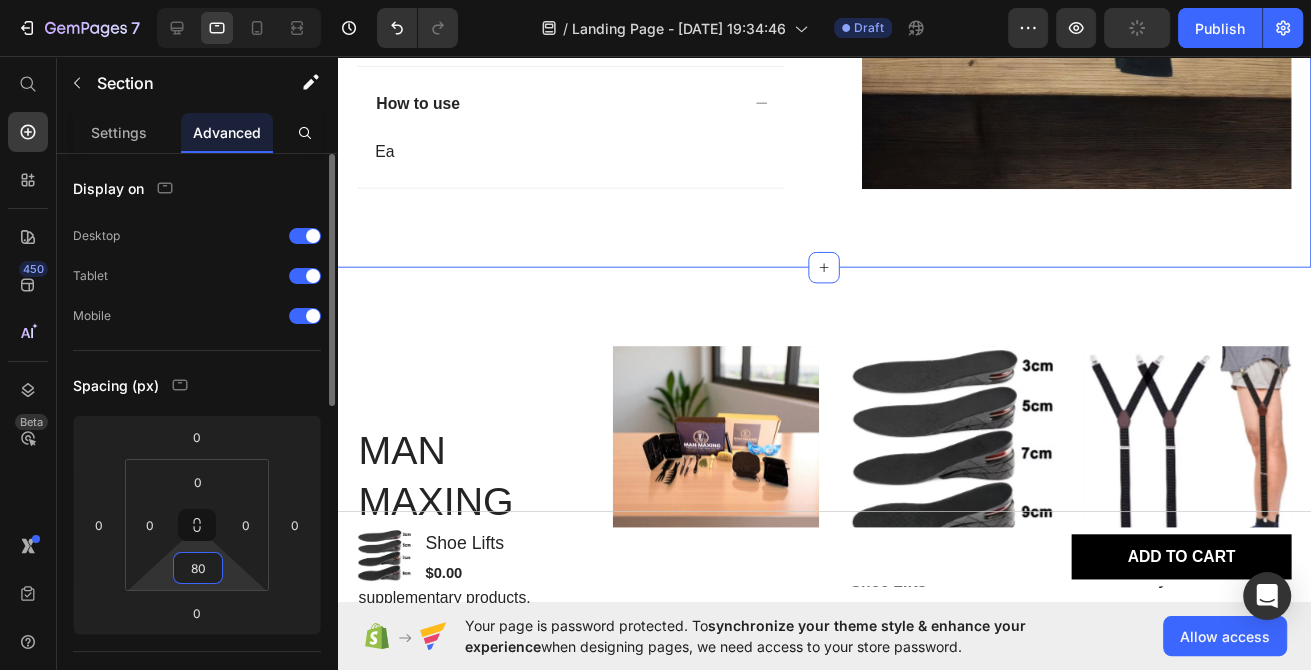 click on "80" at bounding box center [198, 568] 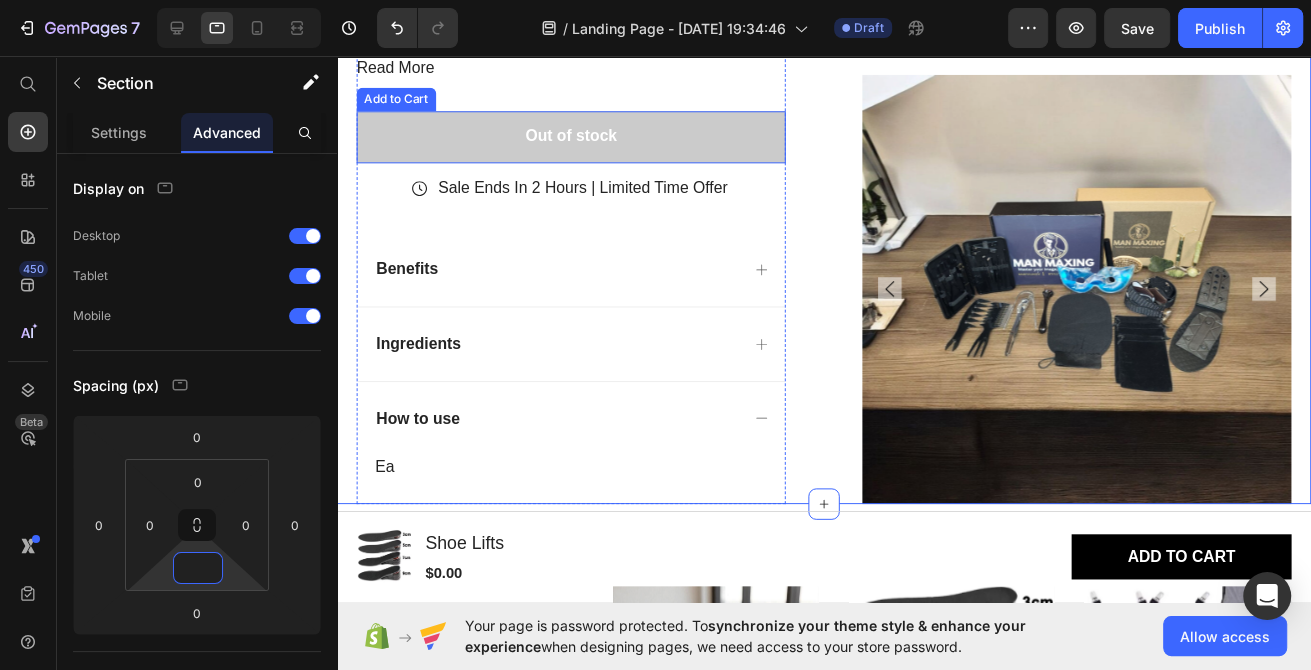 scroll, scrollTop: 0, scrollLeft: 0, axis: both 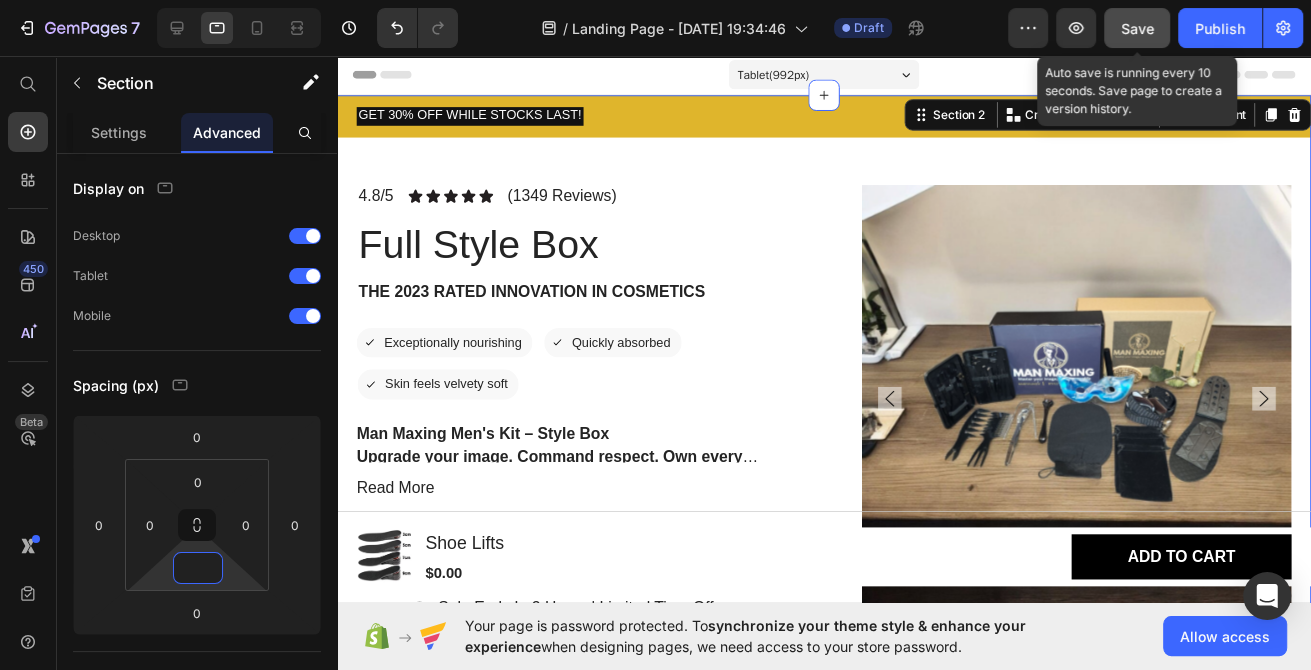 type on "0" 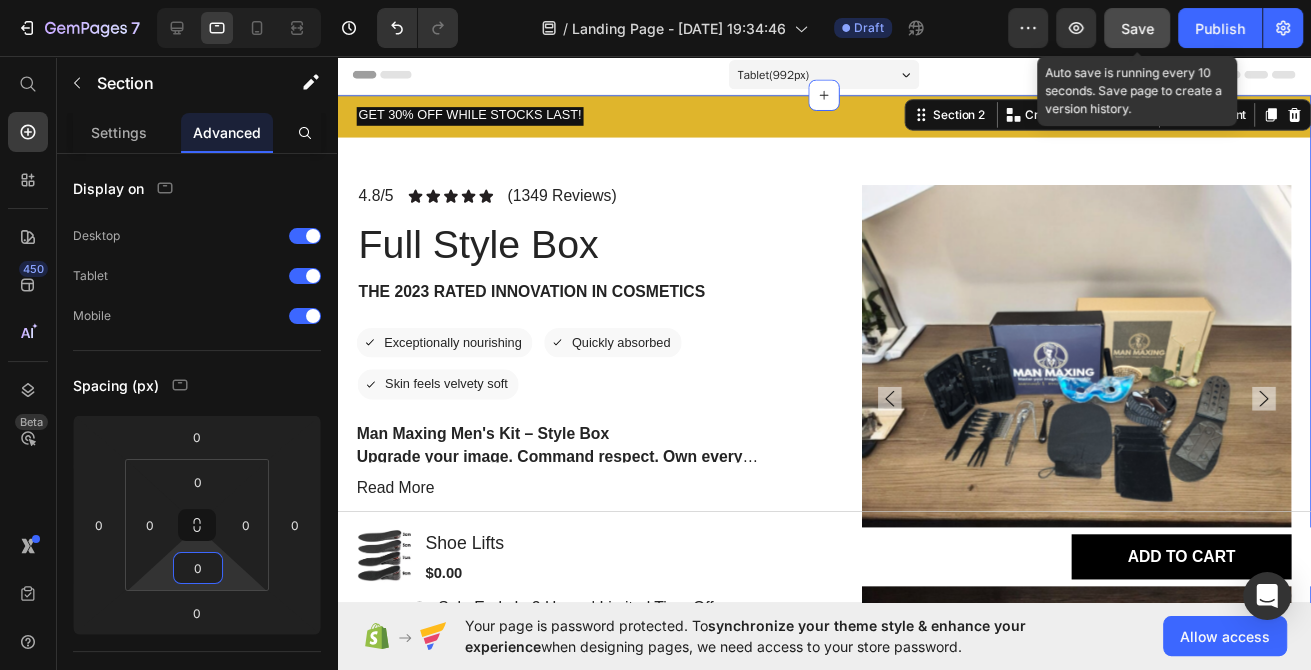 click on "Save" at bounding box center [1137, 28] 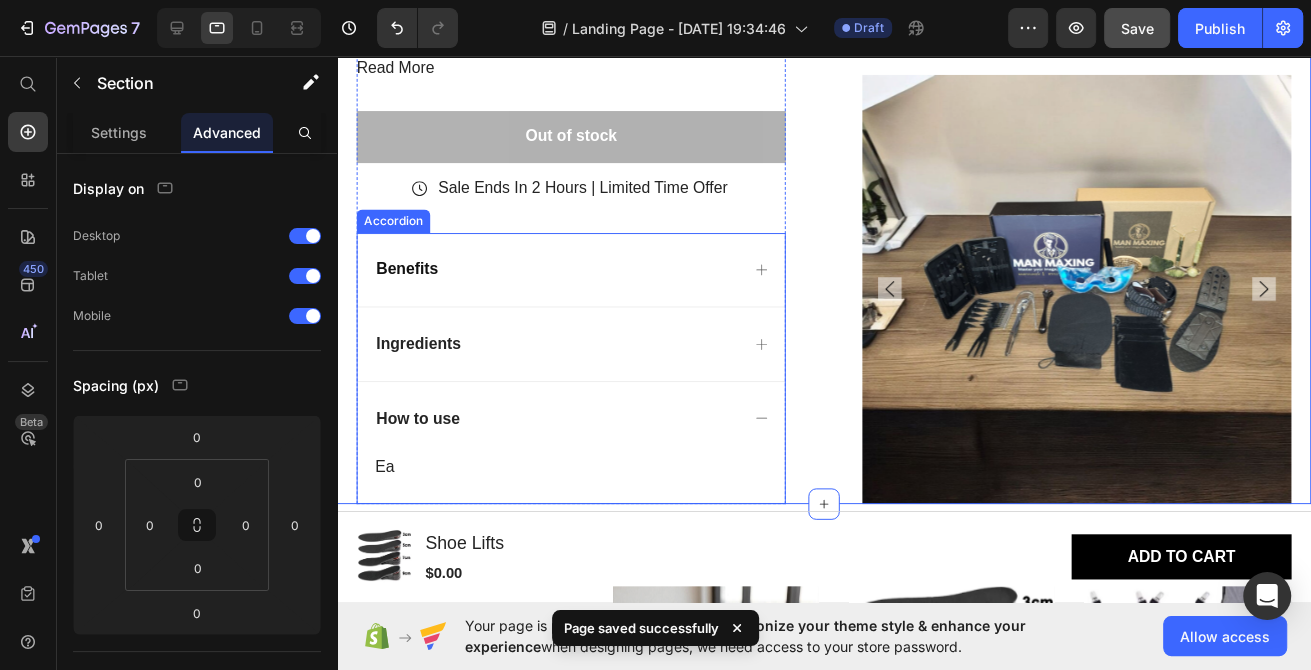 scroll, scrollTop: 749, scrollLeft: 0, axis: vertical 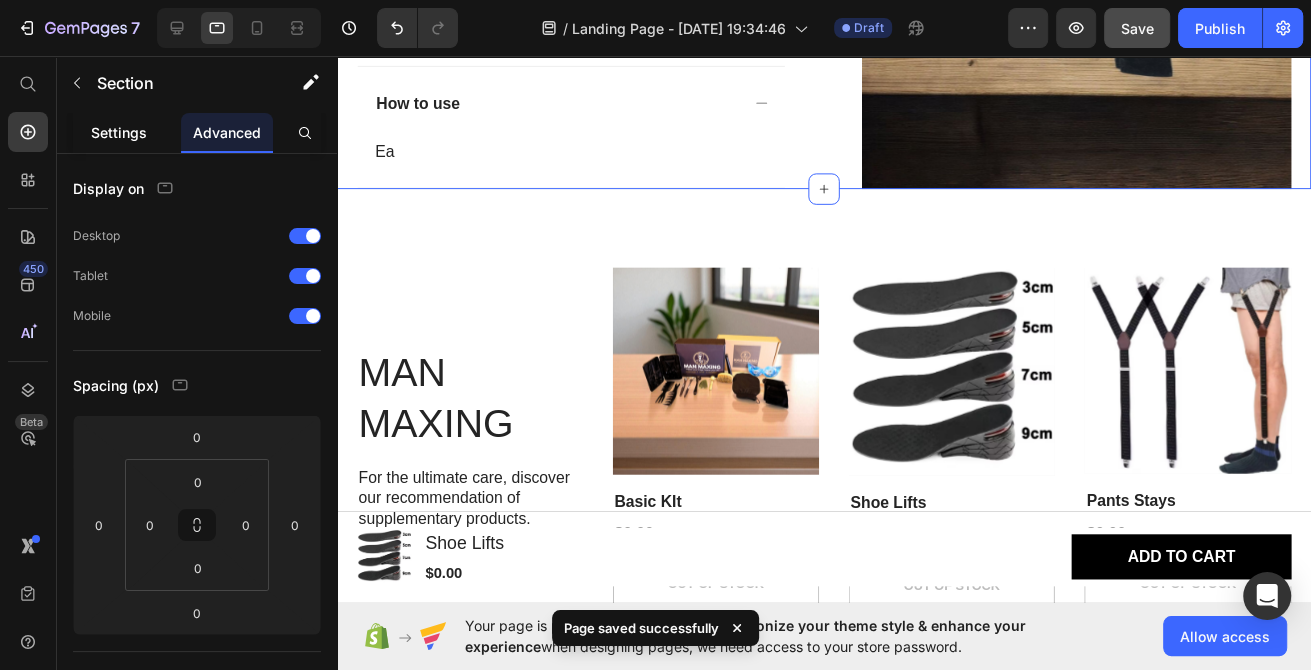 click on "Settings" at bounding box center (119, 132) 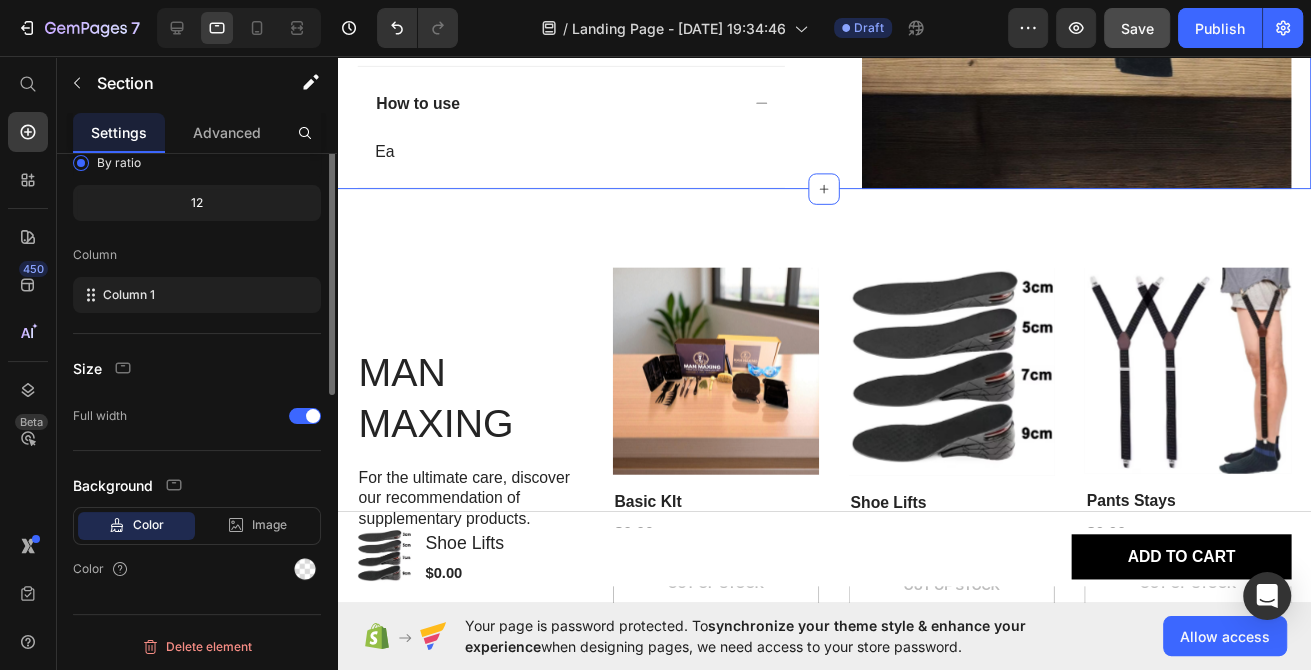 scroll, scrollTop: 0, scrollLeft: 0, axis: both 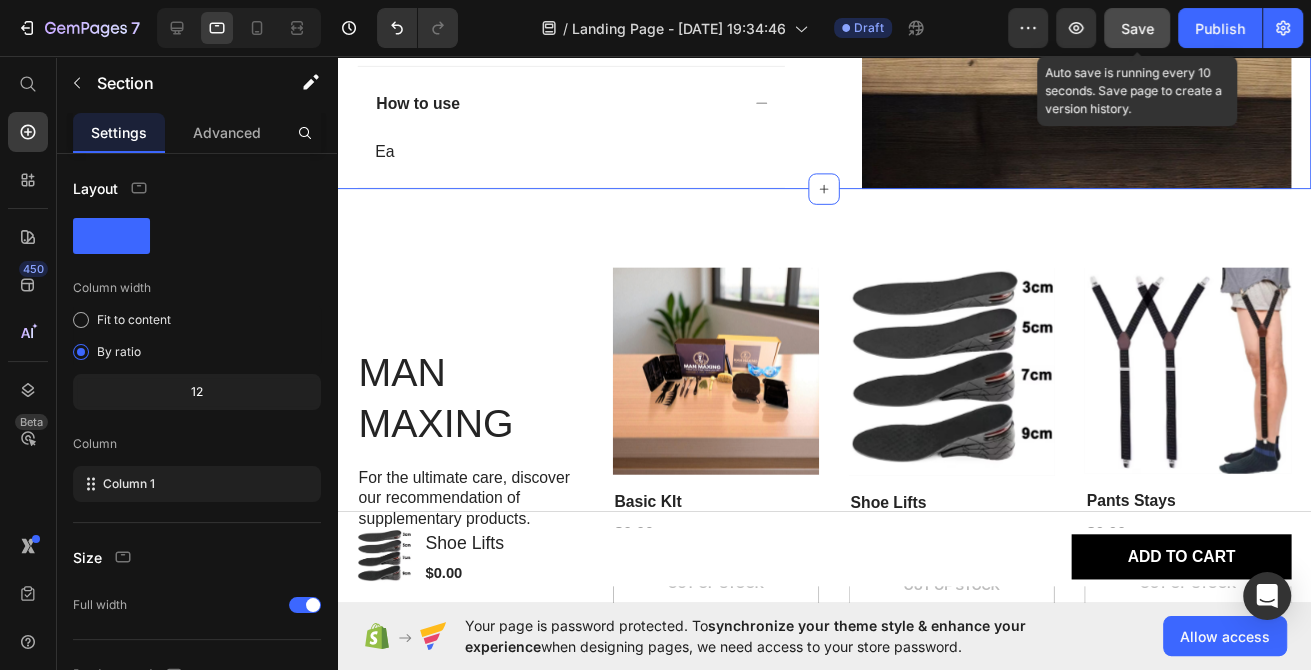 click on "Save" 